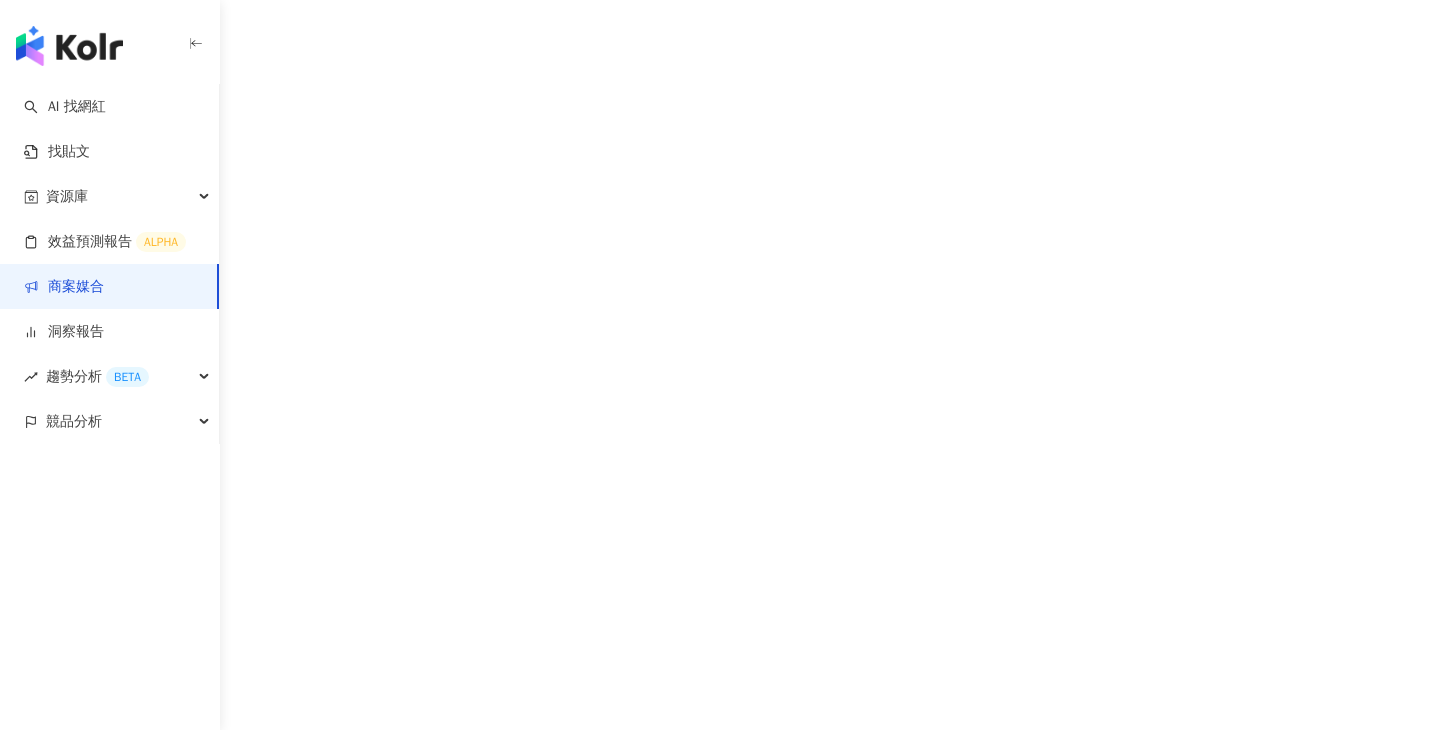 scroll, scrollTop: 0, scrollLeft: 0, axis: both 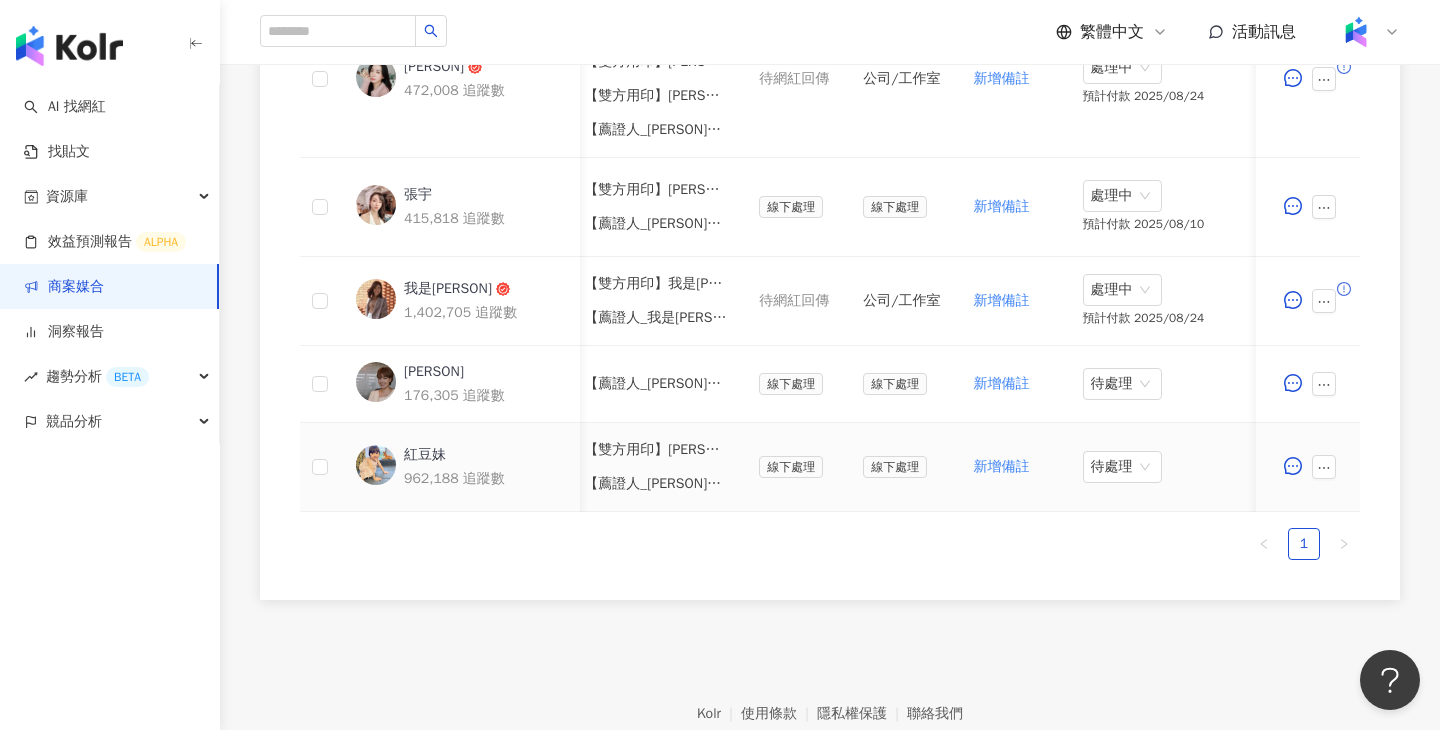 click on "【雙方用印】[PERSON]_[ID] [BRAND]_[PRODUCT]_[DATE]_[DAY]_[TYPE].pdf" at bounding box center [655, 450] 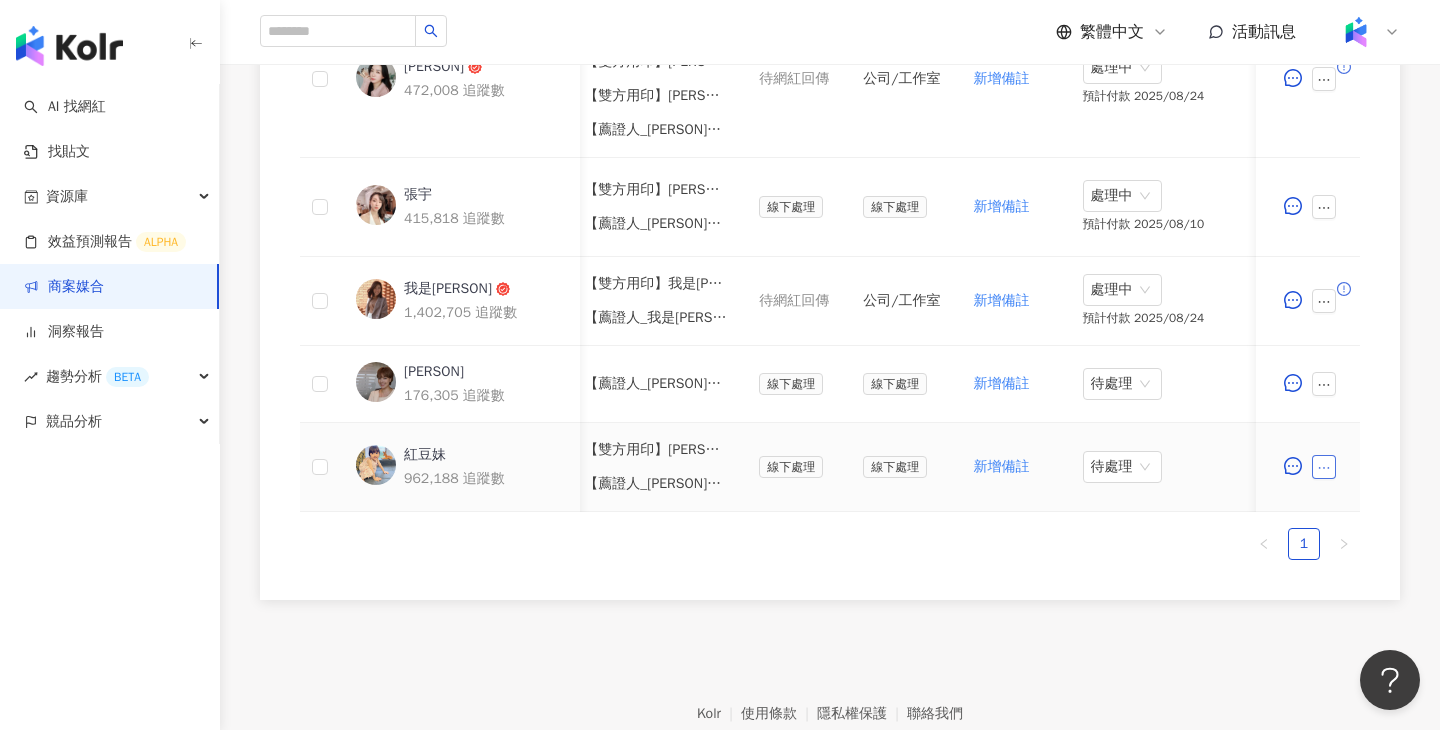 click 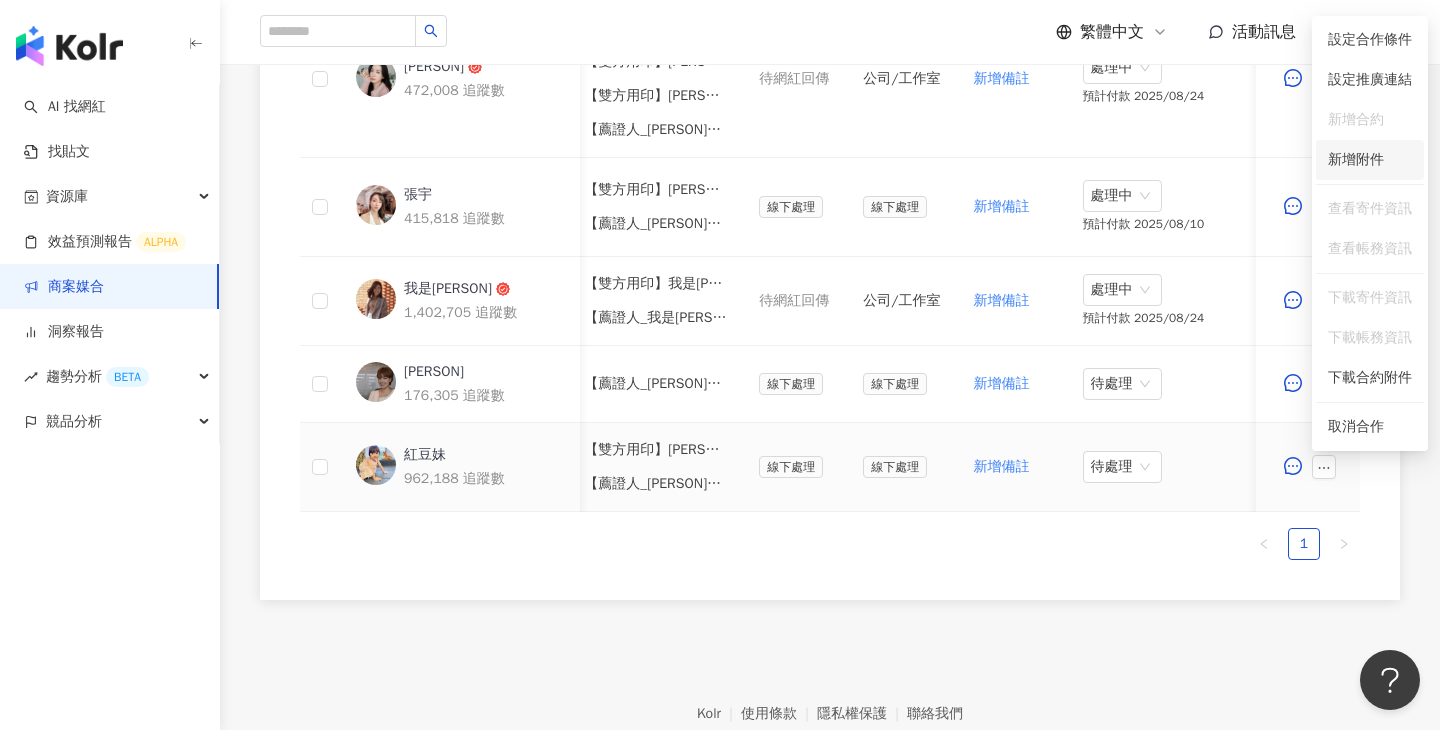 click on "新增附件" at bounding box center (1370, 160) 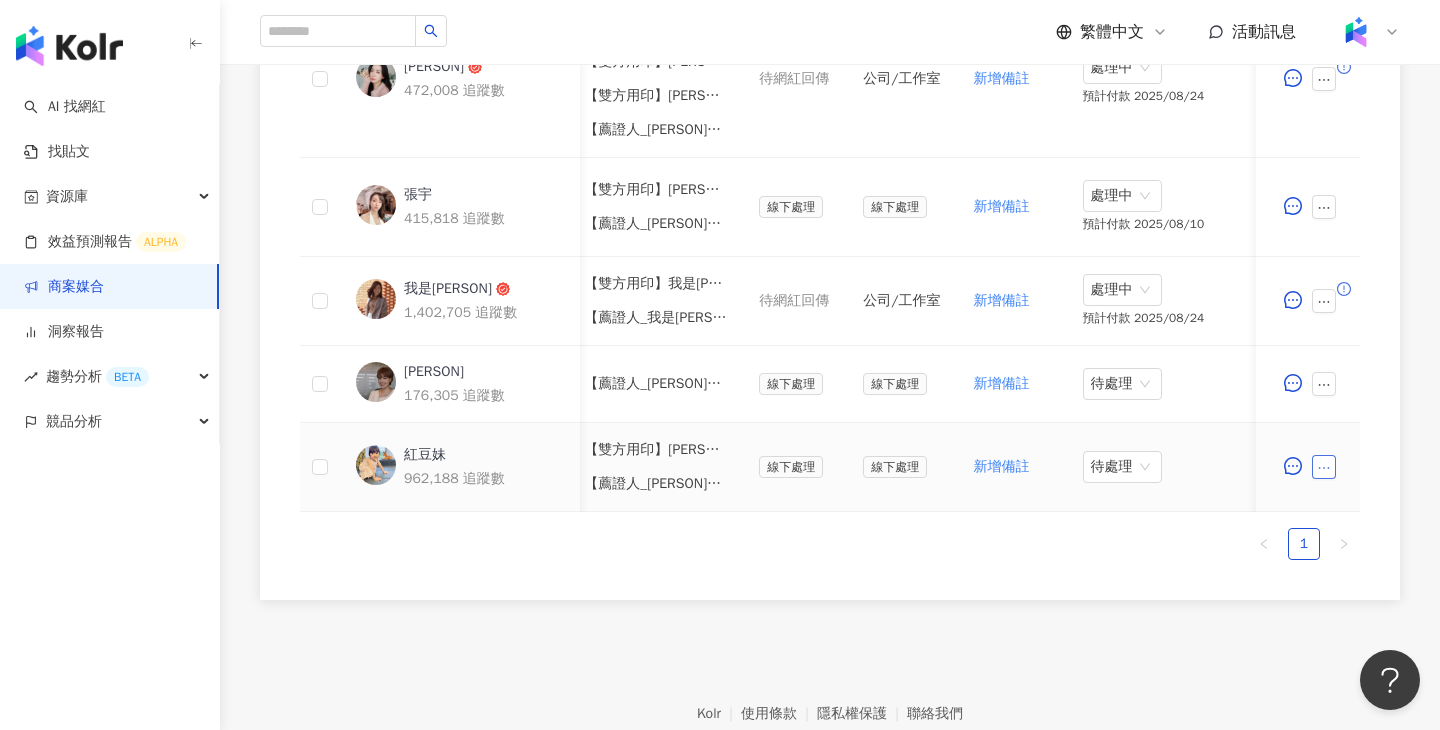 click 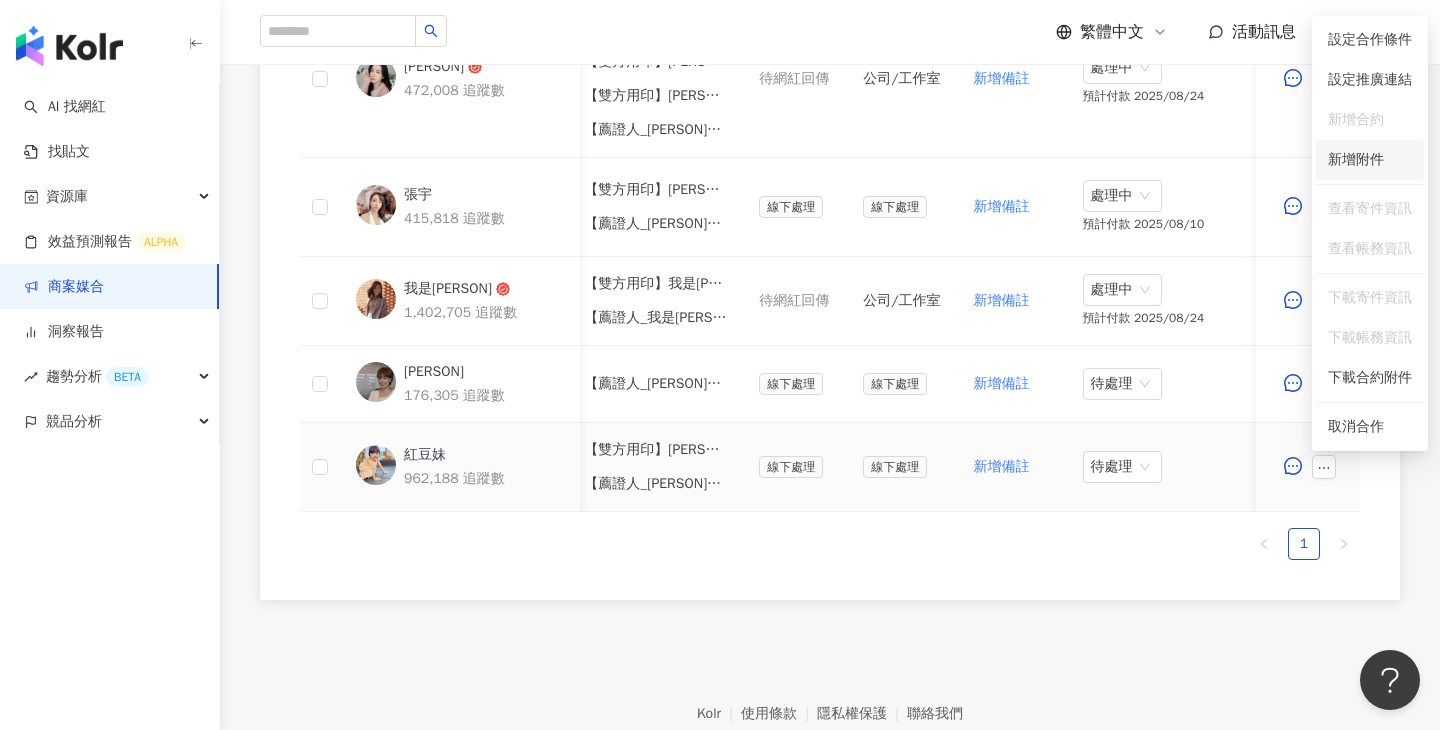 click on "新增附件" at bounding box center [1356, 159] 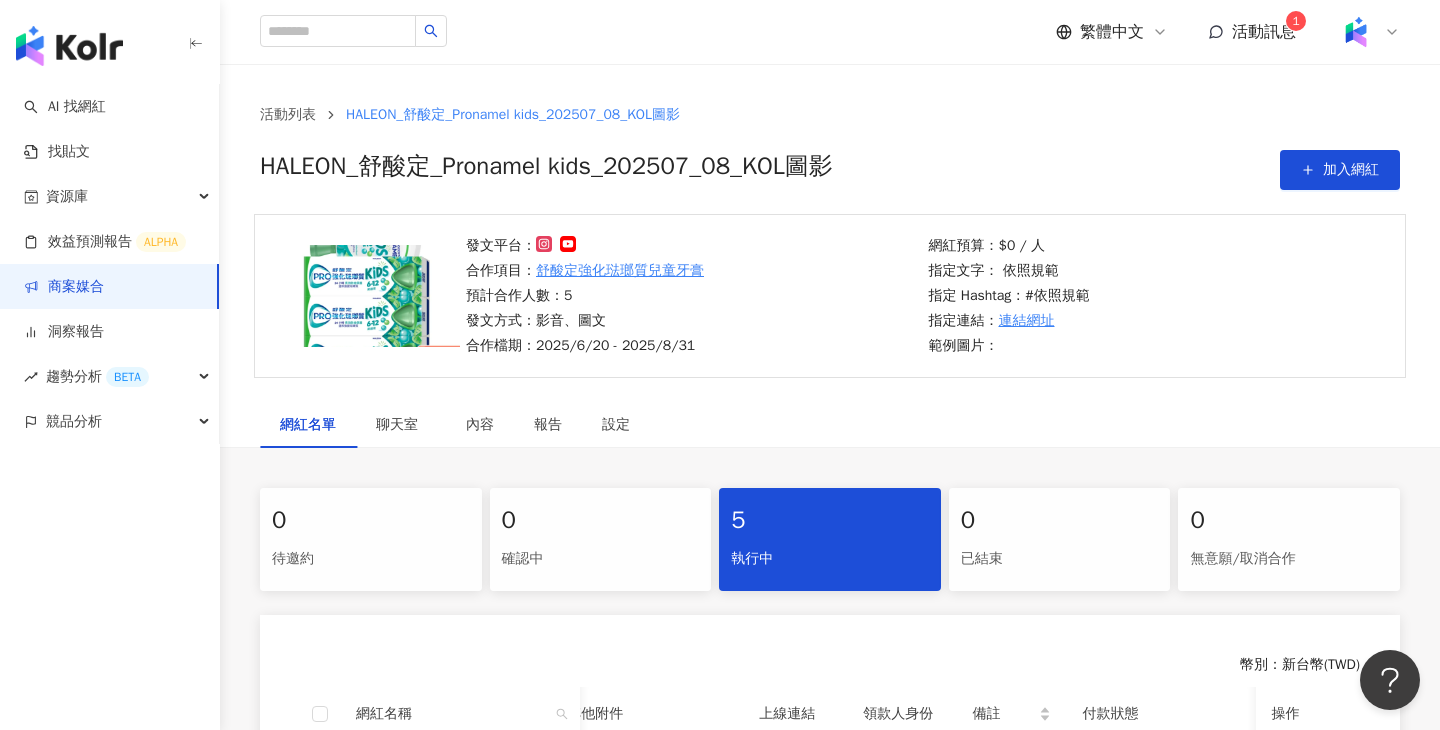 scroll, scrollTop: 495, scrollLeft: 0, axis: vertical 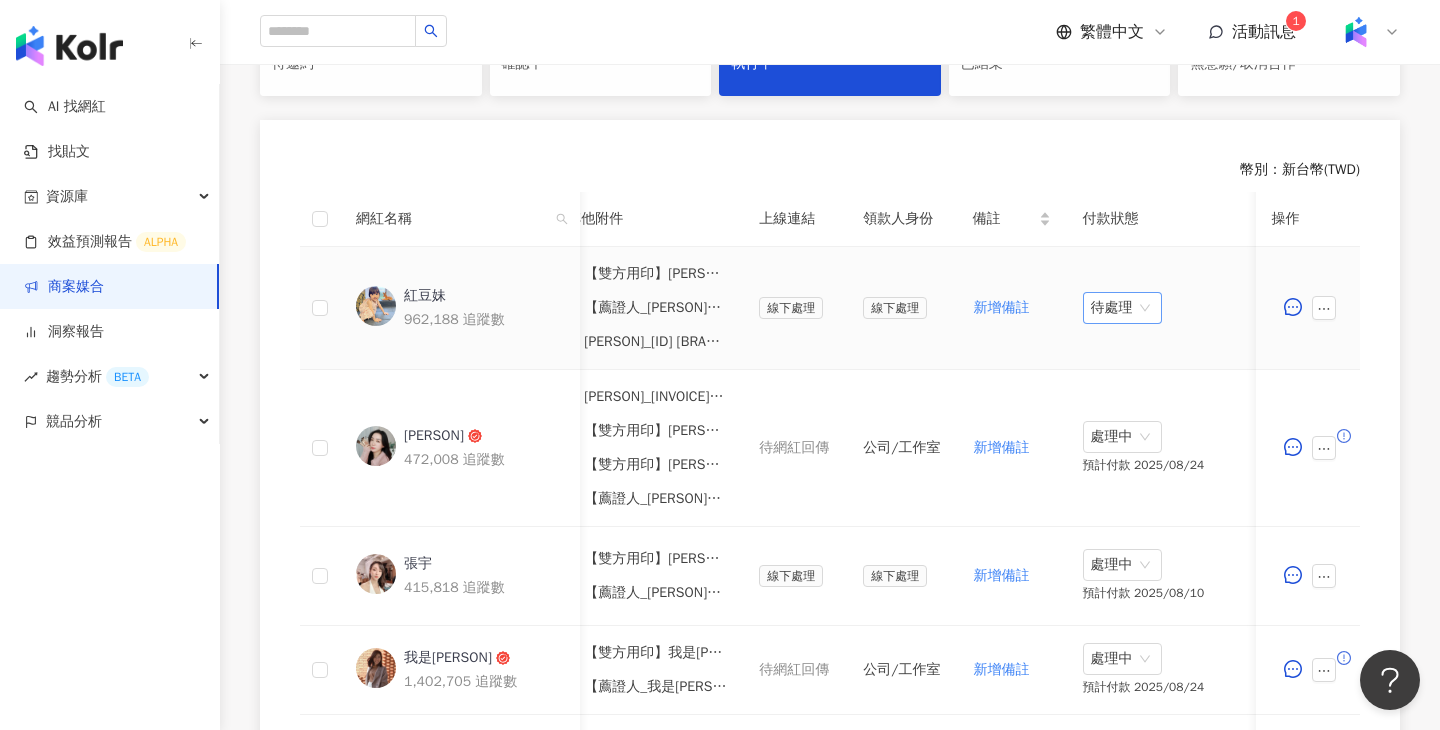 click on "待處理" at bounding box center (1122, 308) 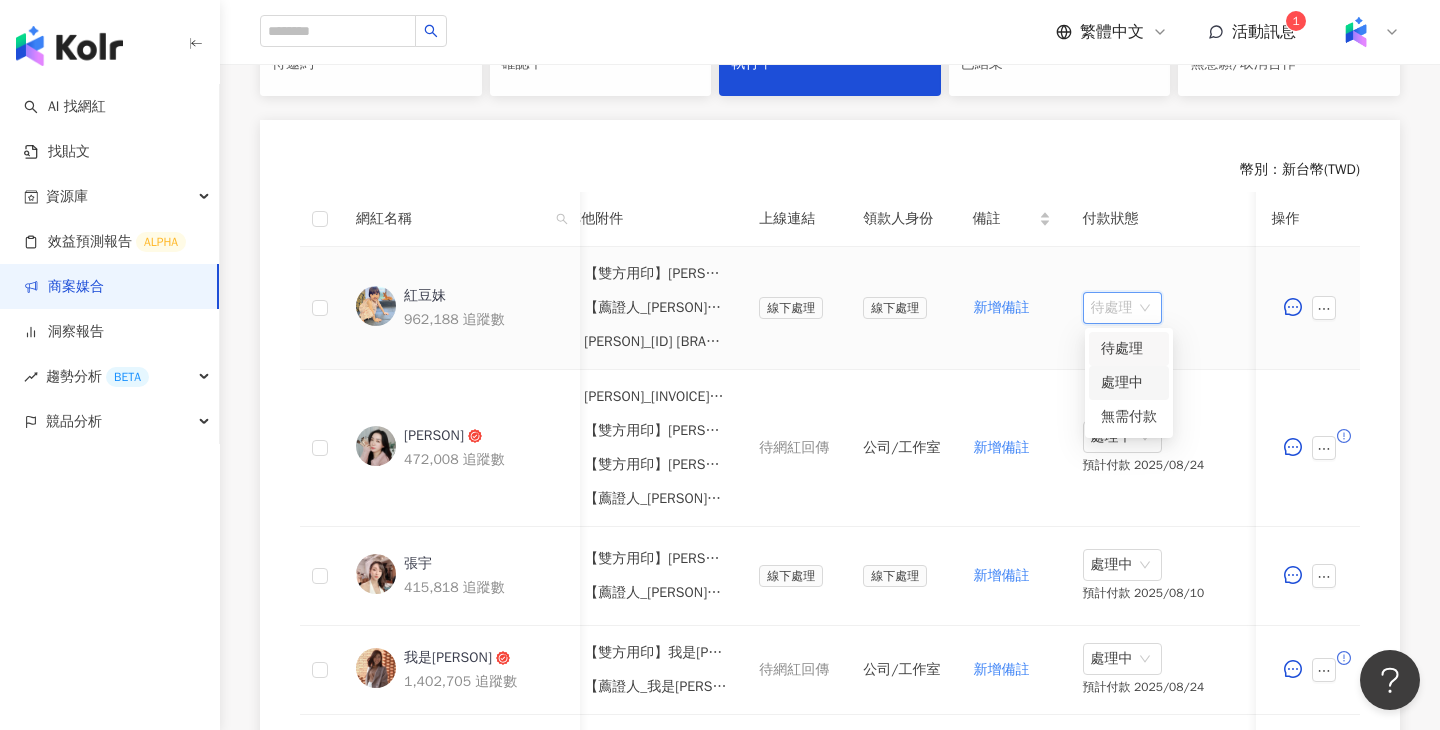 click on "處理中" at bounding box center [1129, 383] 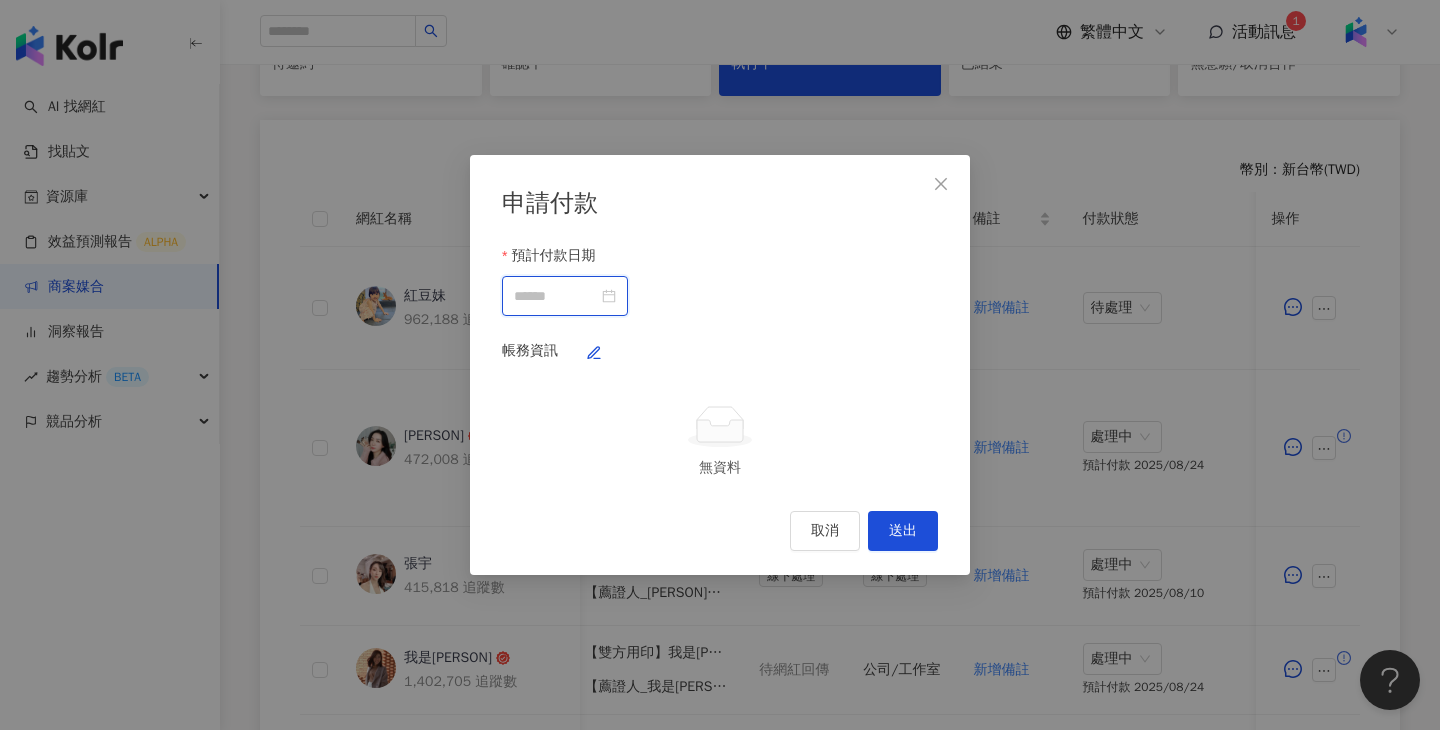 click on "預計付款日期" at bounding box center [556, 296] 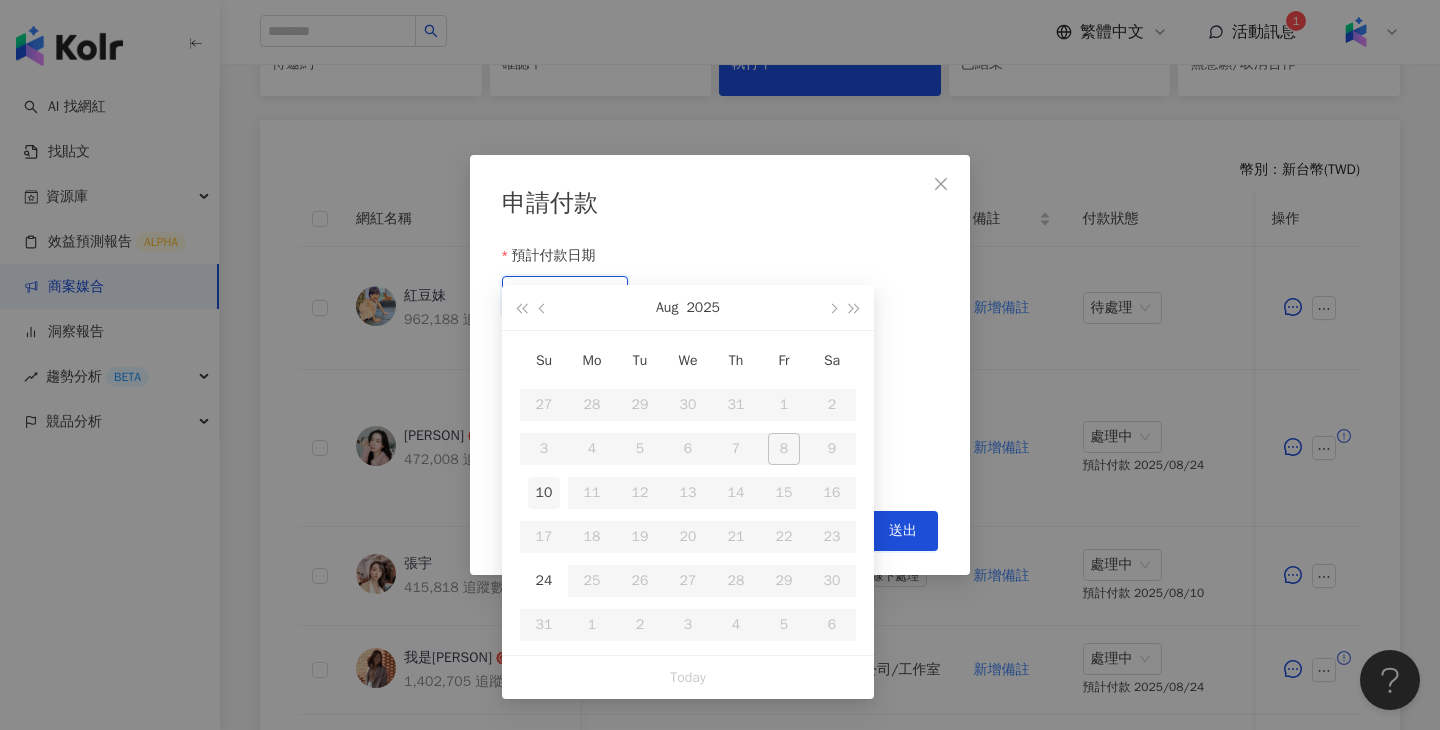 type on "**********" 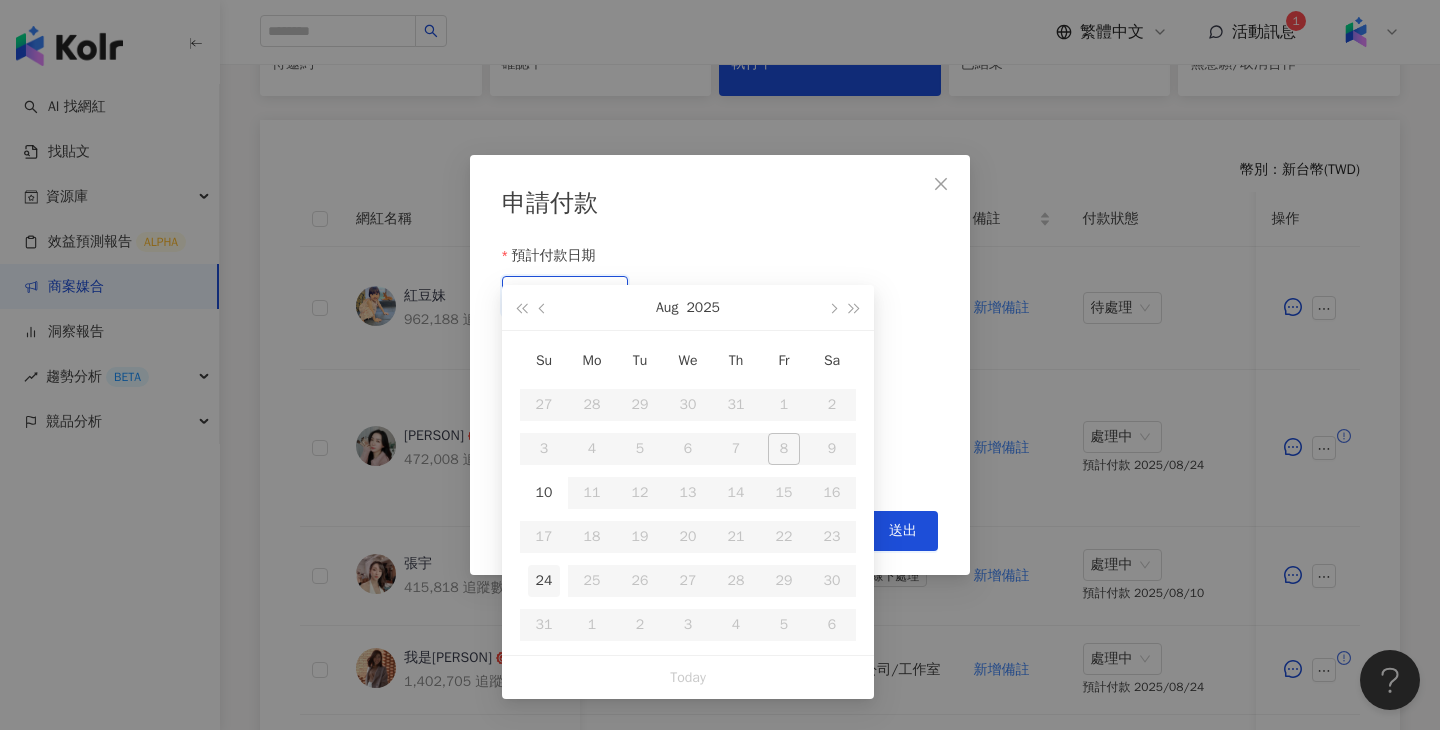 type on "**********" 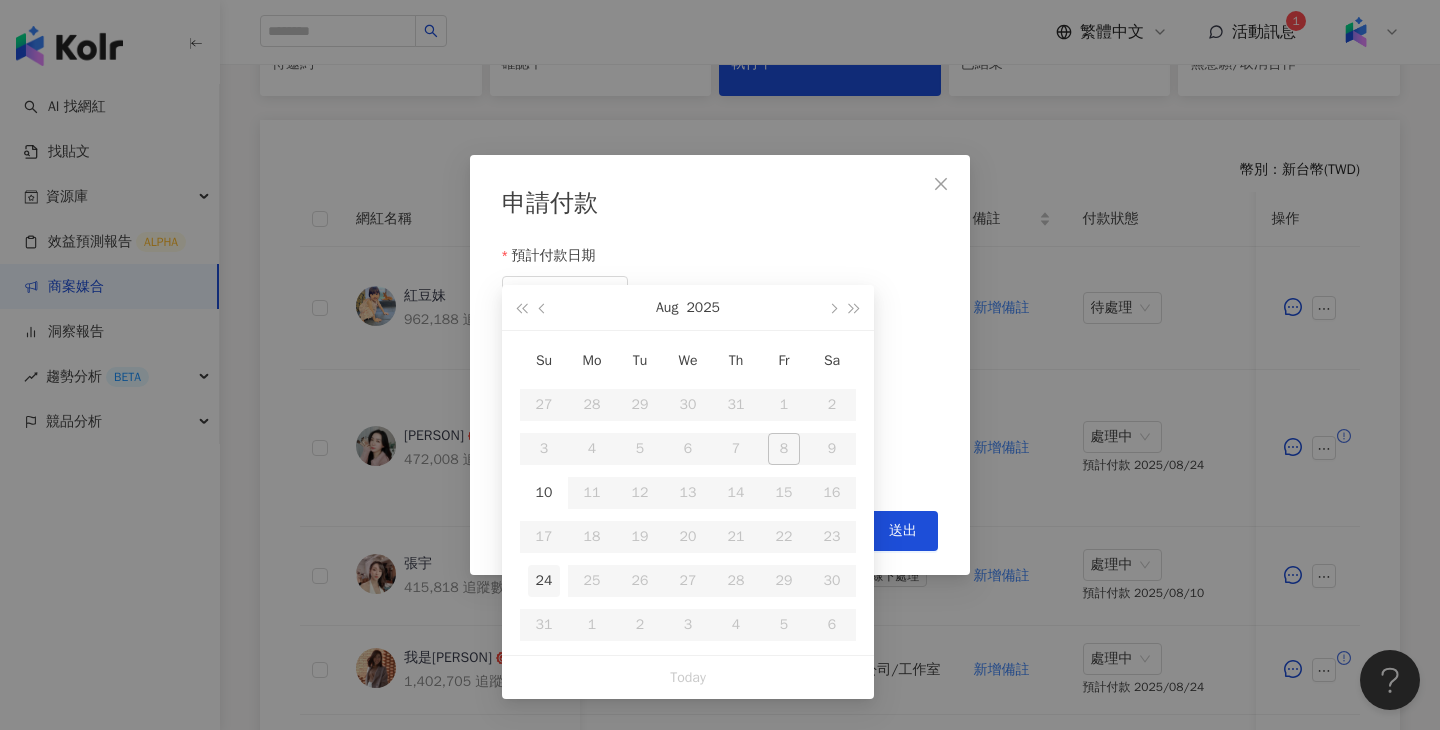click on "24" at bounding box center (544, 581) 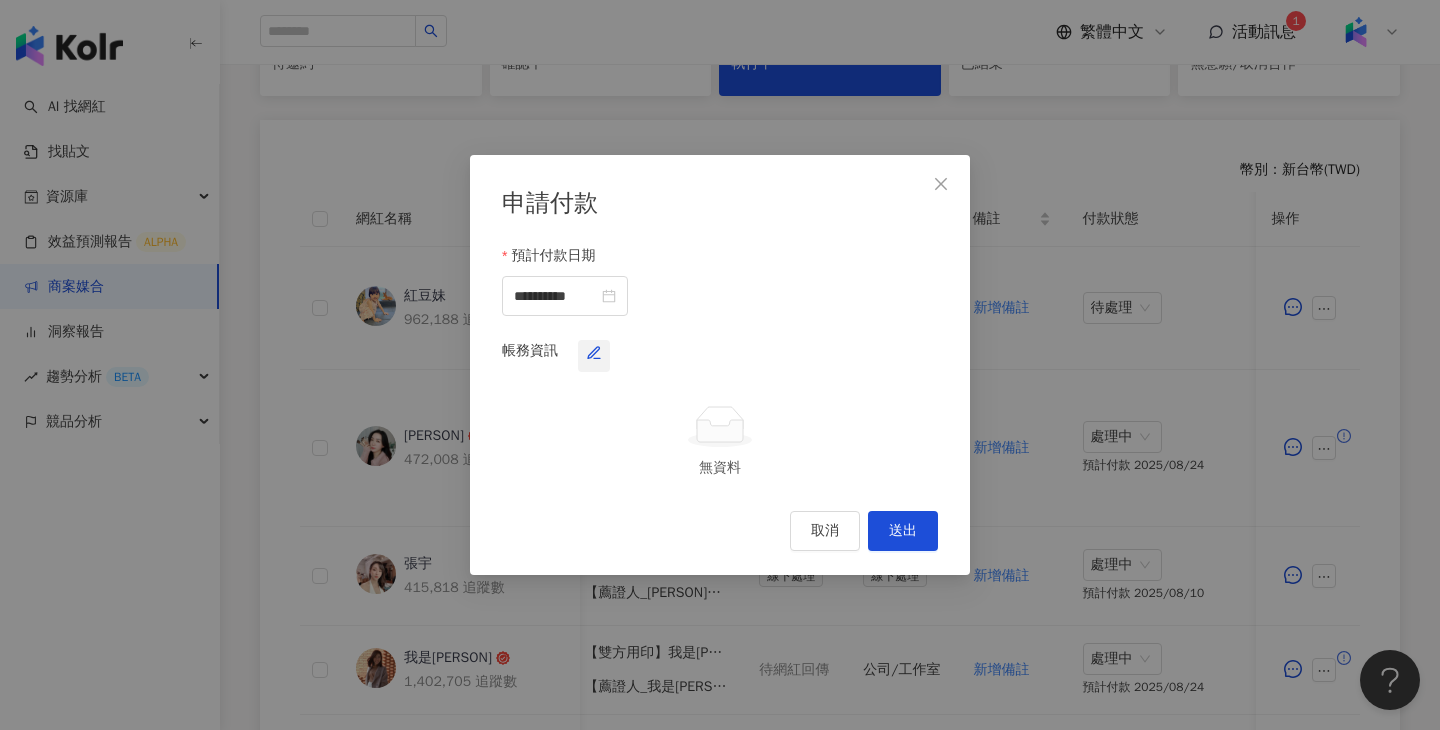 click 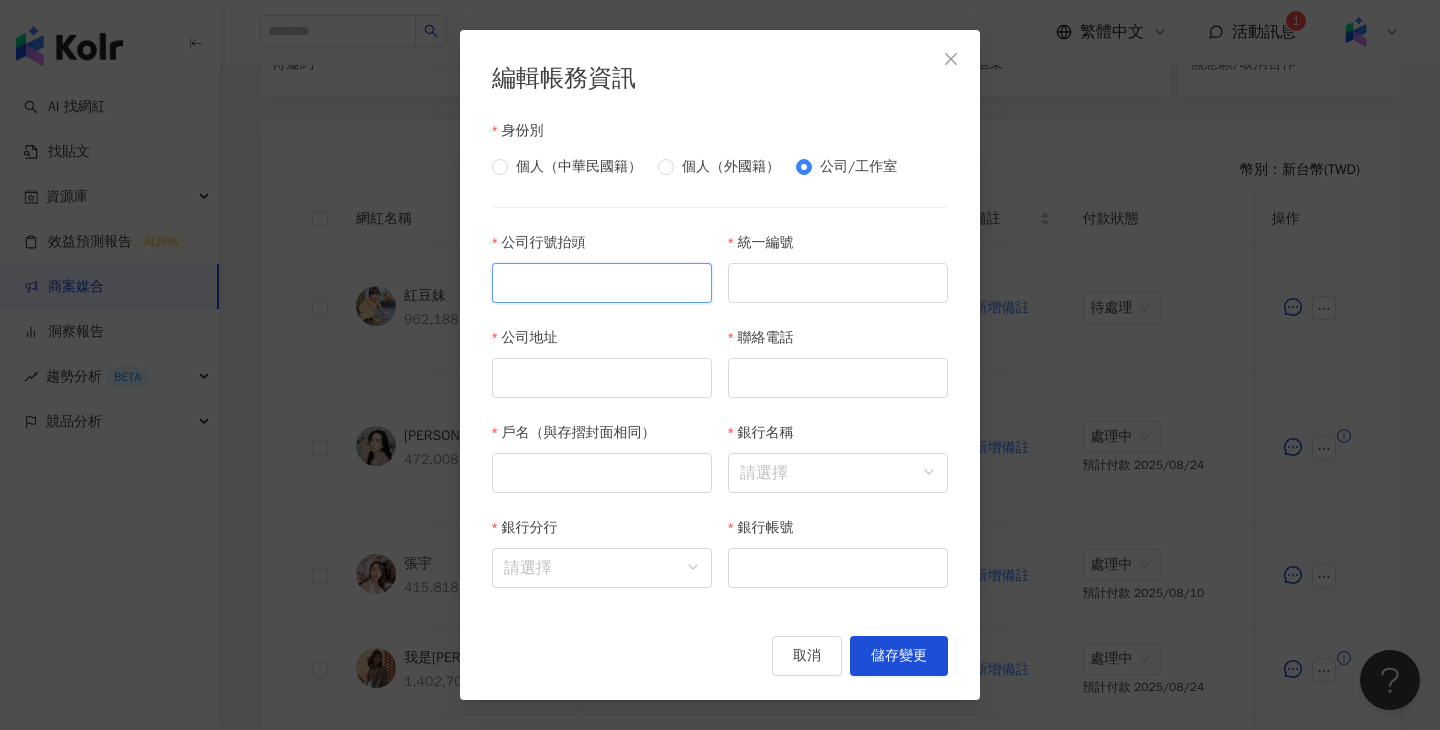 click on "公司行號抬頭" at bounding box center (602, 283) 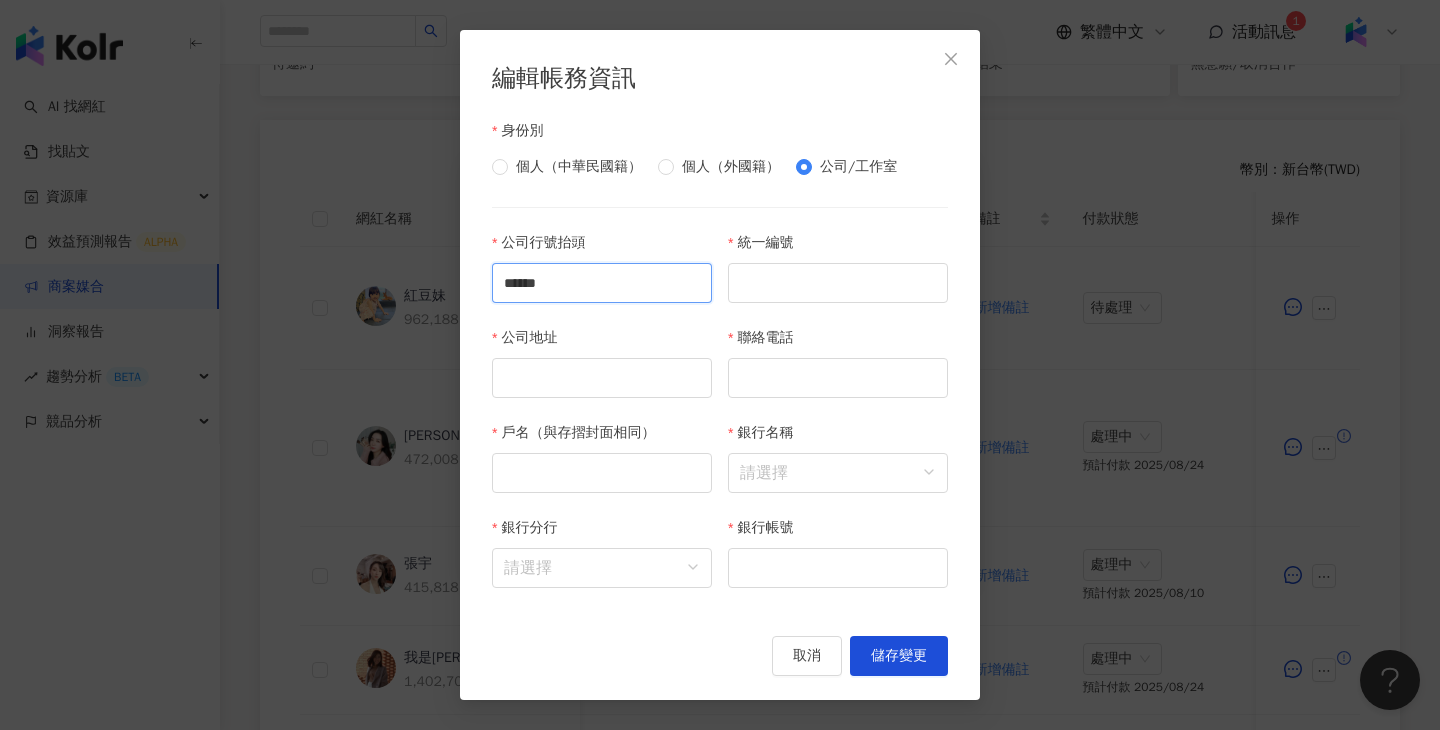 type on "******" 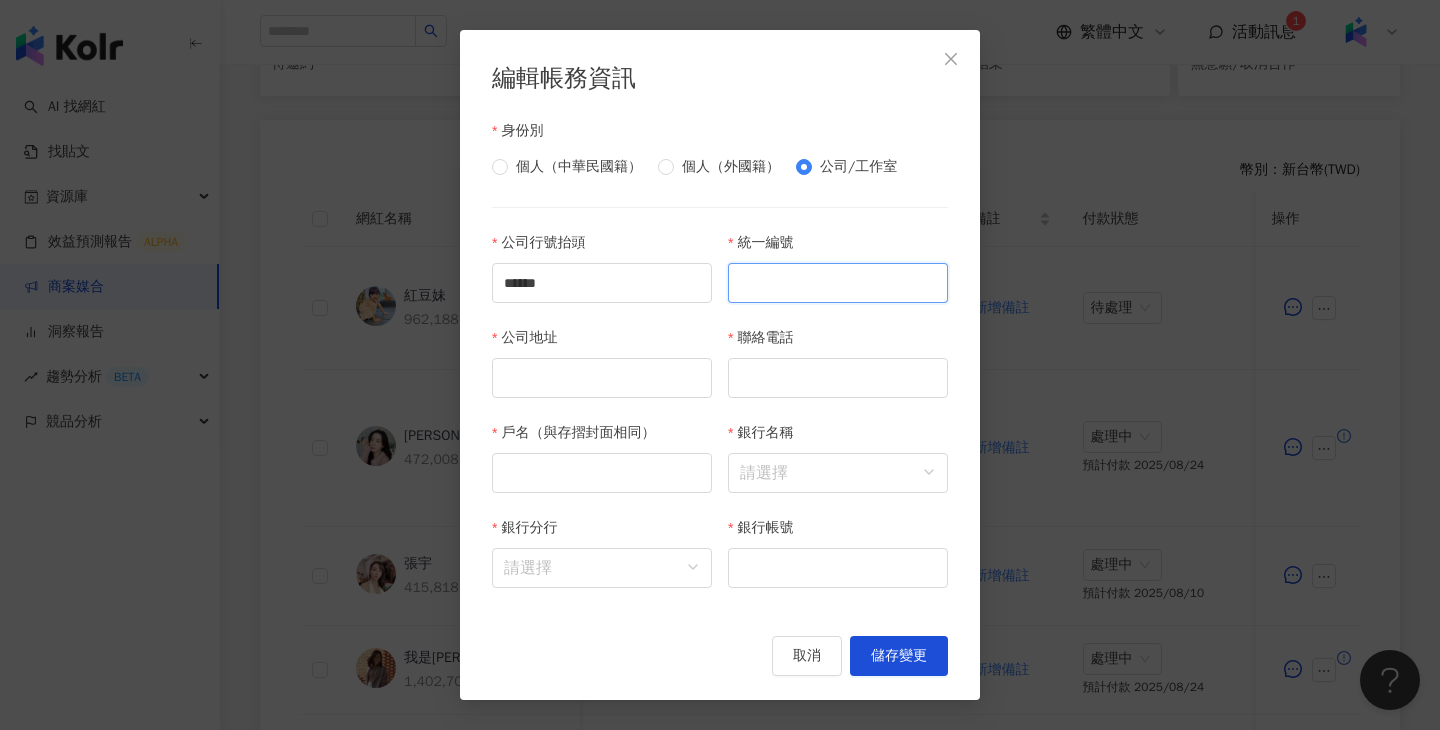 click on "統一編號" at bounding box center [838, 283] 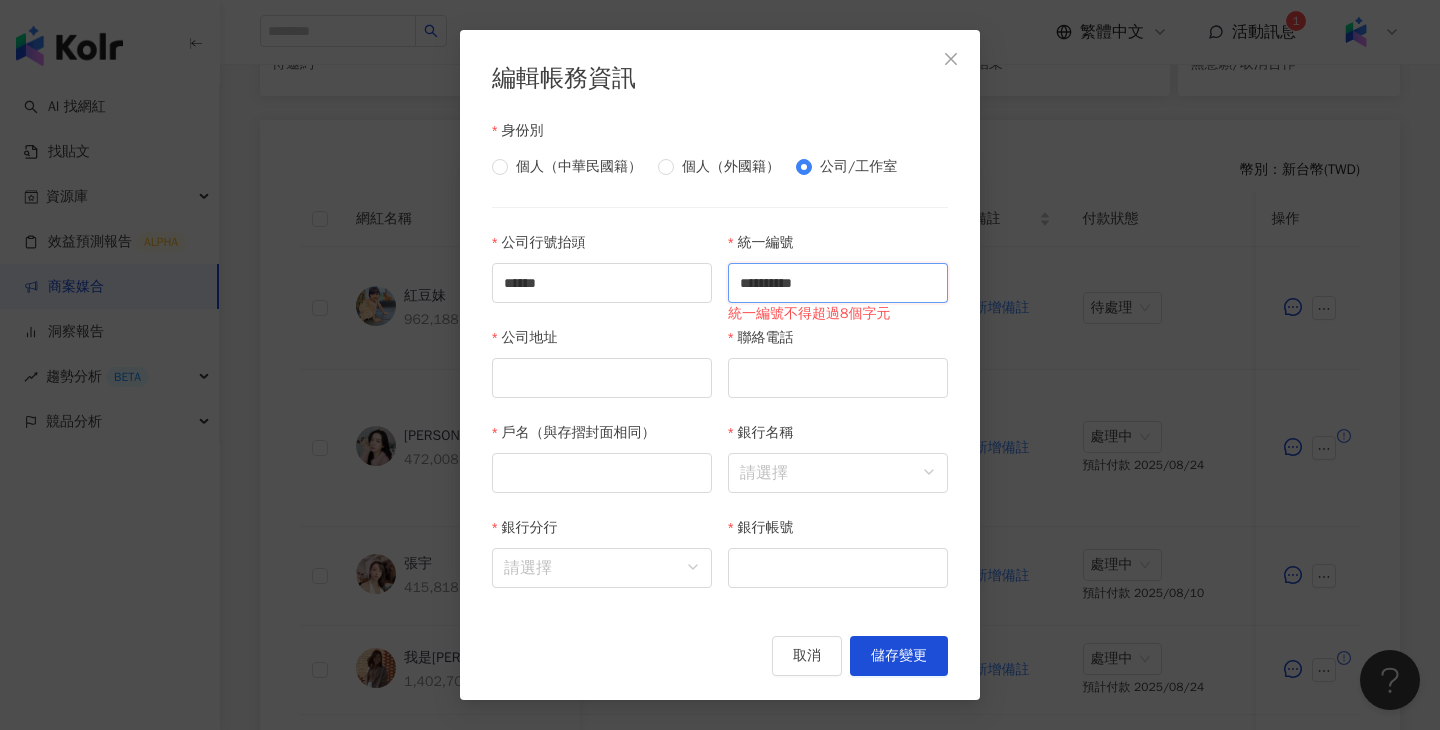 type 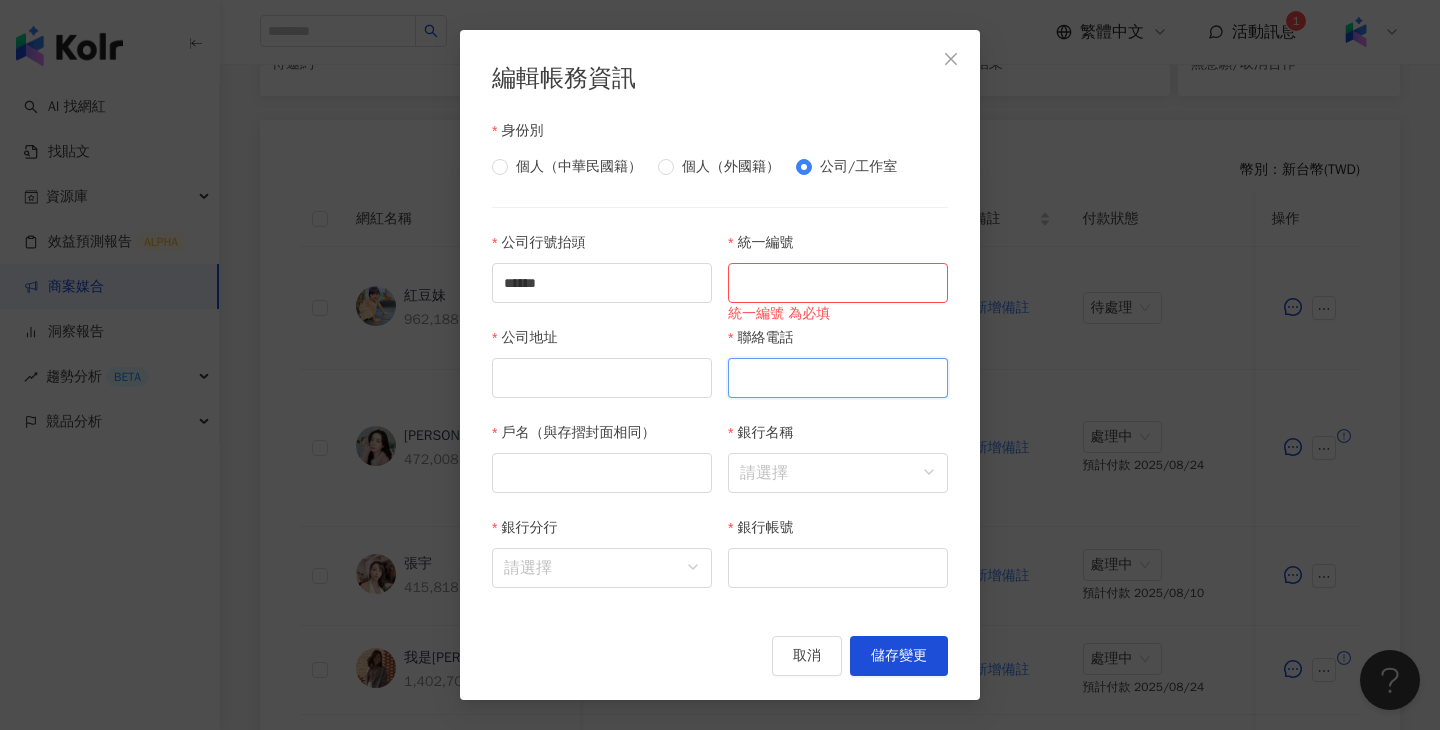 click on "聯絡電話" at bounding box center (838, 378) 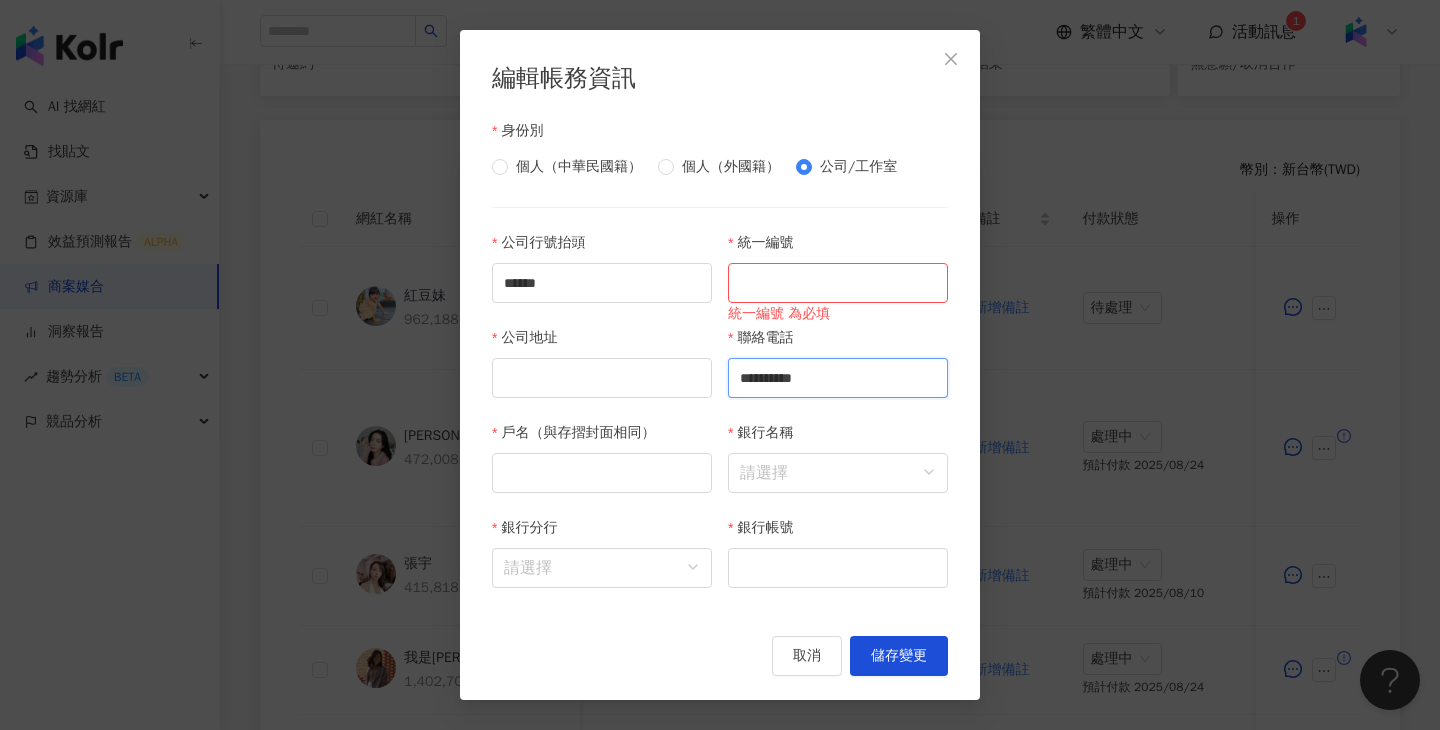 type on "**********" 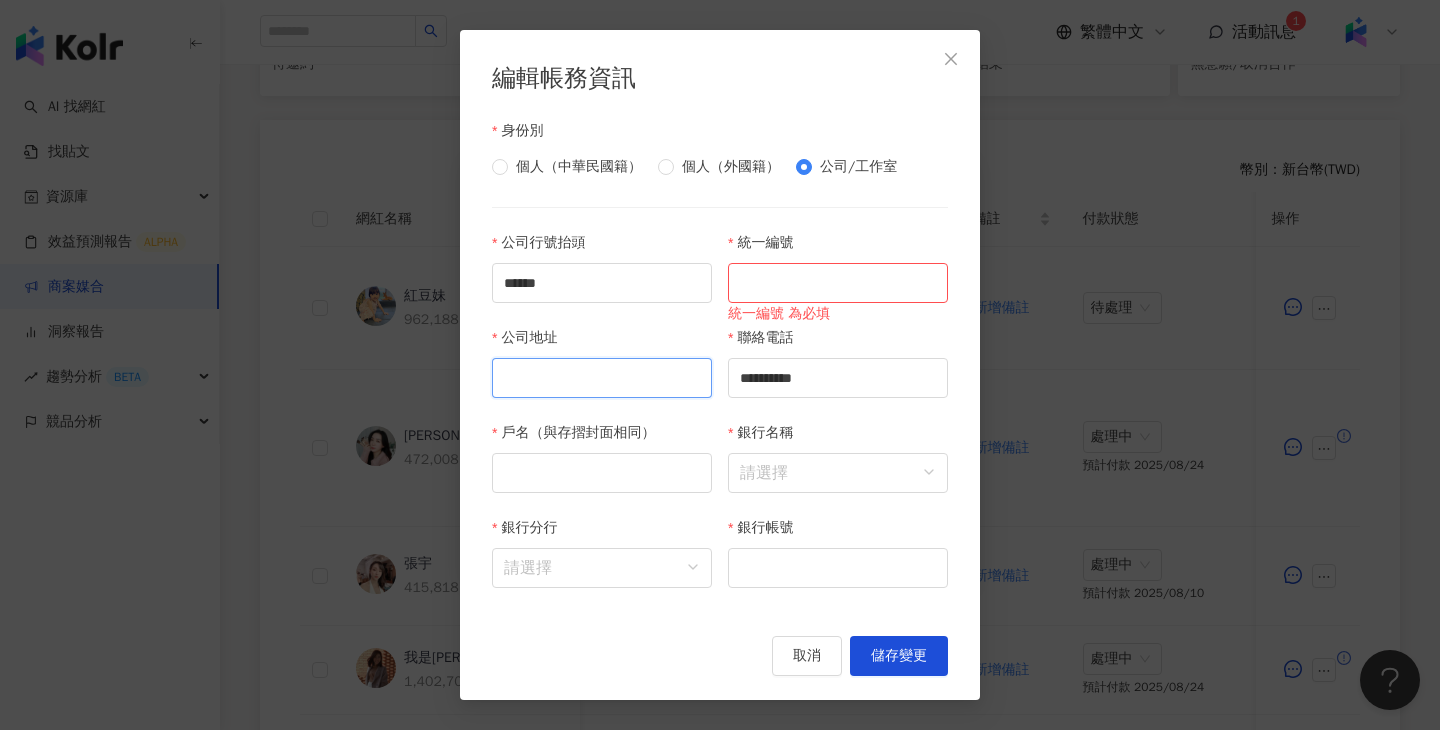 click on "公司地址" at bounding box center [602, 378] 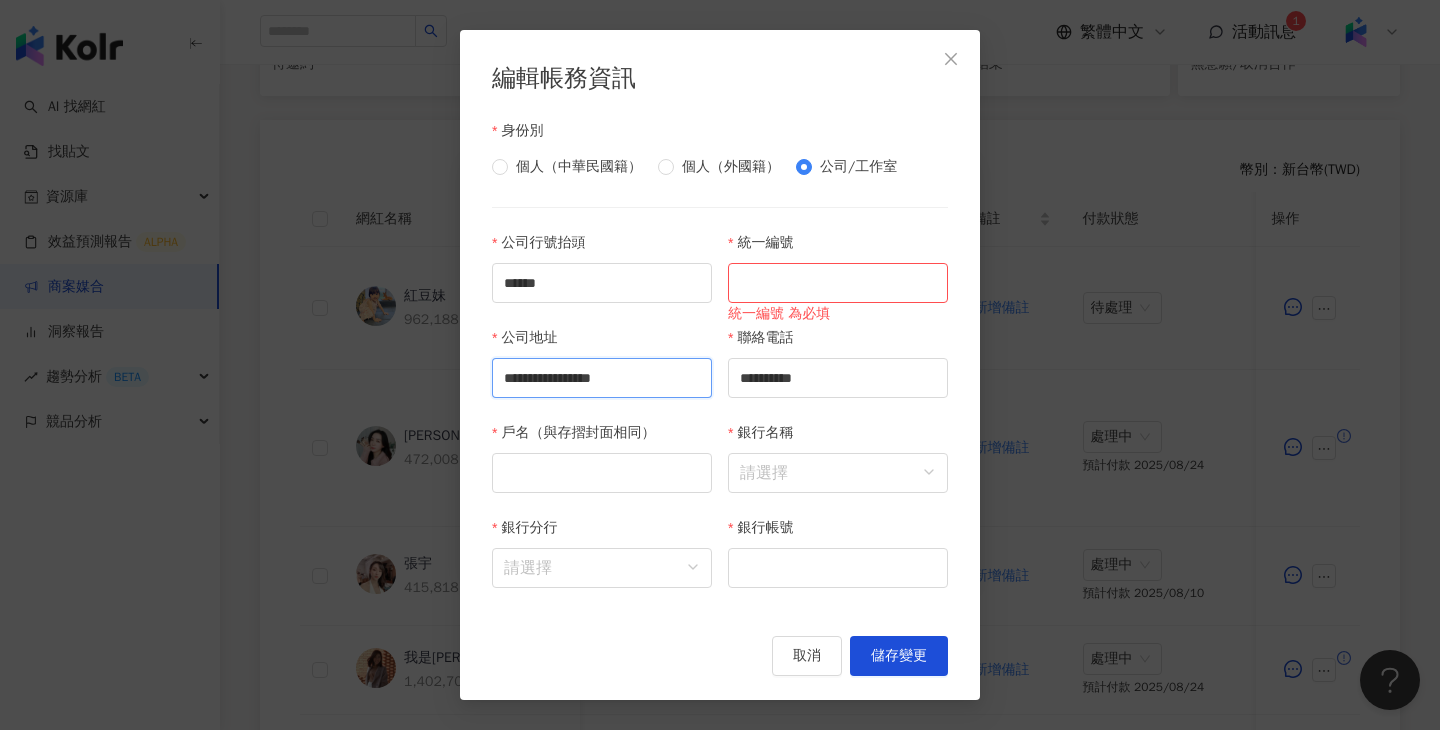 scroll, scrollTop: 0, scrollLeft: 18, axis: horizontal 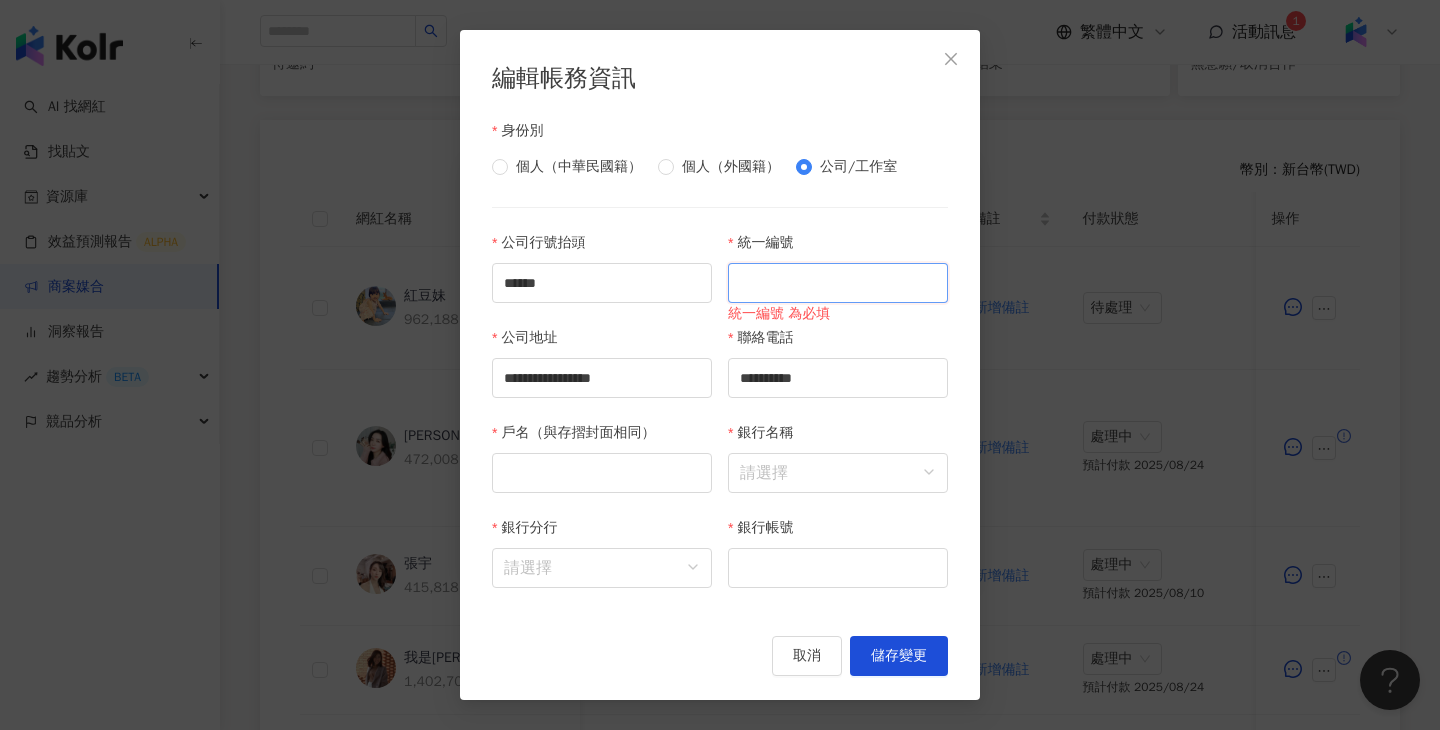 click on "統一編號" at bounding box center [838, 283] 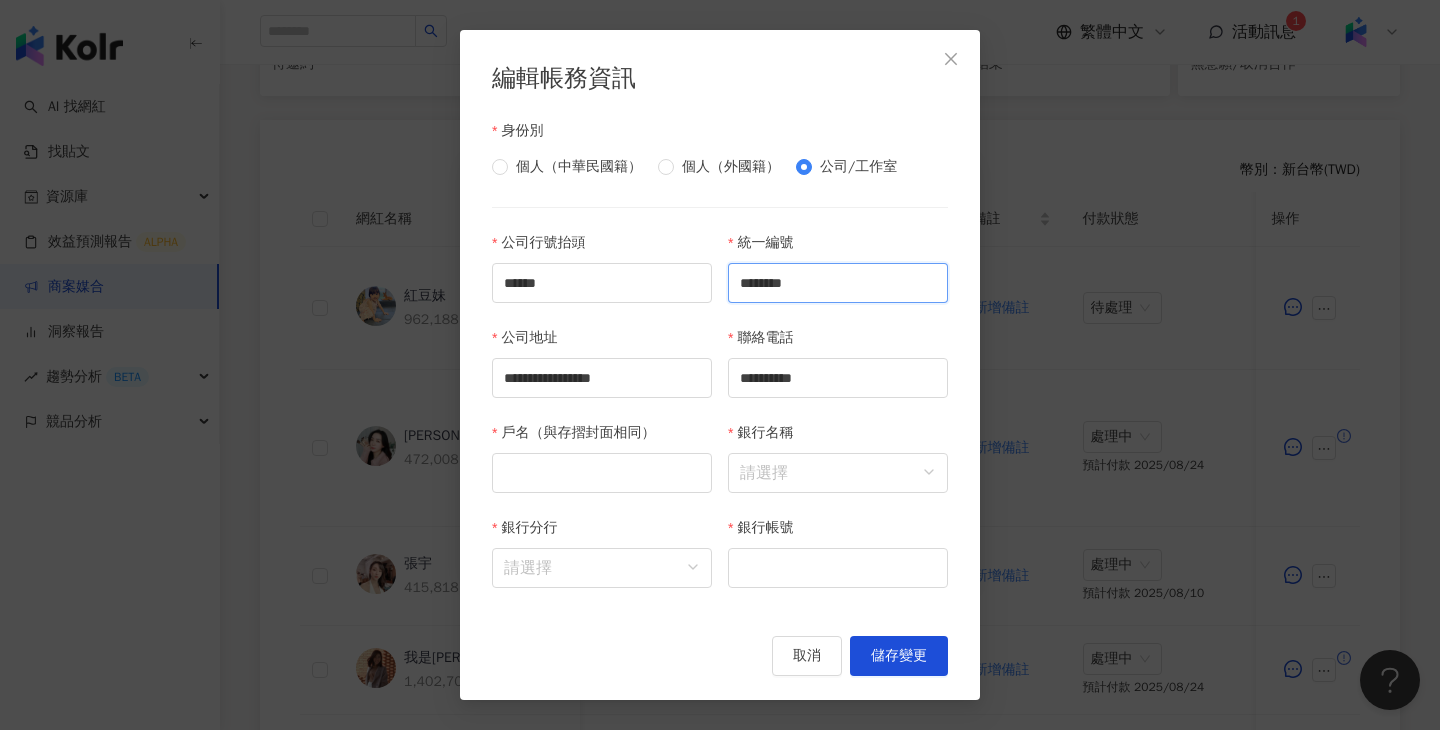 type on "********" 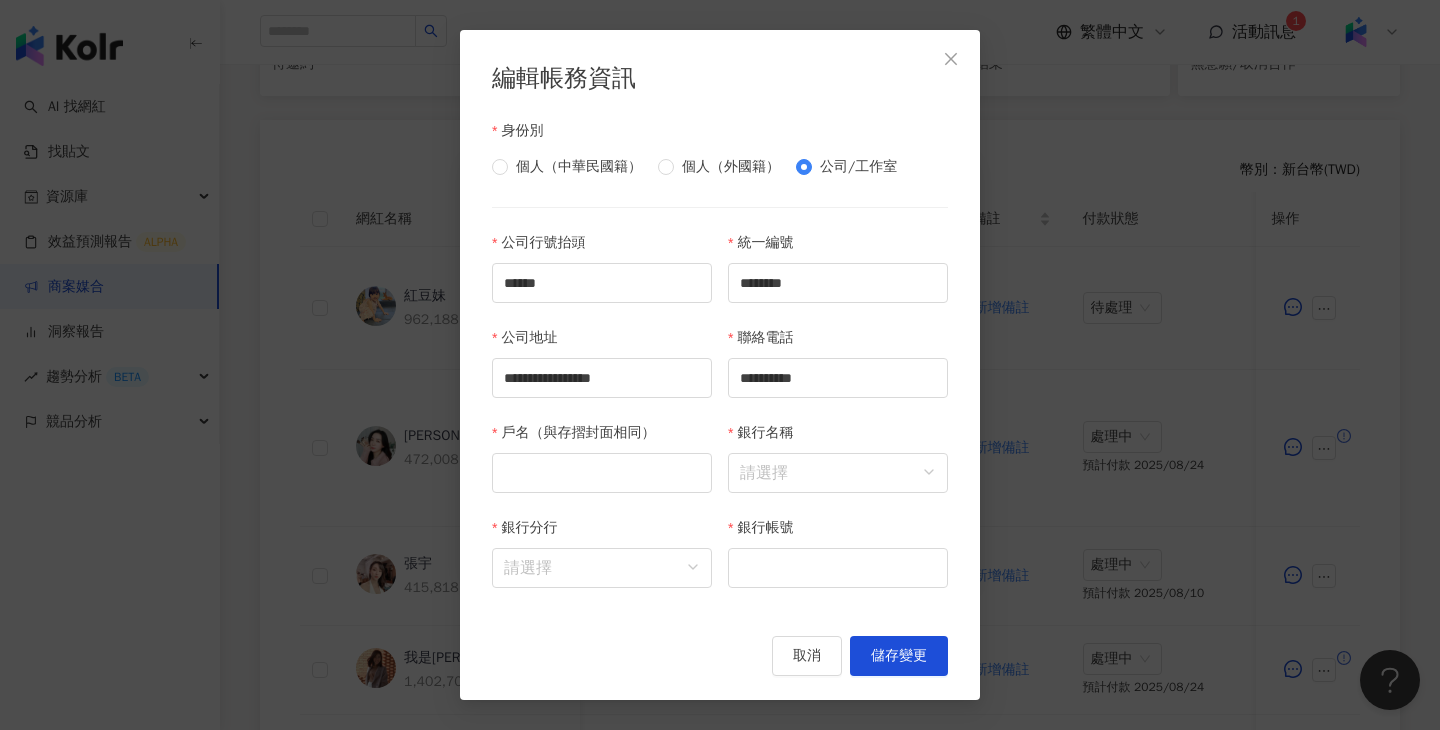 click on "統一編號" at bounding box center [838, 247] 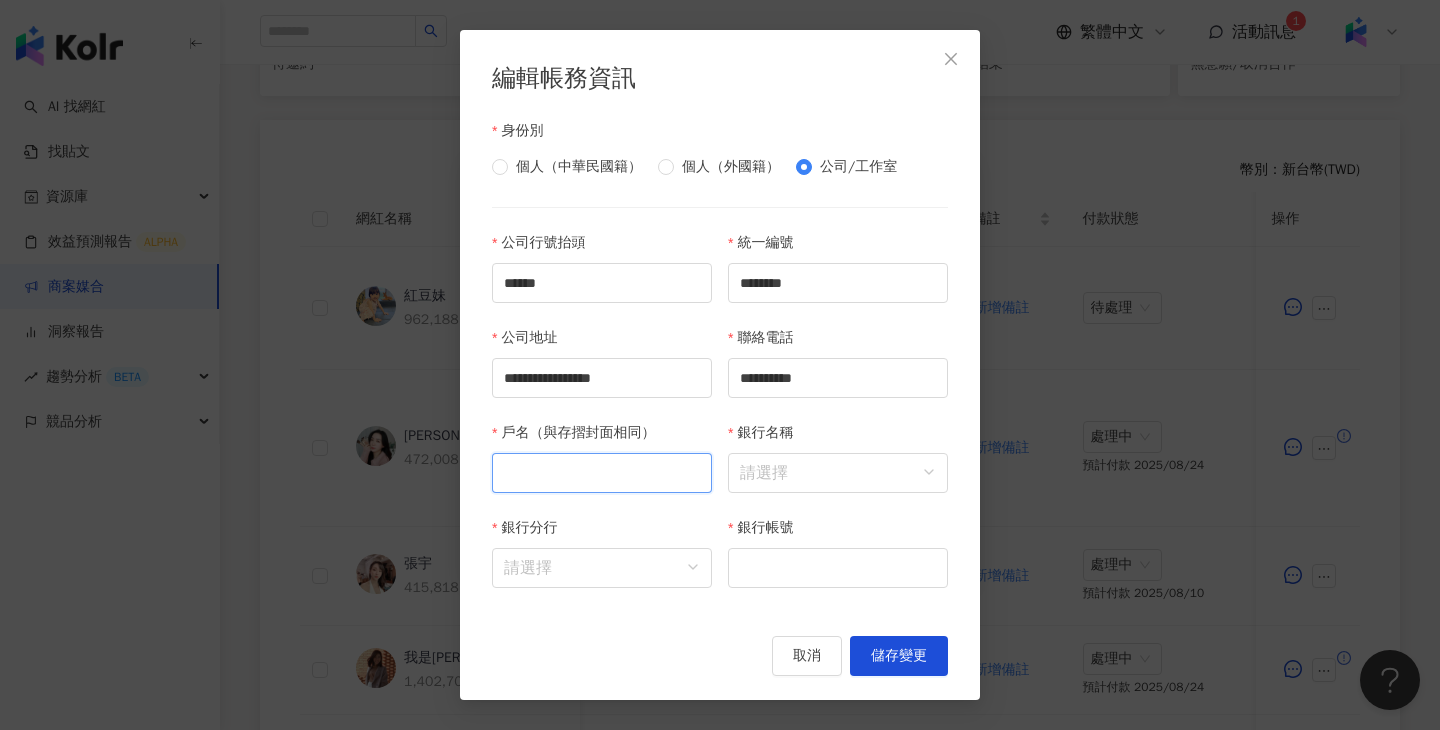 click on "戶名（與存摺封面相同）" at bounding box center (602, 473) 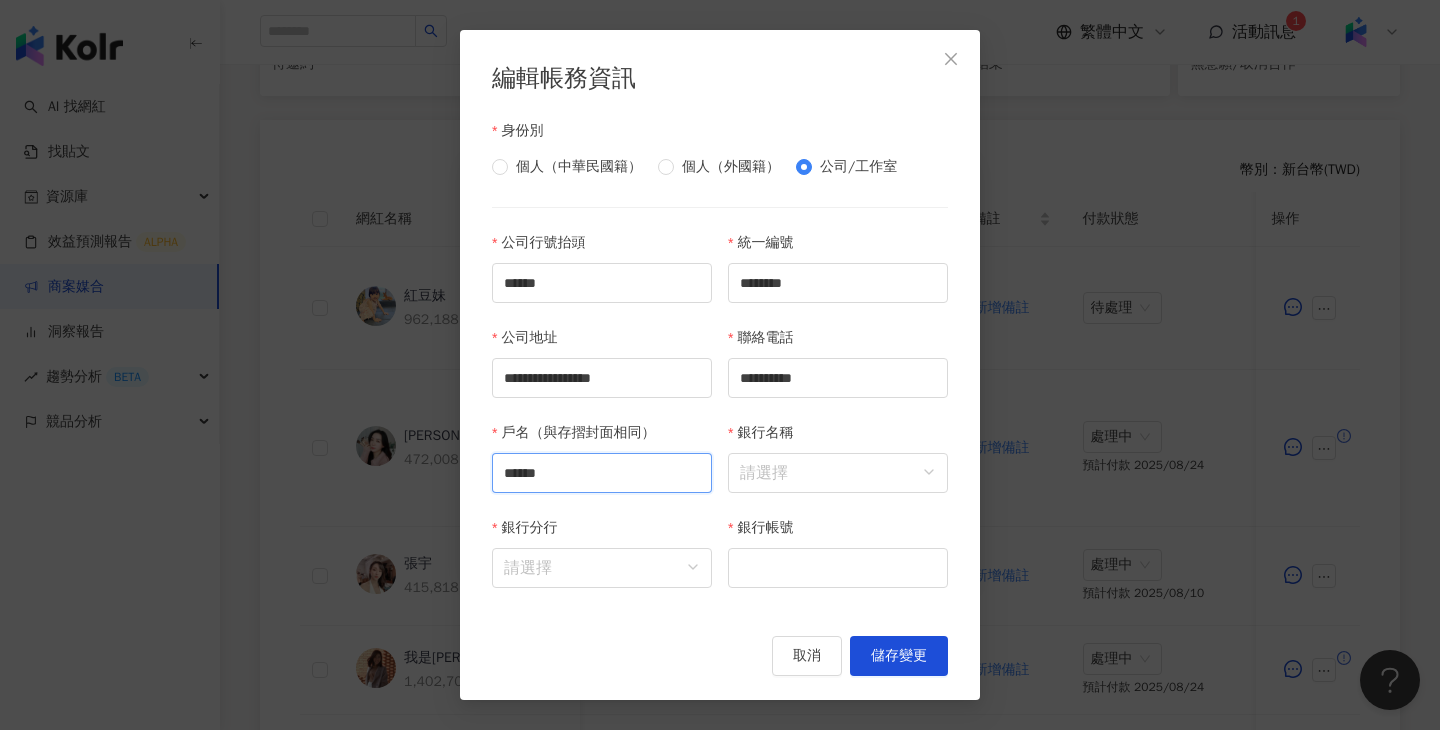type on "******" 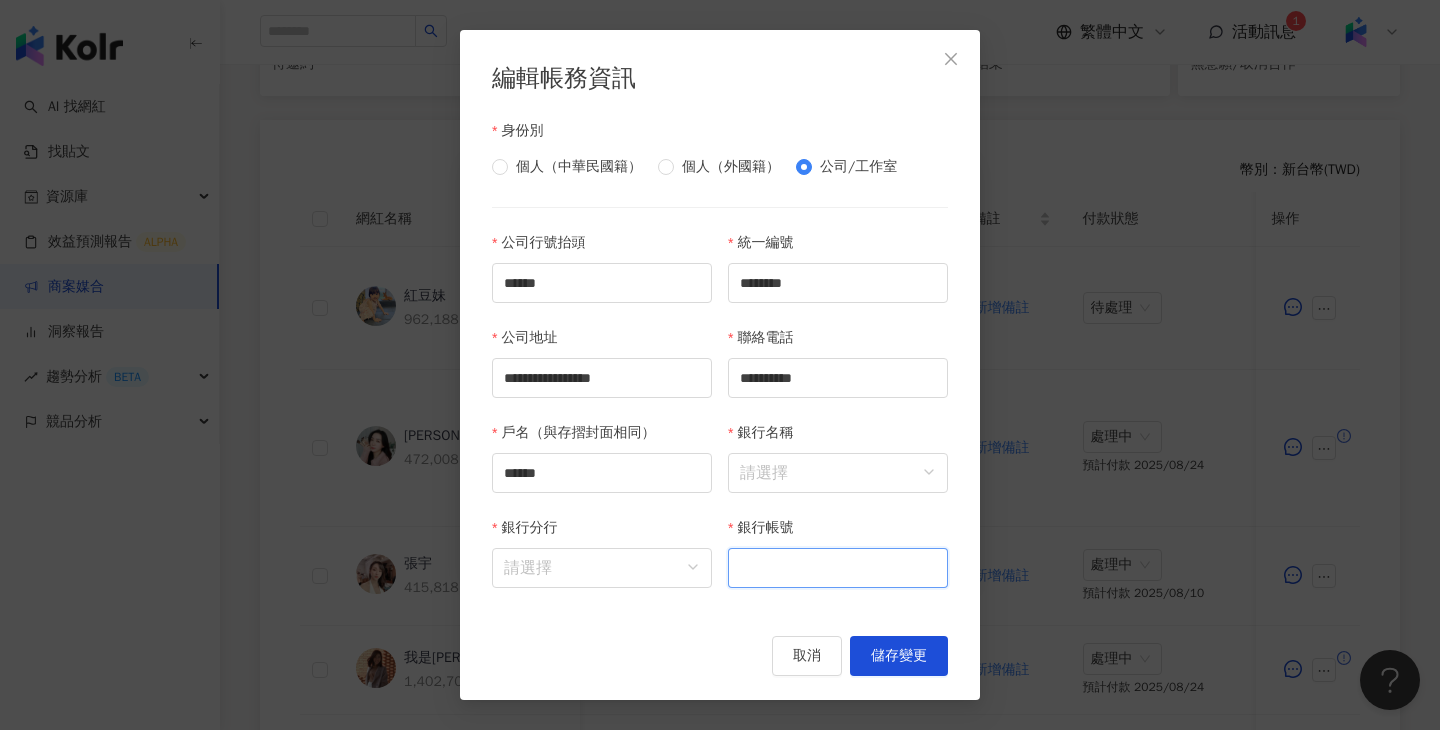 click on "銀行帳號" at bounding box center [838, 568] 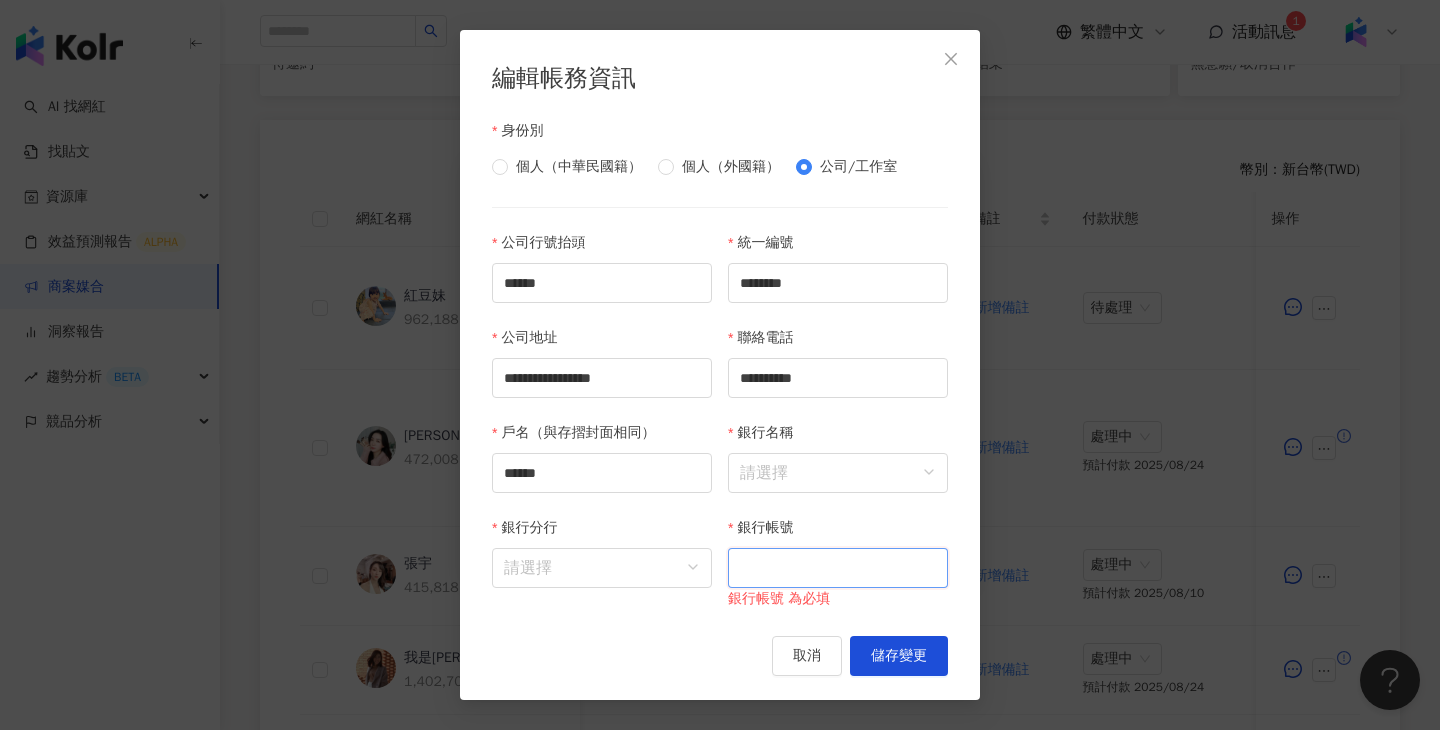 click on "銀行帳號" at bounding box center [838, 568] 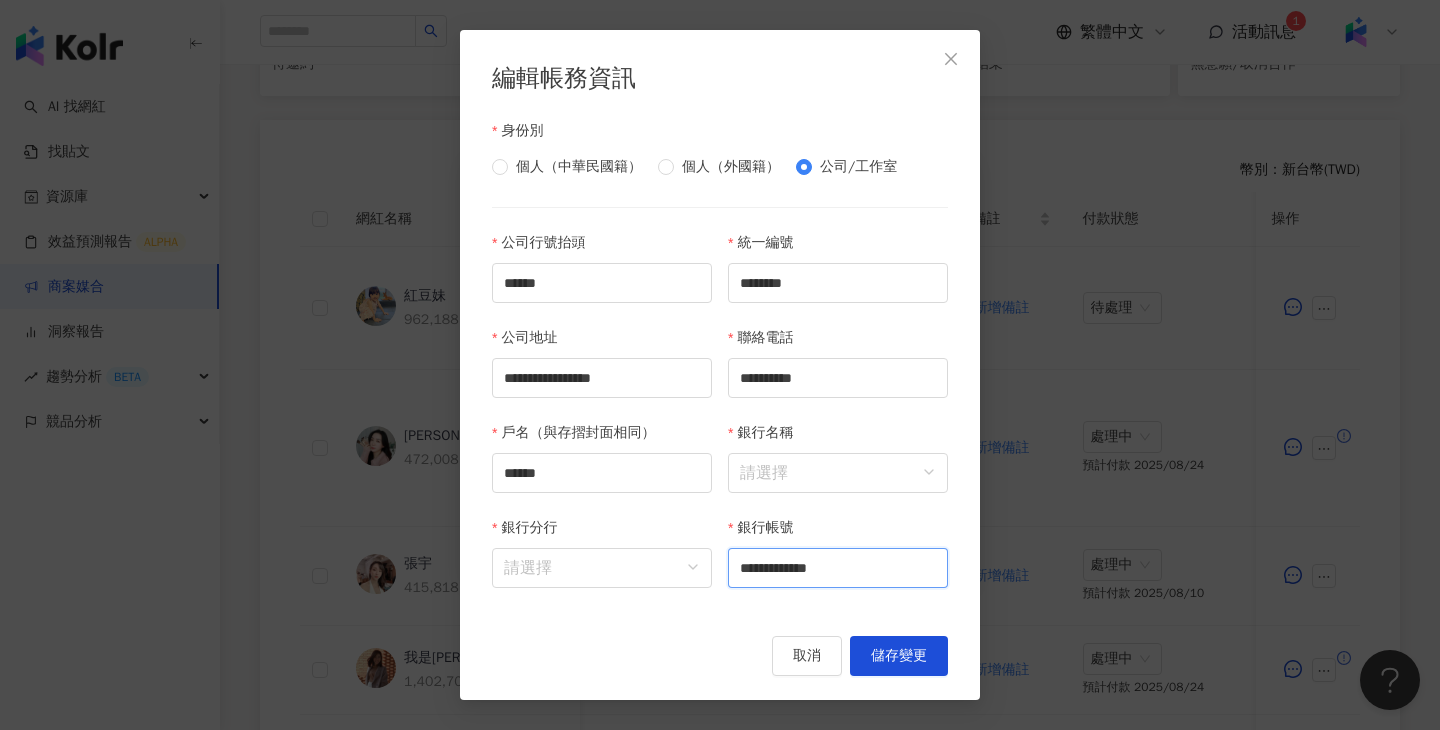 type on "**********" 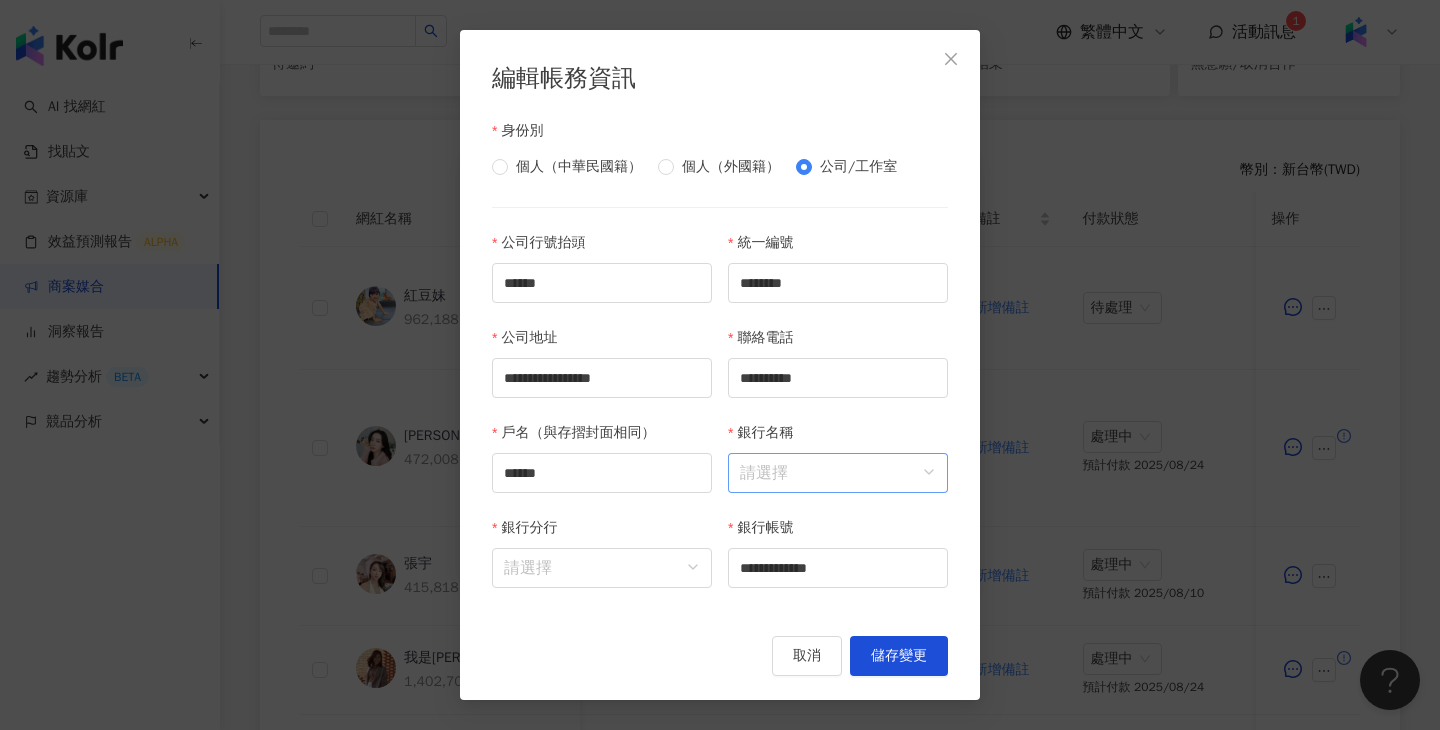 click on "銀行名稱" at bounding box center [838, 473] 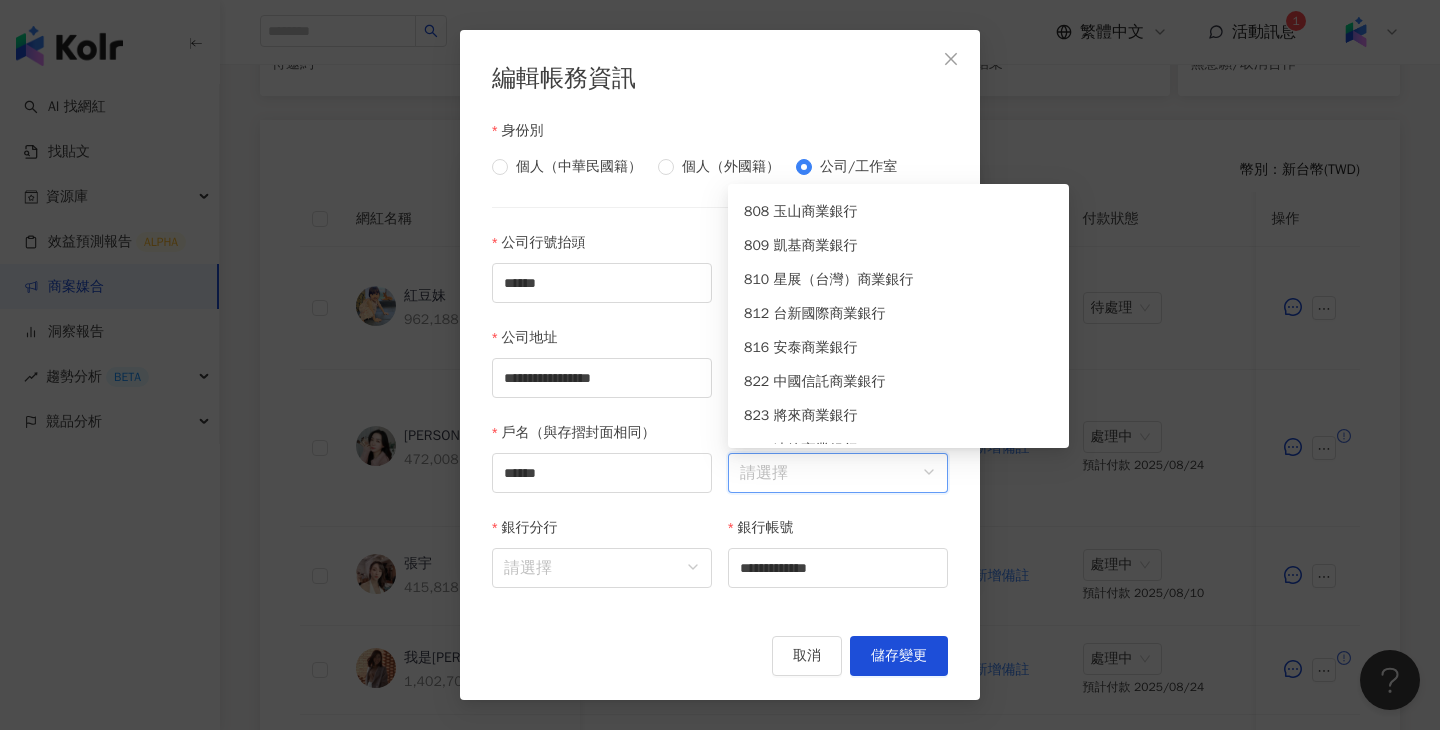scroll, scrollTop: 7232, scrollLeft: 0, axis: vertical 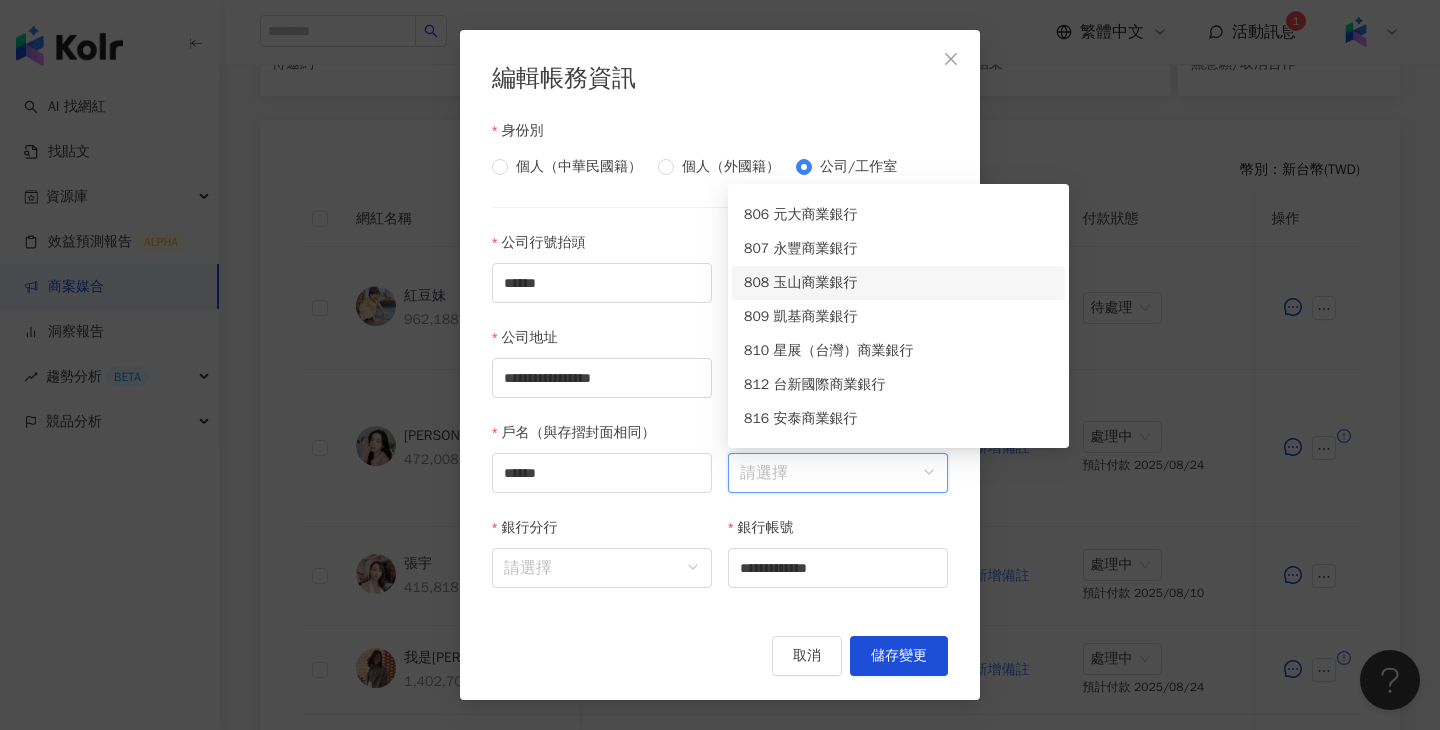 click on "808 玉山商業銀行" at bounding box center (898, 283) 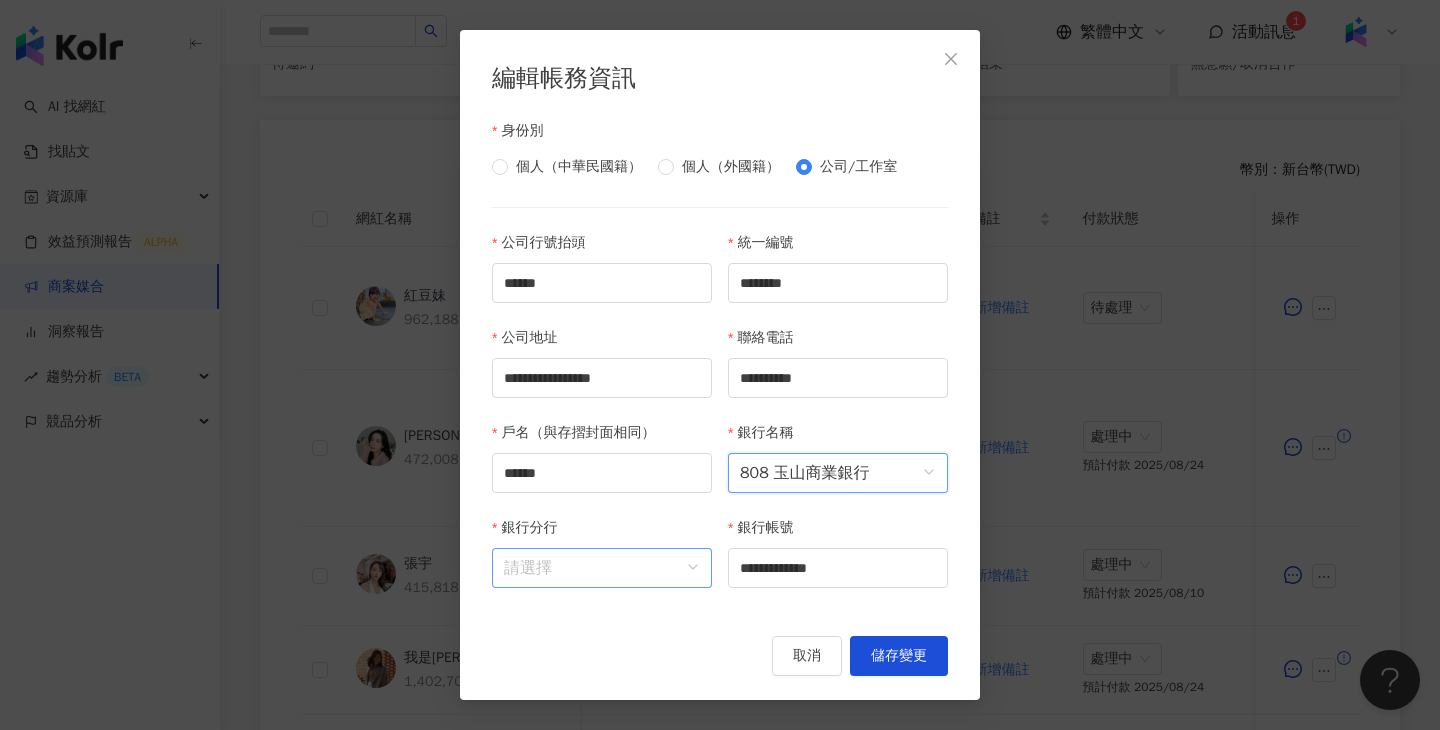click on "銀行分行" at bounding box center [602, 568] 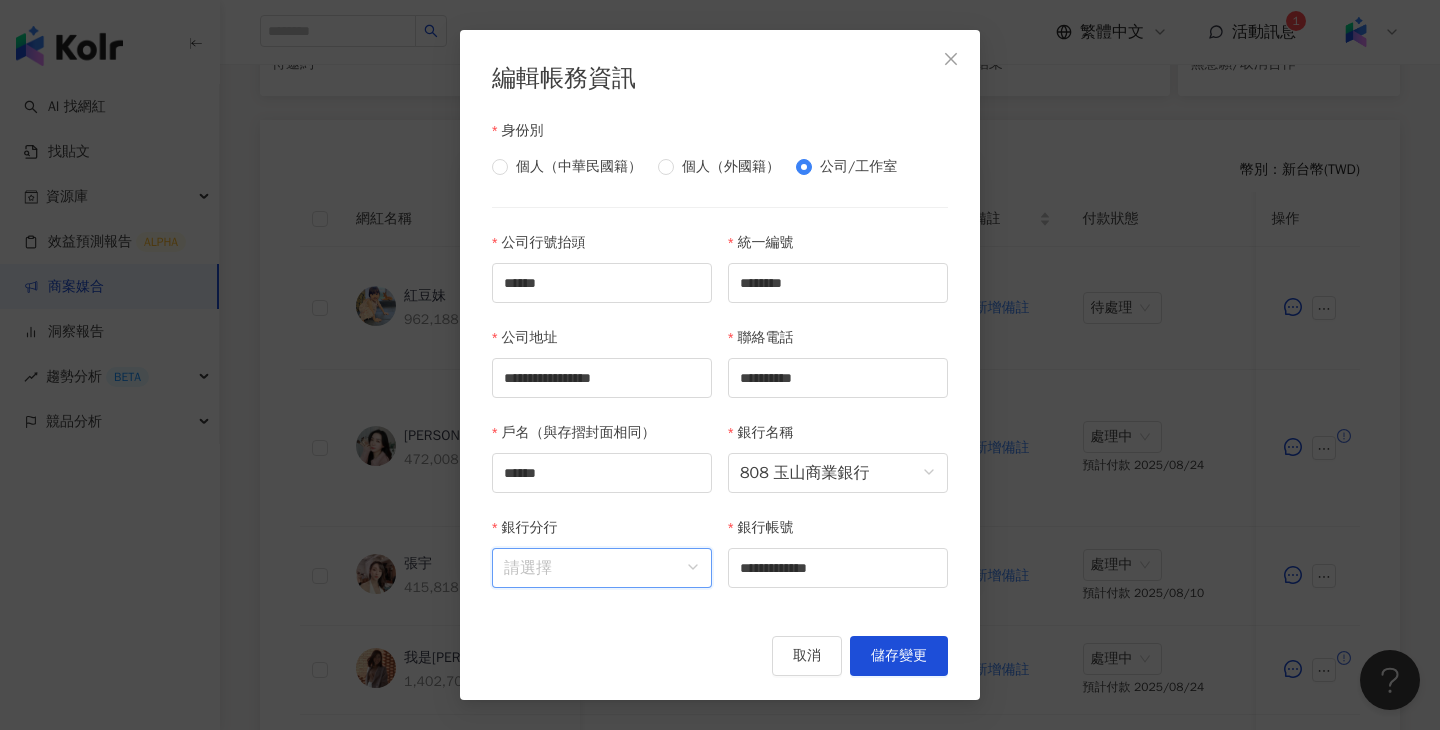 click on "銀行分行" at bounding box center [602, 568] 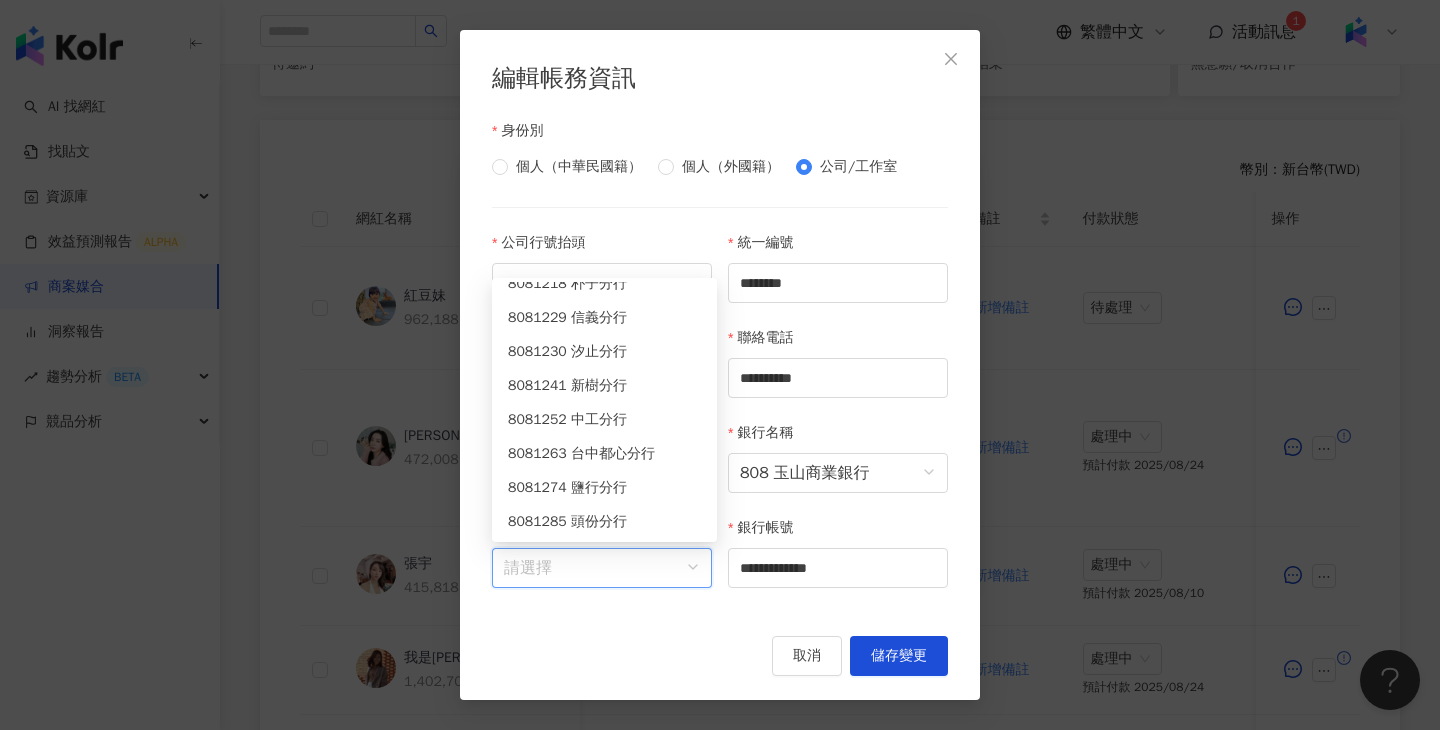 scroll, scrollTop: 4384, scrollLeft: 0, axis: vertical 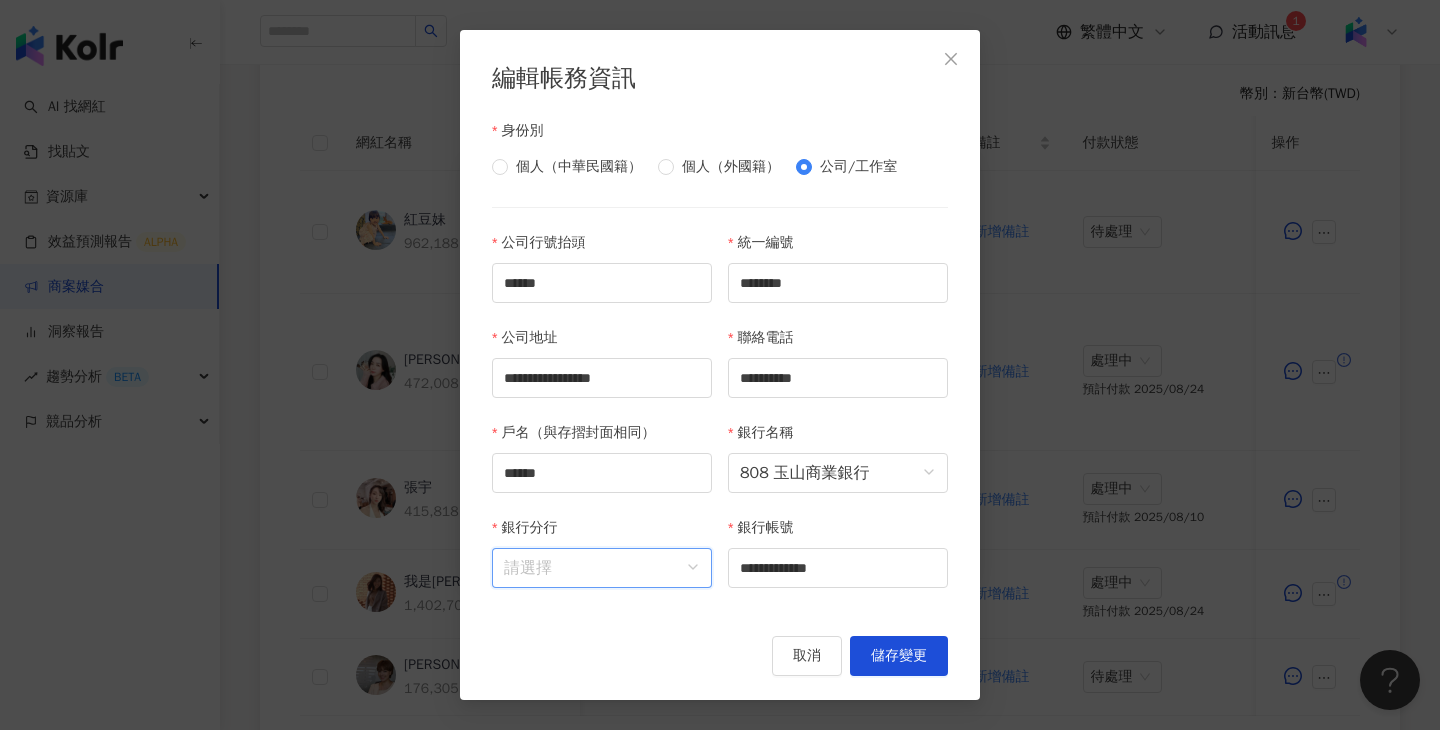 click on "銀行分行" at bounding box center (602, 568) 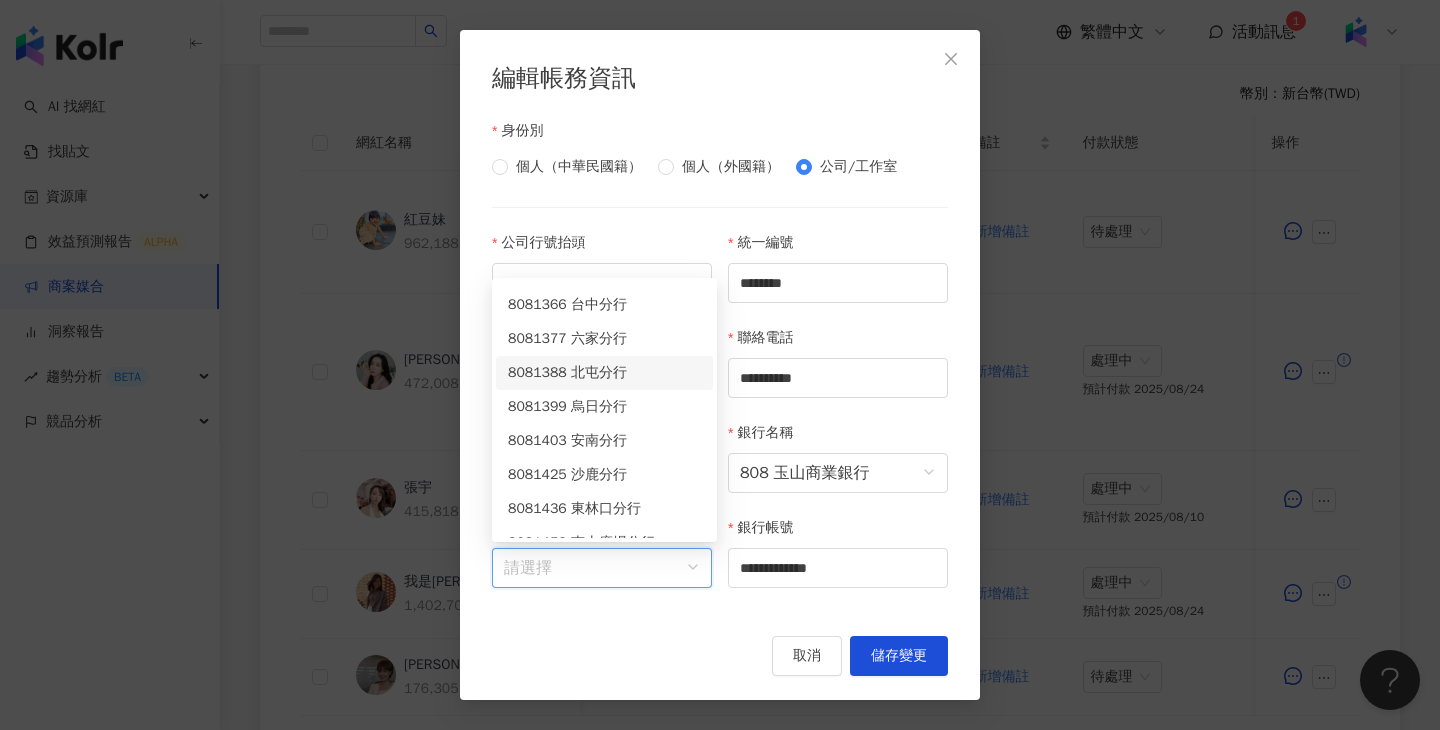 scroll, scrollTop: 4470, scrollLeft: 0, axis: vertical 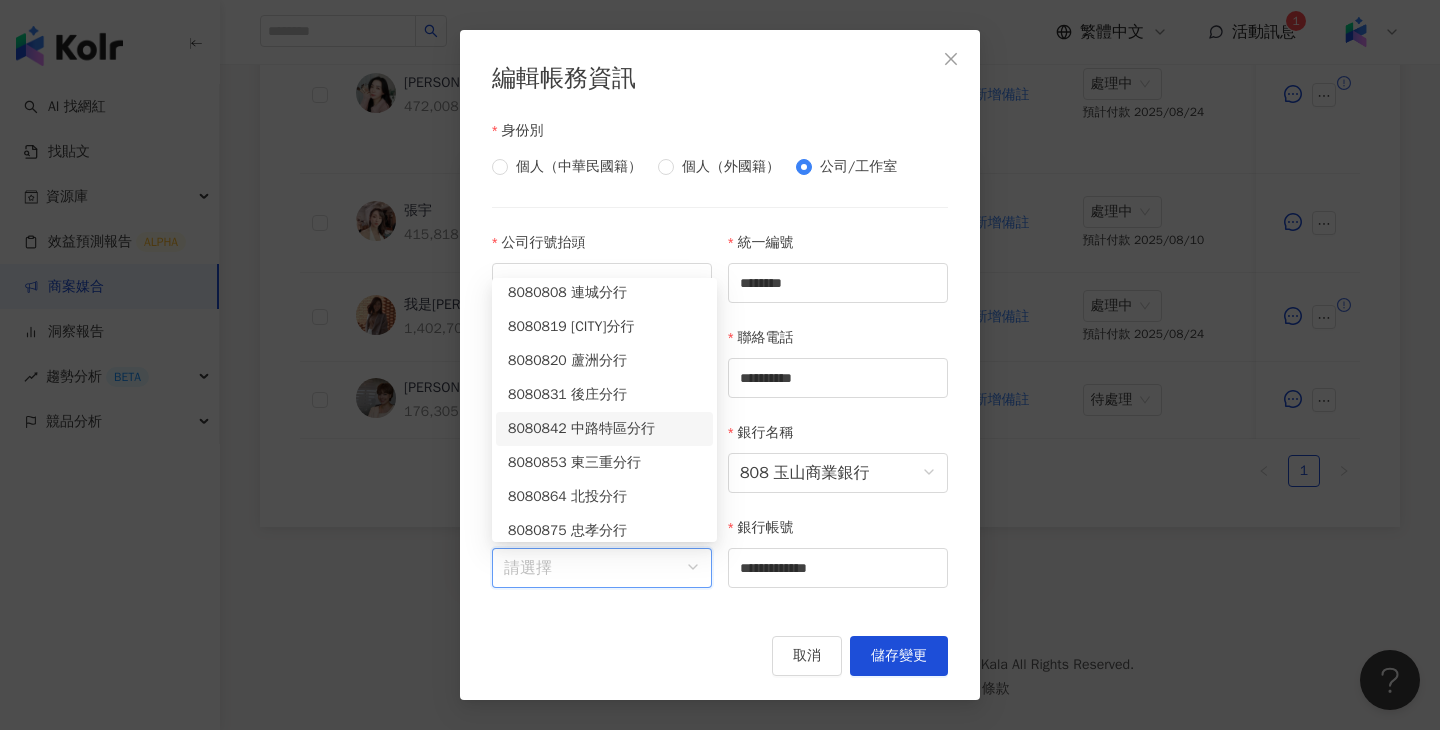 click on "8080842 中路特區分行" at bounding box center [604, 429] 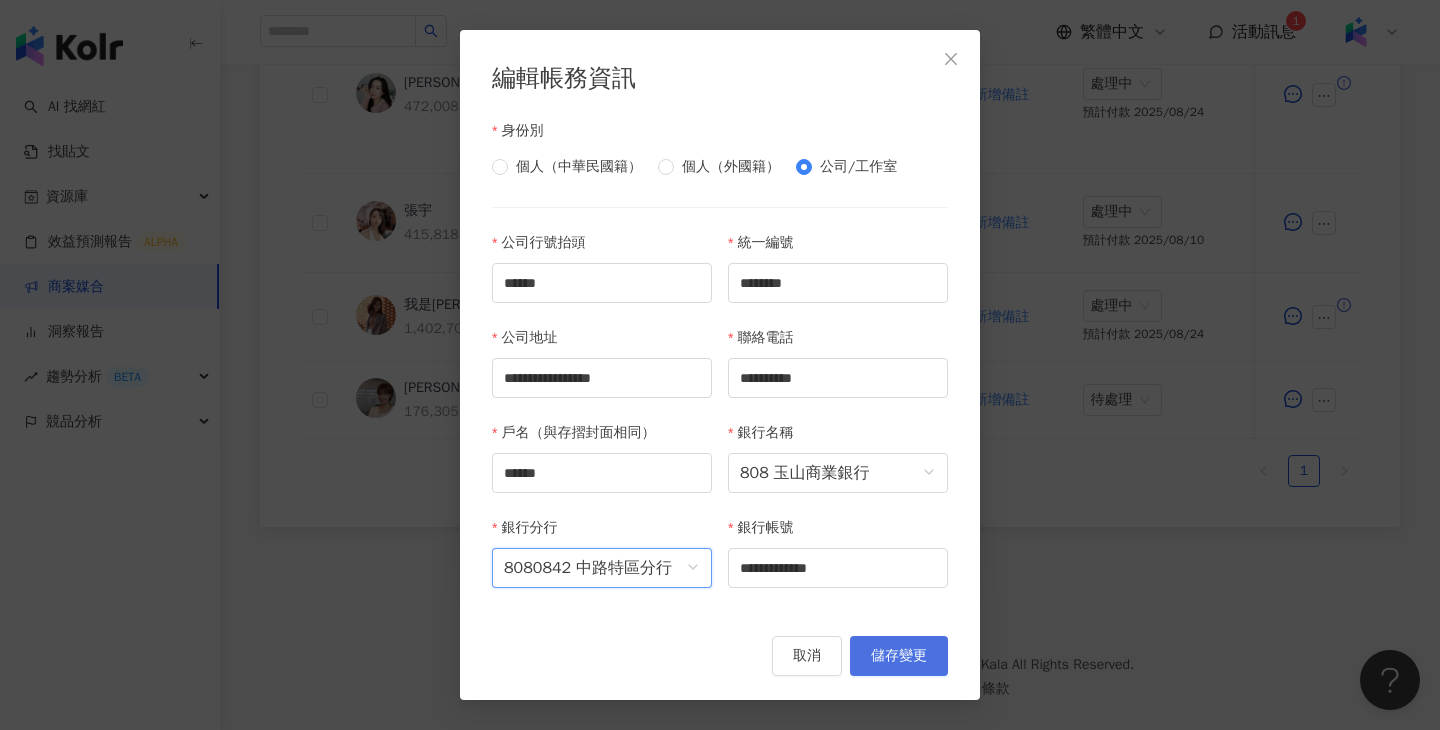 click on "儲存變更" at bounding box center [899, 656] 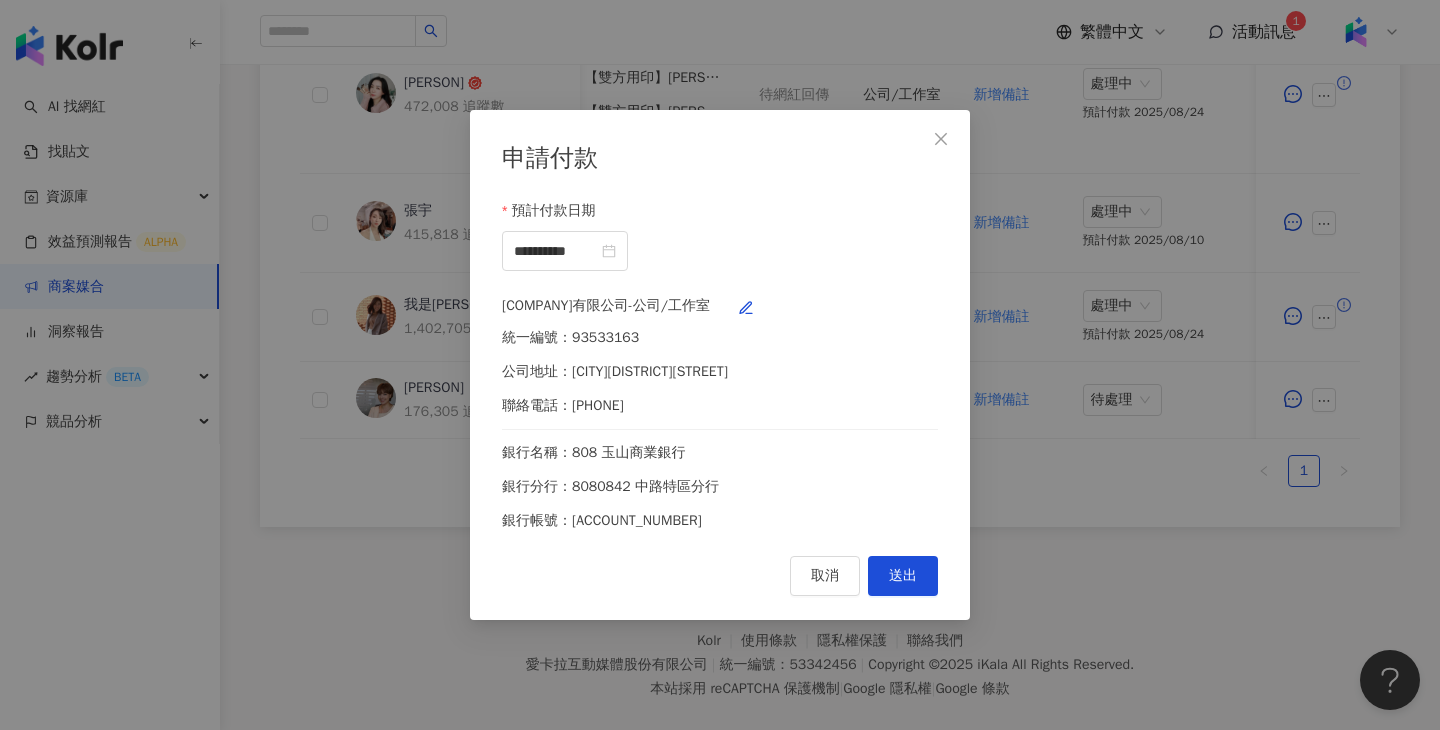click on "**********" at bounding box center [720, 365] 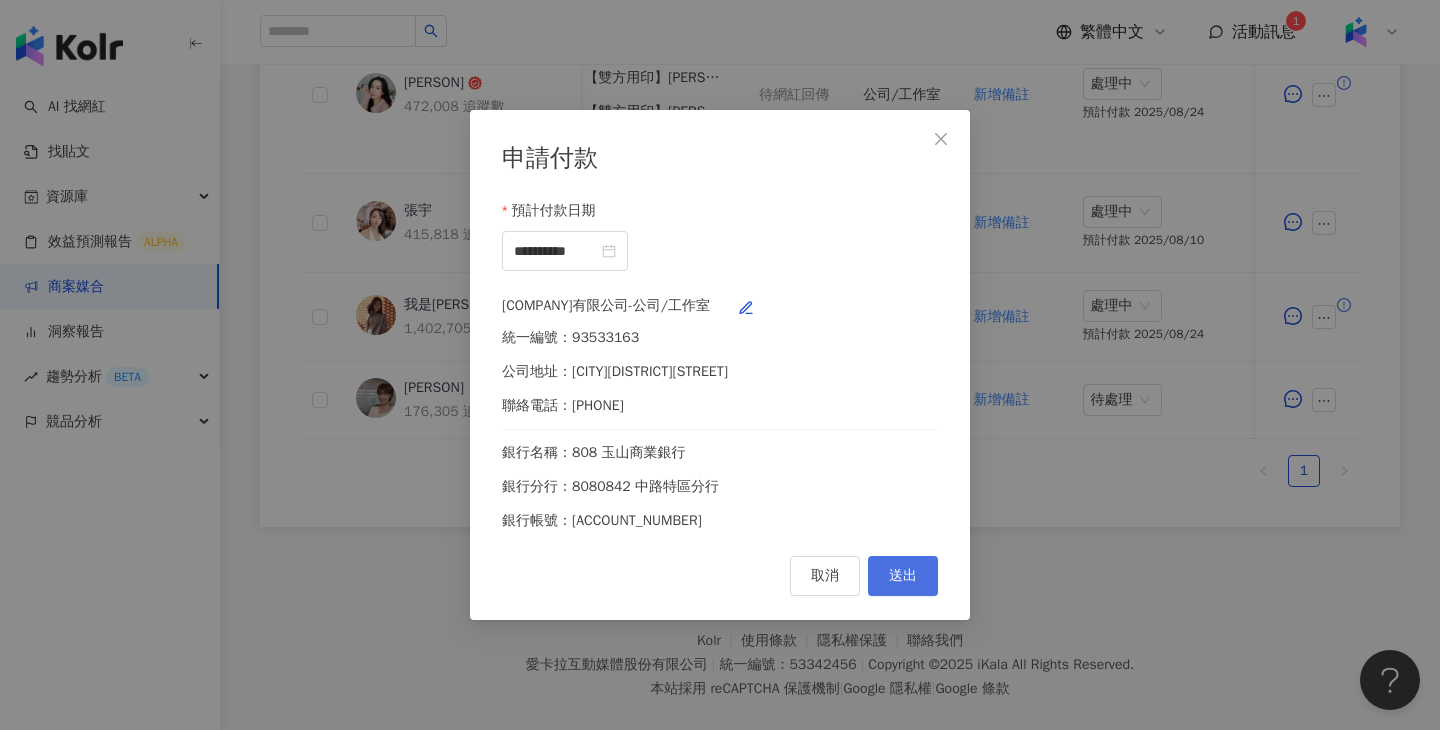 click on "送出" at bounding box center [903, 576] 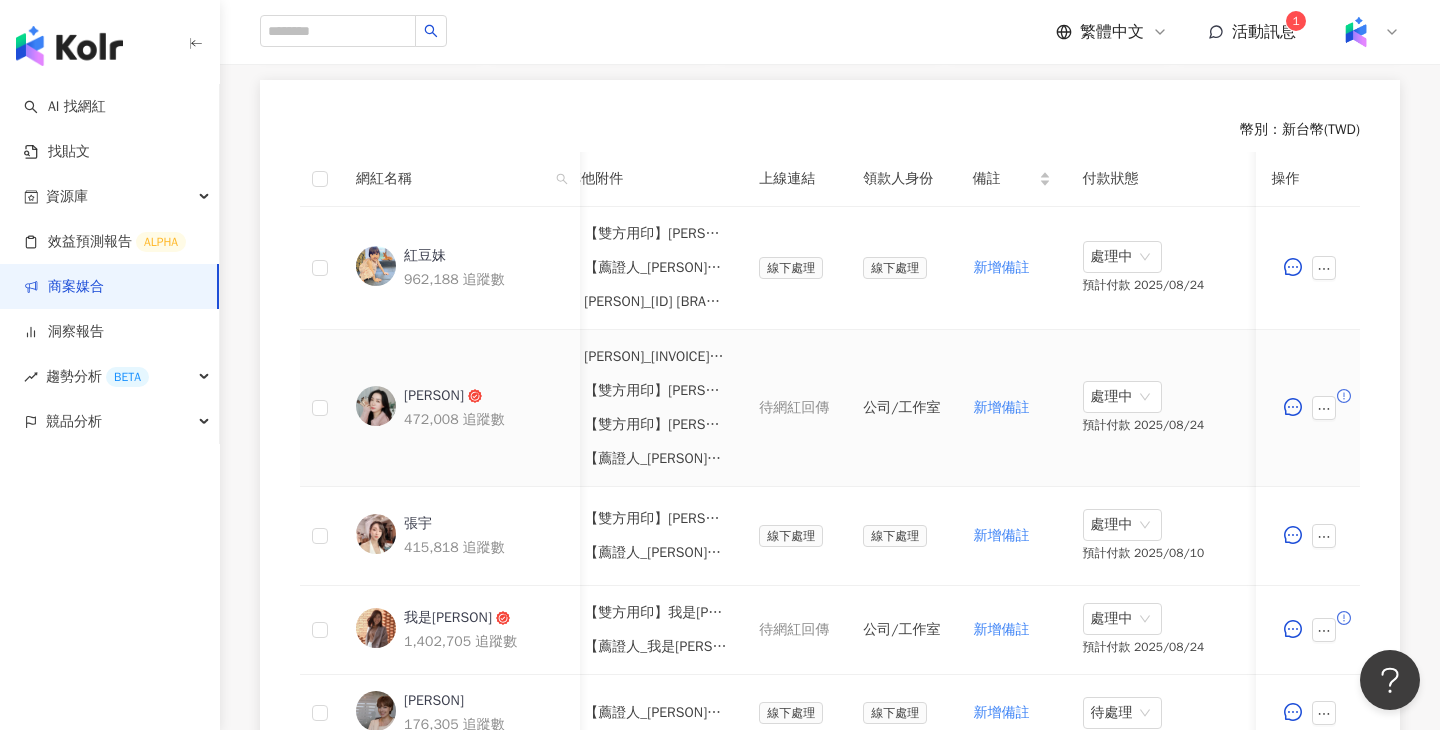 scroll, scrollTop: 512, scrollLeft: 0, axis: vertical 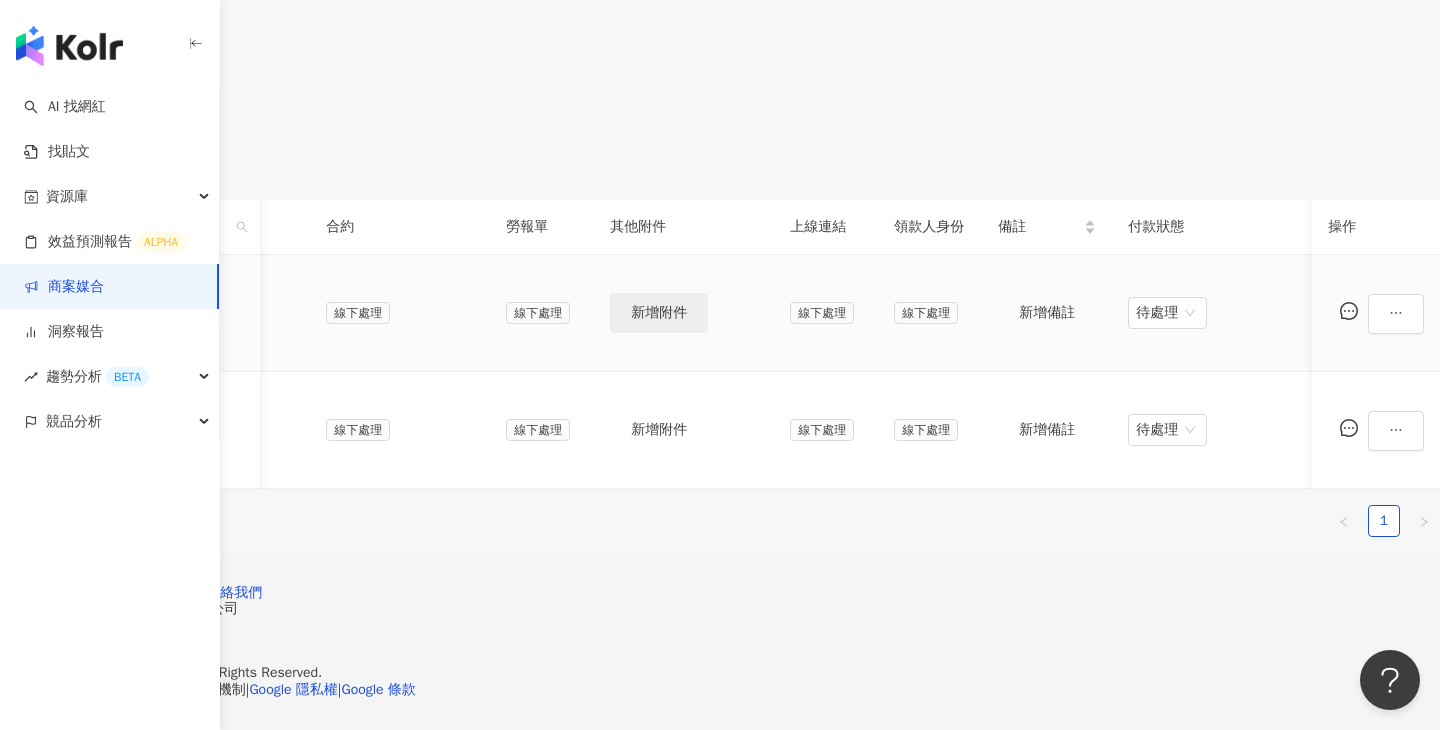click on "新增附件" at bounding box center (659, 313) 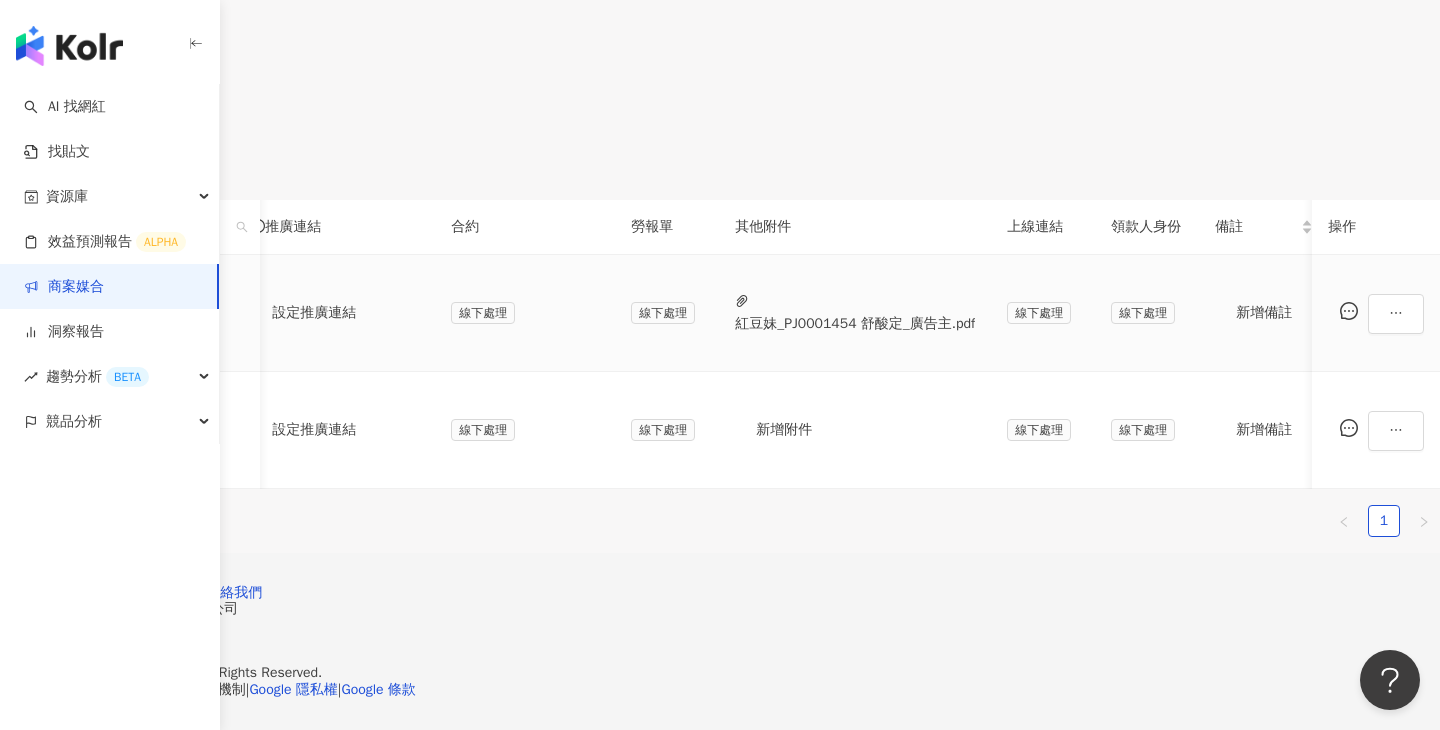 scroll, scrollTop: 0, scrollLeft: 0, axis: both 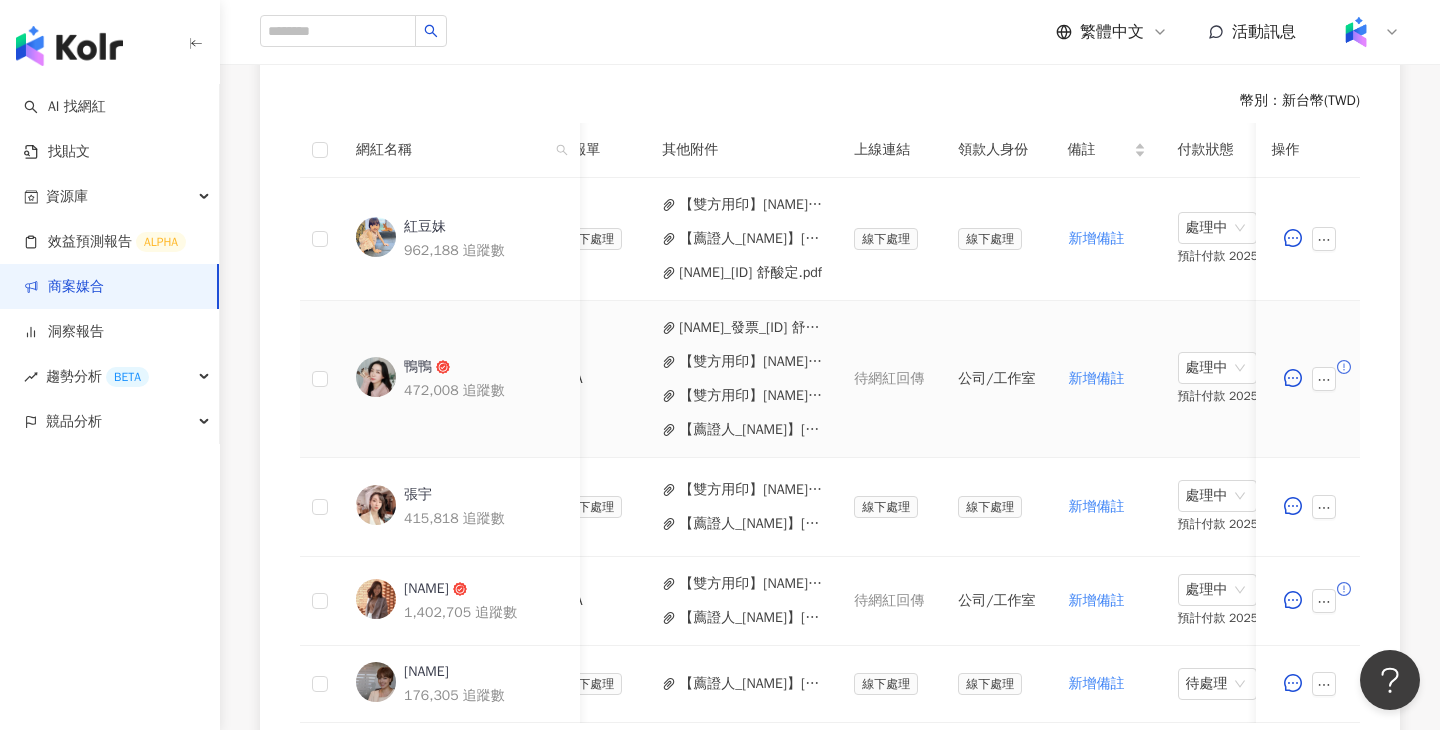 click on "[PERSON]_[INVOICE]_[ID] [BRAND]_[PRODUCT]_[DATE]_[DATETIME].pdf" at bounding box center (750, 328) 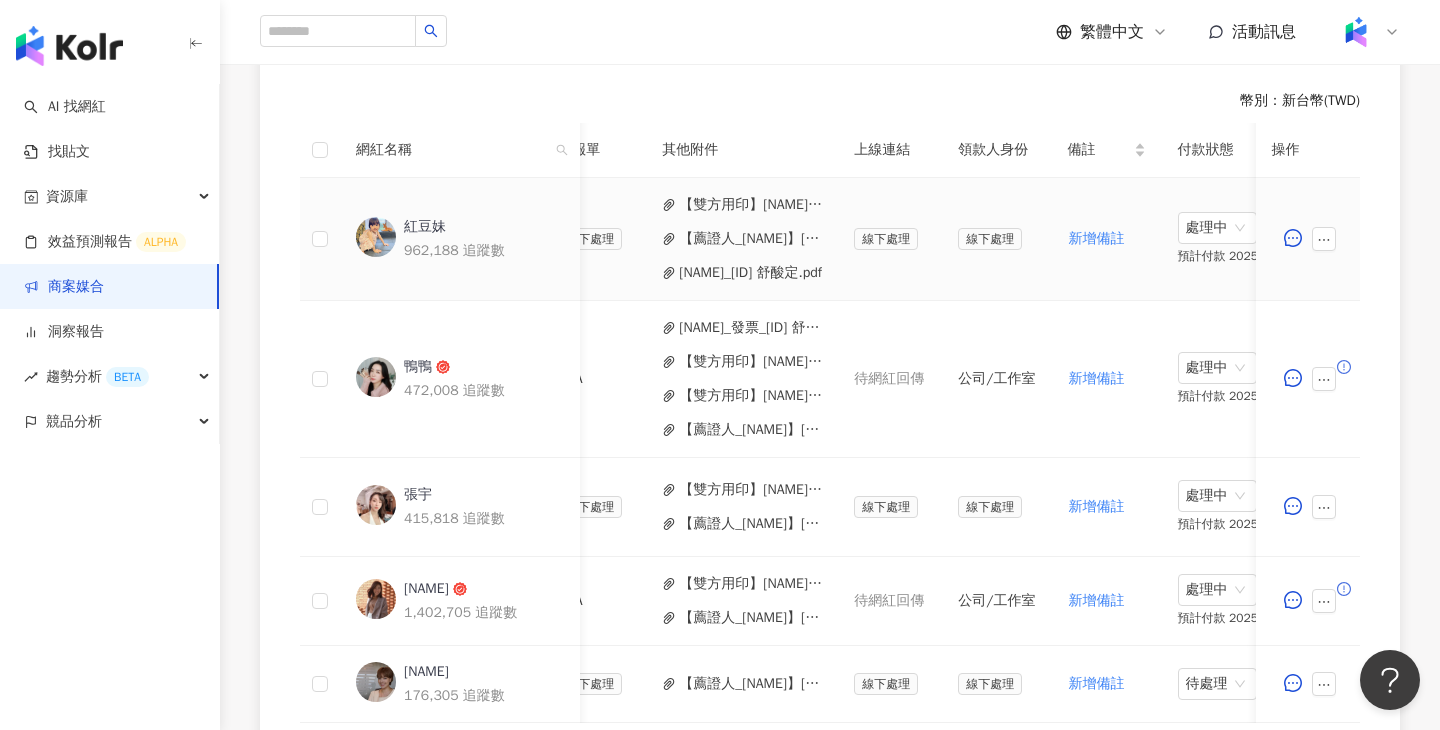 scroll, scrollTop: 0, scrollLeft: 883, axis: horizontal 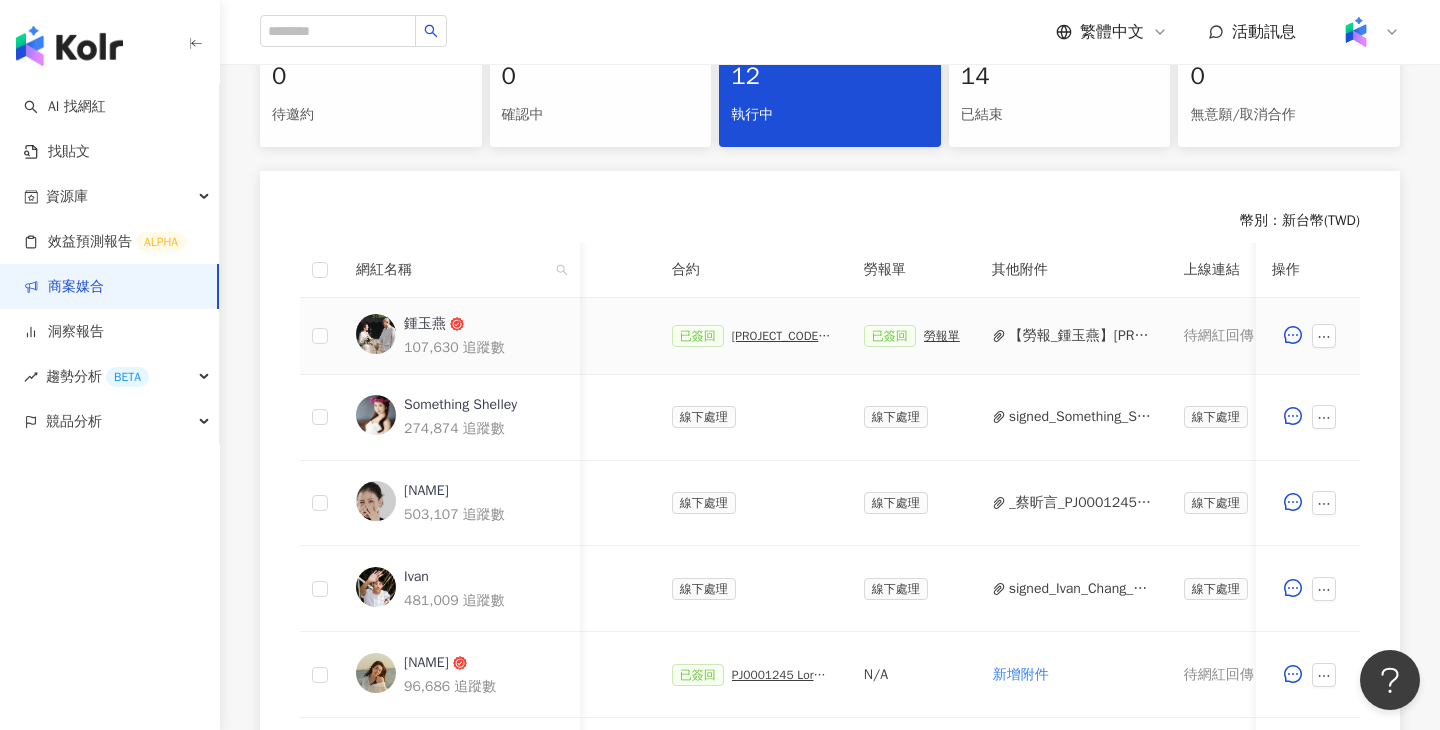 click on "【勞報_鍾玉燕】PJ0001245 Loreal_ACD_SKC_Y25_KOL.pdf" at bounding box center (1080, 336) 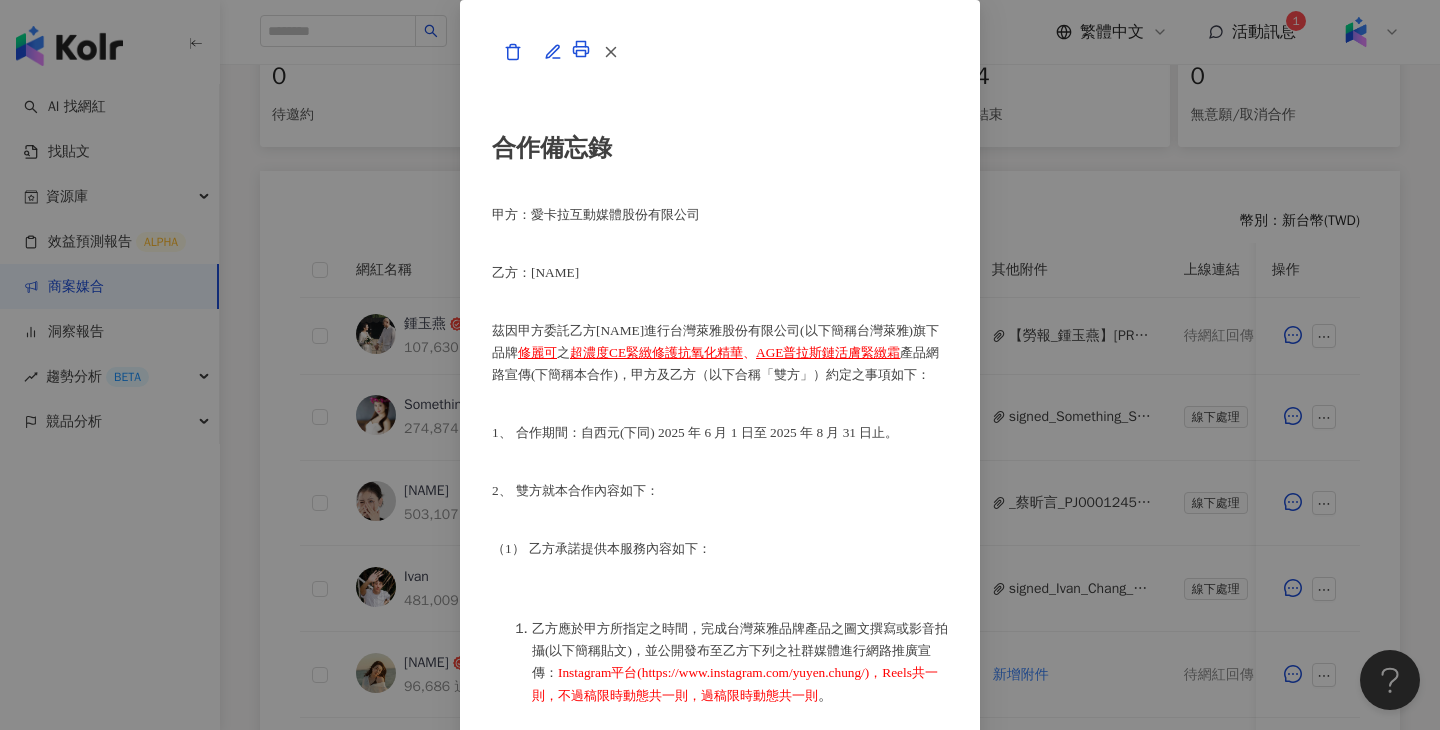 scroll, scrollTop: 4242, scrollLeft: 0, axis: vertical 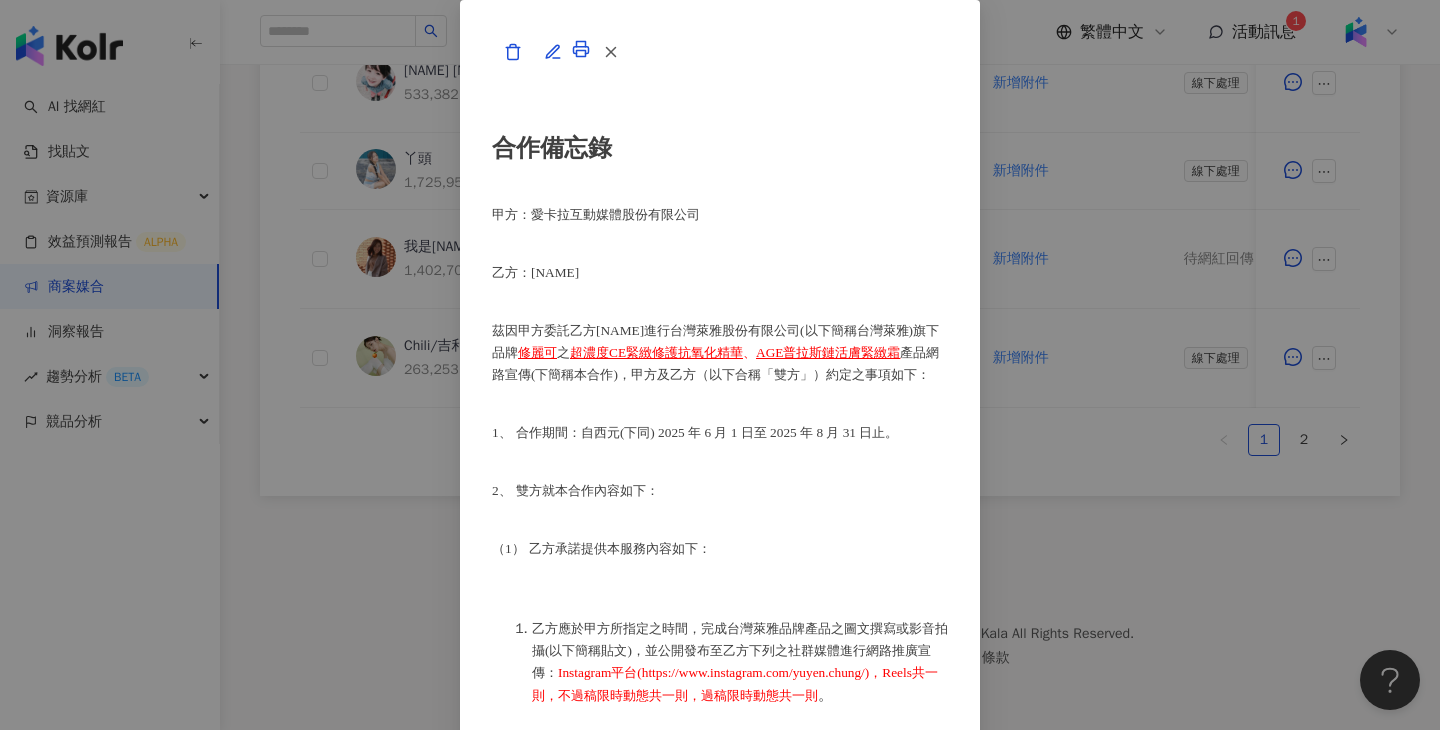 click on "合作備忘錄
甲方：愛卡拉互動媒體股份有限公司
乙方：鍾玉燕
茲因甲方委託乙方鍾玉燕進行台灣萊雅股份有限公司(以下簡稱台灣萊雅)旗下品牌 修麗可 之 超濃度CE緊緻修護抗氧化精華 、 AGE普拉斯鏈活膚緊緻霜 產品網路宣傳(下簡稱本合作)，甲方及乙方（以下合稱「雙方」）約定之事項如下：
1、   合作期間：自西元(下同) 2025 年 6 月 1 日至 2025 年 8 月 31 日止。
2、   雙方就本合作內容如下：
（1）   乙方承諾提供本服務內容如下：
乙方應於甲方所指定之時間，完成台灣萊雅品牌產品之圖文撰寫或影音拍攝(以下簡稱貼文)，並公開發布至乙方下列之社群媒體進行網路推廣宣傳： Instagram平台(https://www.instagram.com/yuyen.chung/)，Reels共一則，不過稿限時動態共一則，過稿限時動態共一則 。
過稿限時動態
Instagram 平台至少" at bounding box center [720, 15403] 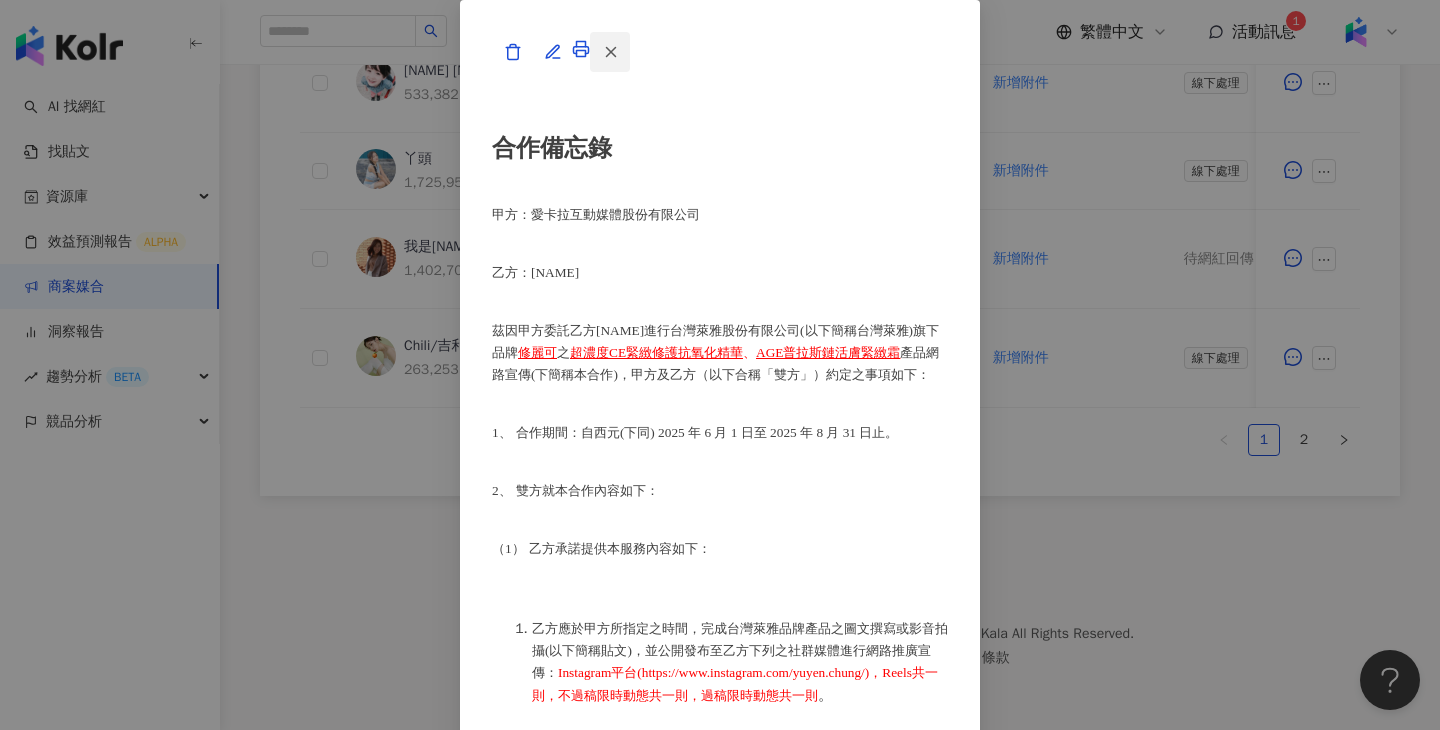 click at bounding box center [611, 52] 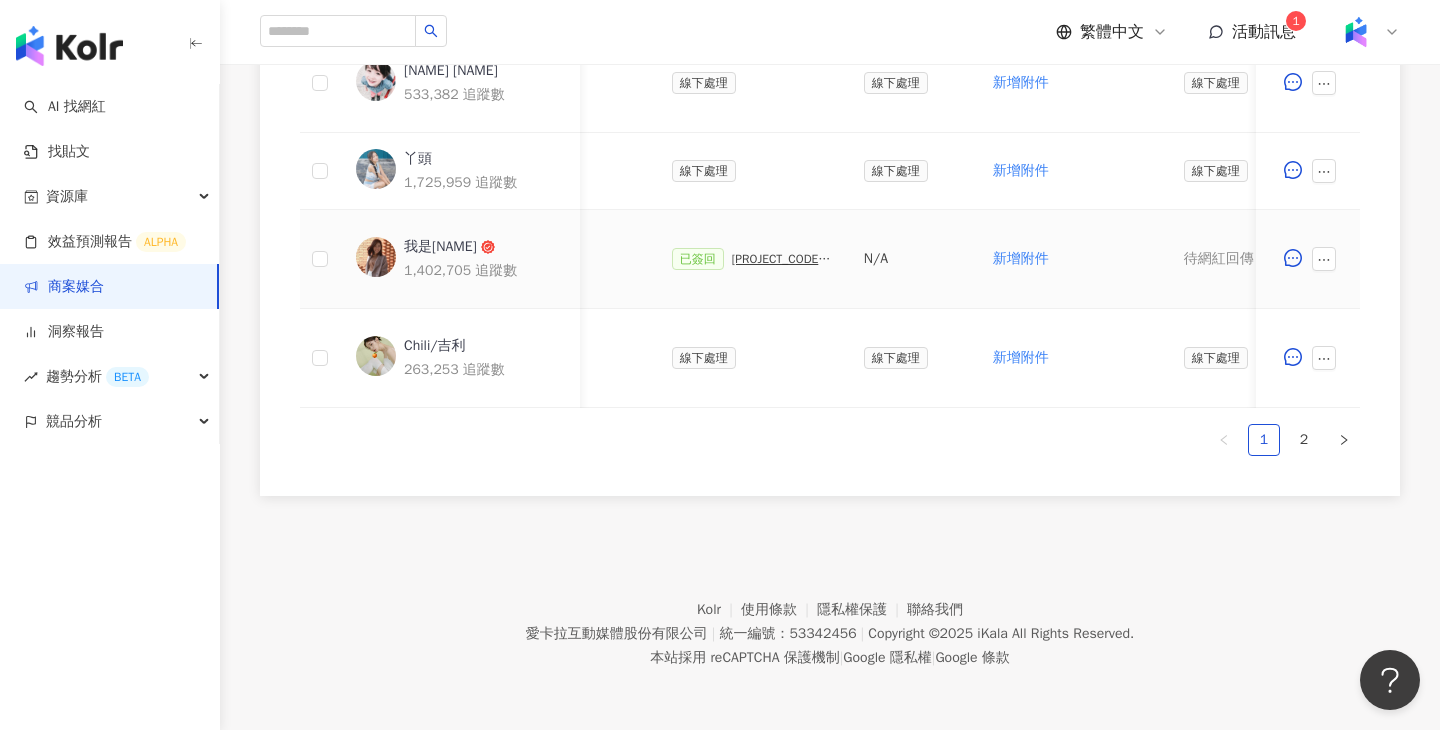 scroll, scrollTop: 0, scrollLeft: 542, axis: horizontal 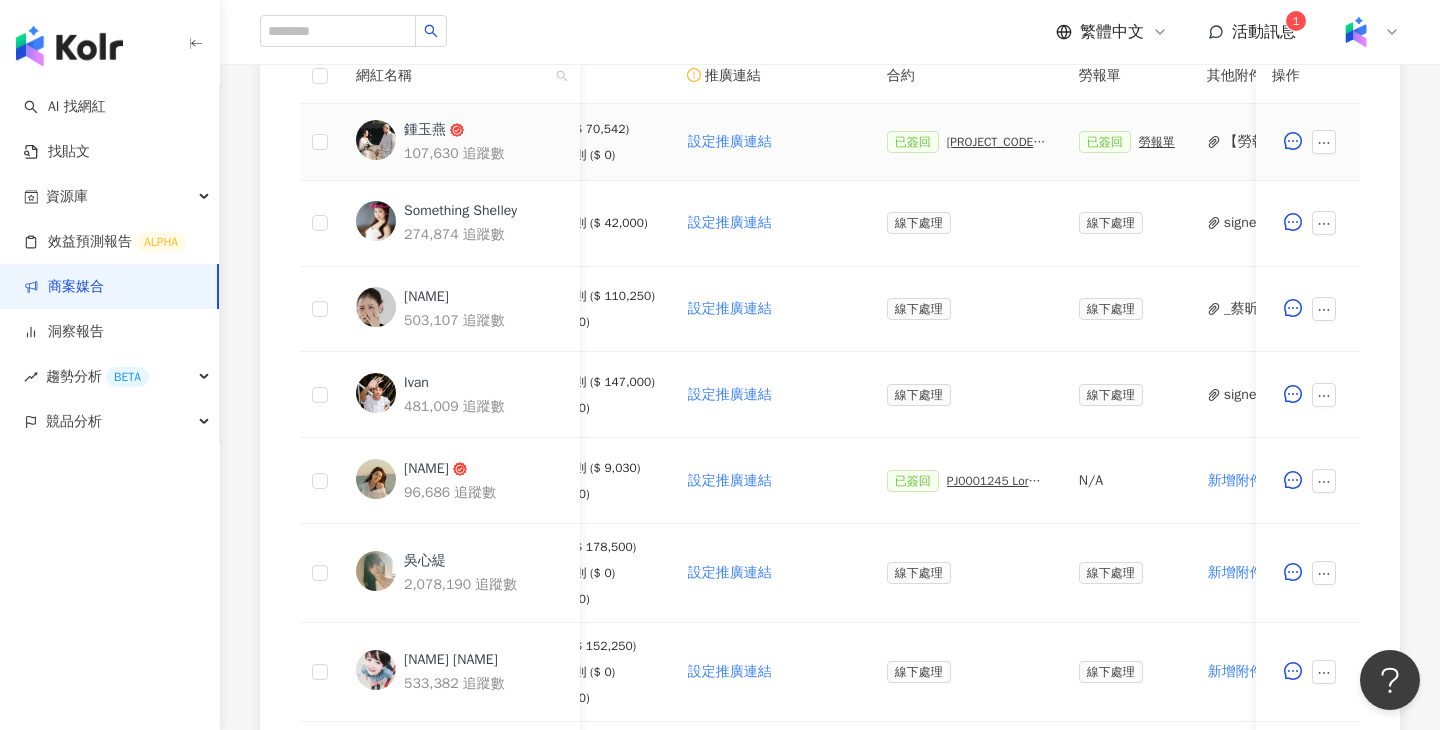 click on "【勞報_鍾玉燕】PJ0001245 Loreal_ACD_SKC_Y25_KOL.pdf" at bounding box center (1295, 142) 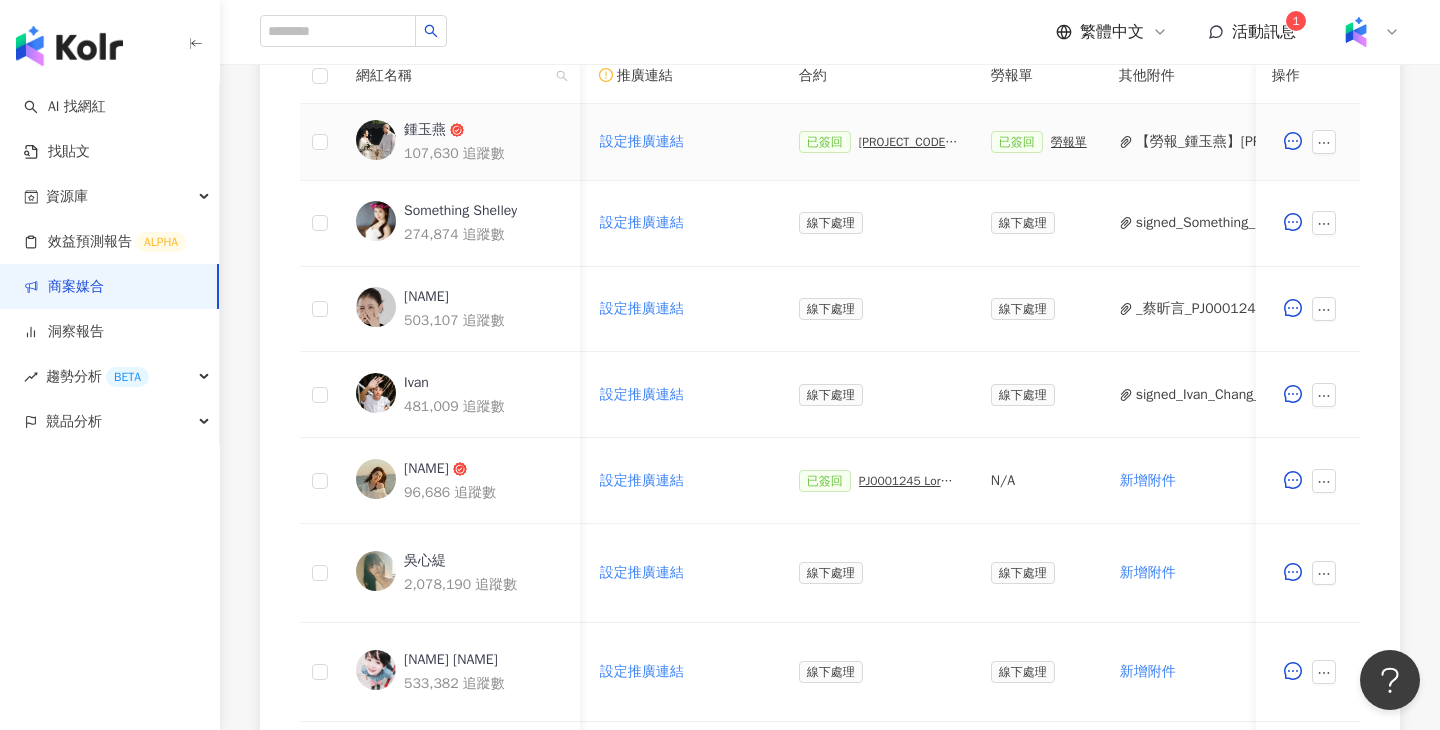 scroll, scrollTop: 0, scrollLeft: 509, axis: horizontal 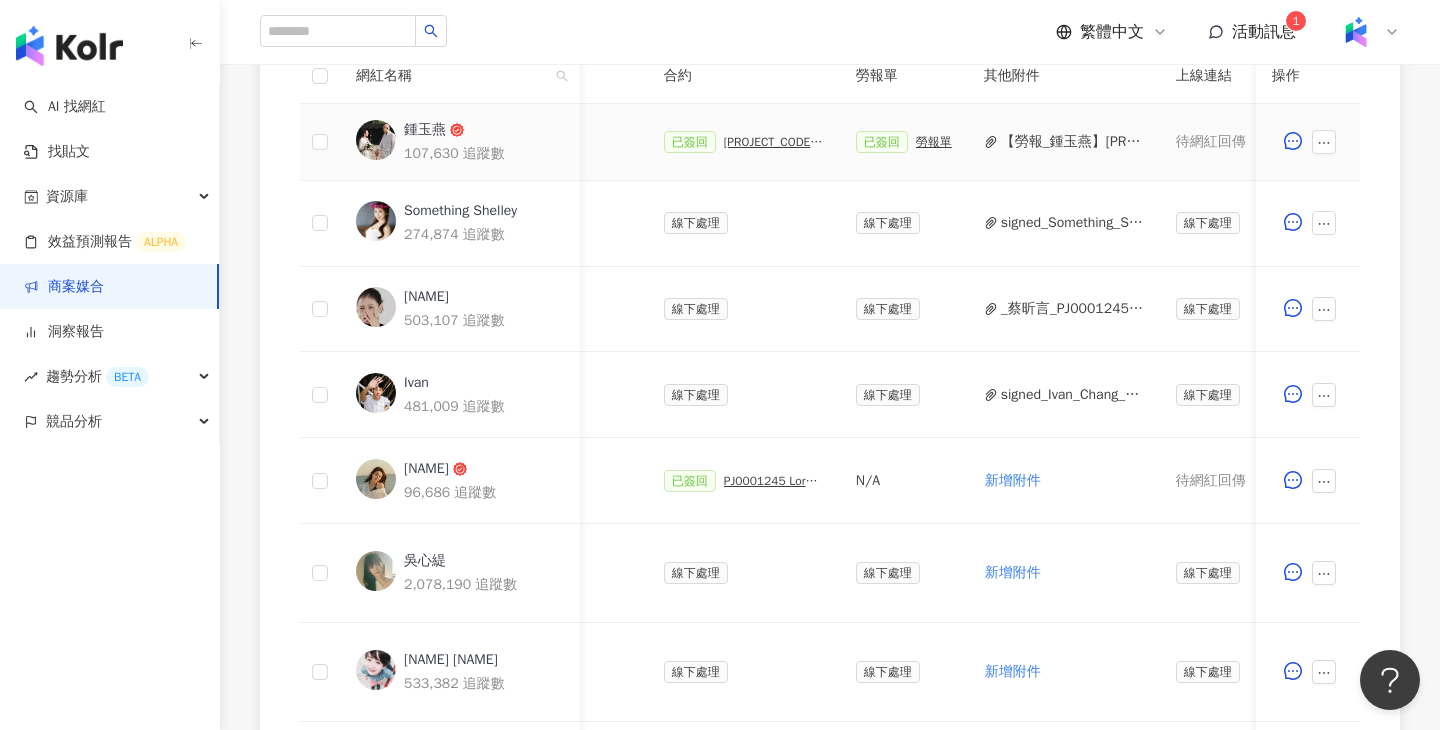 click on "已簽回 勞報單" at bounding box center [904, 142] 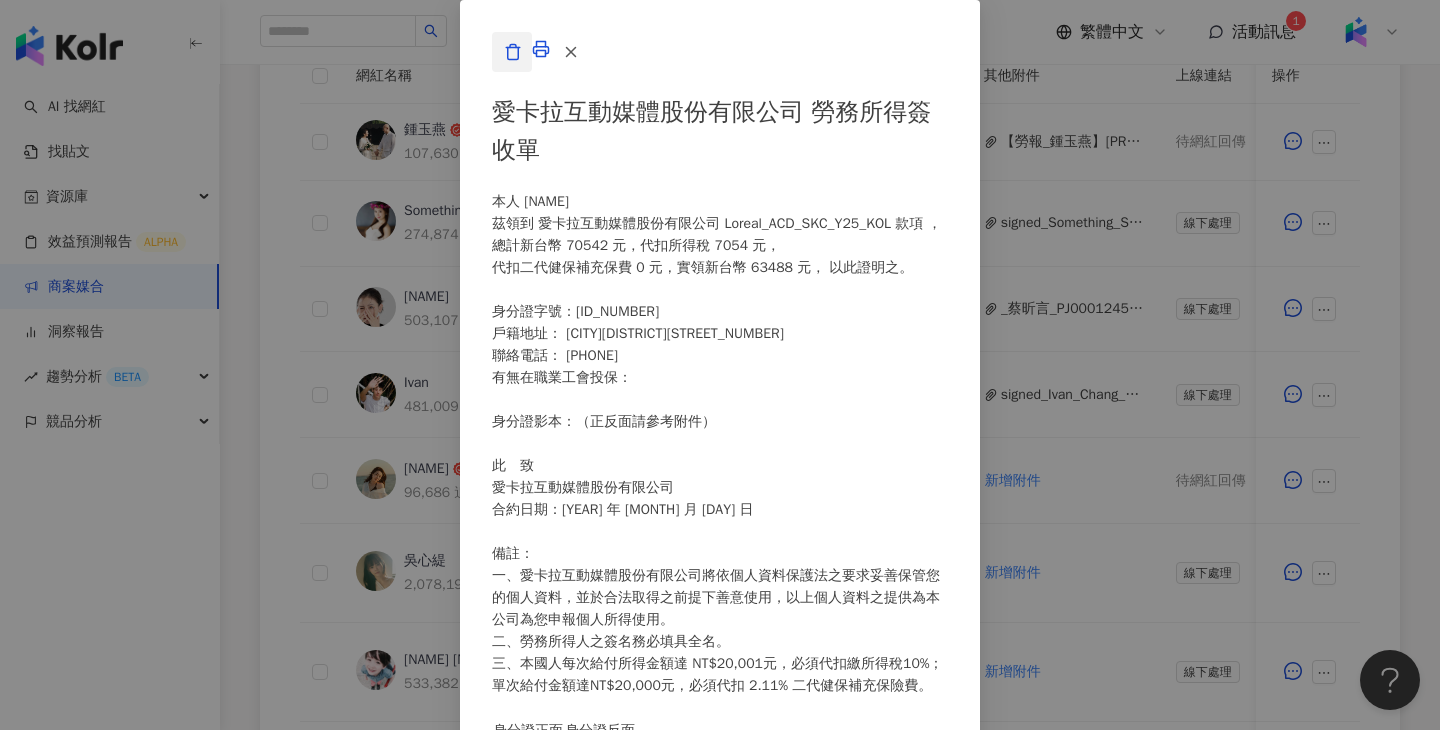 click 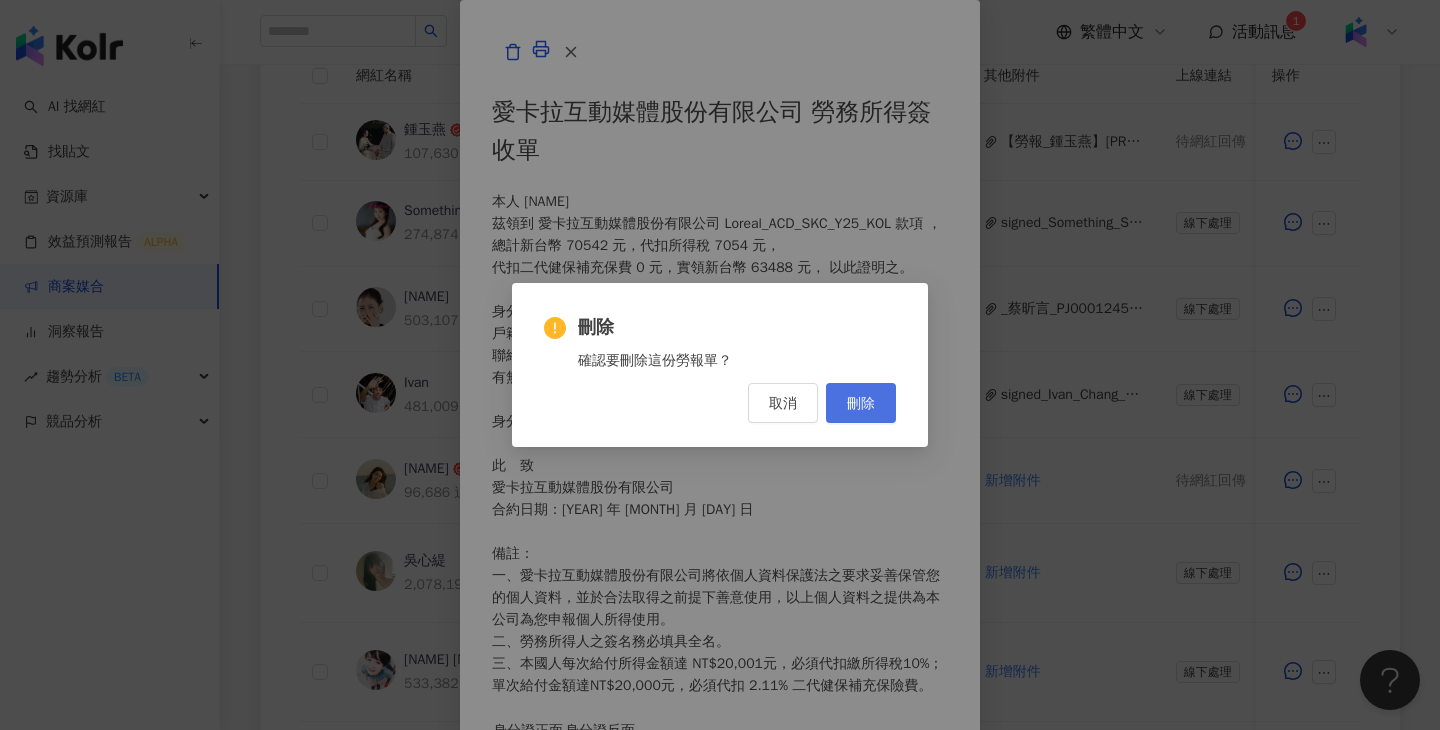 click on "刪除" at bounding box center (861, 403) 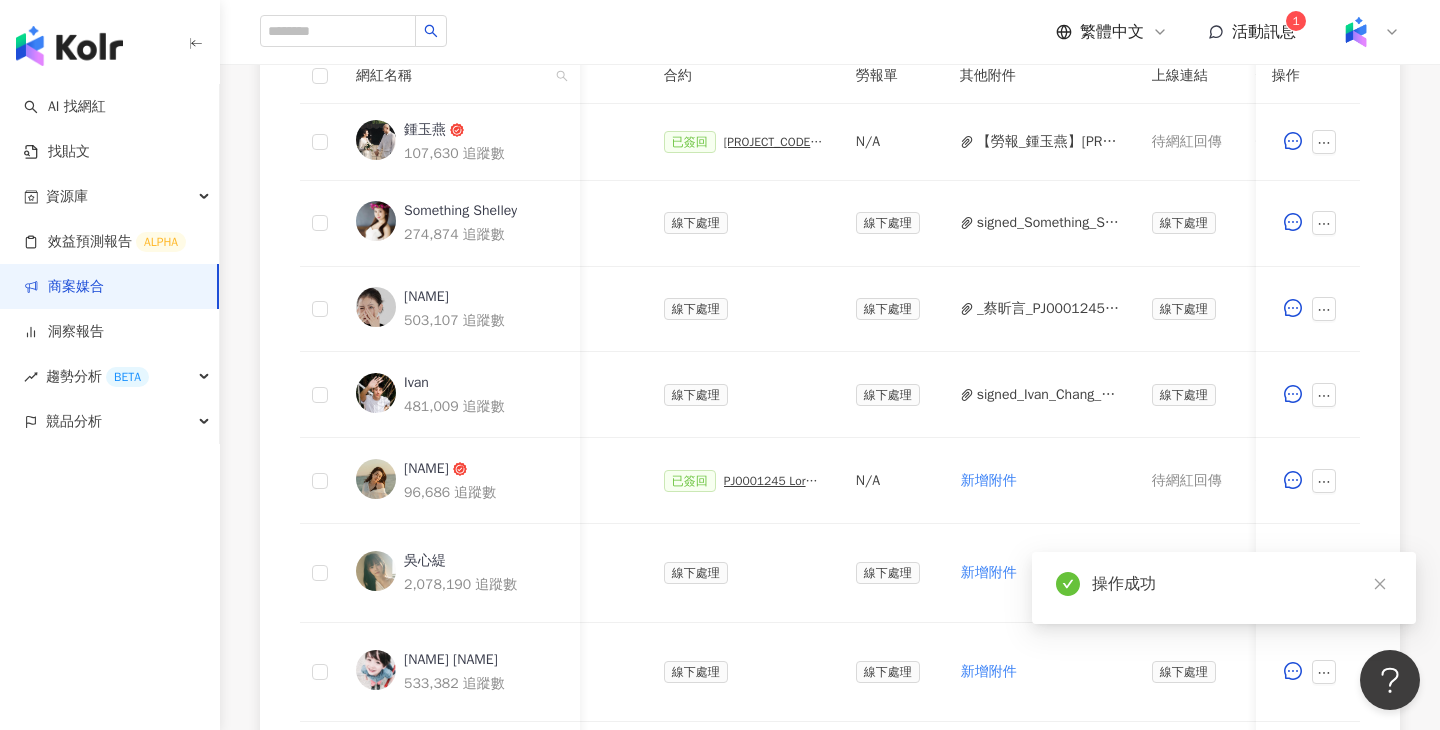 scroll, scrollTop: 0, scrollLeft: 966, axis: horizontal 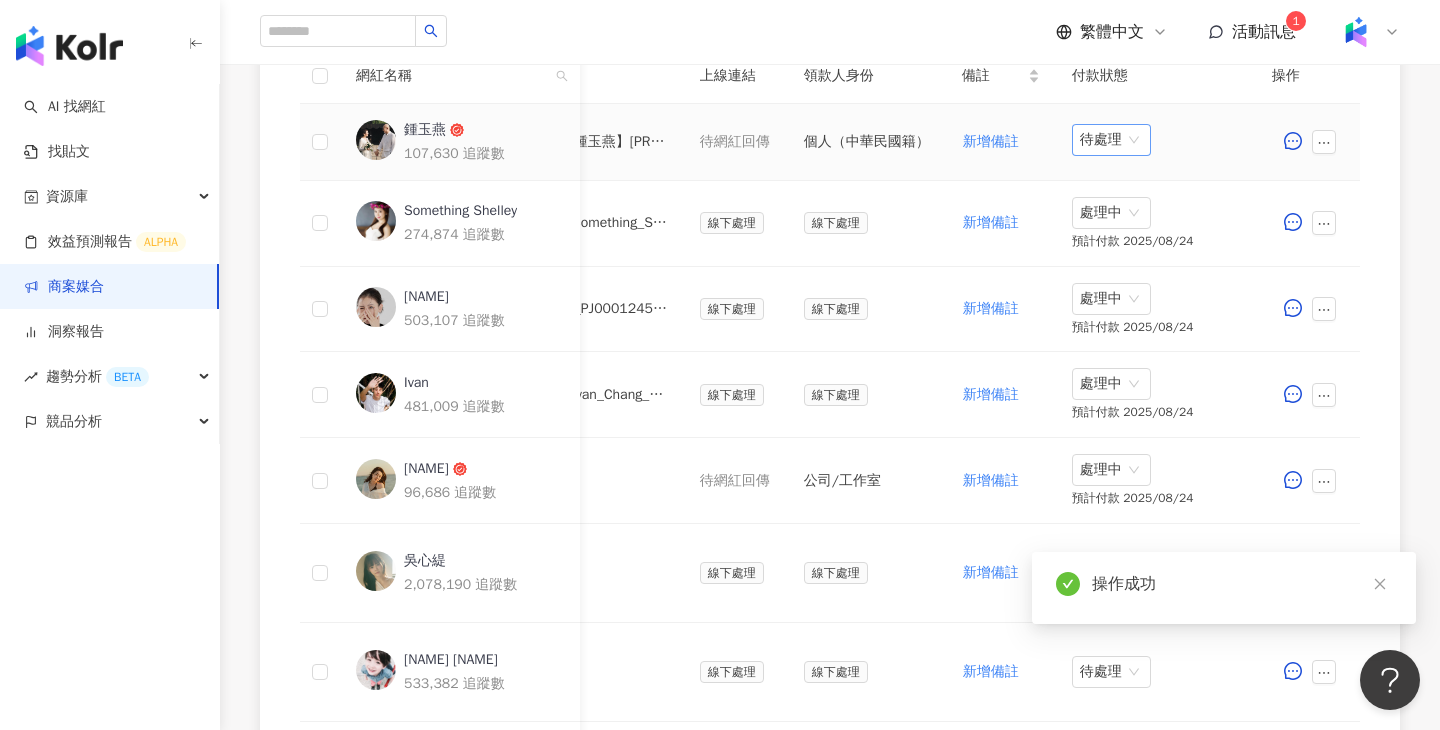 click on "待處理" at bounding box center (1111, 140) 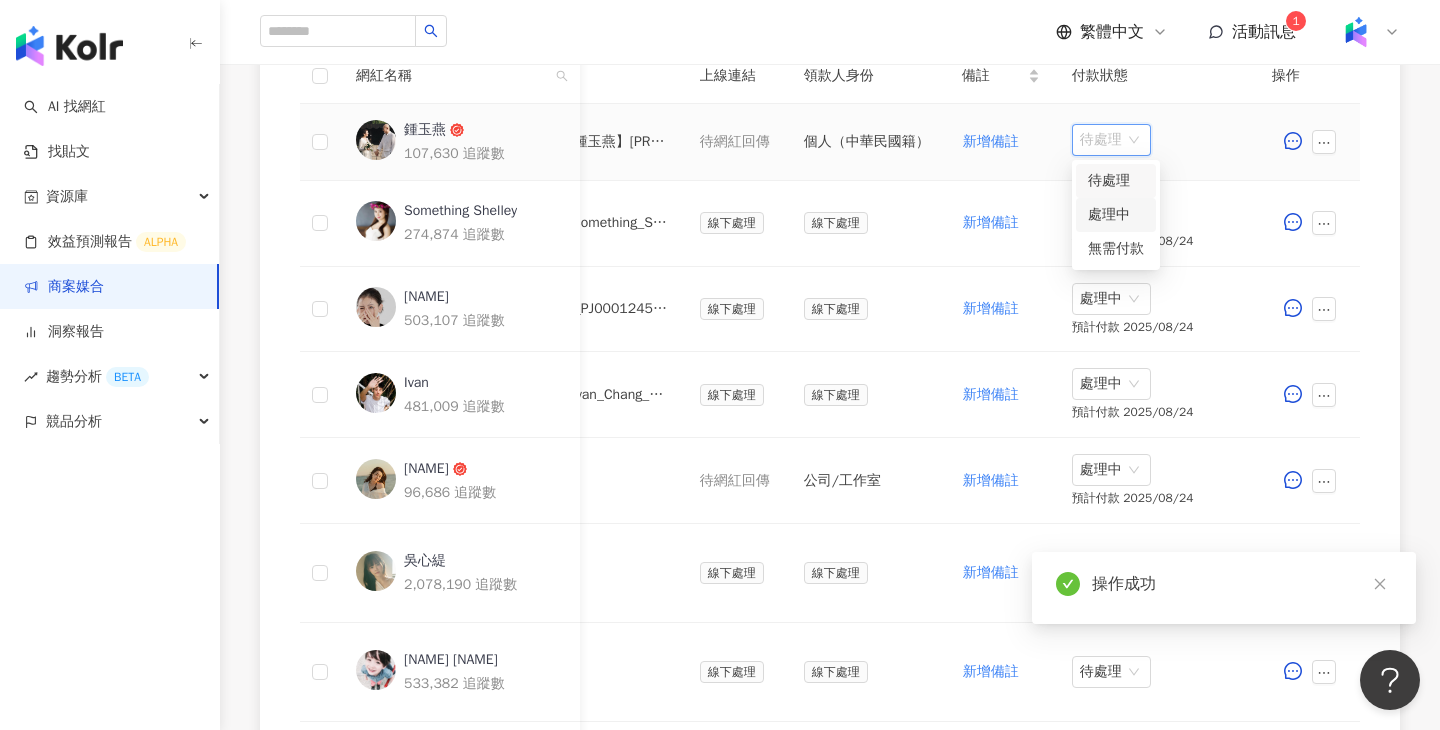 click on "處理中" at bounding box center [1116, 215] 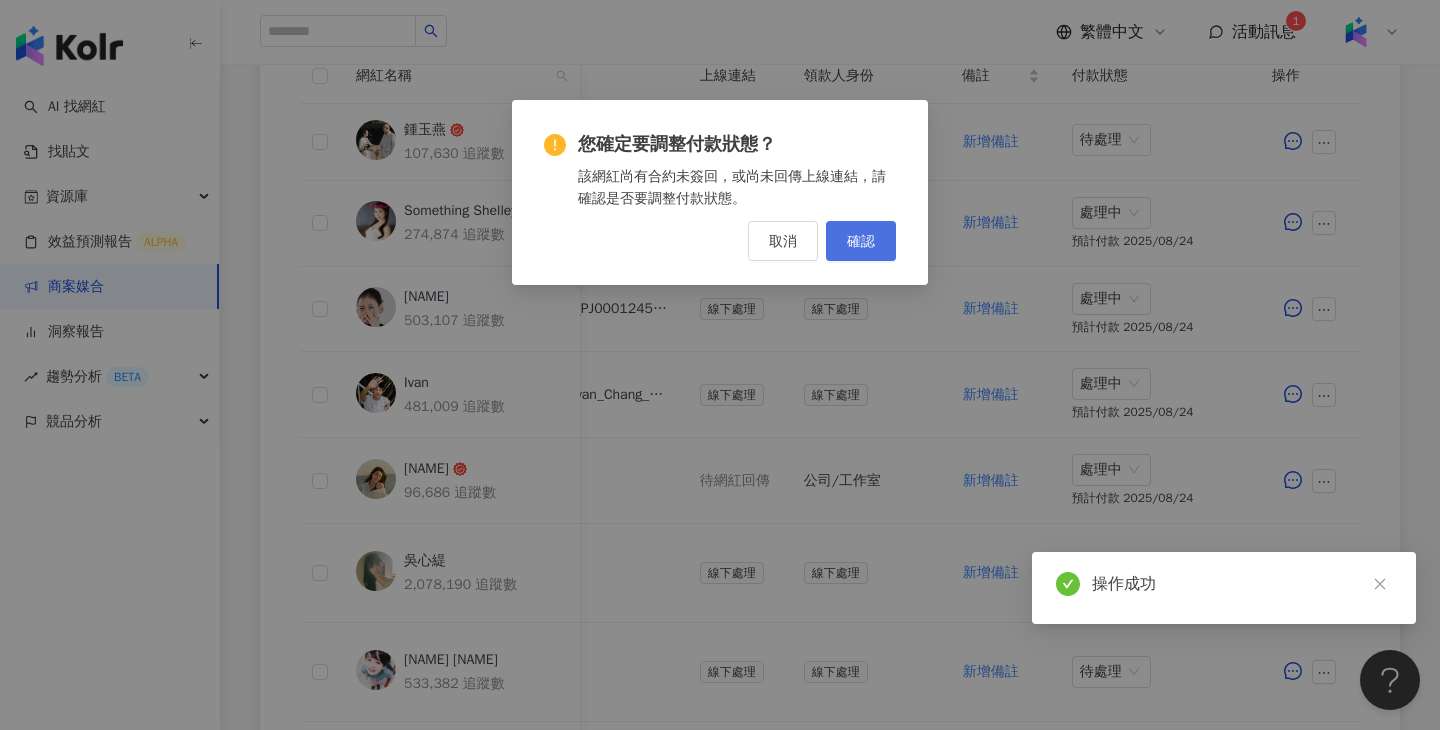 click on "確認" at bounding box center [861, 241] 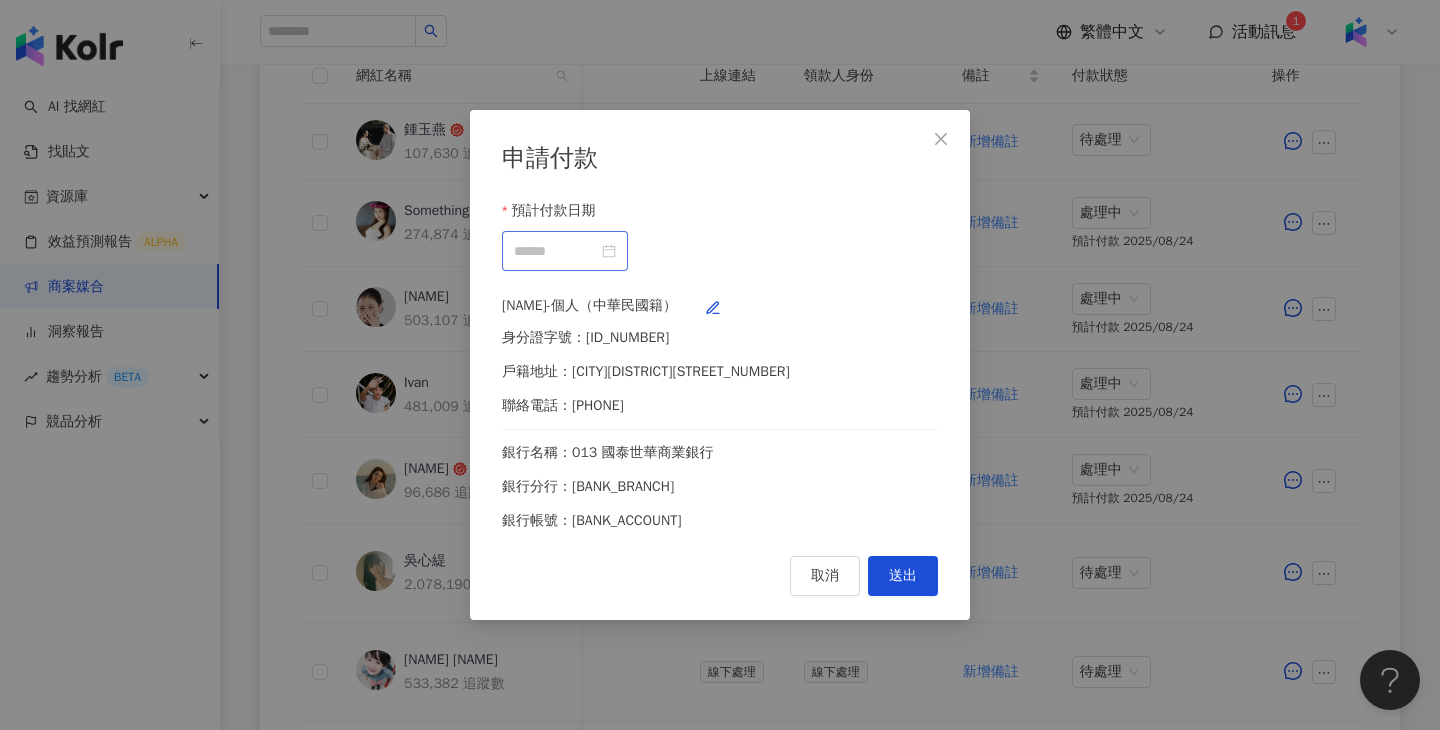 click at bounding box center (565, 251) 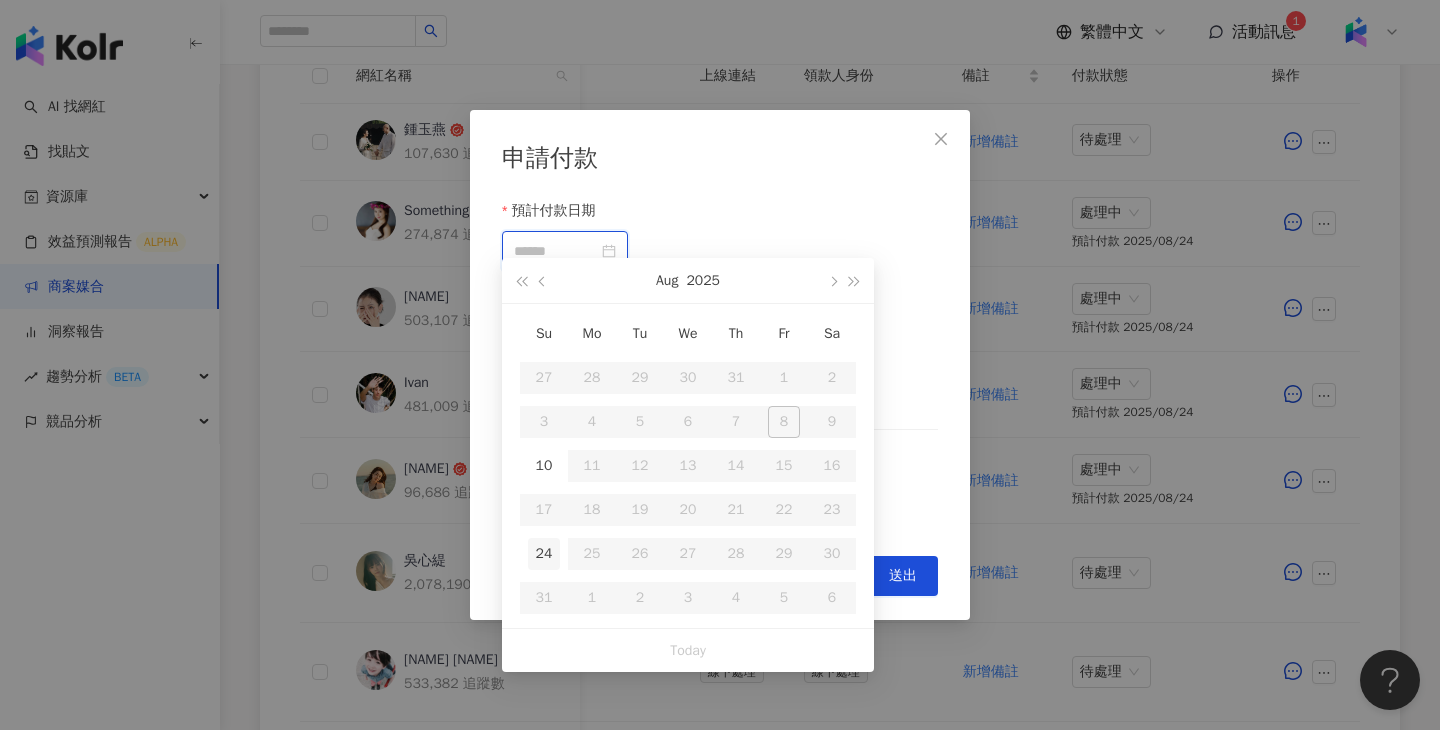 type on "**********" 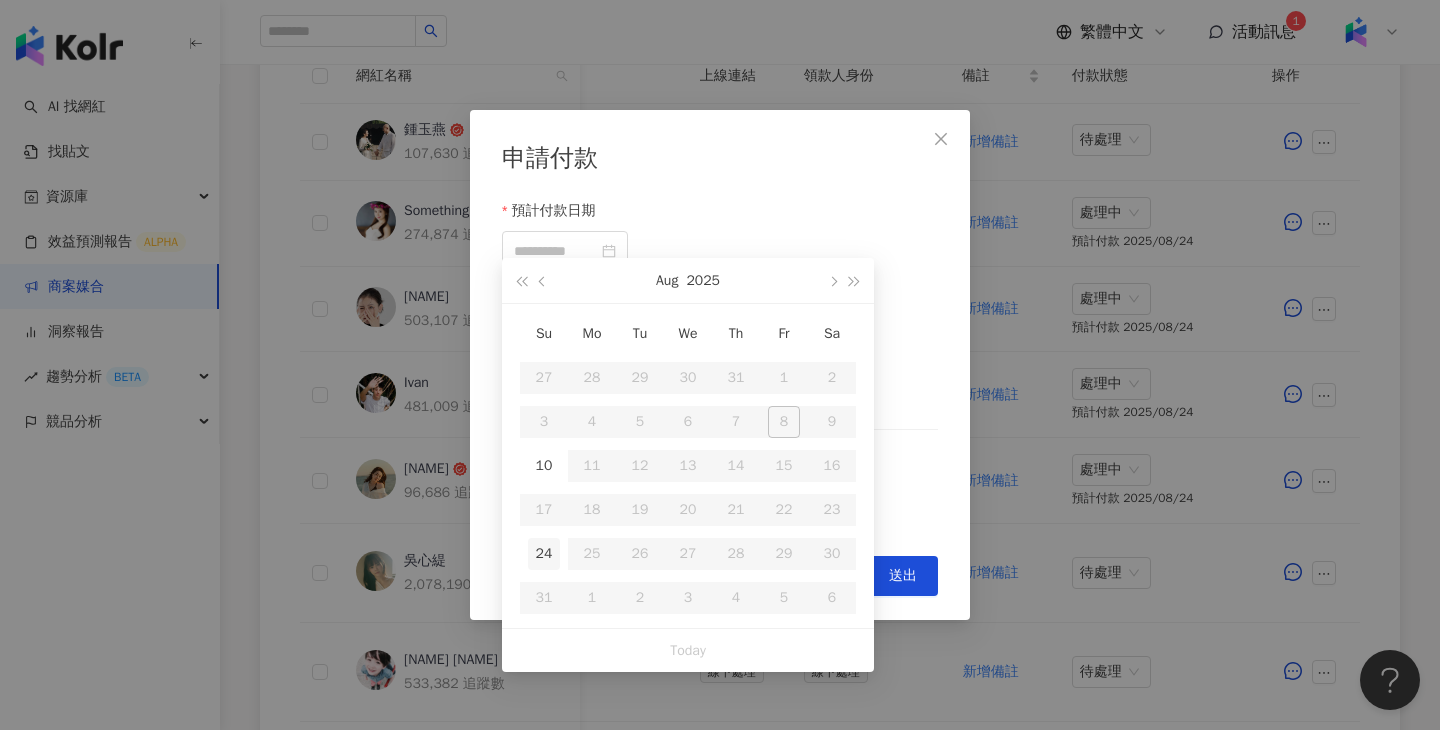 click on "24" at bounding box center [544, 554] 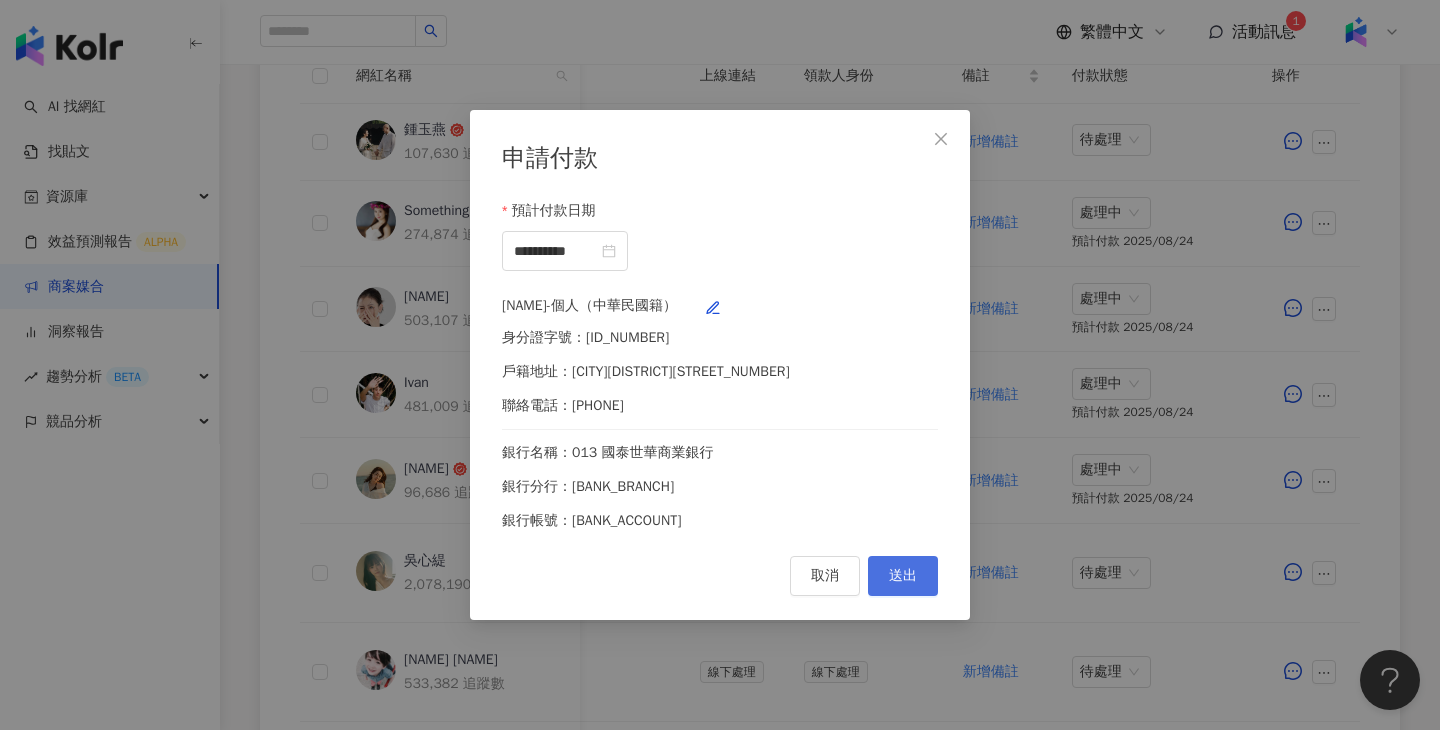 click on "送出" at bounding box center (903, 576) 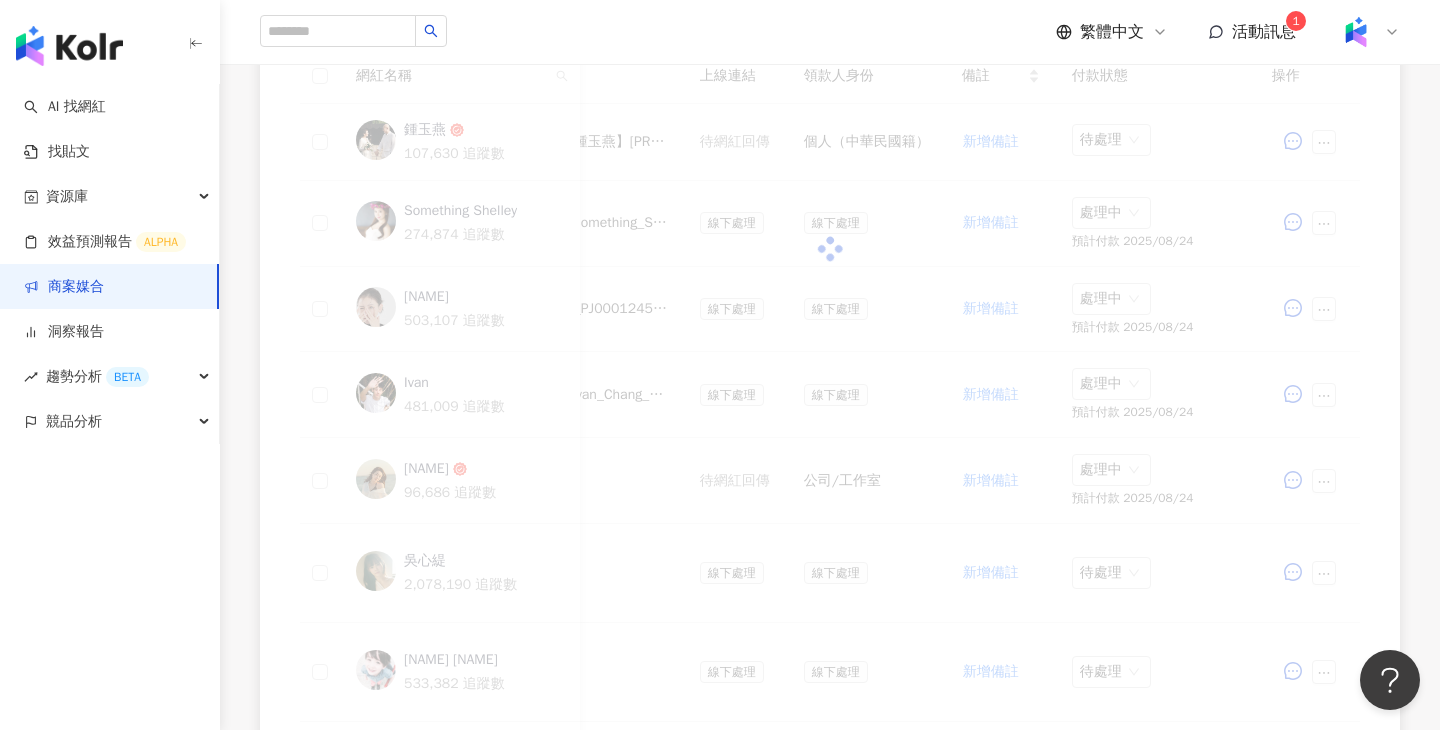 scroll, scrollTop: 638, scrollLeft: 0, axis: vertical 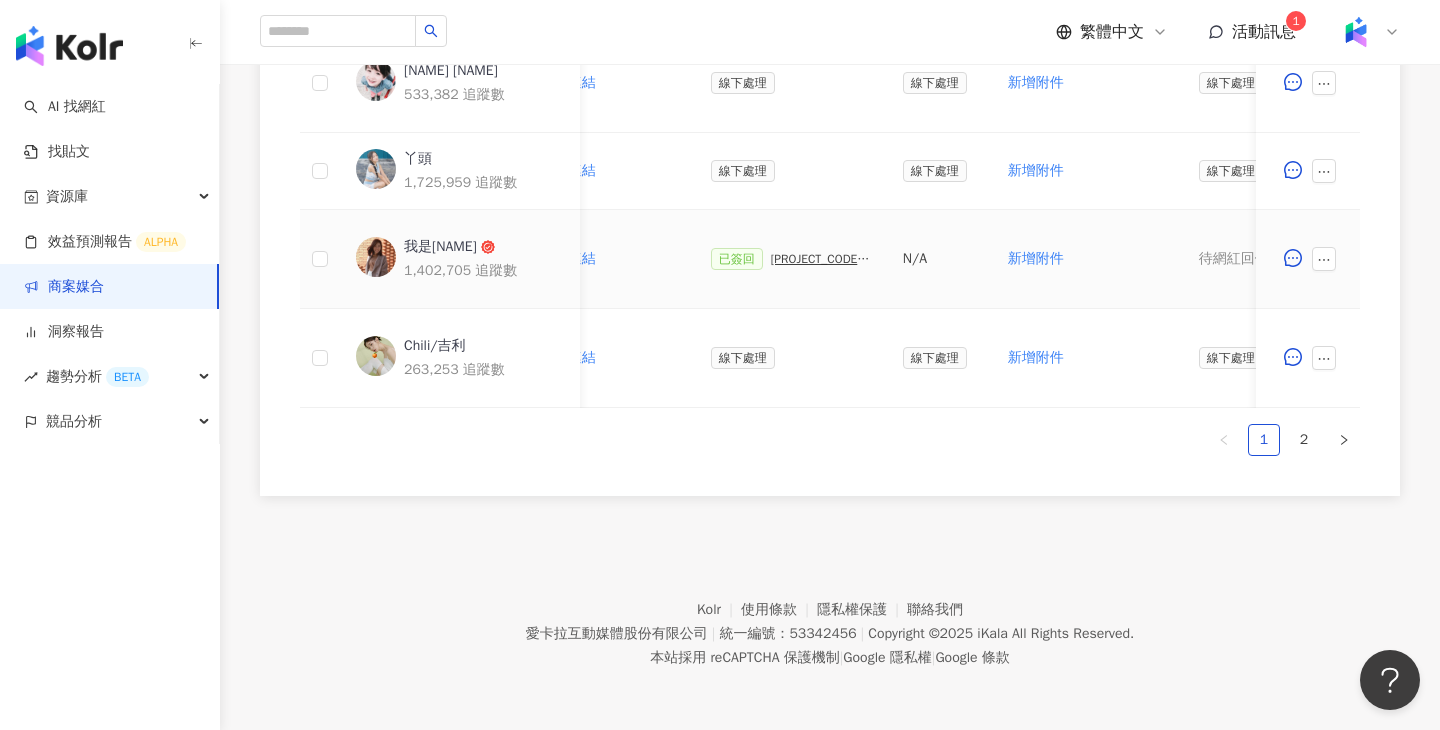 click on "已簽回 PJ0001245 Loreal_ACD_SKC_Y25_KOL" at bounding box center [791, 259] 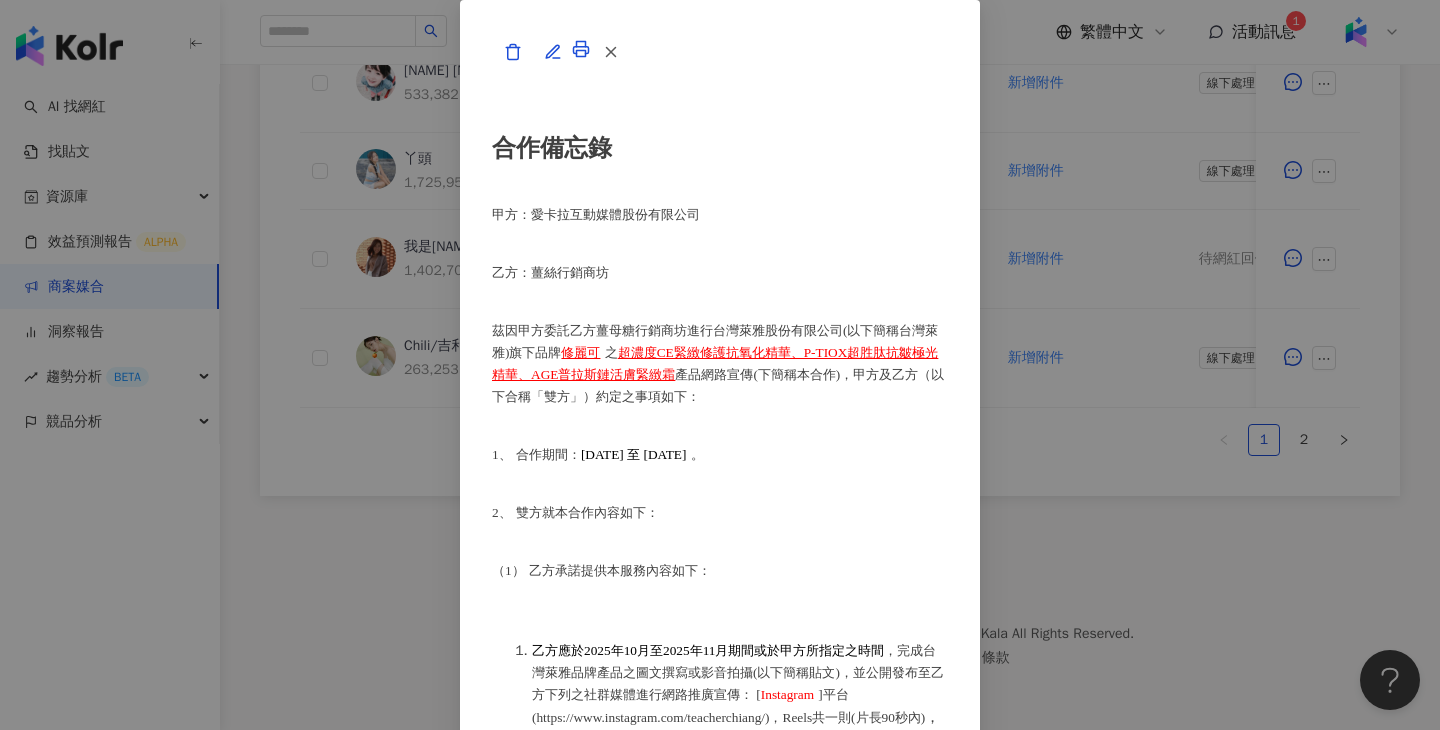 scroll, scrollTop: 27738, scrollLeft: 0, axis: vertical 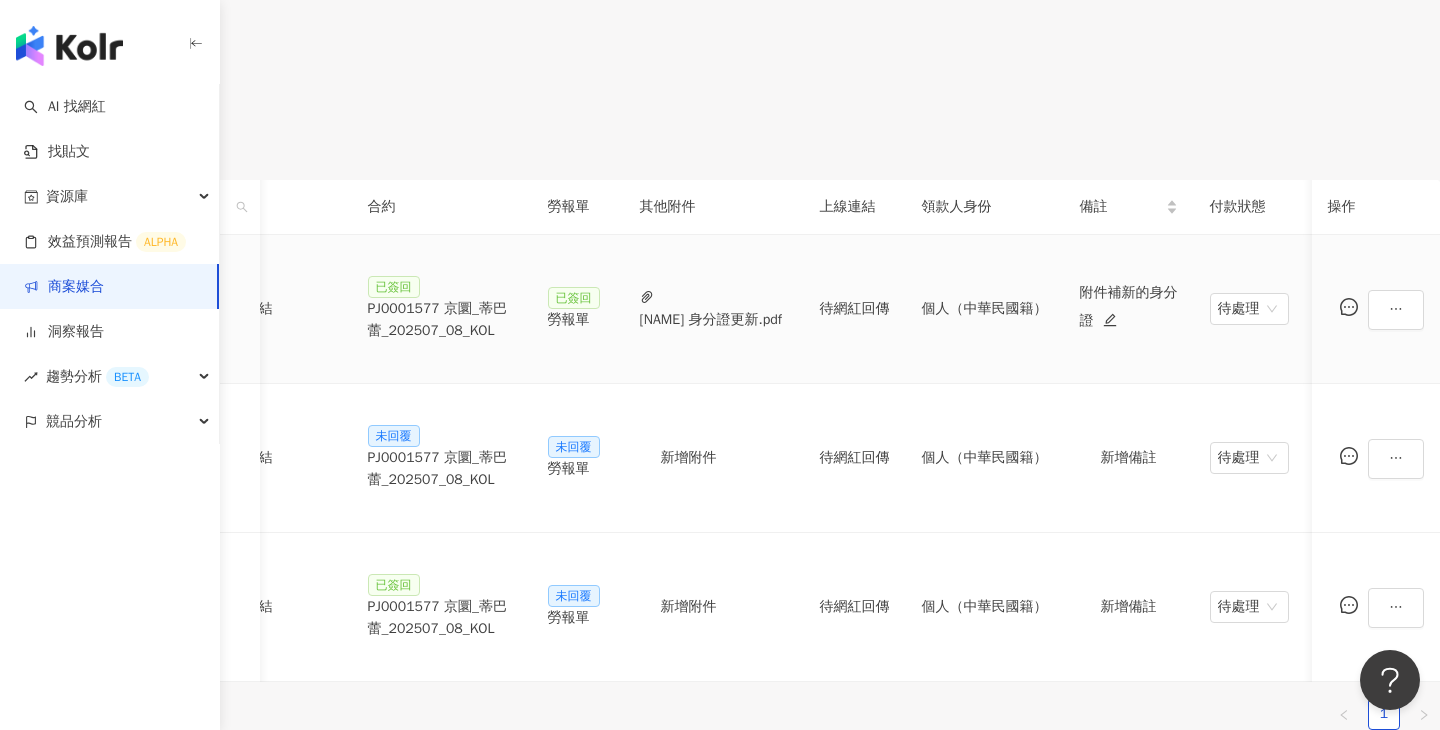 click on "PJ0001577 京圜_蒂巴蕾_202507_08_KOL" at bounding box center [442, 320] 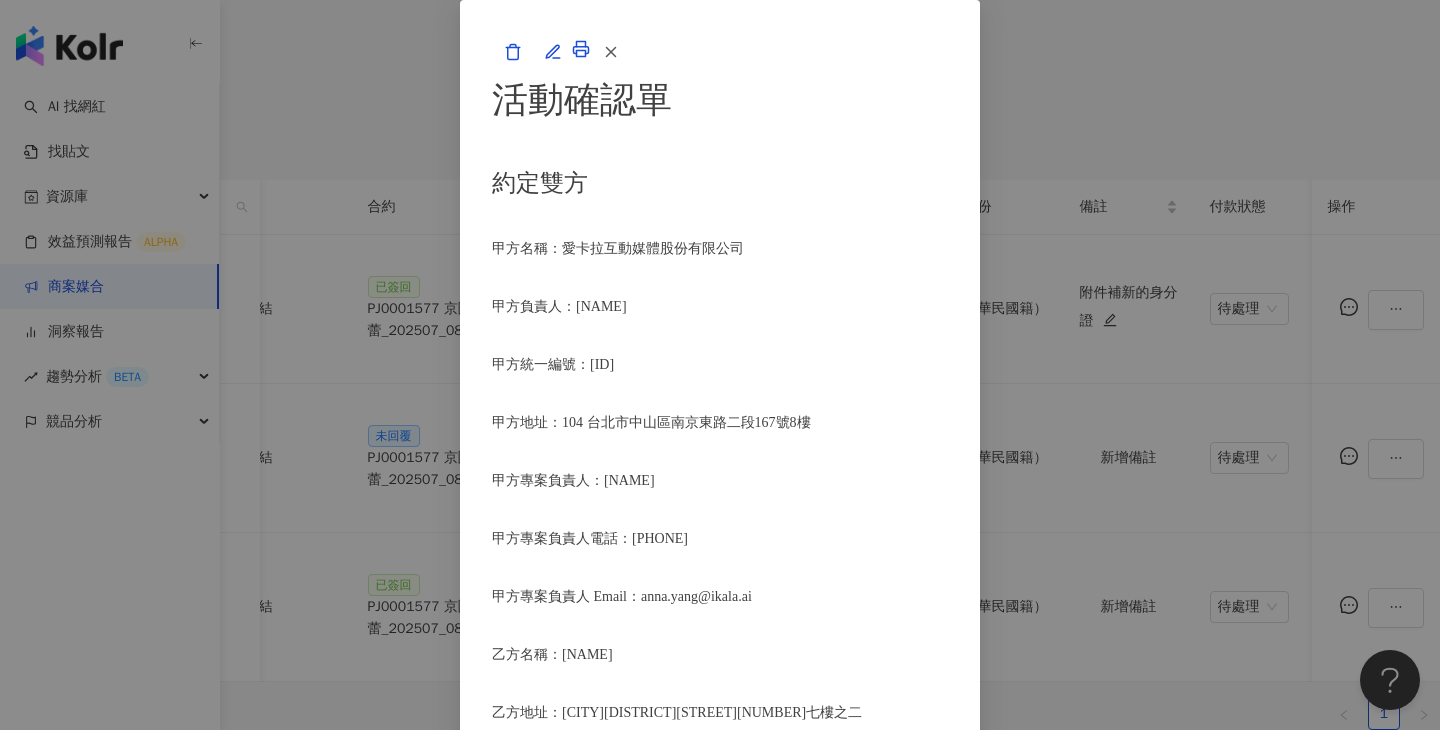 scroll, scrollTop: 2784, scrollLeft: 0, axis: vertical 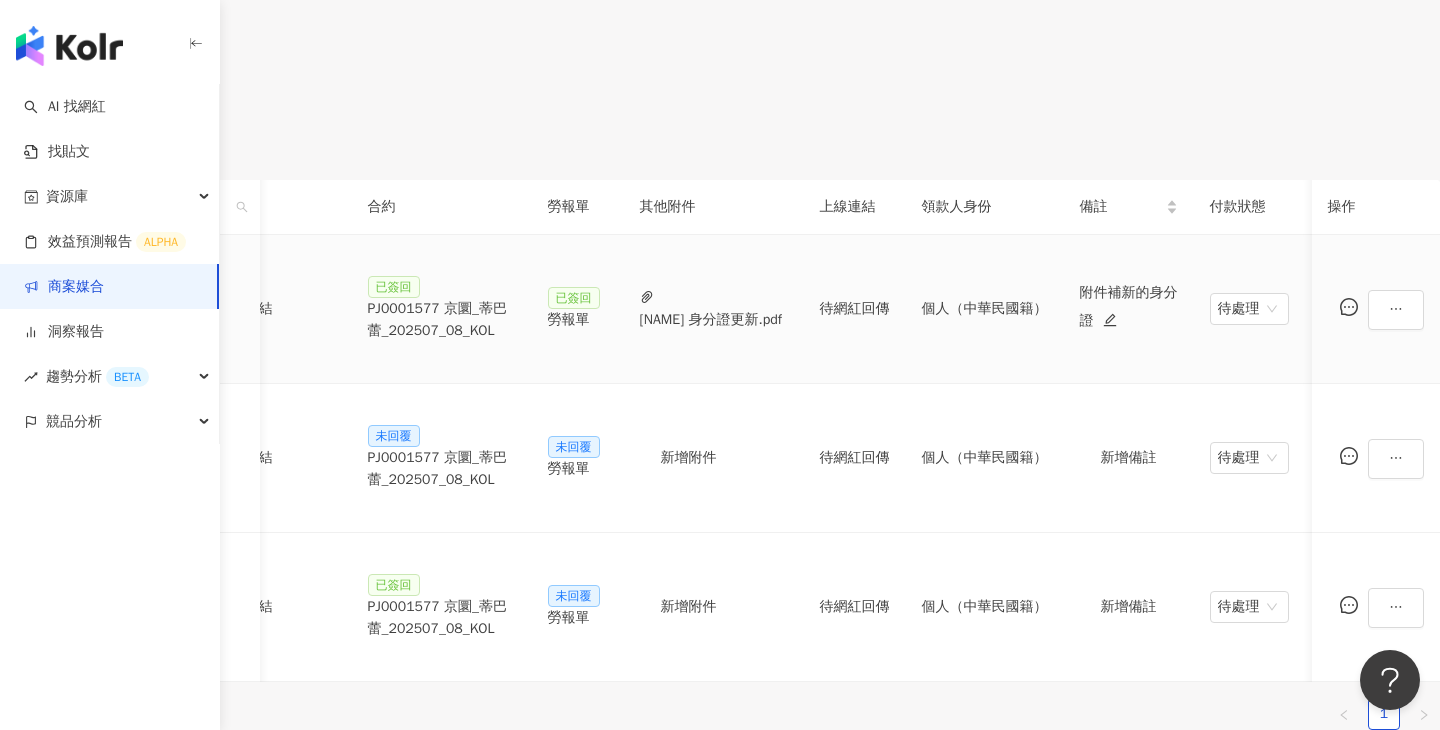 click on "勞報單" at bounding box center [578, 320] 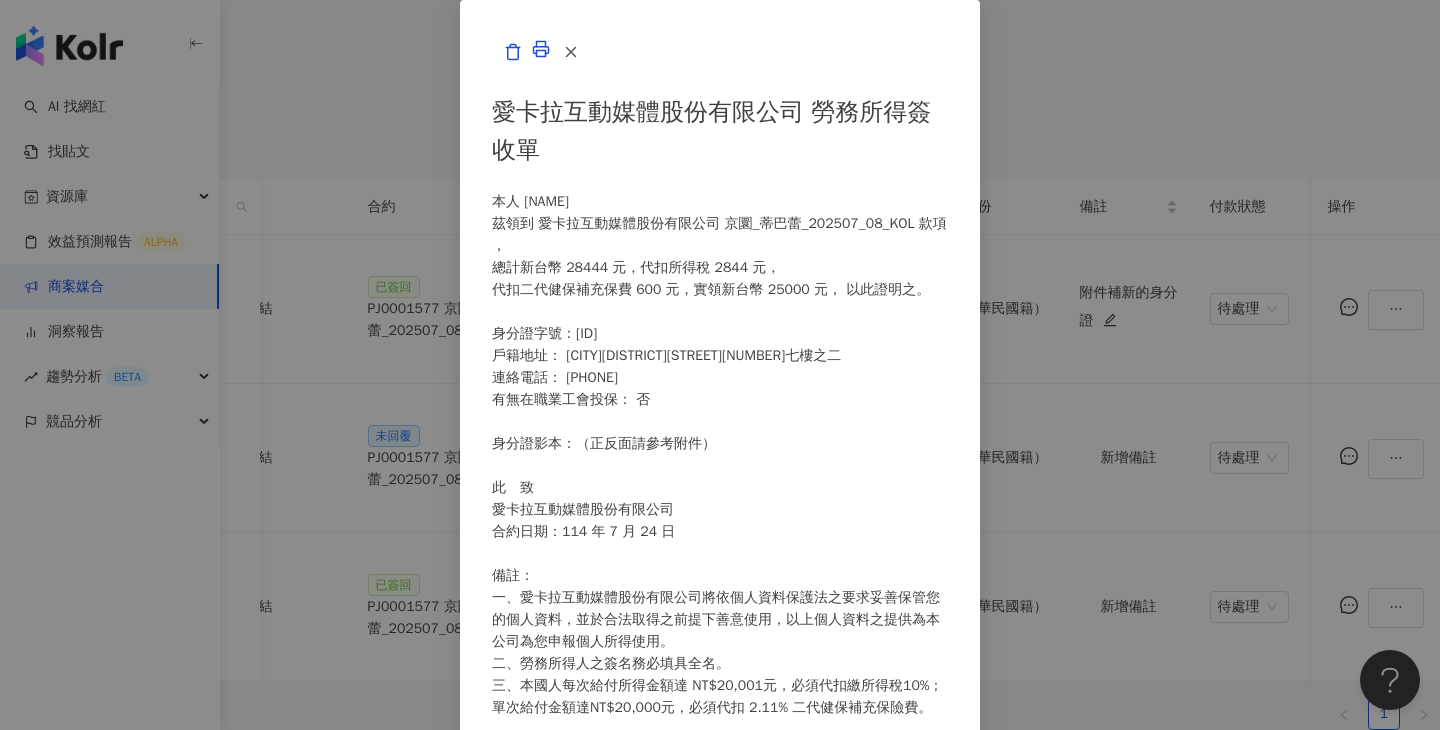 scroll, scrollTop: 39, scrollLeft: 0, axis: vertical 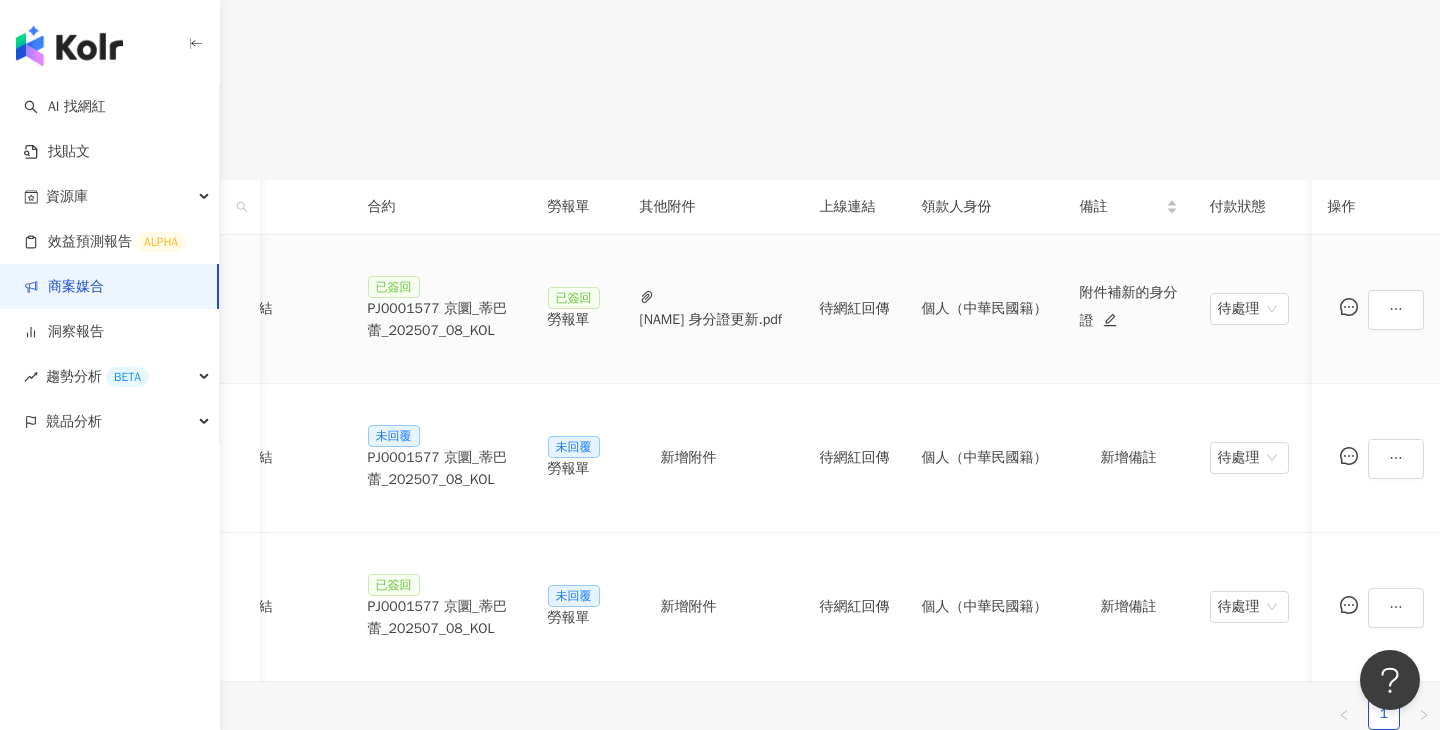 click on "MIYA 身分證更新.pdf" at bounding box center (711, 320) 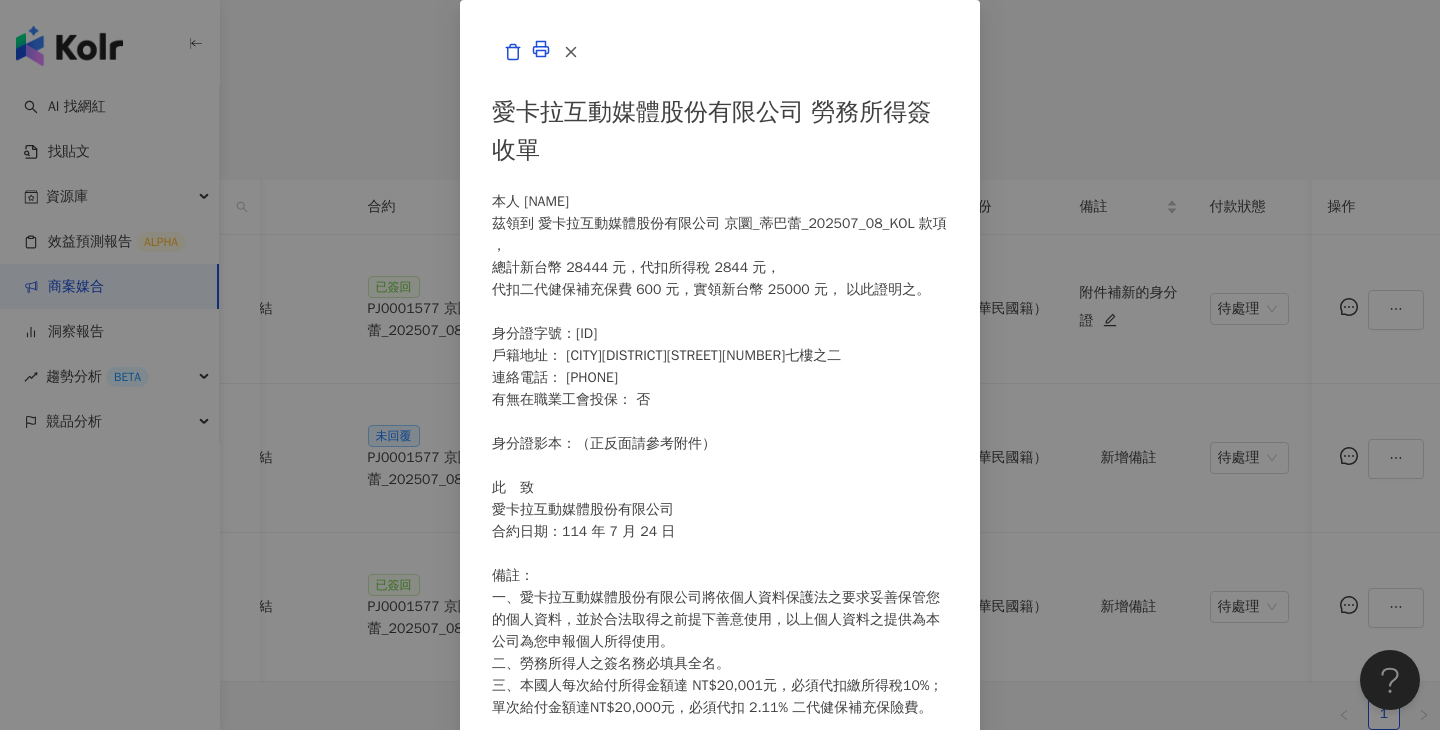 scroll, scrollTop: 651, scrollLeft: 0, axis: vertical 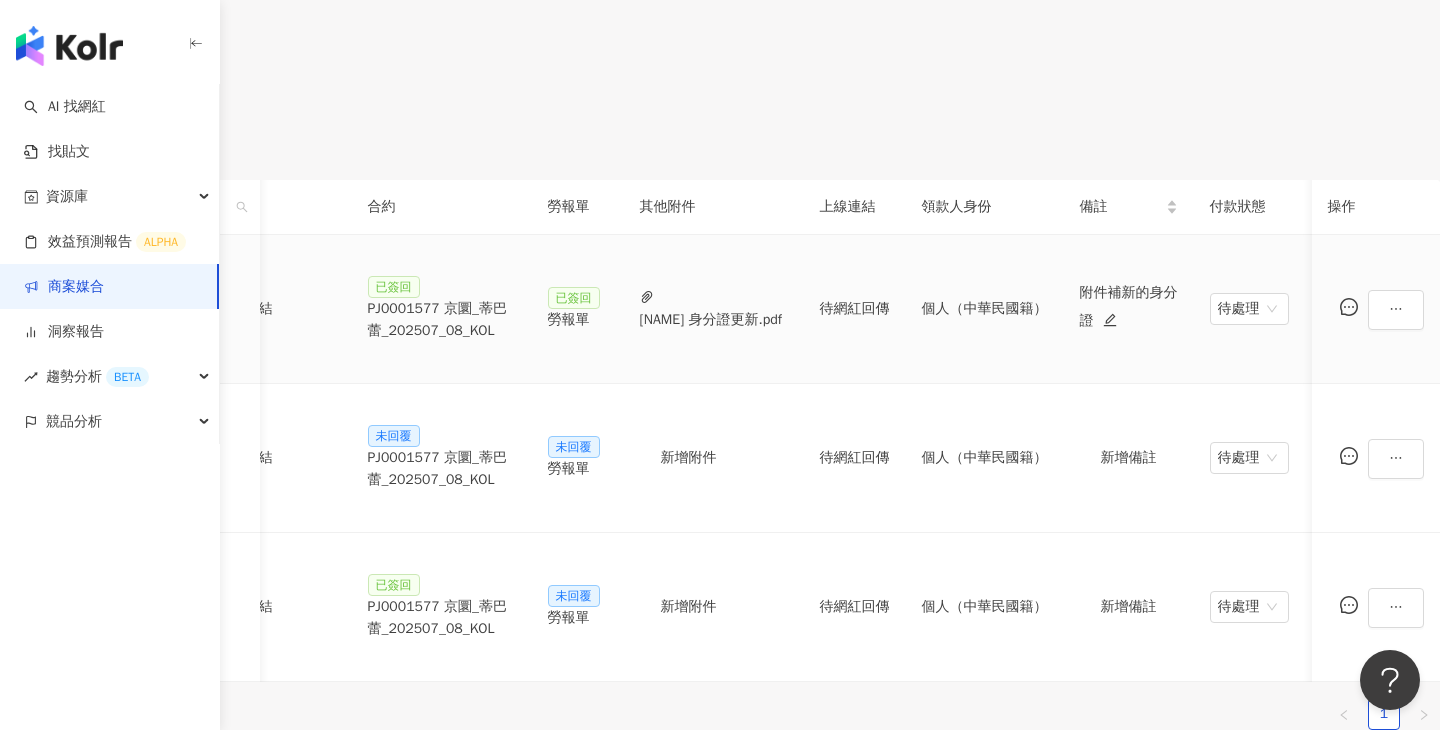 click on "MIYA 身分證更新.pdf" at bounding box center (711, 320) 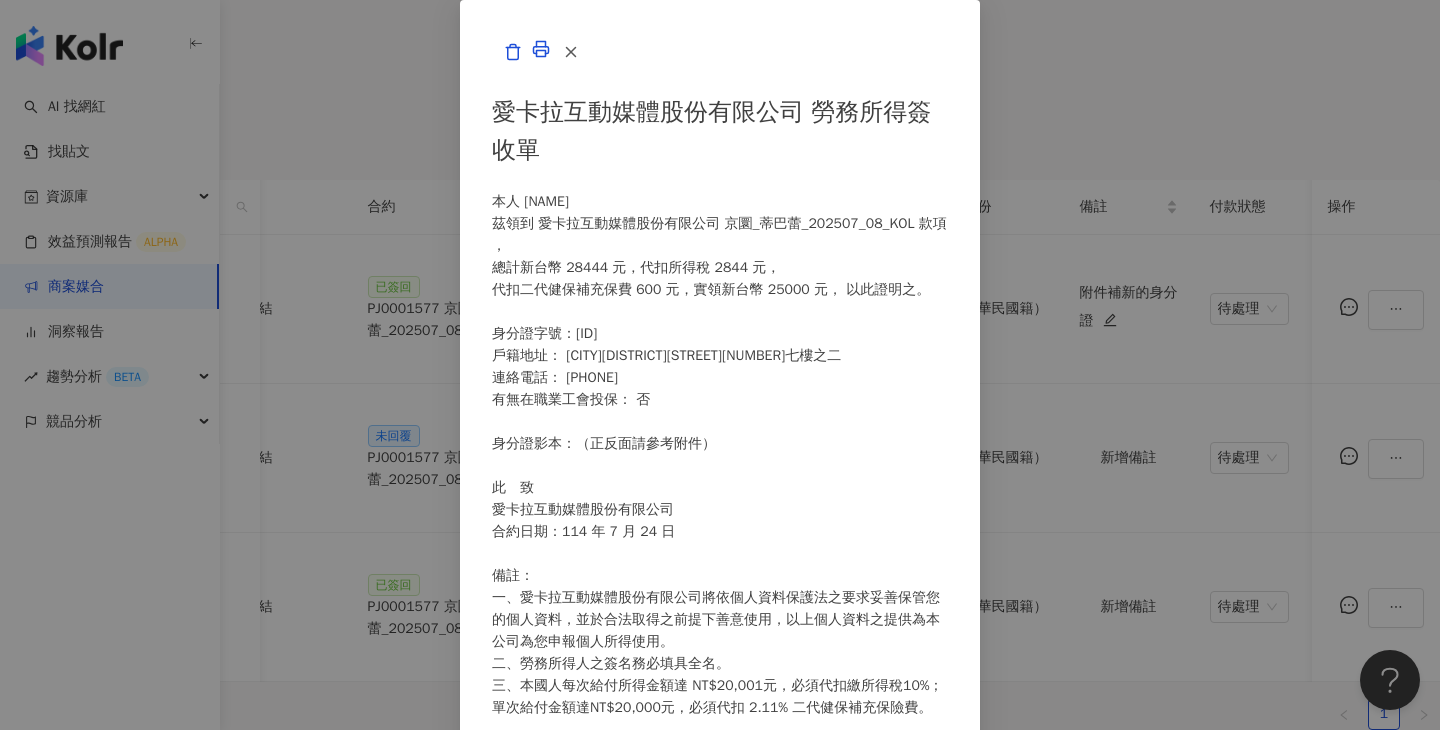 scroll, scrollTop: 651, scrollLeft: 0, axis: vertical 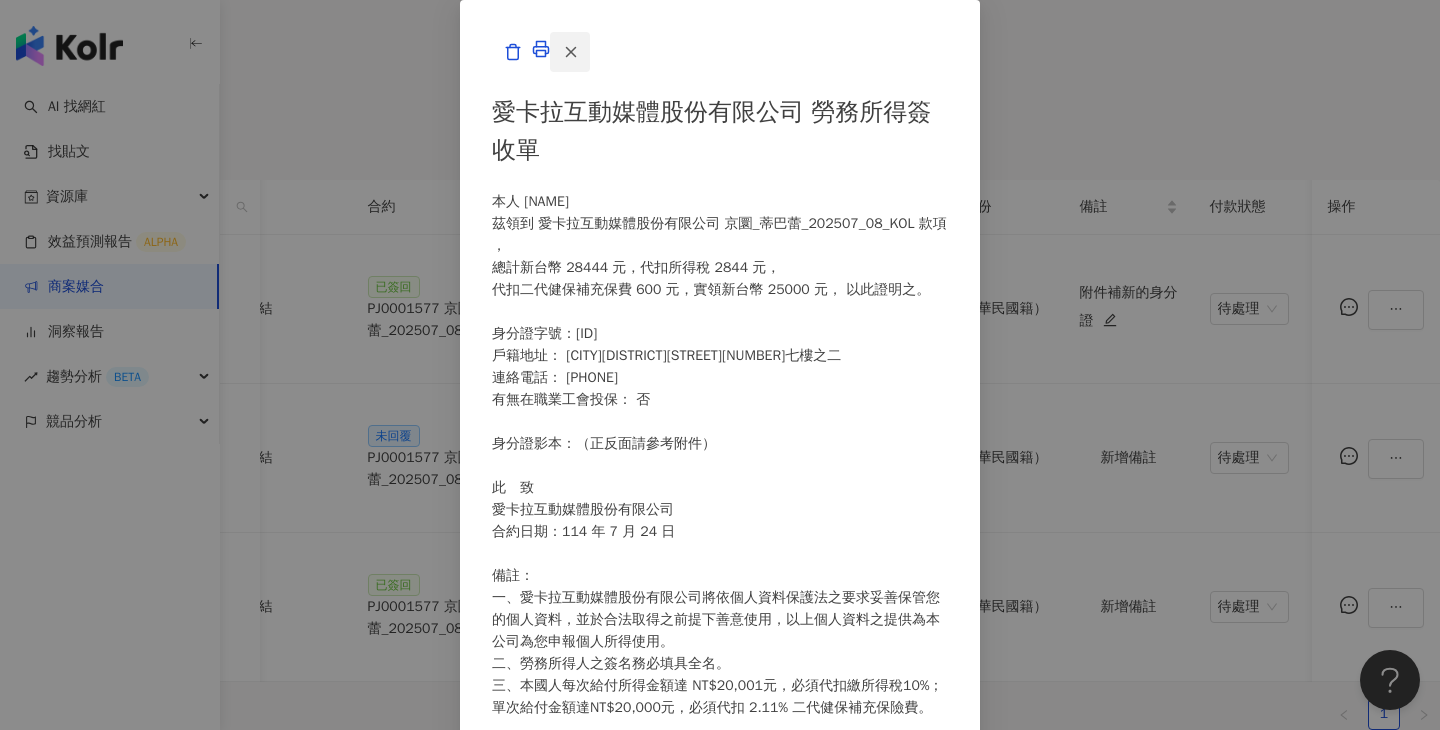 click 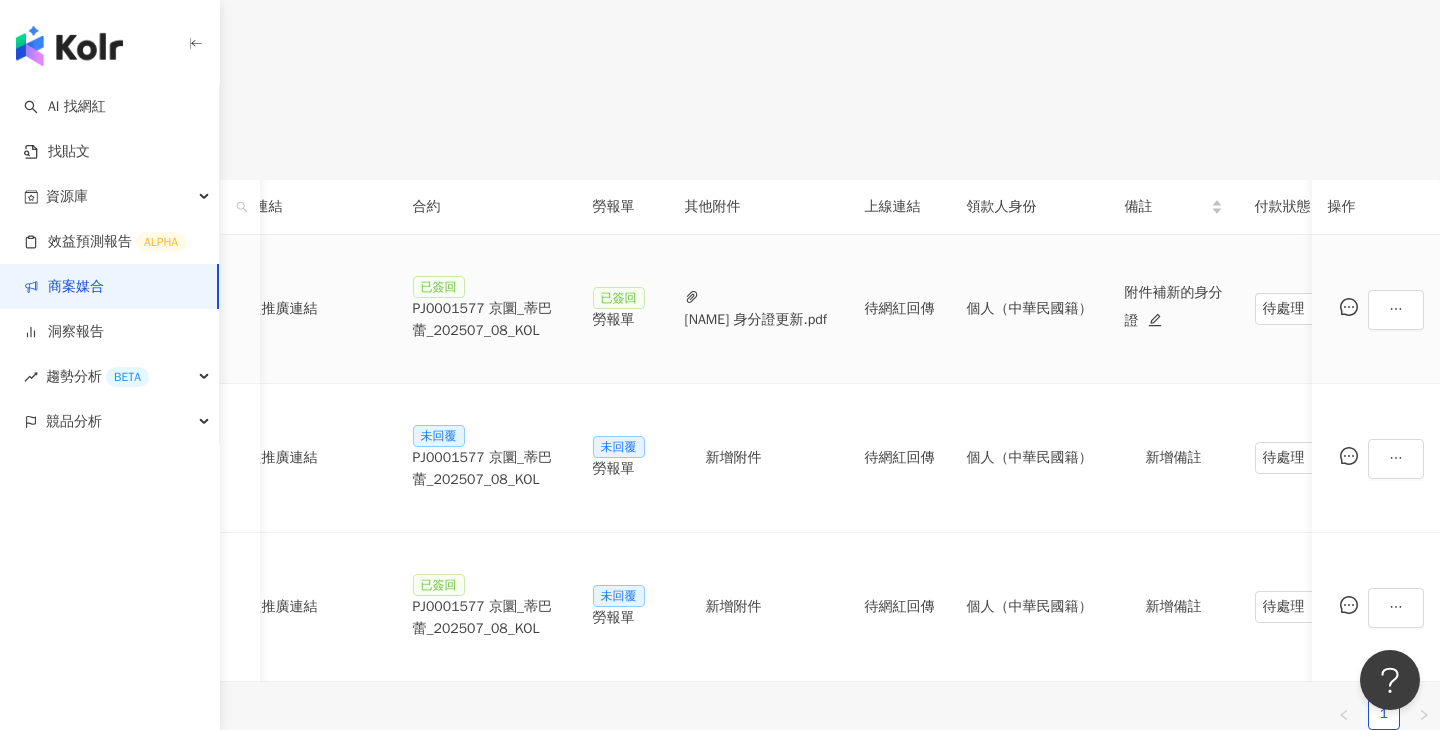 scroll, scrollTop: 0, scrollLeft: 357, axis: horizontal 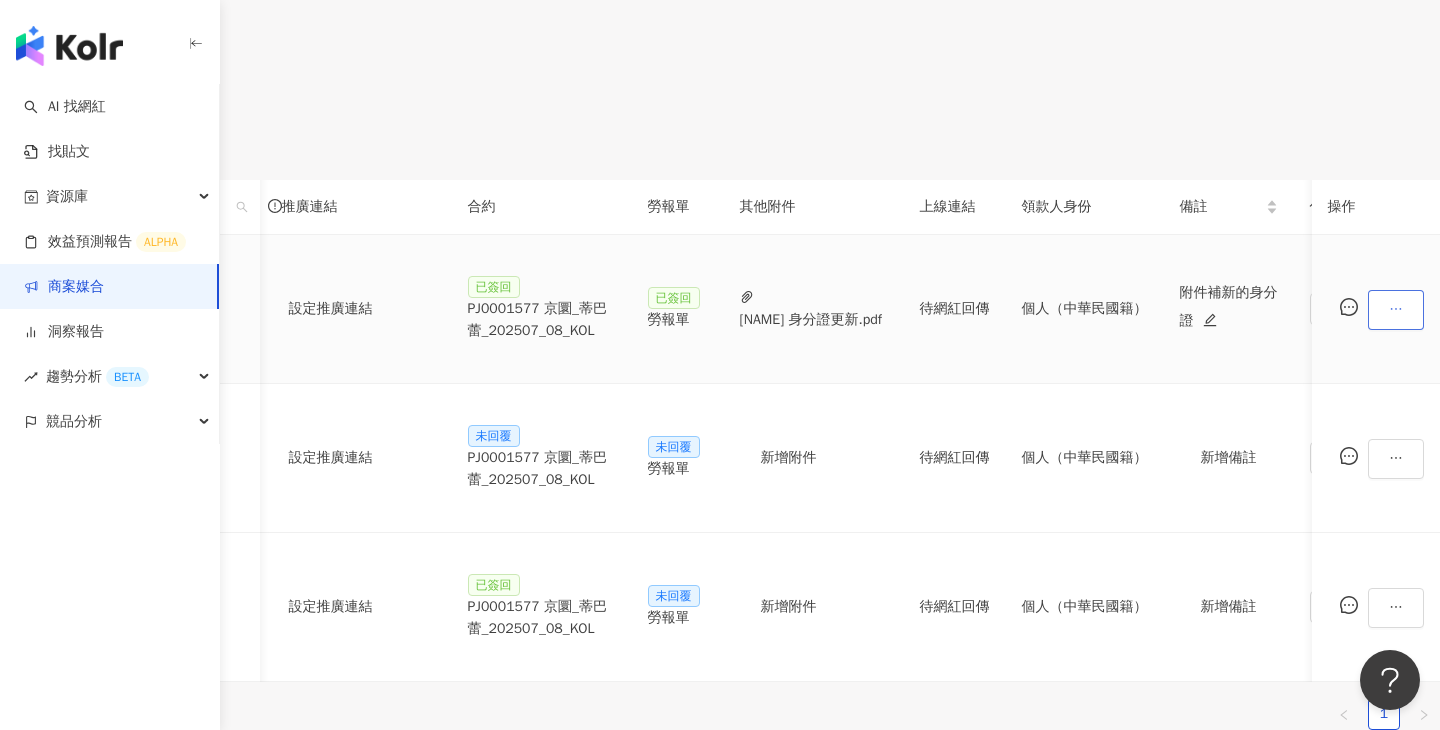 click 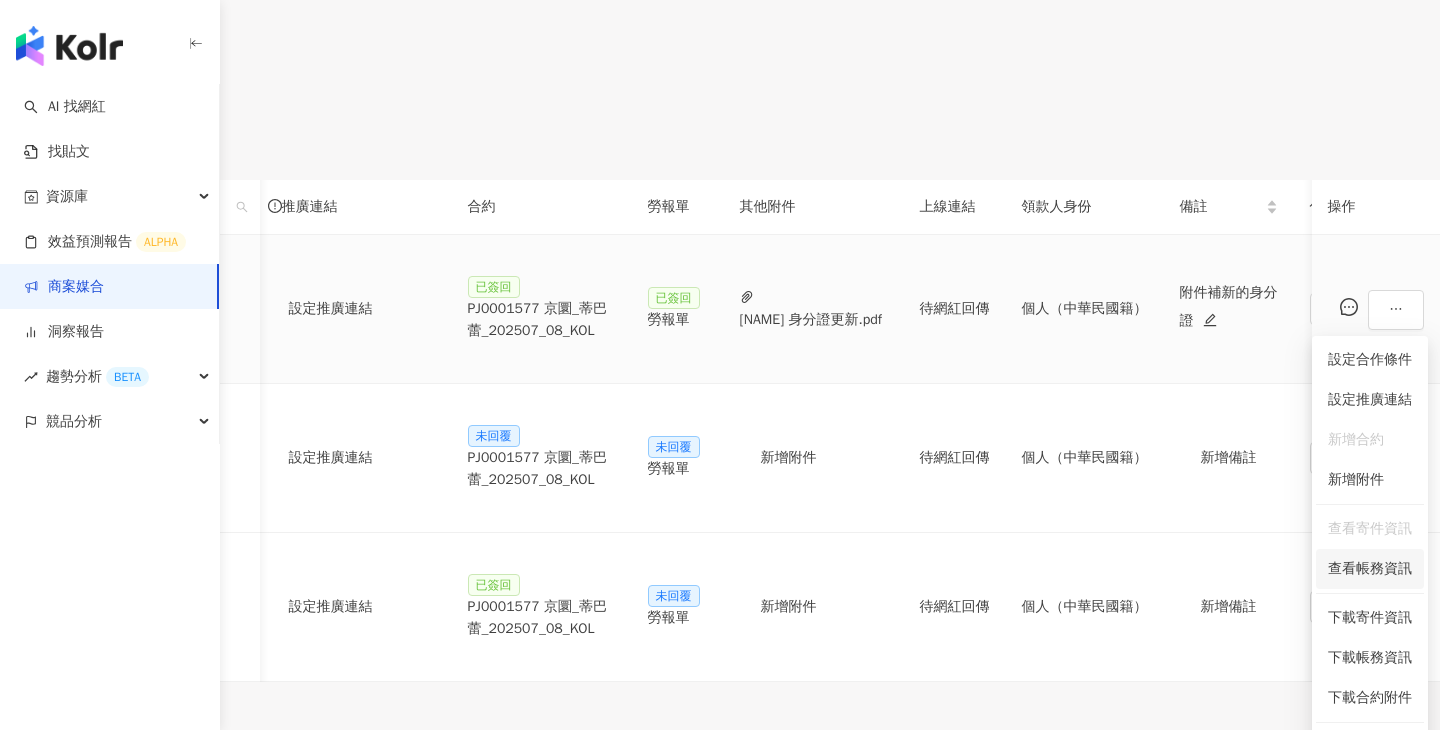 click on "查看帳務資訊" at bounding box center [1370, 569] 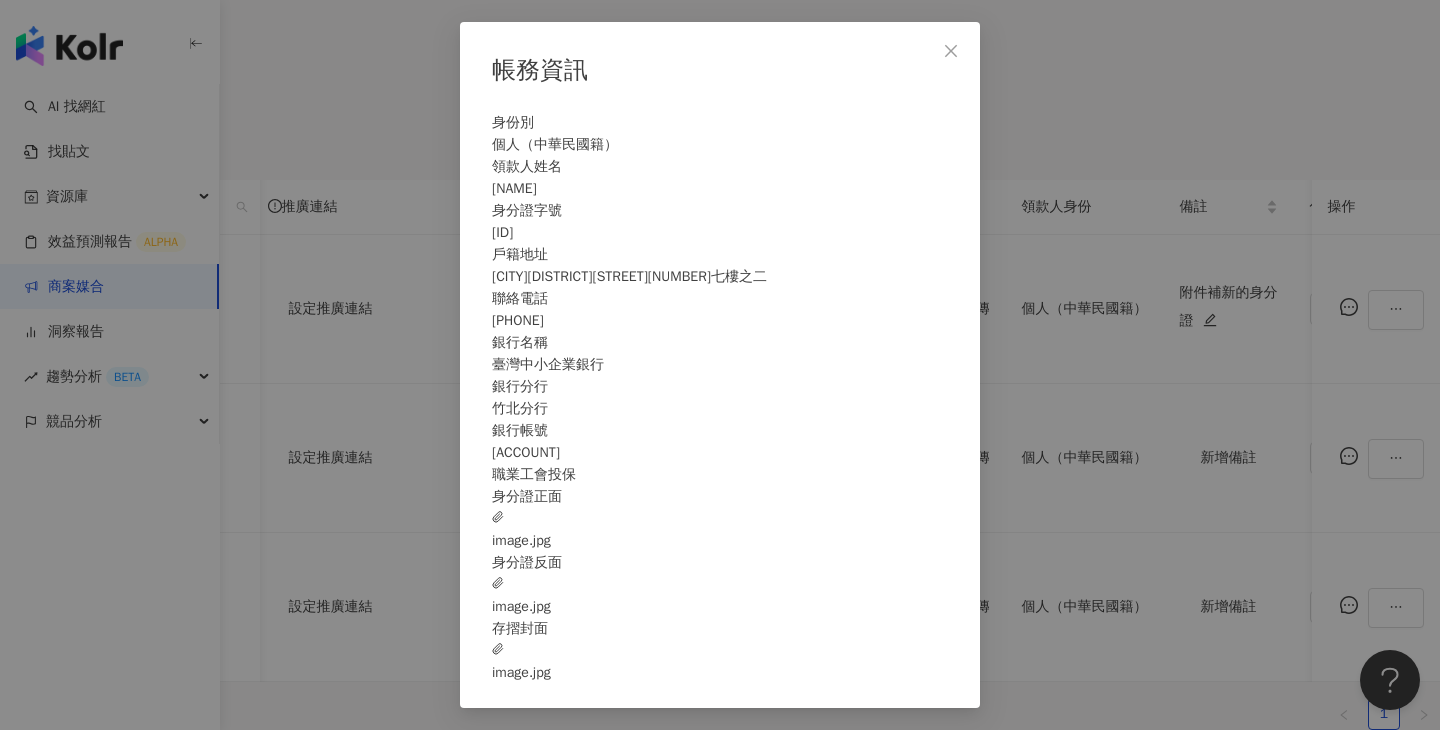 scroll, scrollTop: 41, scrollLeft: 0, axis: vertical 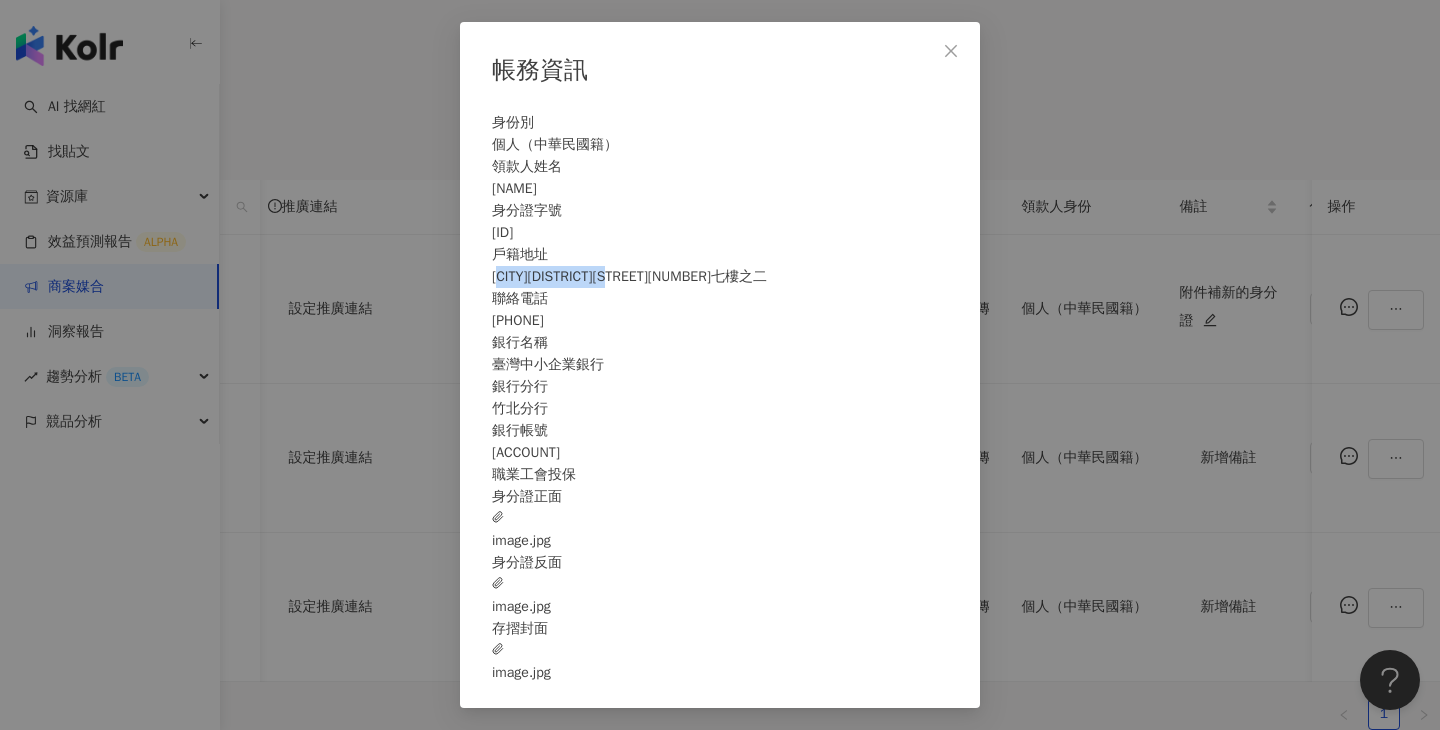 drag, startPoint x: 786, startPoint y: 253, endPoint x: 729, endPoint y: 229, distance: 61.846584 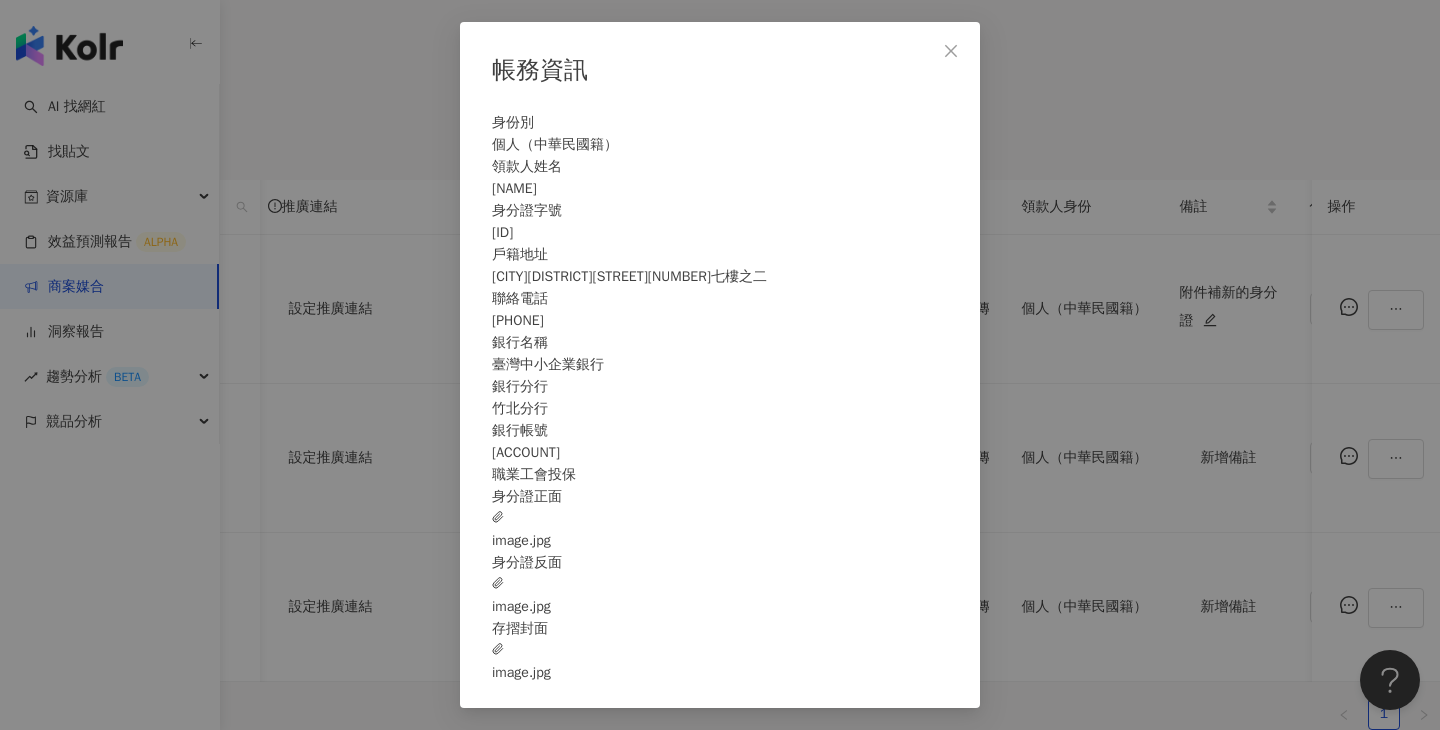 click on "帳務資訊 身份別 個人（中華民國籍） 領款人姓名 藍忻雅 身分證字號 J222639560 戶籍地址 新竹縣竹北市復興一街183號七樓之二 聯絡電話 0976348380 銀行名稱 臺灣中小企業銀行 銀行分行 竹北分行 銀行帳號 32162201858 職業工會投保 身分證正面 image.jpg 身分證反面 image.jpg 存摺封面 image.jpg" at bounding box center (720, 365) 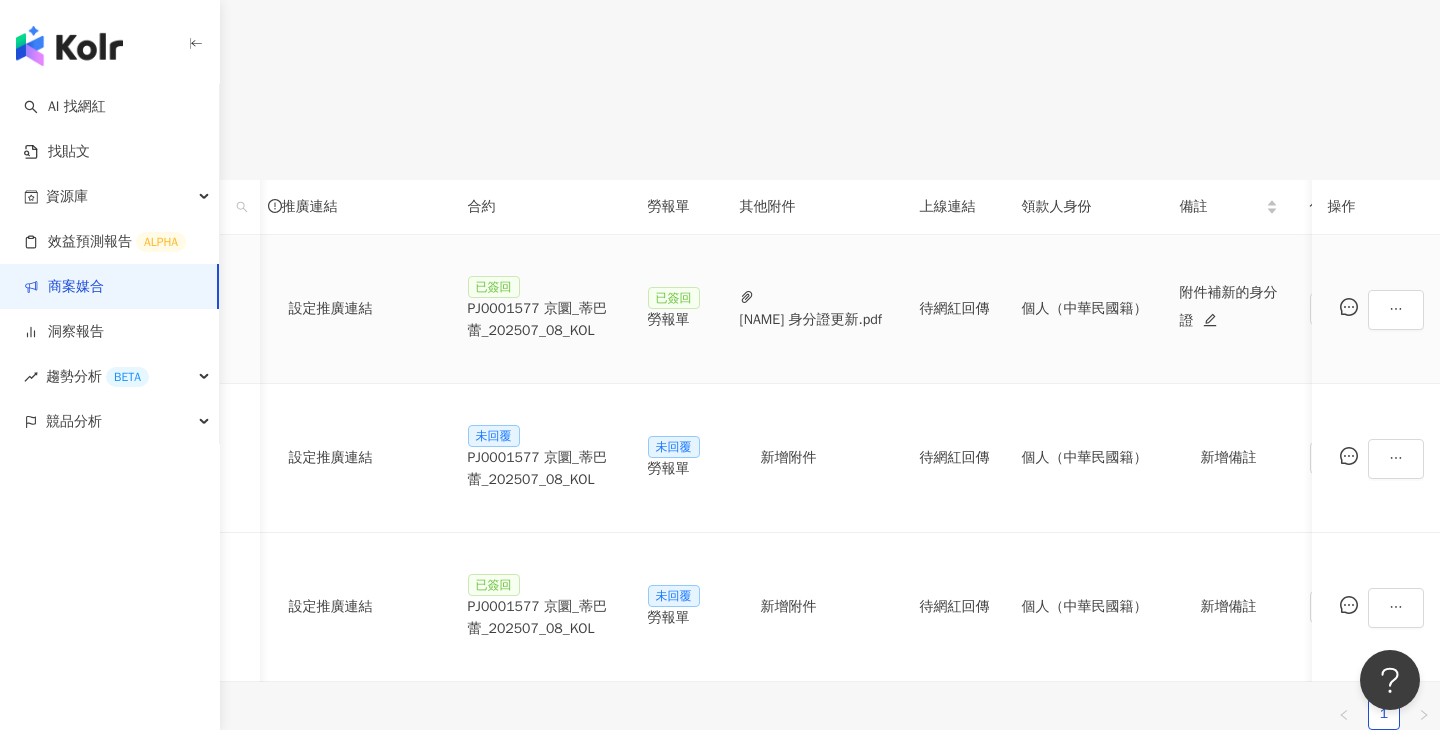 scroll, scrollTop: 0, scrollLeft: 962, axis: horizontal 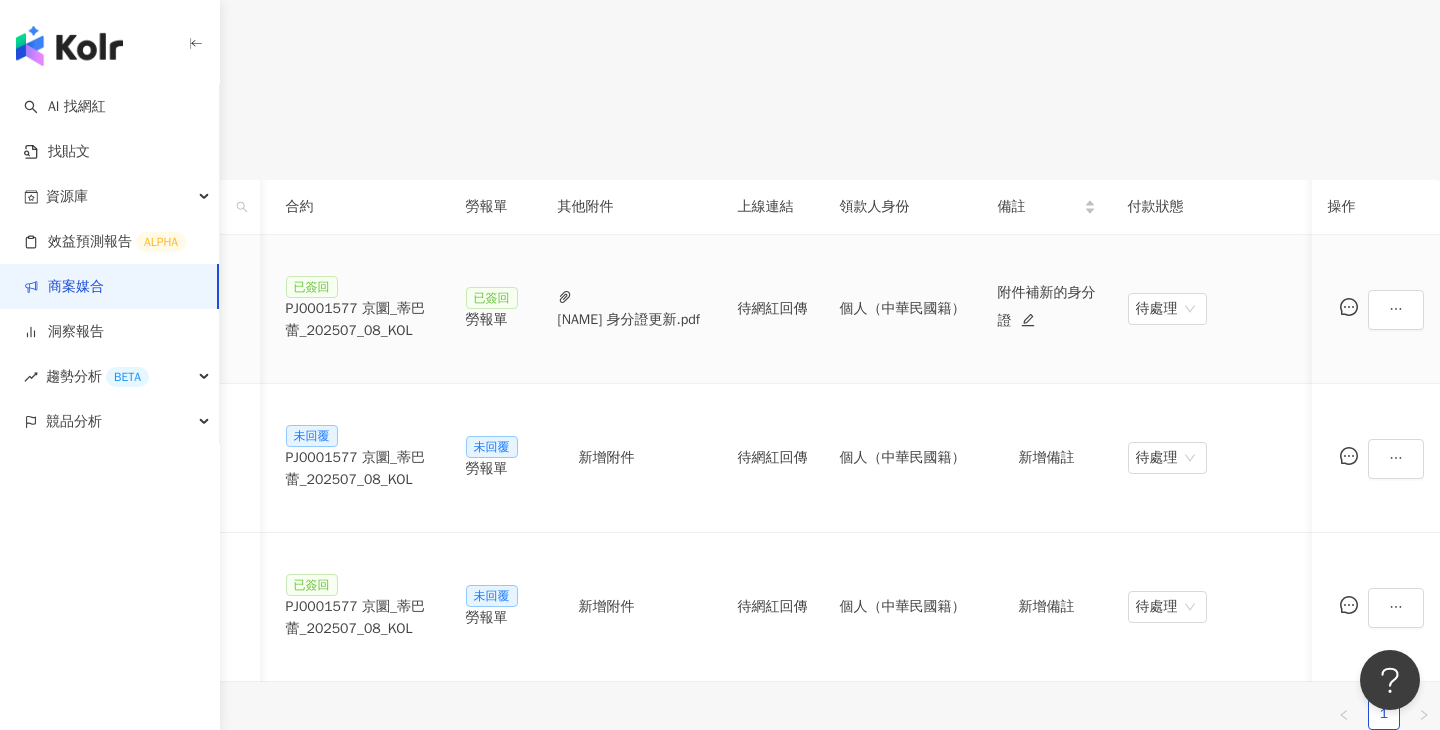 click on "待處理" at bounding box center [1167, 309] 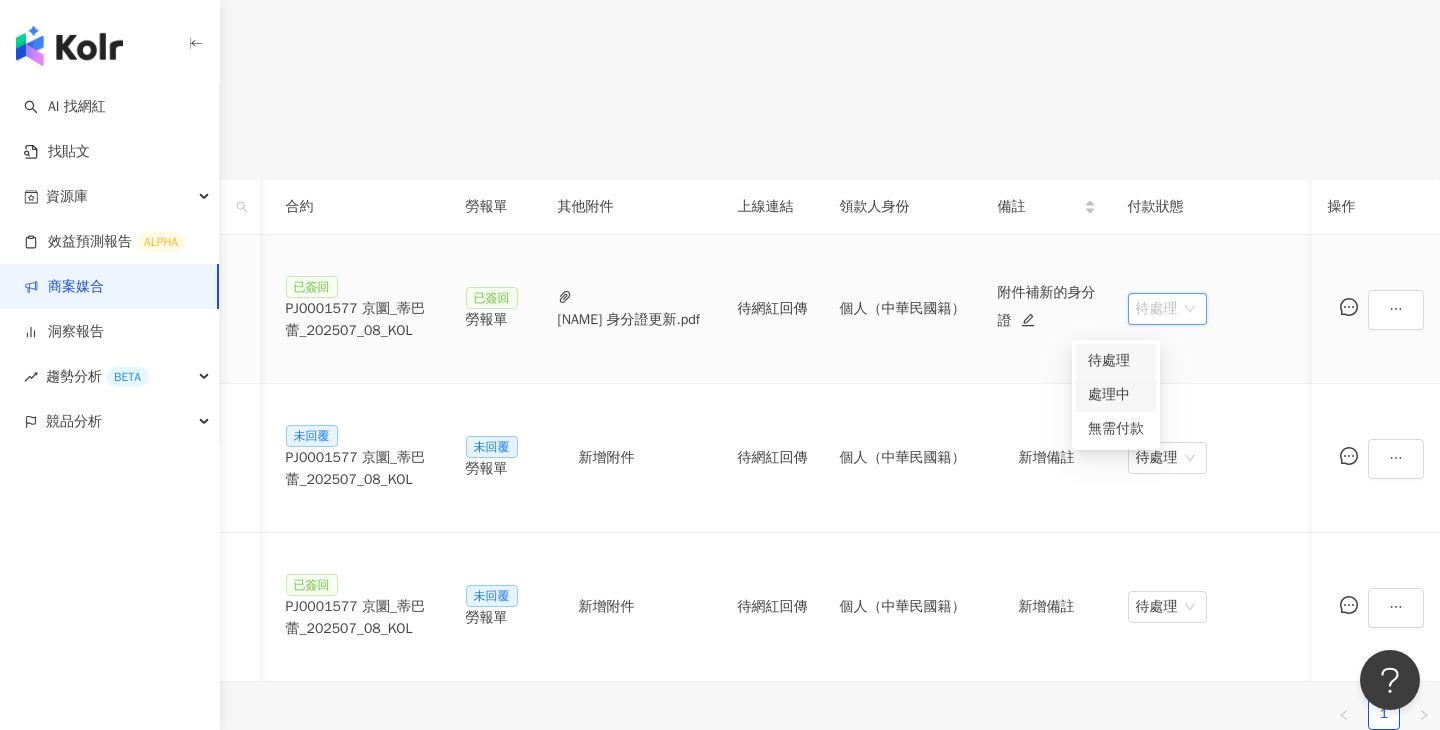 click on "處理中" at bounding box center [1116, 395] 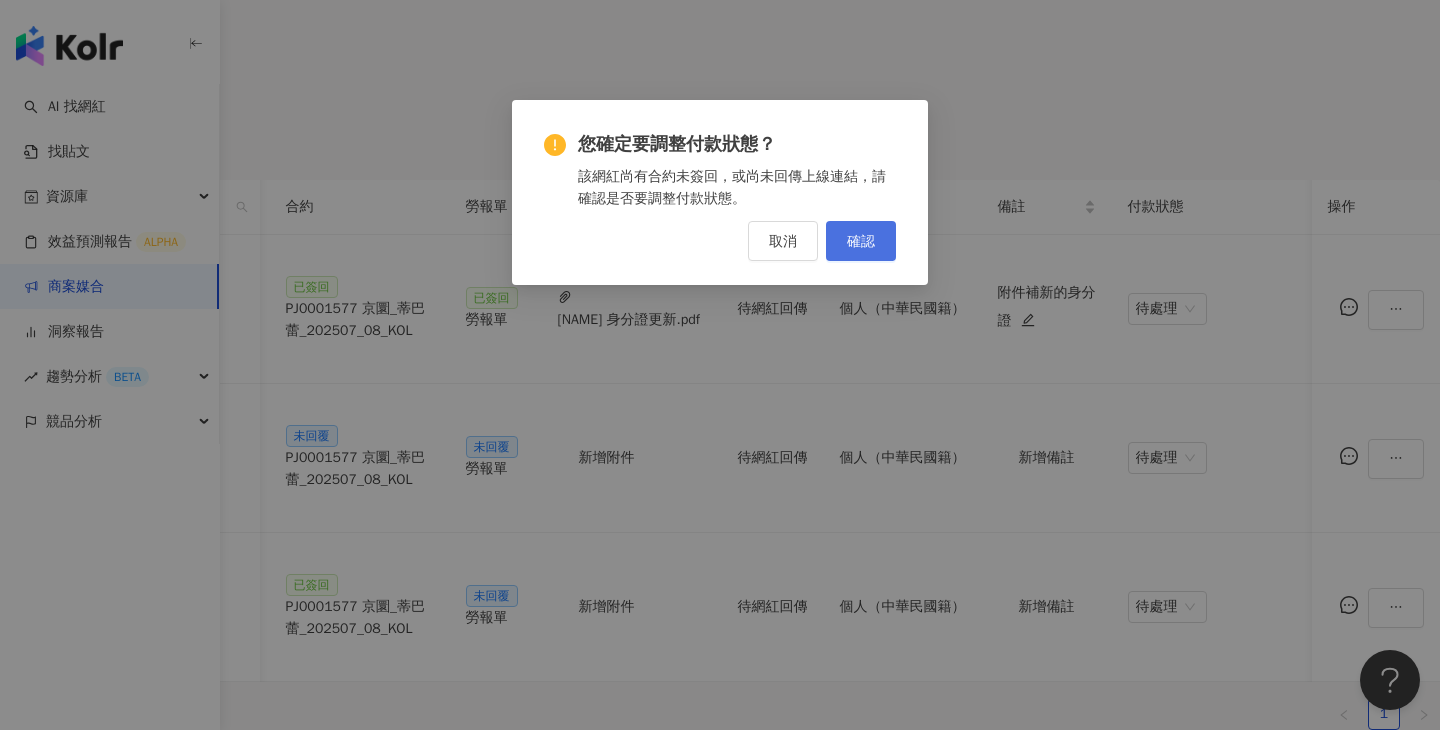 click on "確認" at bounding box center [861, 241] 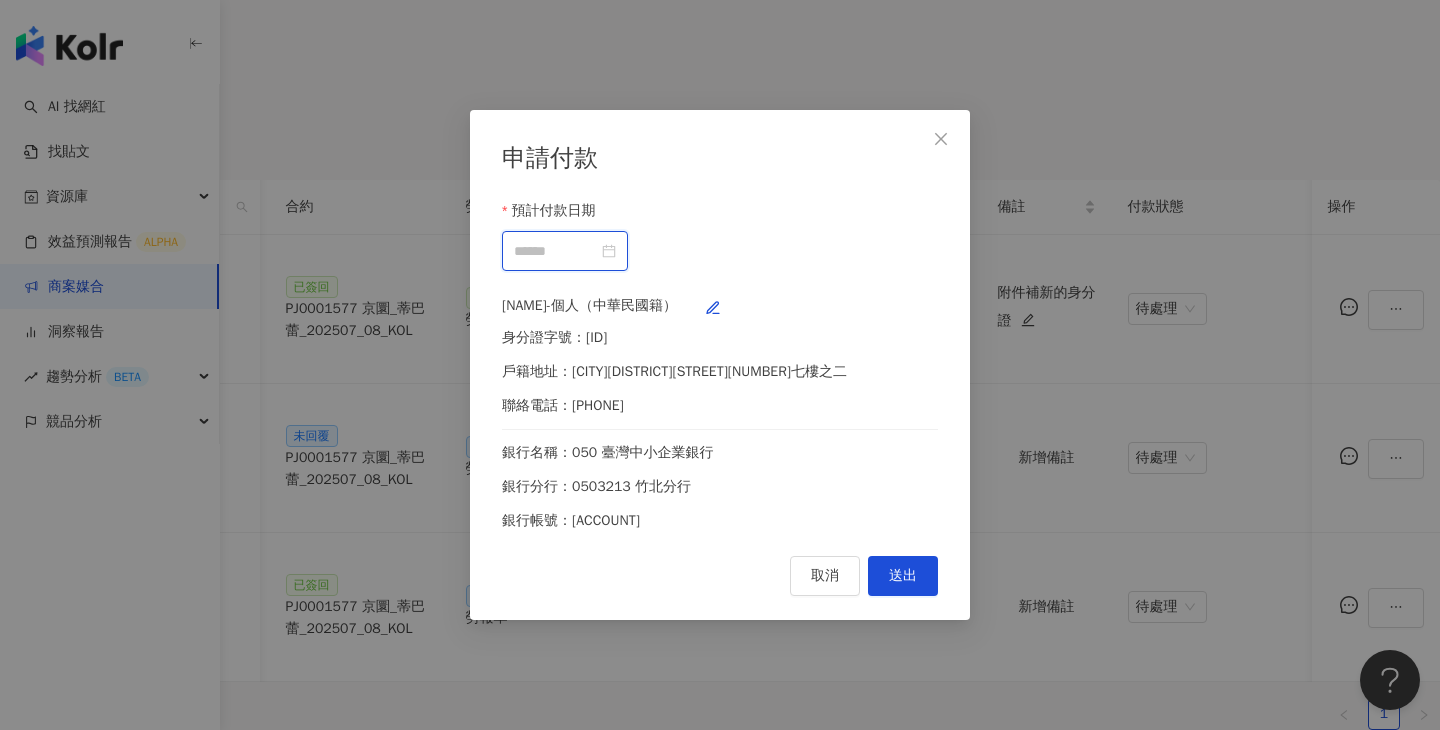 click on "預計付款日期" at bounding box center [556, 251] 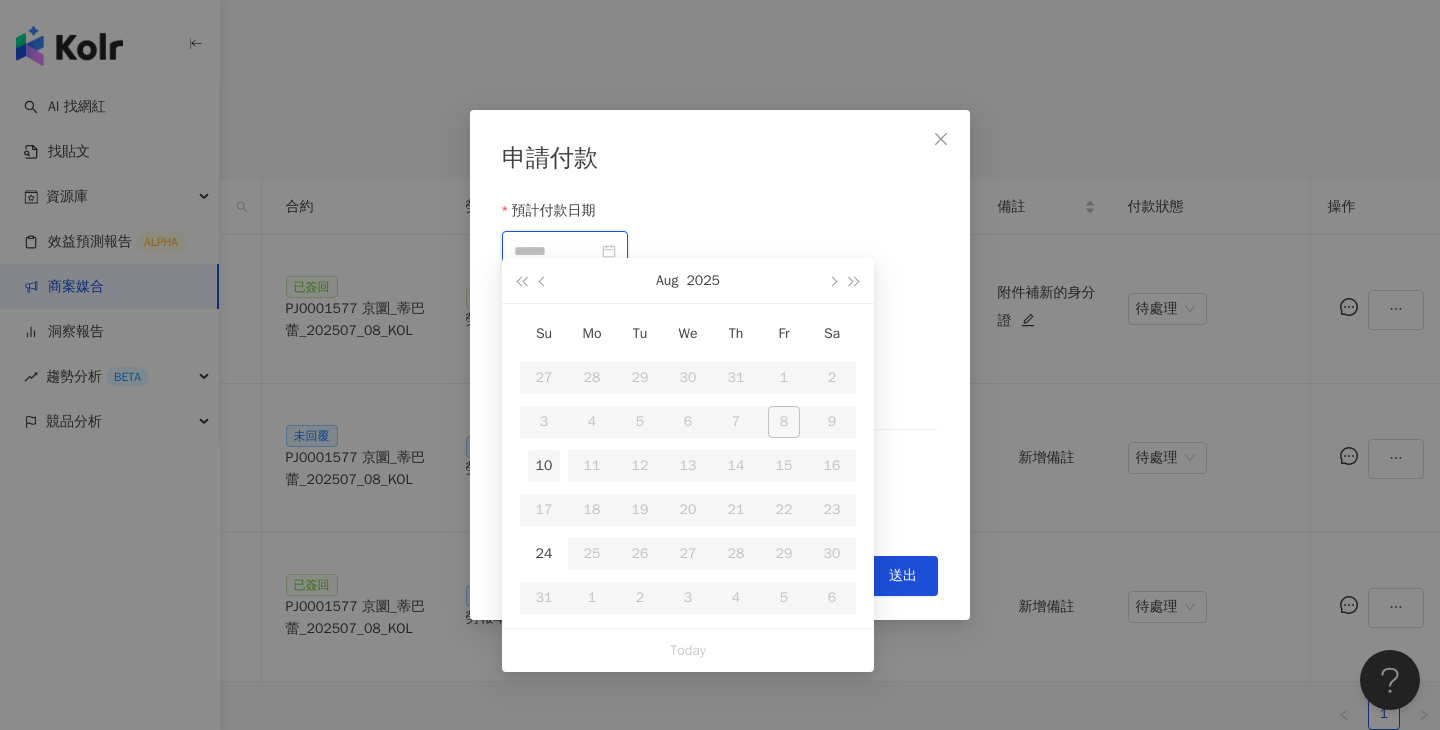 type on "**********" 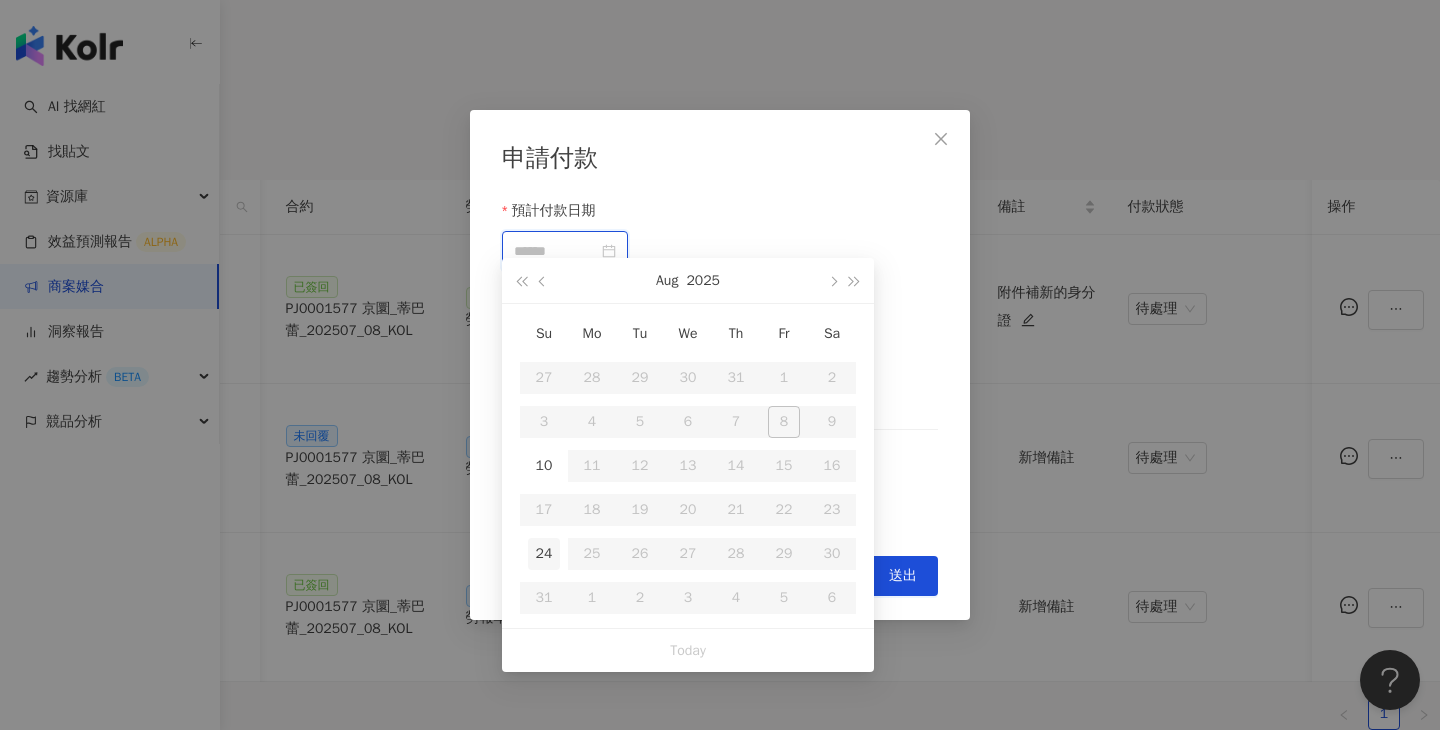 type on "**********" 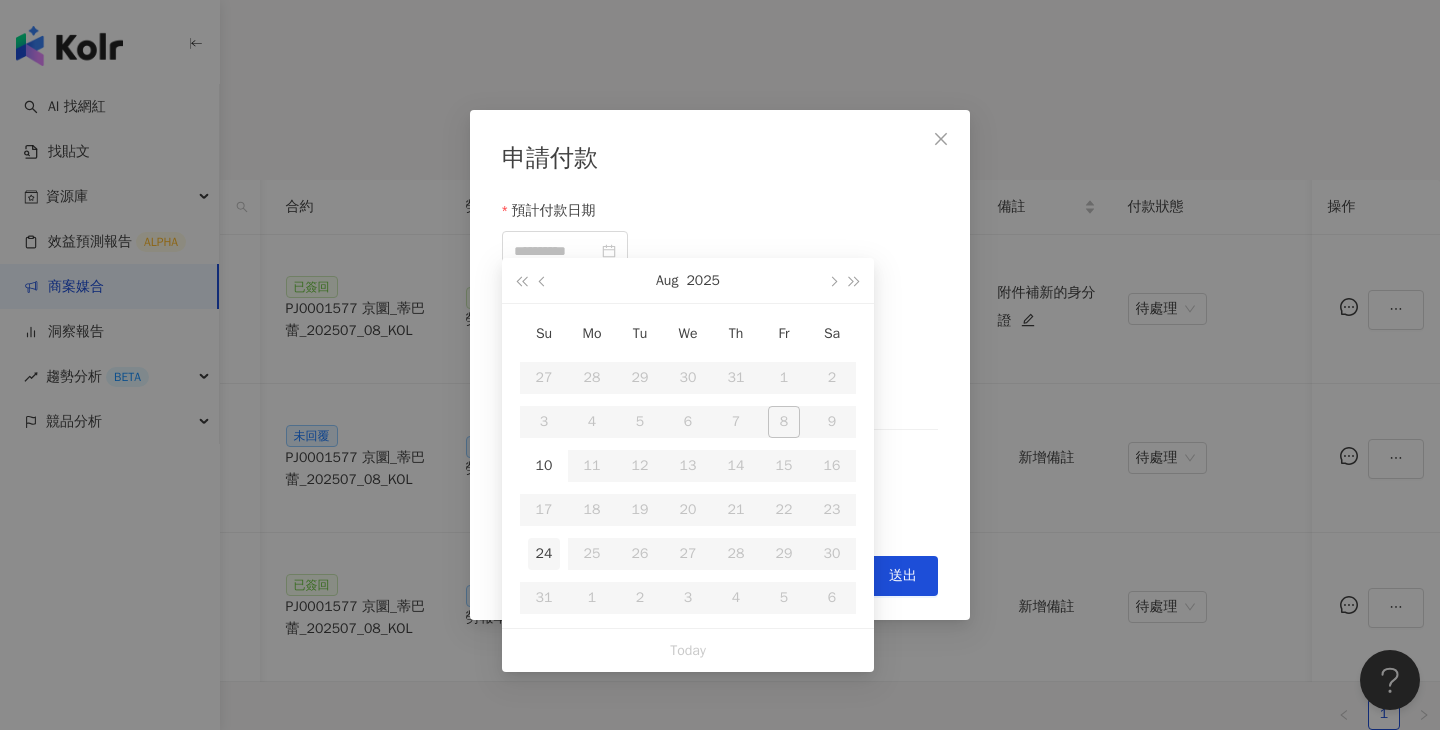 click on "24" at bounding box center (544, 554) 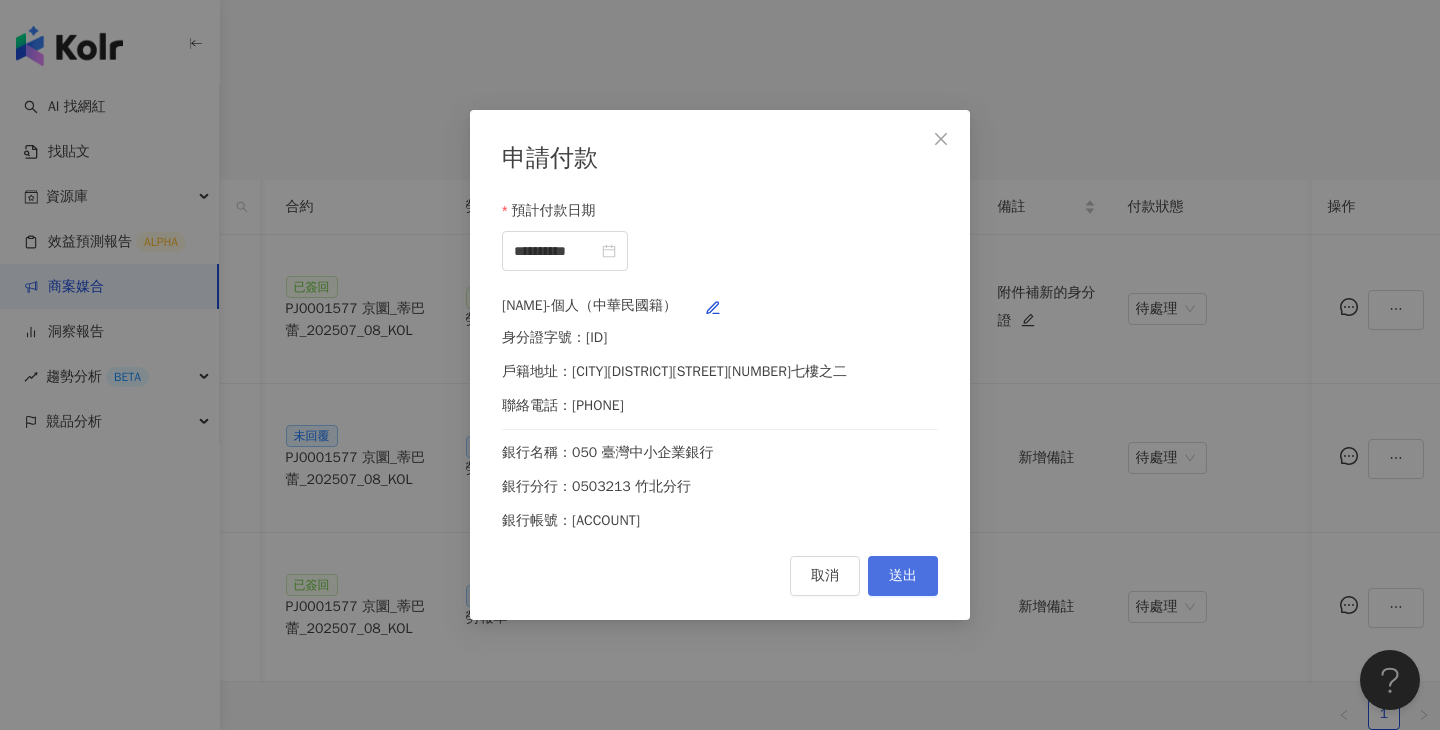 click on "送出" at bounding box center [903, 576] 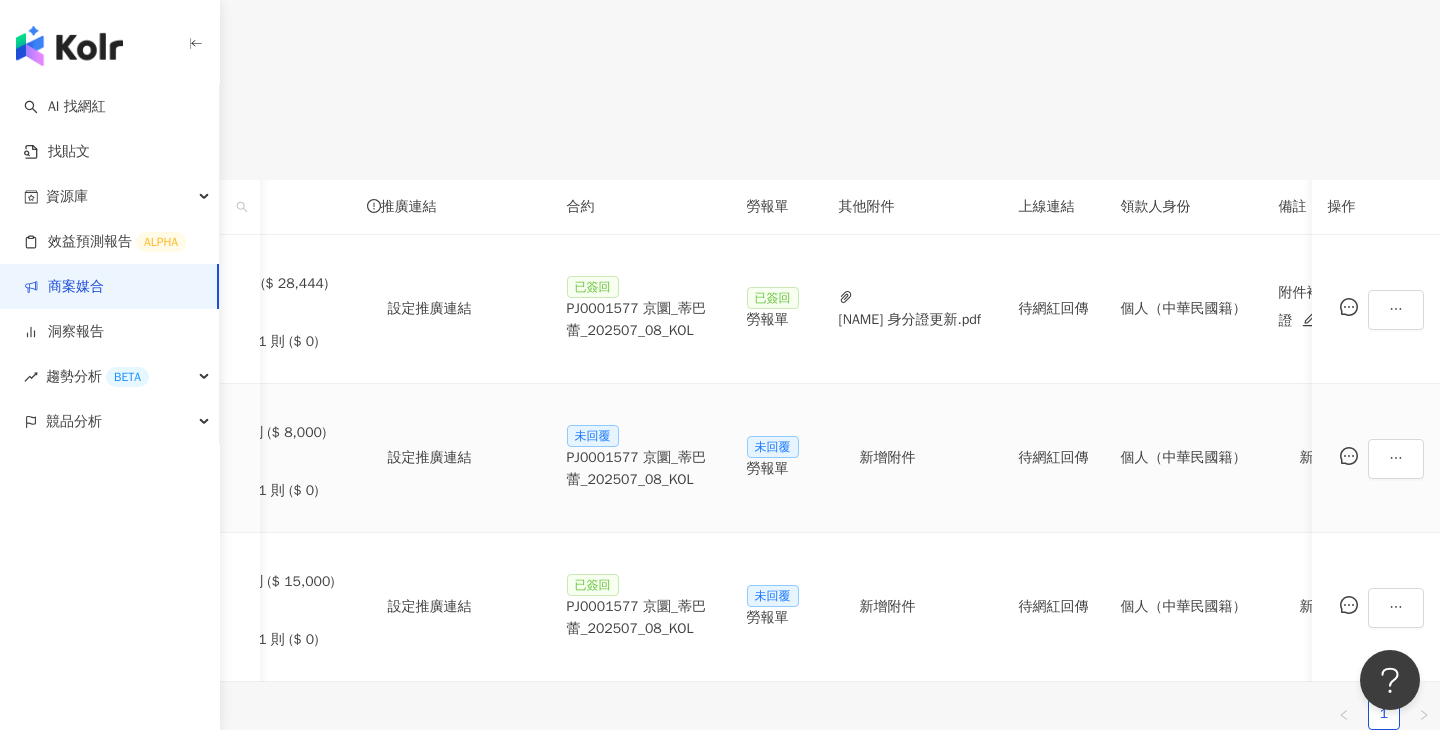 scroll, scrollTop: 0, scrollLeft: 261, axis: horizontal 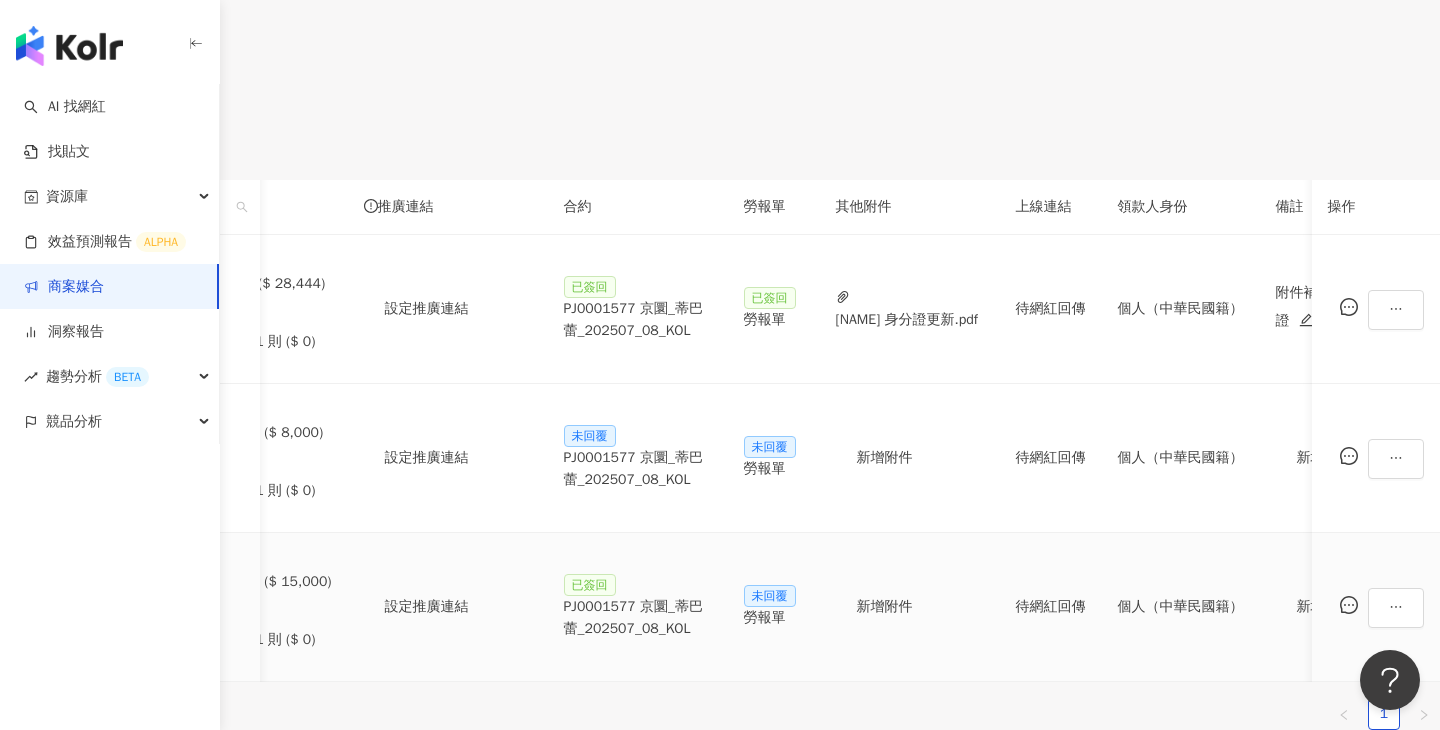 click on "PJ0001577 京圜_蒂巴蕾_202507_08_KOL" at bounding box center [638, 618] 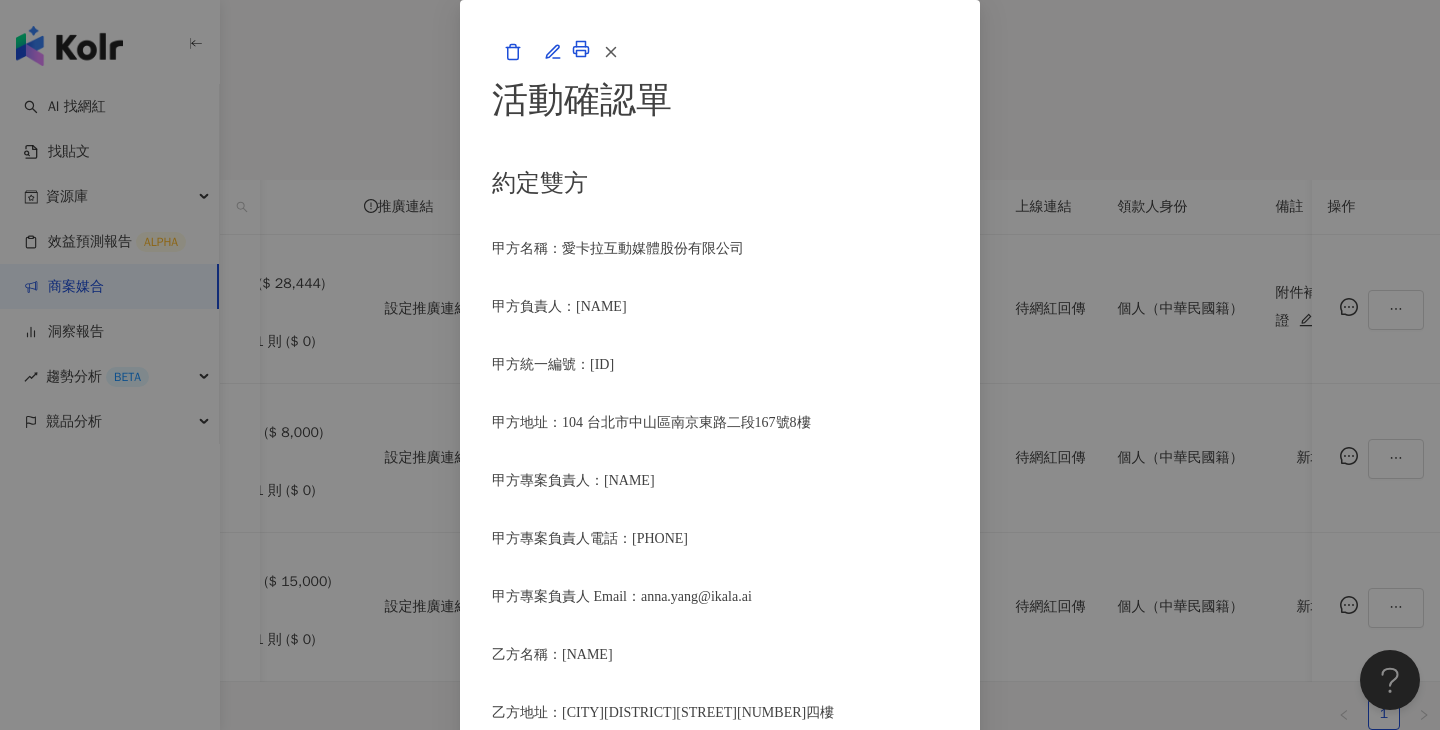 scroll, scrollTop: 2467, scrollLeft: 0, axis: vertical 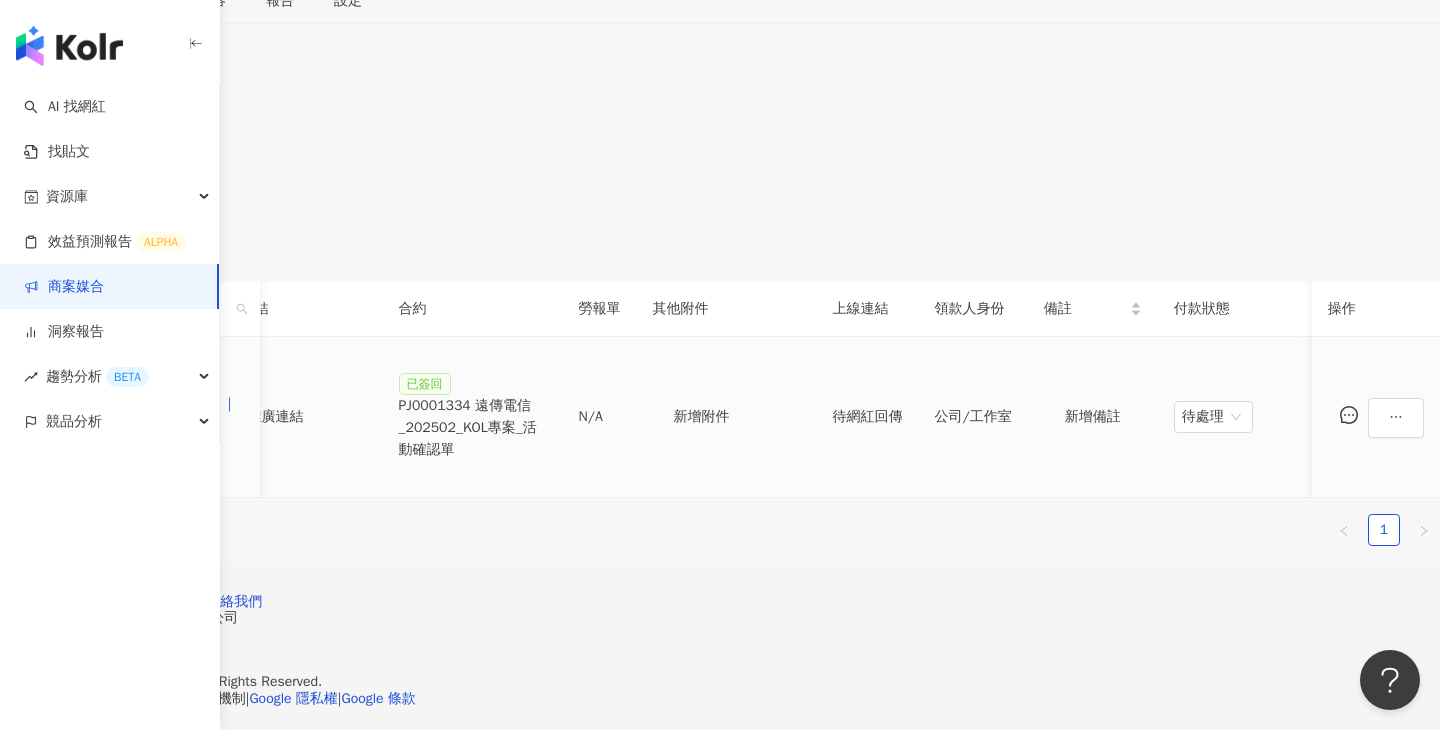 click on "PJ0001334 遠傳電信_202502_KOL專案_活動確認單" at bounding box center (473, 428) 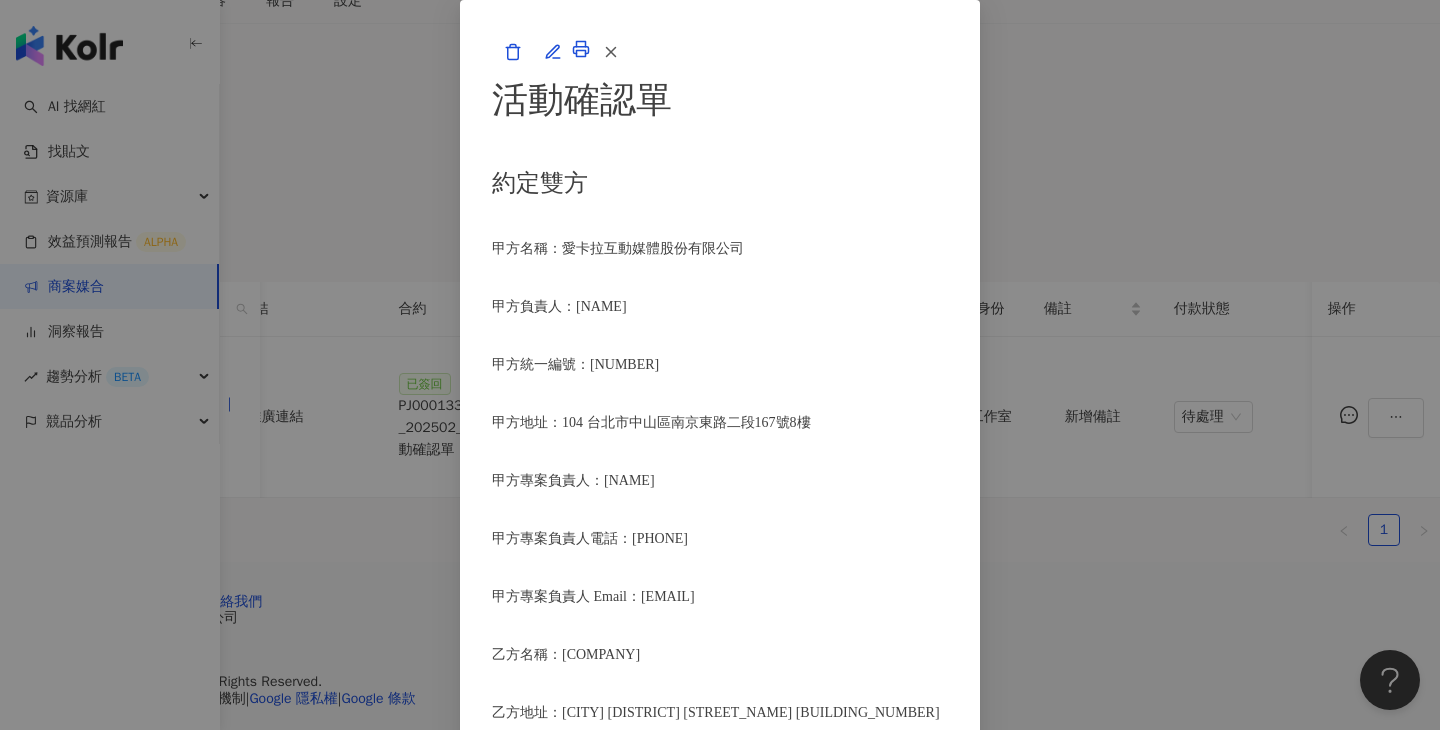 scroll, scrollTop: 2625, scrollLeft: 0, axis: vertical 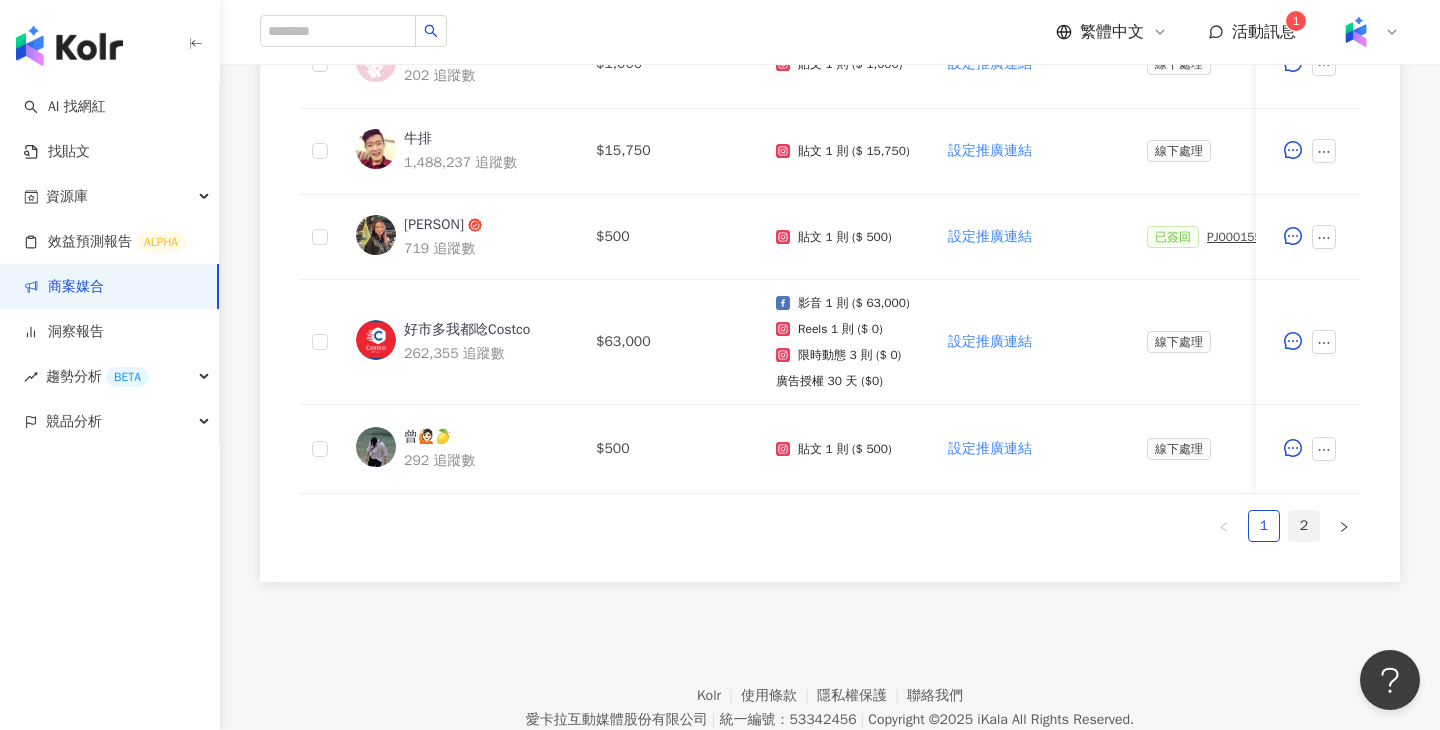 click on "2" at bounding box center [1304, 526] 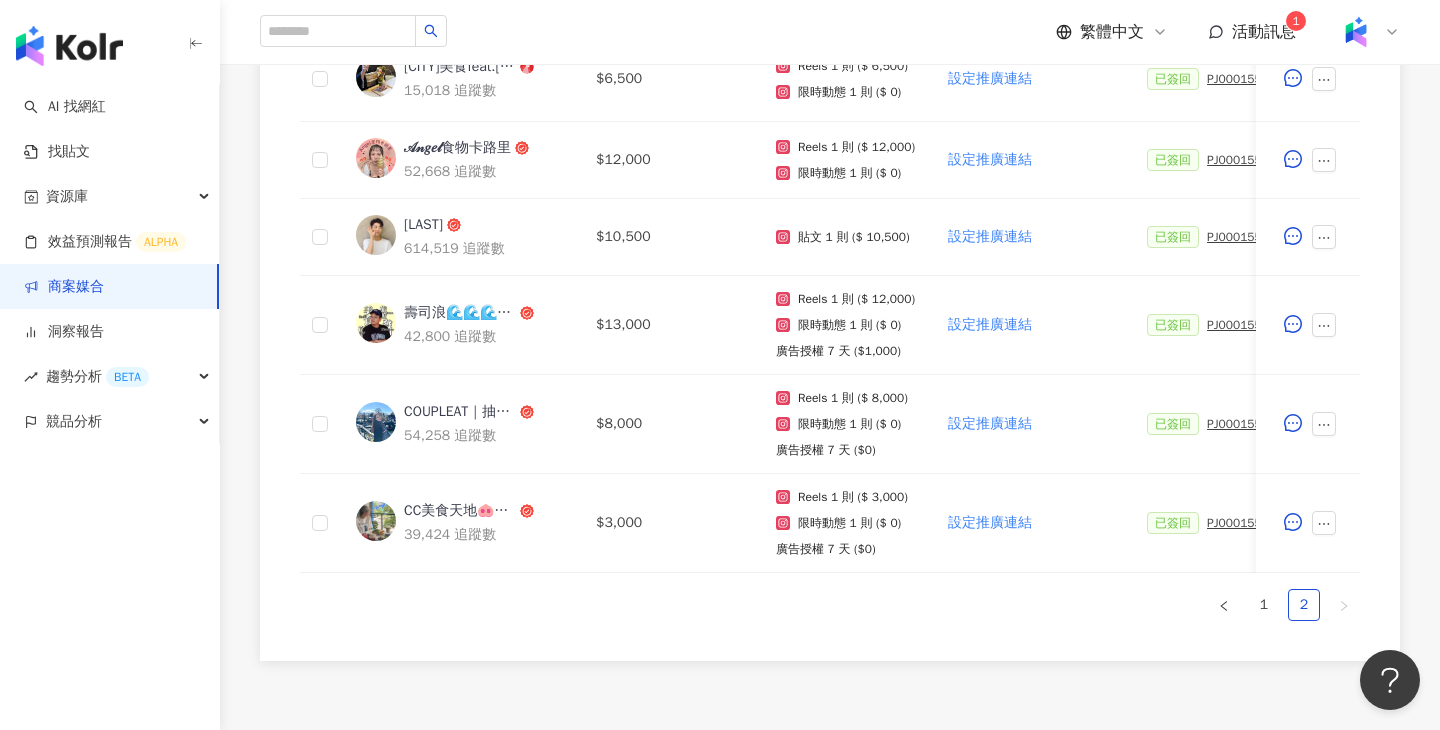 scroll, scrollTop: 921, scrollLeft: 0, axis: vertical 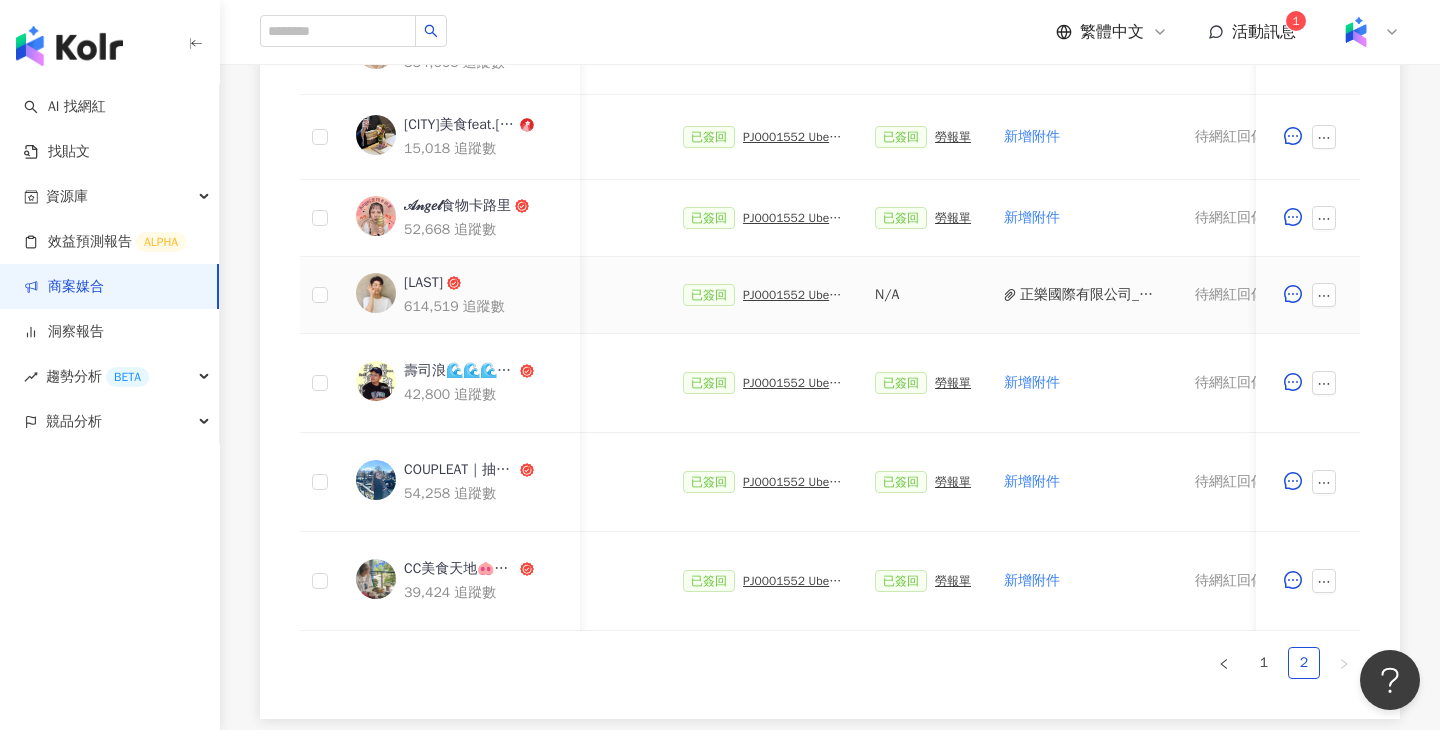click on "PJ0001552 Uber Eats_costco_202506_活動確認單" at bounding box center [793, 295] 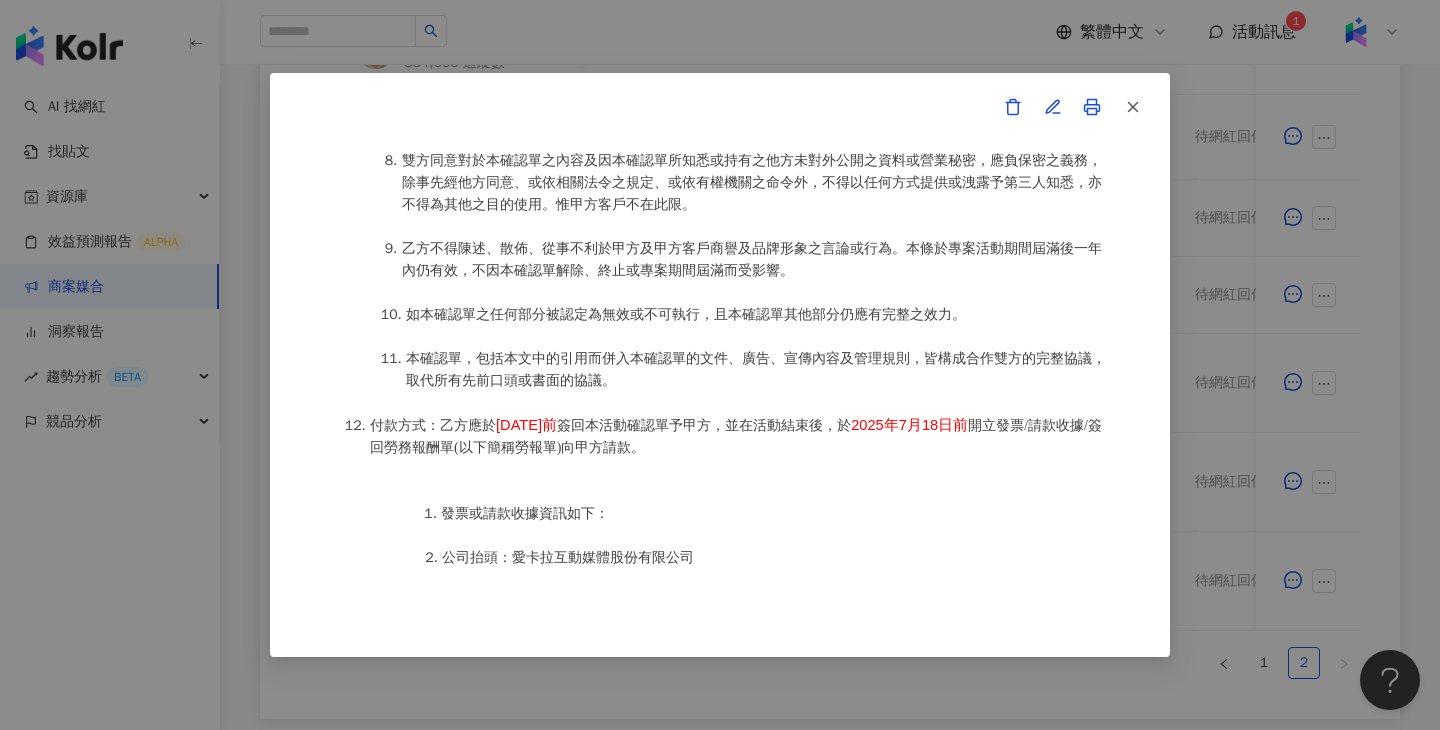 scroll, scrollTop: 2559, scrollLeft: 0, axis: vertical 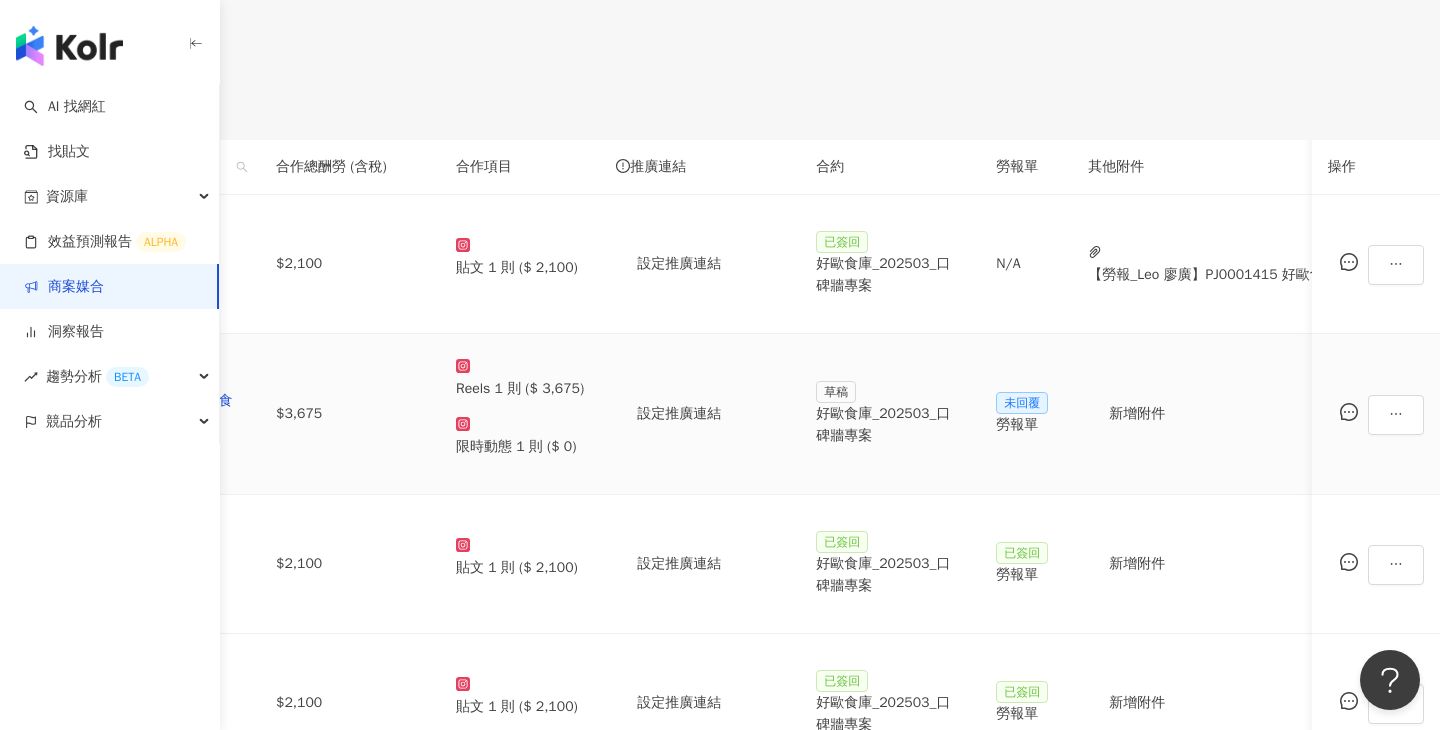 click on "好歐食庫_202503_口碑牆專案" at bounding box center [890, 425] 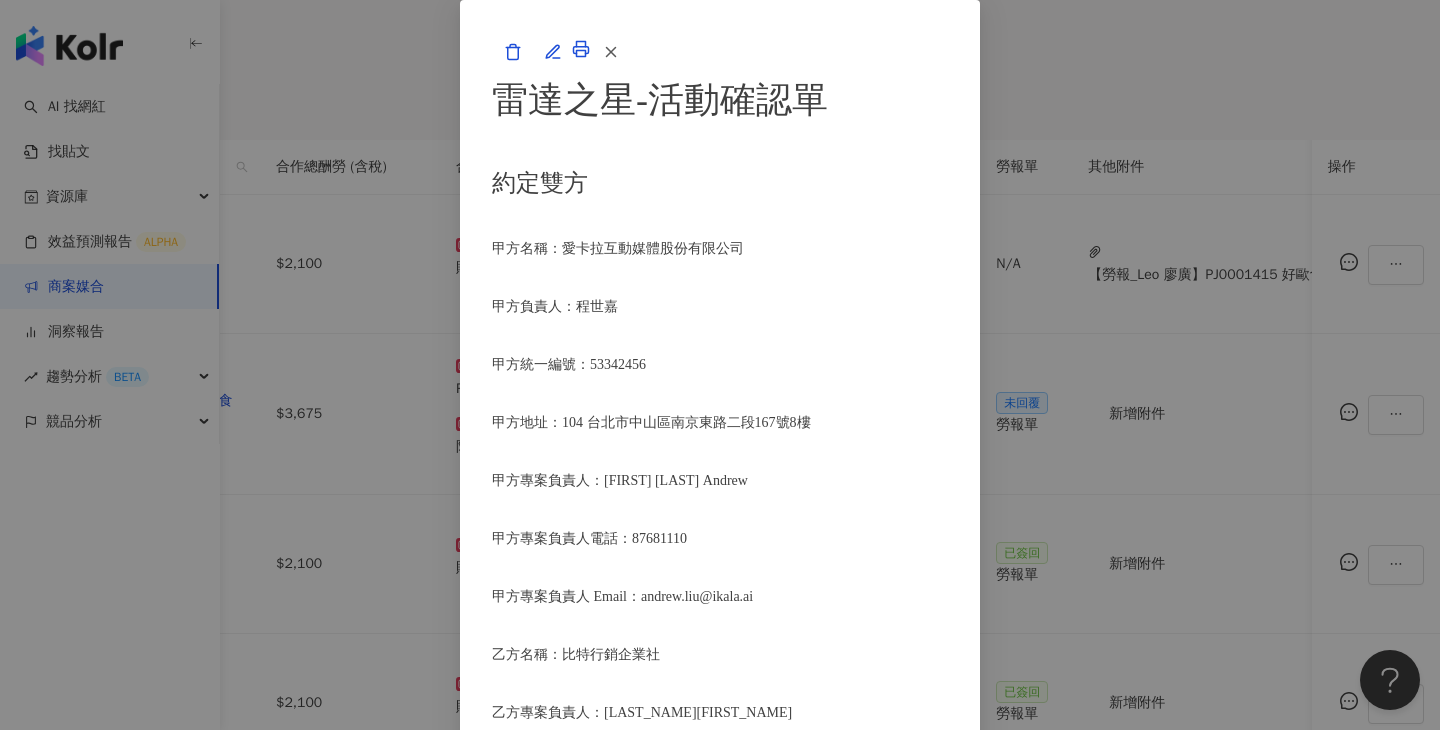 scroll, scrollTop: 407, scrollLeft: 0, axis: vertical 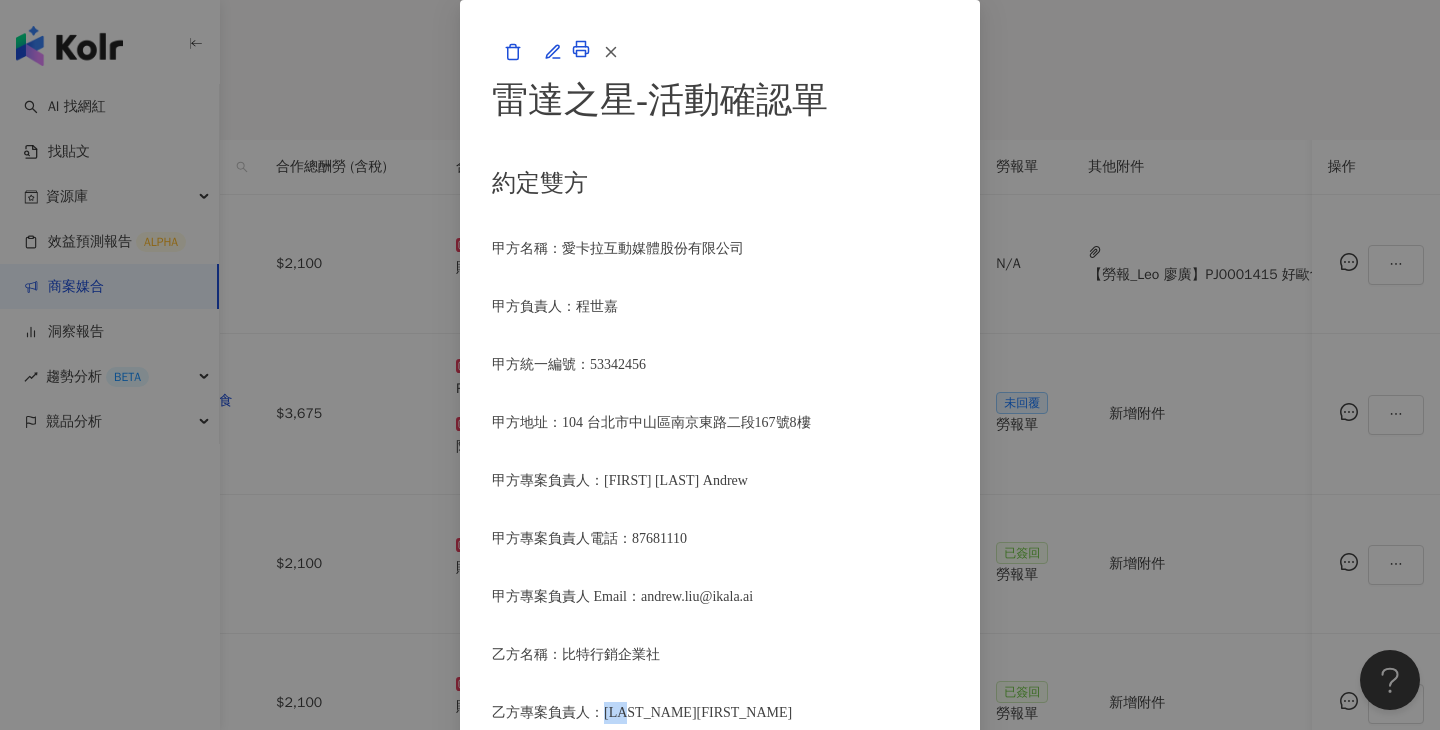 drag, startPoint x: 496, startPoint y: 392, endPoint x: 443, endPoint y: 392, distance: 53 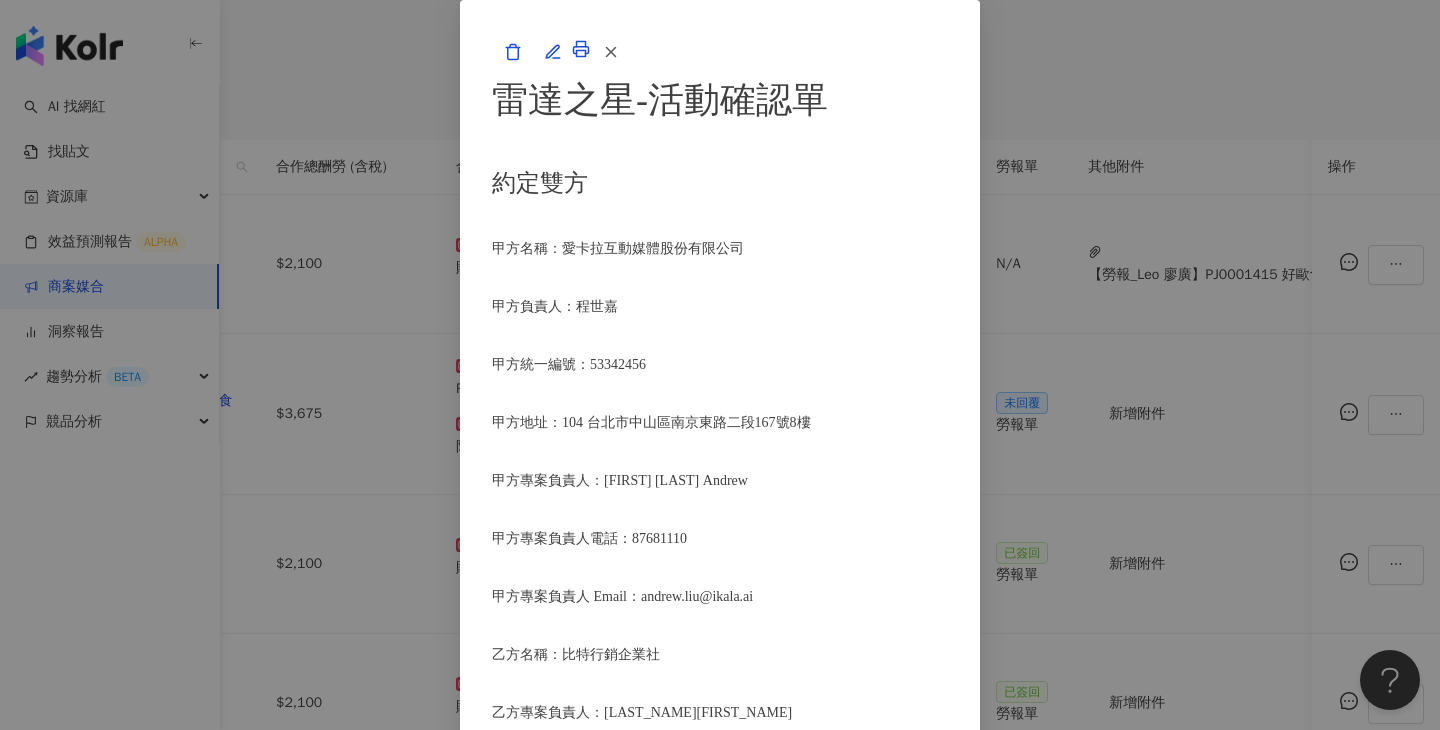 click on "雷達之星-活動確認單
約定雙方
甲方名稱：愛卡拉互動媒體股份有限公司
甲方負責人：程世嘉
甲方統一編號：53342456
甲方地址：104 台北市中山區南京東路二段167號8樓
甲方專案負責人：劉國安 Andrew
甲方專案負責人電話：87681110
甲方專案負責人 Email：andrew.liu@ikala.ai
乙方名稱：比特行銷企業社
乙方專案負責人：許之嘉
乙方專案負責人電話：27262230
乙方專案合作人員：台北美食 新北美食 台灣美食(Fooder)
乙方地址：台北市大安區羅斯福路二段79號8樓之5
乙方統一編號：88357594
專案活動期間：2025年07月13日至2025年10月31日
費用（新台幣，含稅)： 3675
約定條款
吳伯元(以下簡稱乙方)保證有權簽署本確認單，簽署後即表示上列專案合作人員接受與愛卡拉互動媒體股份有限公司(以下簡稱甲方)簽署之活動確認單，並同意執行雙方所約定之合作項目。" at bounding box center (720, 365) 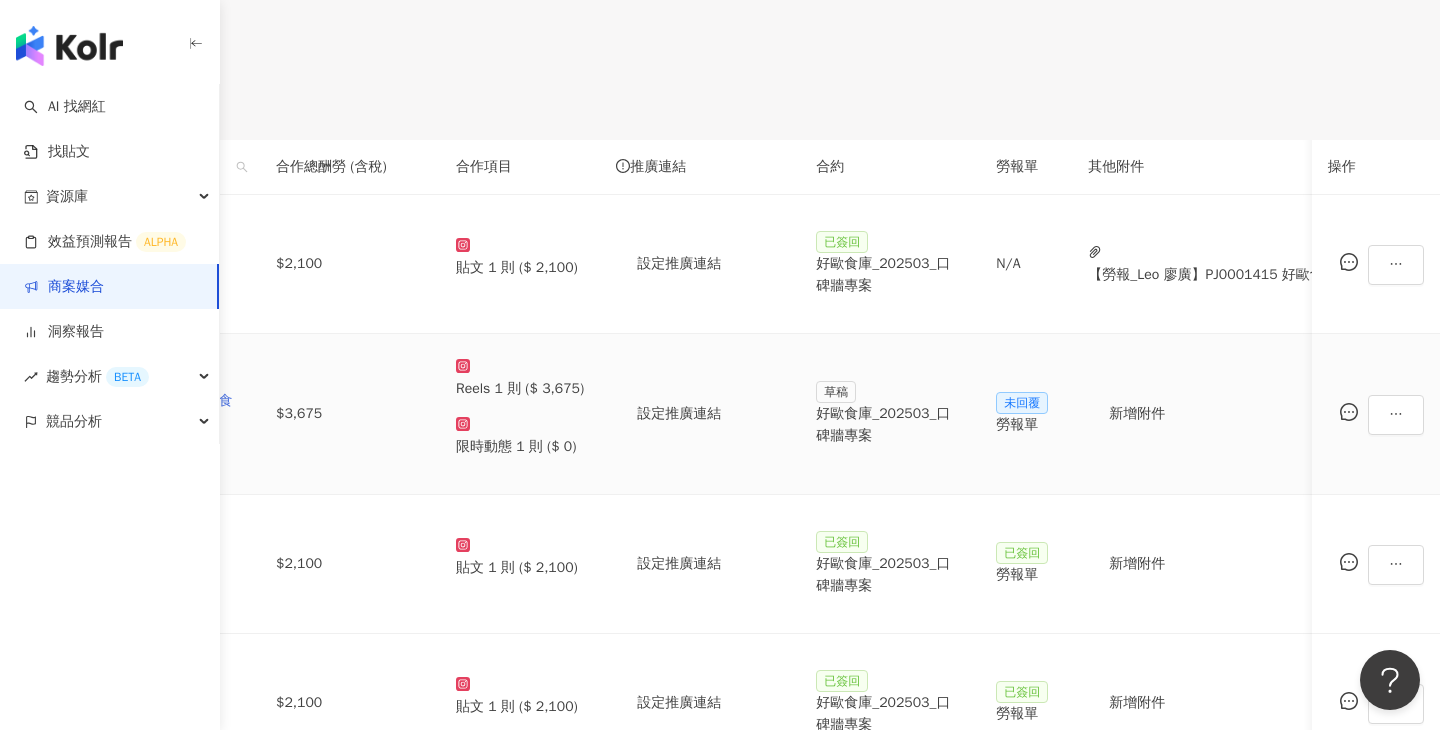 click on "台北美食 新北美食 台灣美食(Fooder)" at bounding box center [150, 412] 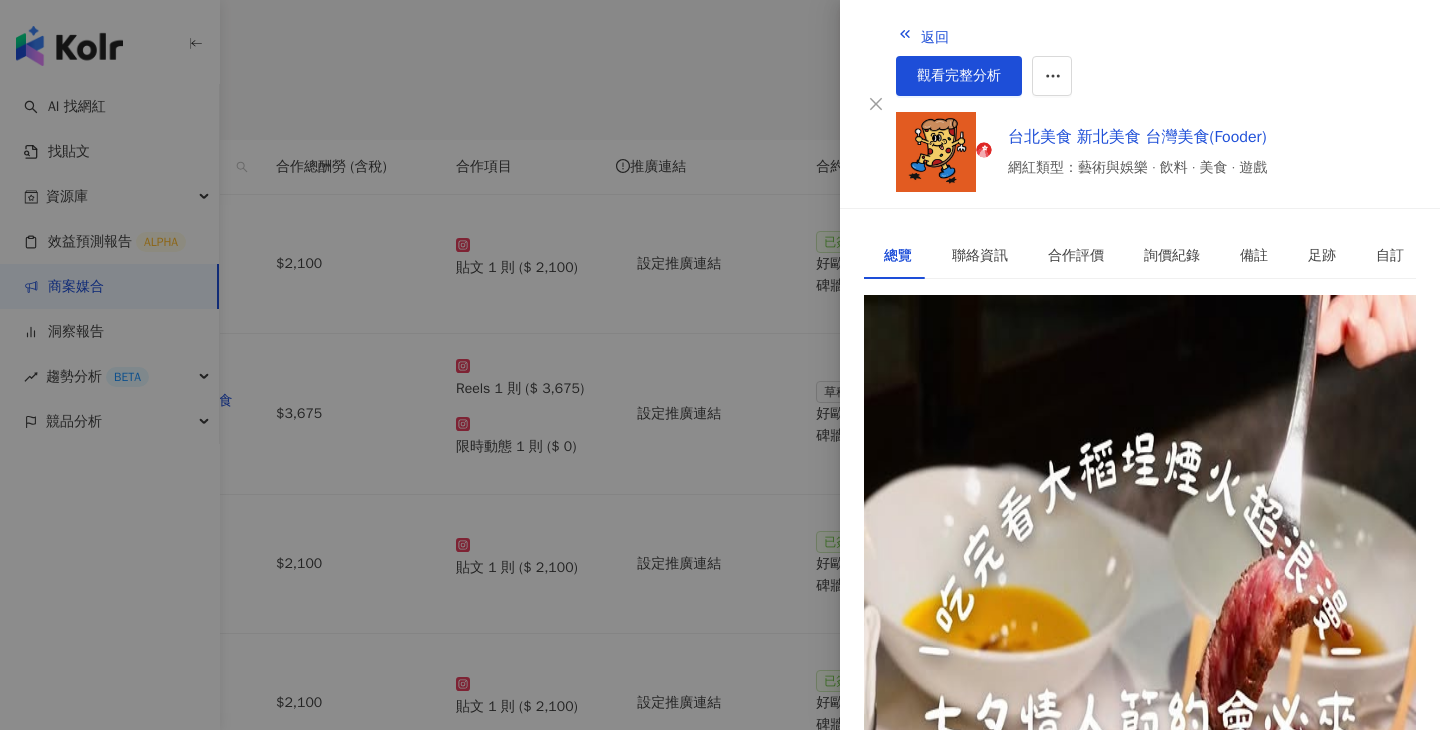 drag, startPoint x: 930, startPoint y: 346, endPoint x: 879, endPoint y: 343, distance: 51.088158 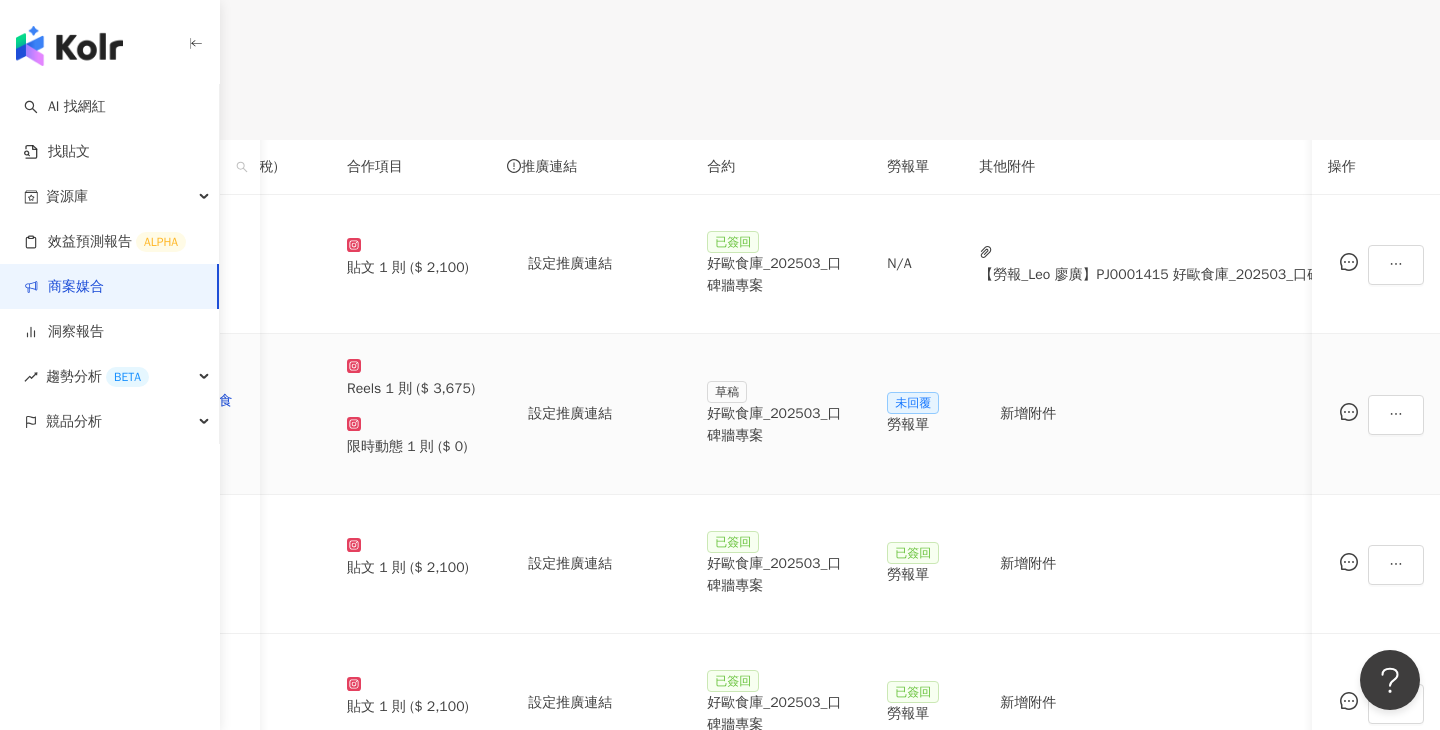 scroll, scrollTop: 0, scrollLeft: 144, axis: horizontal 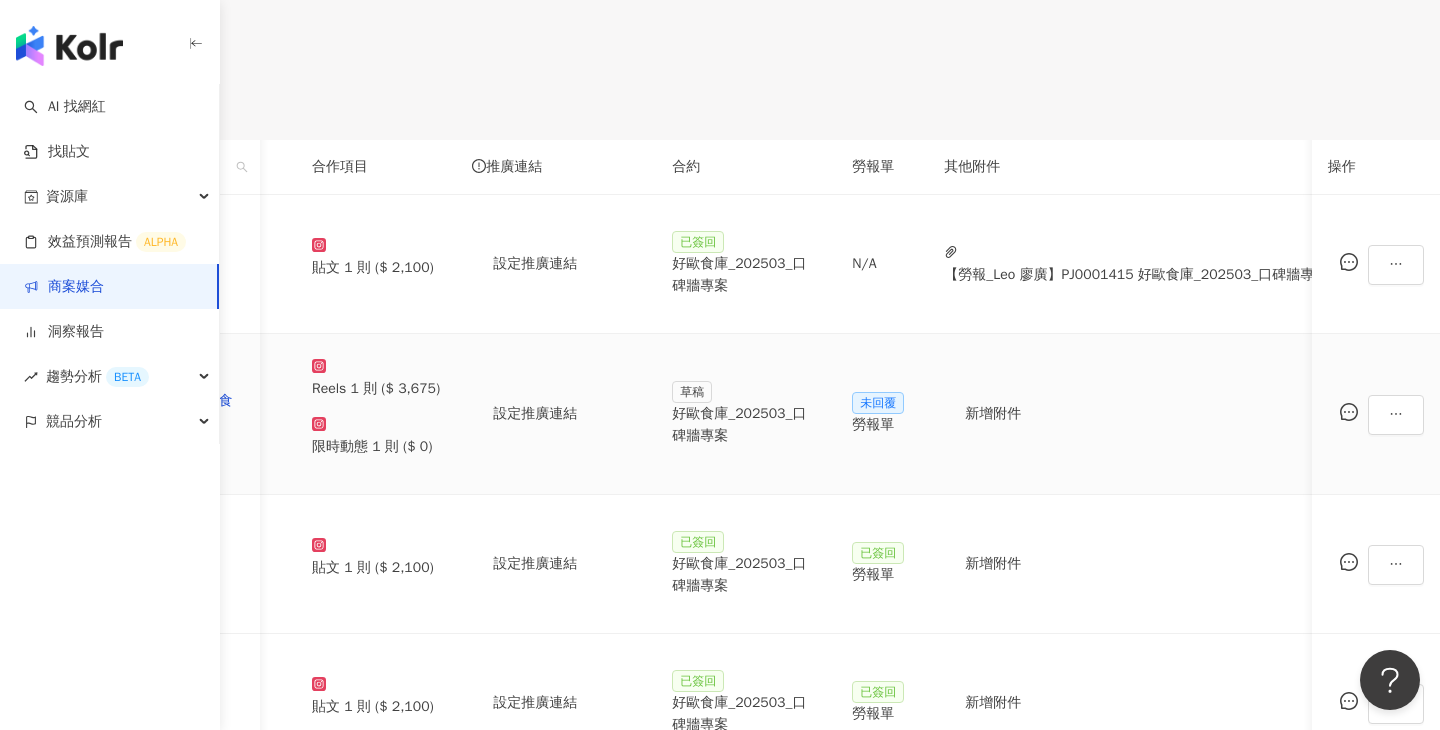 click on "好歐食庫_202503_口碑牆專案" at bounding box center (746, 425) 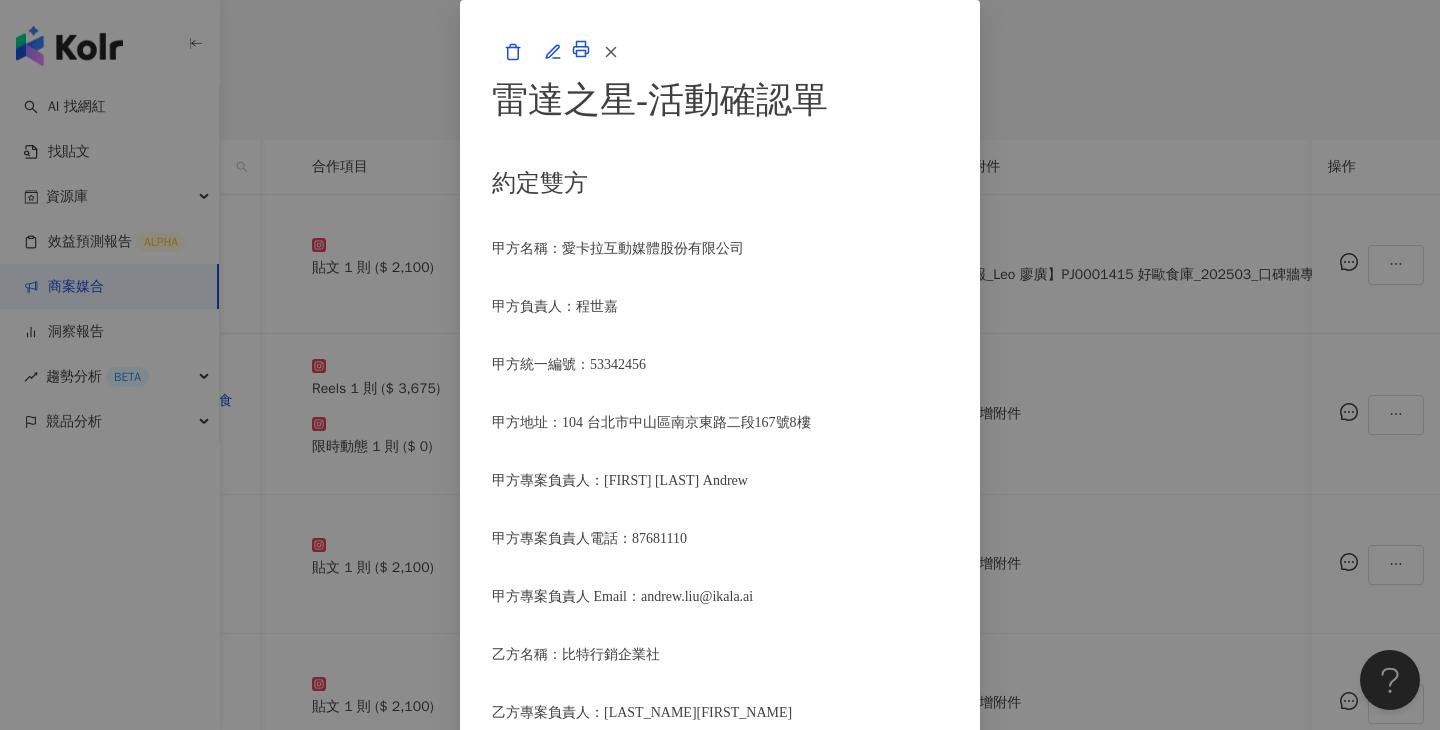 scroll, scrollTop: 2605, scrollLeft: 0, axis: vertical 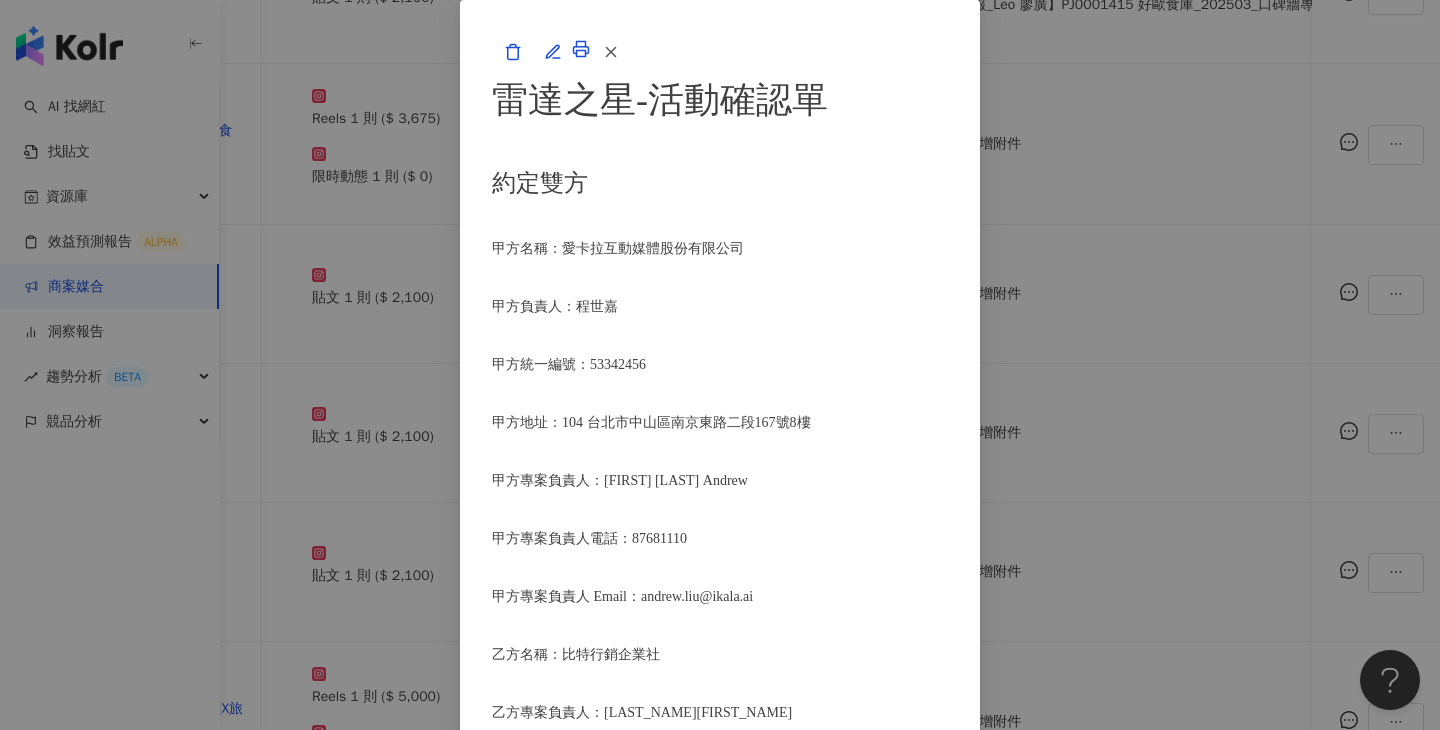 click on "雷達之星-活動確認單
約定雙方
甲方名稱：愛卡拉互動媒體股份有限公司
甲方負責人：程世嘉
甲方統一編號：53342456
甲方地址：104 台北市中山區南京東路二段167號8樓
甲方專案負責人：劉國安 Andrew
甲方專案負責人電話：87681110
甲方專案負責人 Email：andrew.liu@ikala.ai
乙方名稱：比特行銷企業社
乙方專案負責人：許之嘉
乙方專案負責人電話：27262230
乙方專案合作人員：台北美食 新北美食 台灣美食(Fooder)
乙方地址：台北市大安區羅斯福路二段79號8樓之5
乙方統一編號：88357594
專案活動期間：2025年07月13日至2025年10月31日
費用（新台幣，含稅)： 3675
約定條款
吳伯元(以下簡稱乙方)保證有權簽署本確認單，簽署後即表示上列專案合作人員接受與愛卡拉互動媒體股份有限公司(以下簡稱甲方)簽署之活動確認單，並同意執行雙方所約定之合作項目。" at bounding box center (720, 365) 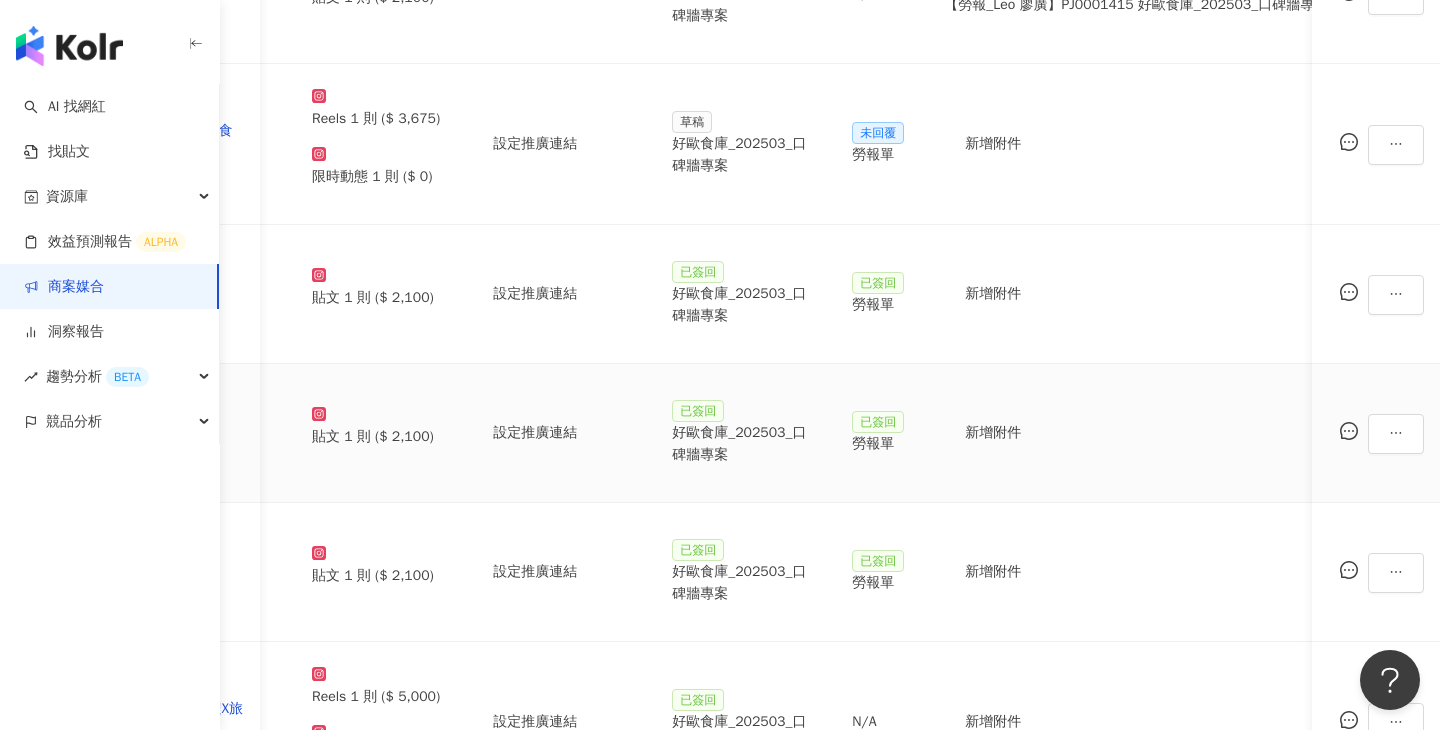 scroll, scrollTop: 773, scrollLeft: 0, axis: vertical 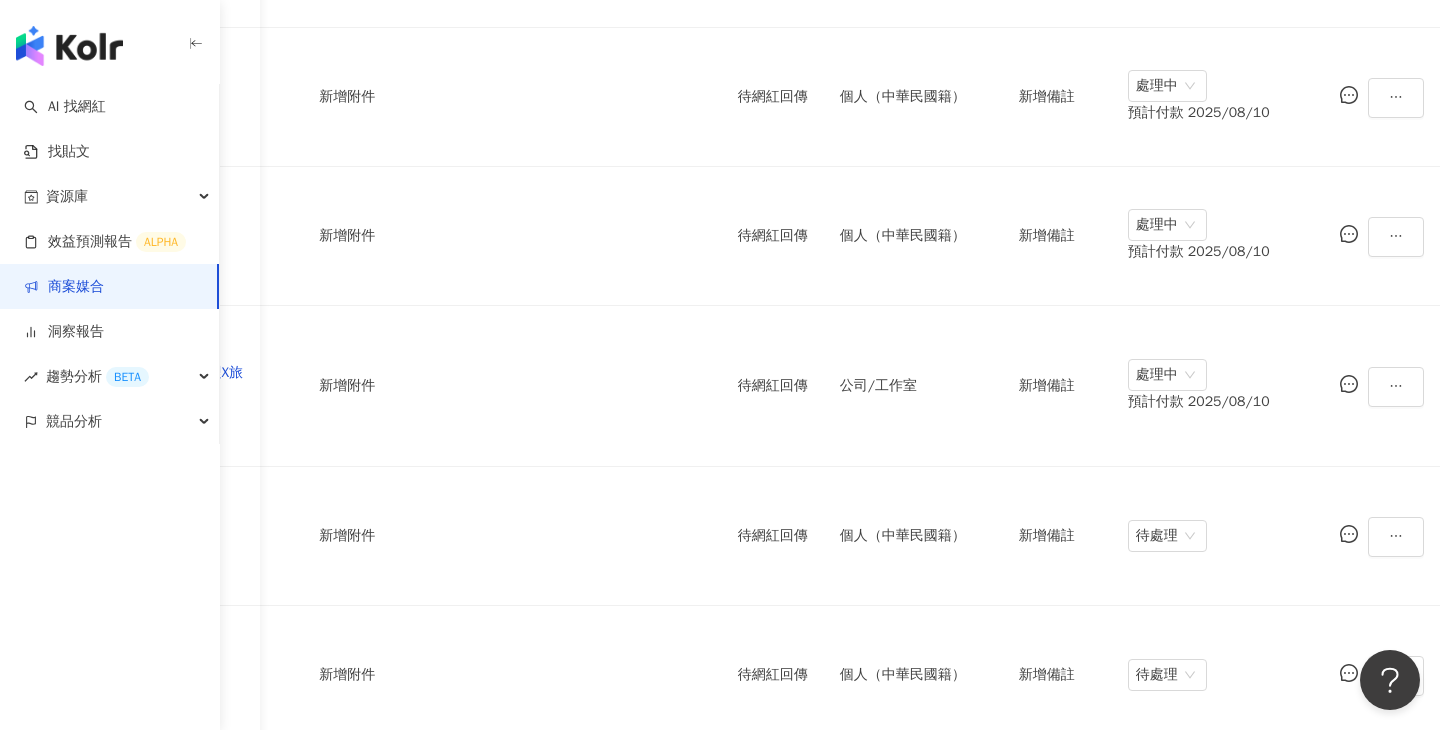 click on "2" at bounding box center [1344, 1055] 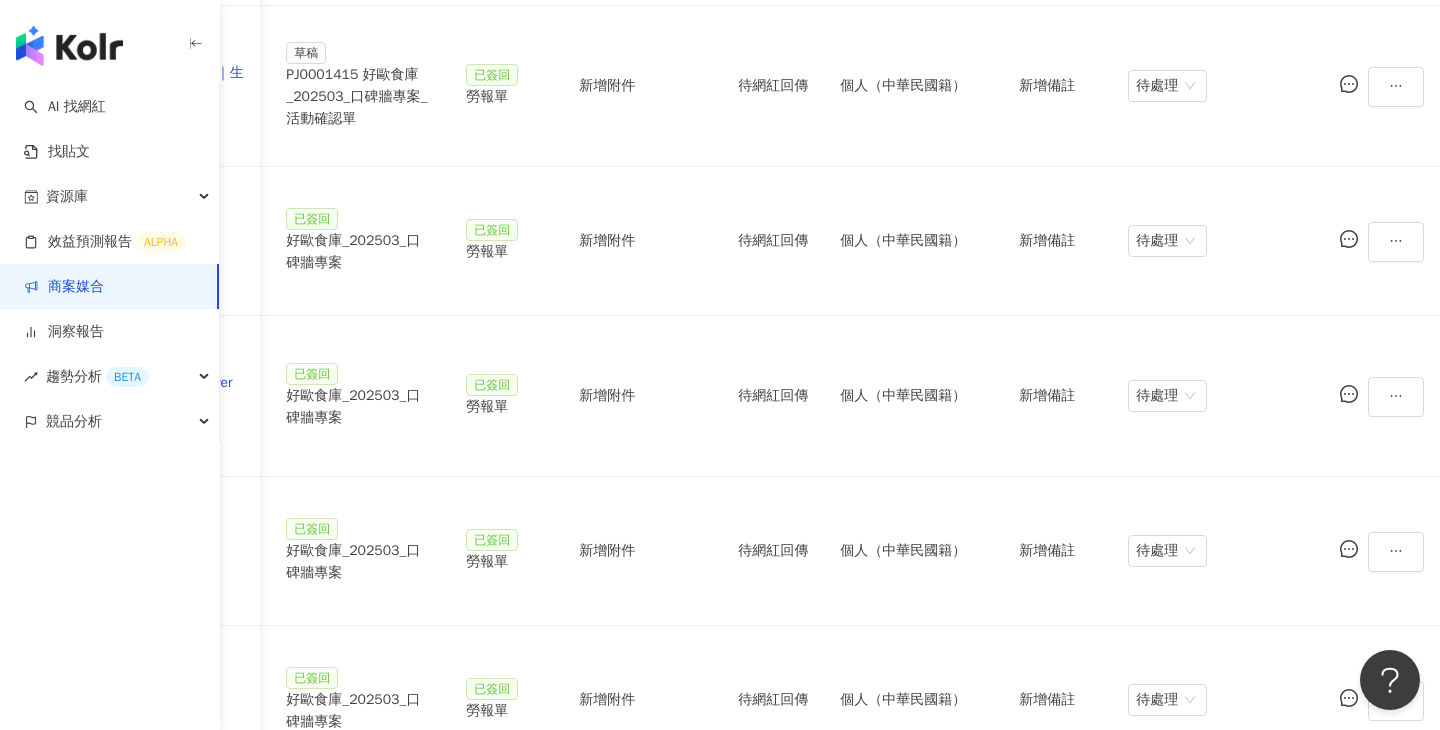 scroll, scrollTop: 0, scrollLeft: 943, axis: horizontal 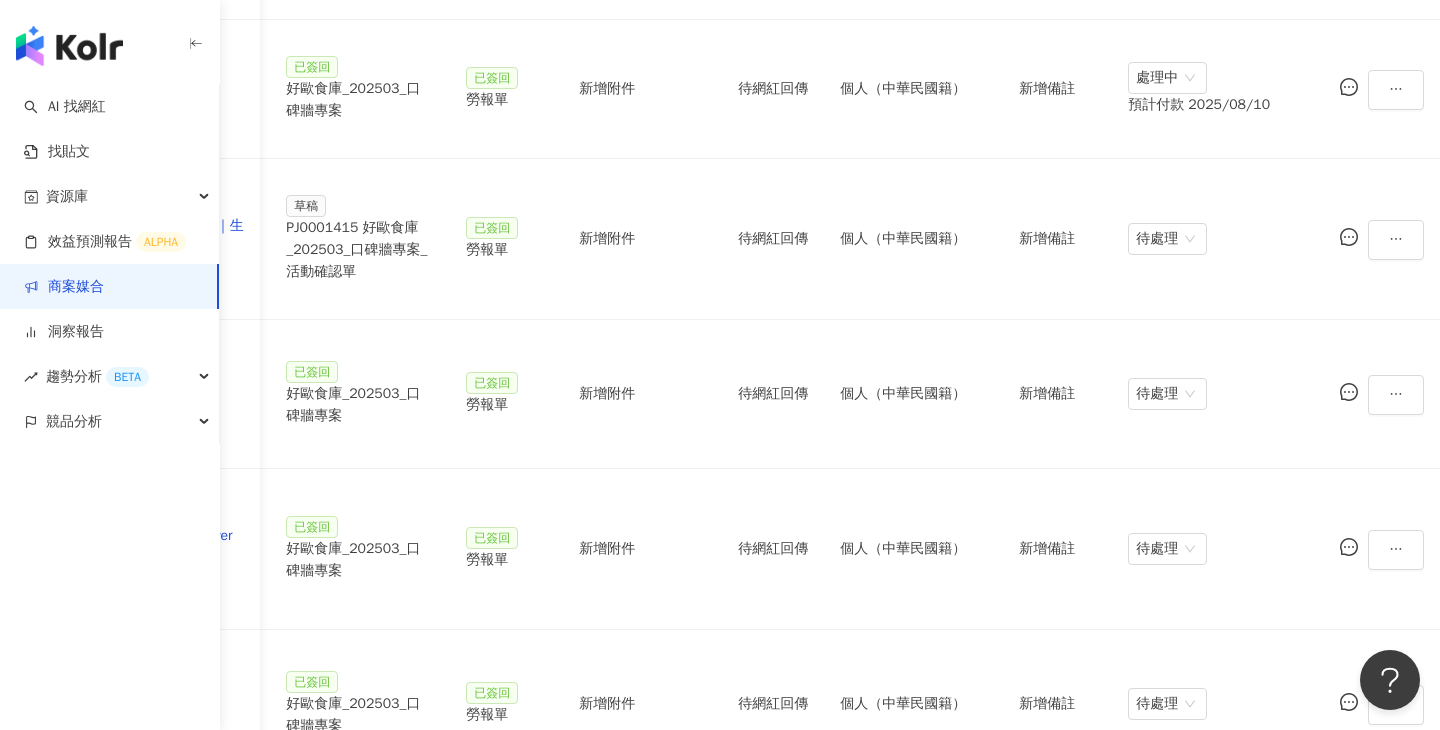 drag, startPoint x: 1299, startPoint y: 609, endPoint x: 1283, endPoint y: 595, distance: 21.260292 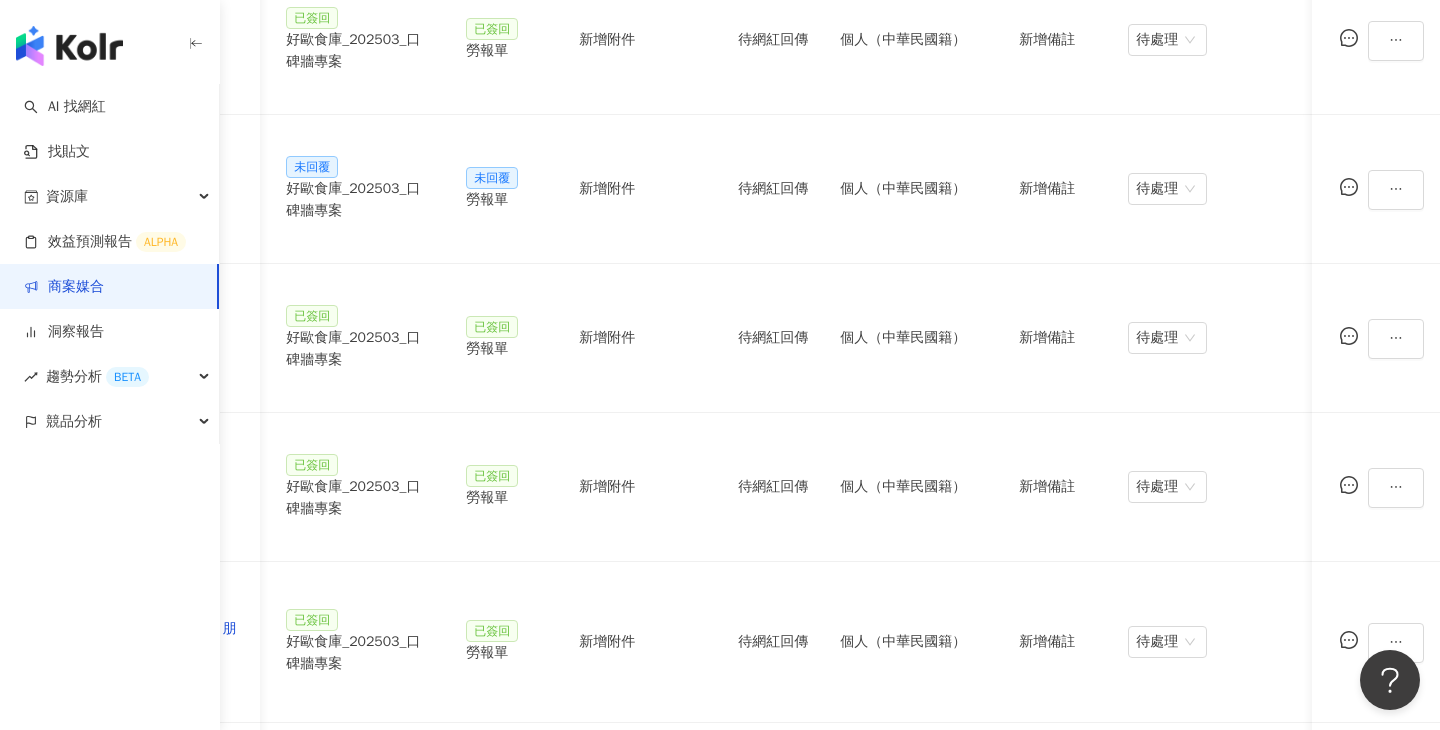 scroll, scrollTop: 881, scrollLeft: 0, axis: vertical 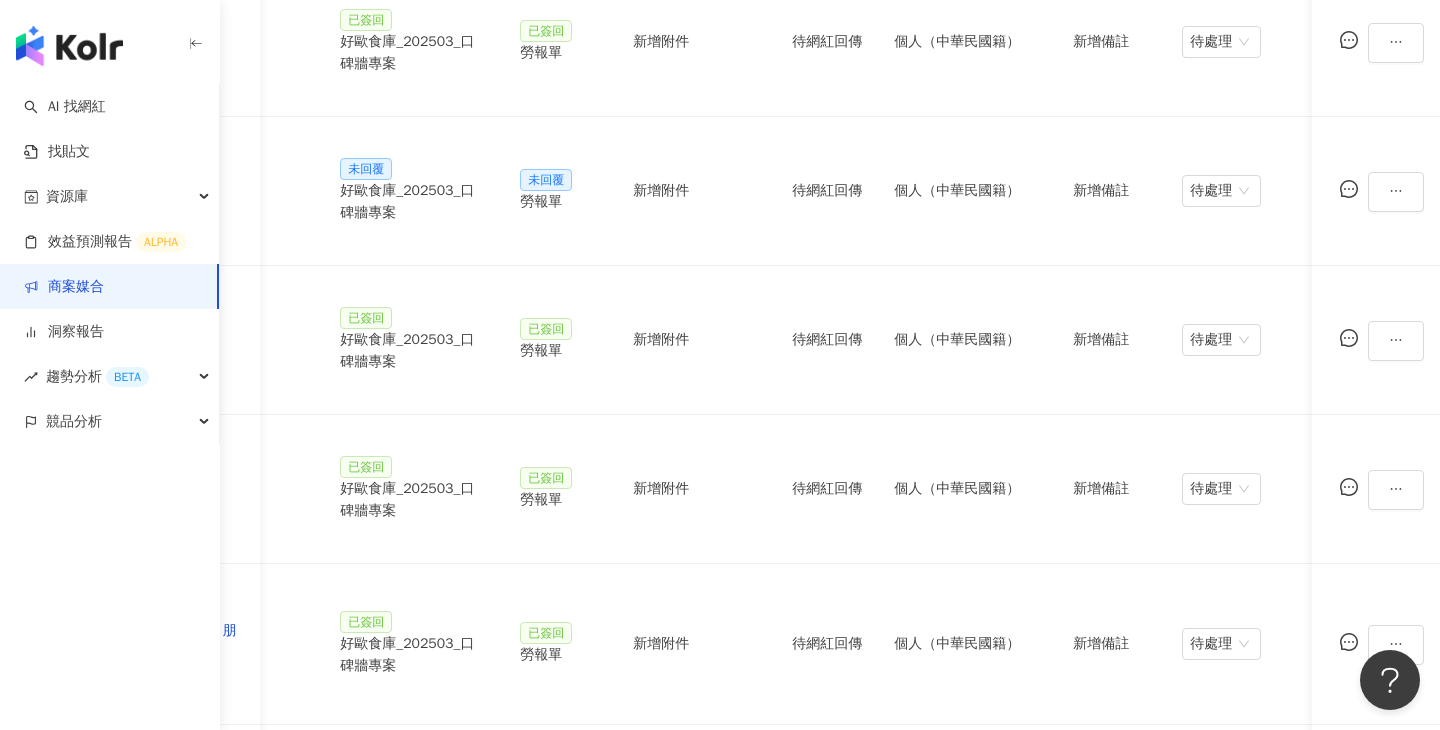 click on "好歐食庫_202503_口碑牆專案" at bounding box center [414, 954] 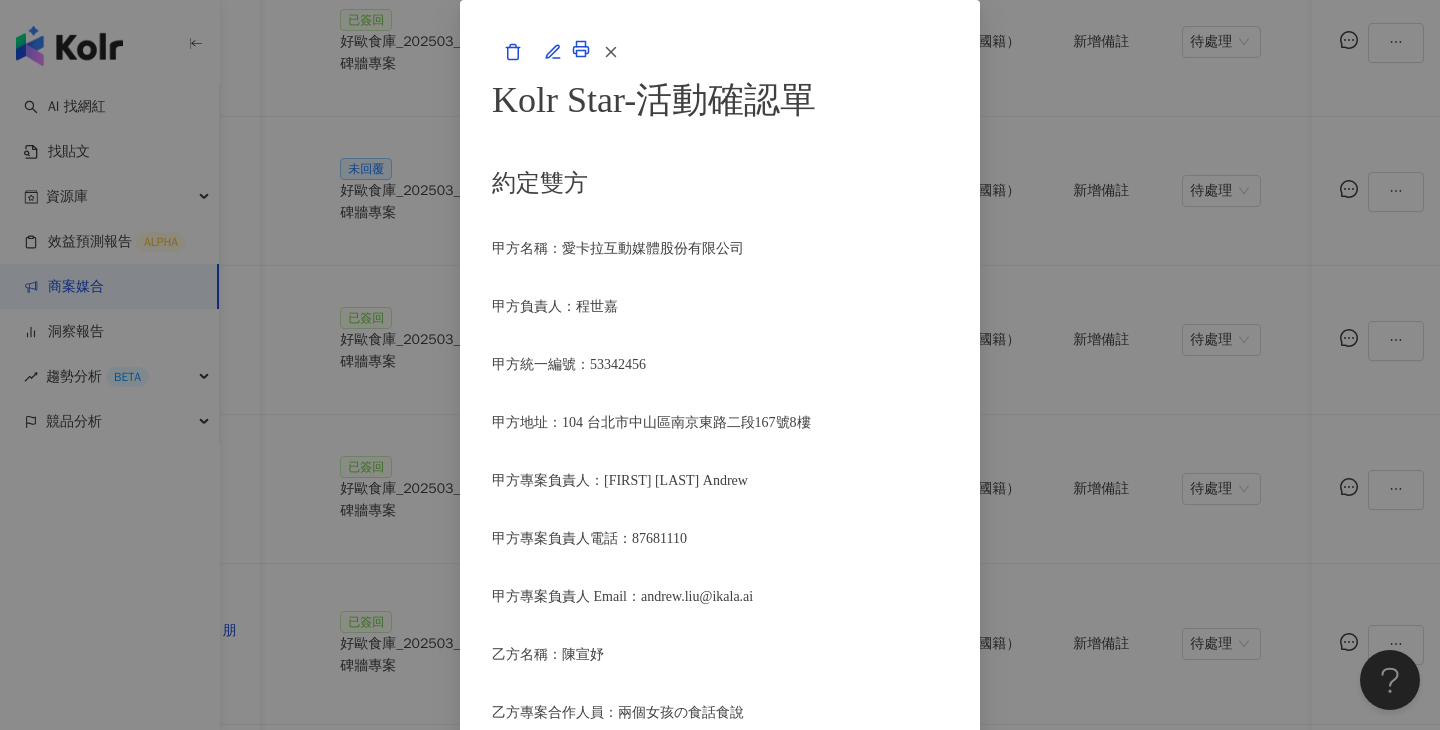scroll, scrollTop: 2636, scrollLeft: 0, axis: vertical 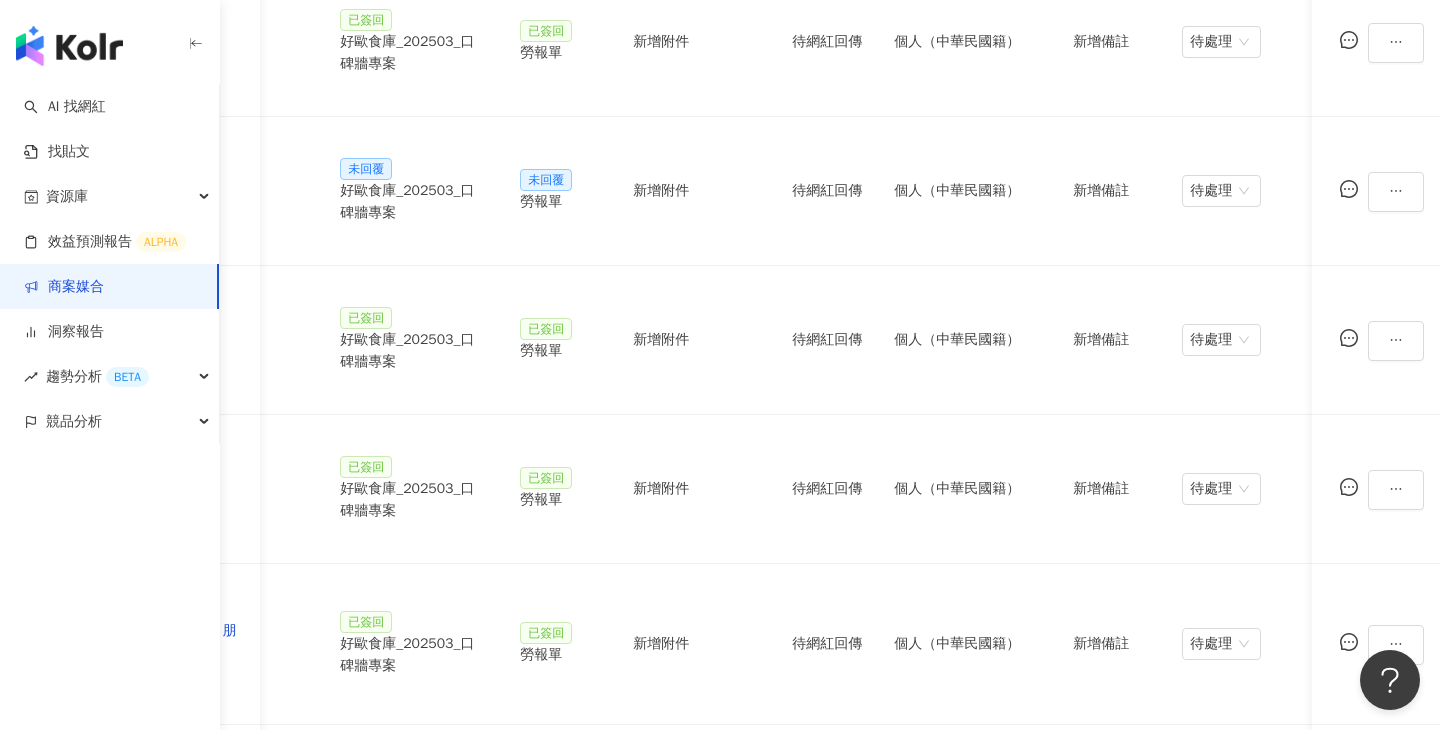 click on "勞報單" at bounding box center (550, 954) 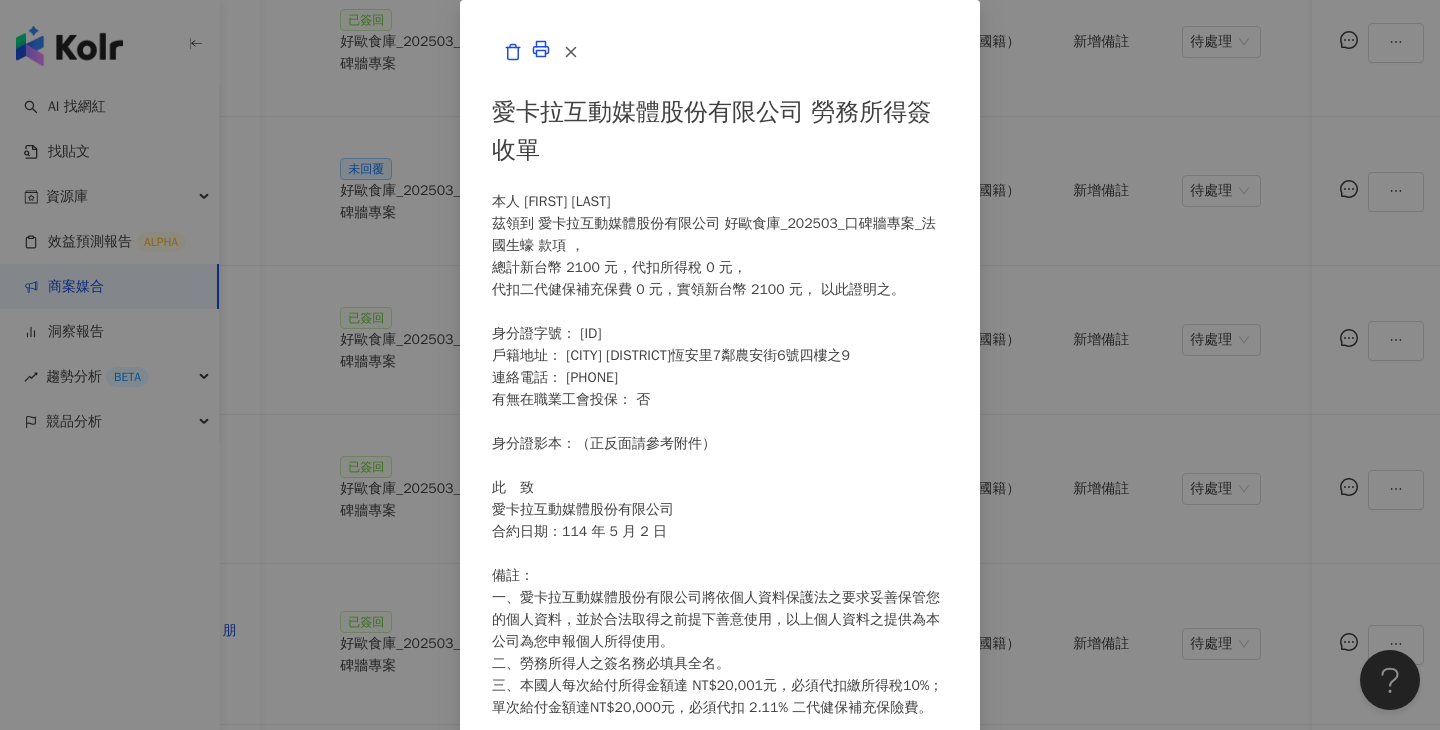 scroll, scrollTop: 487, scrollLeft: 0, axis: vertical 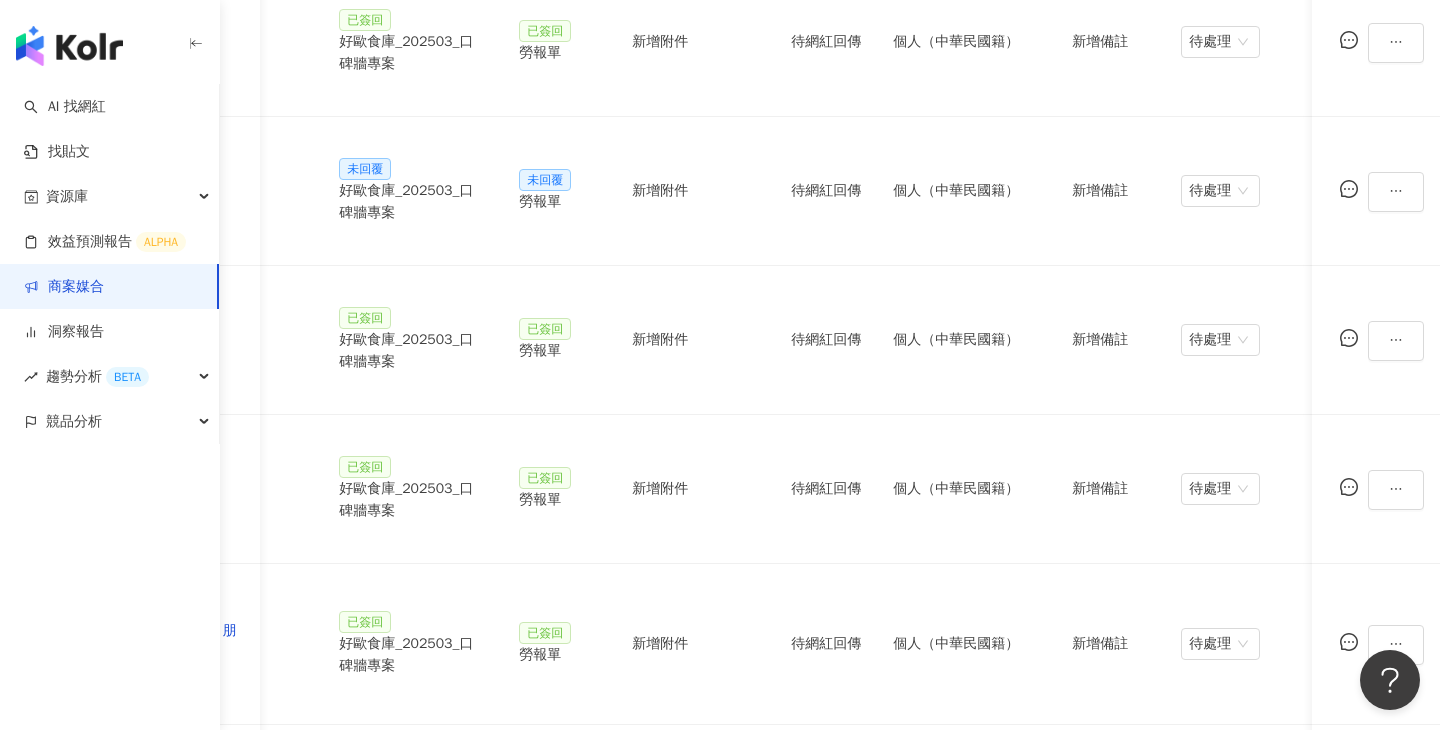 click on "勞報單" at bounding box center (549, 954) 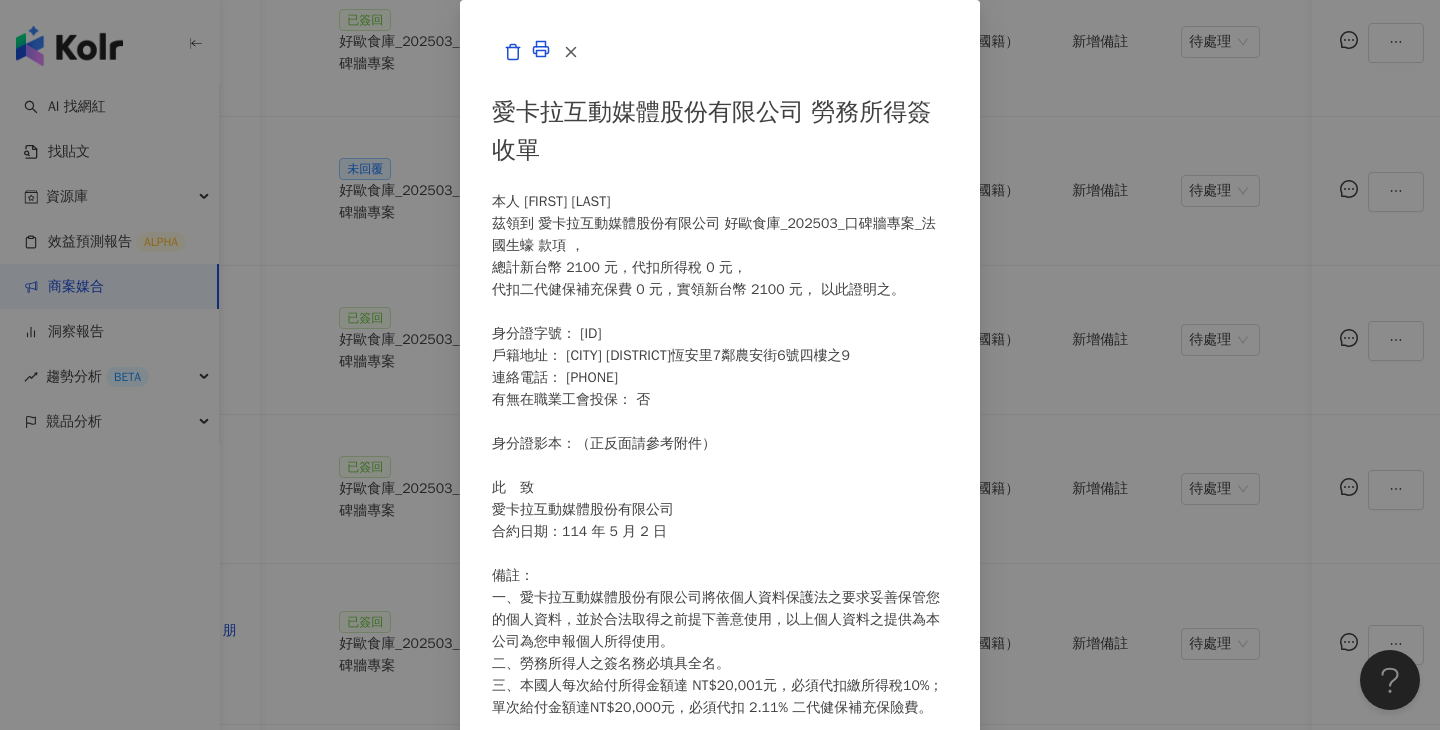 scroll, scrollTop: 487, scrollLeft: 0, axis: vertical 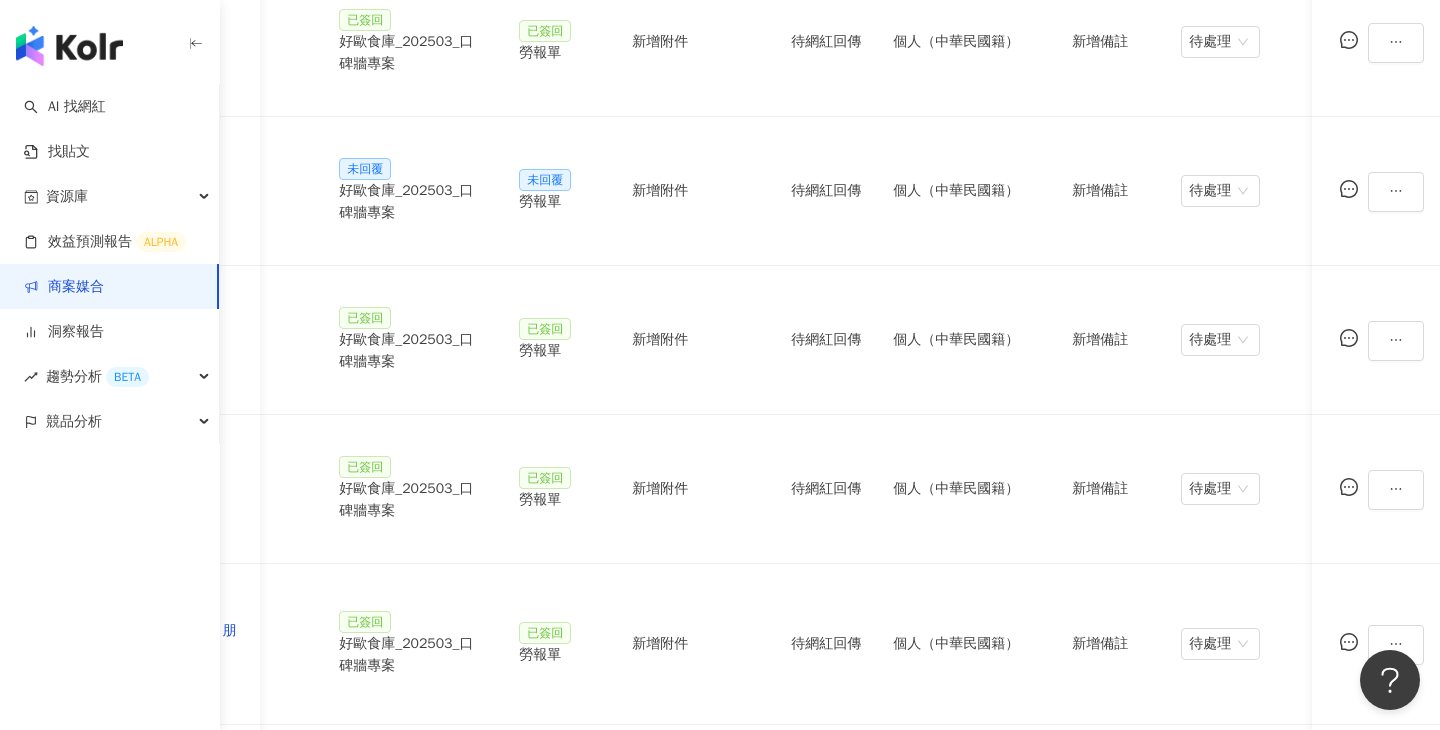 click at bounding box center (1396, 944) 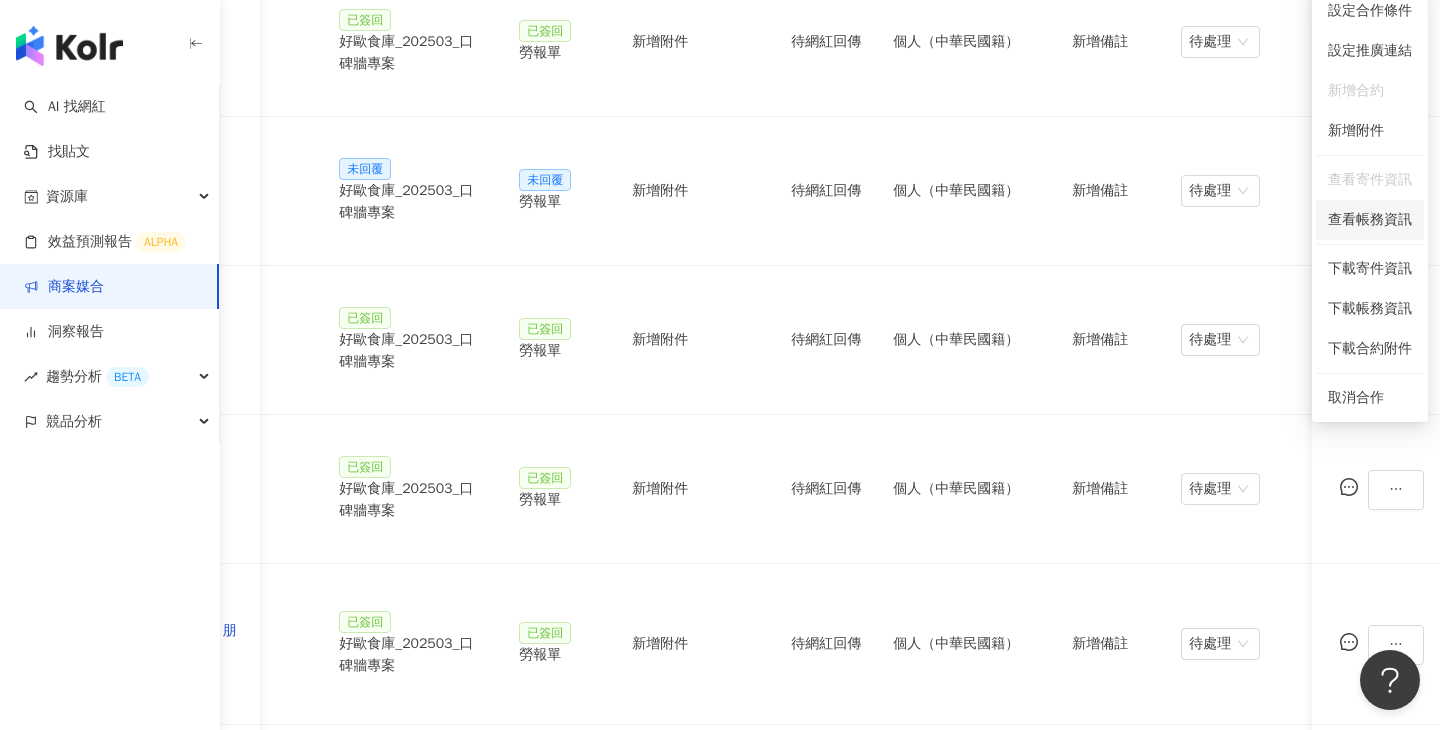 click on "查看帳務資訊" at bounding box center (1370, 220) 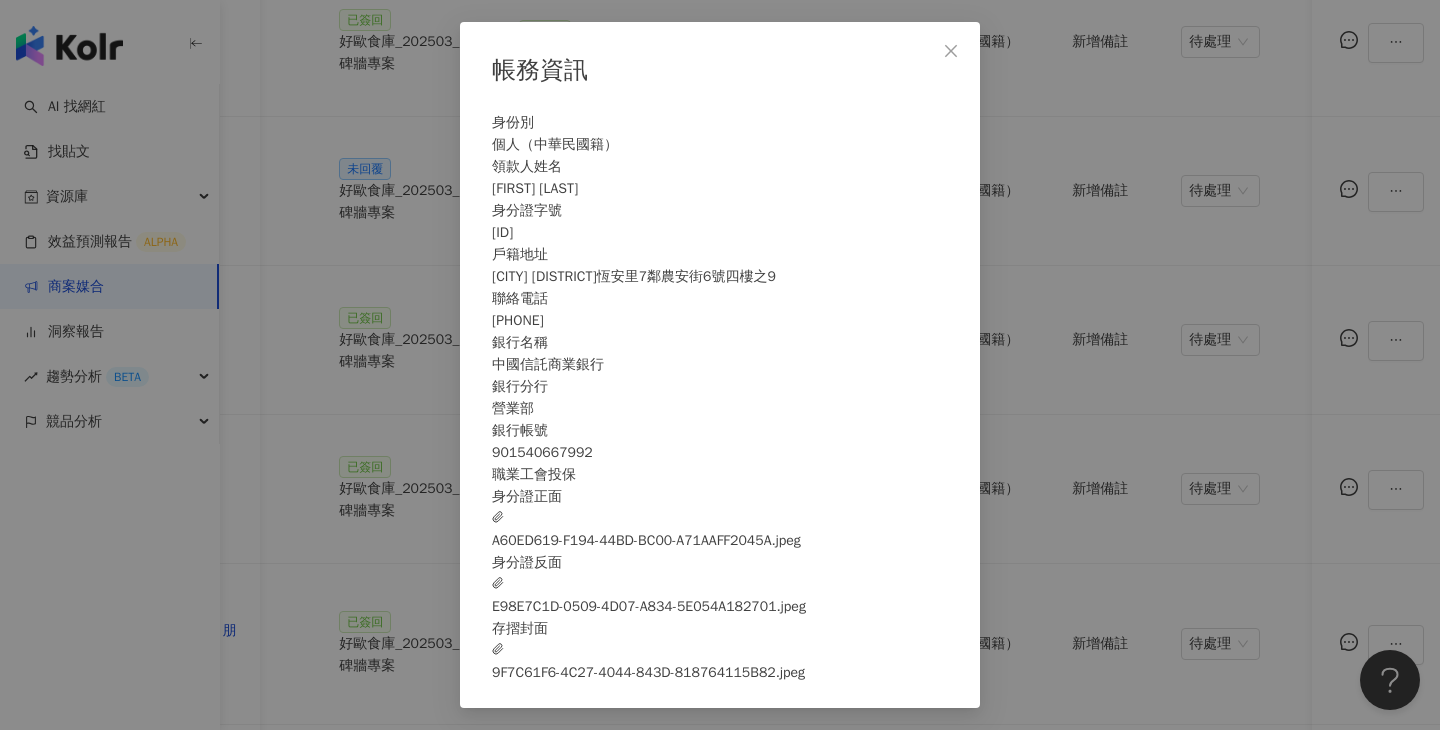 scroll, scrollTop: 41, scrollLeft: 0, axis: vertical 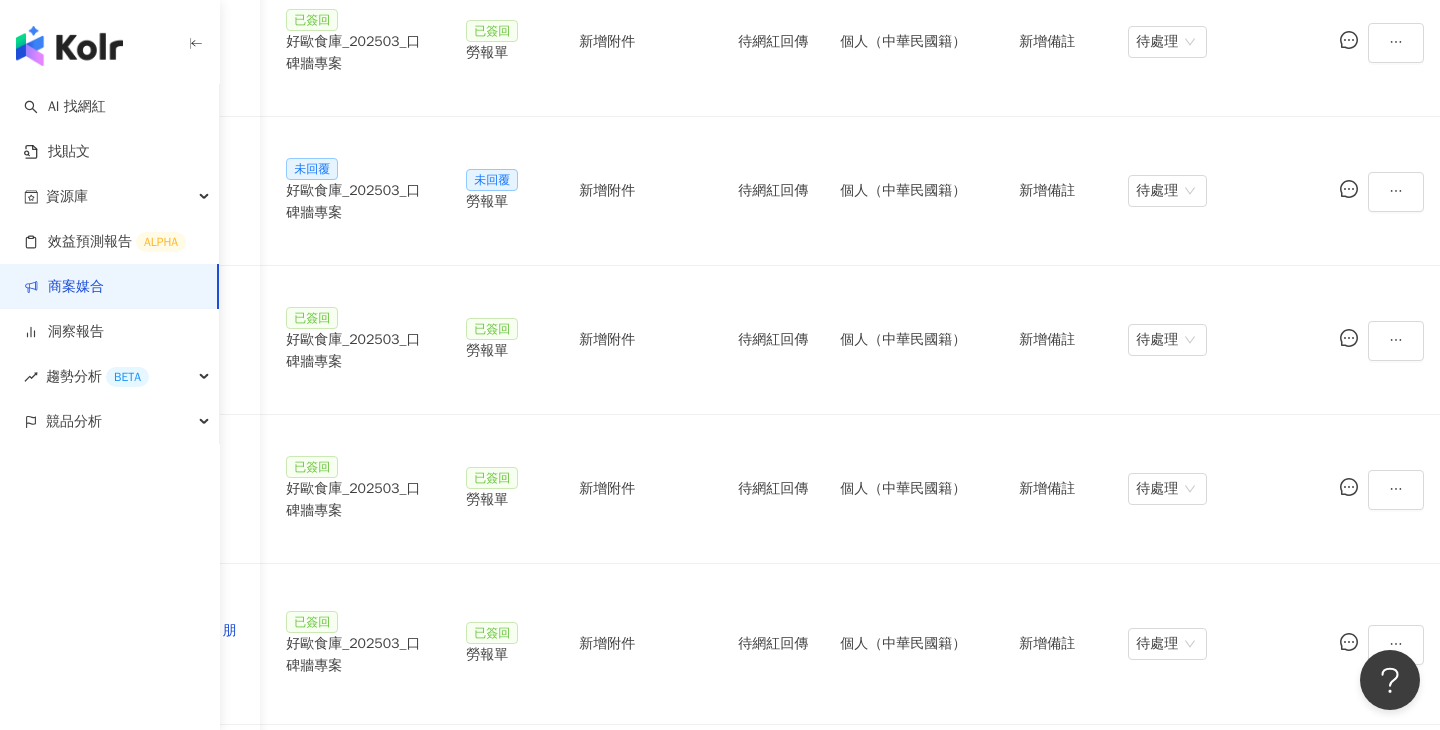 click on "待處理" at bounding box center [1167, 943] 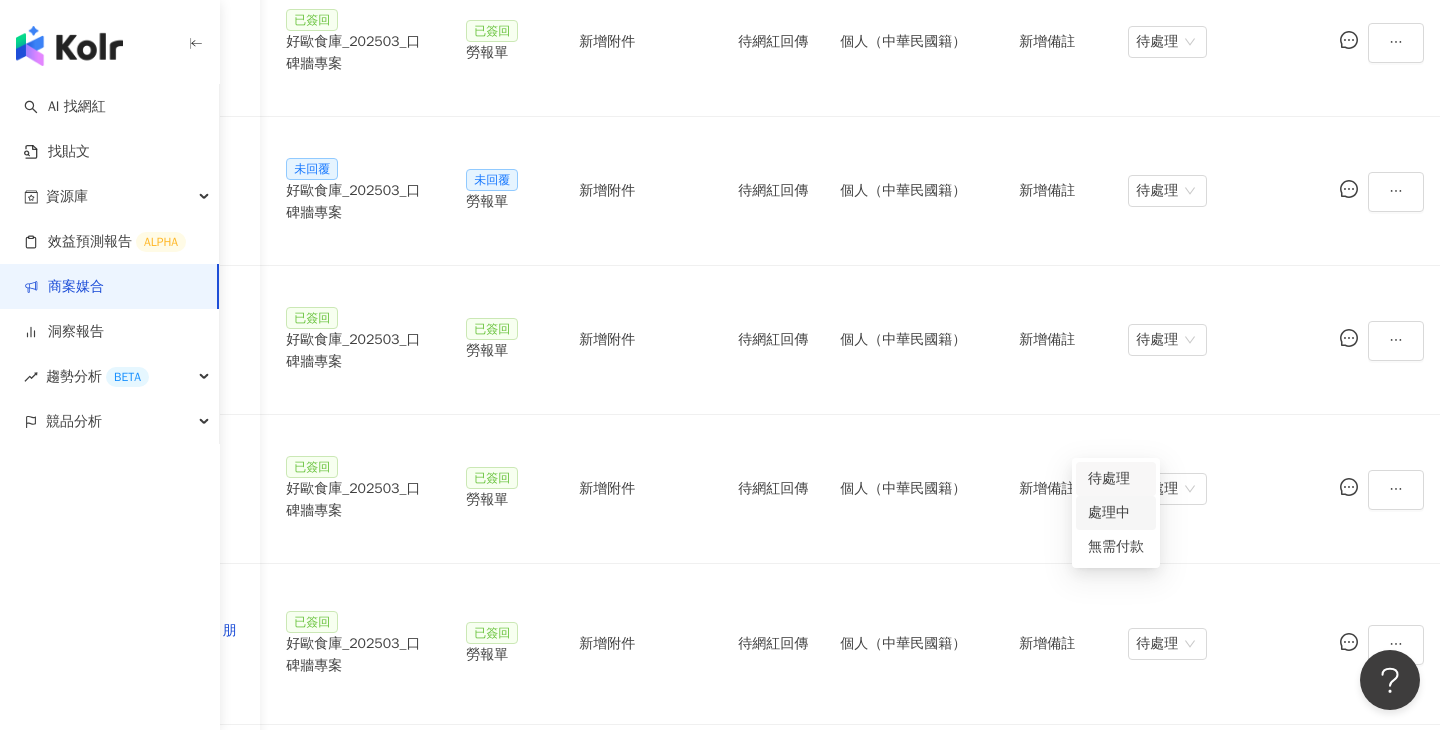 click on "處理中" at bounding box center [1116, 513] 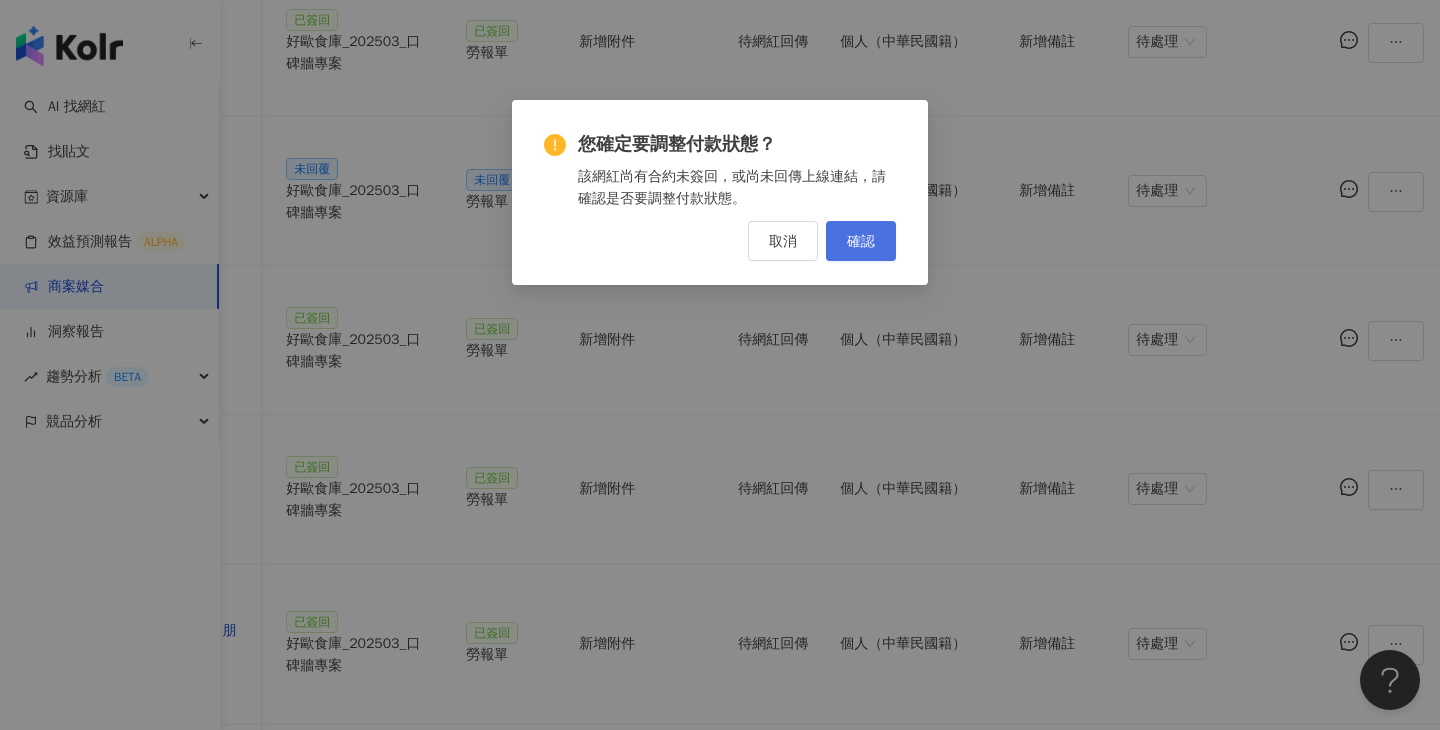 click on "確認" at bounding box center (861, 241) 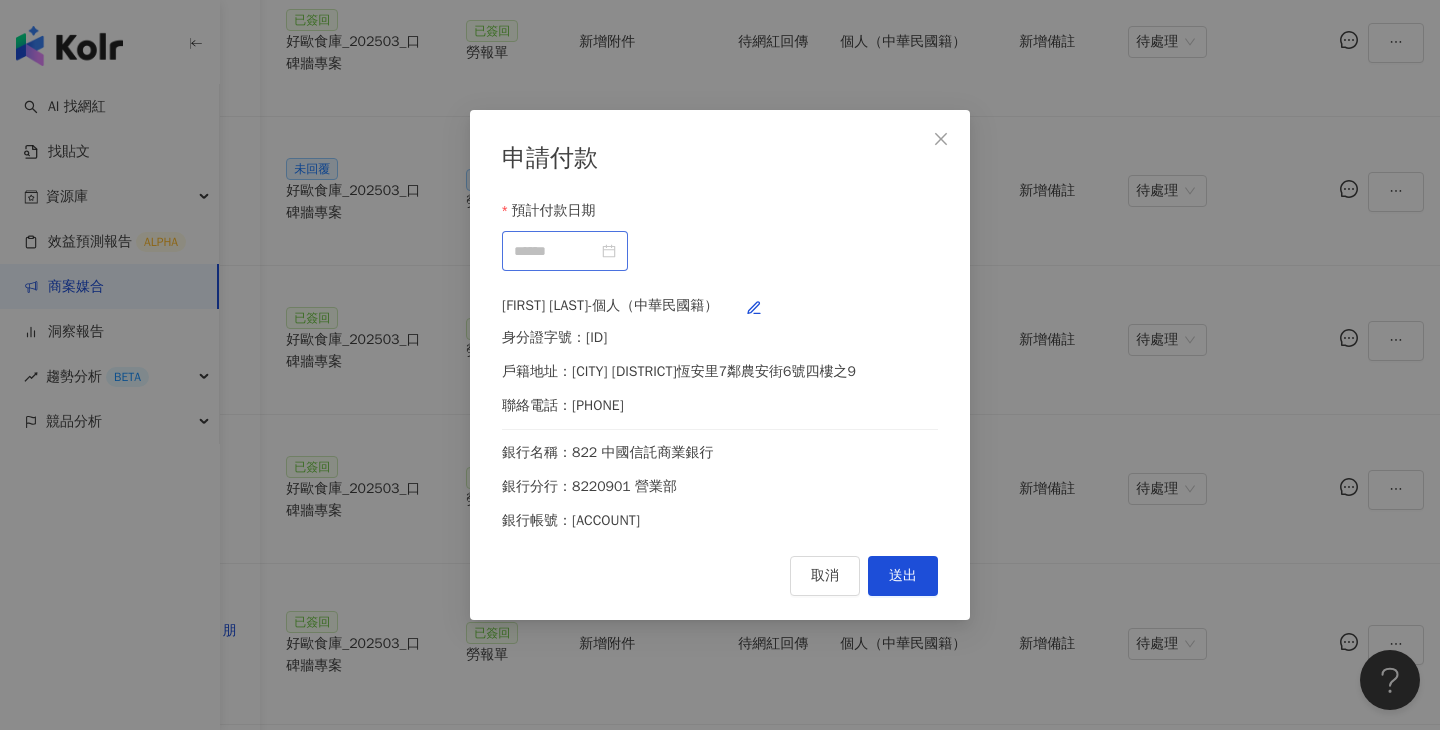 click at bounding box center (565, 251) 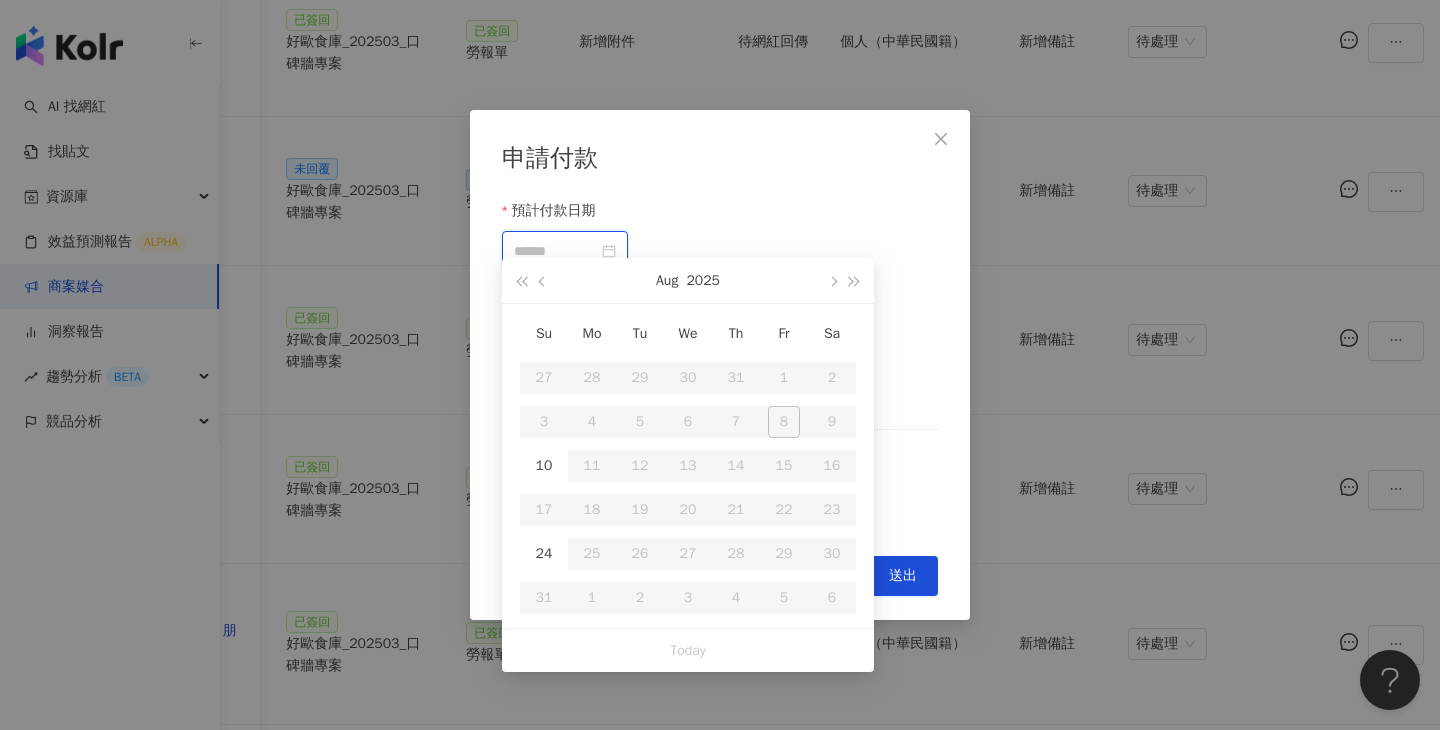 type on "**********" 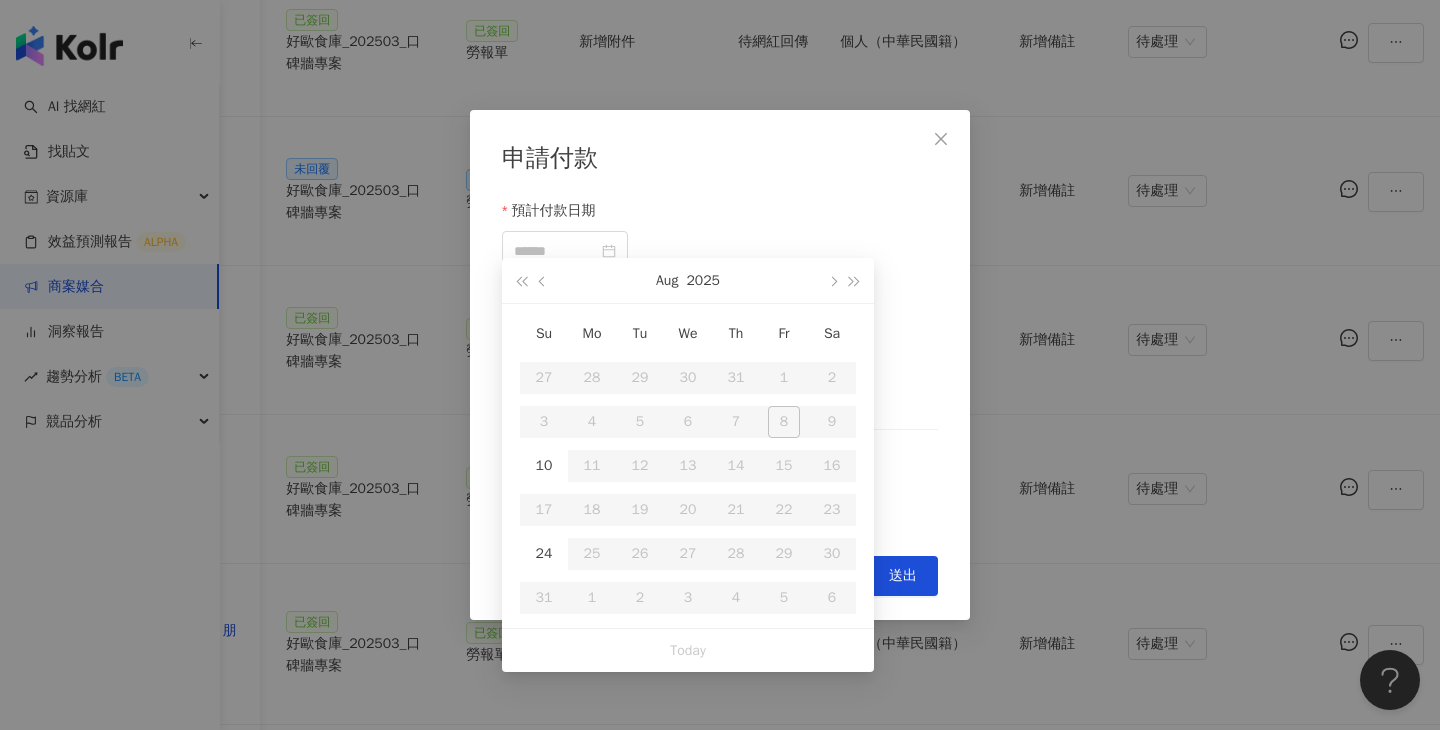 click on "Su Mo Tu We Th Fr Sa 27 28 29 30 31 1 2 3 4 5 6 7 8 9 10 11 12 13 14 15 16 17 18 19 20 21 22 23 24 25 26 27 28 29 30 31 1 2 3 4 5 6" at bounding box center (688, 466) 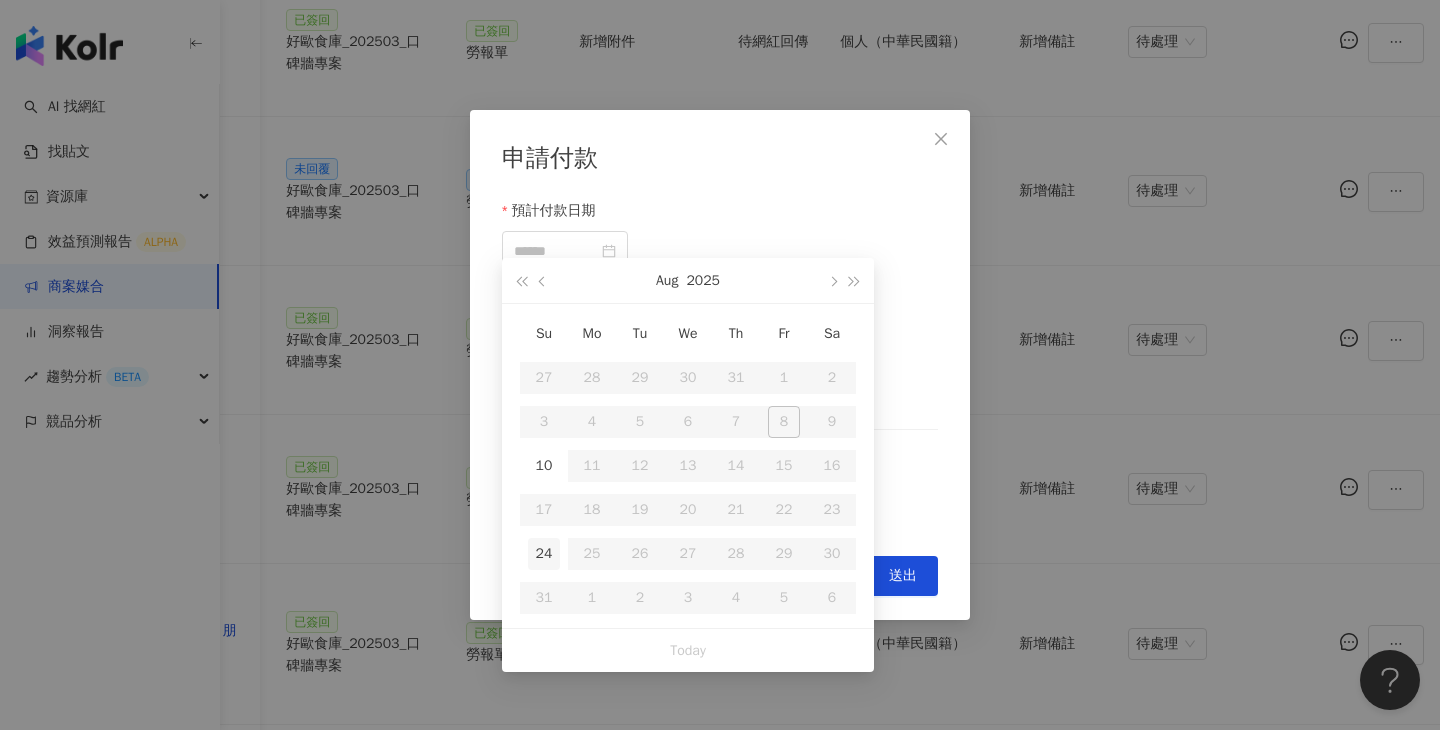 type on "**********" 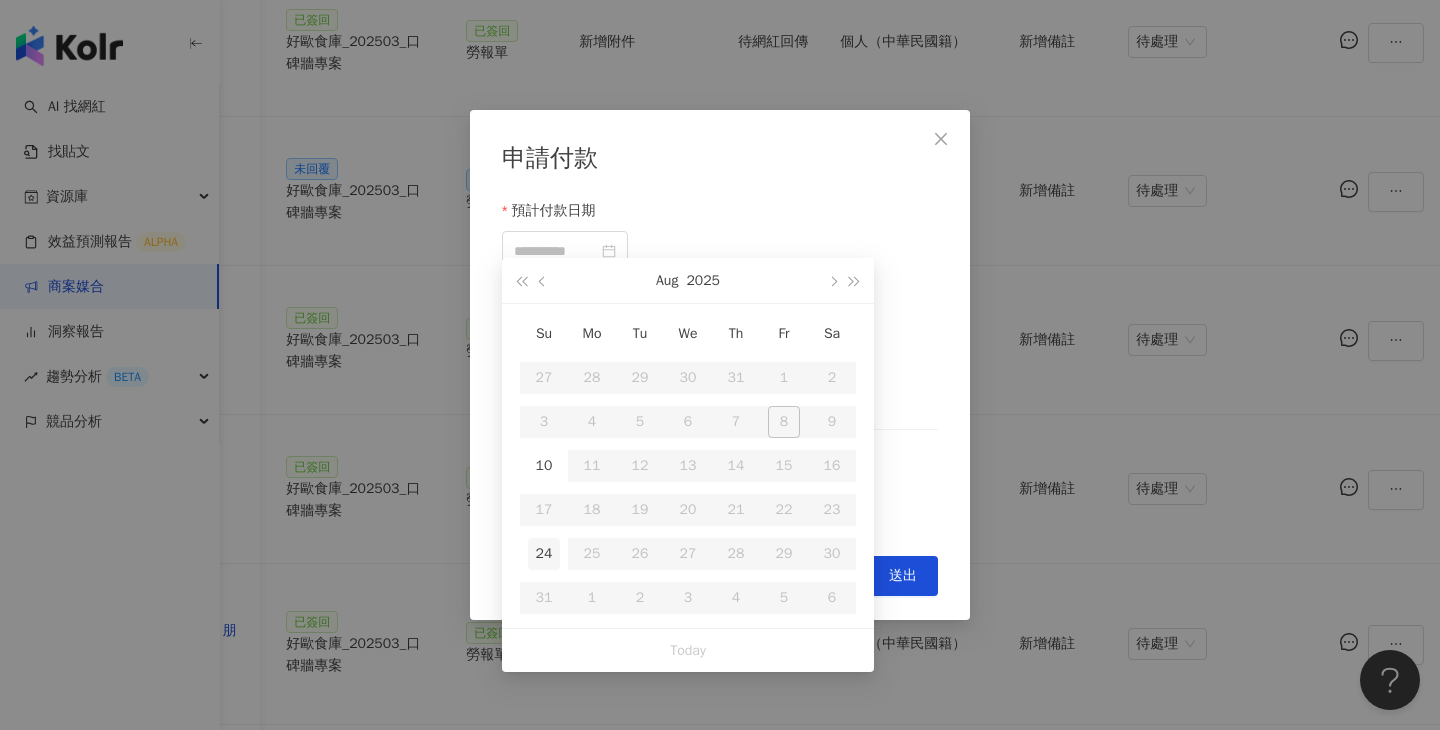 click on "24" at bounding box center [544, 554] 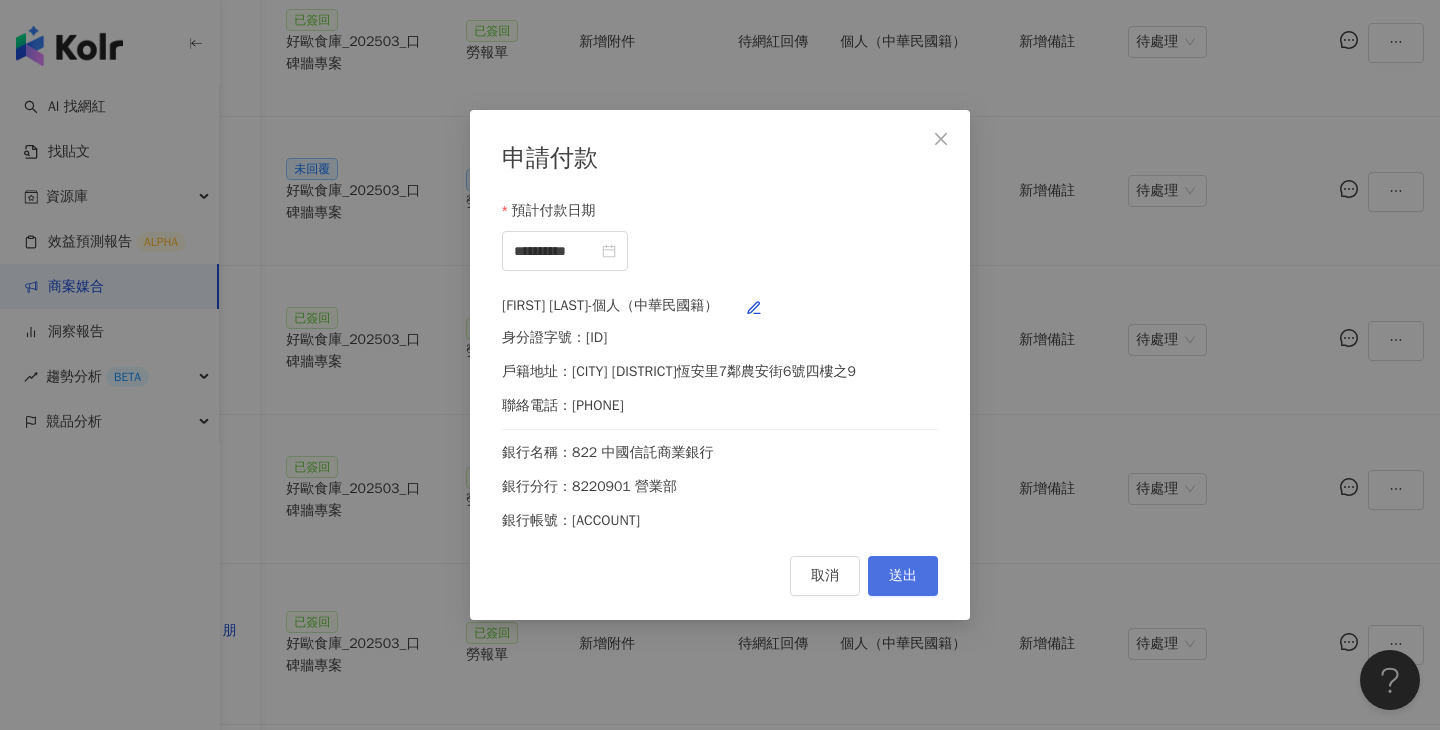 click on "送出" at bounding box center [903, 576] 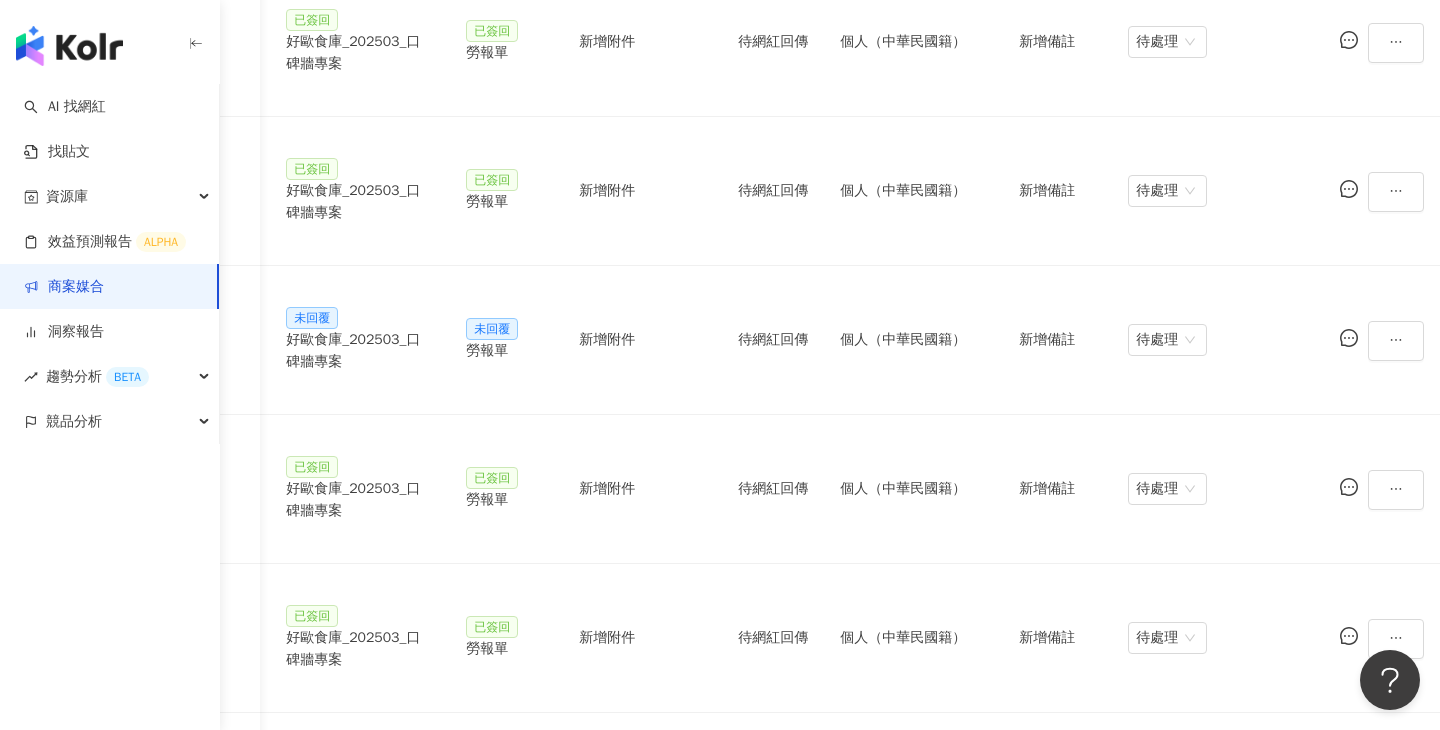 click on "1" at bounding box center (1304, 1055) 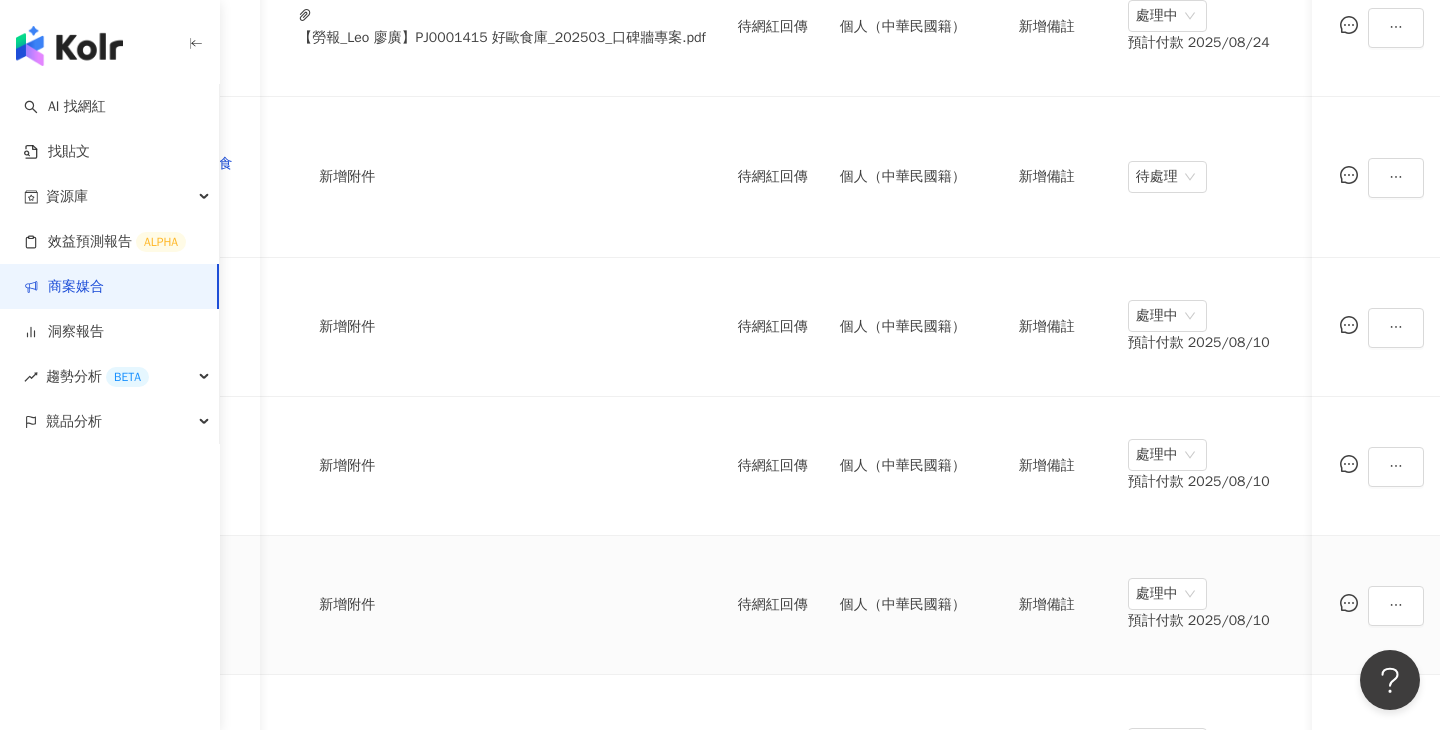 scroll, scrollTop: 0, scrollLeft: 0, axis: both 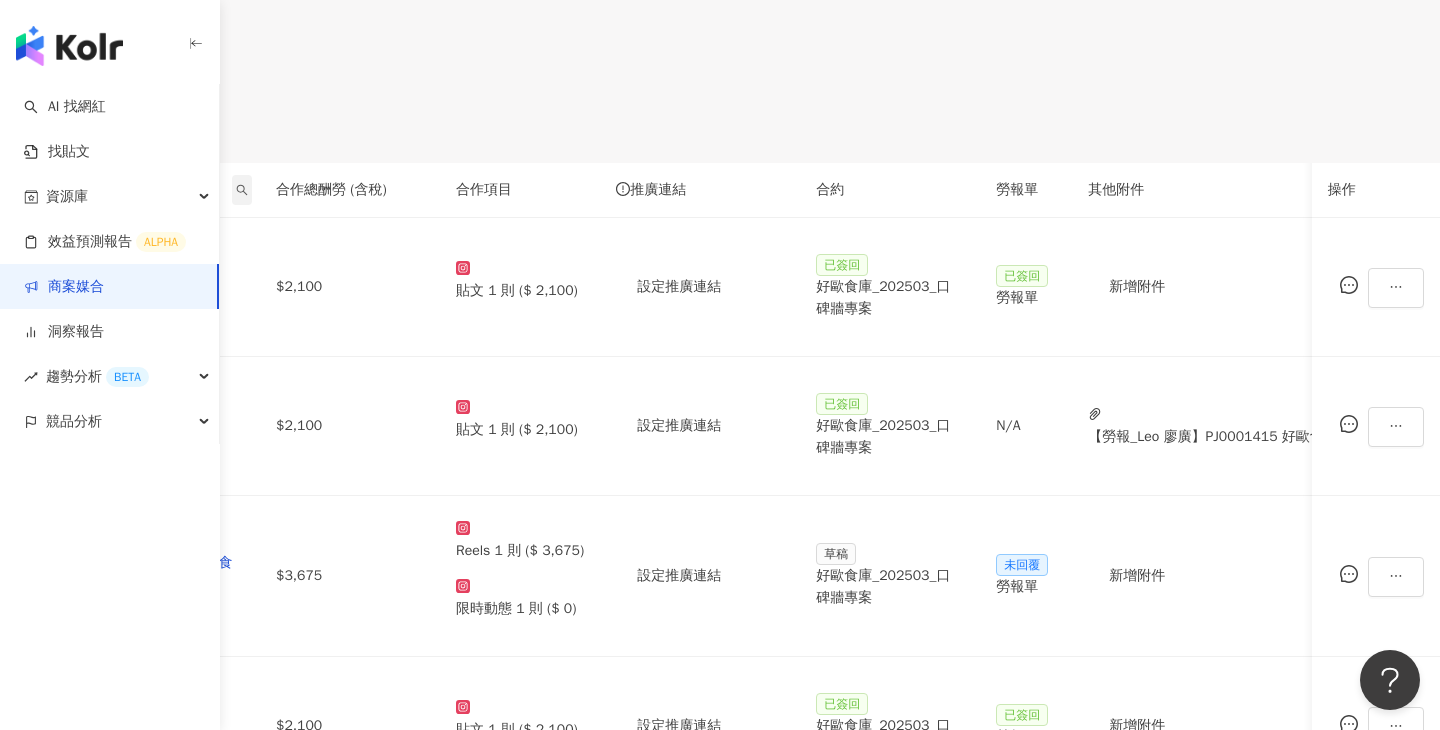 click 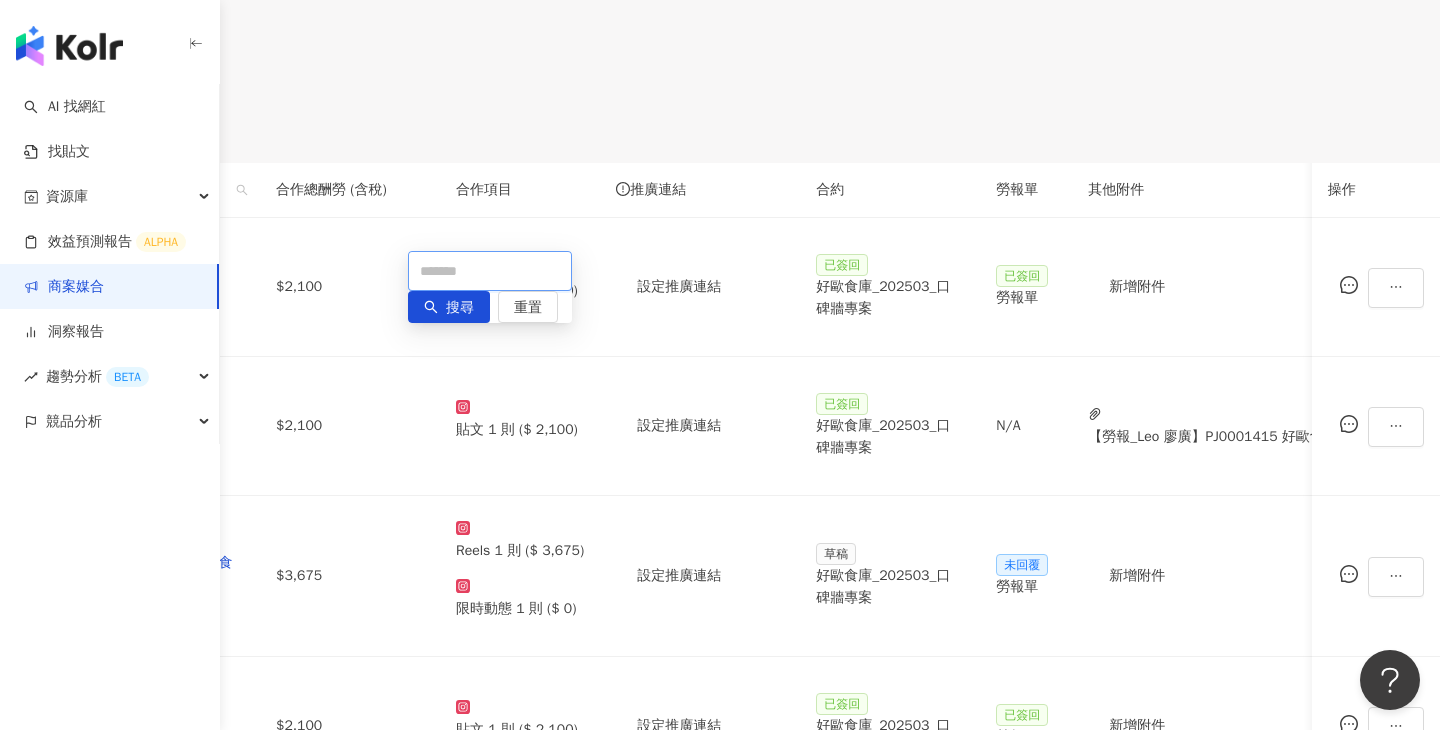 click at bounding box center (490, 271) 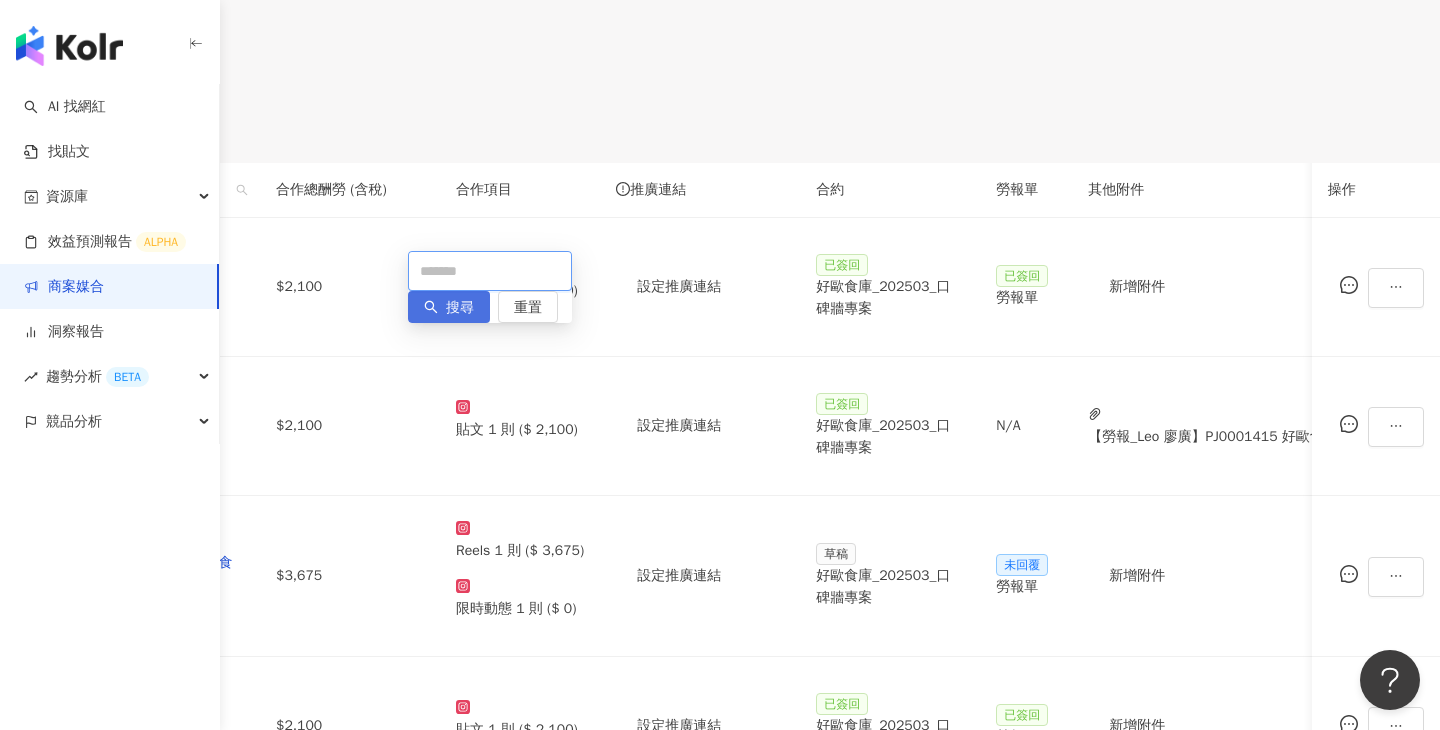 paste on "******" 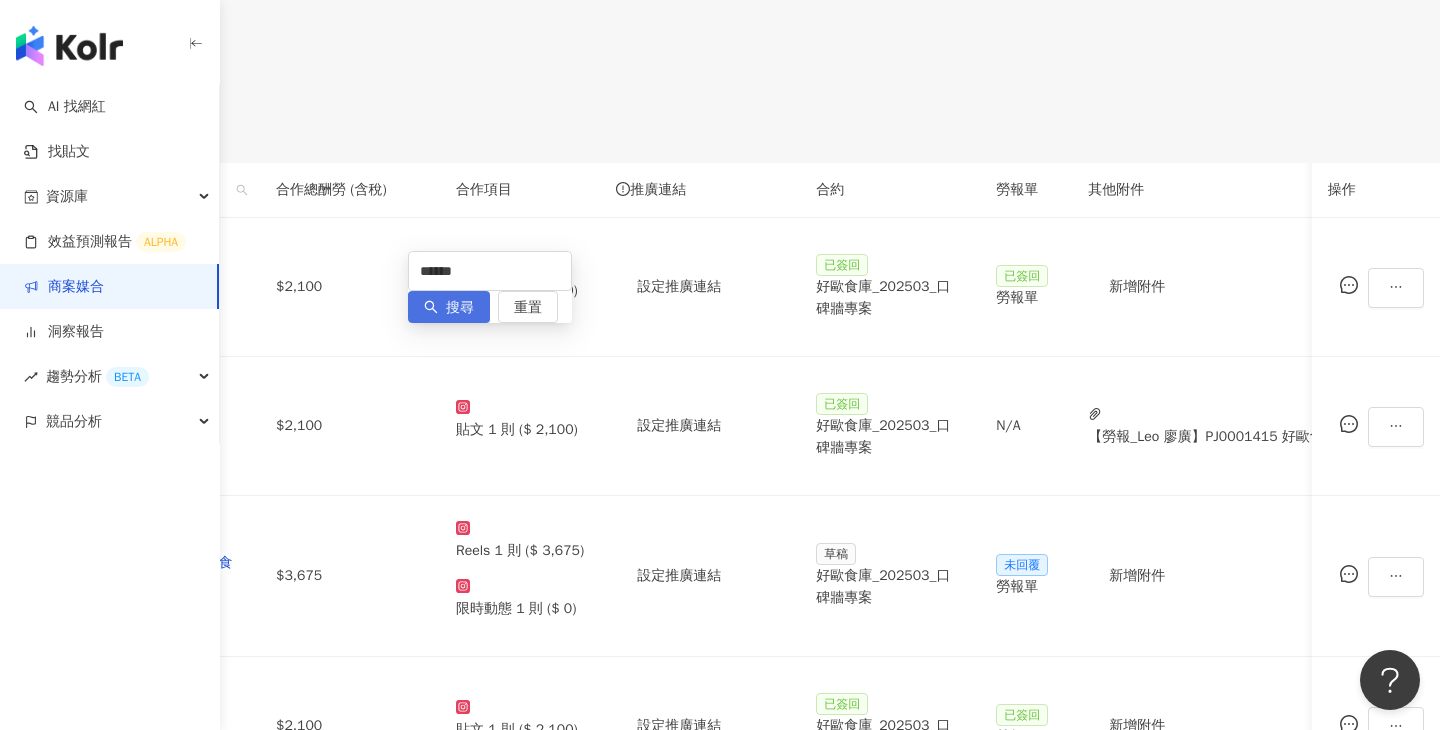 click on "搜尋" at bounding box center [460, 308] 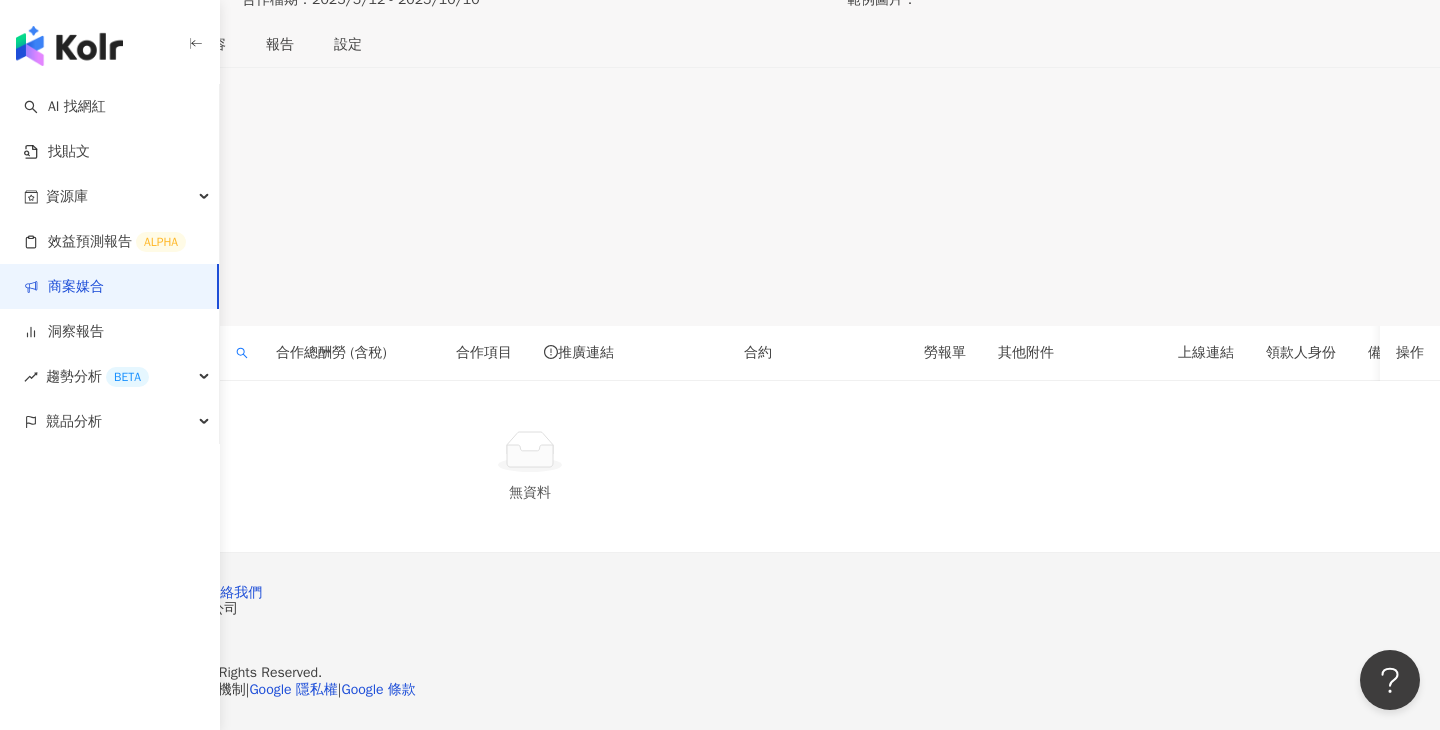 scroll, scrollTop: 442, scrollLeft: 0, axis: vertical 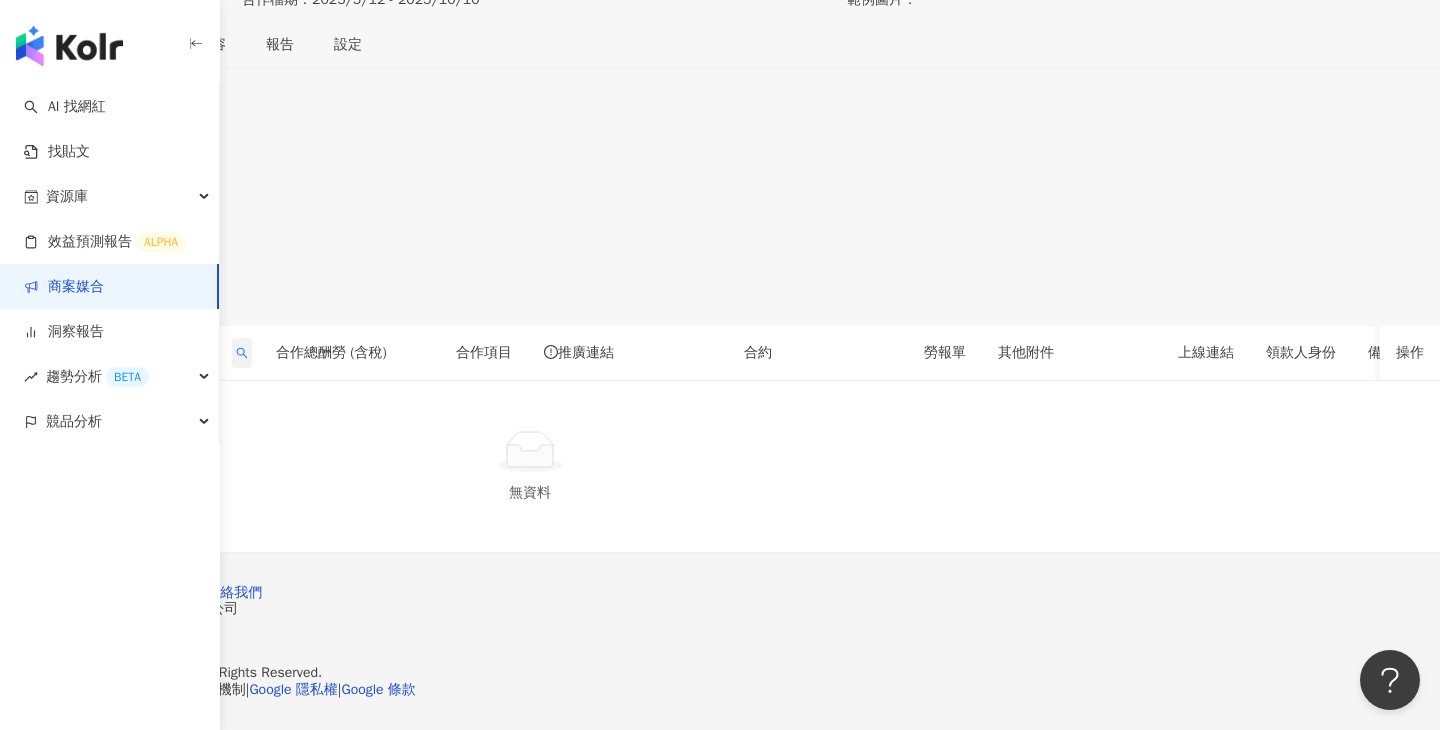 click 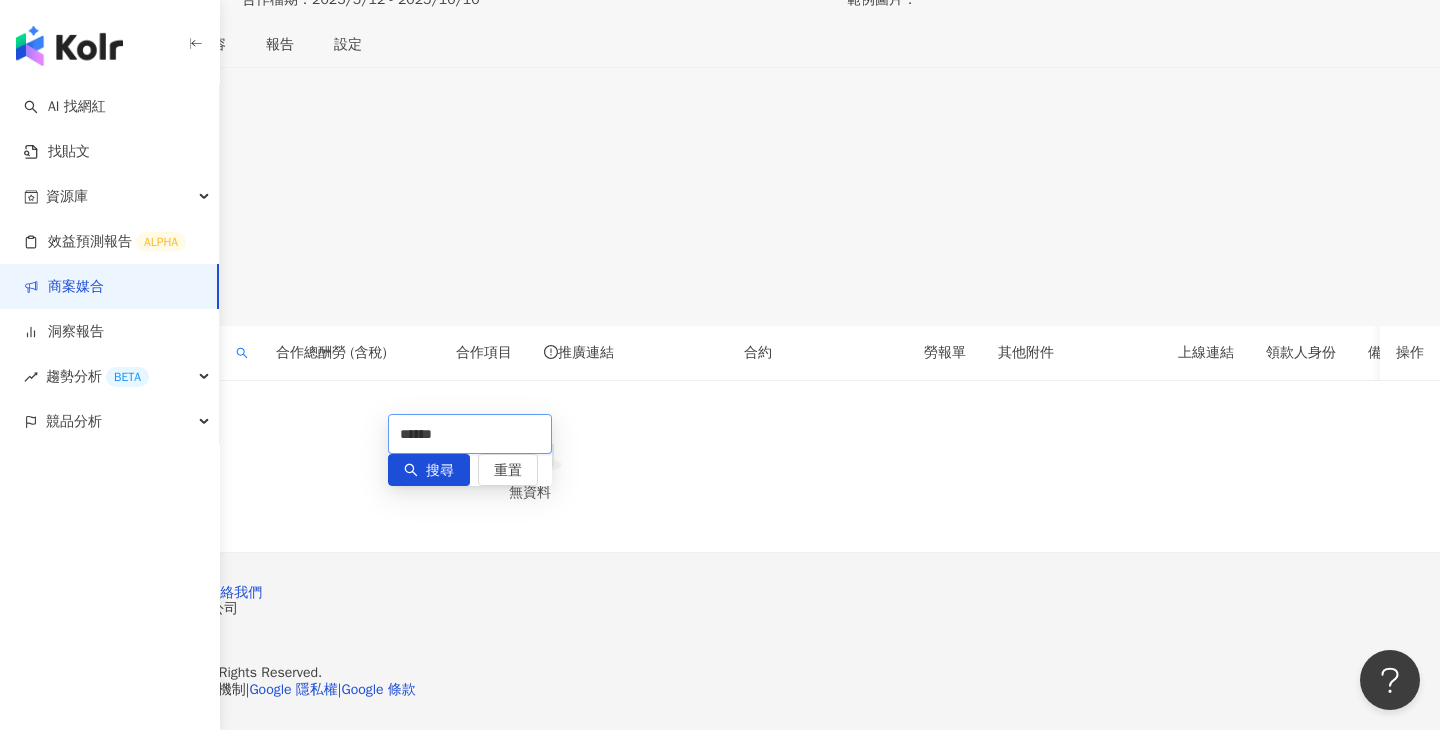 drag, startPoint x: 476, startPoint y: 309, endPoint x: 392, endPoint y: 315, distance: 84.21401 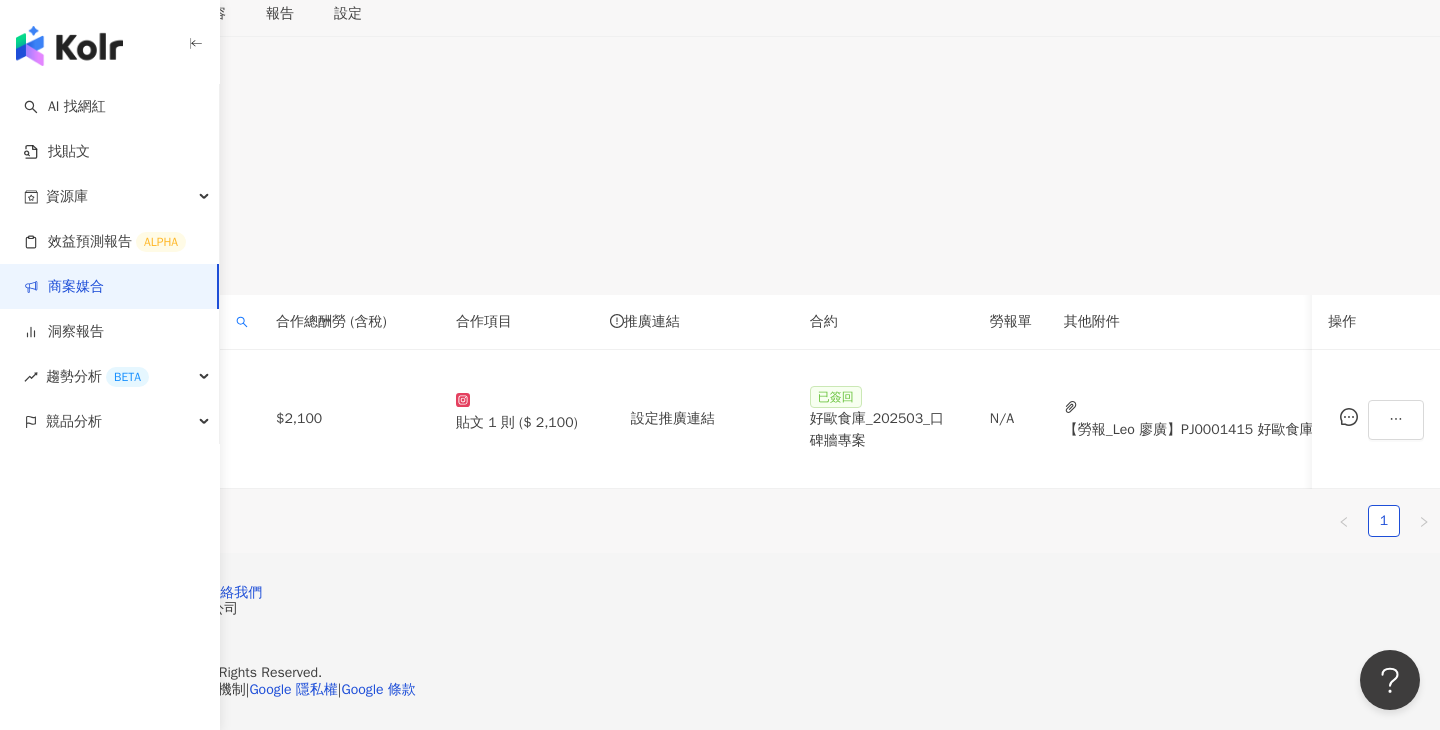 scroll, scrollTop: 419, scrollLeft: 0, axis: vertical 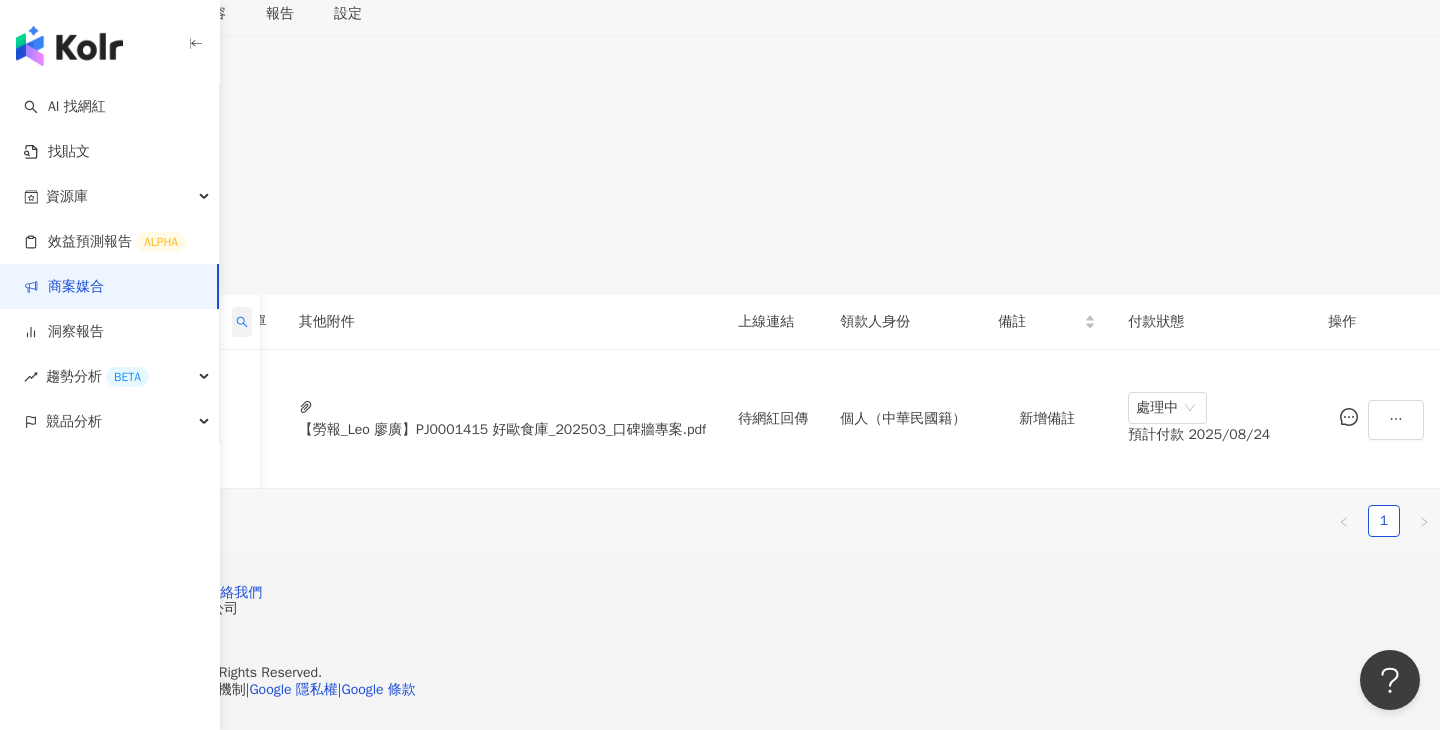 click 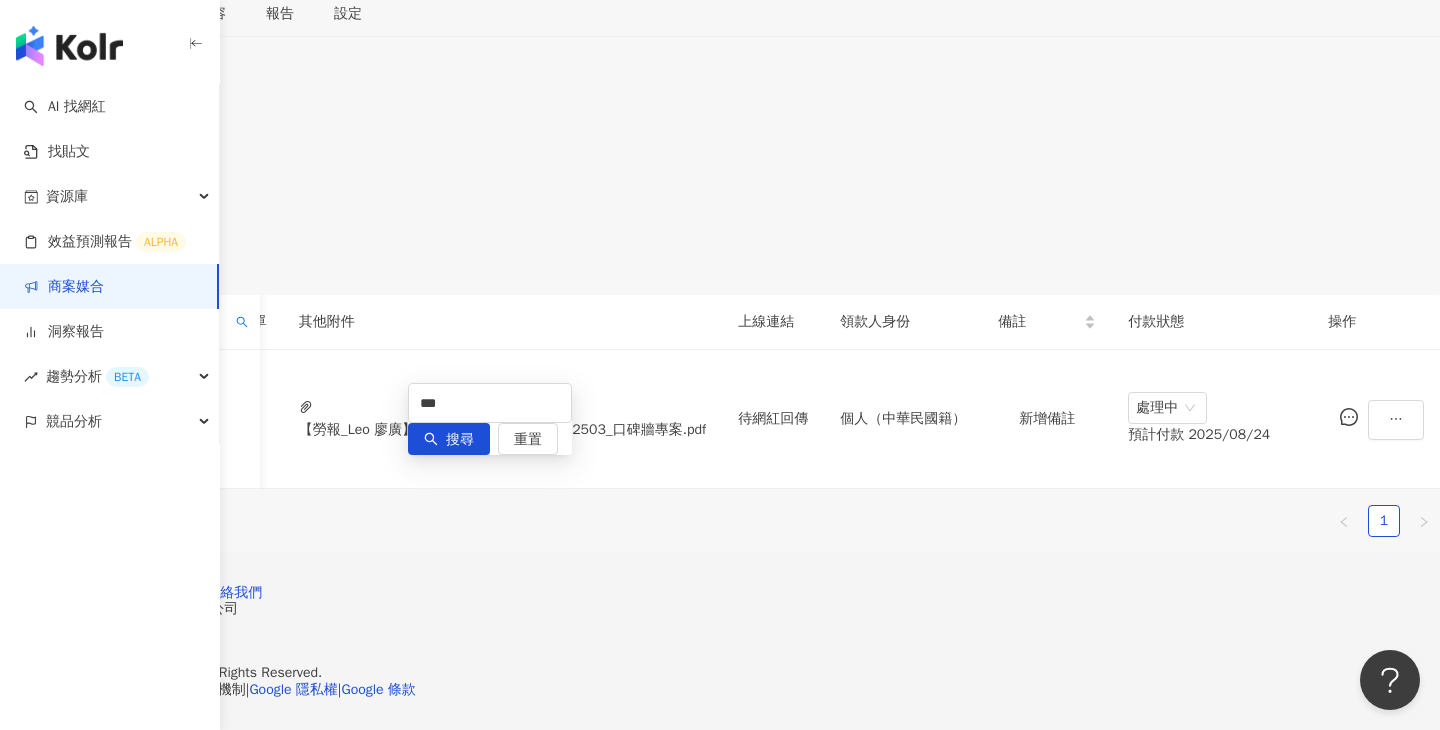 click on "*** 搜尋 重置" at bounding box center [490, 419] 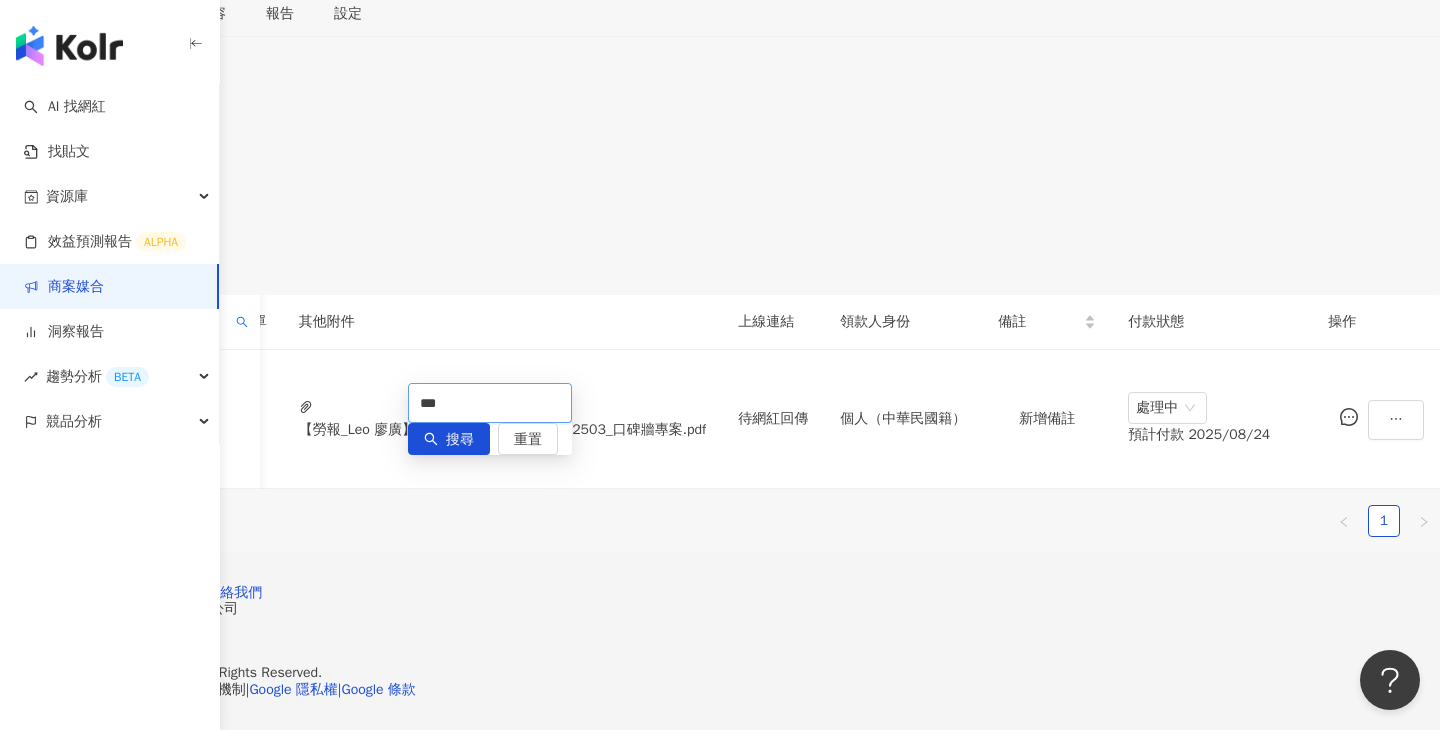click on "***" at bounding box center [490, 403] 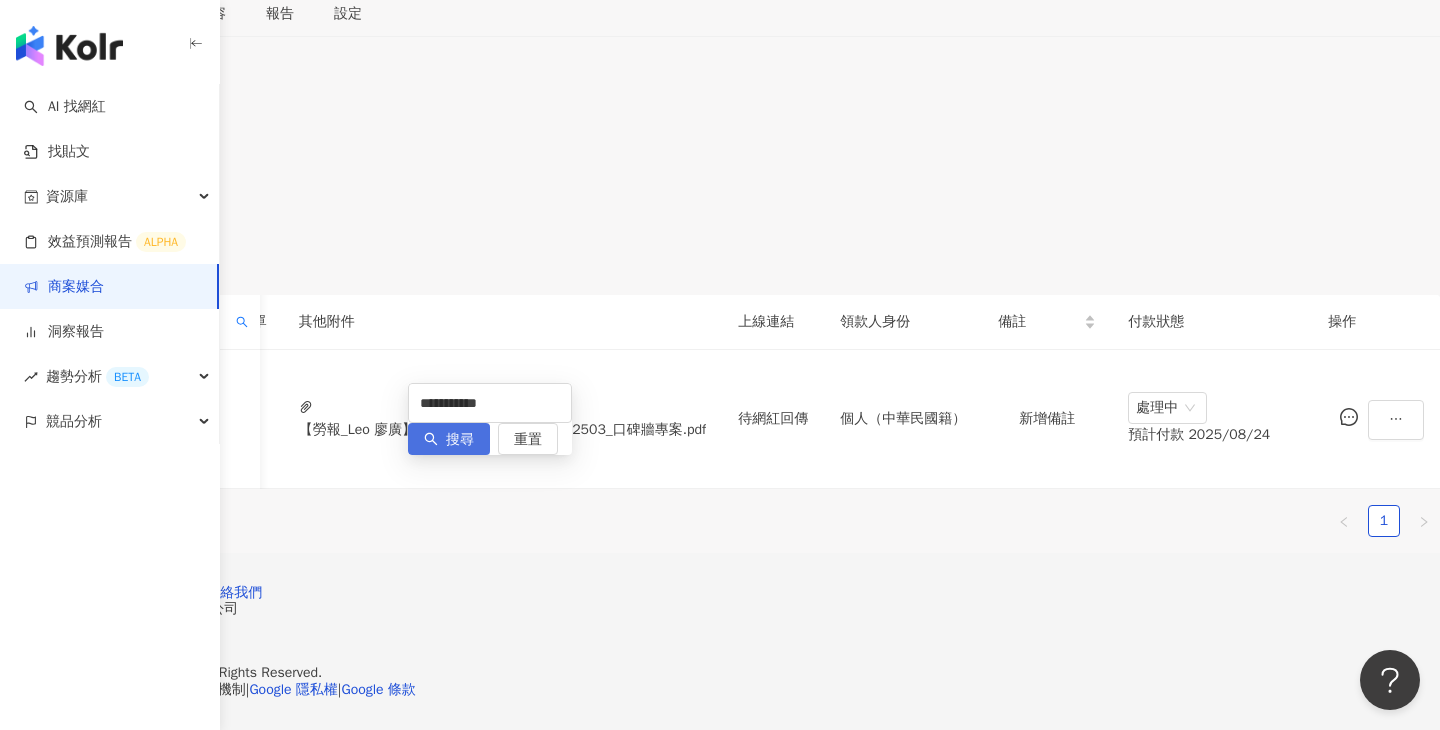 click on "搜尋" at bounding box center [449, 439] 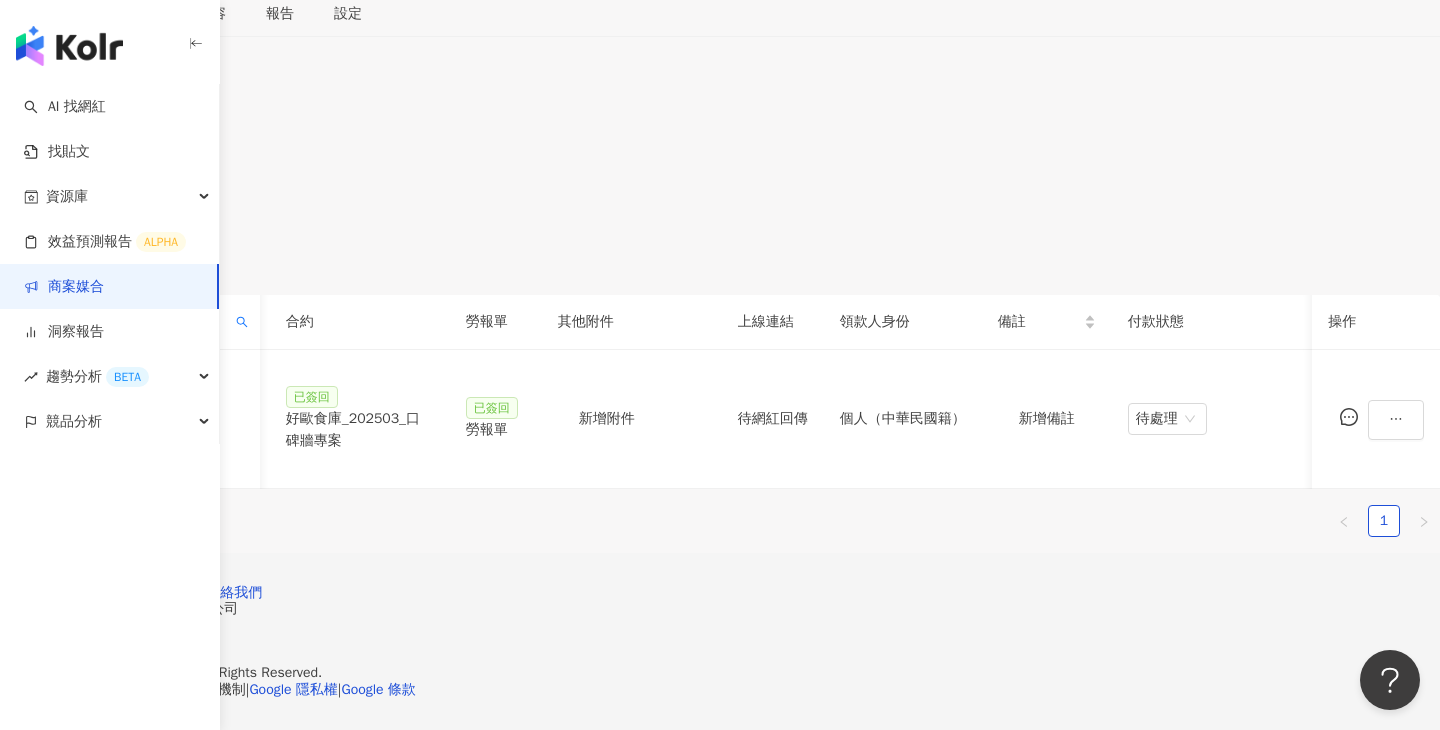 scroll, scrollTop: 411, scrollLeft: 0, axis: vertical 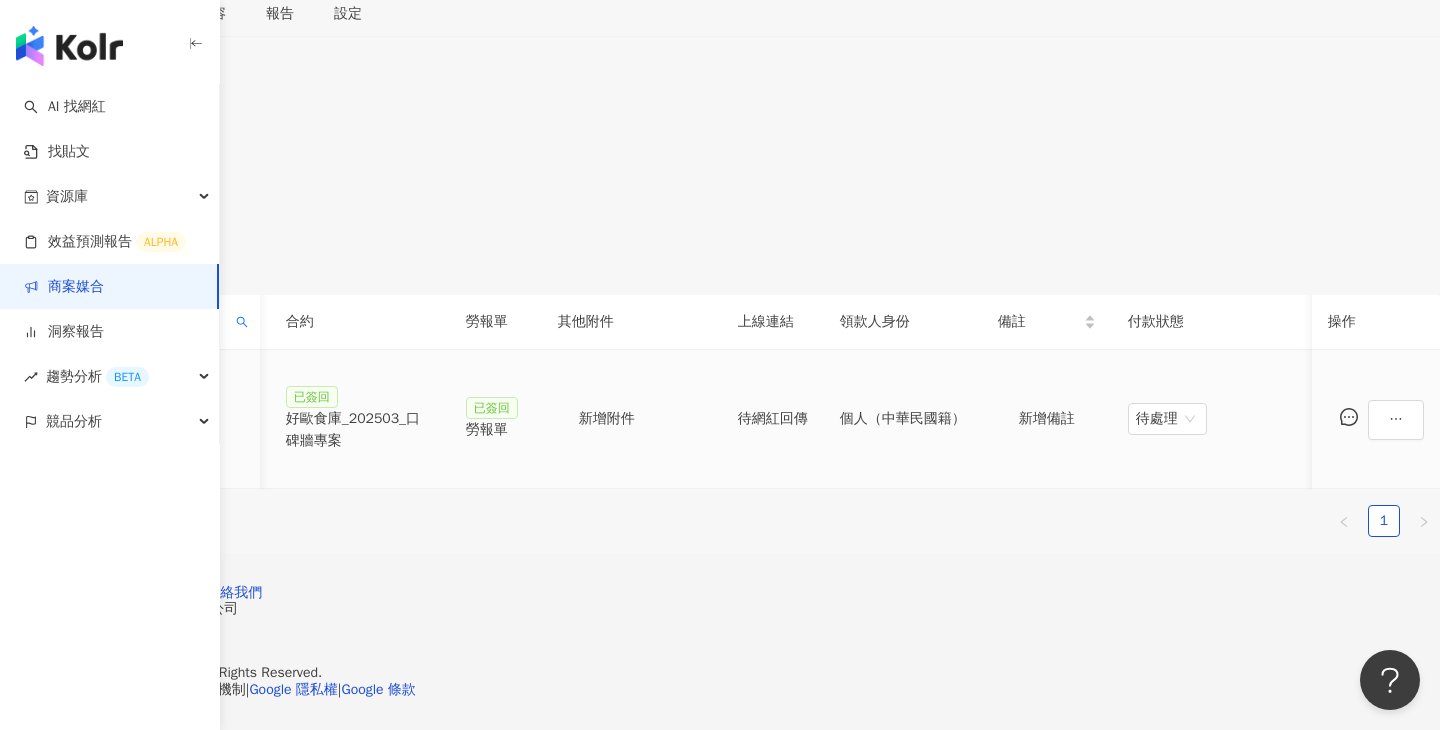 click on "勞報單" at bounding box center (496, 430) 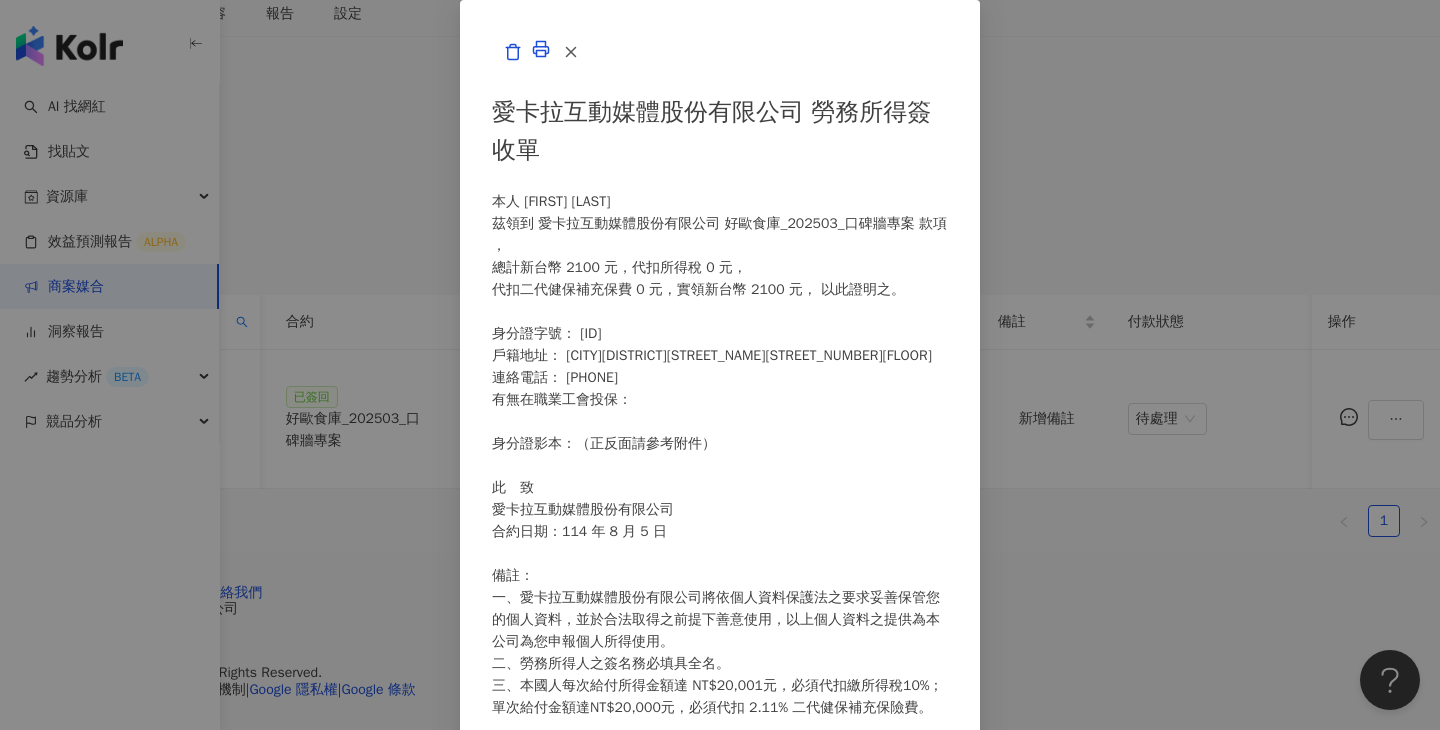 scroll, scrollTop: 452, scrollLeft: 0, axis: vertical 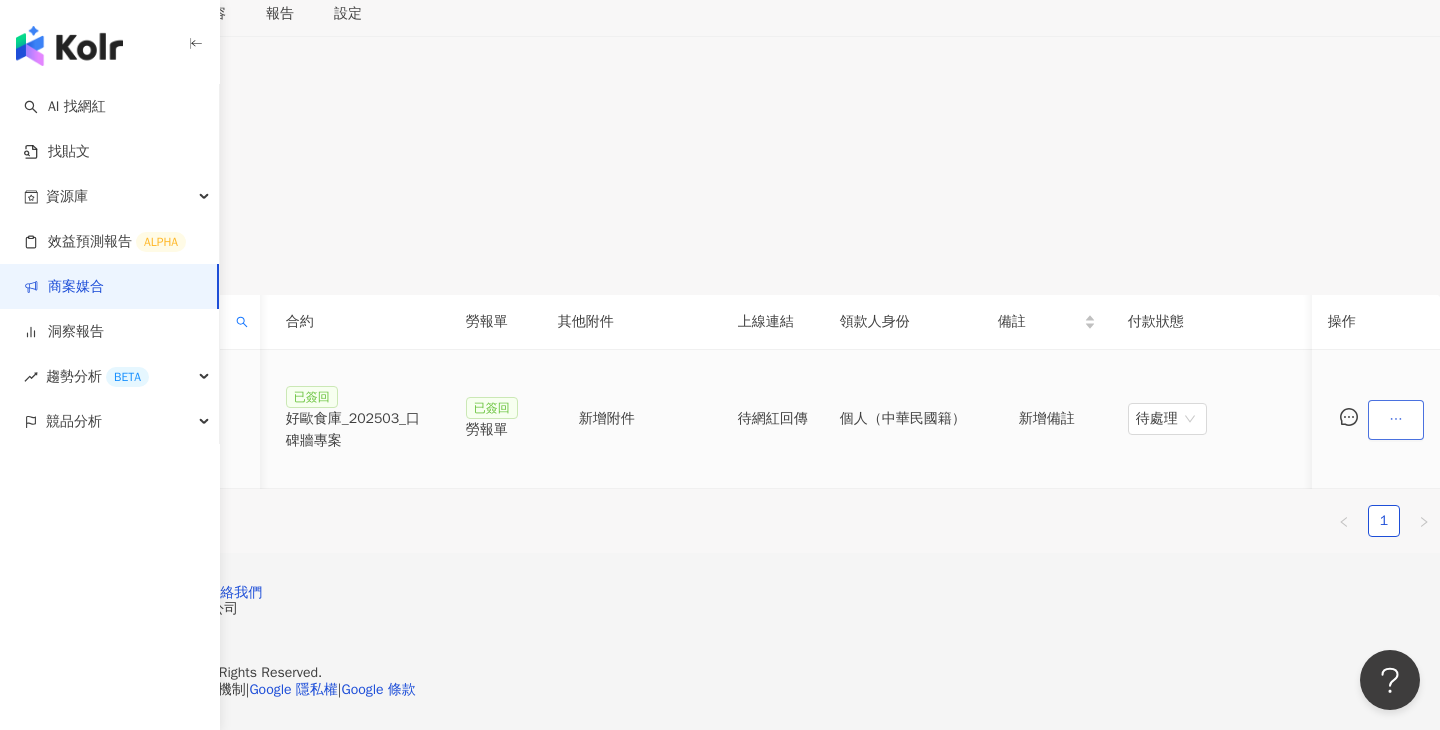 click at bounding box center [1396, 420] 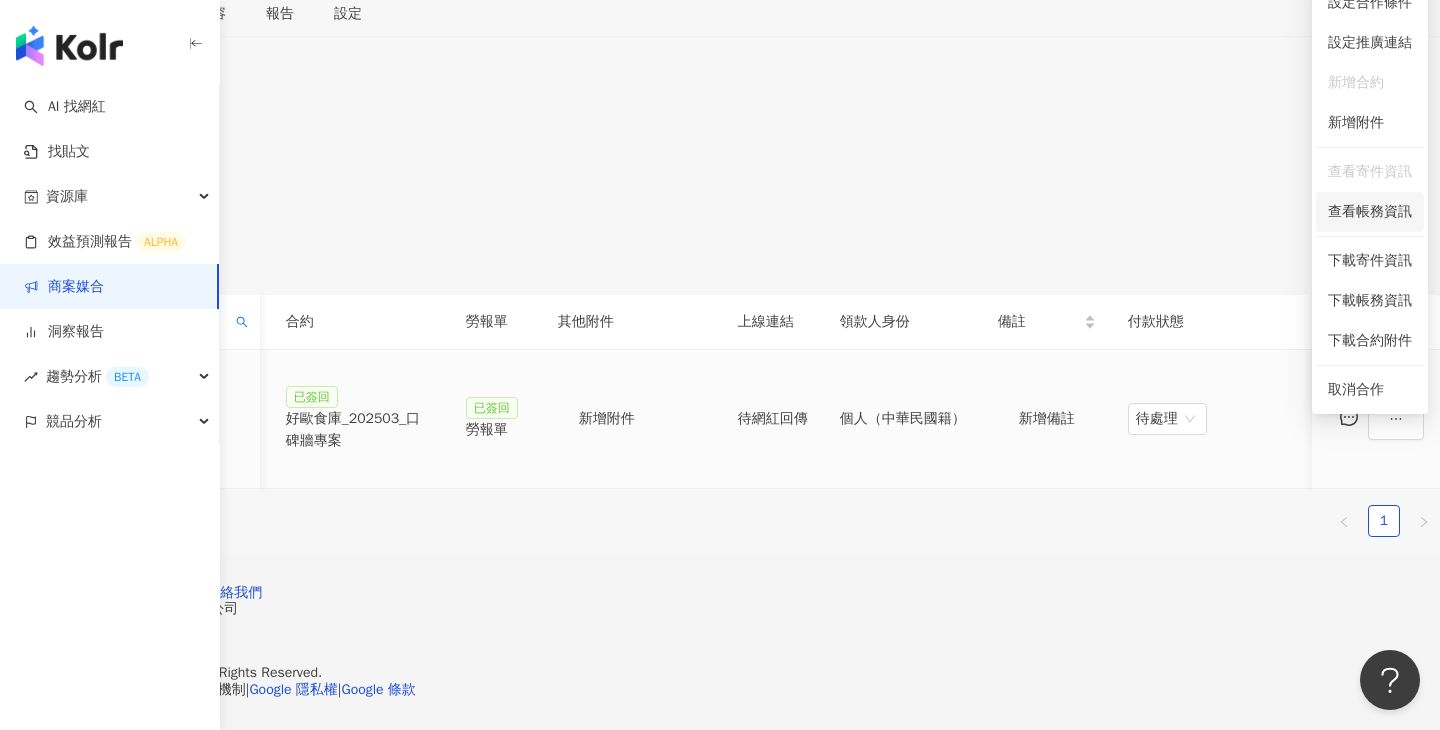 click on "查看帳務資訊" at bounding box center (1370, 212) 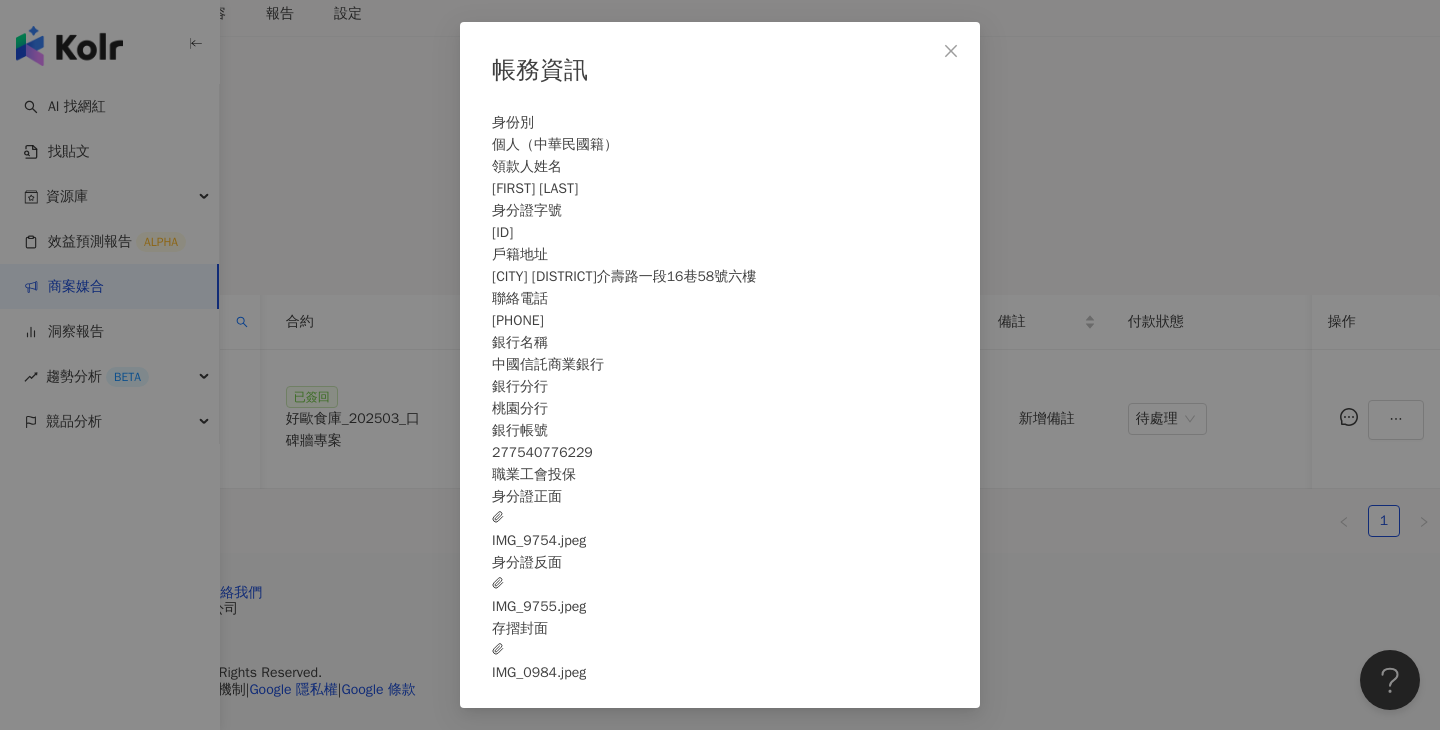 scroll, scrollTop: 41, scrollLeft: 0, axis: vertical 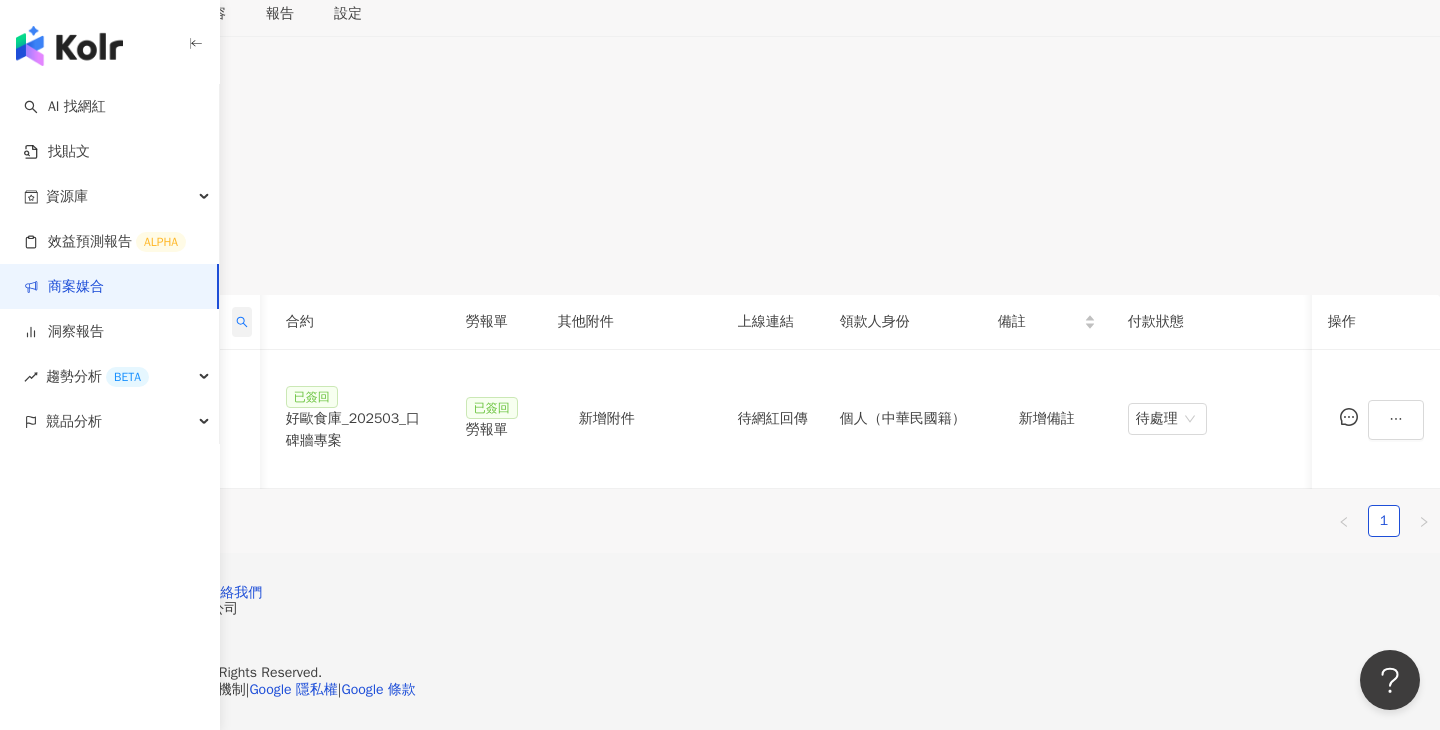 click at bounding box center (242, 322) 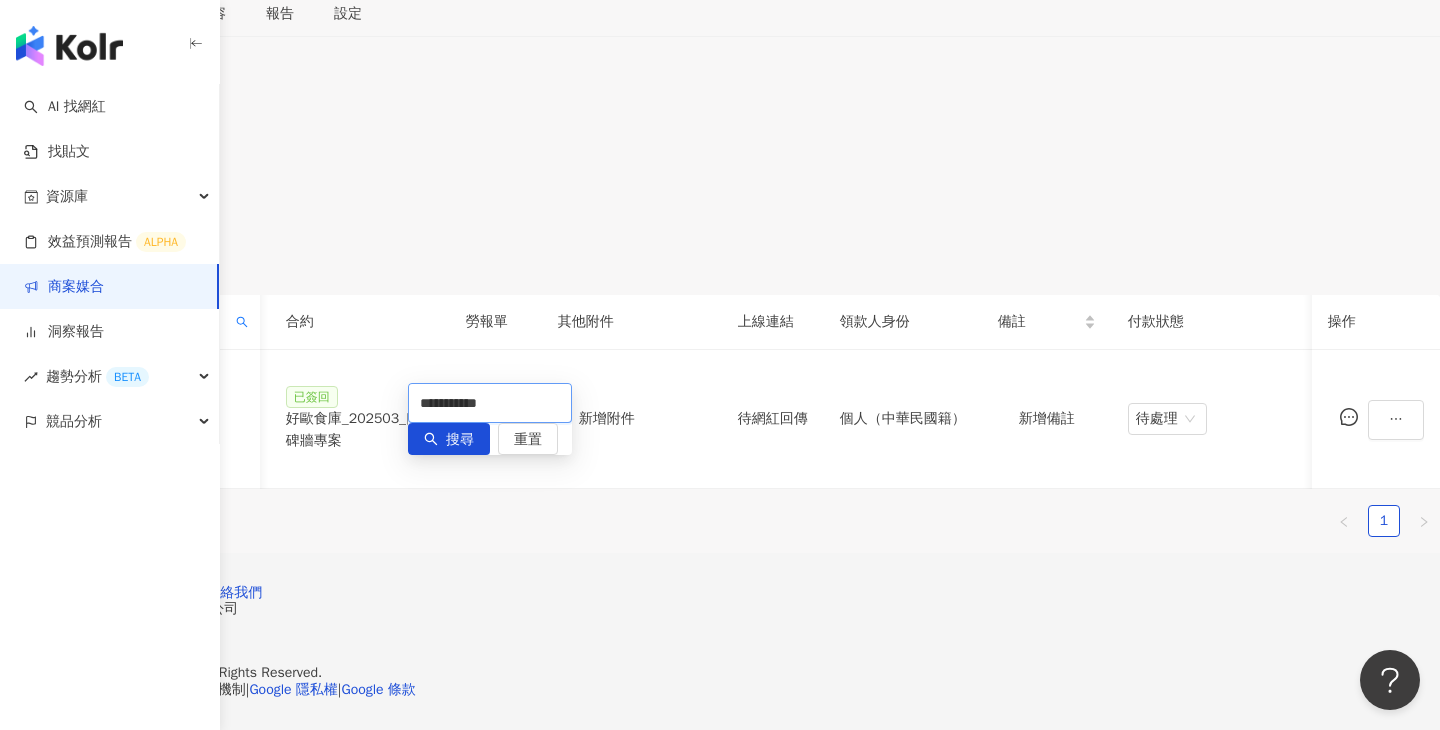 click on "**********" at bounding box center (490, 403) 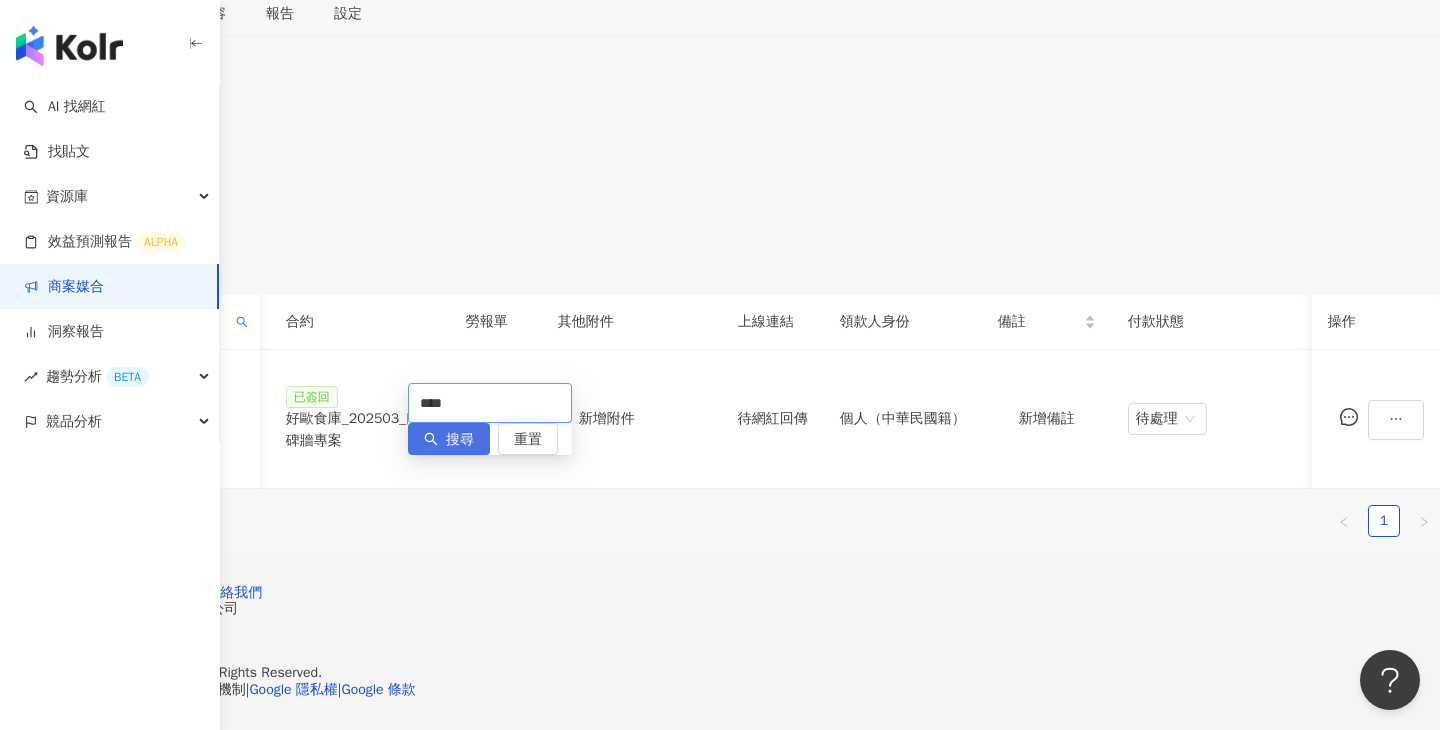 type on "****" 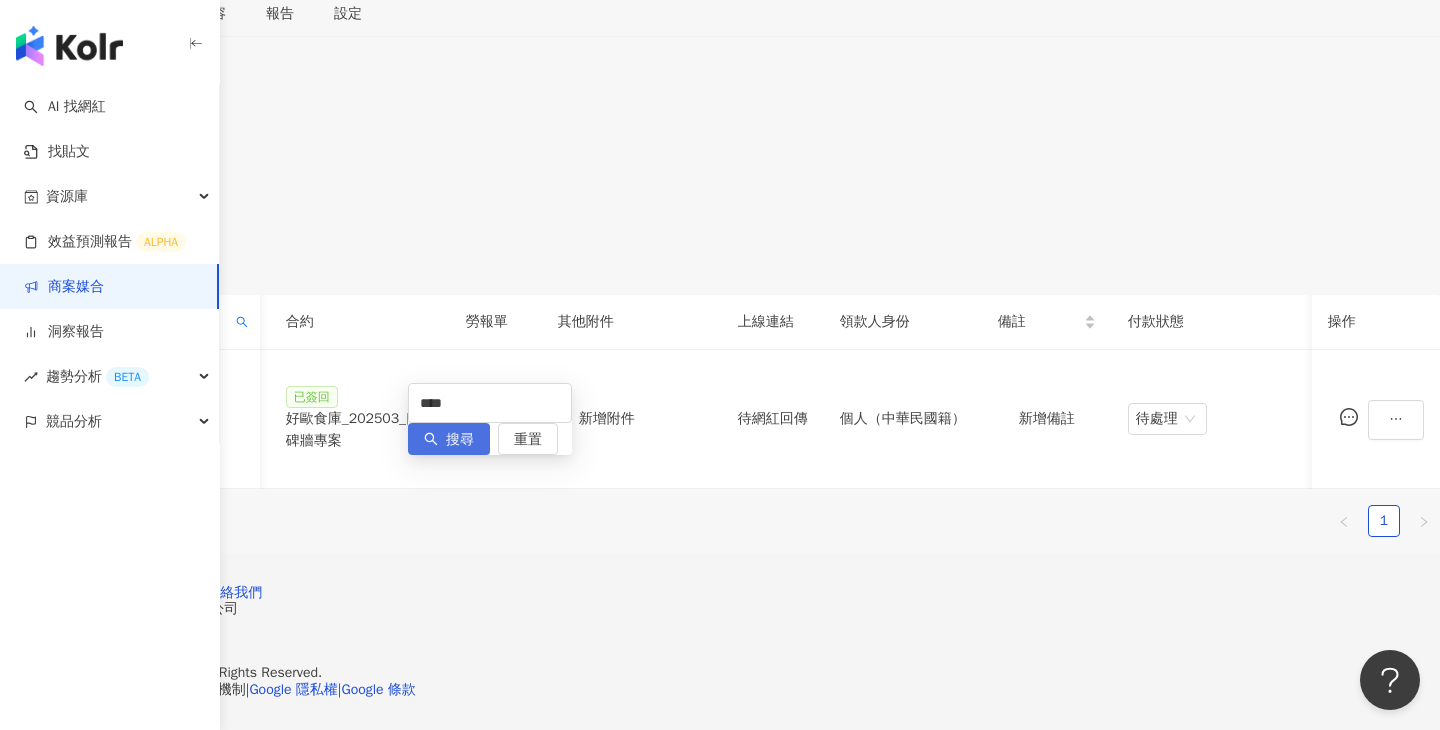 click on "搜尋" at bounding box center [460, 440] 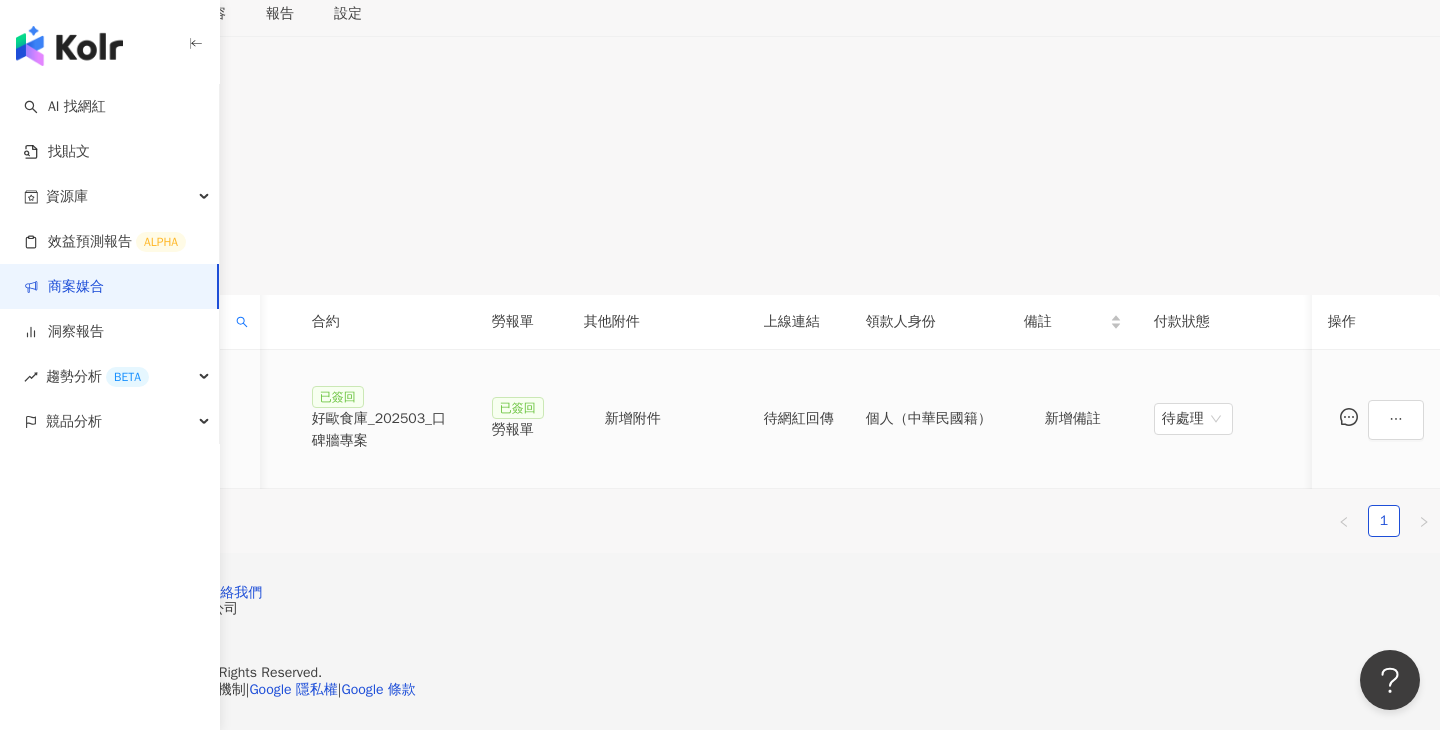 scroll, scrollTop: 0, scrollLeft: 0, axis: both 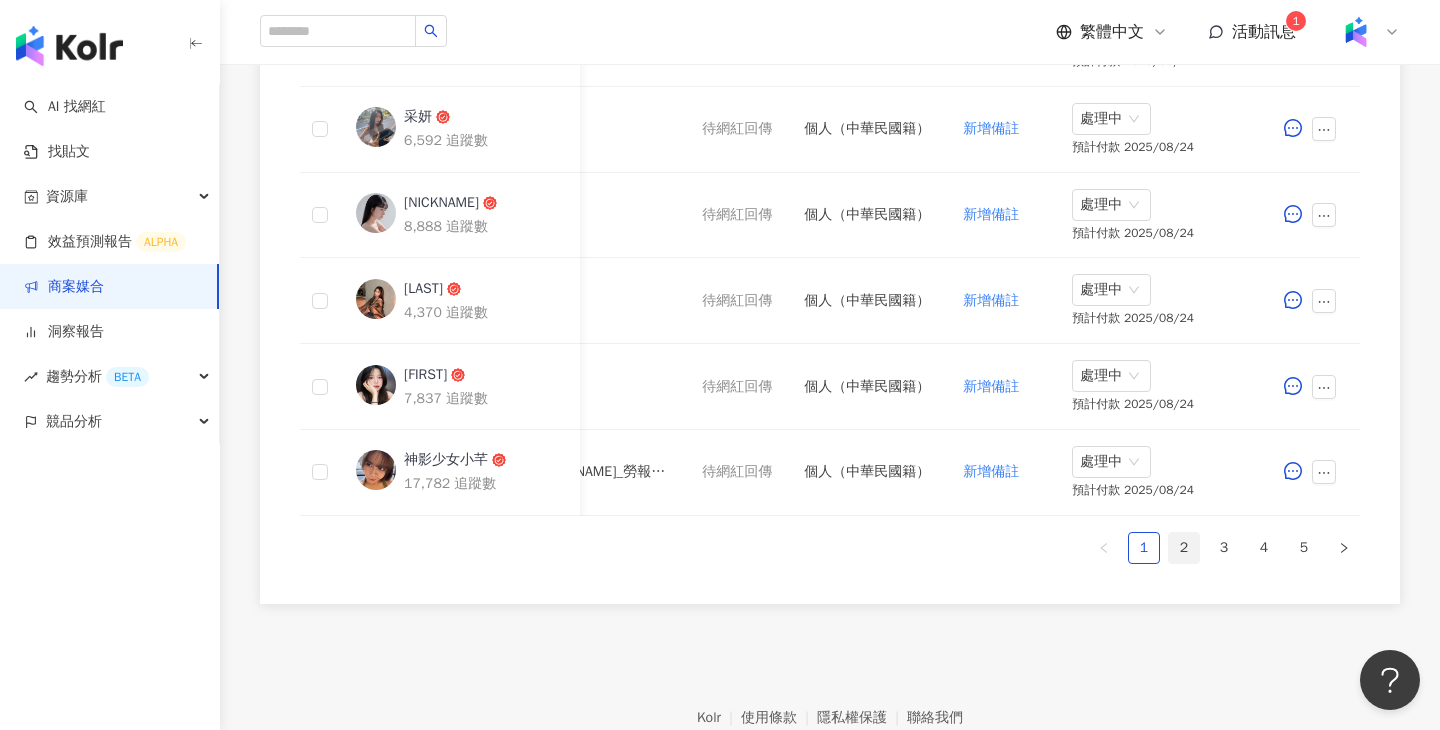 click on "2" at bounding box center [1184, 548] 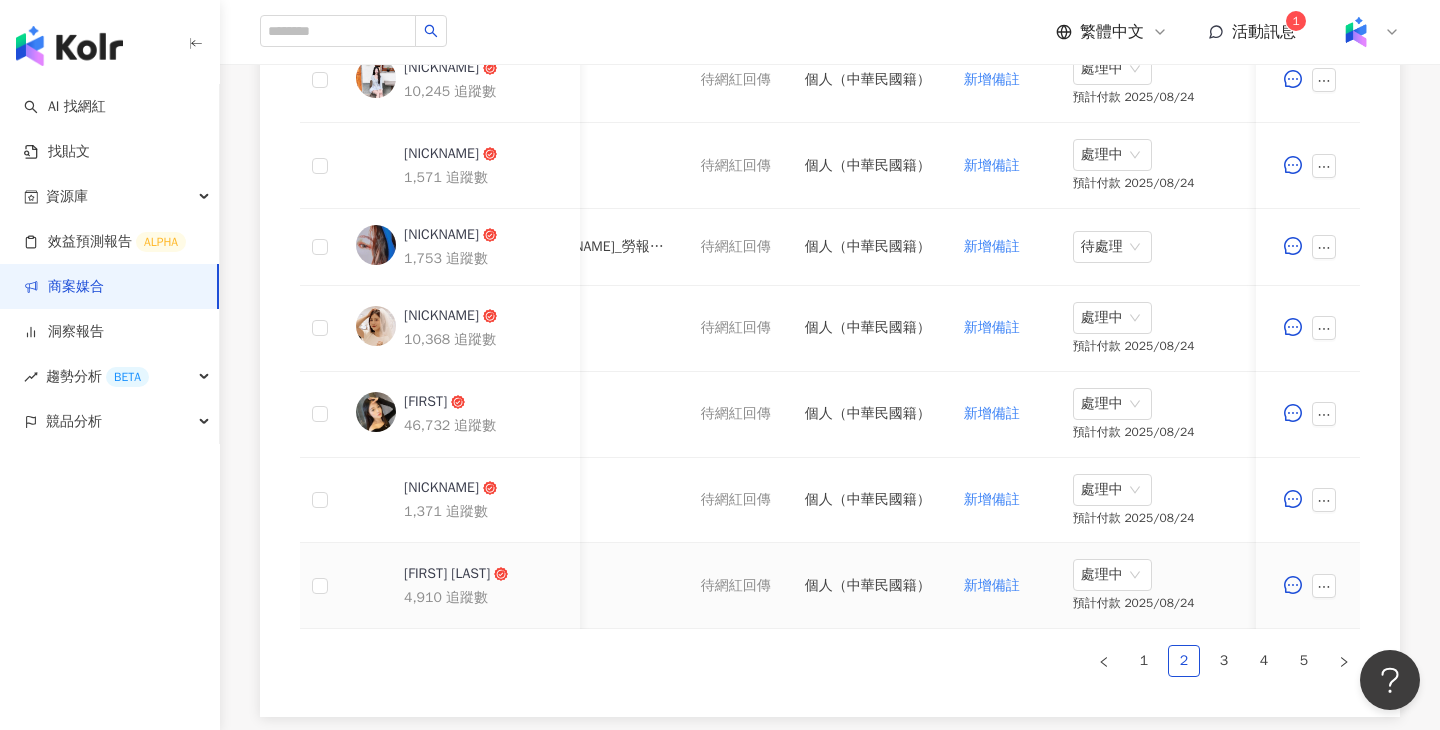 scroll, scrollTop: 960, scrollLeft: 0, axis: vertical 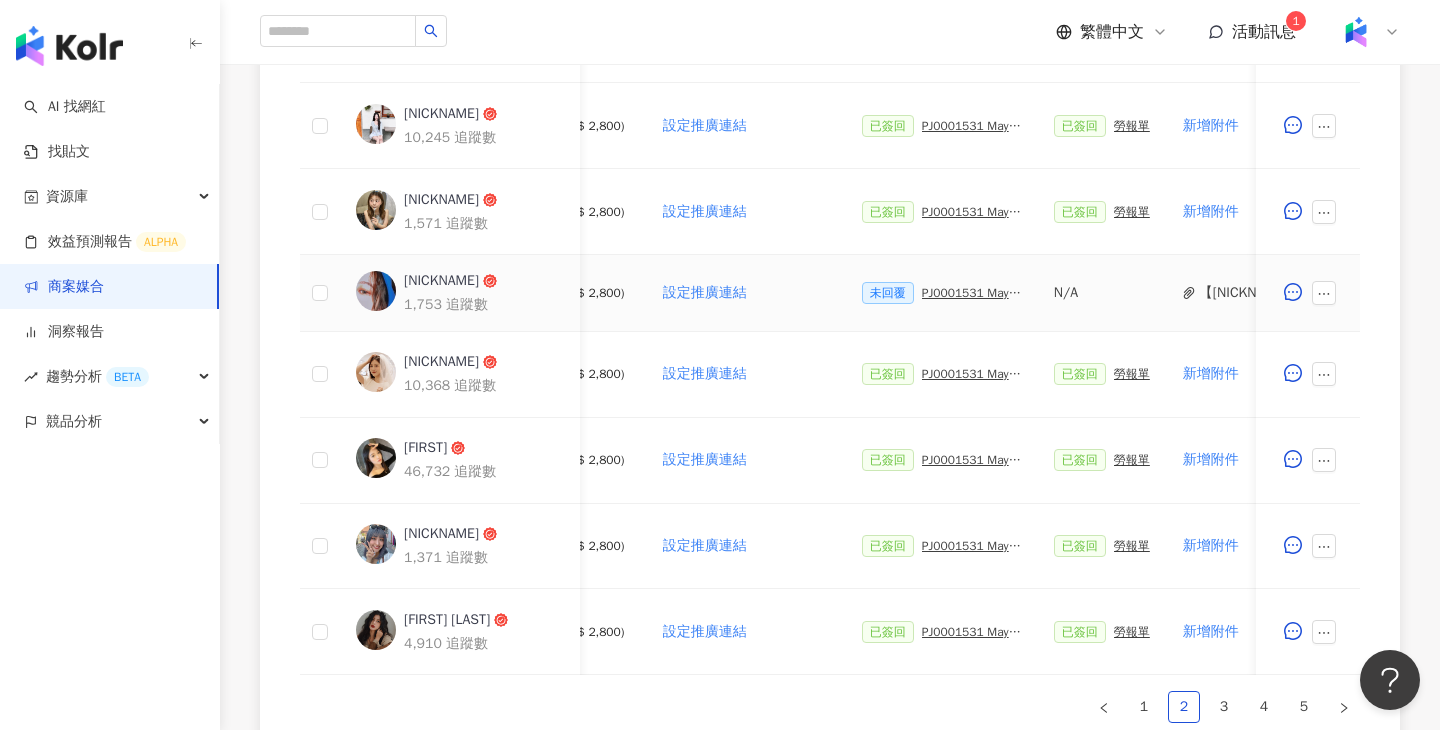 click on "PJ0001531 Maybelline_202506_FIT_ME_反孔特霧粉底_遮瑕_萊雅合作備忘錄" at bounding box center [972, 293] 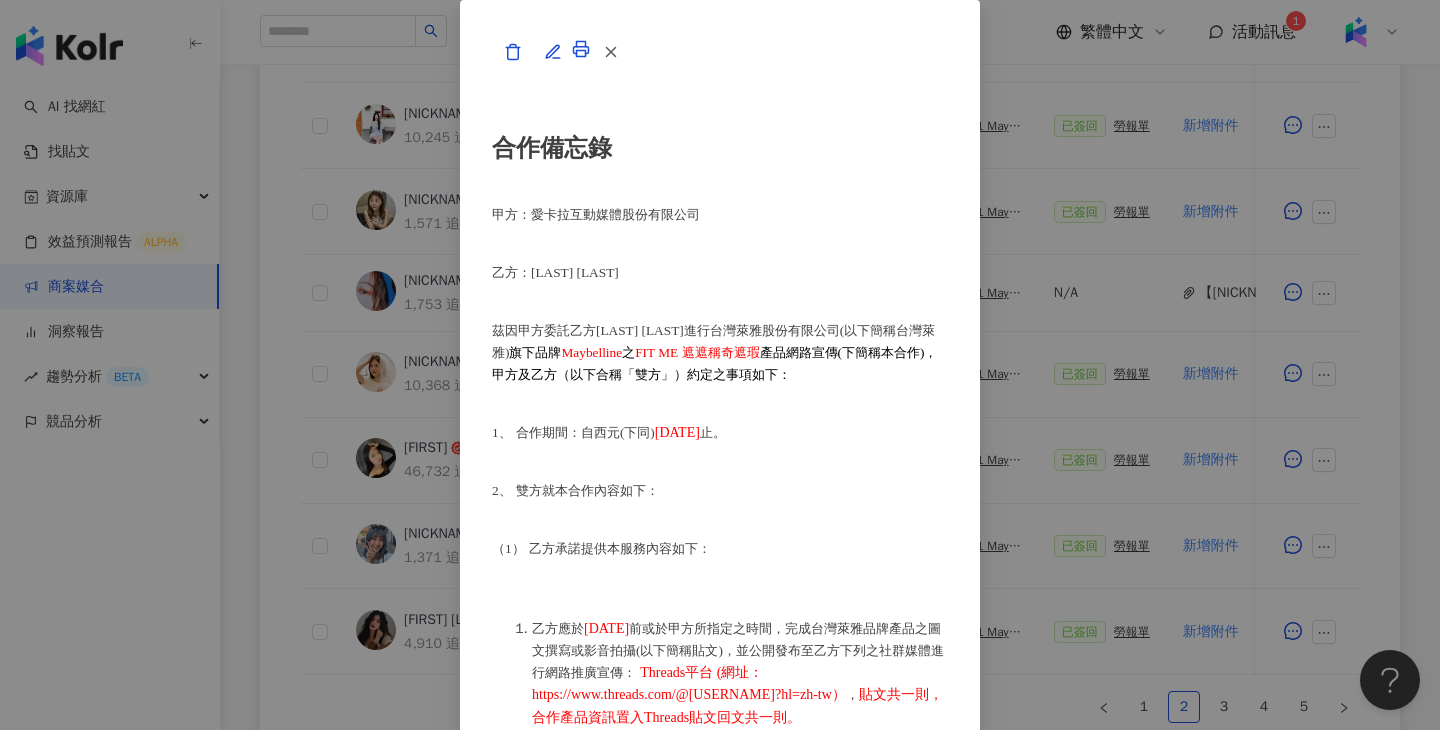 scroll, scrollTop: 3018, scrollLeft: 0, axis: vertical 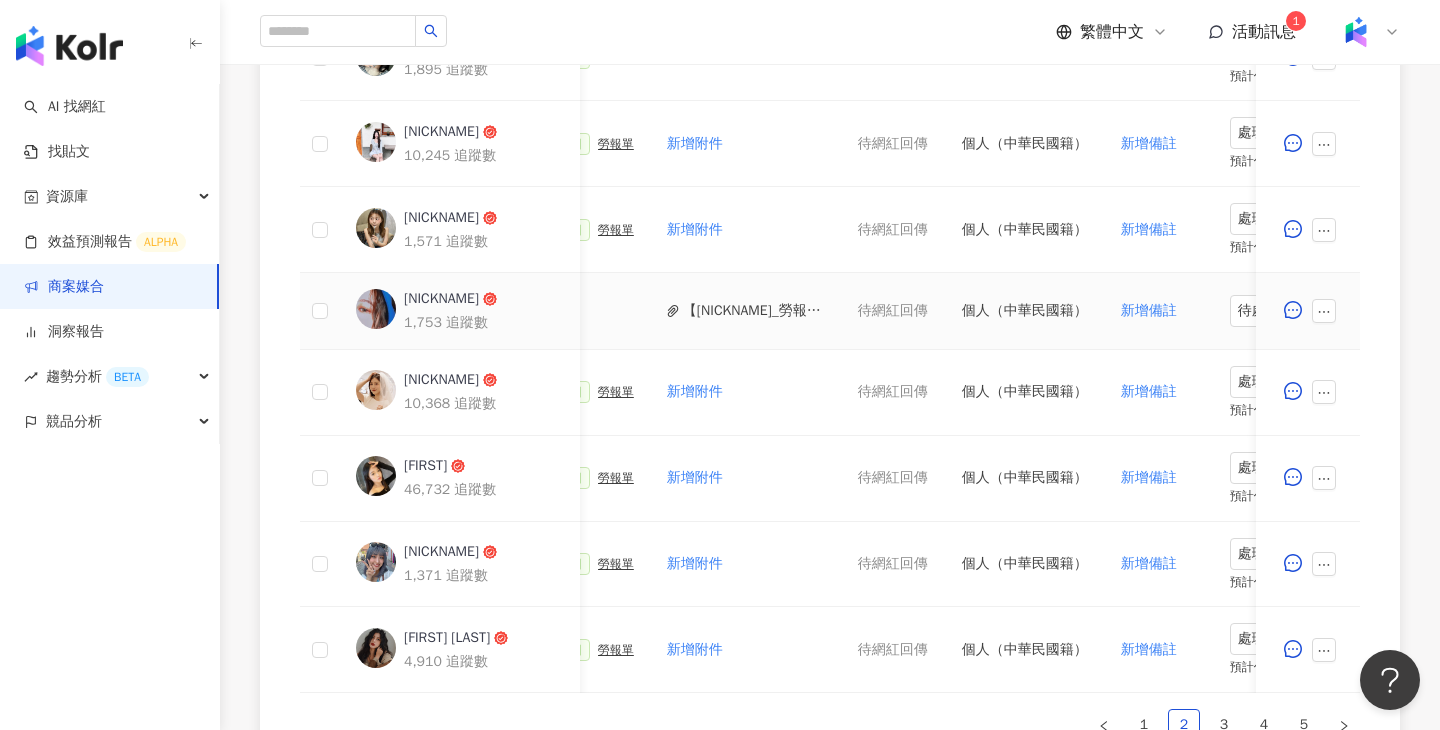 click on "【[NICKNAME]_勞報】PJ0001531 Maybelline_202506_FIT_ME_反孔特霧粉底_遮瑕(1).pdf" at bounding box center [754, 311] 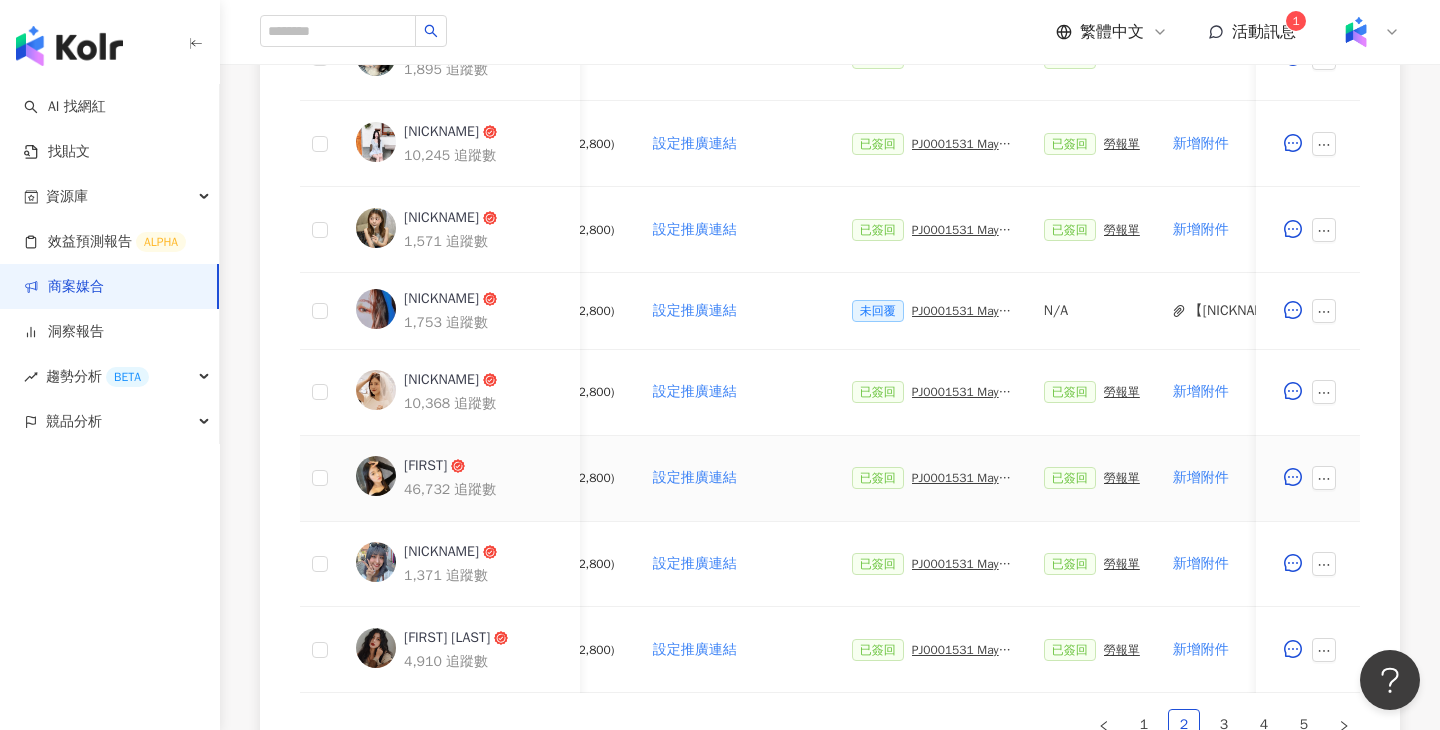 scroll, scrollTop: 0, scrollLeft: 0, axis: both 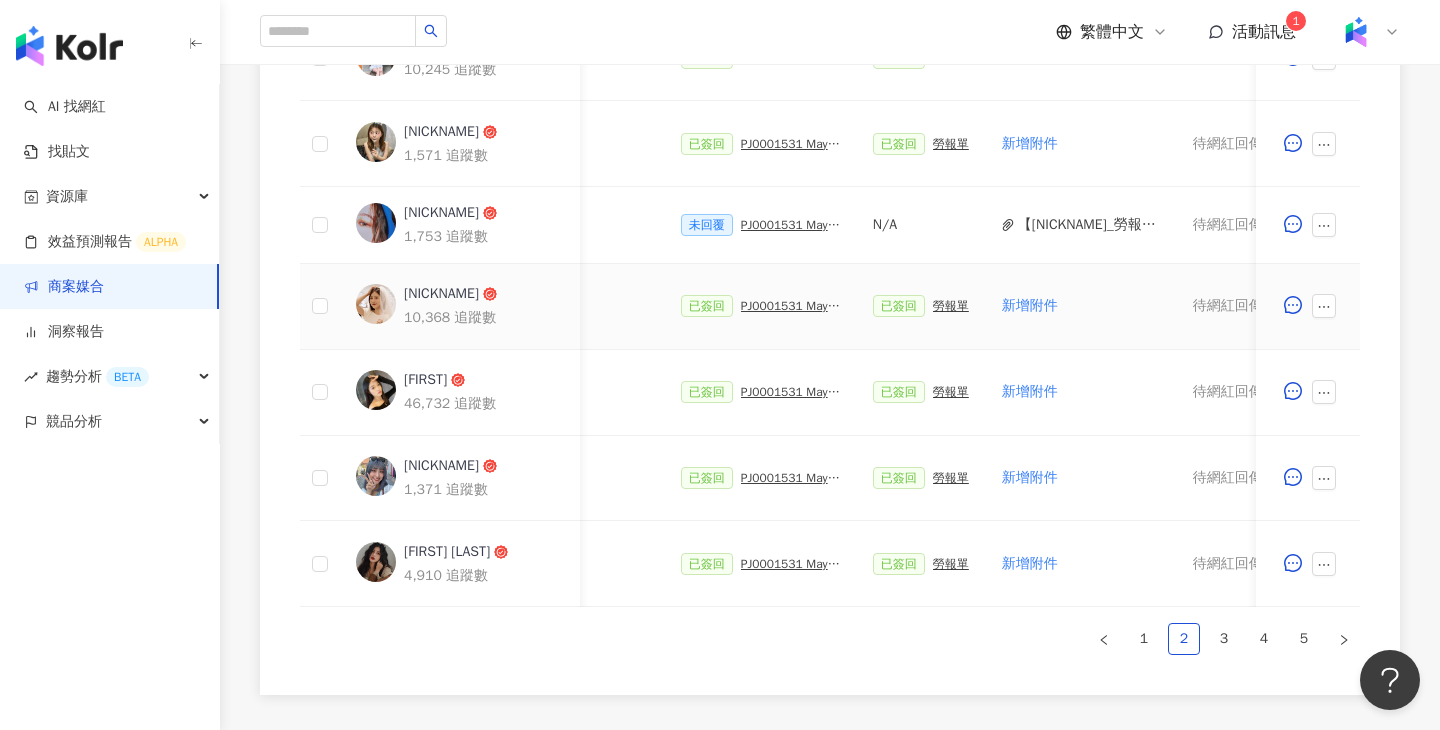 click on "PJ0001531 Maybelline_202506_FIT_ME_反孔特霧粉底_遮瑕_萊雅合作備忘錄" at bounding box center (791, 306) 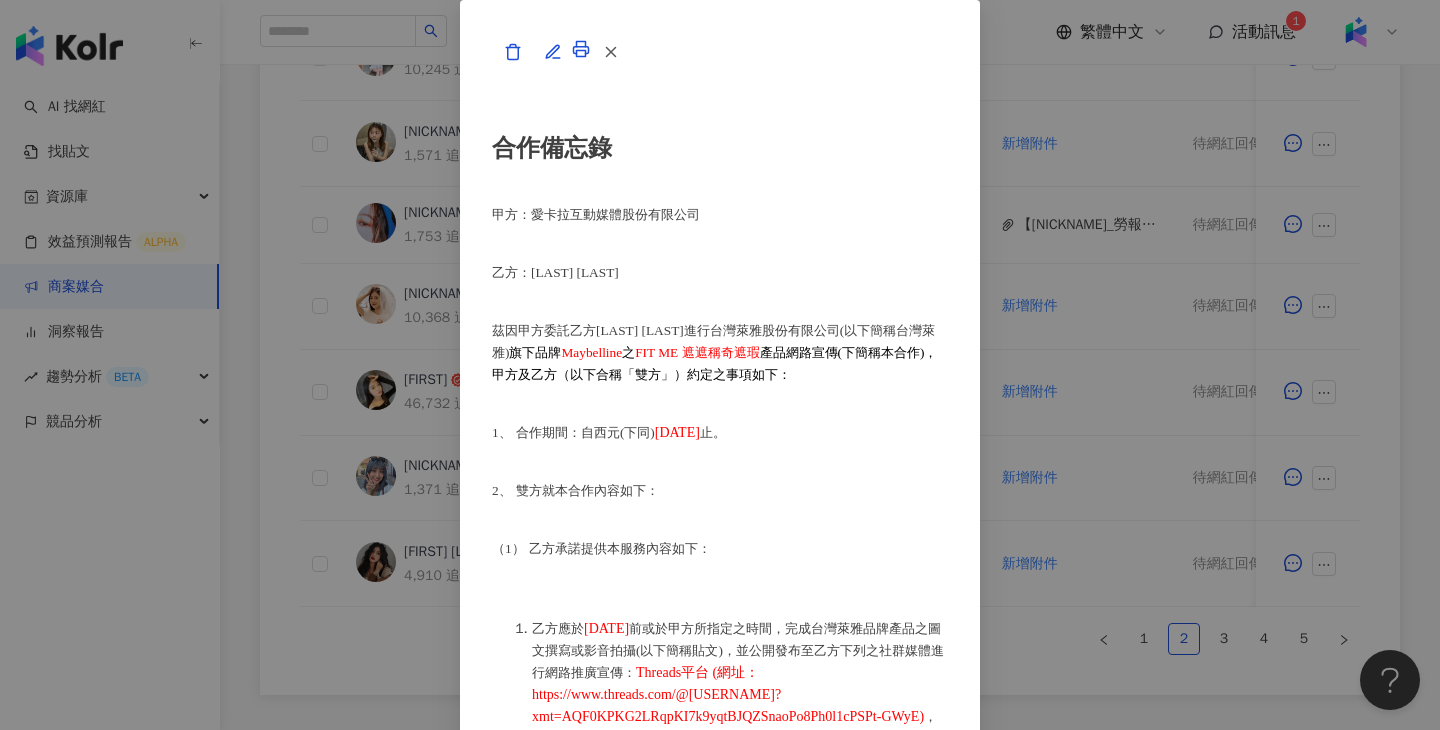 scroll, scrollTop: 919, scrollLeft: 0, axis: vertical 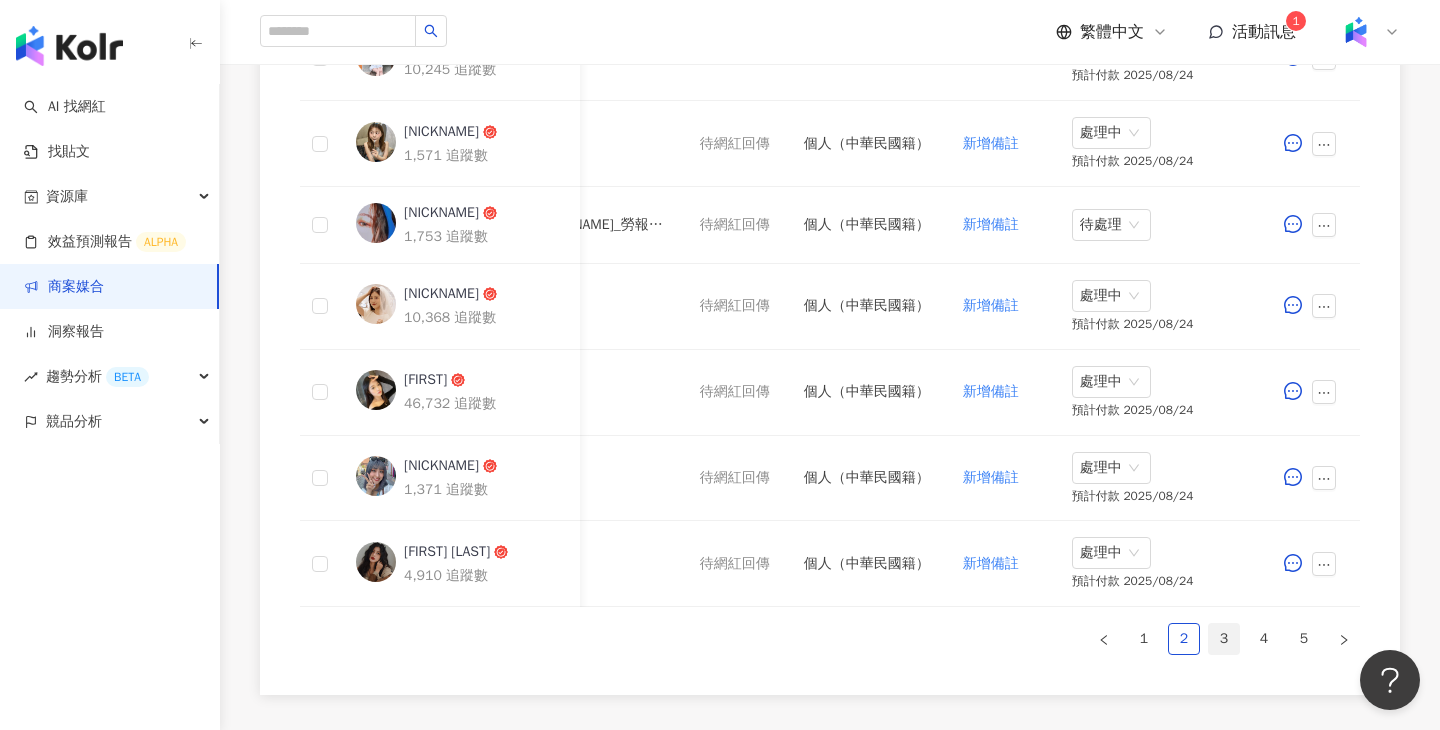 click on "3" at bounding box center (1224, 639) 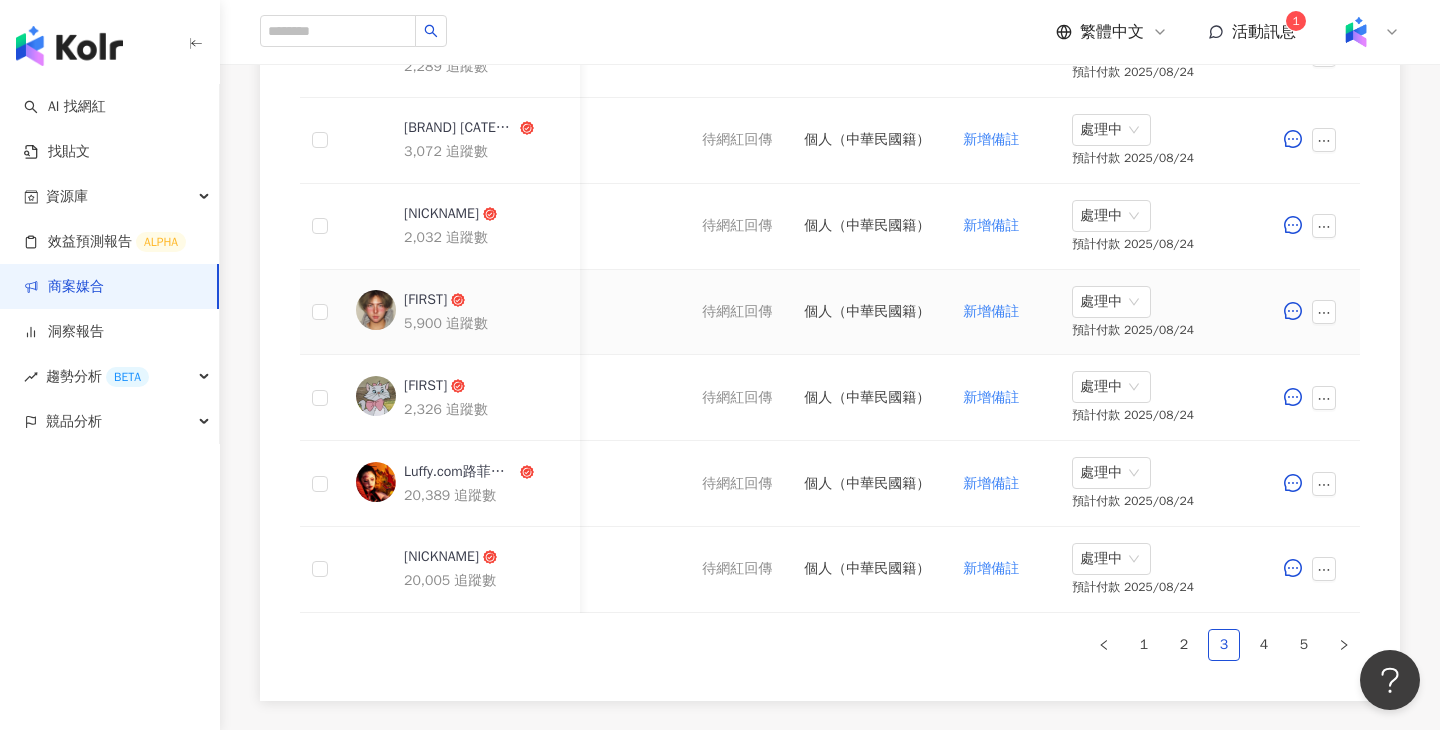scroll, scrollTop: 0, scrollLeft: 939, axis: horizontal 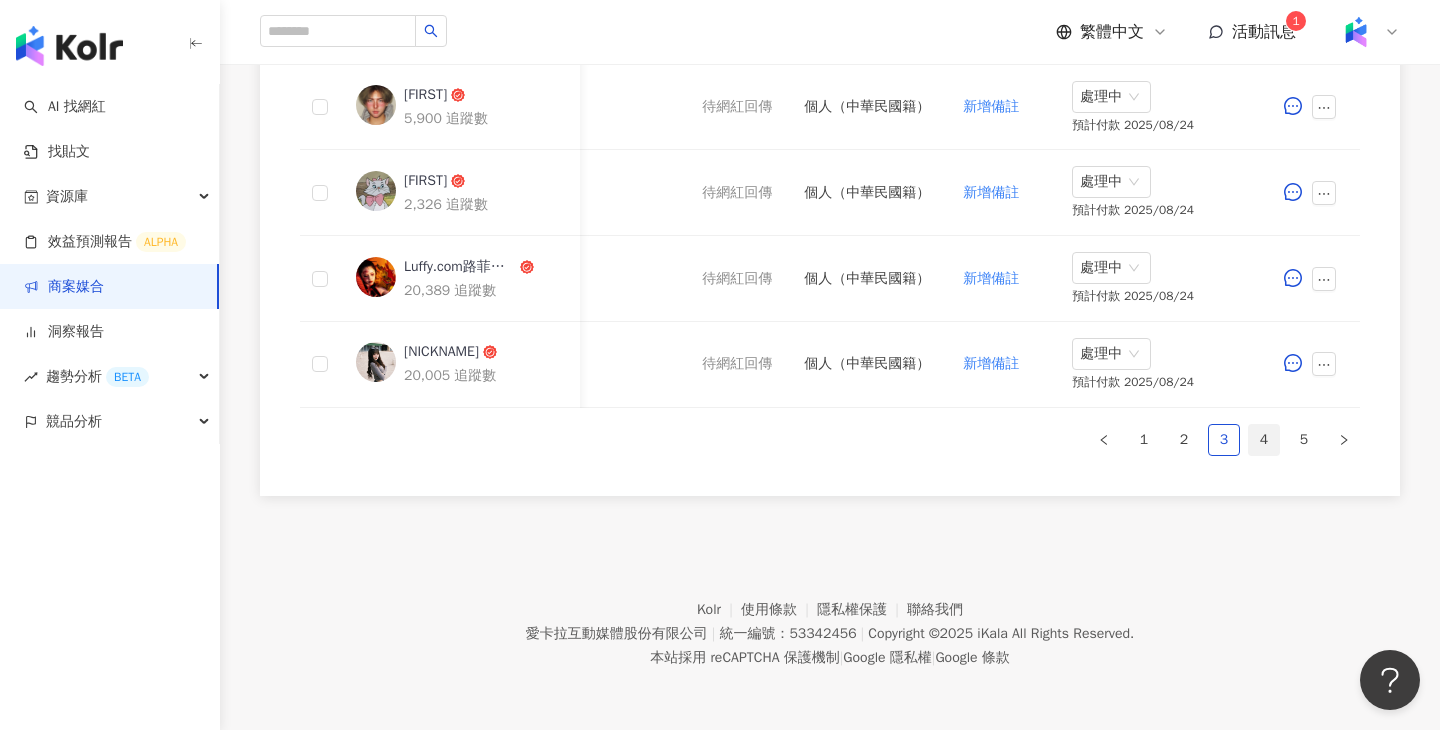 click on "4" at bounding box center (1264, 440) 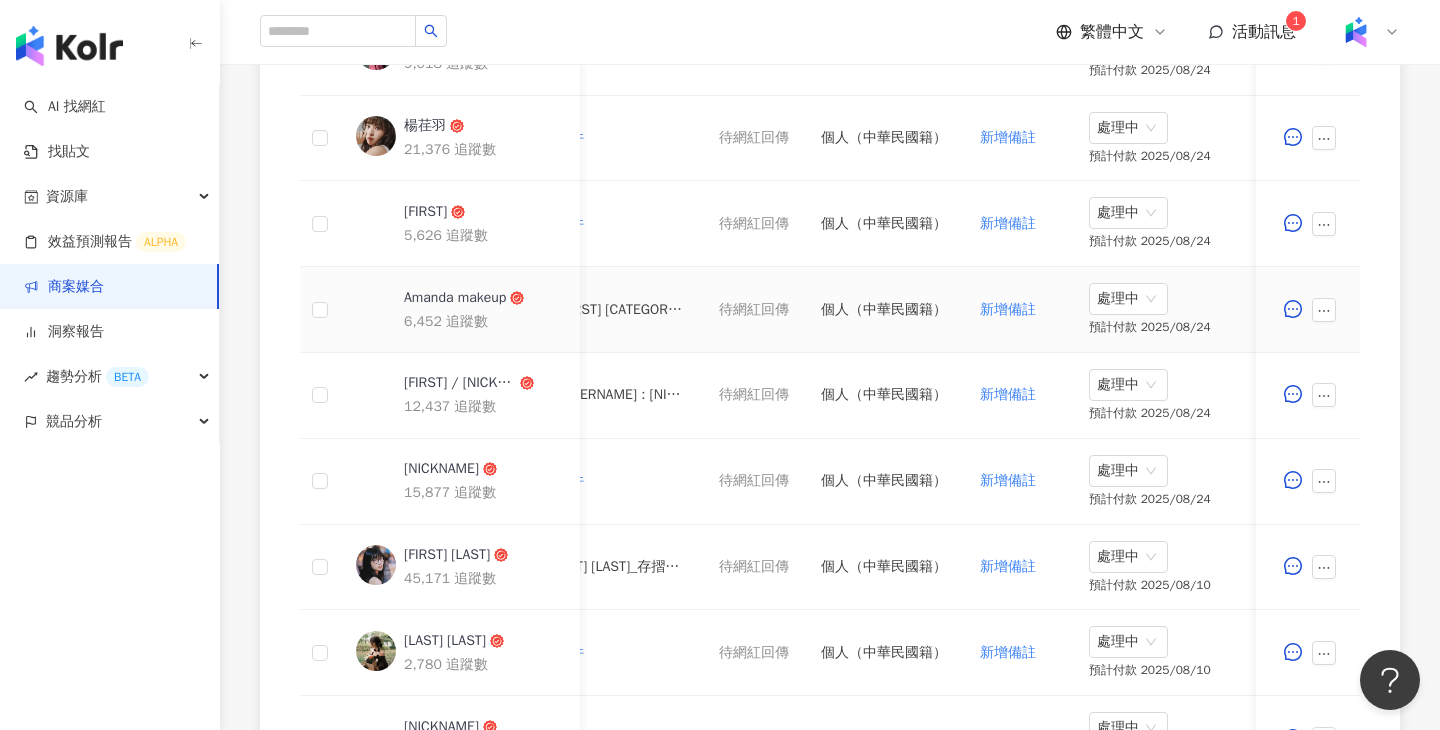 scroll, scrollTop: 1192, scrollLeft: 0, axis: vertical 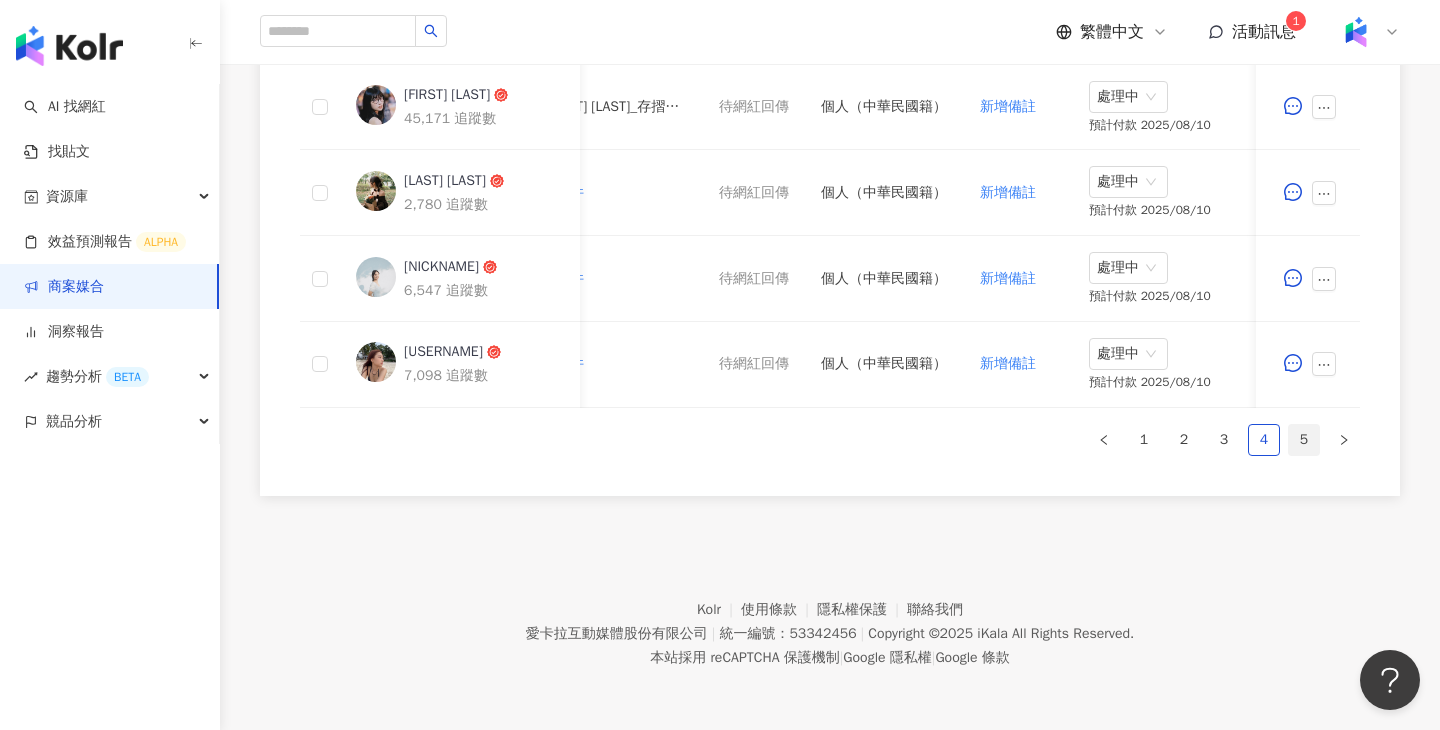 click on "5" at bounding box center [1304, 440] 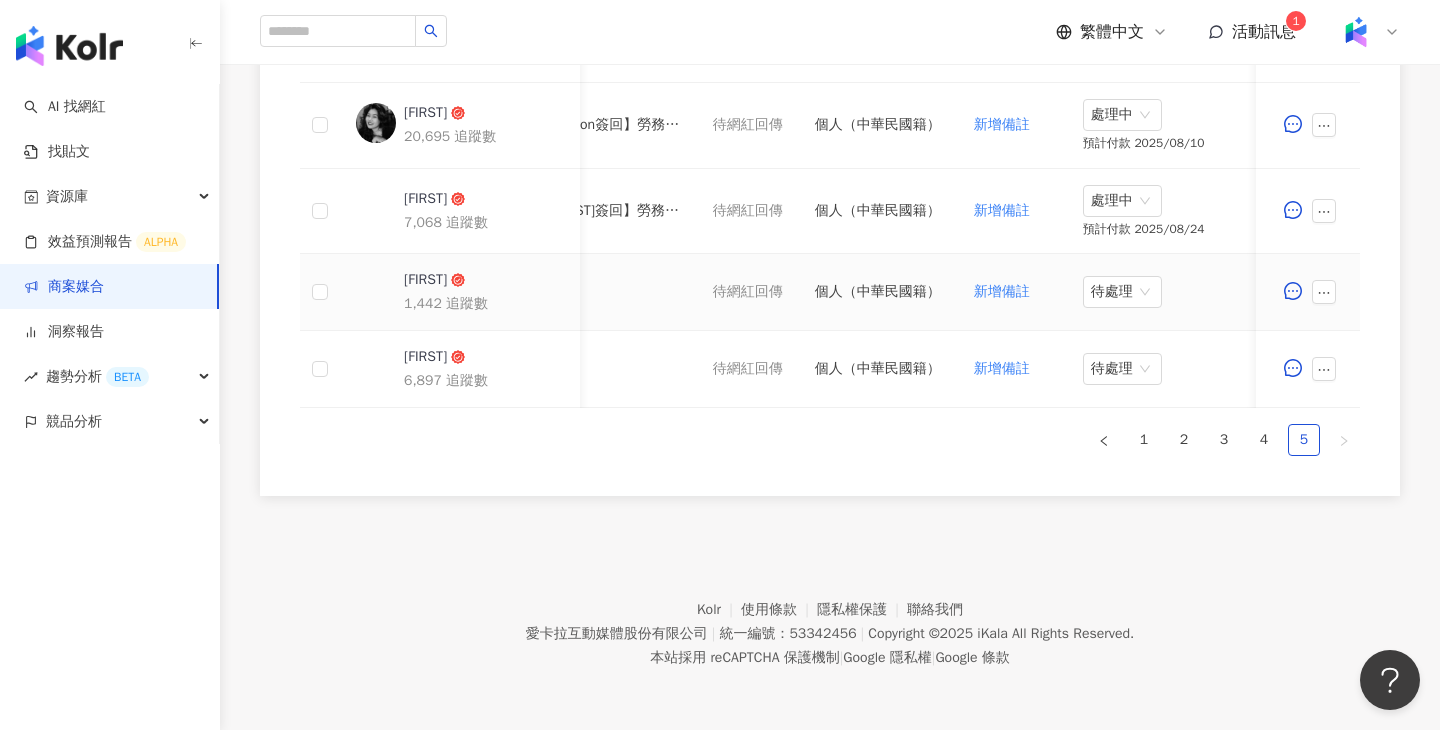 scroll, scrollTop: 732, scrollLeft: 0, axis: vertical 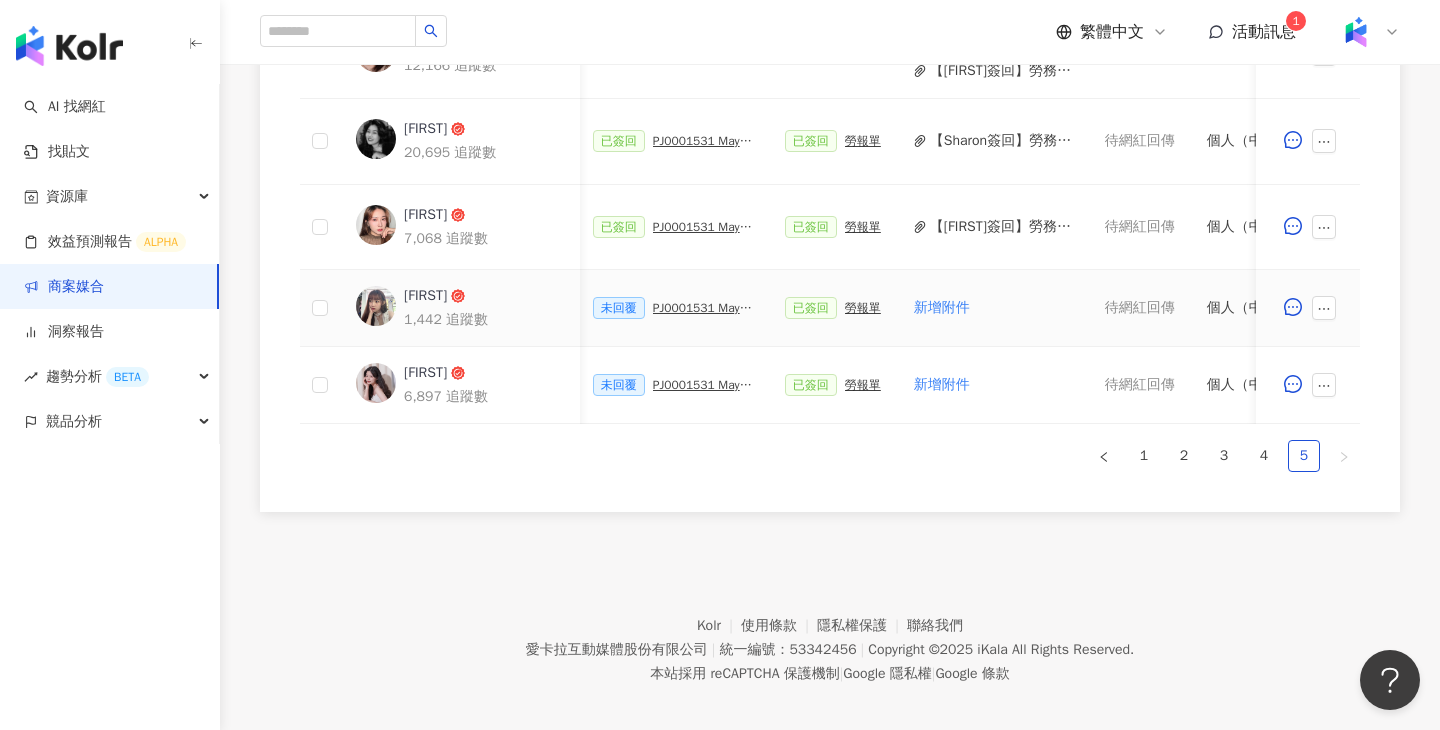 click on "勞報單" at bounding box center (863, 308) 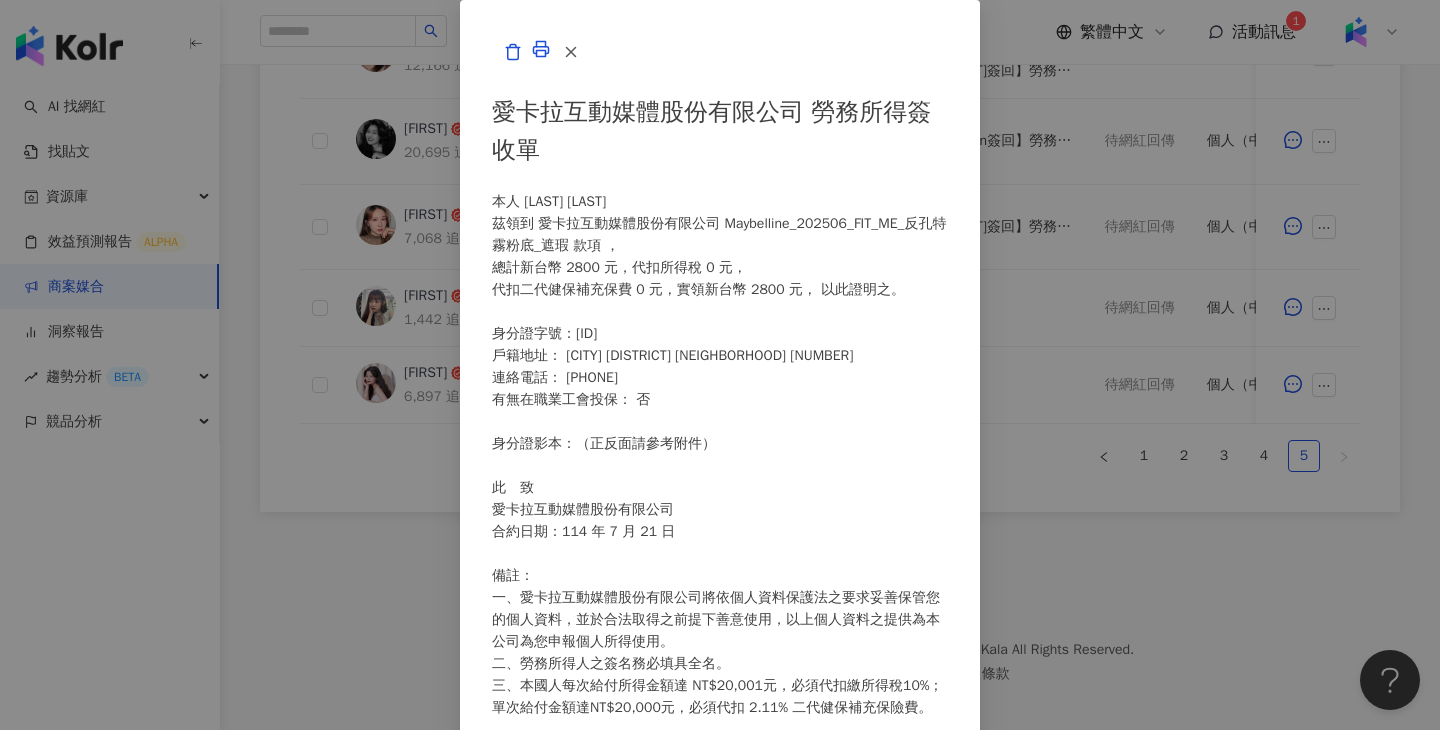 scroll, scrollTop: 651, scrollLeft: 0, axis: vertical 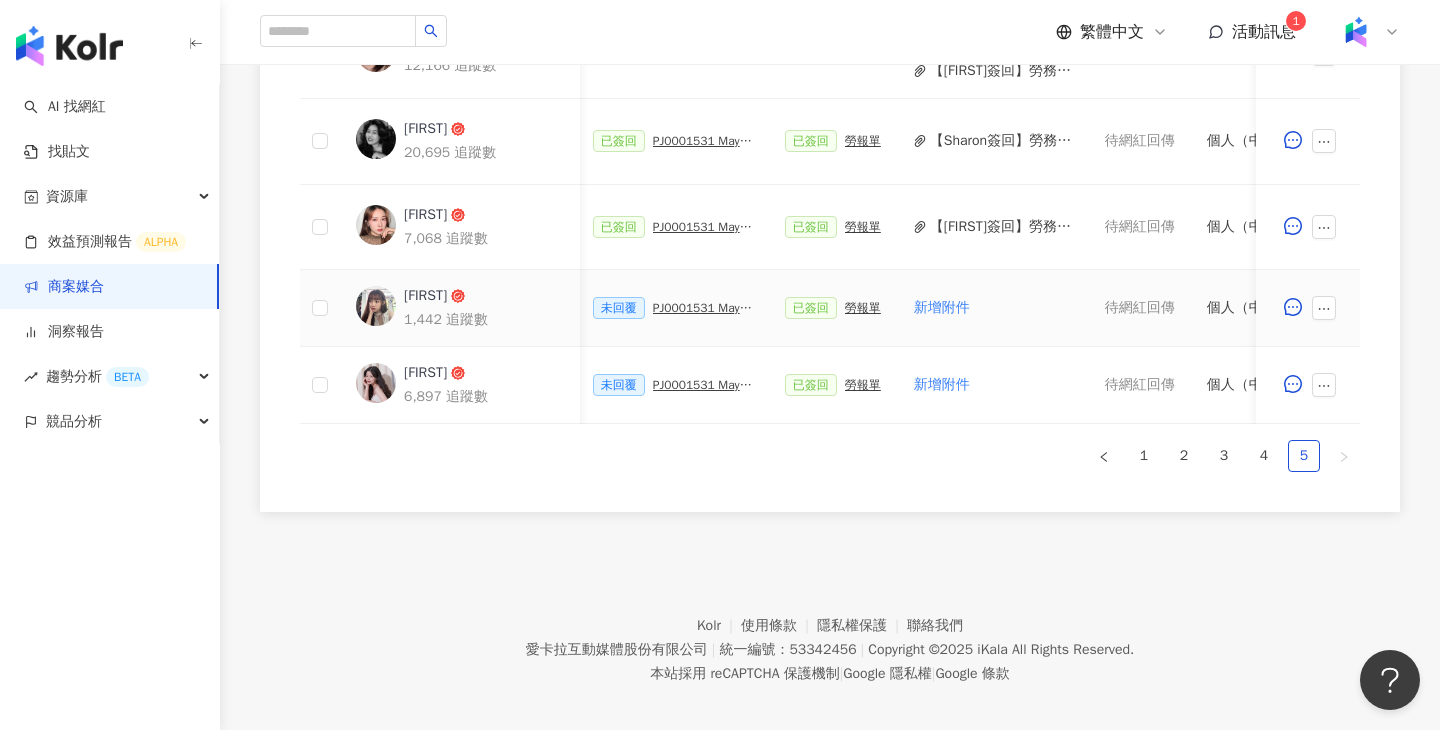 click on "PJ0001531 Maybelline_202506_FIT_ME_反孔特霧粉底_遮瑕_萊雅合作備忘錄" at bounding box center (703, 308) 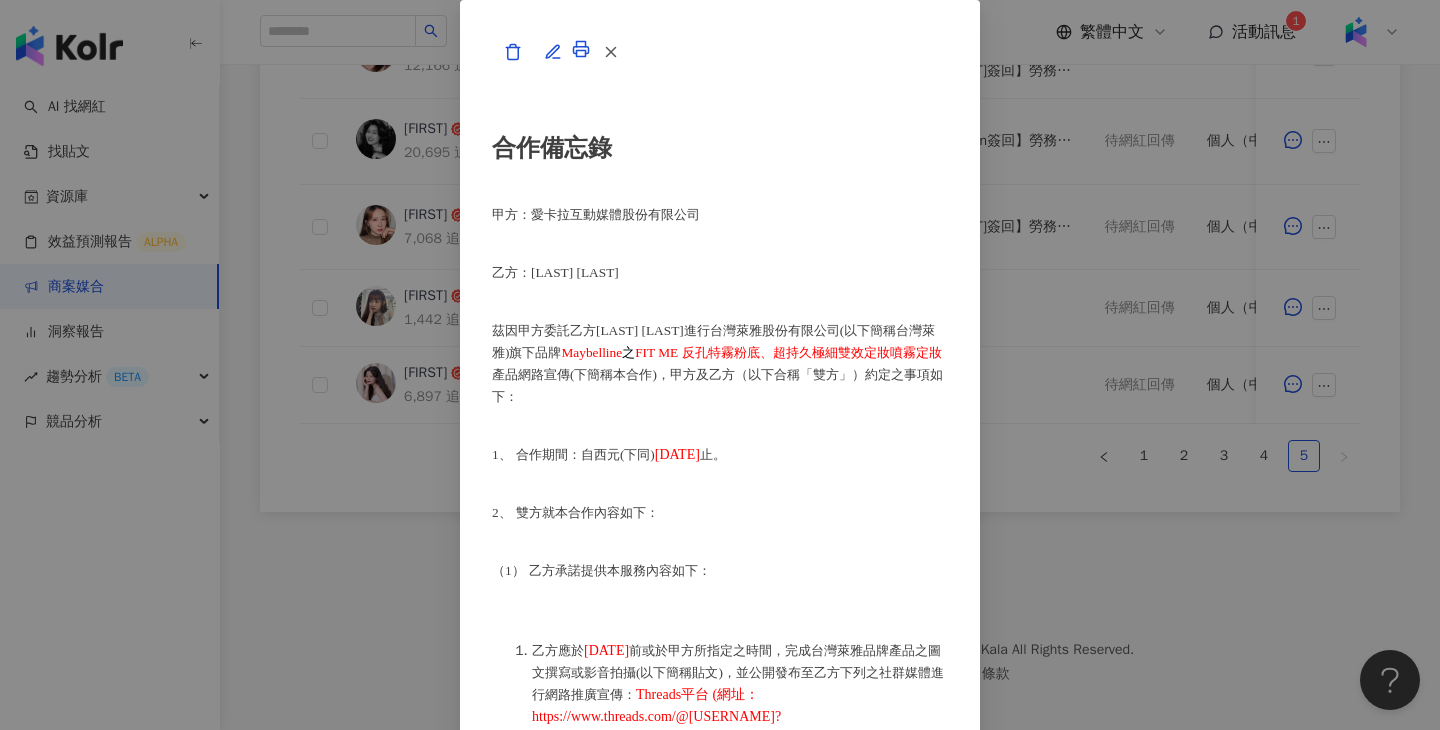 scroll, scrollTop: 2633, scrollLeft: 0, axis: vertical 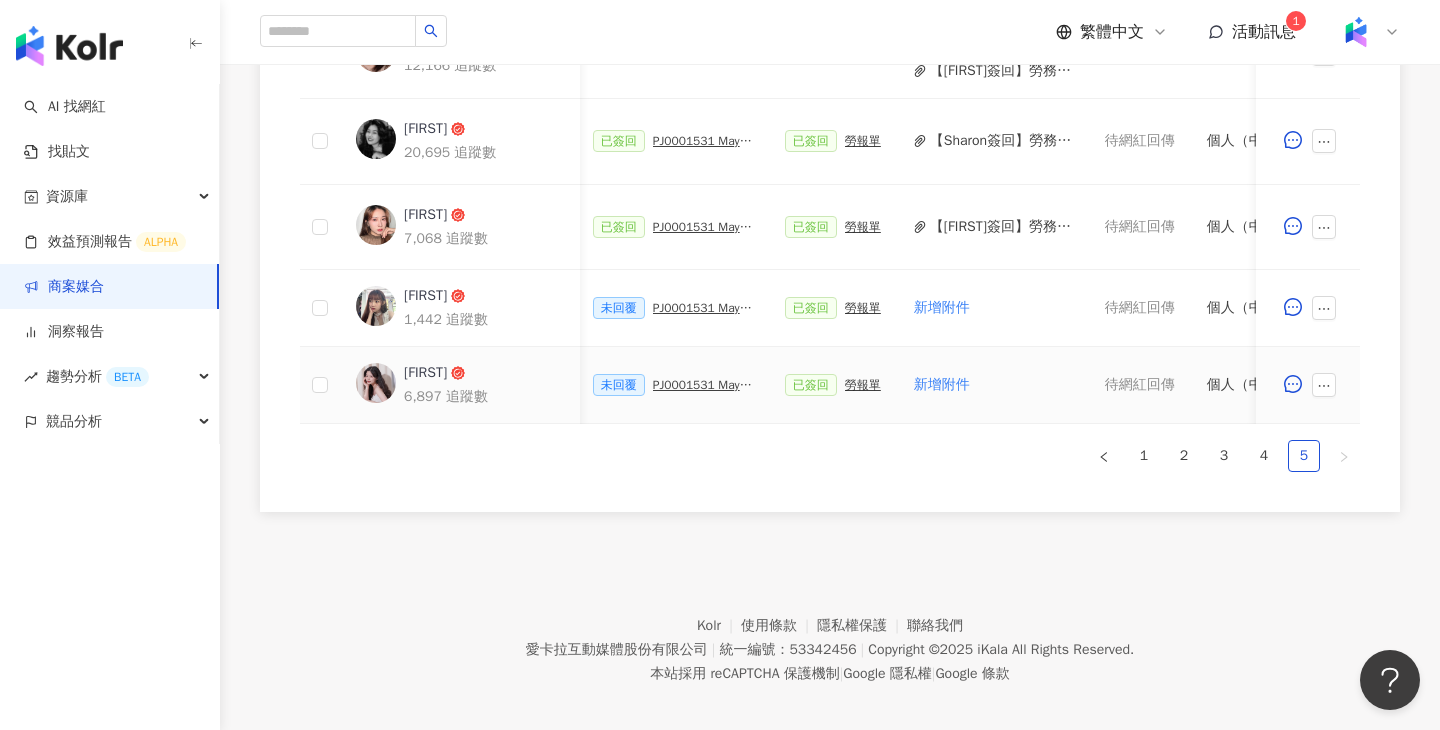 click on "PJ0001531 Maybelline_202506_FIT_ME_反孔特霧粉底_遮瑕_萊雅合作備忘錄" at bounding box center (703, 385) 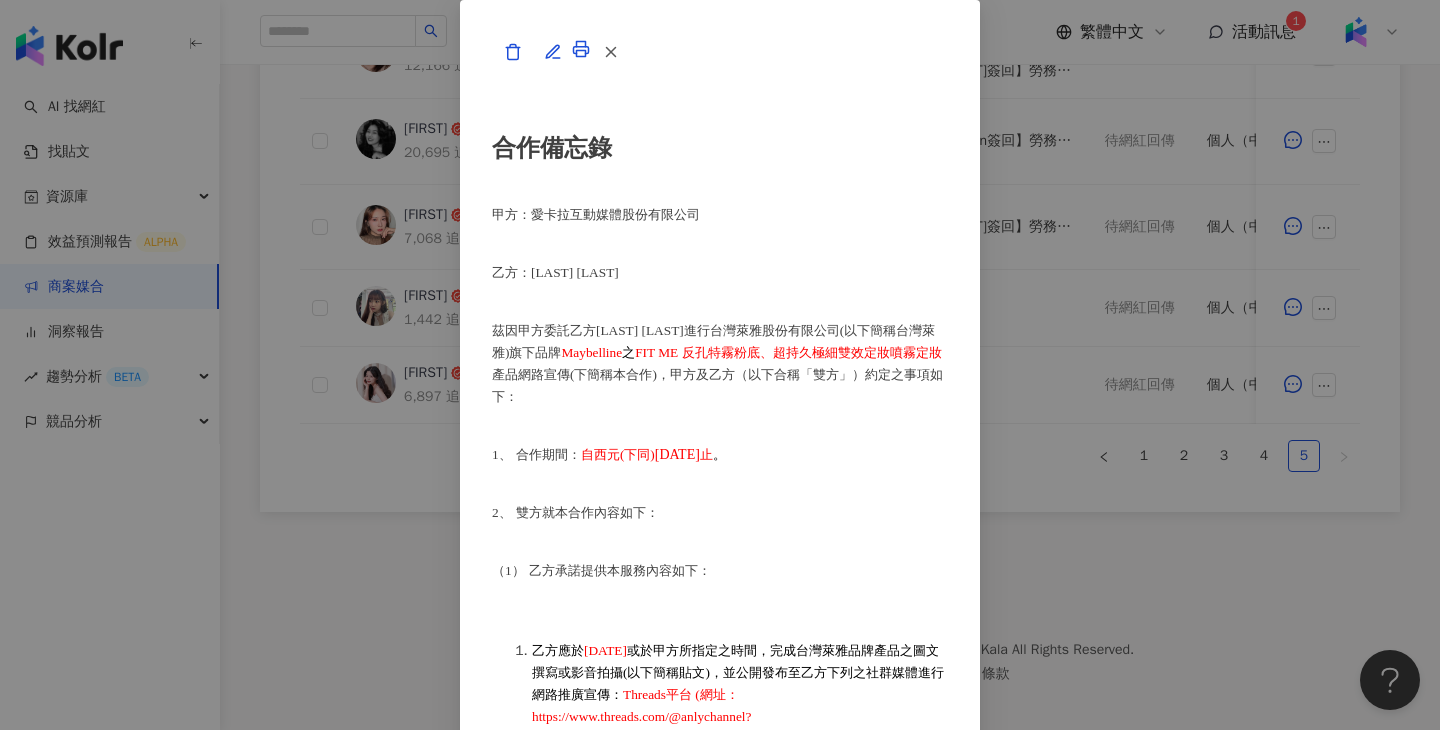 scroll, scrollTop: 1138, scrollLeft: 0, axis: vertical 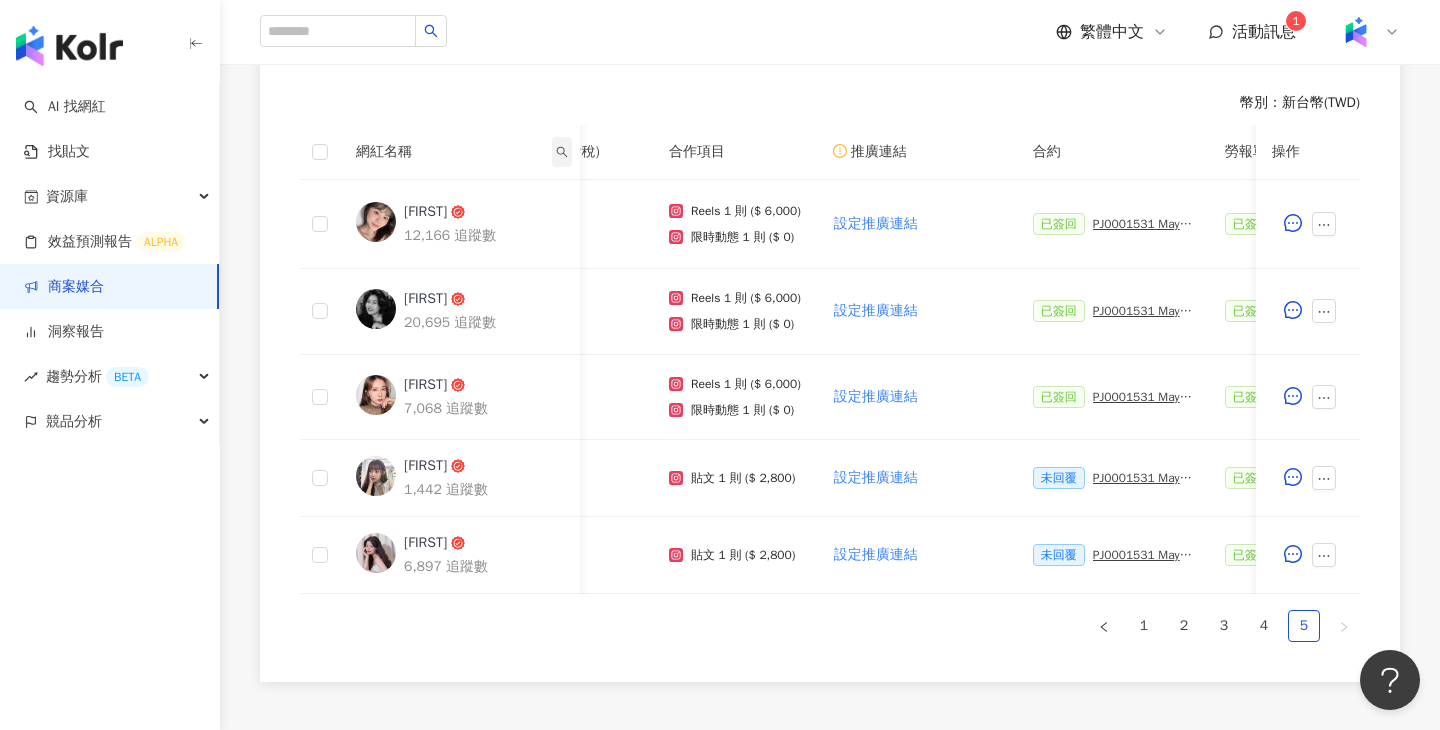 click at bounding box center [562, 152] 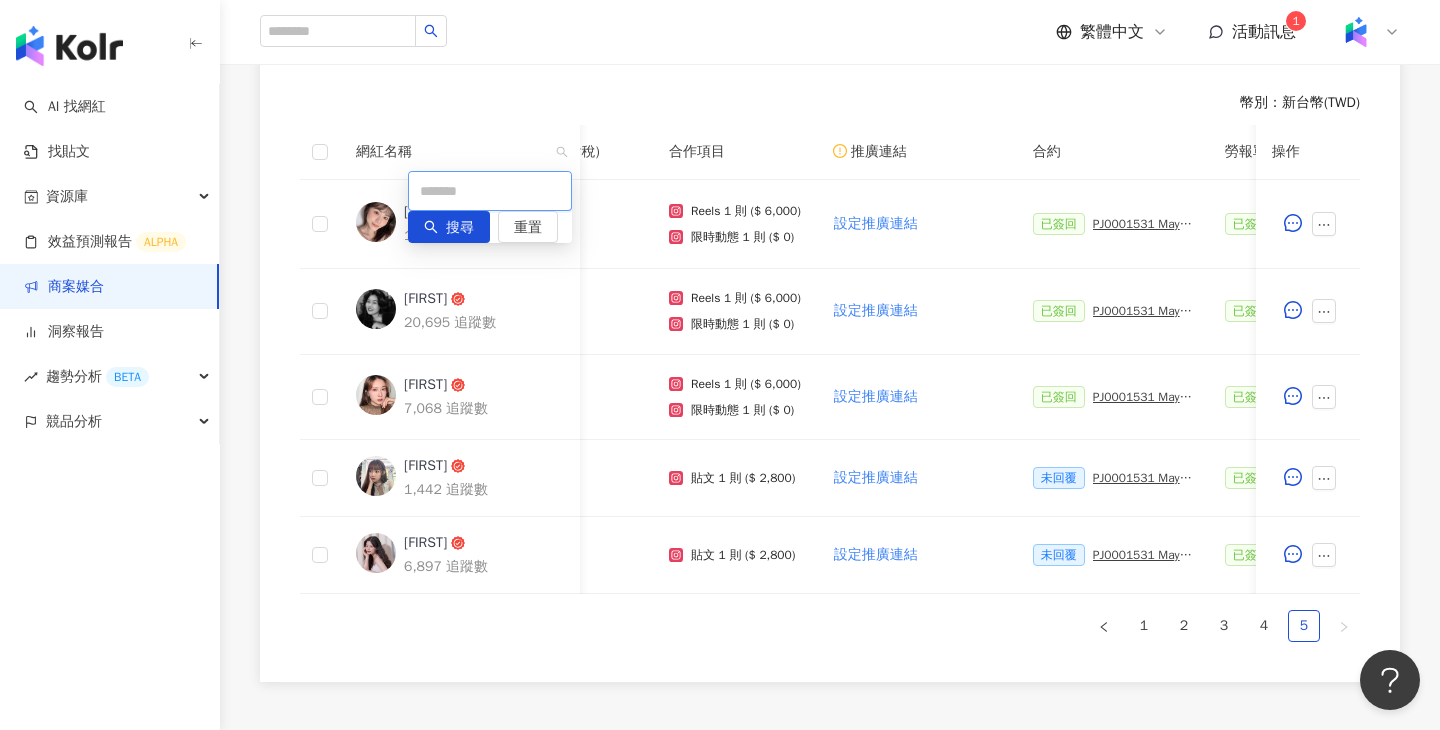 click at bounding box center (490, 191) 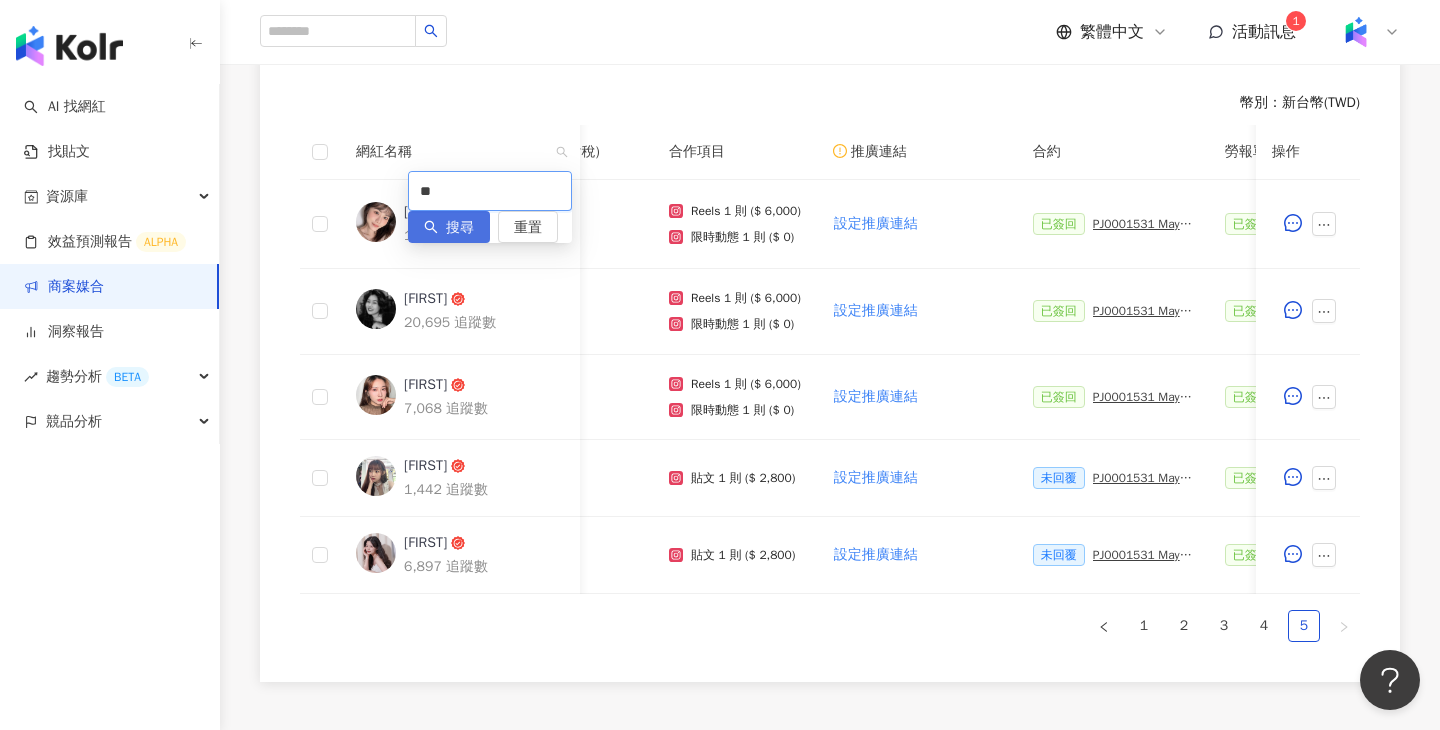 type on "**" 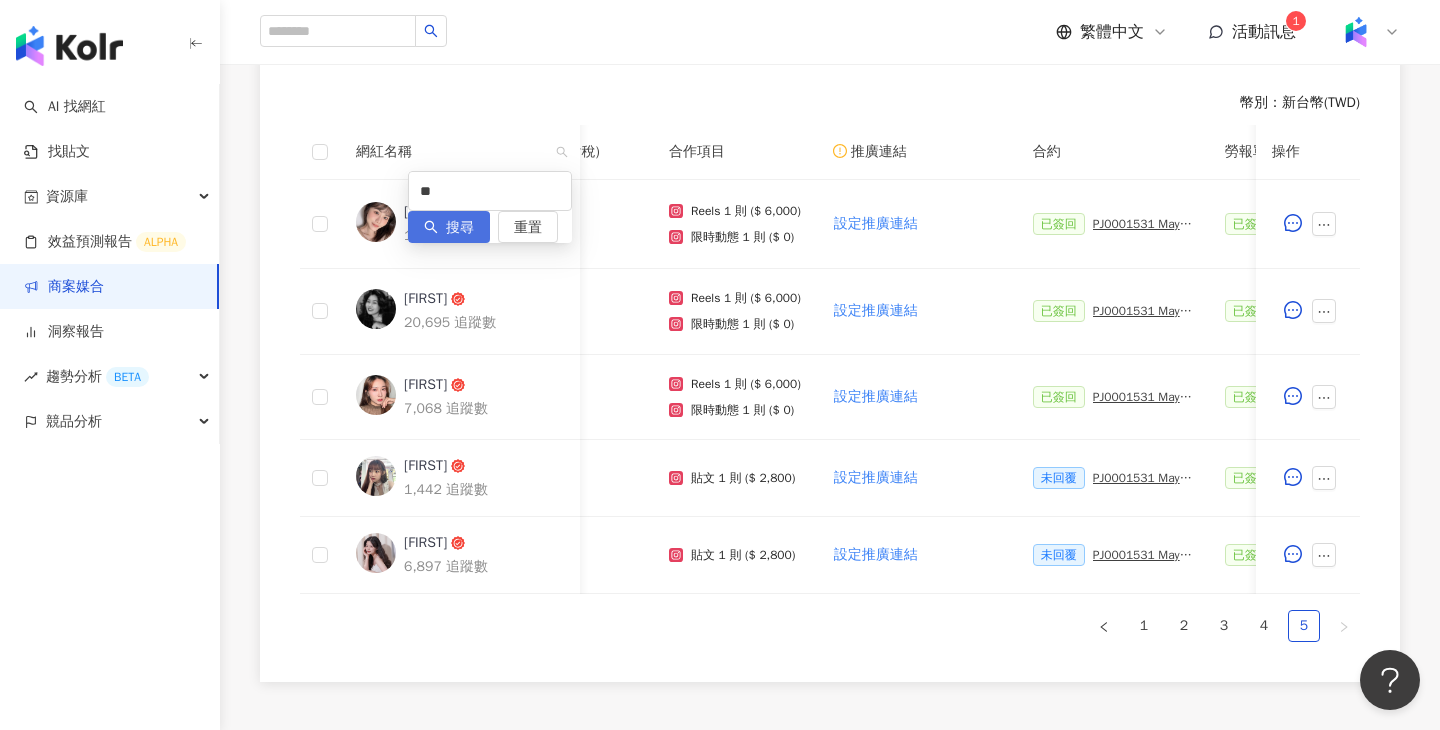click on "搜尋" at bounding box center [460, 228] 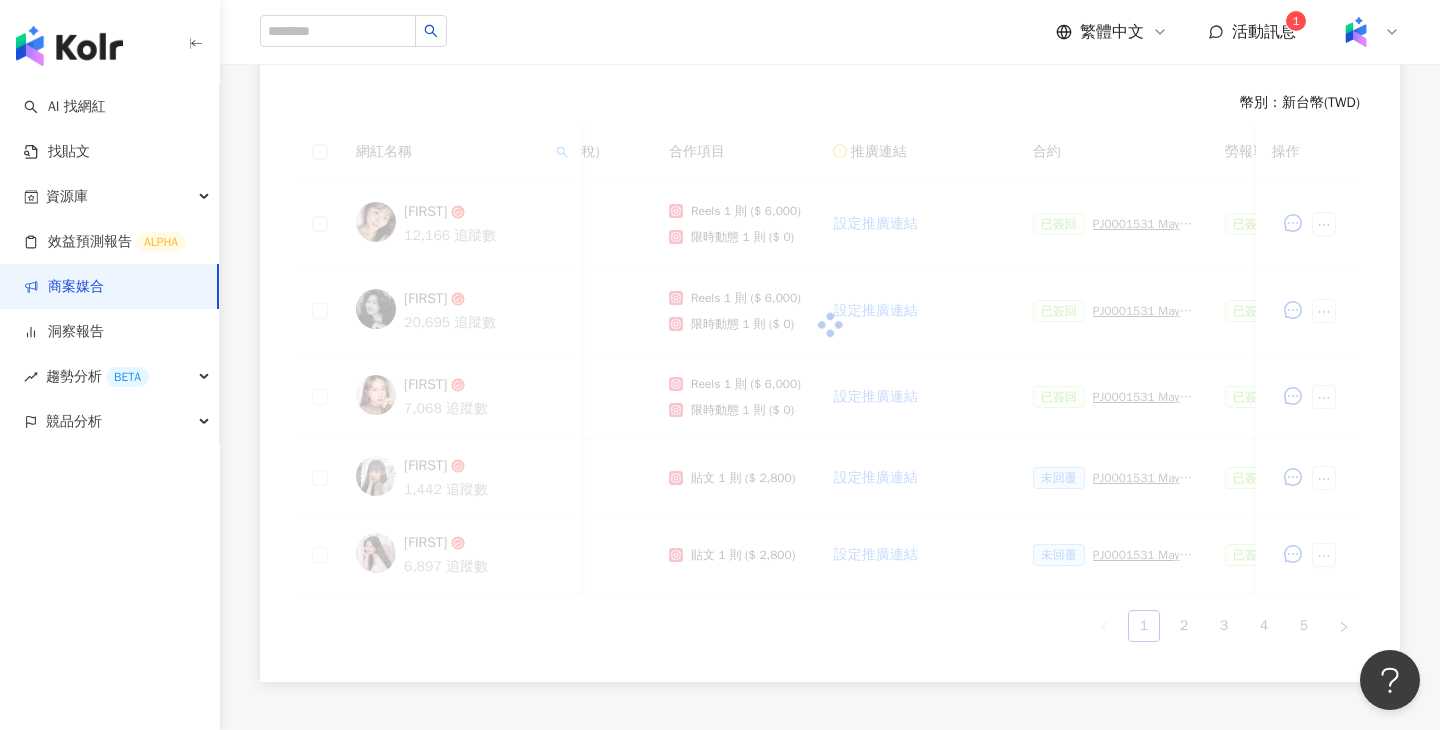 scroll, scrollTop: 419, scrollLeft: 0, axis: vertical 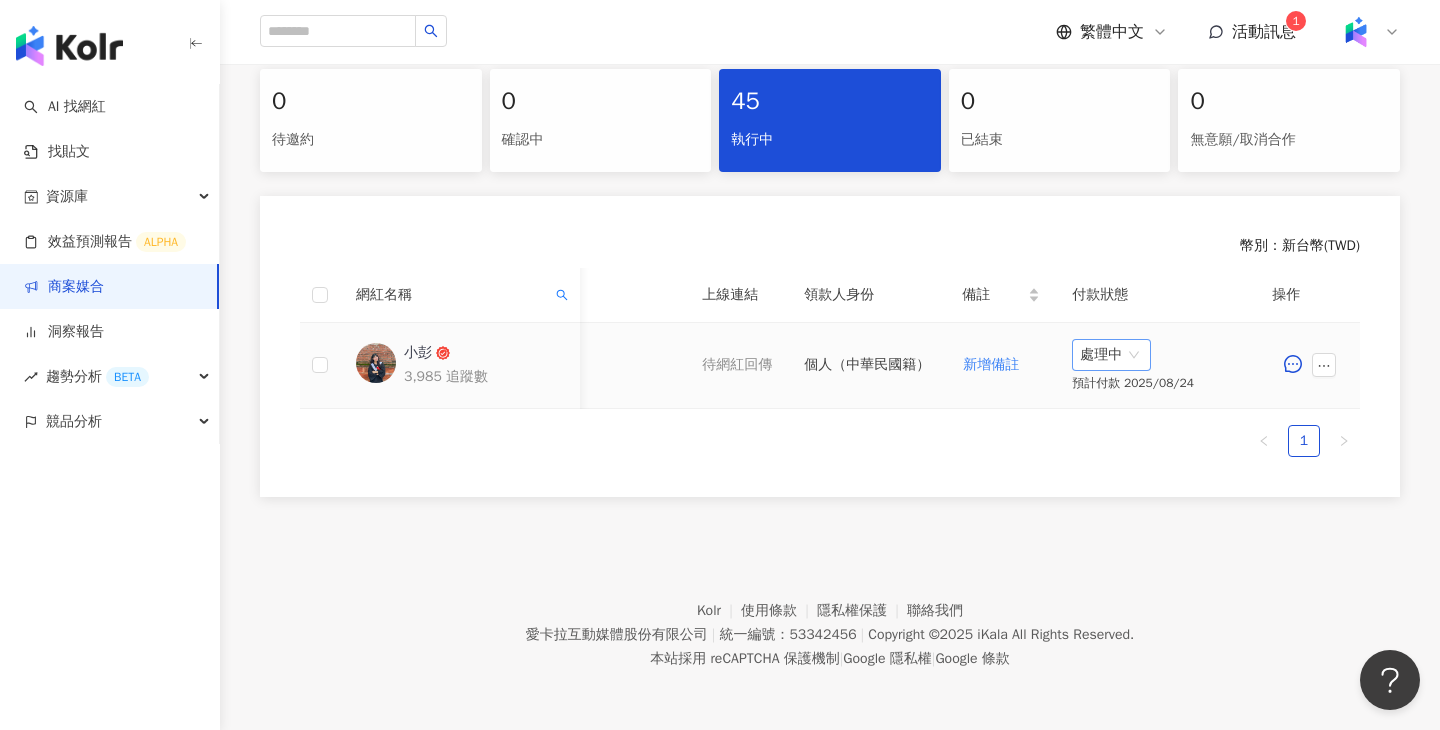 click on "處理中" at bounding box center [1111, 355] 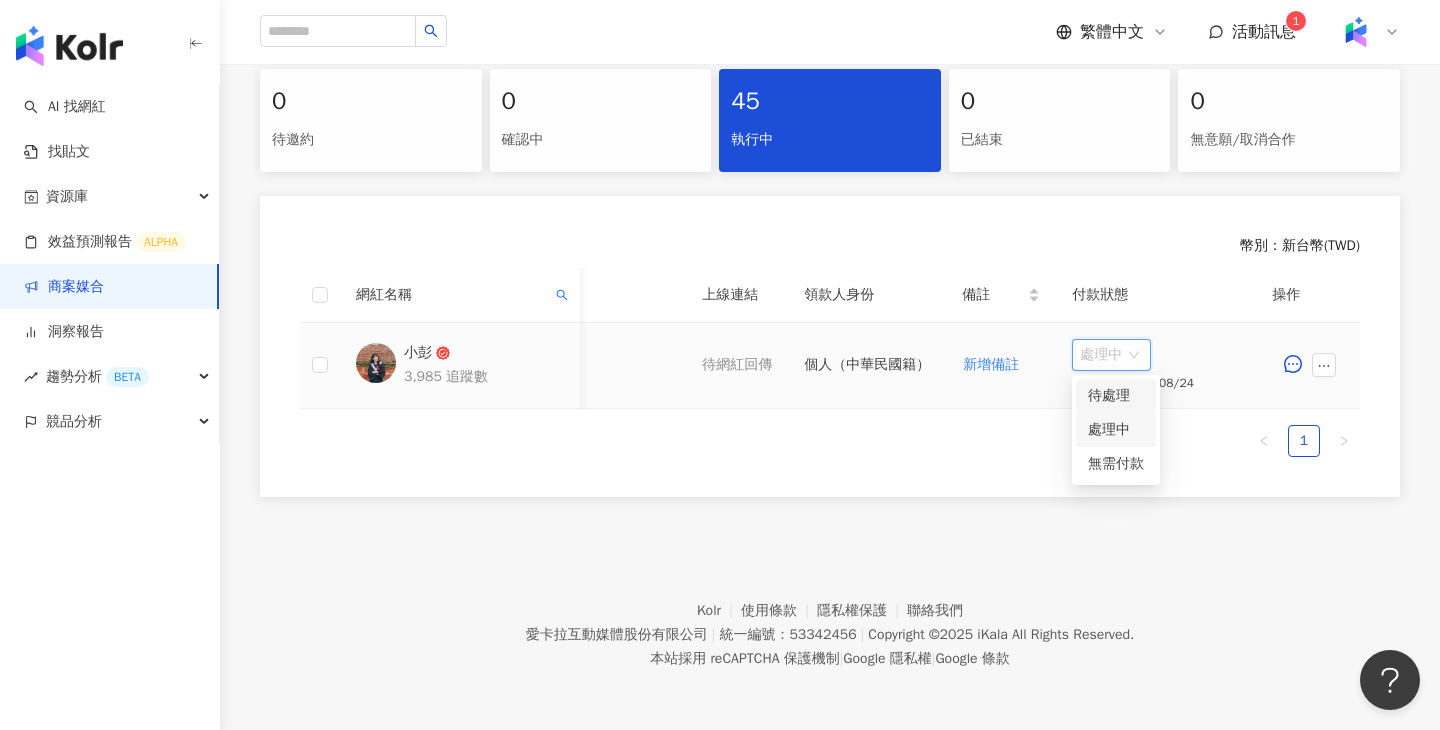 click on "待處理" at bounding box center (1116, 396) 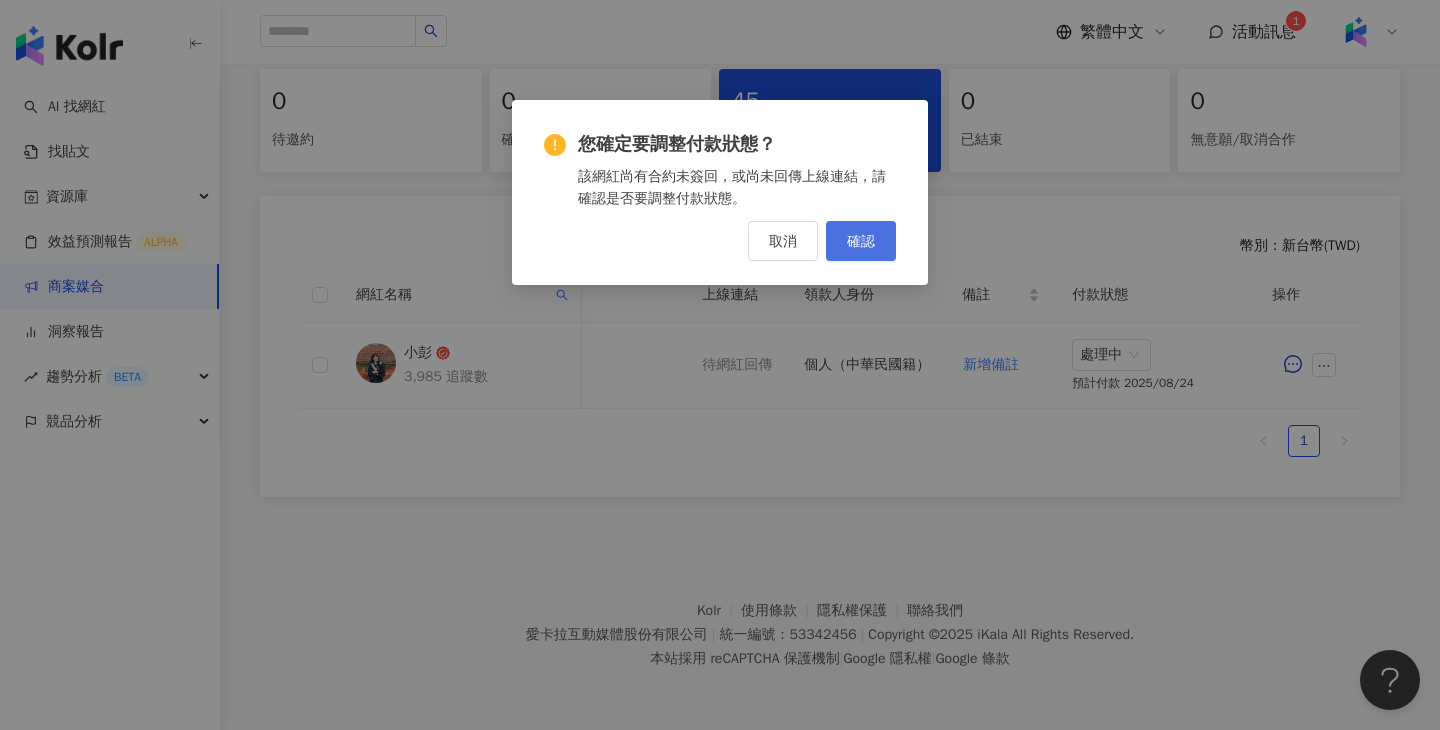 click on "確認" at bounding box center (861, 241) 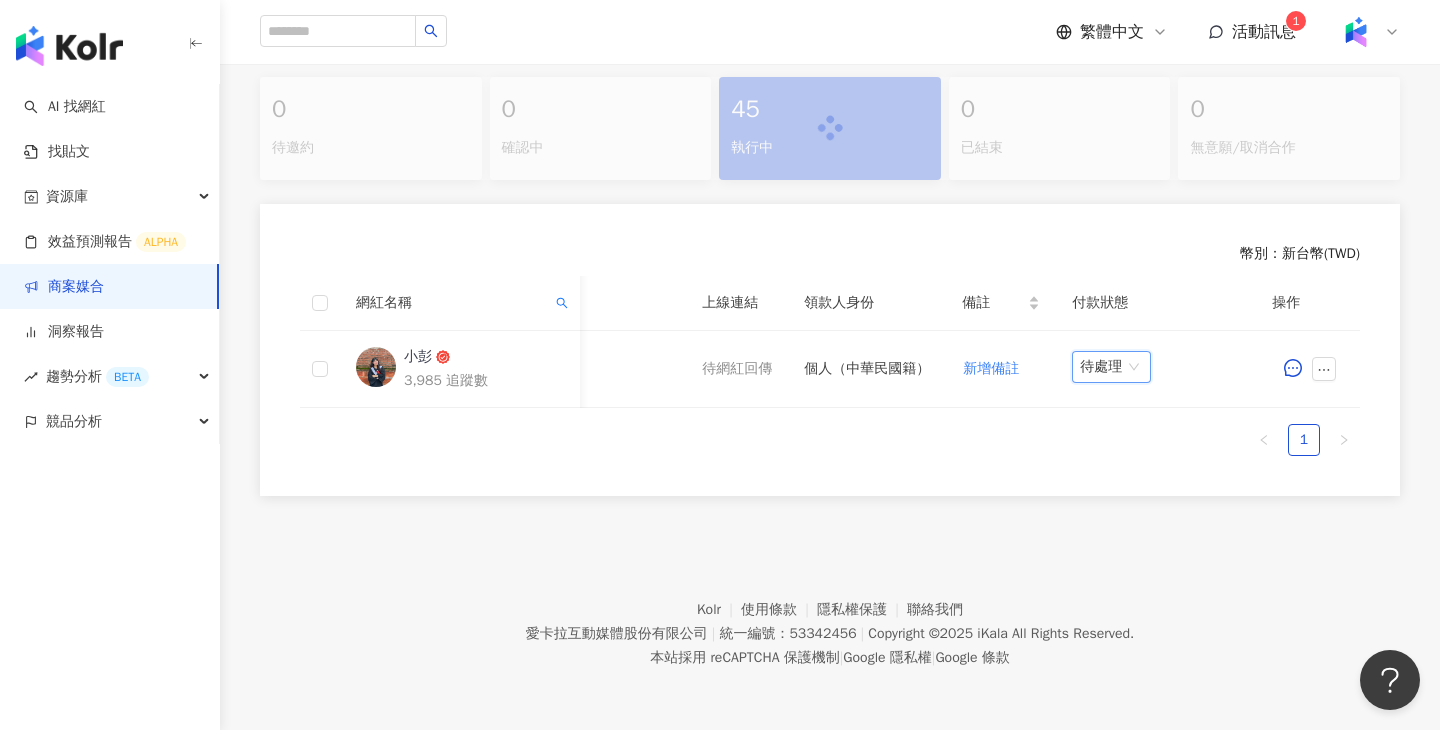scroll, scrollTop: 411, scrollLeft: 0, axis: vertical 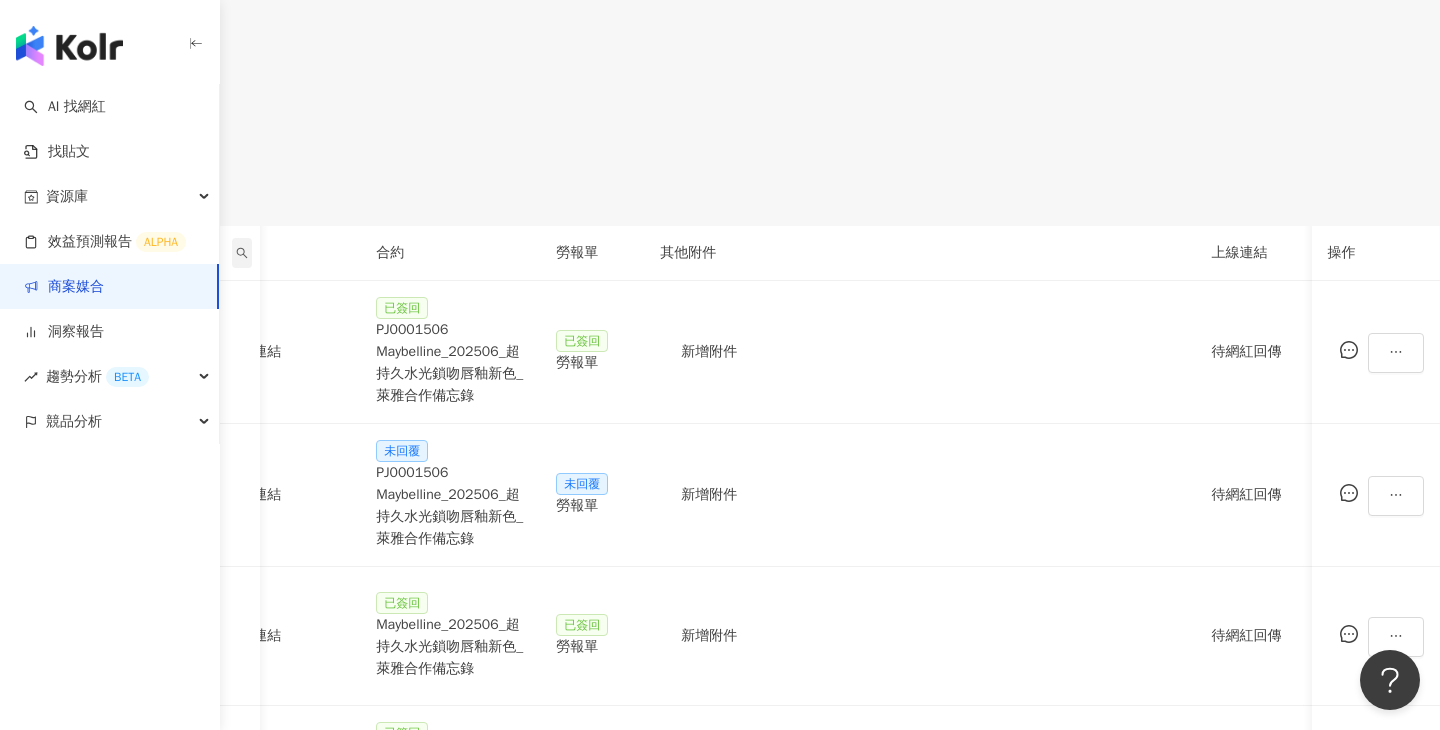 click 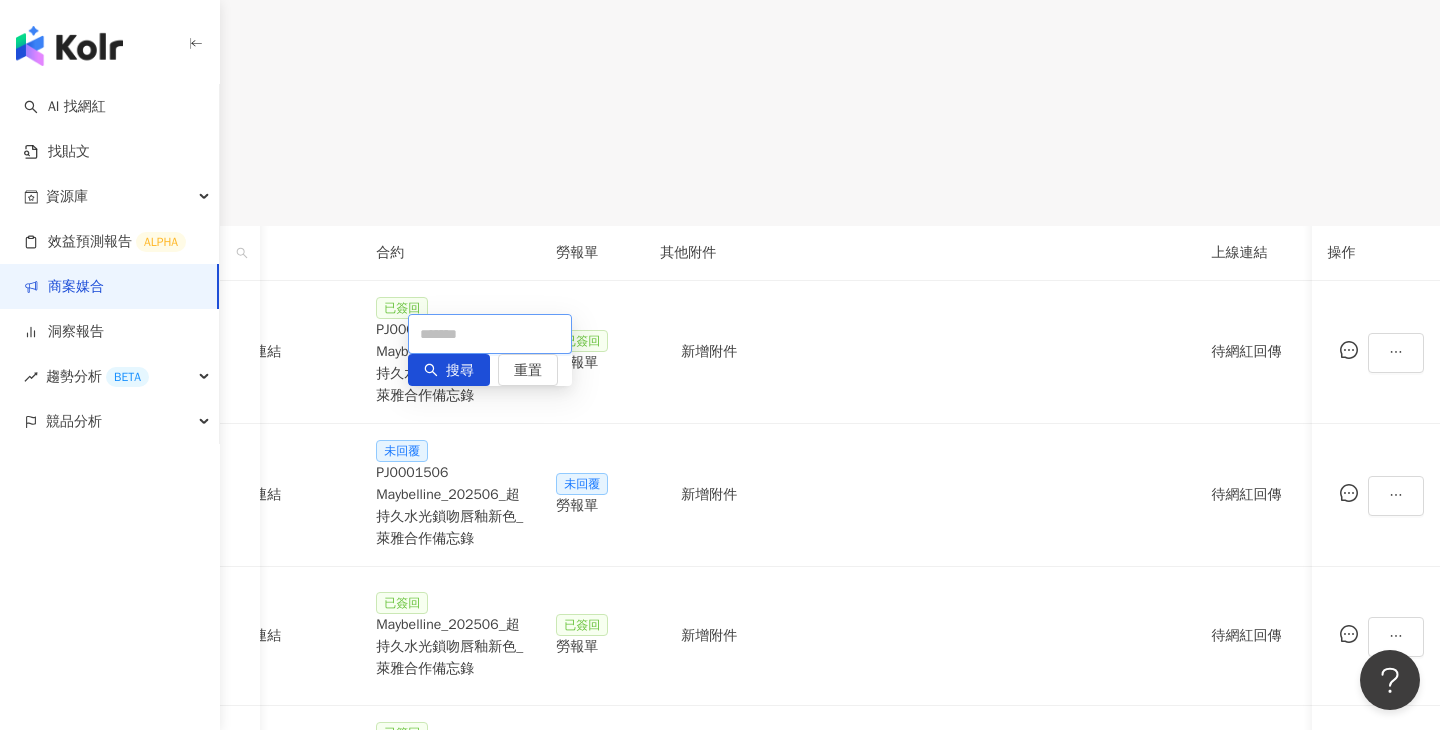 click at bounding box center [490, 334] 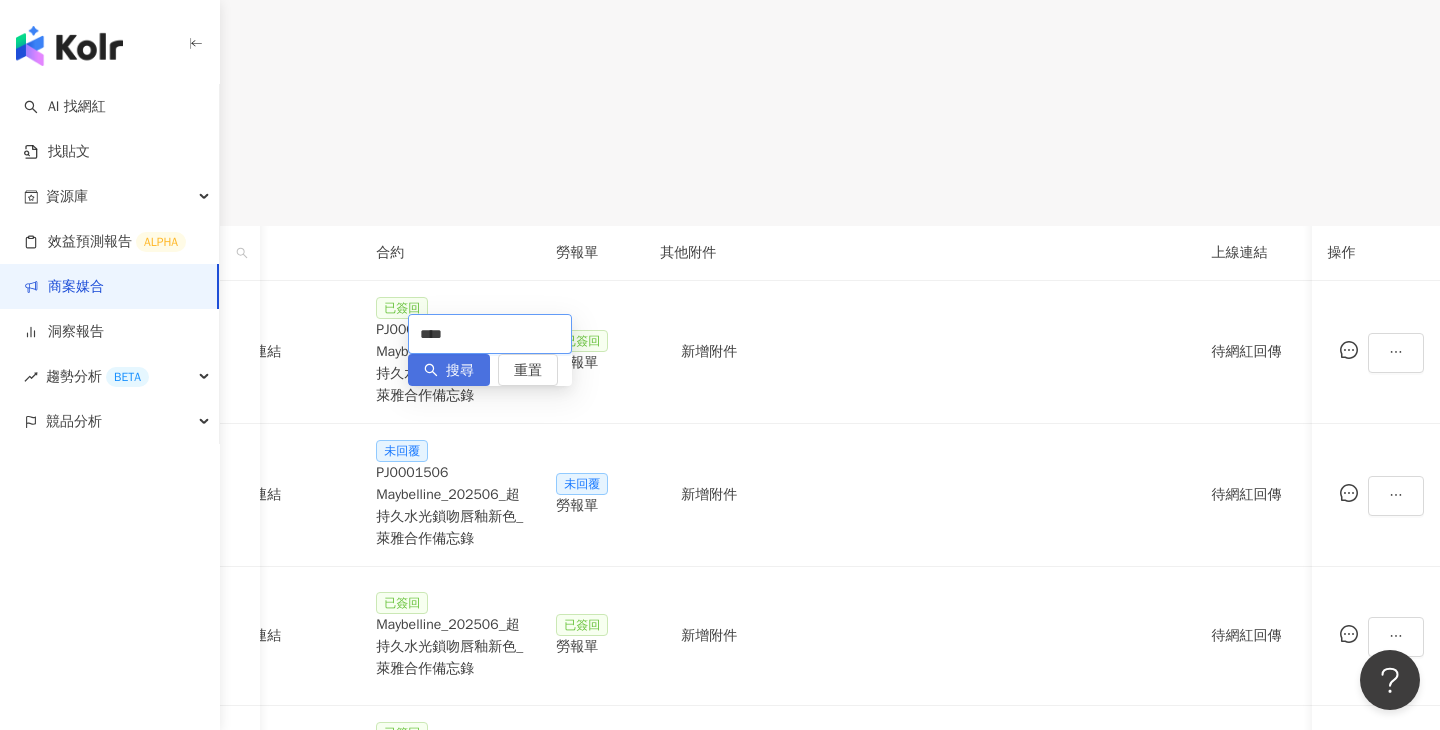type on "****" 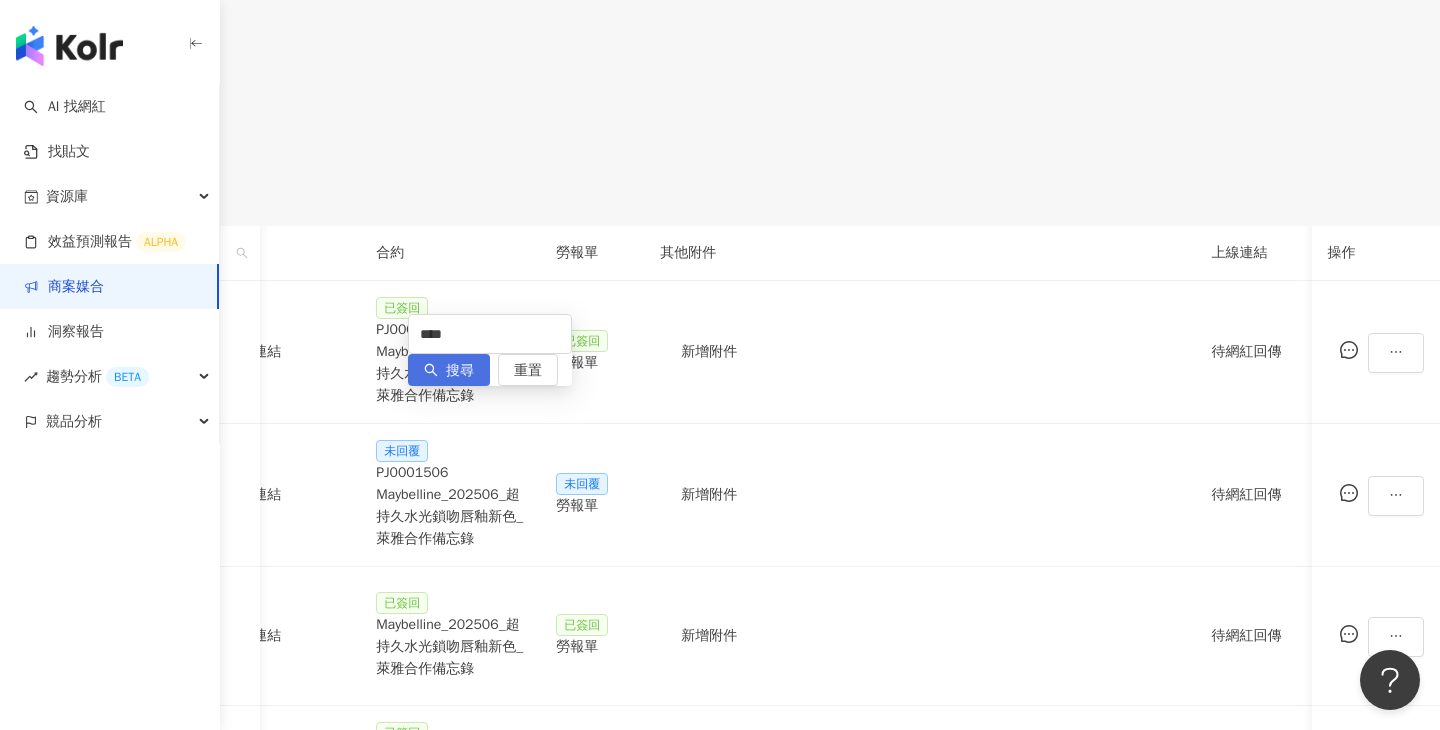click on "搜尋" at bounding box center [460, 371] 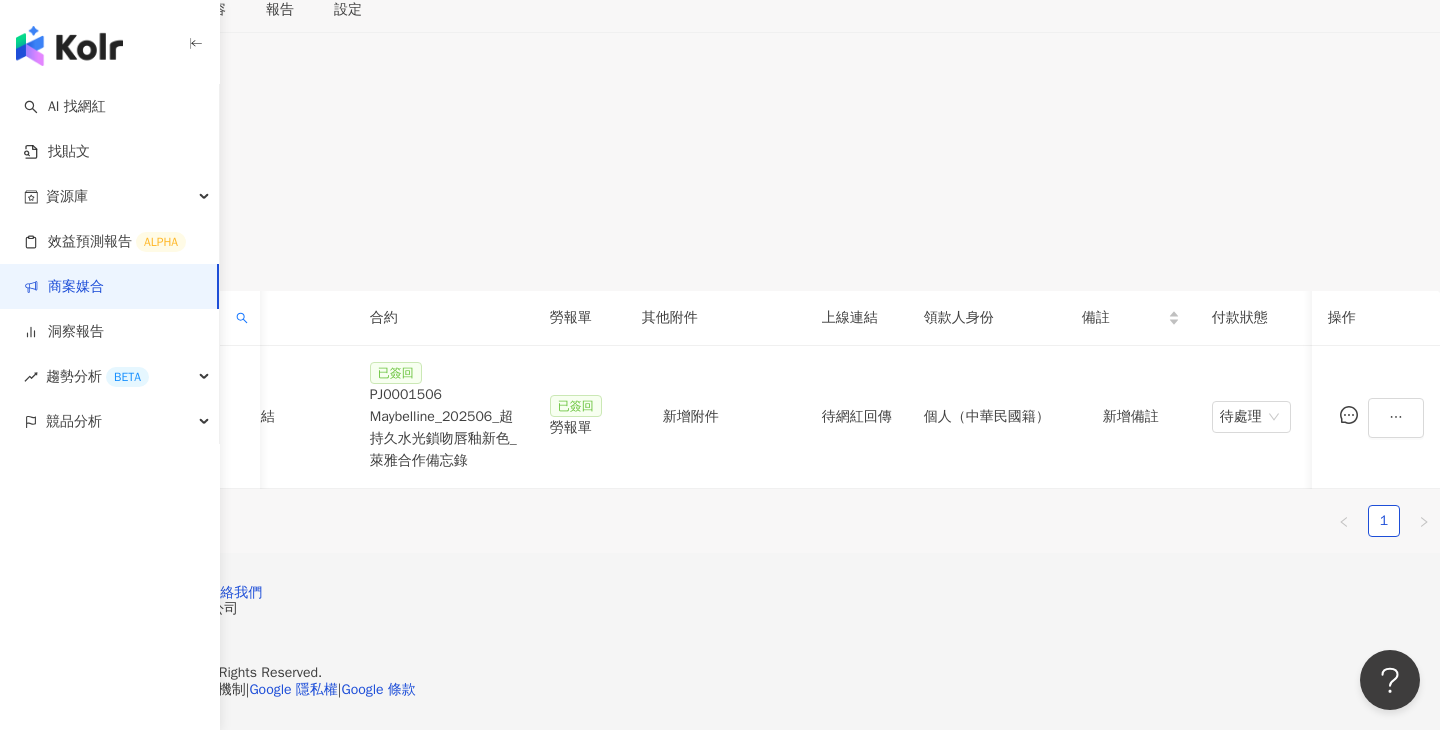 scroll, scrollTop: 411, scrollLeft: 0, axis: vertical 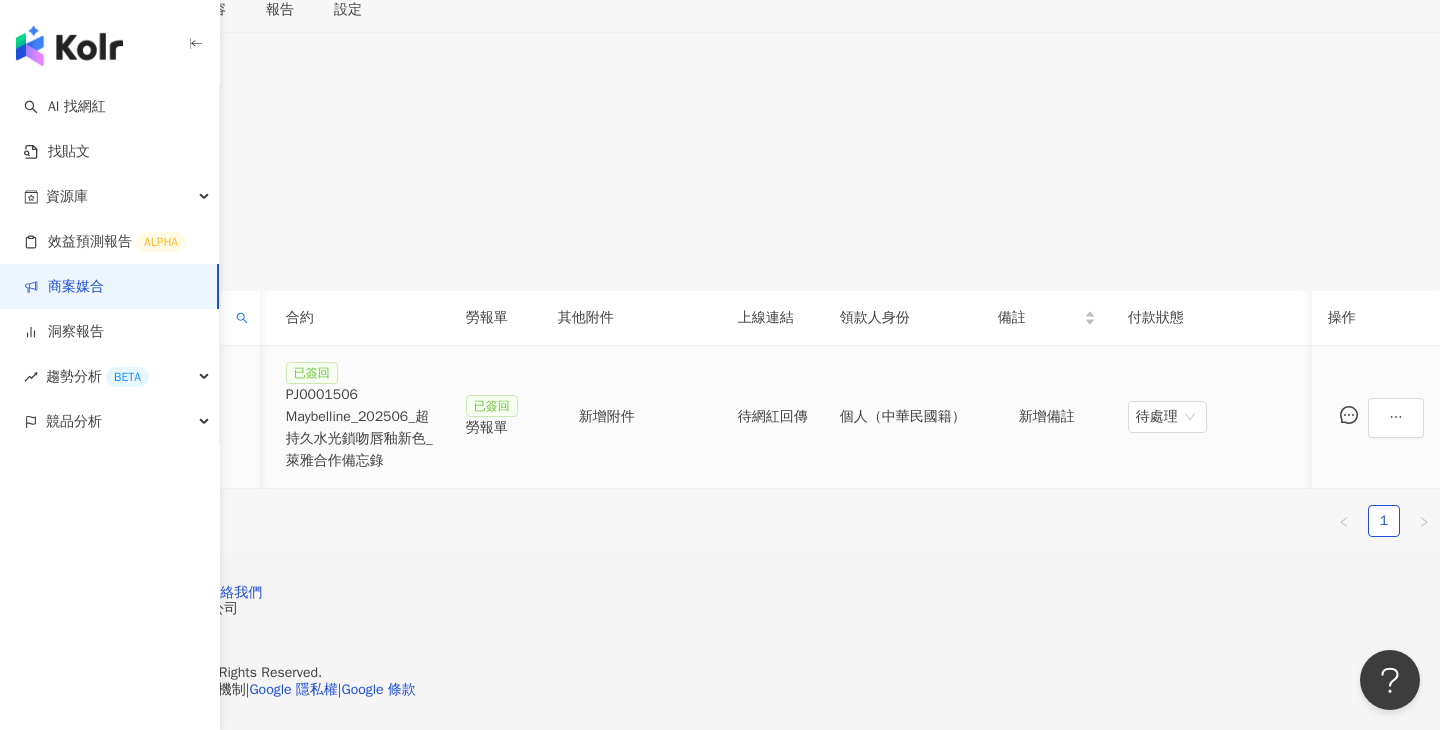click on "勞報單" at bounding box center [496, 428] 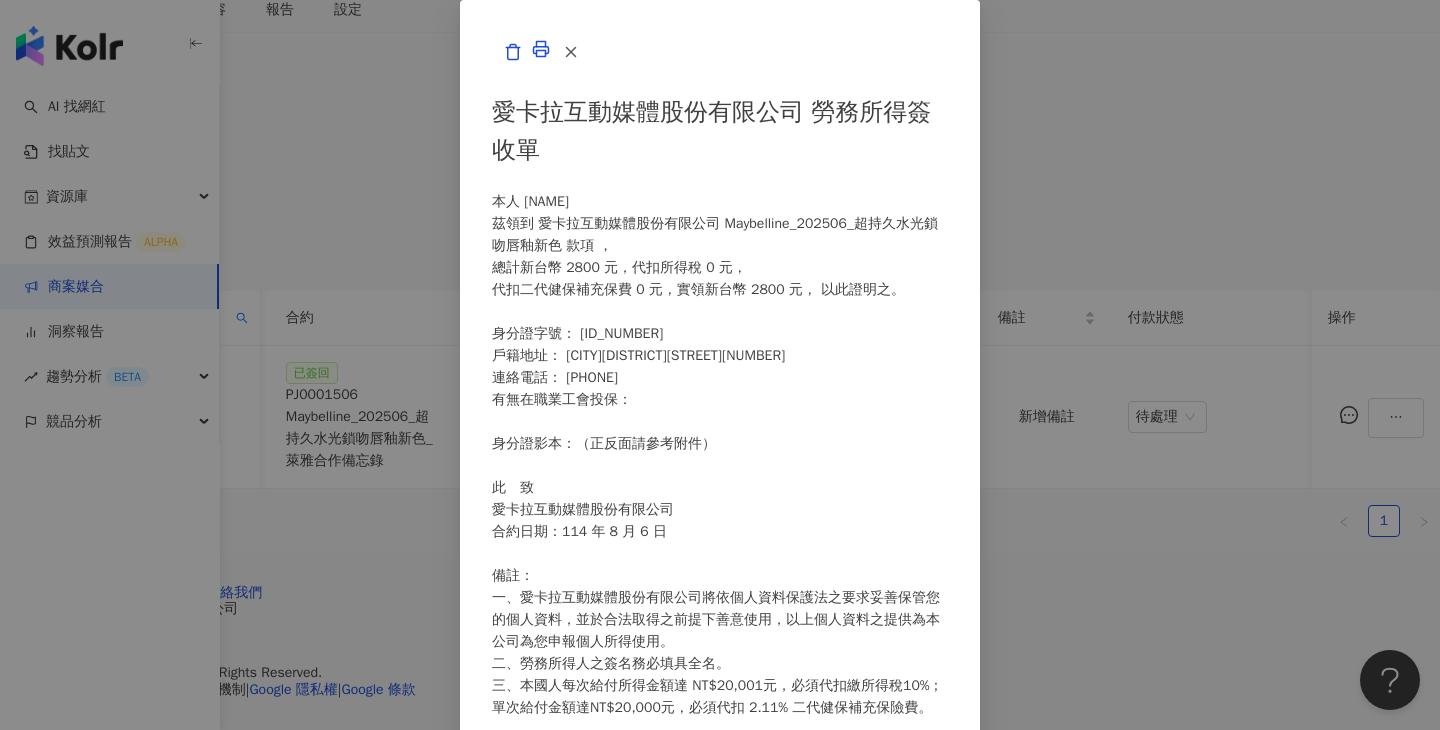 scroll, scrollTop: 565, scrollLeft: 0, axis: vertical 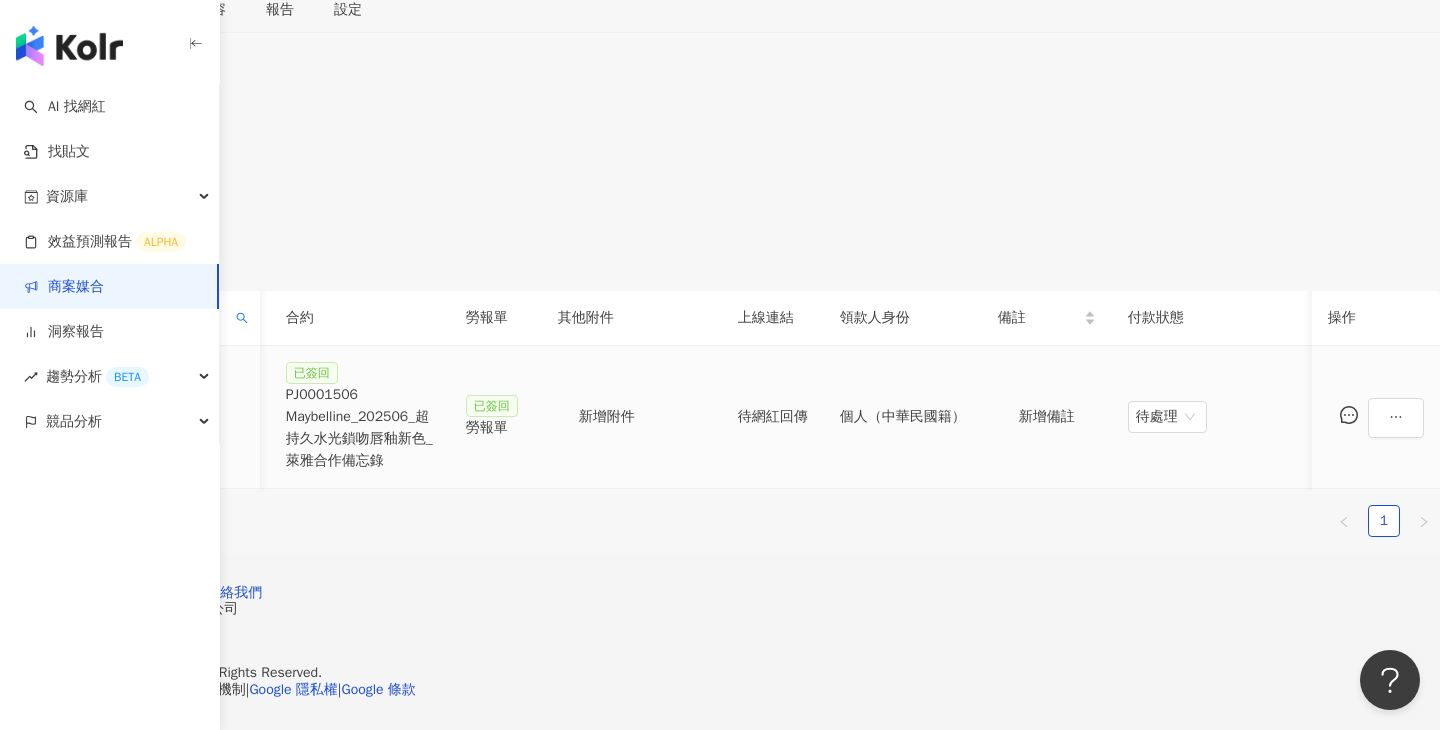 click on "PJ0001506 Maybelline_202506_超持久水光鎖吻唇釉新色_萊雅合作備忘錄" at bounding box center [360, 428] 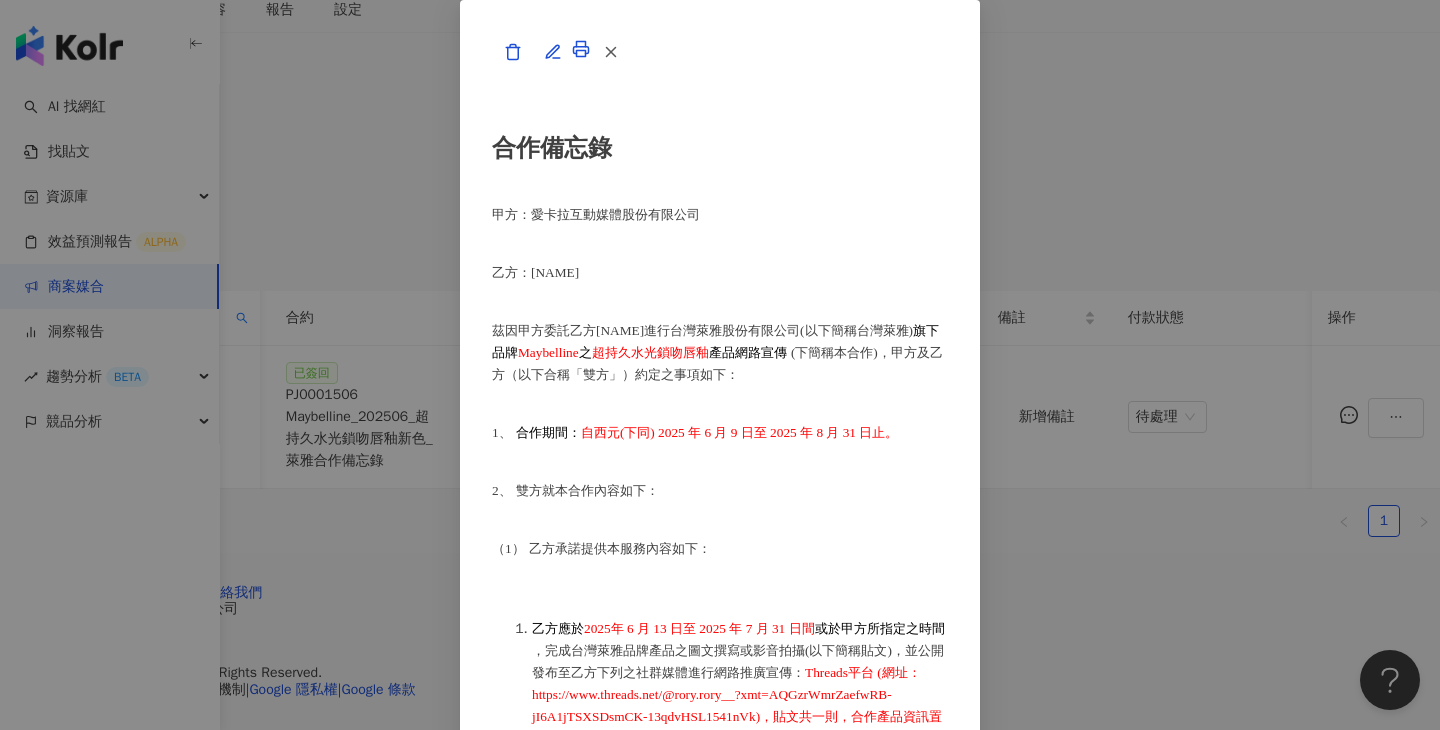 scroll, scrollTop: 6741, scrollLeft: 0, axis: vertical 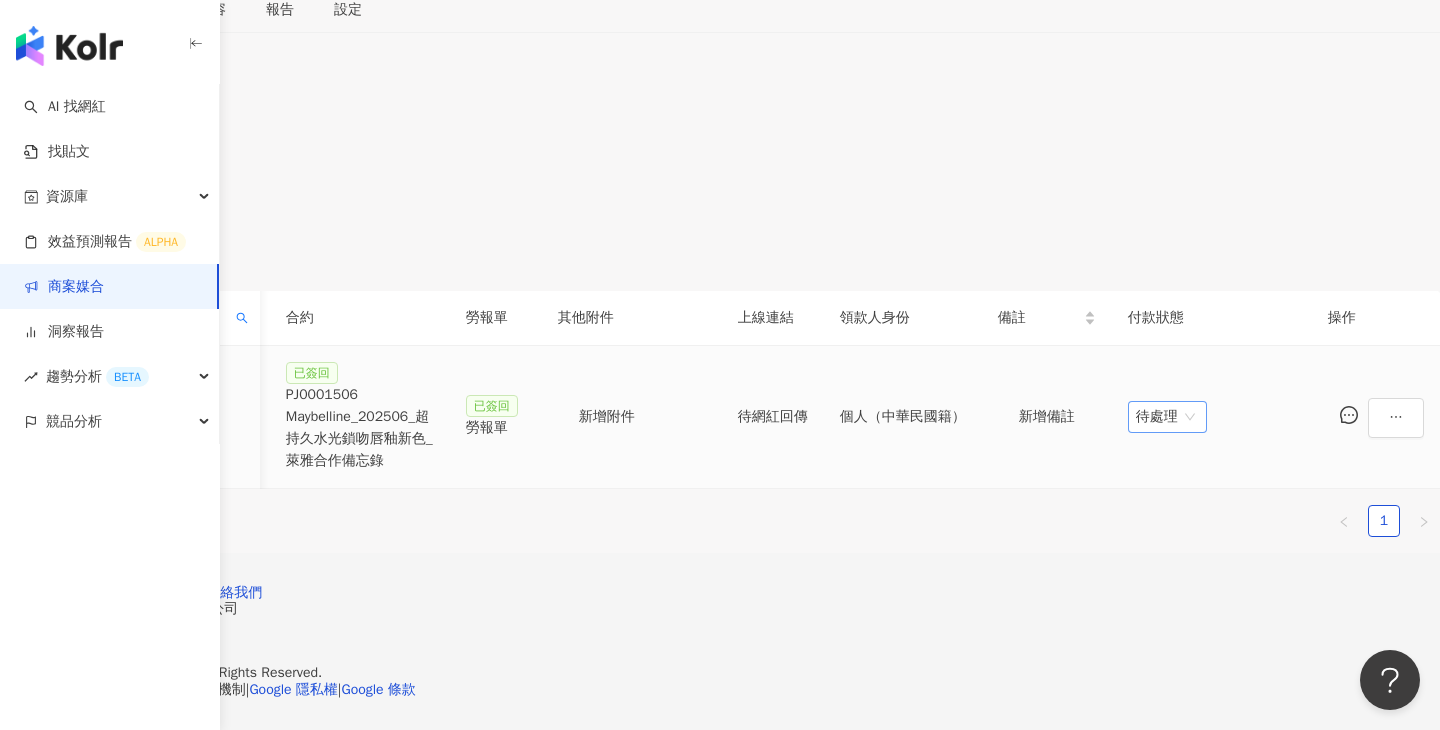 click on "待處理" at bounding box center [1167, 417] 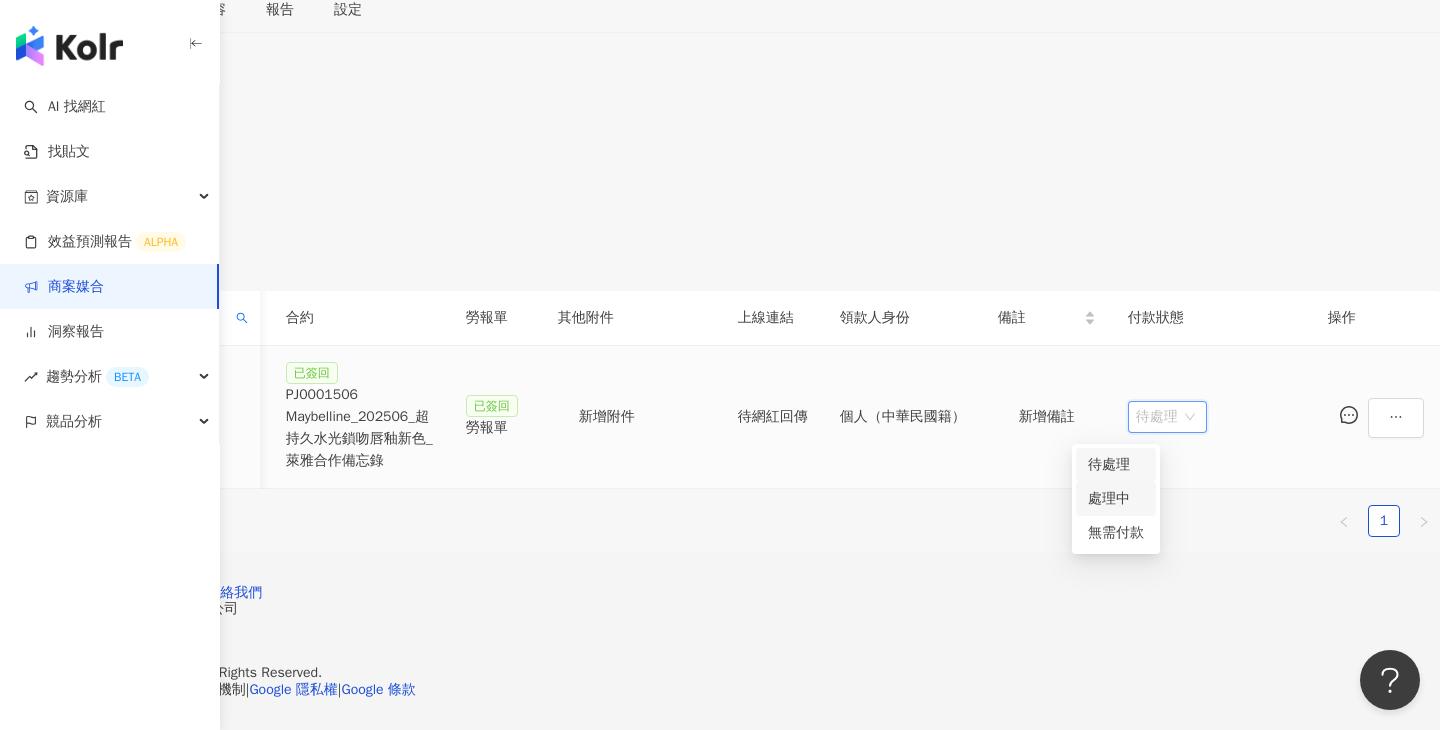 click on "處理中" at bounding box center (1116, 499) 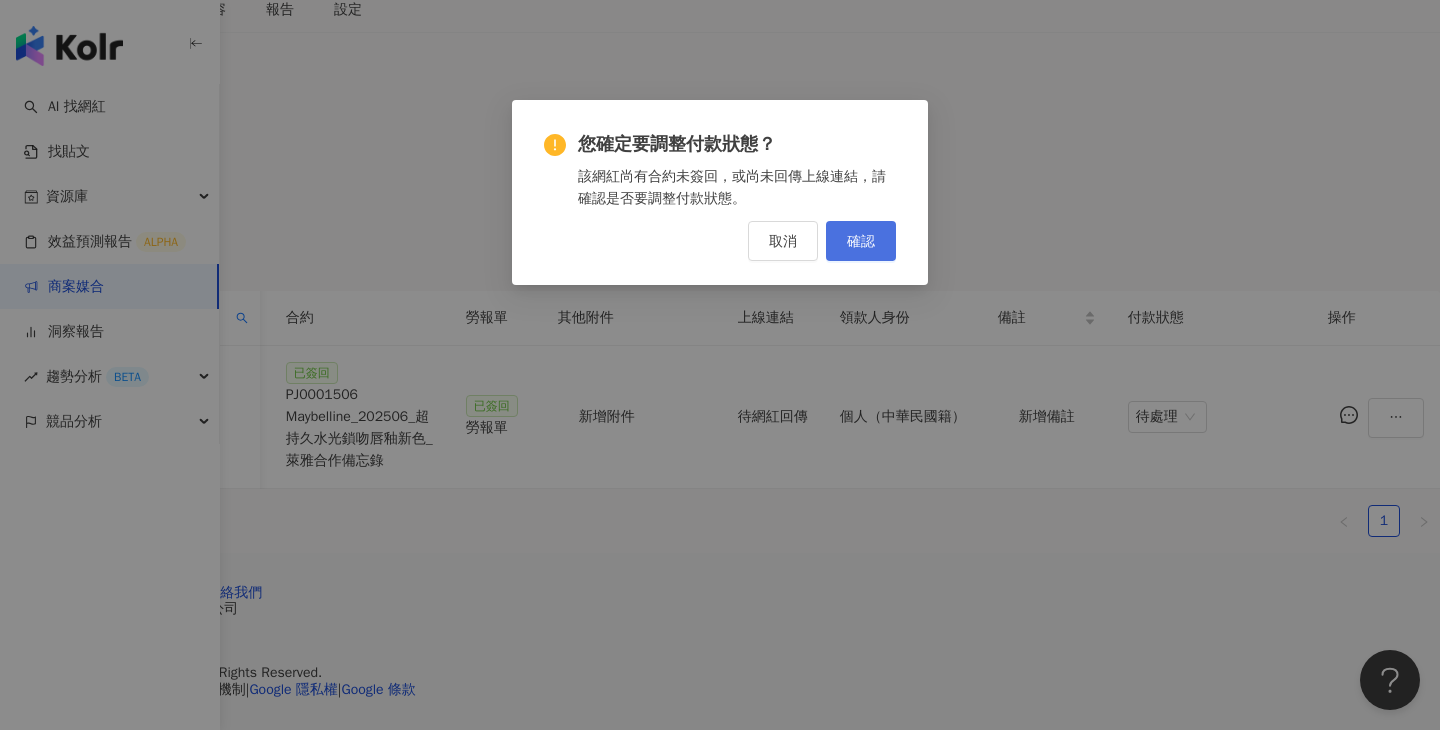 click on "確認" at bounding box center [861, 241] 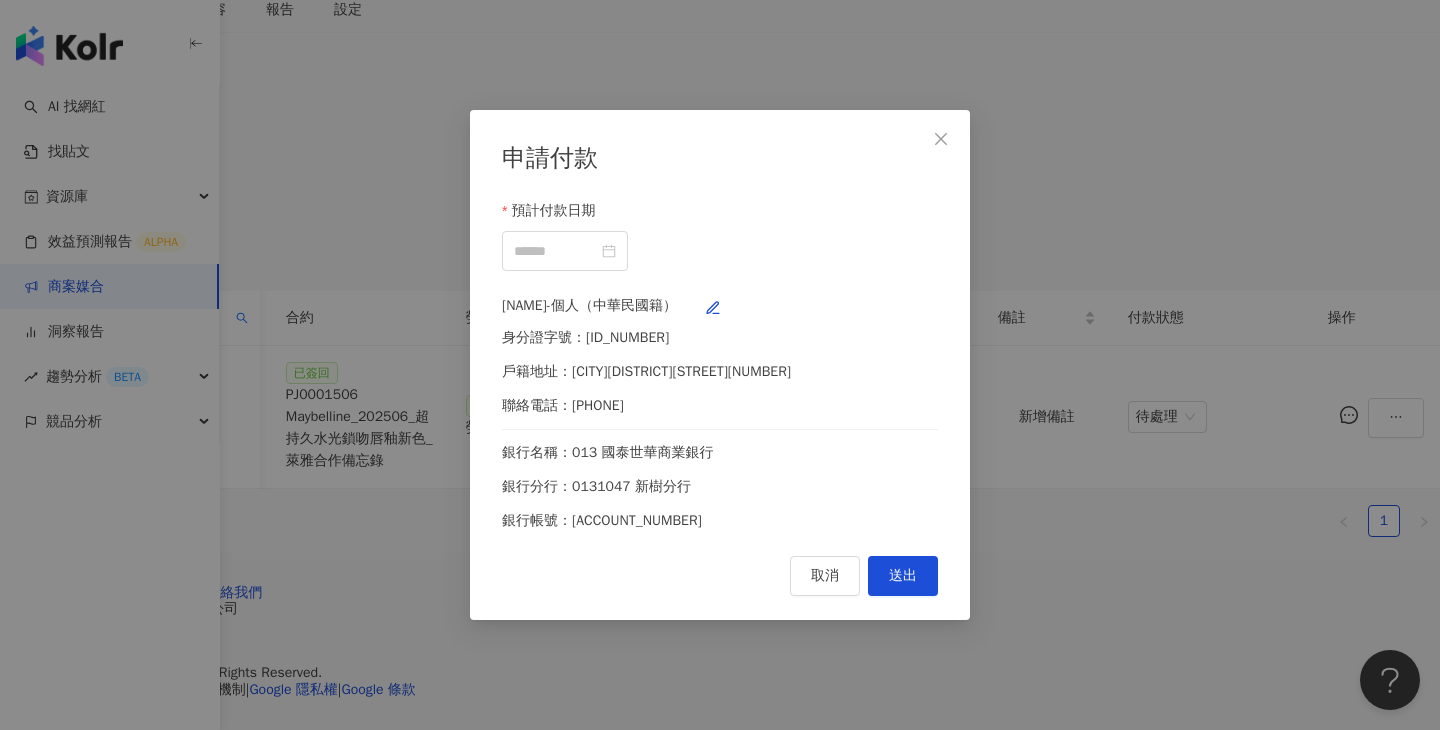 click at bounding box center (565, 251) 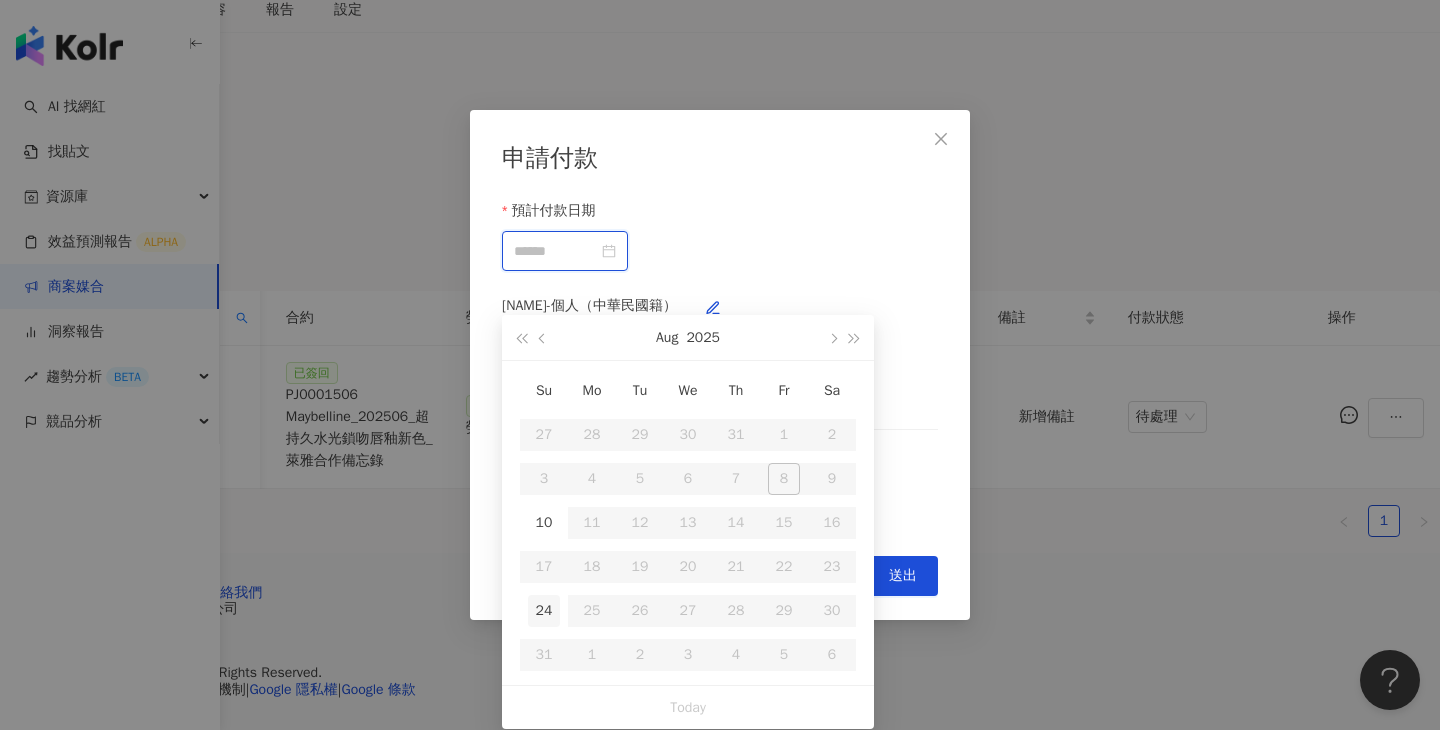 type on "**********" 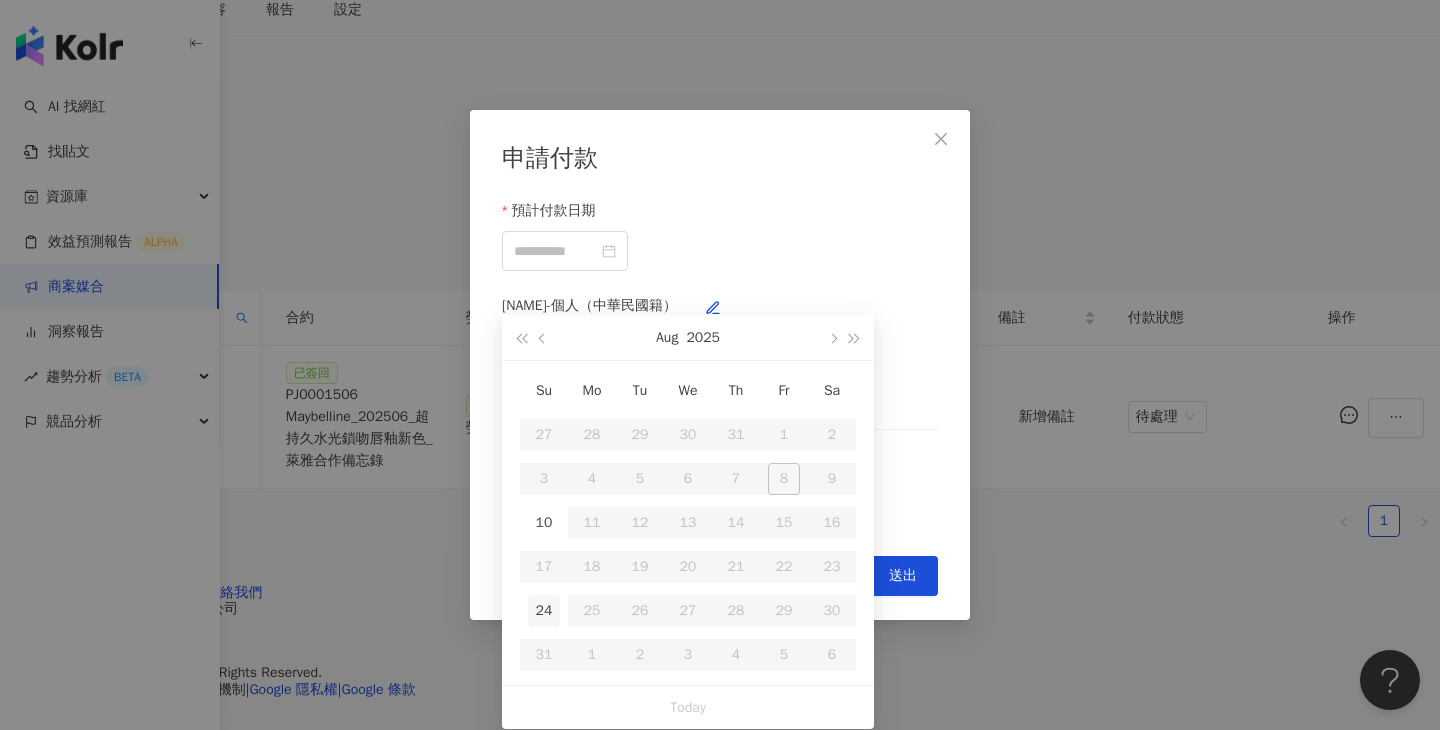 click on "24" at bounding box center (544, 611) 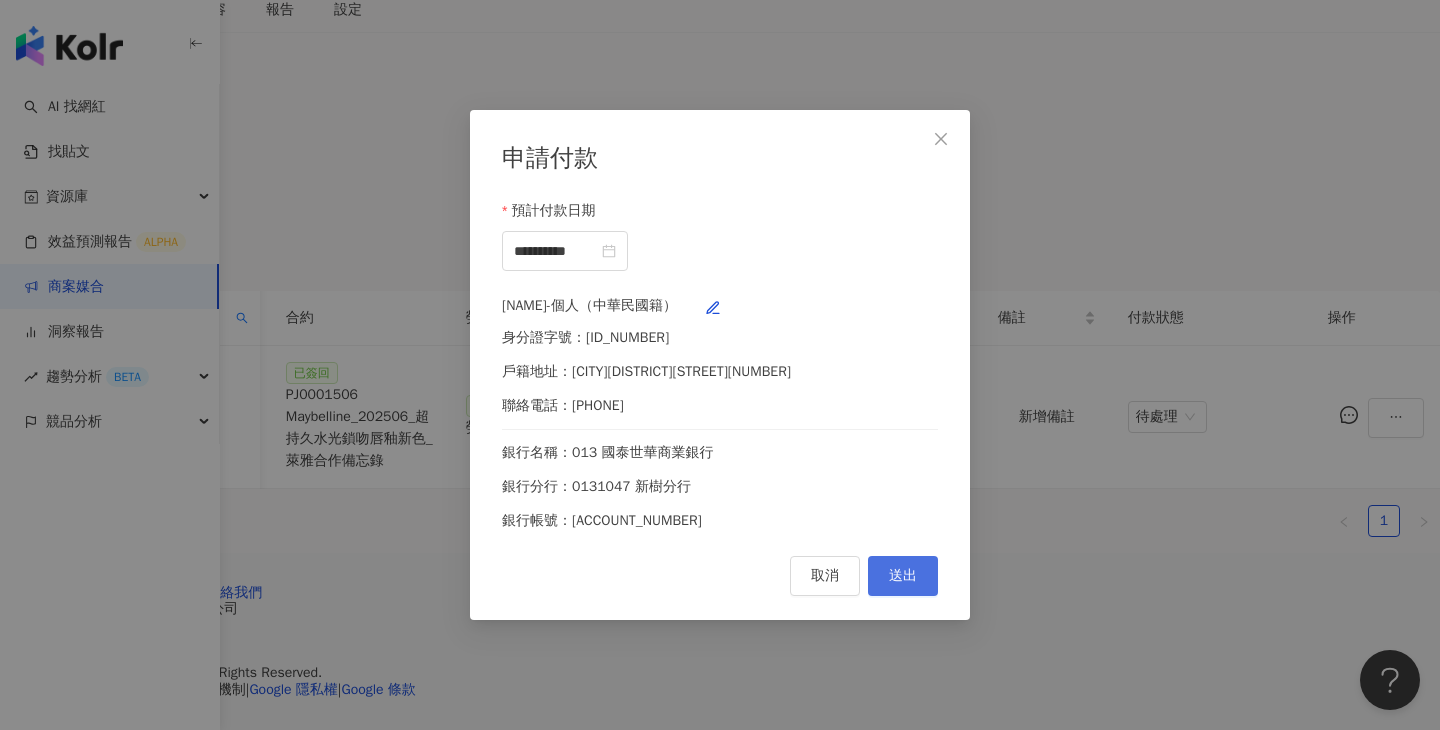 click on "送出" at bounding box center [903, 576] 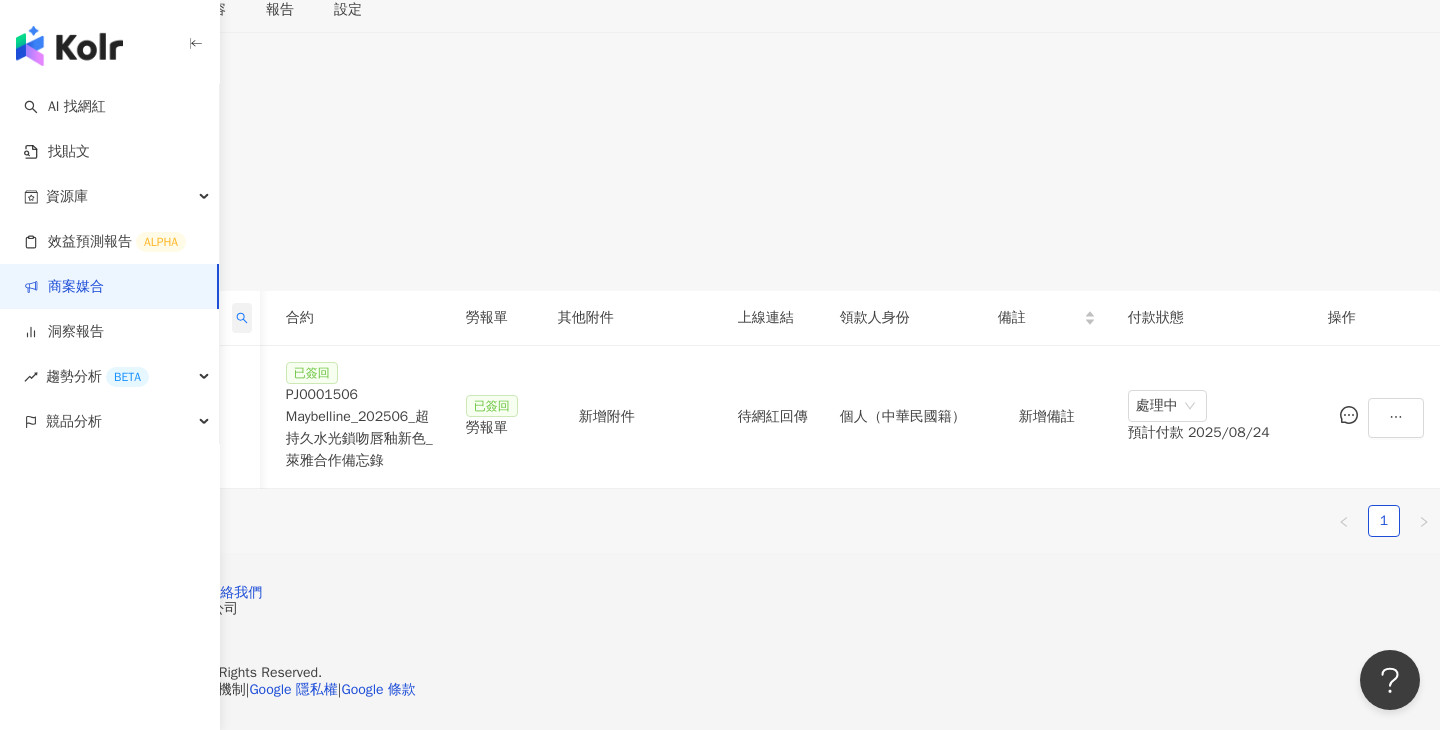 click 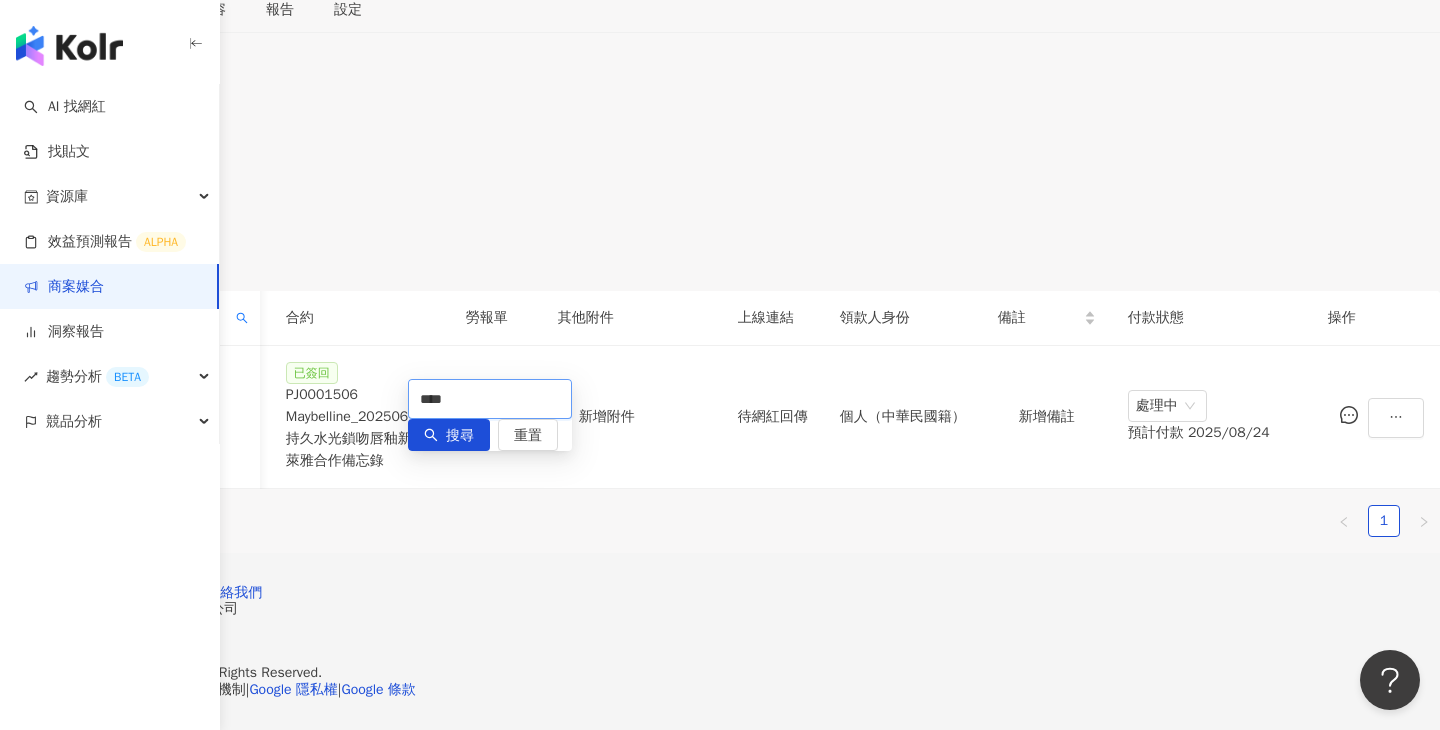 click on "****" at bounding box center (490, 399) 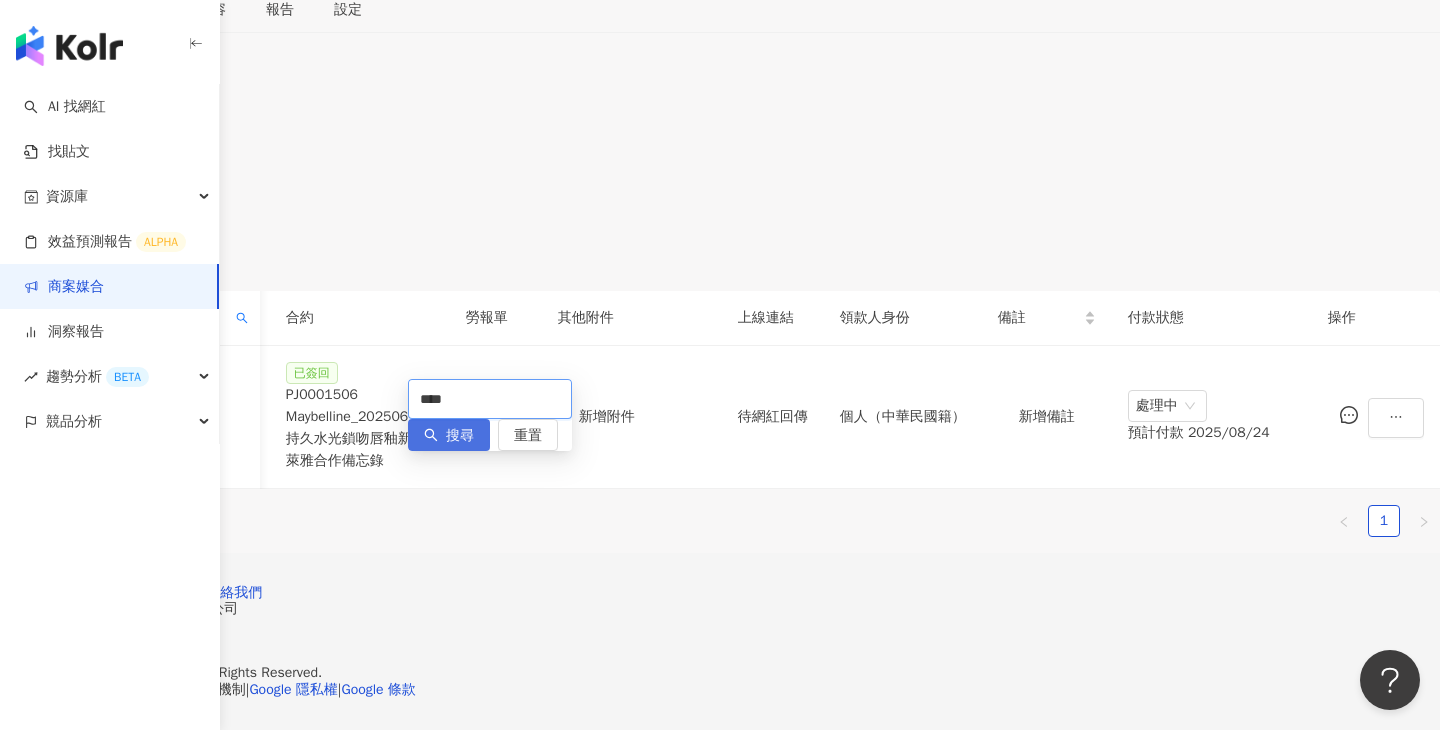 type on "****" 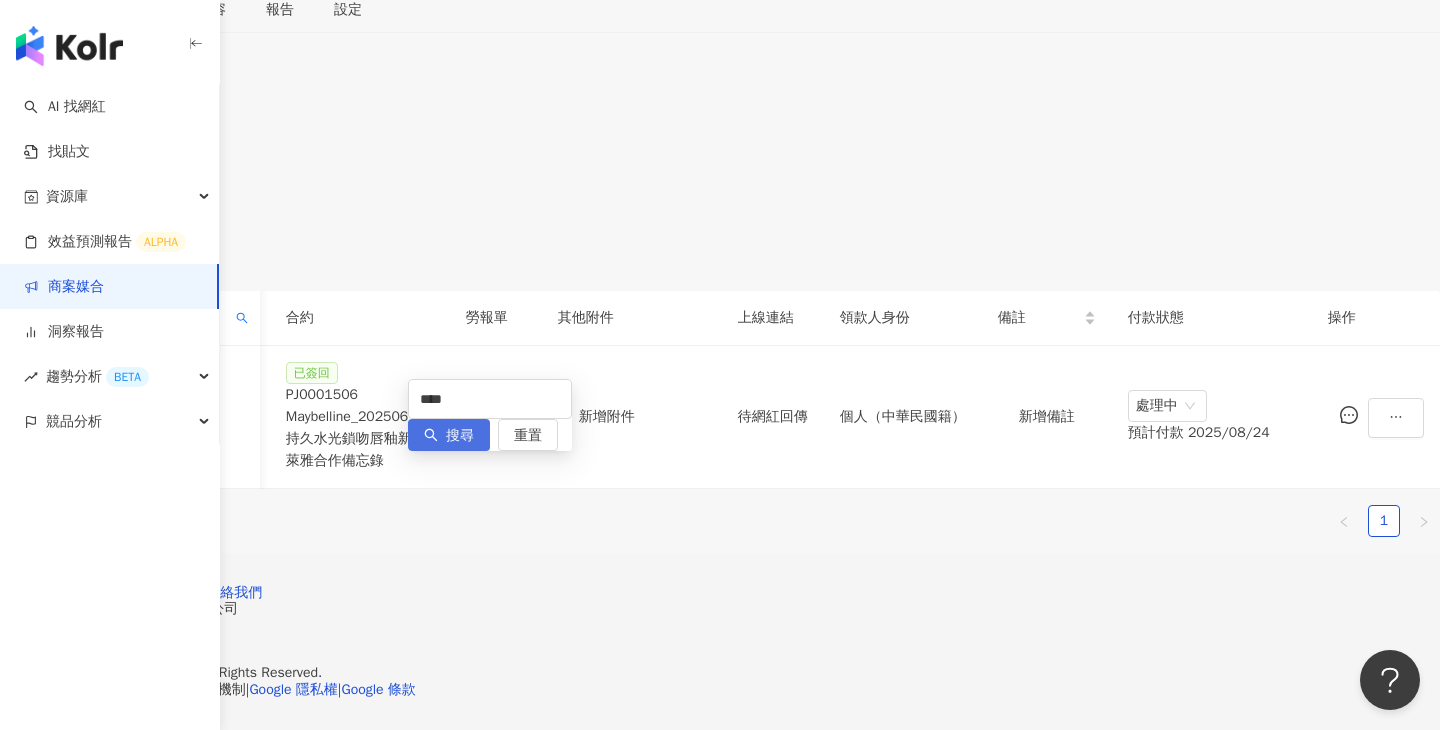 click on "搜尋" at bounding box center (460, 436) 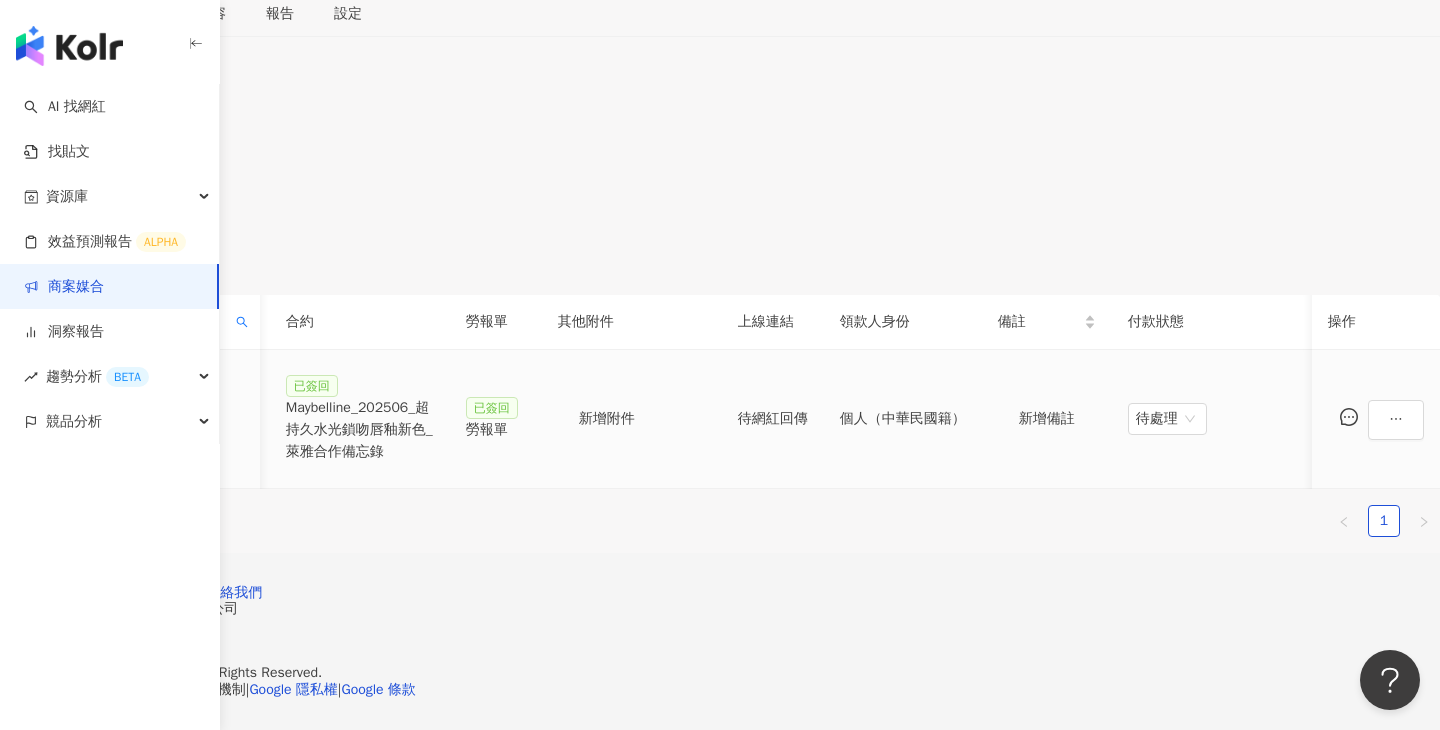 scroll, scrollTop: 0, scrollLeft: 478, axis: horizontal 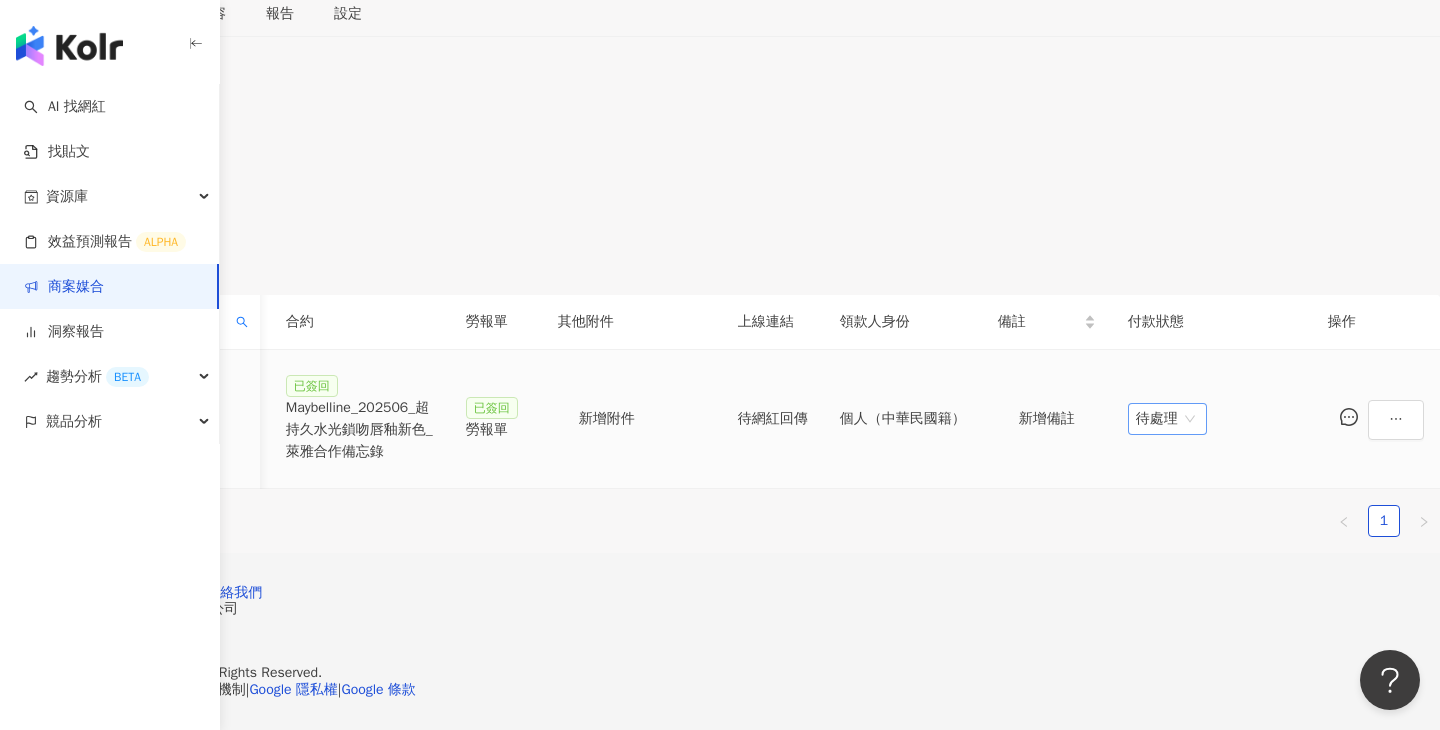 click on "待處理" at bounding box center [1167, 419] 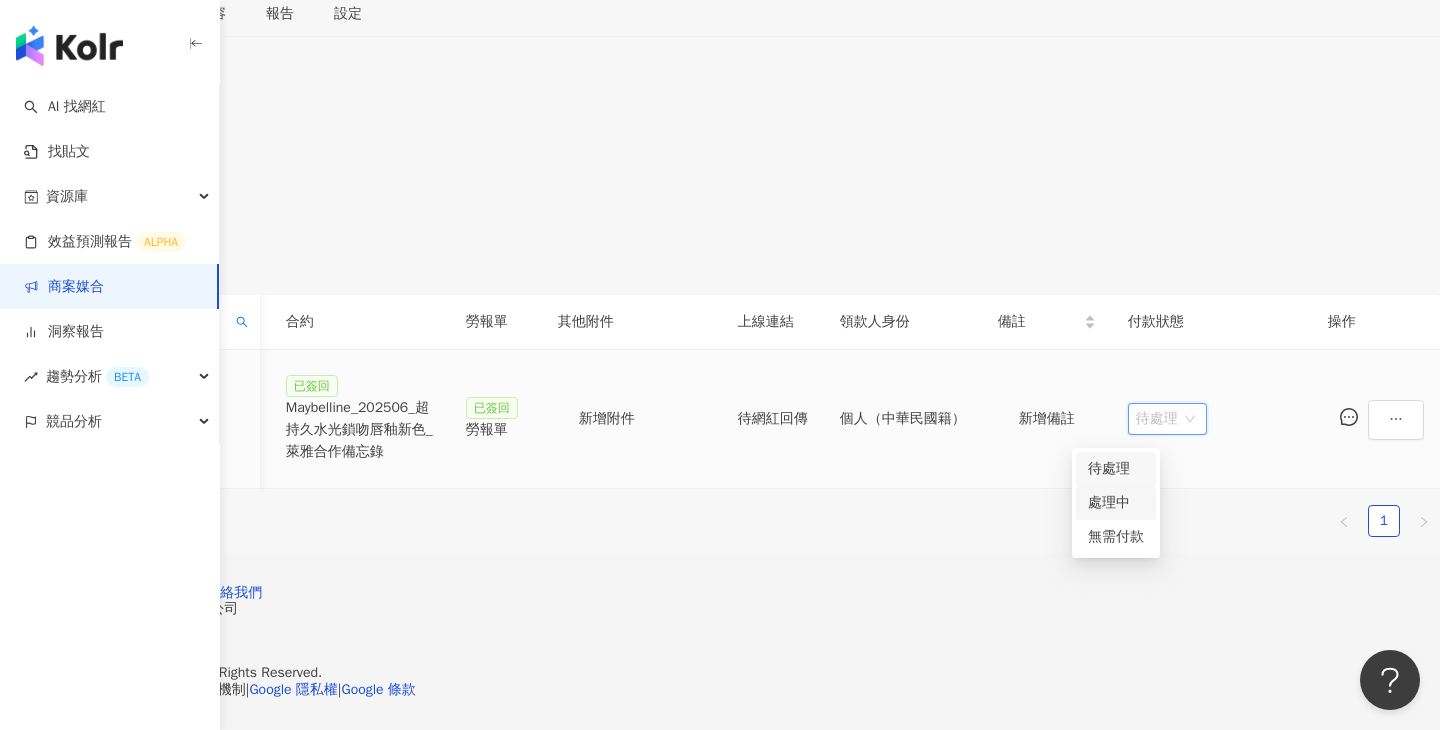 click on "處理中" at bounding box center (1116, 503) 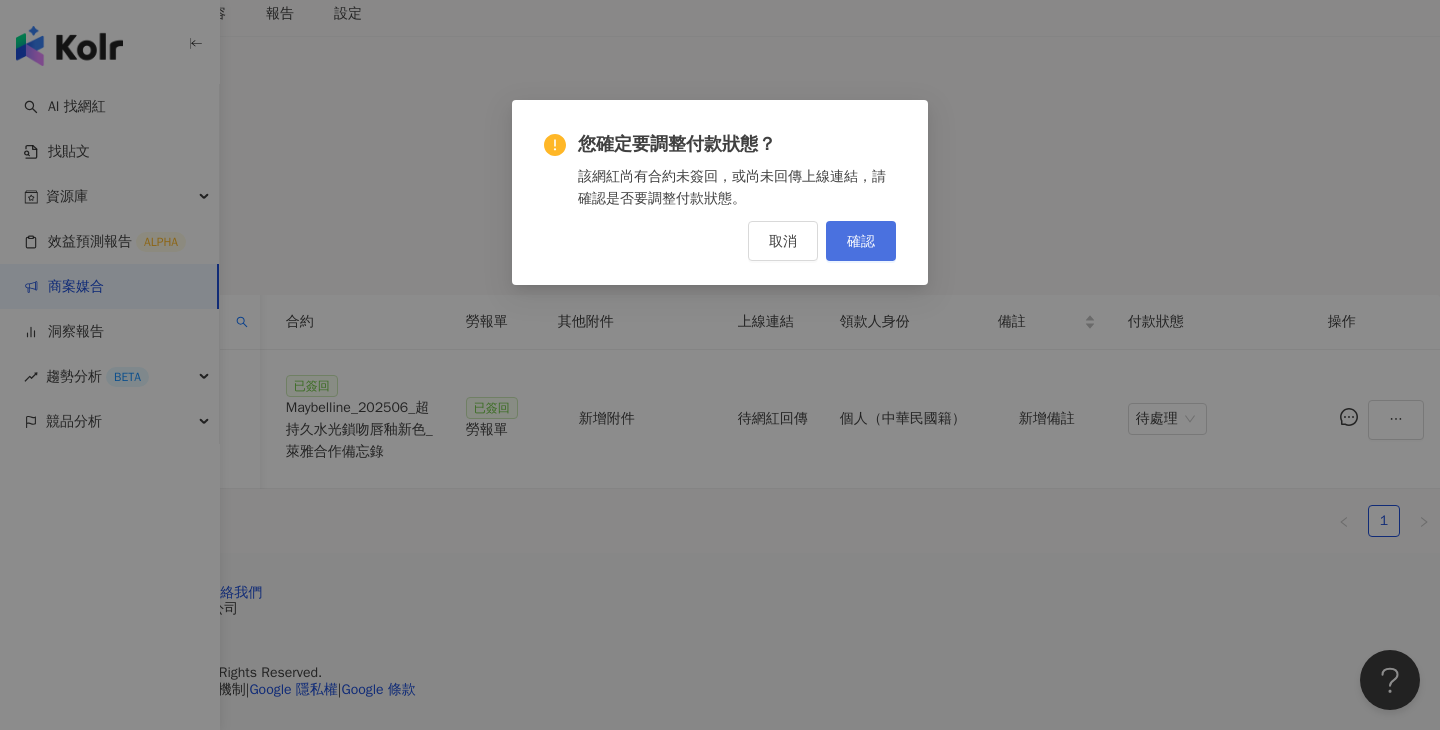 click on "確認" at bounding box center [861, 241] 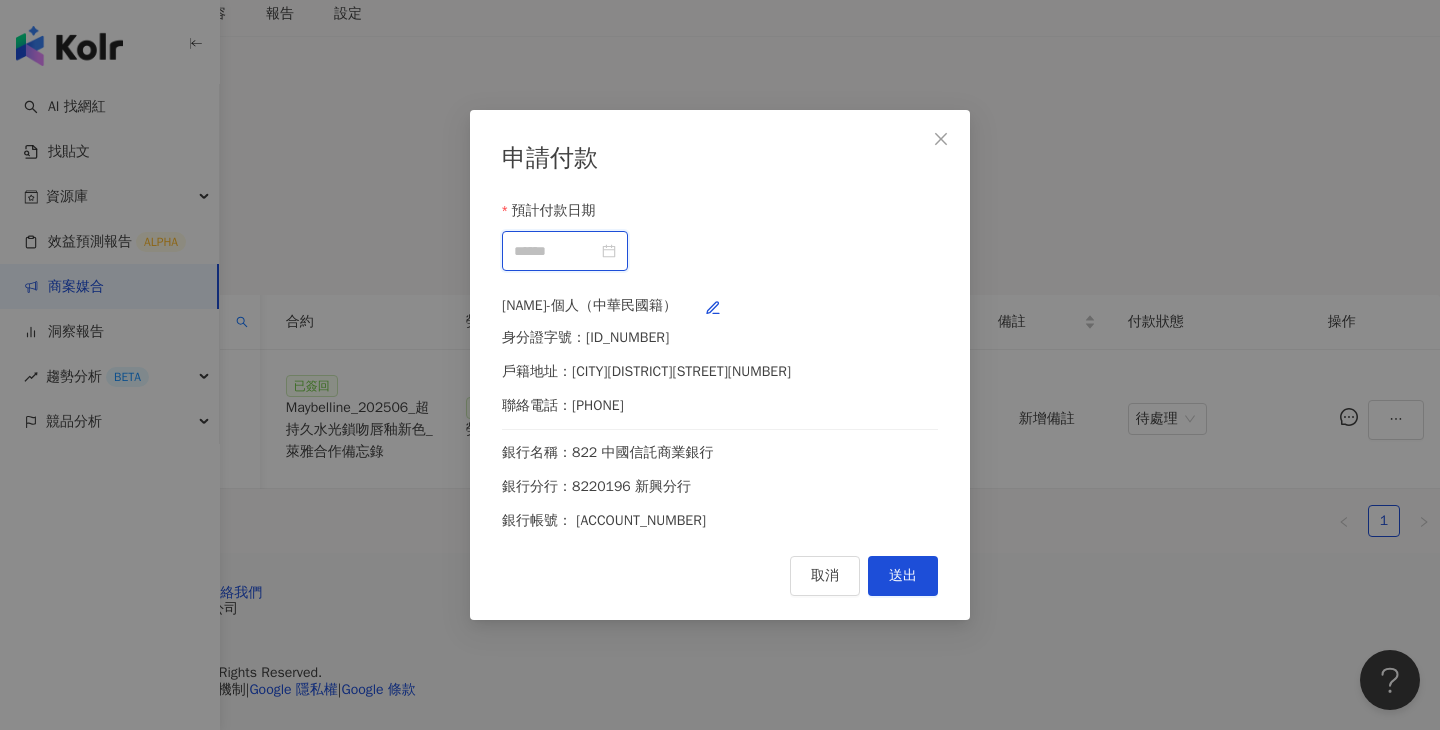 click on "預計付款日期" at bounding box center (556, 251) 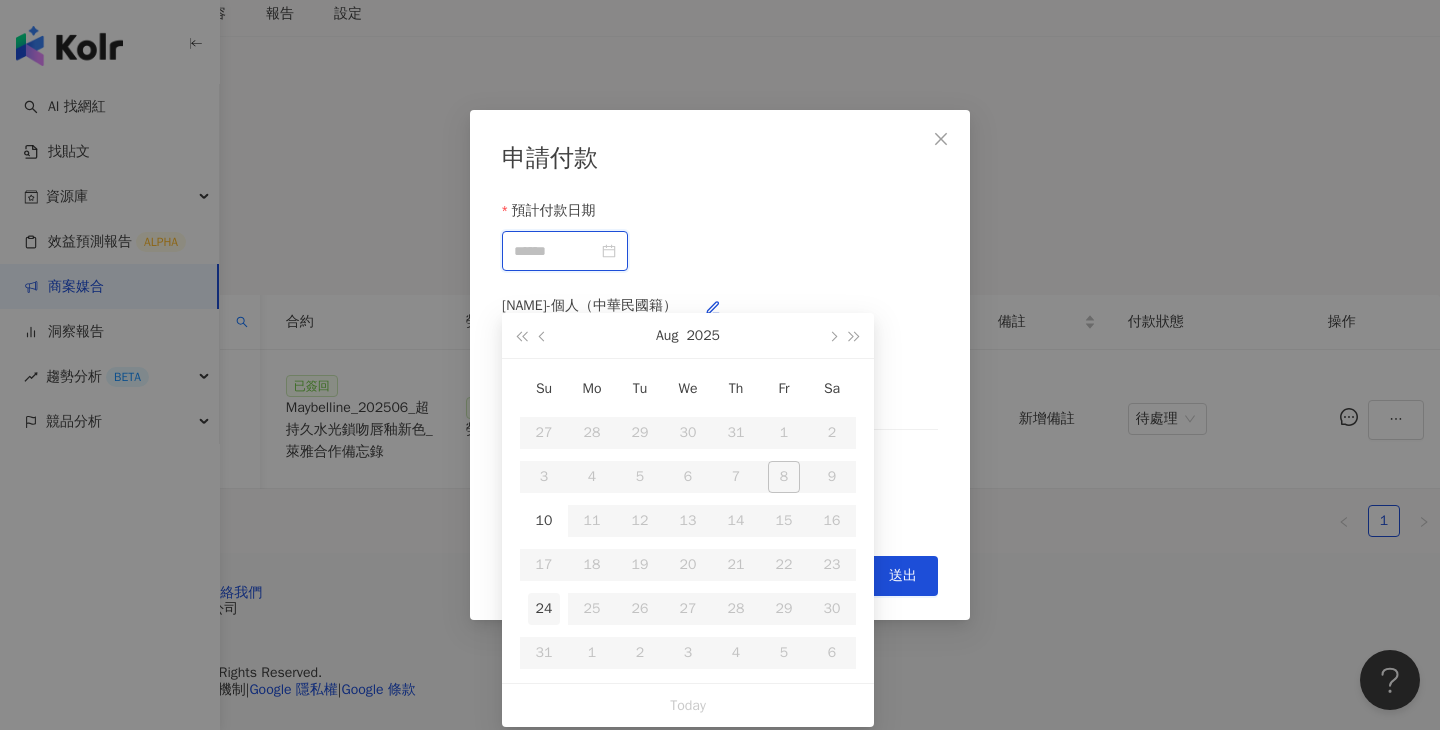 type on "**********" 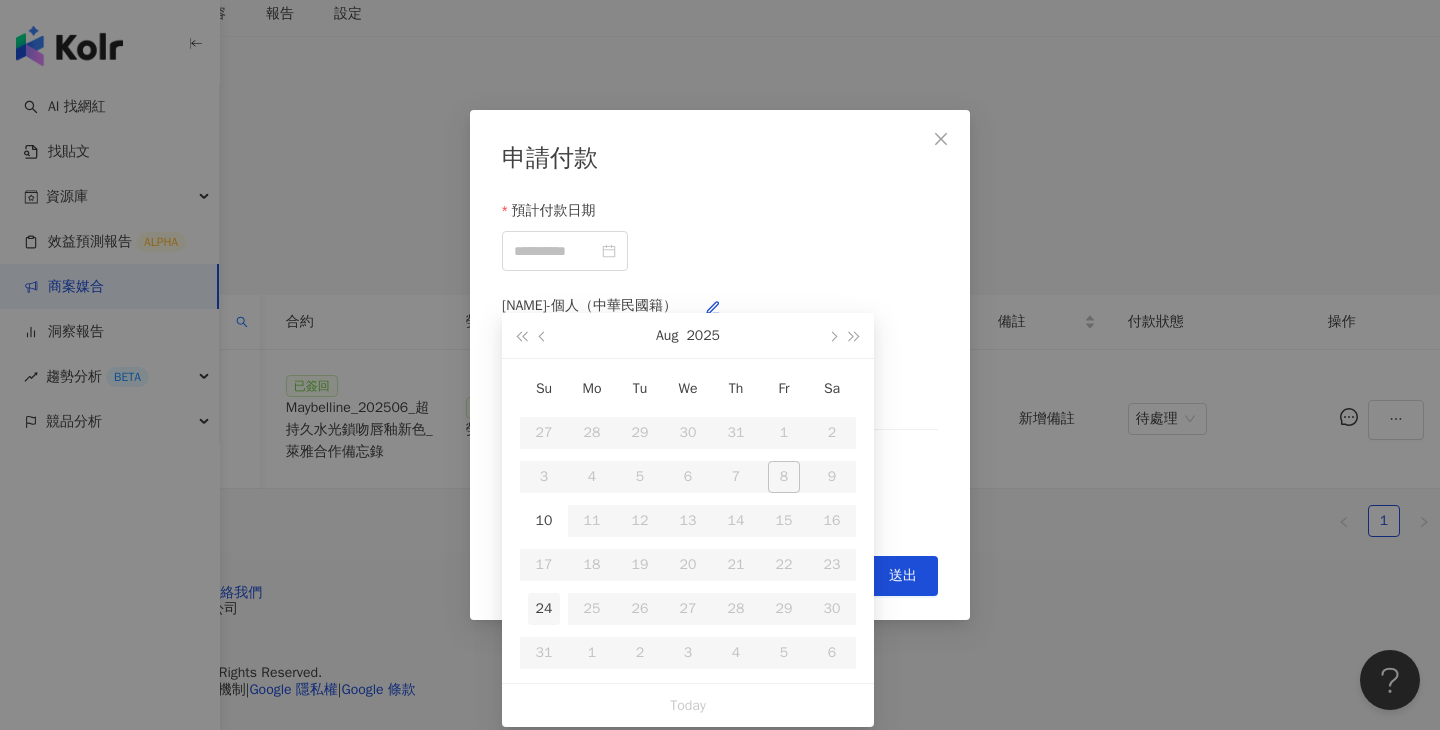 click on "24" at bounding box center (544, 609) 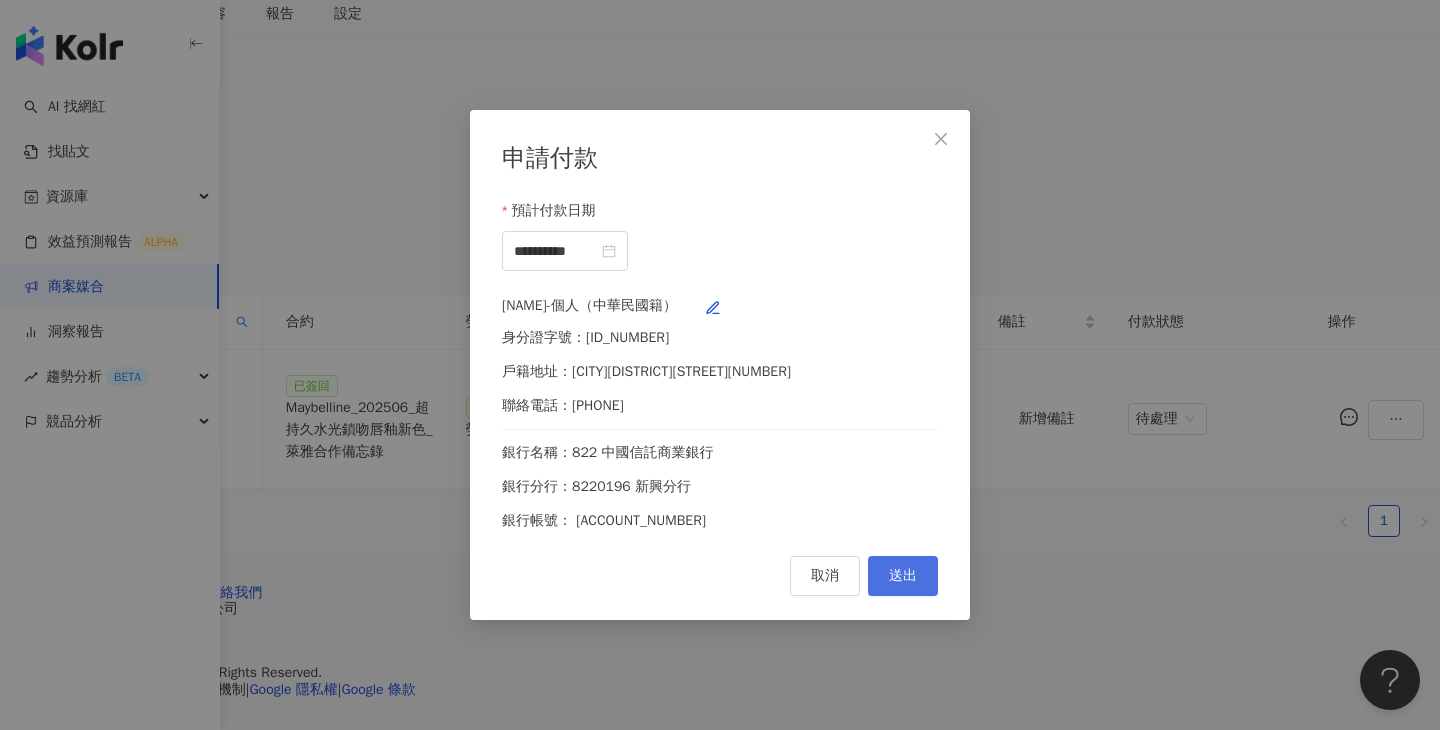 click on "送出" at bounding box center (903, 576) 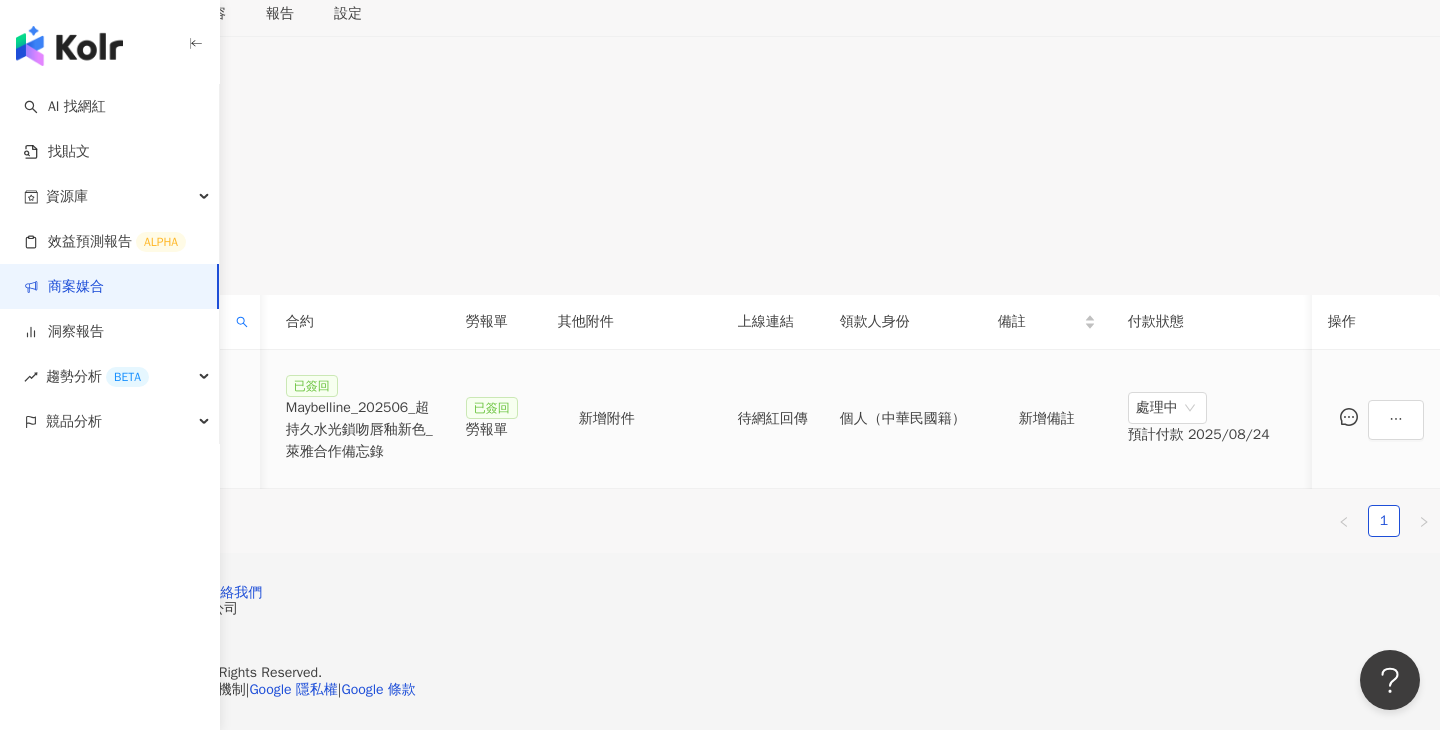 scroll, scrollTop: 0, scrollLeft: 296, axis: horizontal 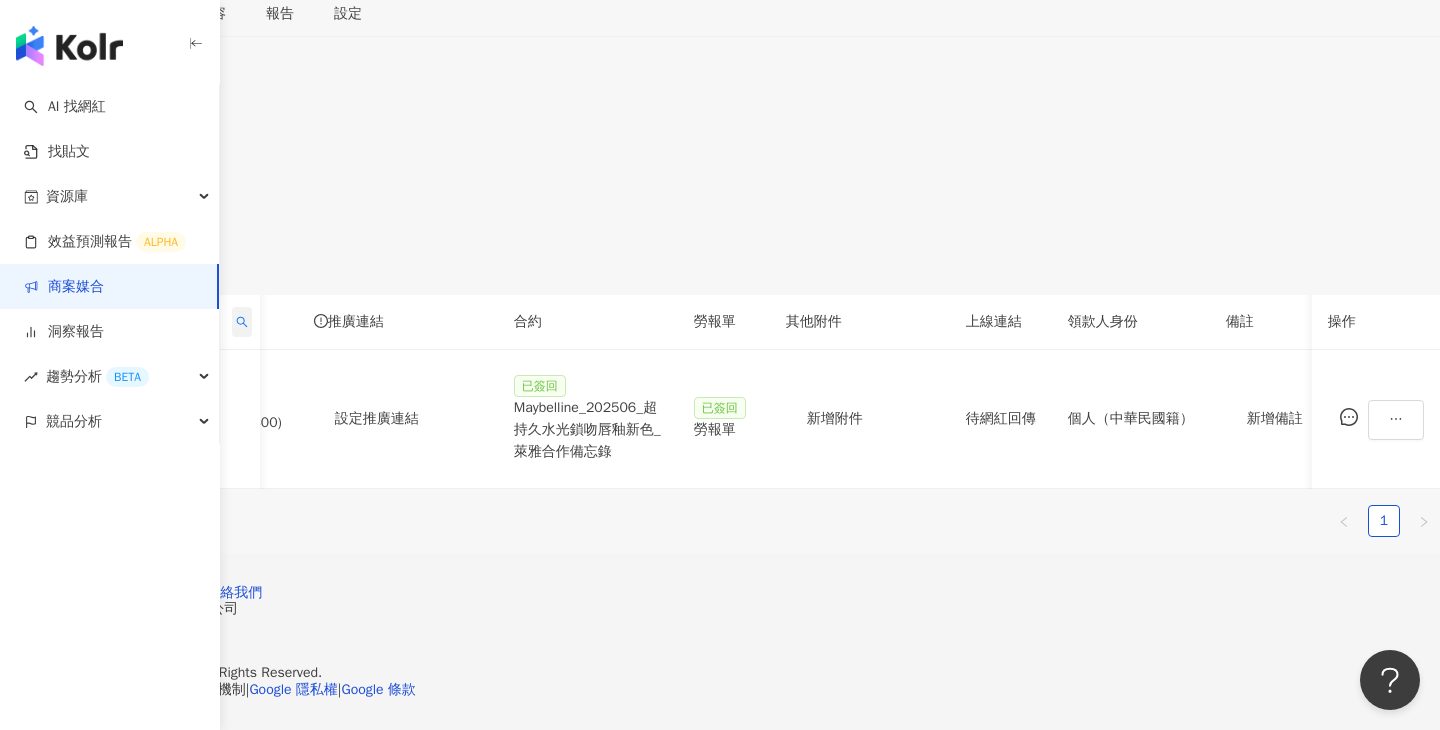 click at bounding box center (242, 322) 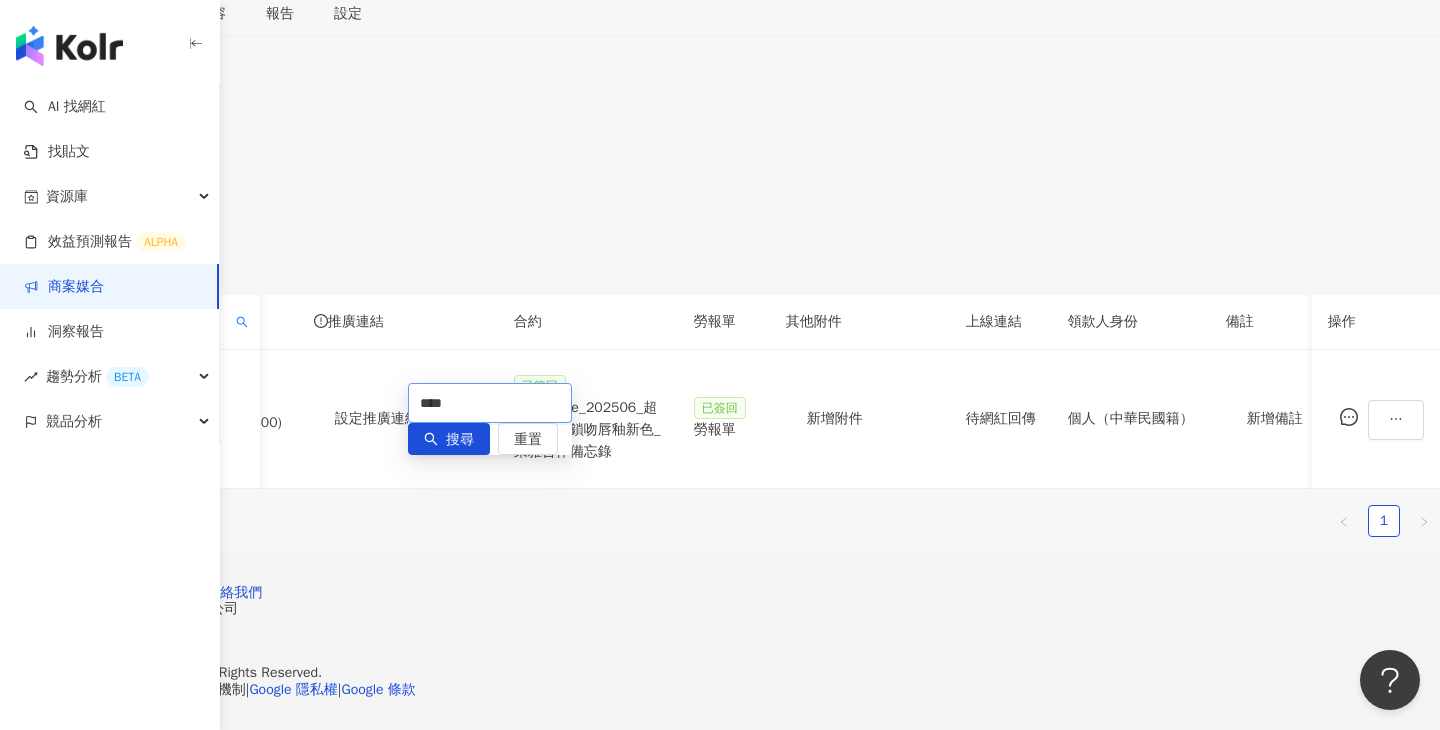 click on "****" at bounding box center (490, 403) 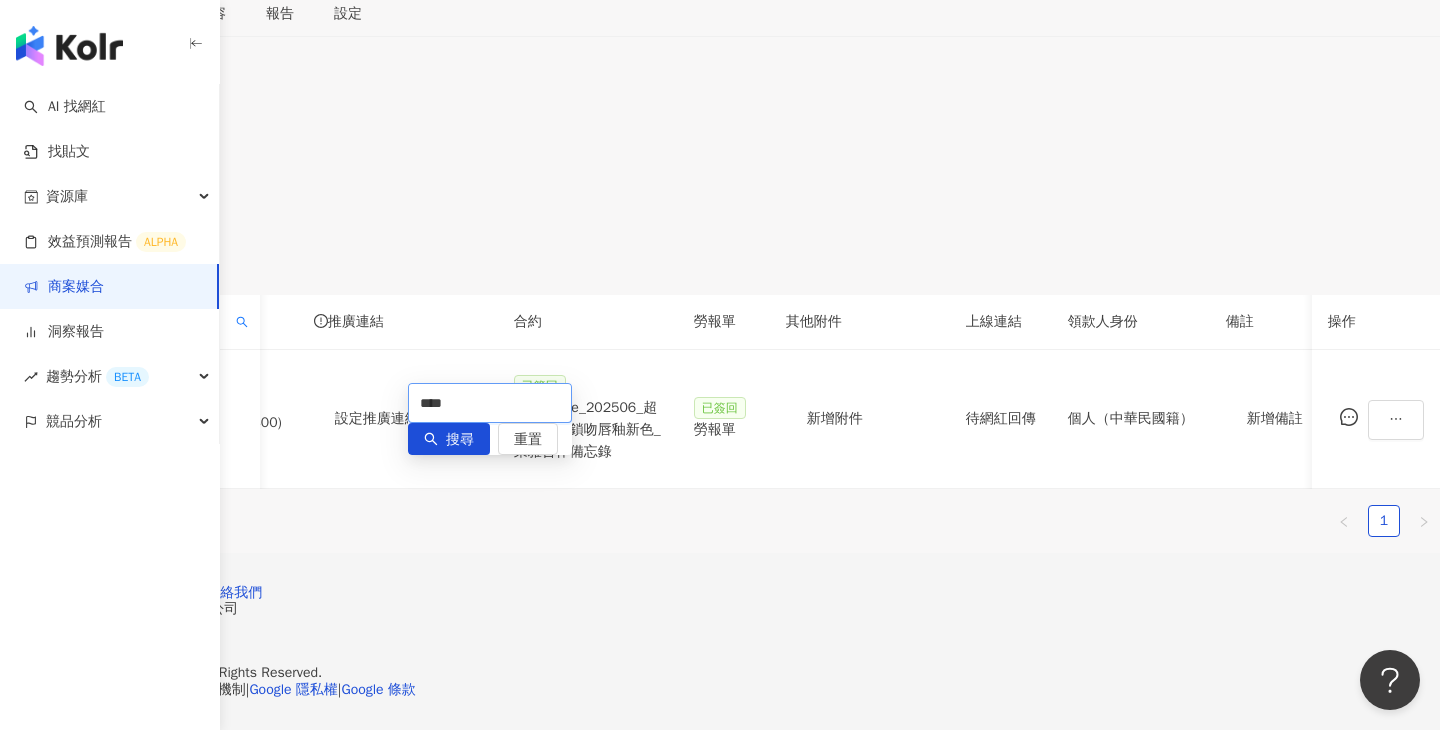 click on "****" at bounding box center (490, 403) 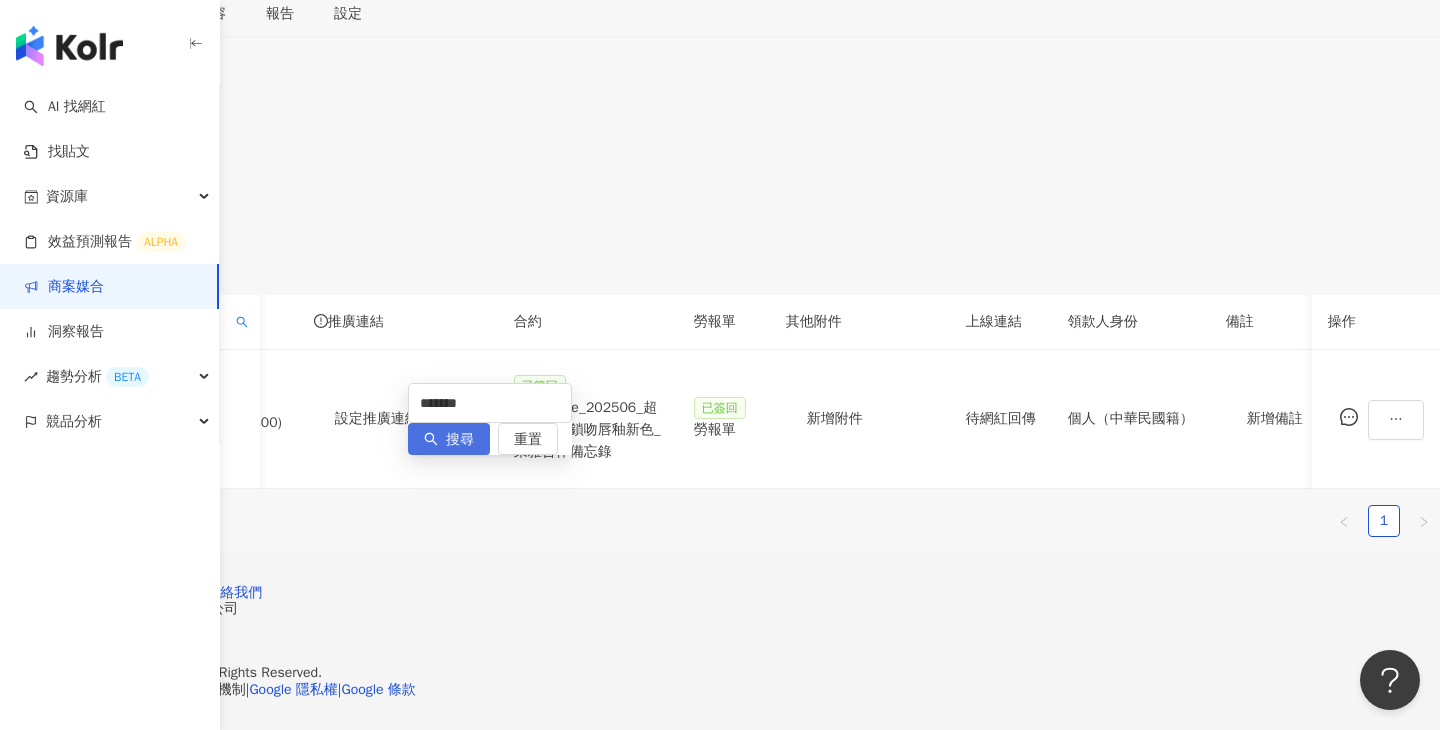 click on "搜尋" at bounding box center [460, 440] 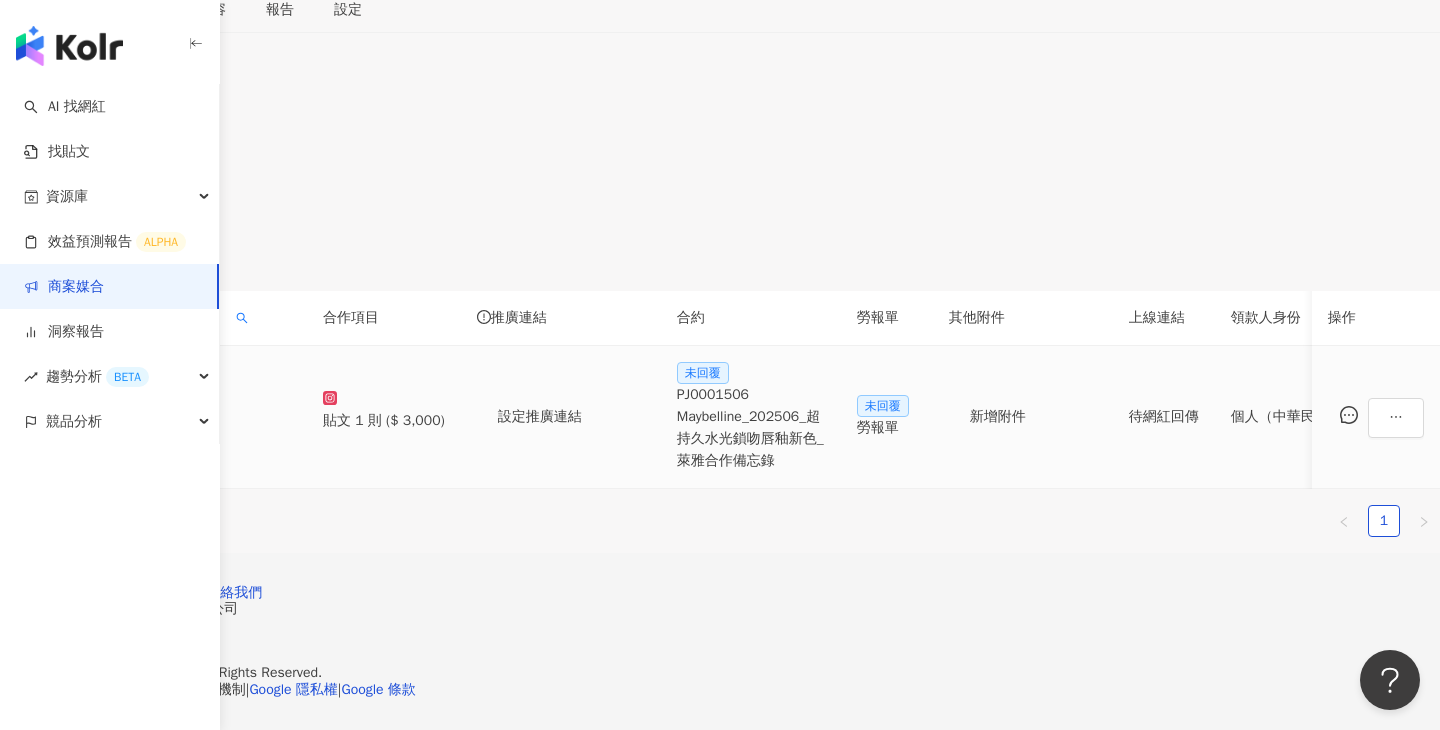 scroll, scrollTop: 0, scrollLeft: 0, axis: both 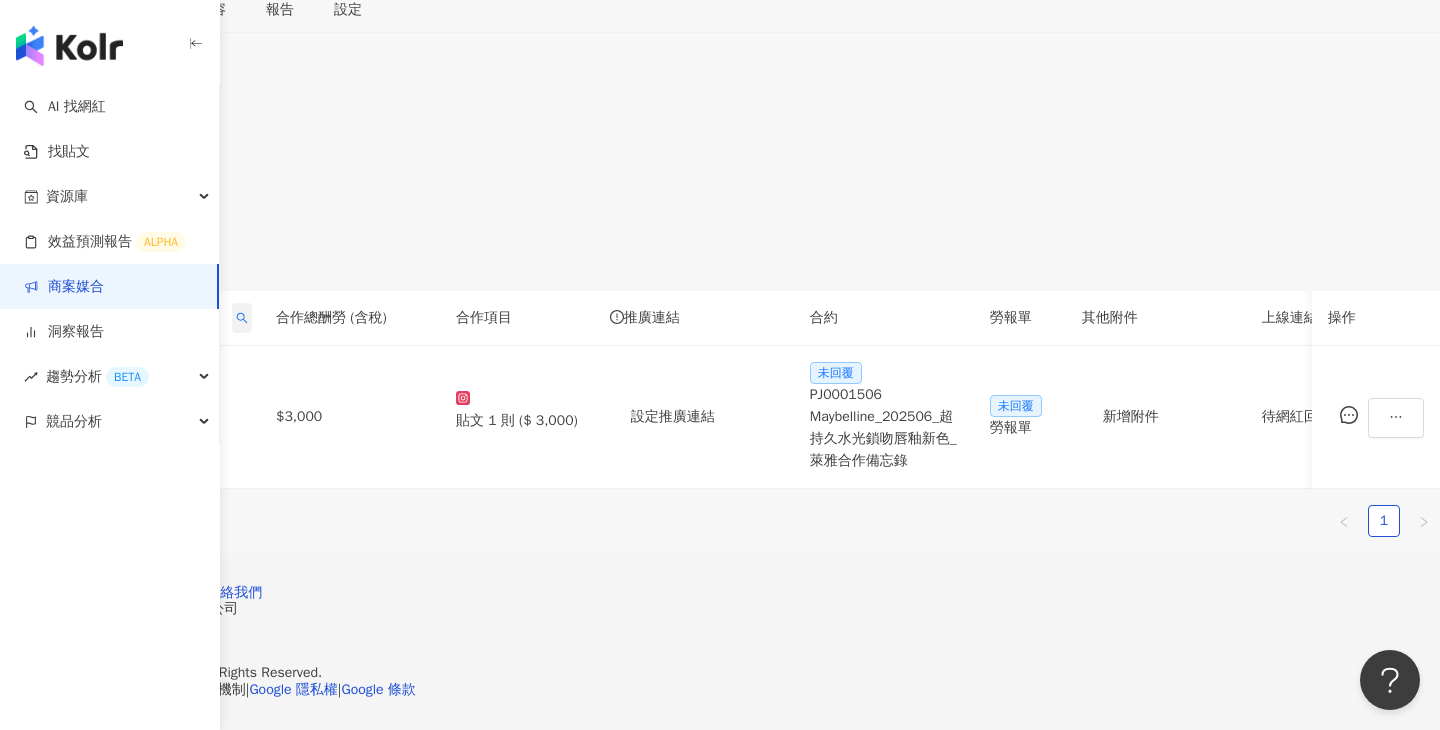 click at bounding box center [242, 318] 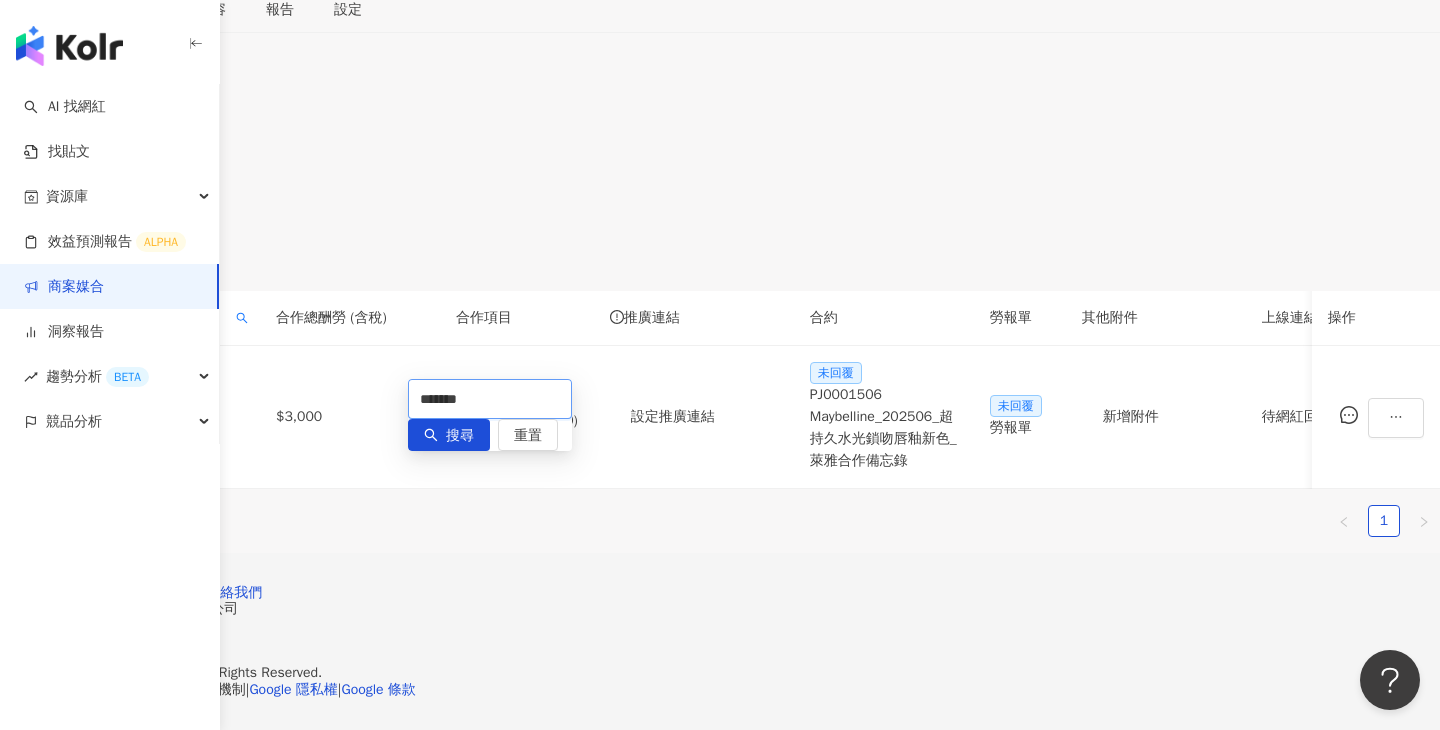 click on "*******" at bounding box center (490, 399) 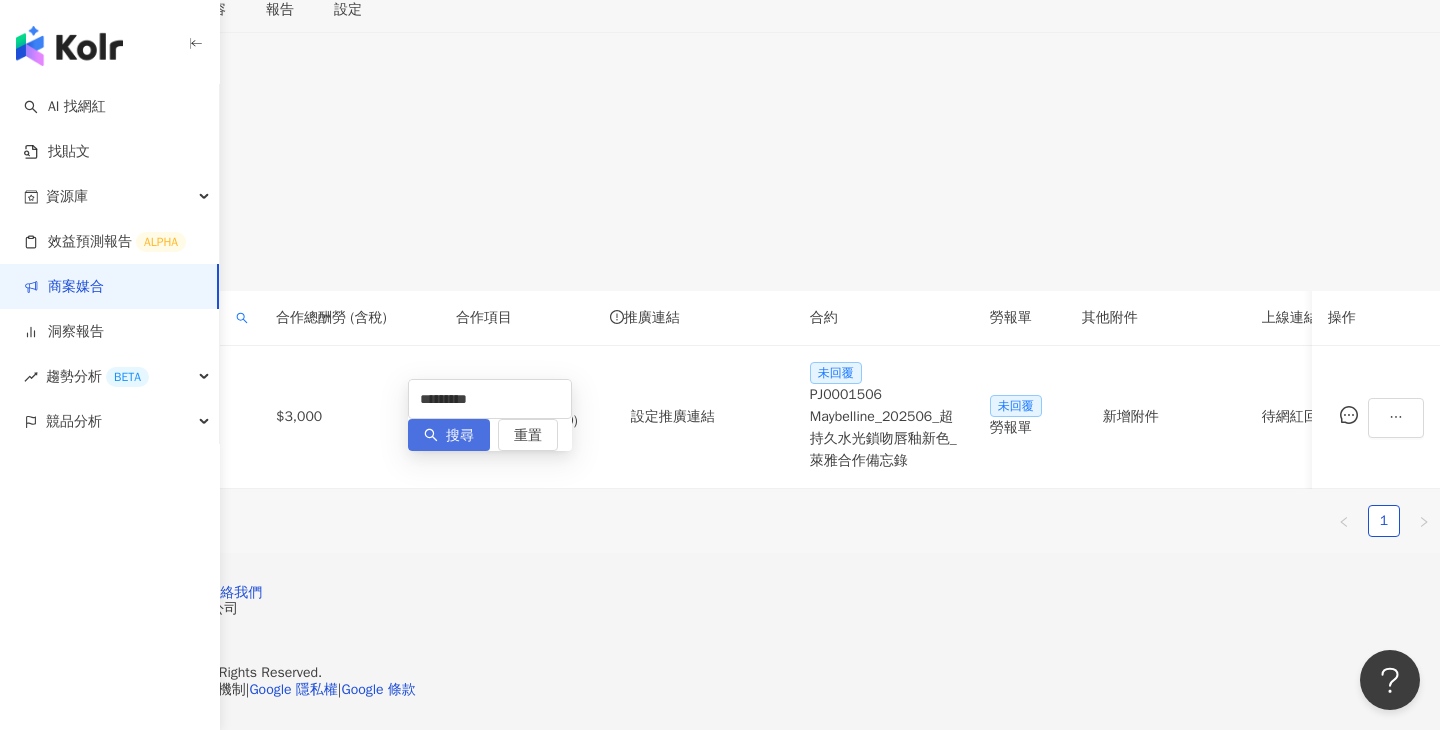 click on "搜尋" at bounding box center (460, 436) 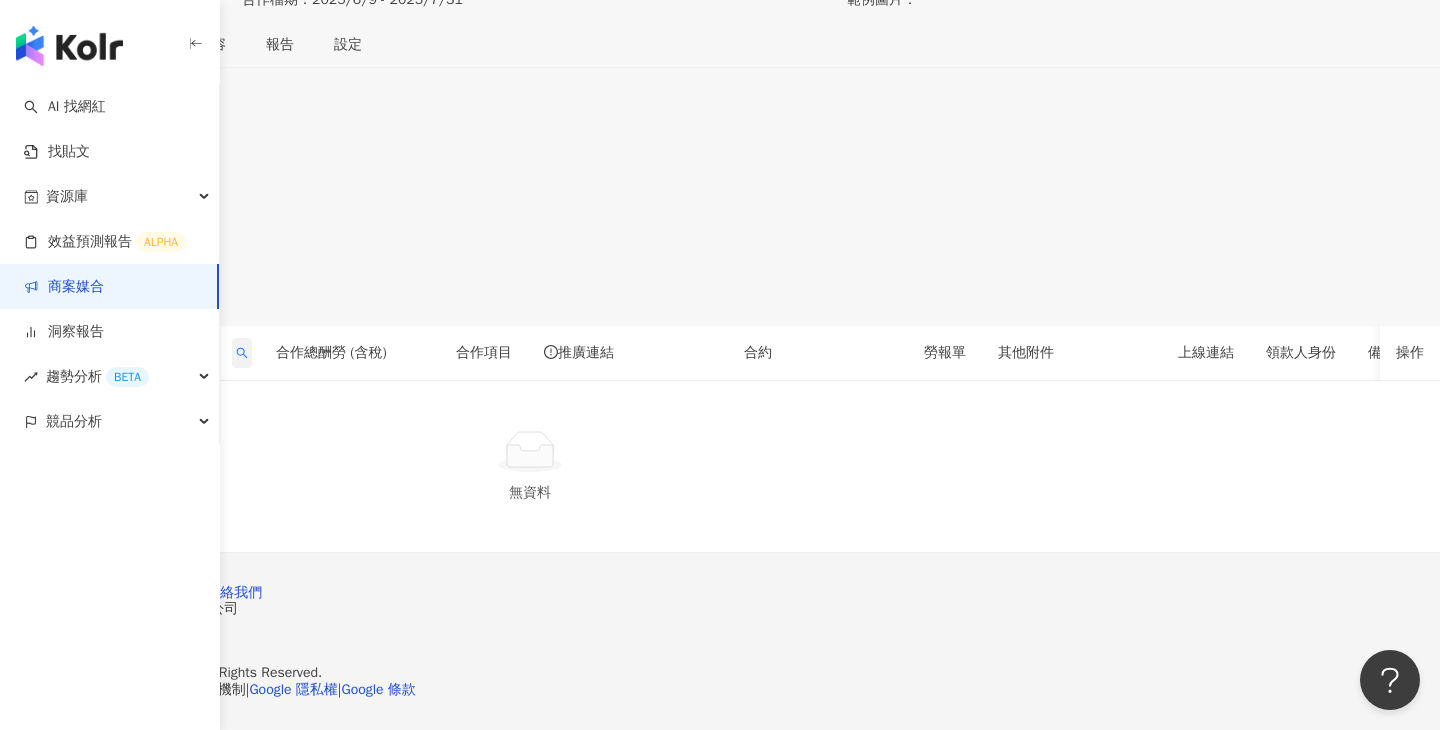 click 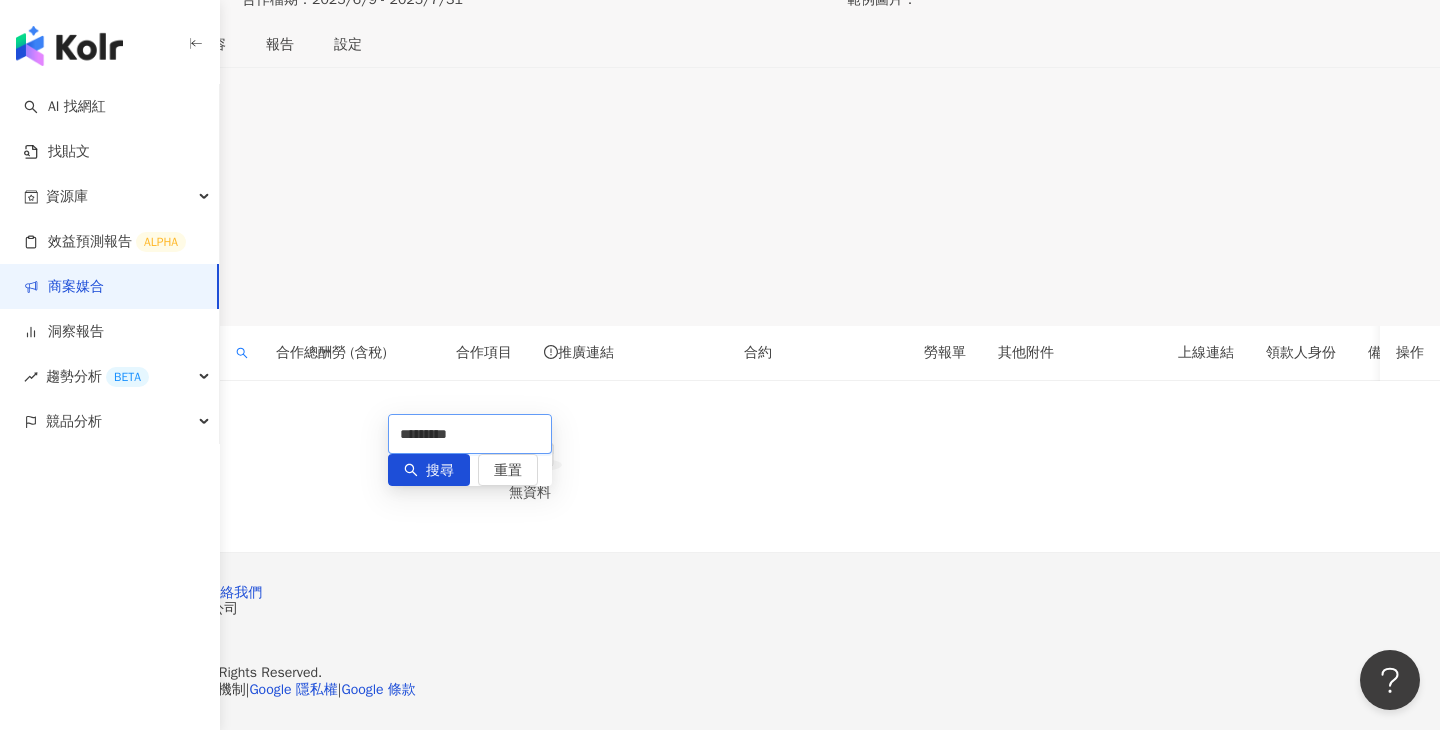click on "*********" at bounding box center (470, 434) 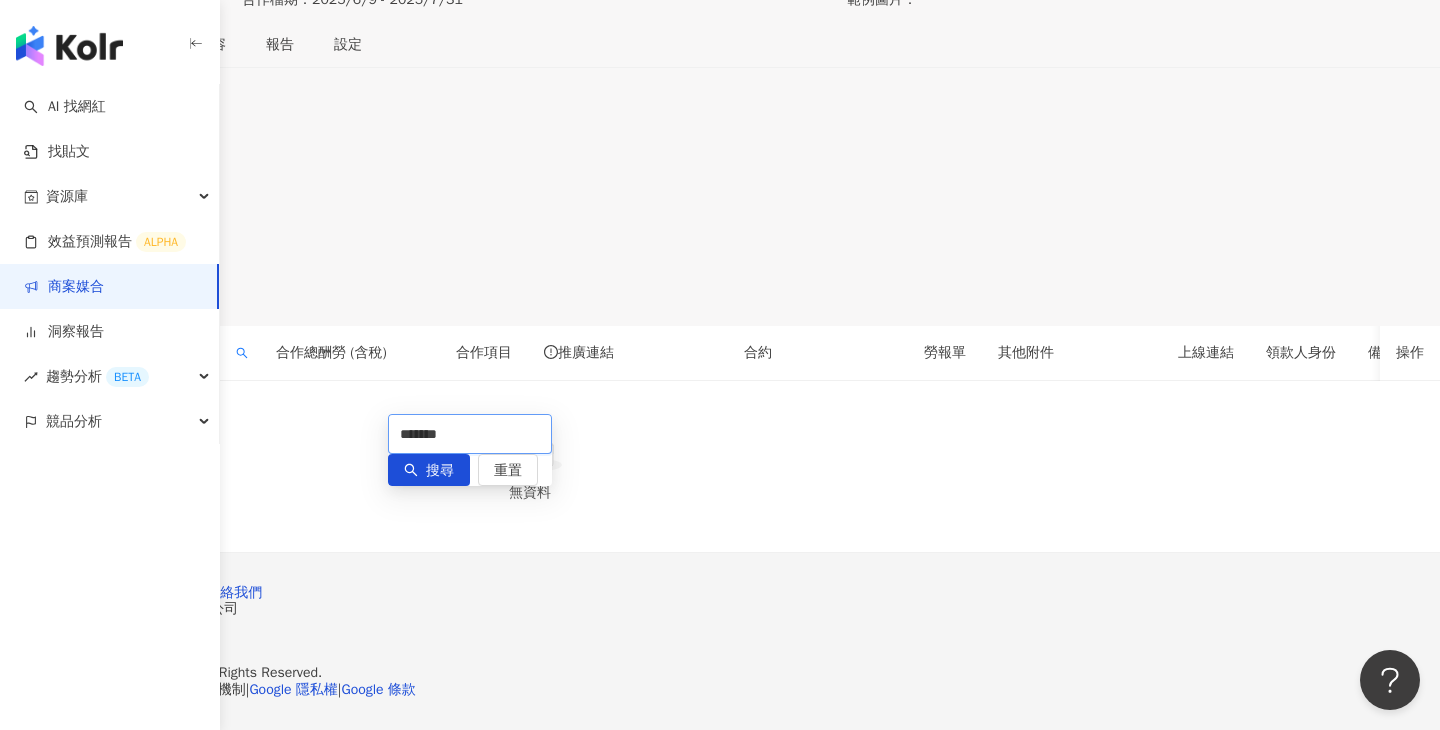 type on "*******" 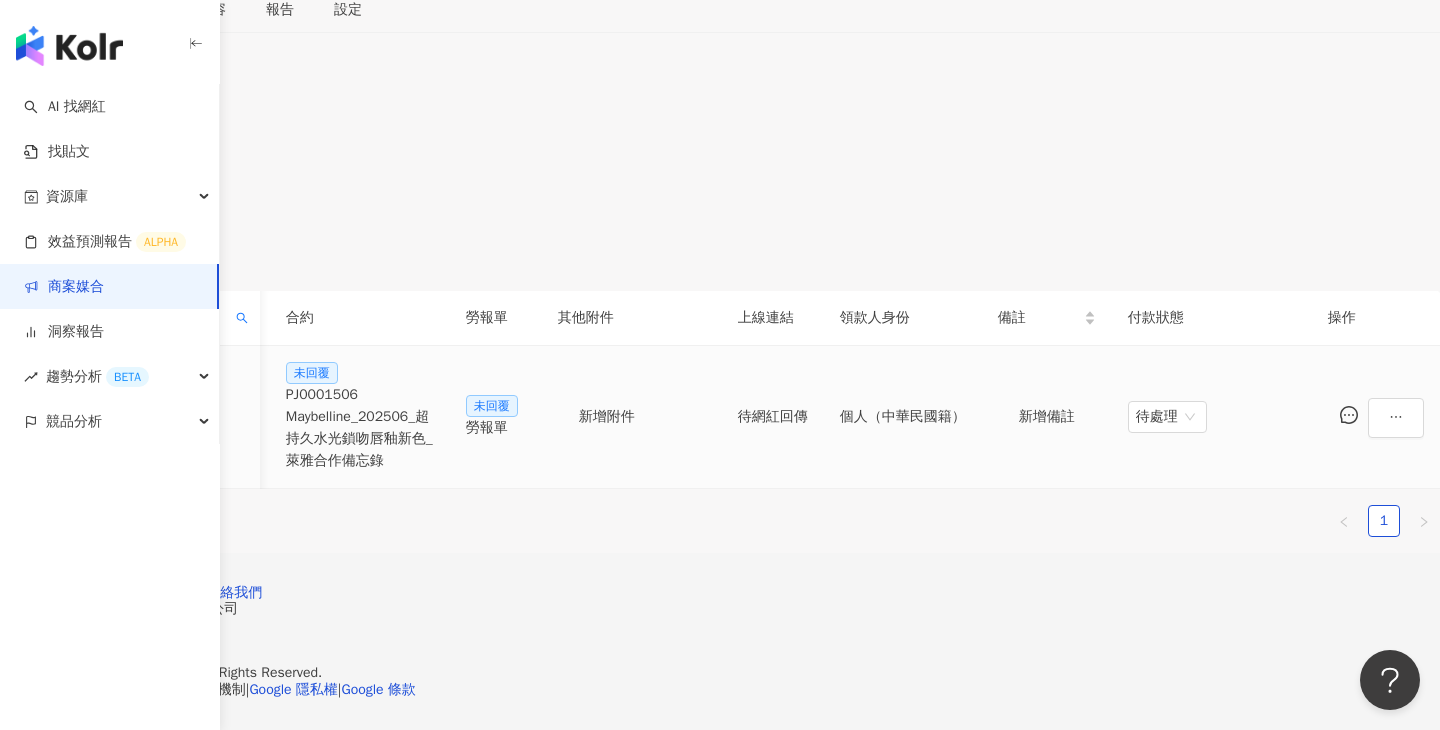 scroll, scrollTop: 0, scrollLeft: 939, axis: horizontal 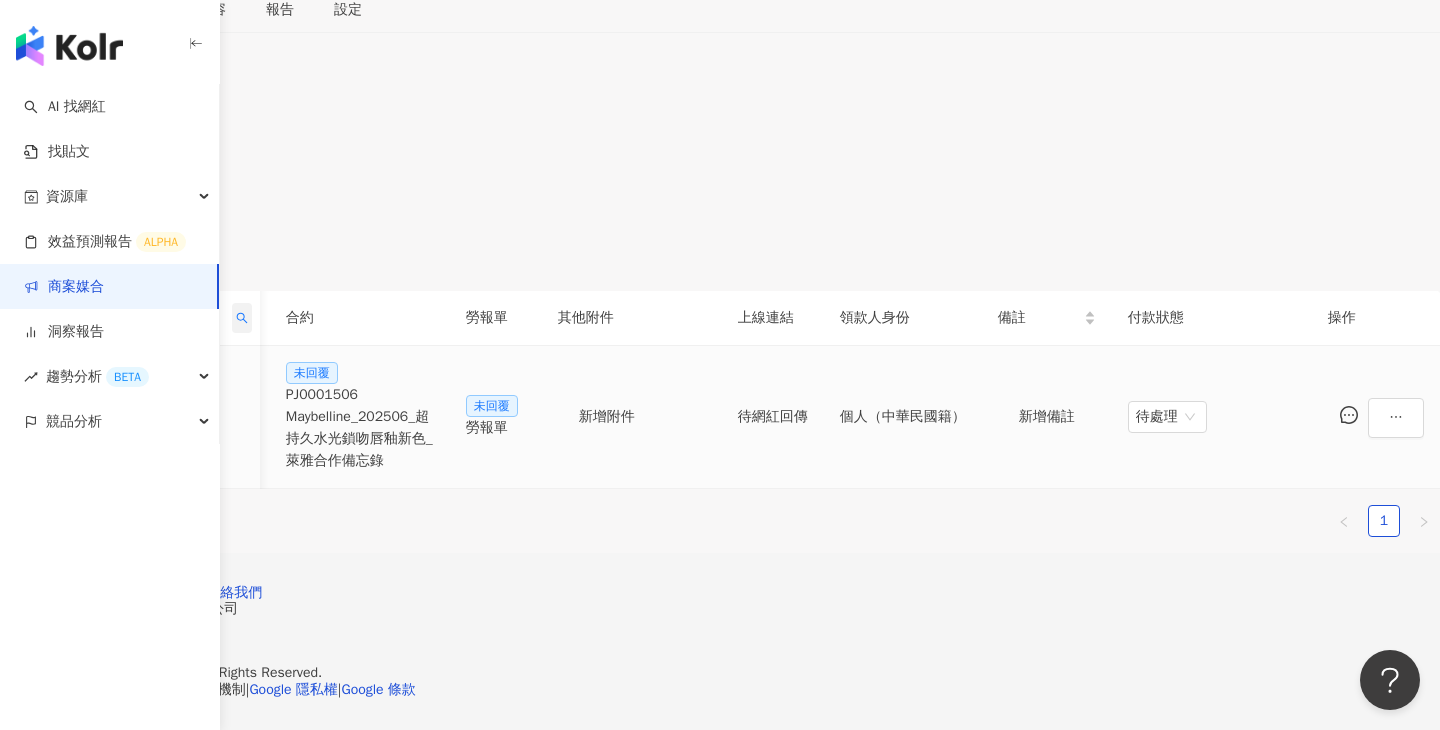 click 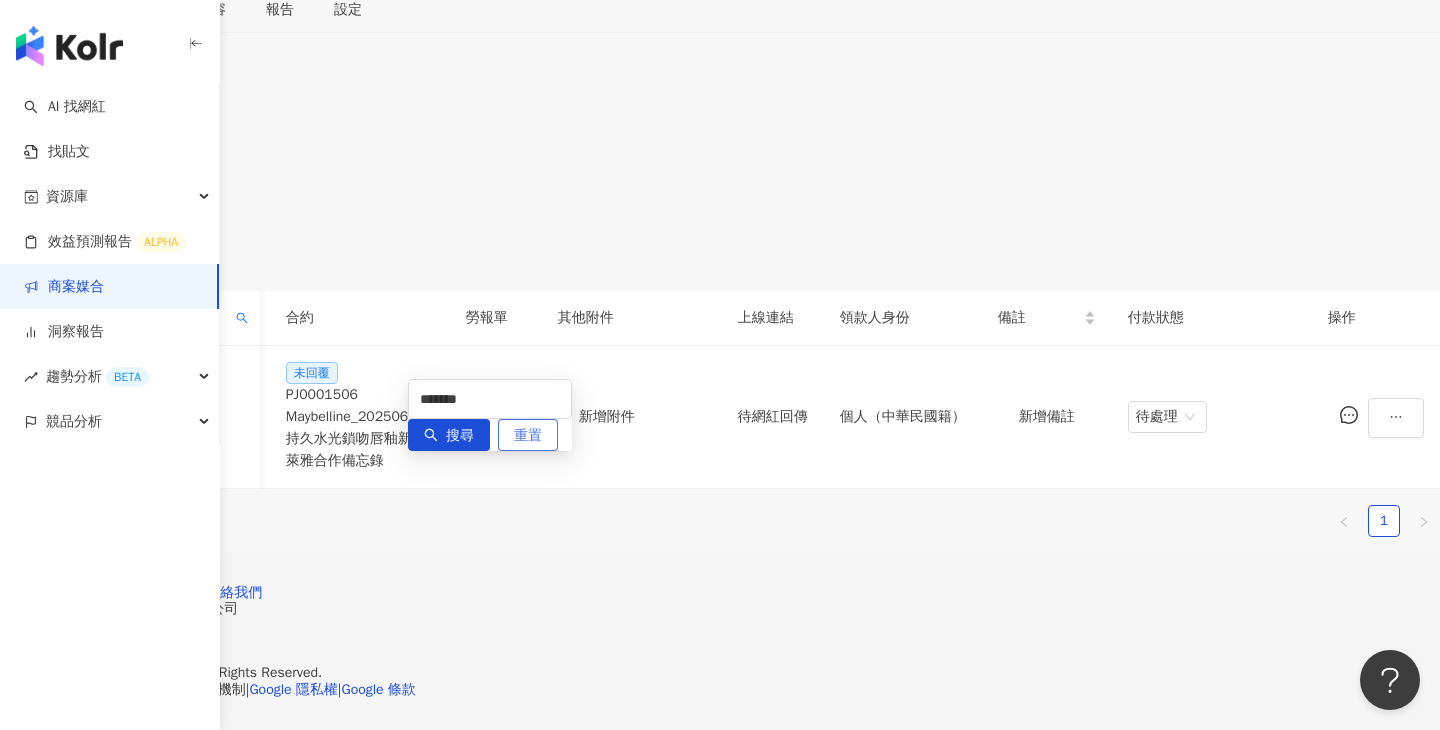 click on "重置" at bounding box center (528, 435) 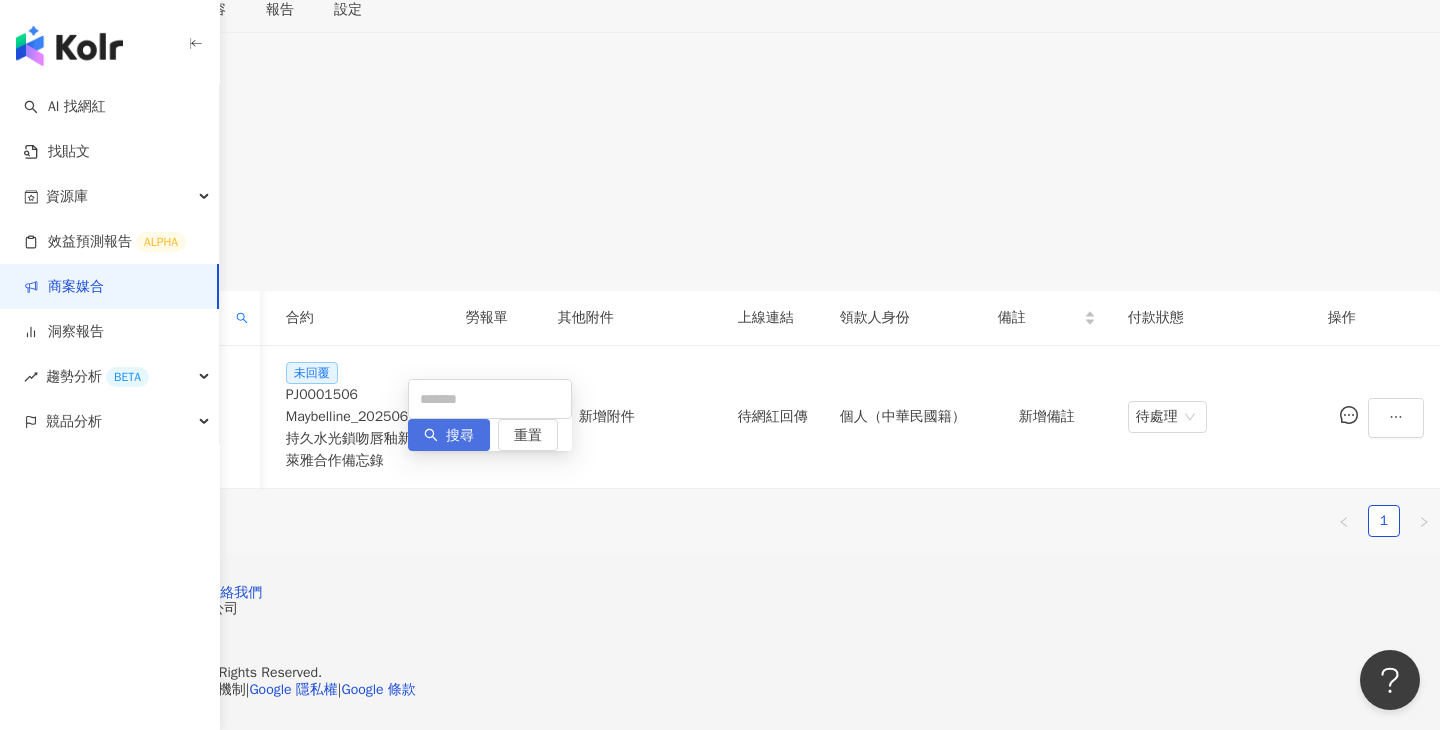 click on "搜尋" at bounding box center (460, 436) 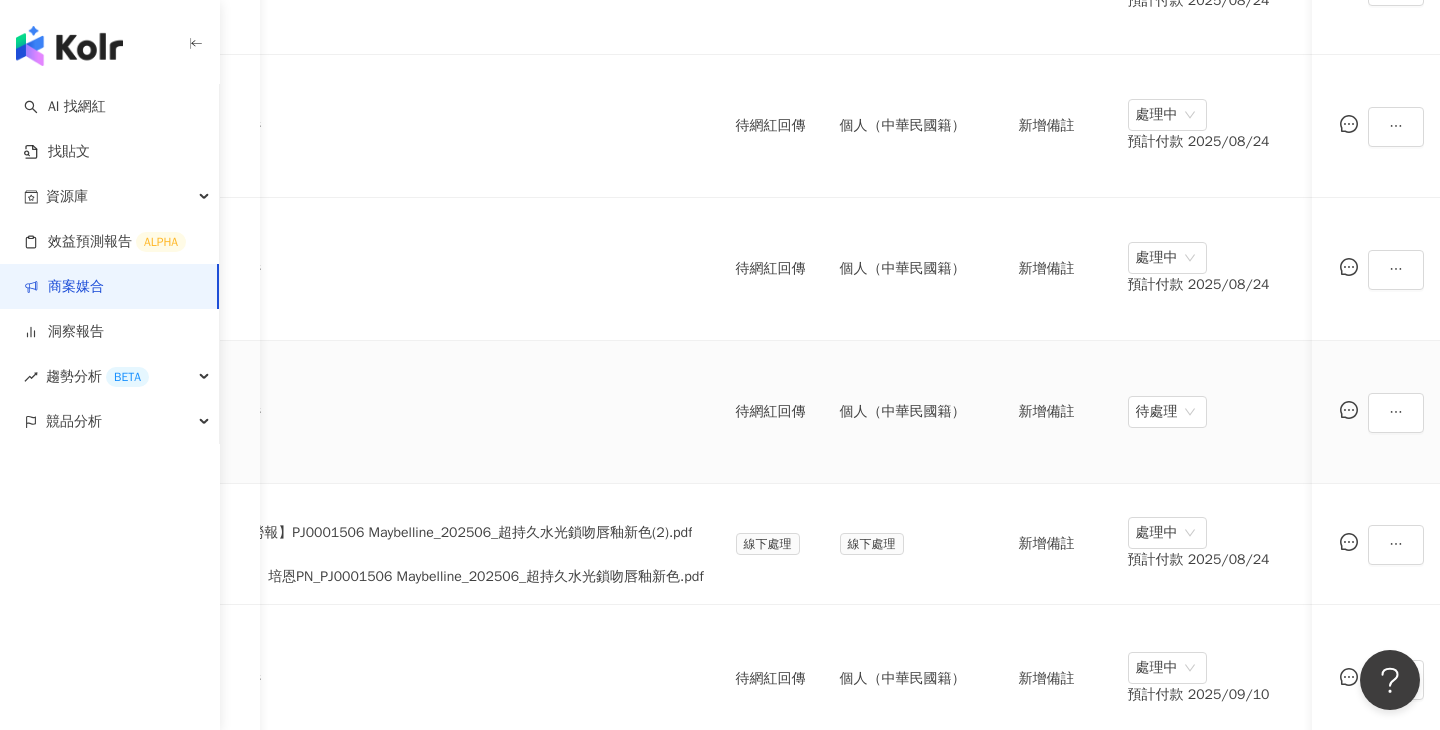 scroll, scrollTop: 1186, scrollLeft: 0, axis: vertical 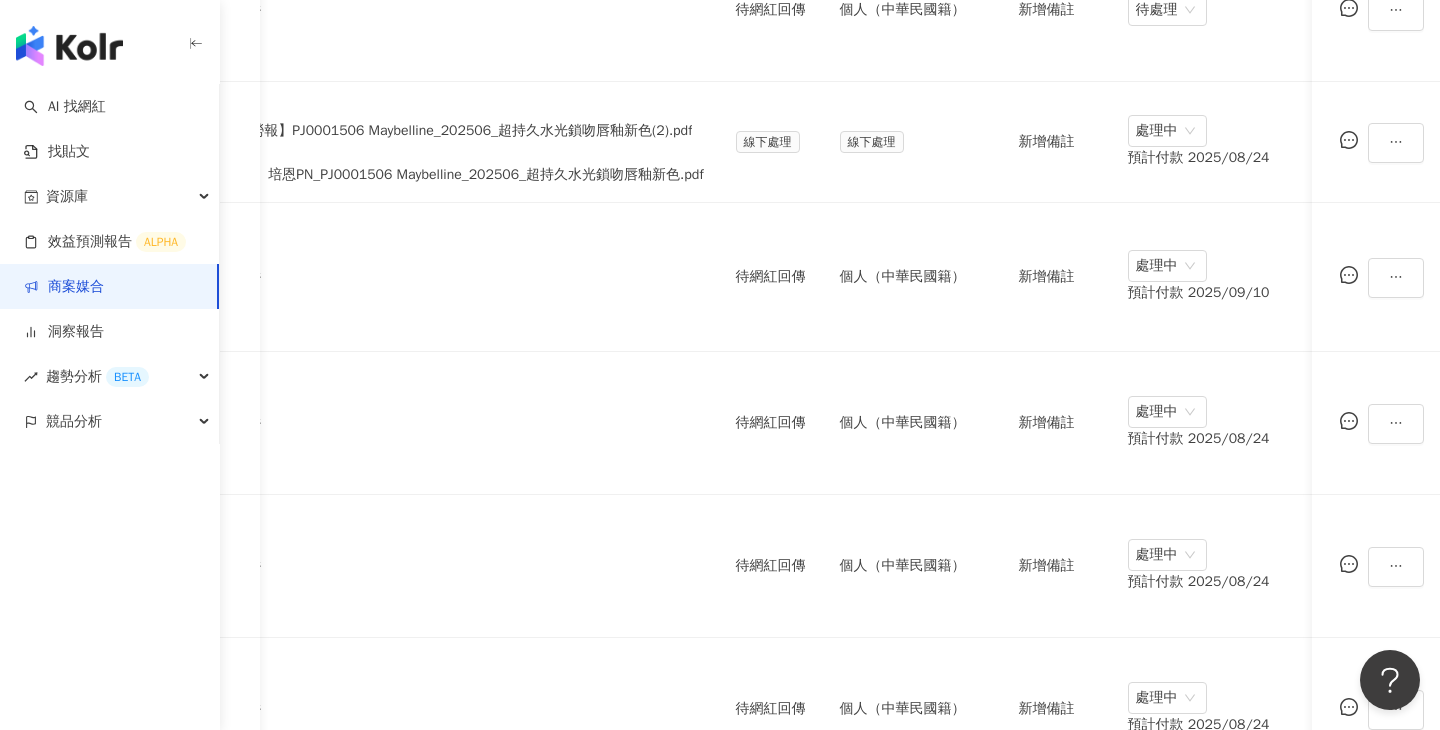 click on "2" at bounding box center (1264, 956) 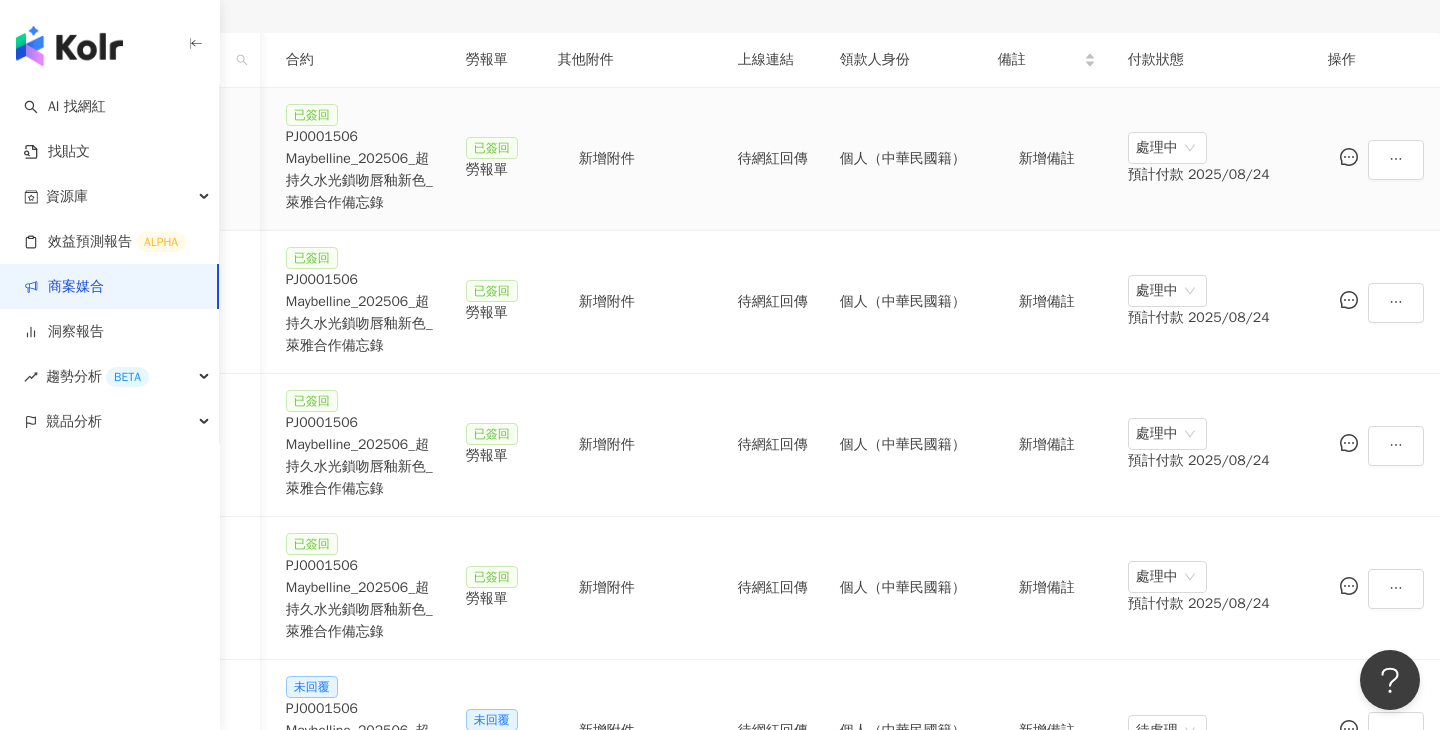 scroll, scrollTop: 1151, scrollLeft: 0, axis: vertical 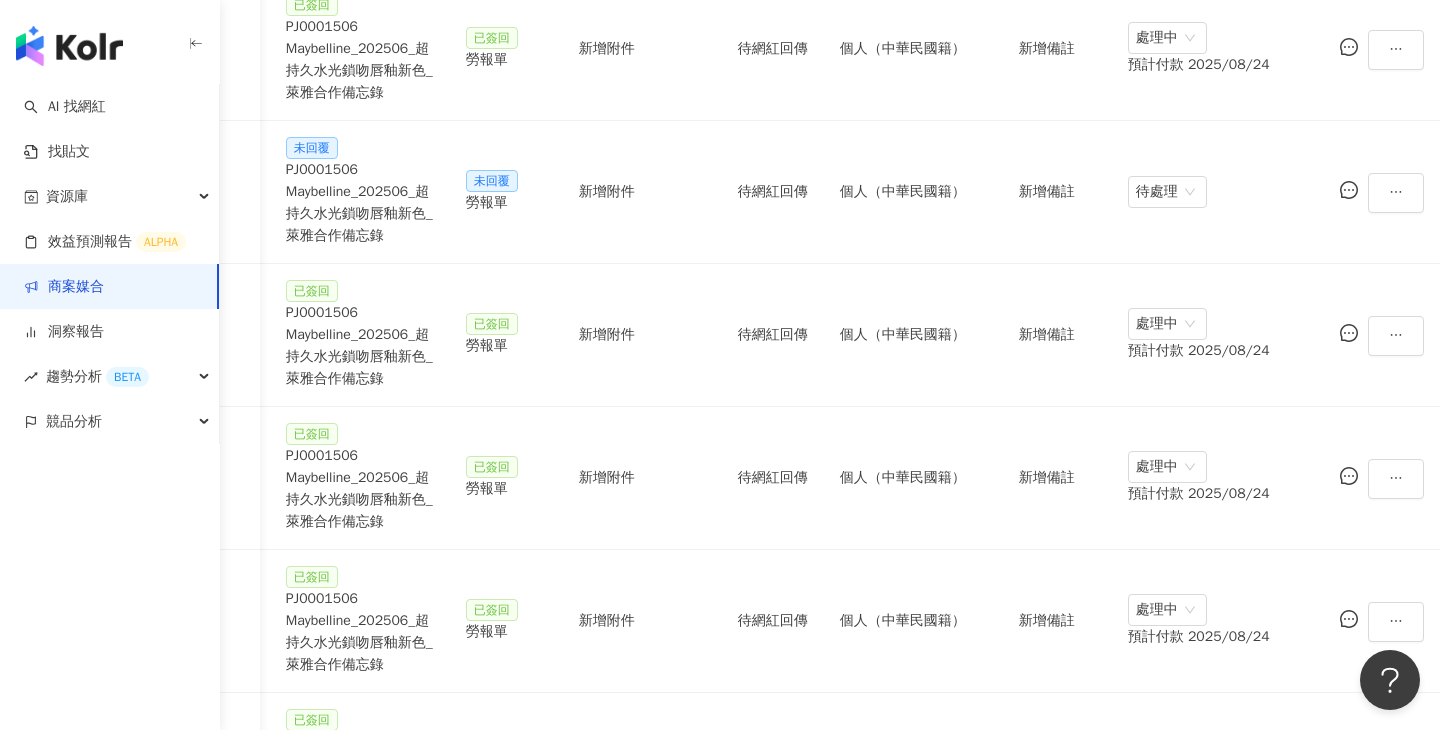 click on "3" at bounding box center [1304, 1011] 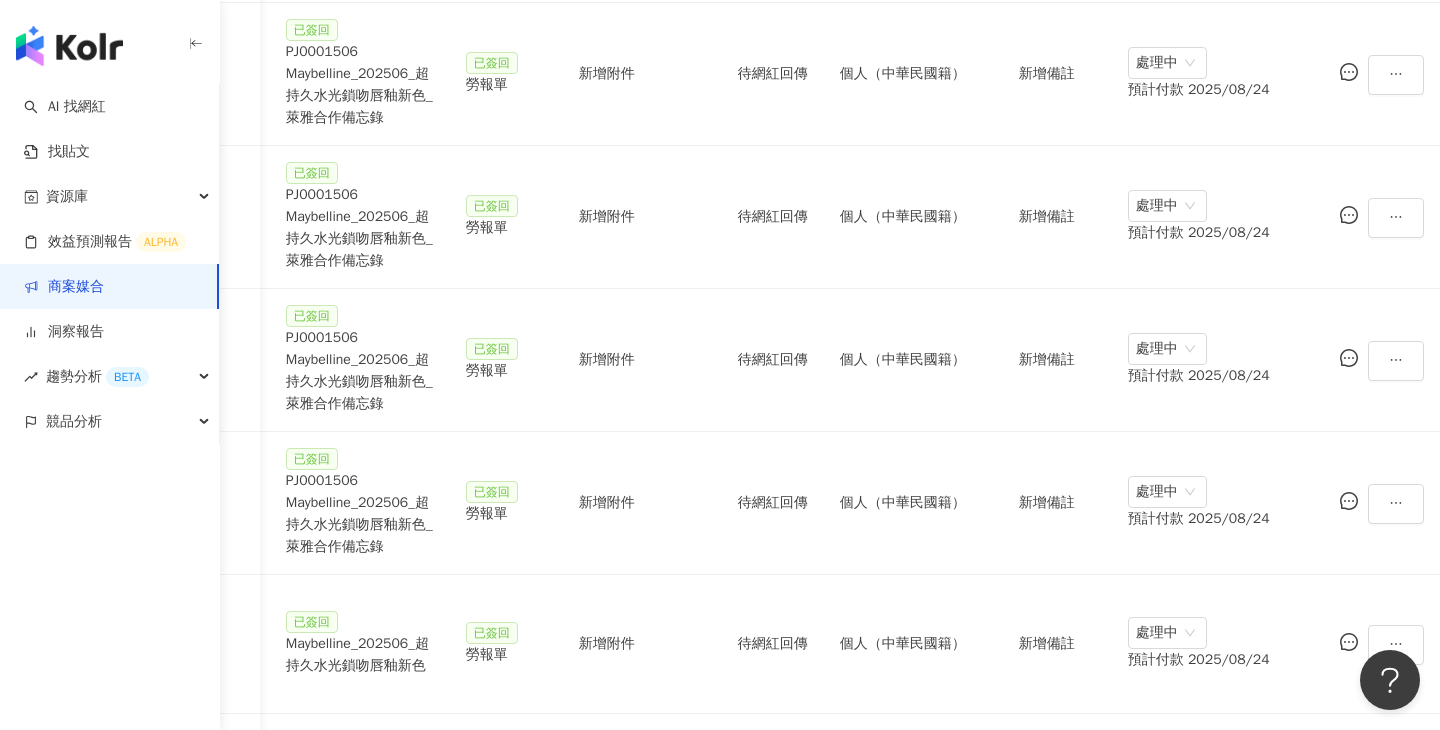 scroll, scrollTop: 1192, scrollLeft: 0, axis: vertical 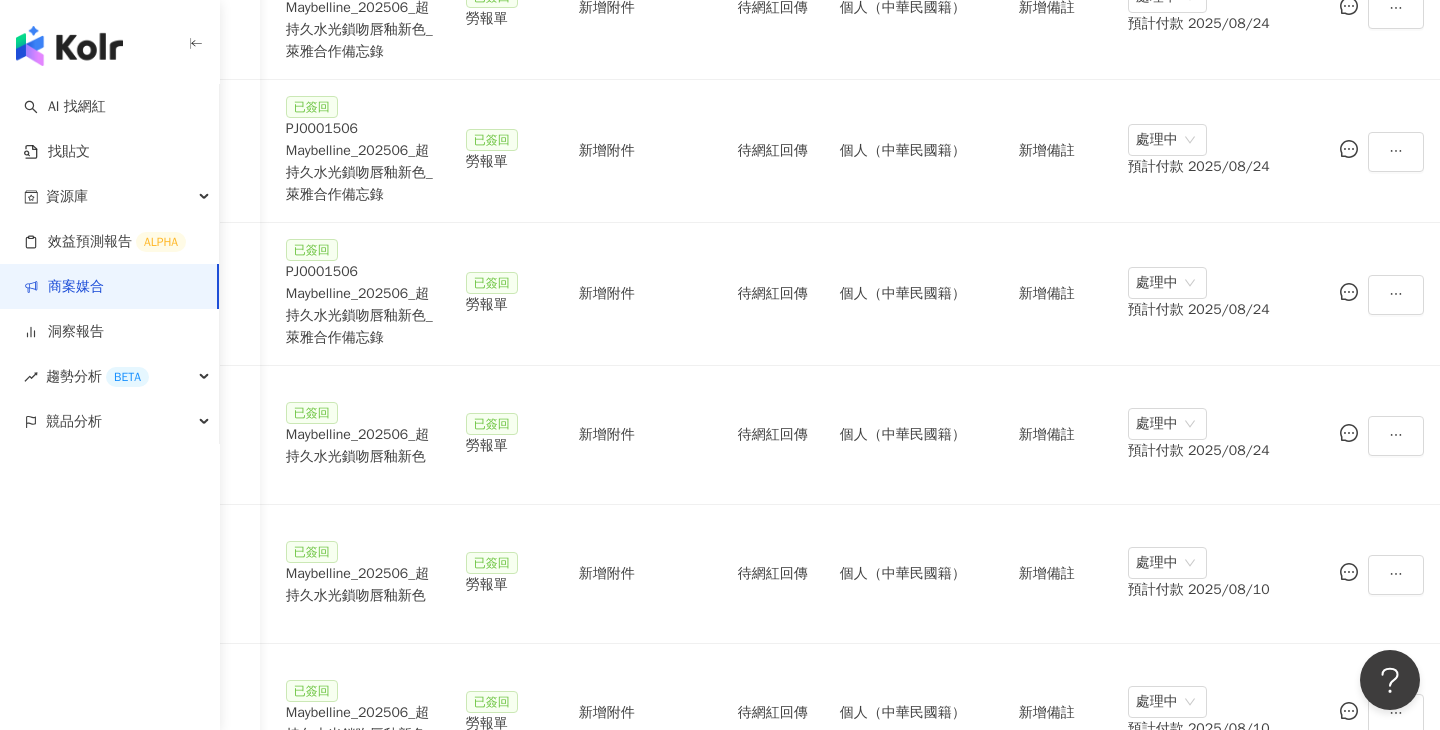 click on "4" at bounding box center [1344, 954] 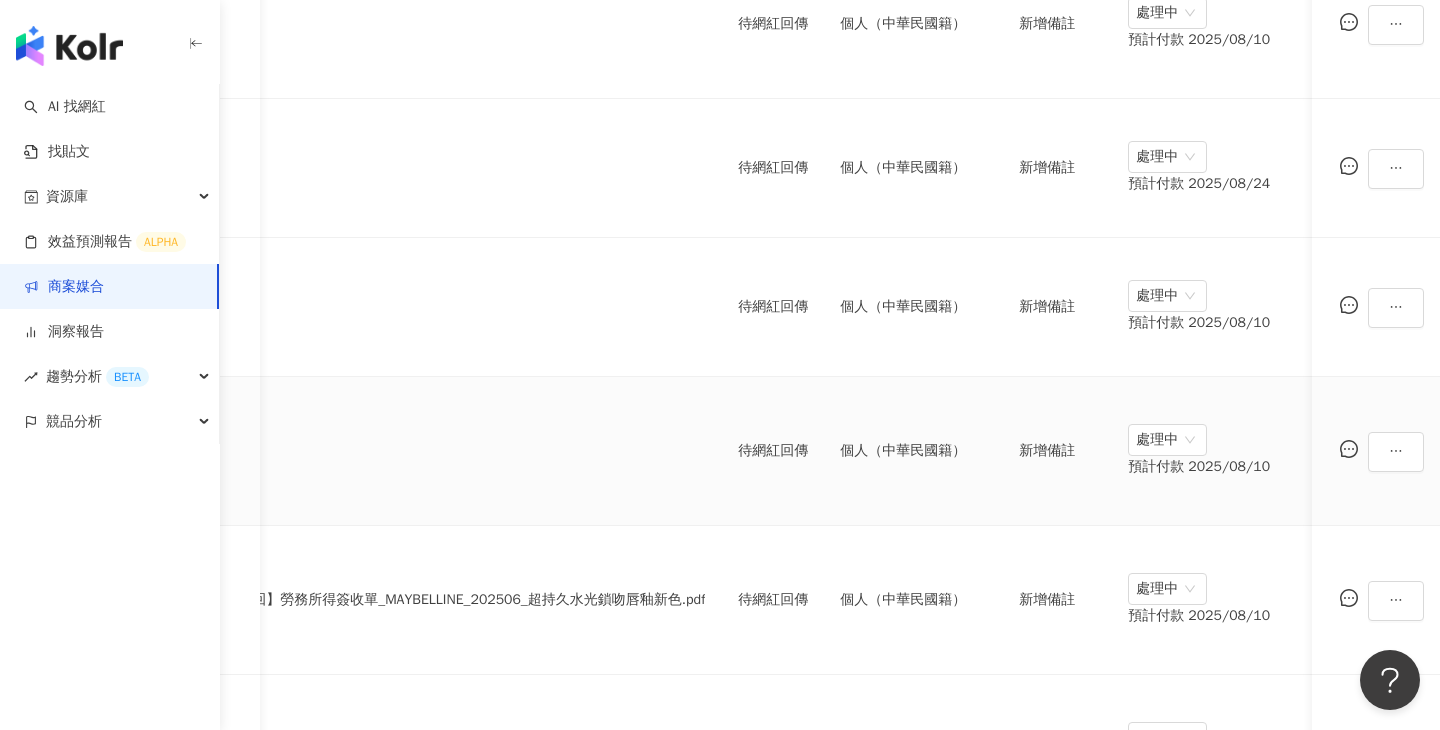 scroll, scrollTop: 1091, scrollLeft: 0, axis: vertical 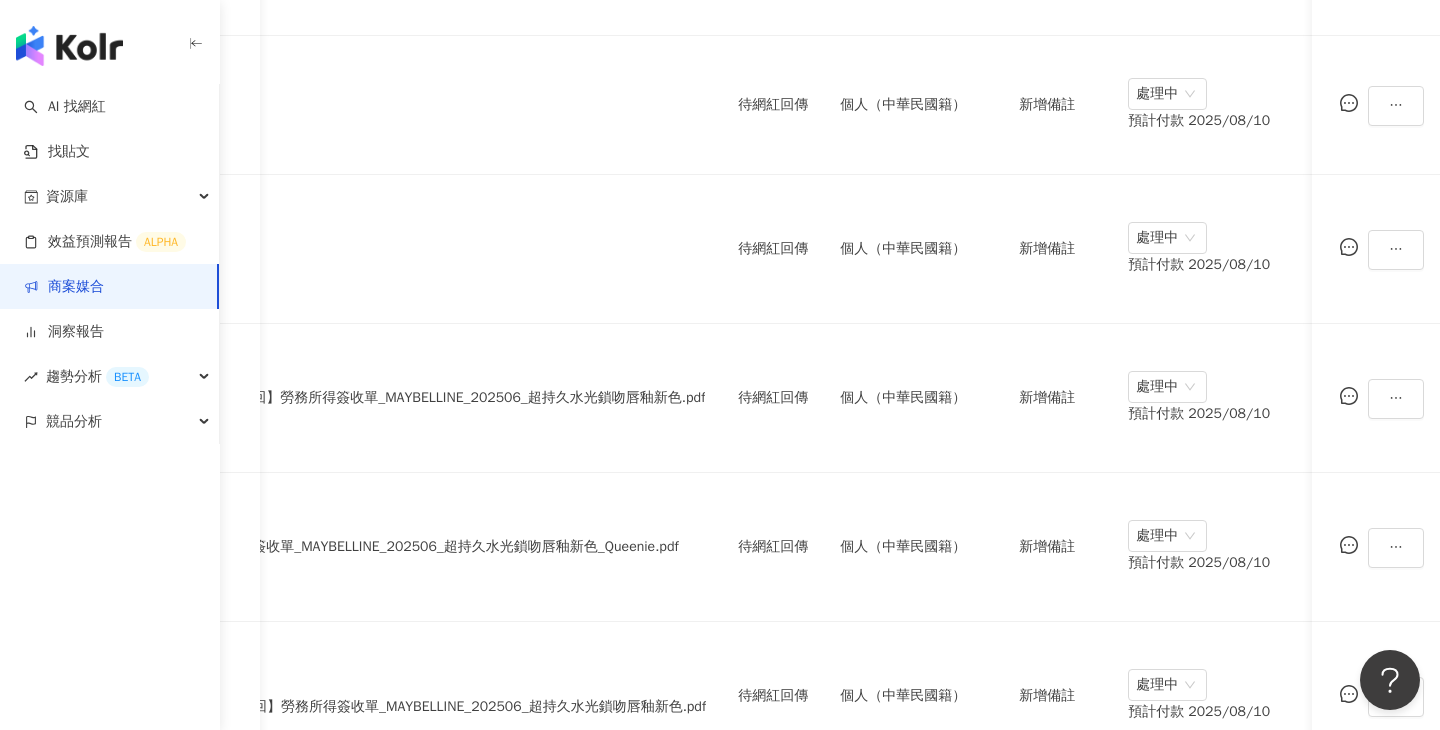 click on "5" at bounding box center (1384, 1081) 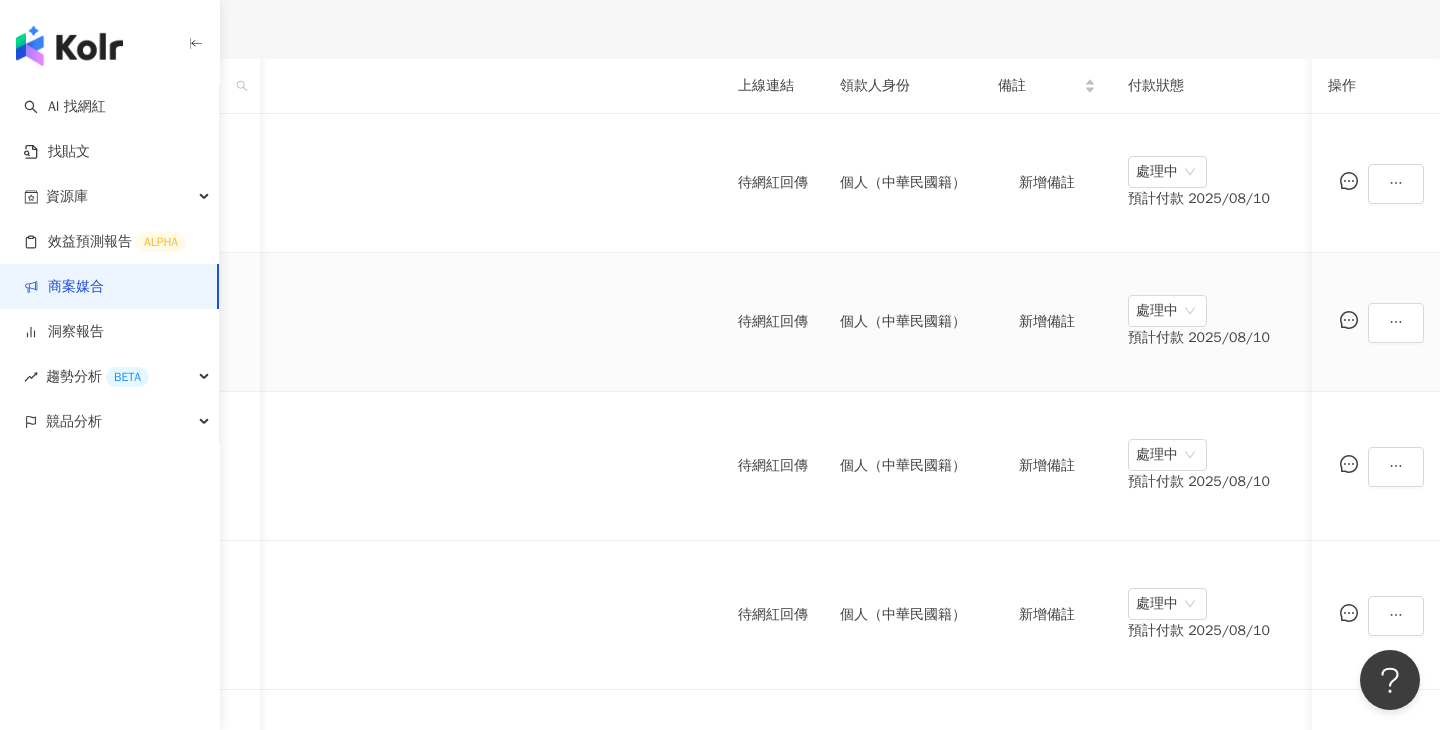 scroll, scrollTop: 848, scrollLeft: 0, axis: vertical 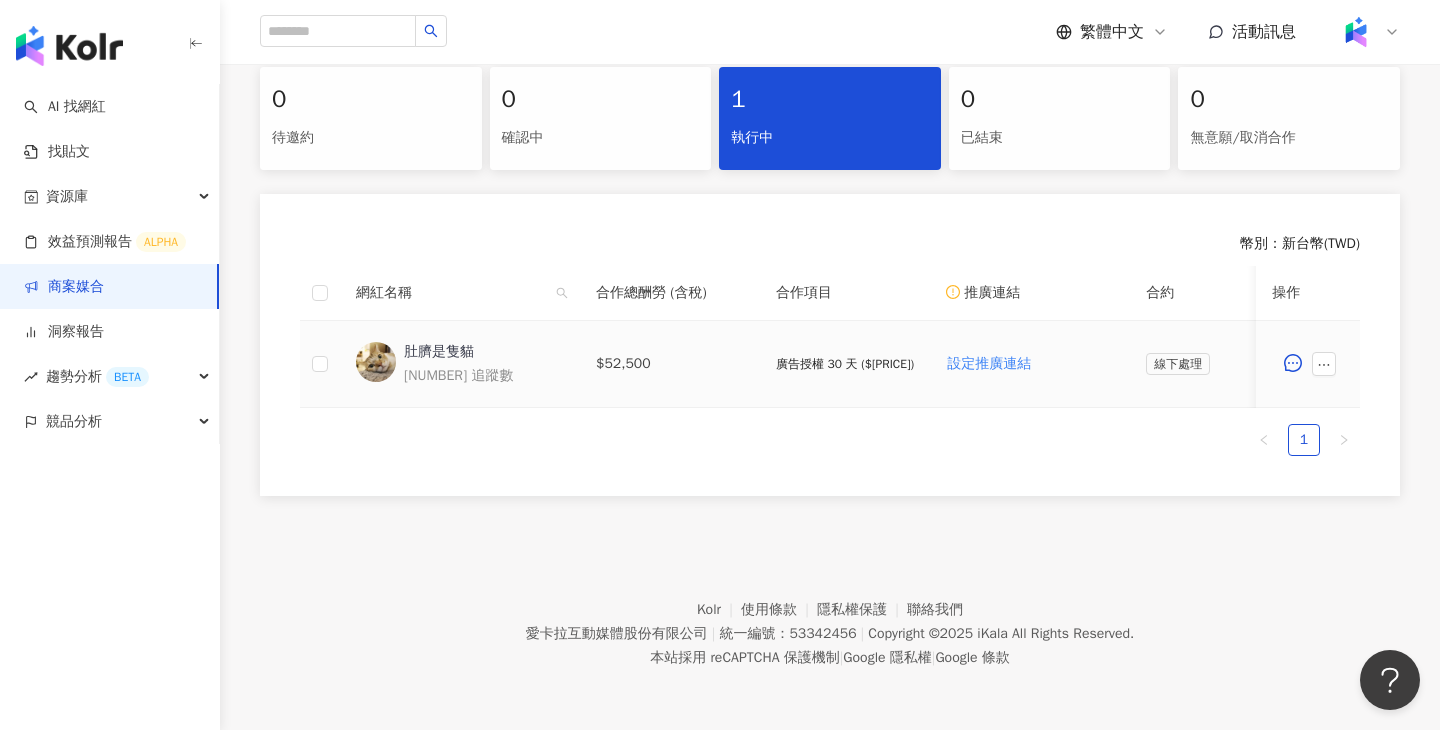 click on "設定推廣連結" at bounding box center [1030, 364] 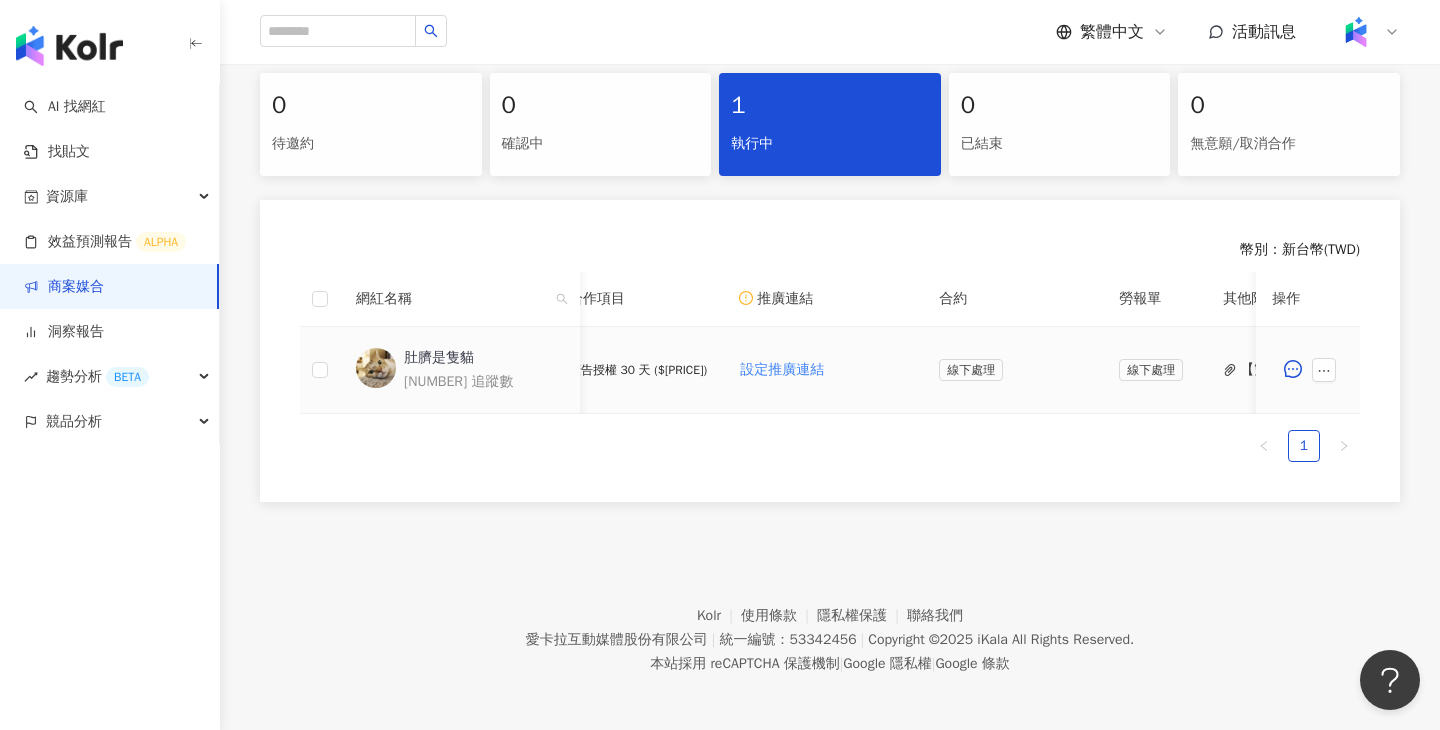 scroll, scrollTop: 0, scrollLeft: 876, axis: horizontal 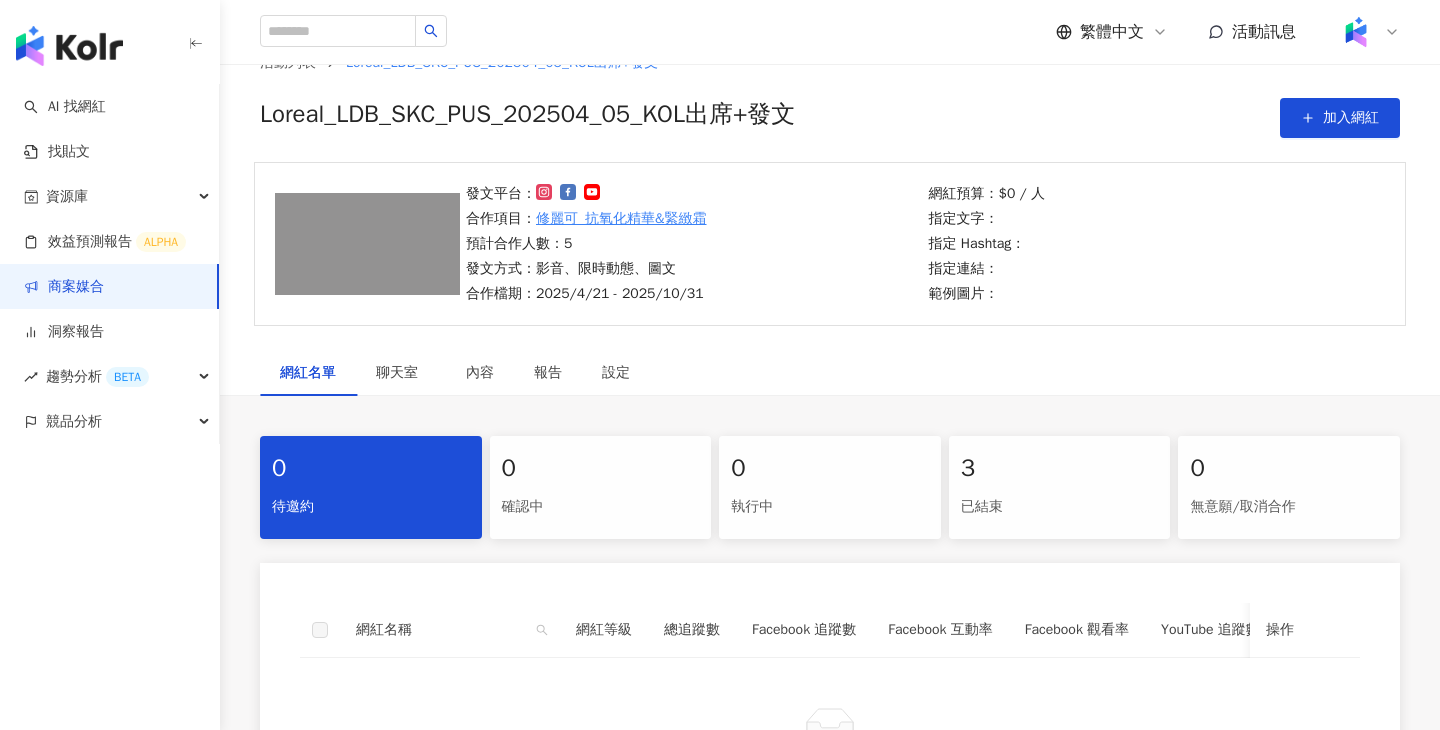 click on "3 已結束" at bounding box center (1060, 487) 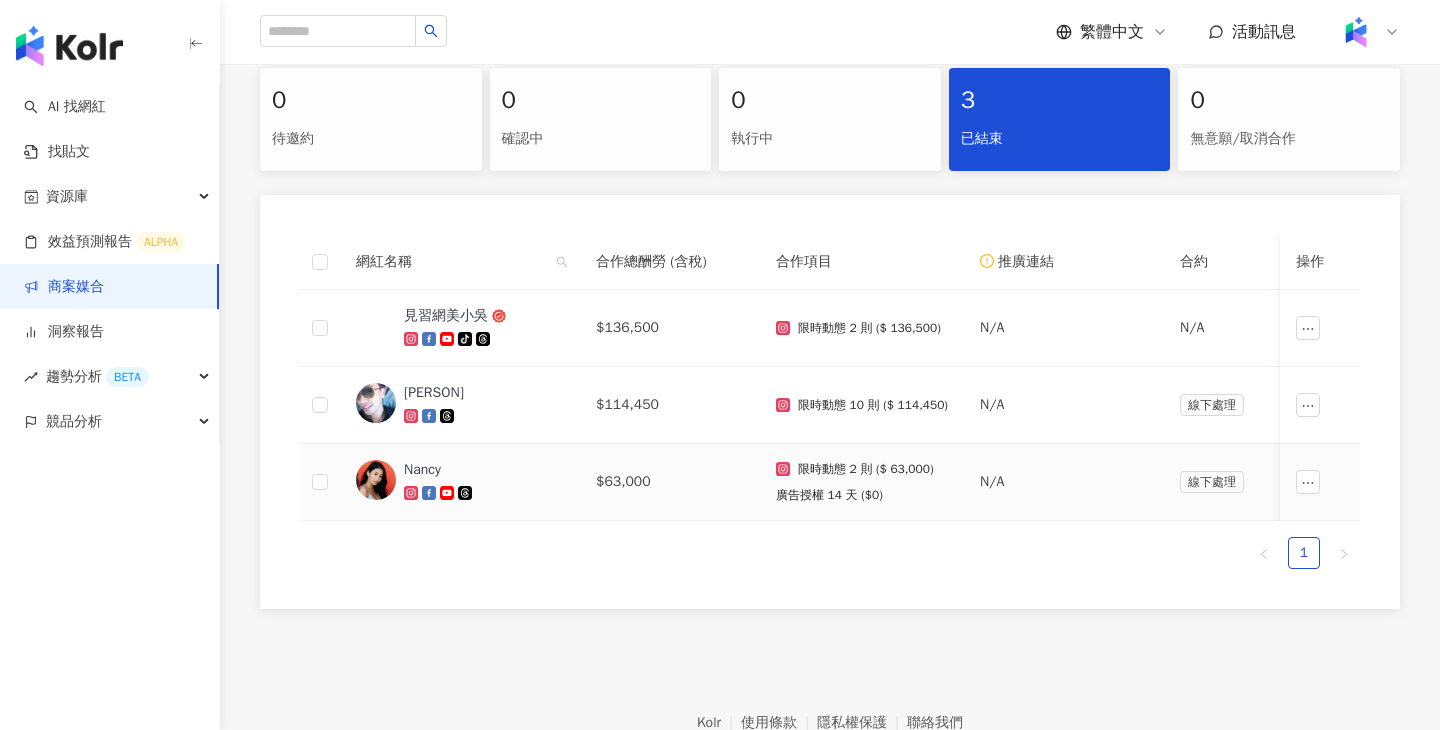 scroll, scrollTop: 423, scrollLeft: 0, axis: vertical 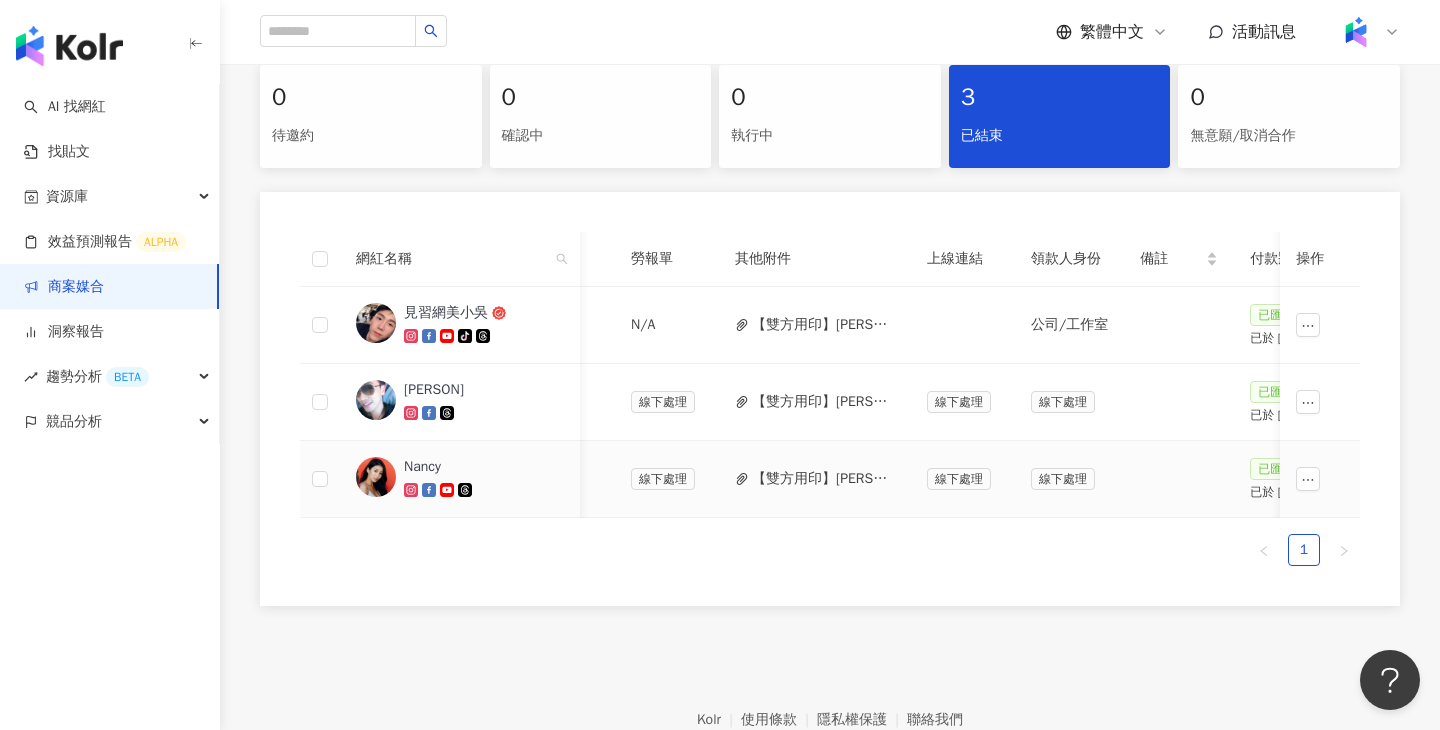 click on "【雙方用印】[PERSON]_[CODE] [BRAND]_[CODE]_[CODE]_[CODE]_[CODE]_[CODE]_[CODE]_[CODE]_[CODE]_[CODE]_[CODE]_[CODE]_[CODE].pdf" at bounding box center (823, 479) 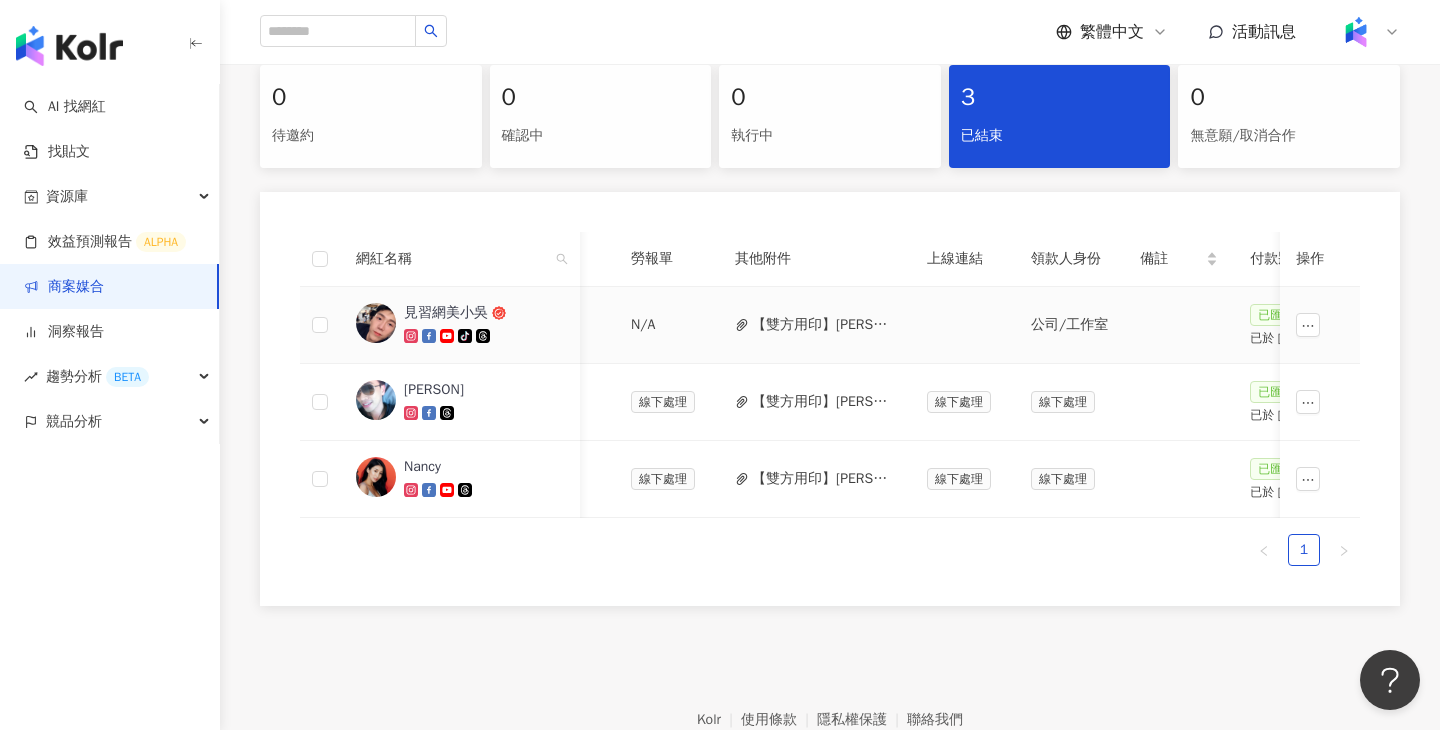 scroll, scrollTop: 0, scrollLeft: 0, axis: both 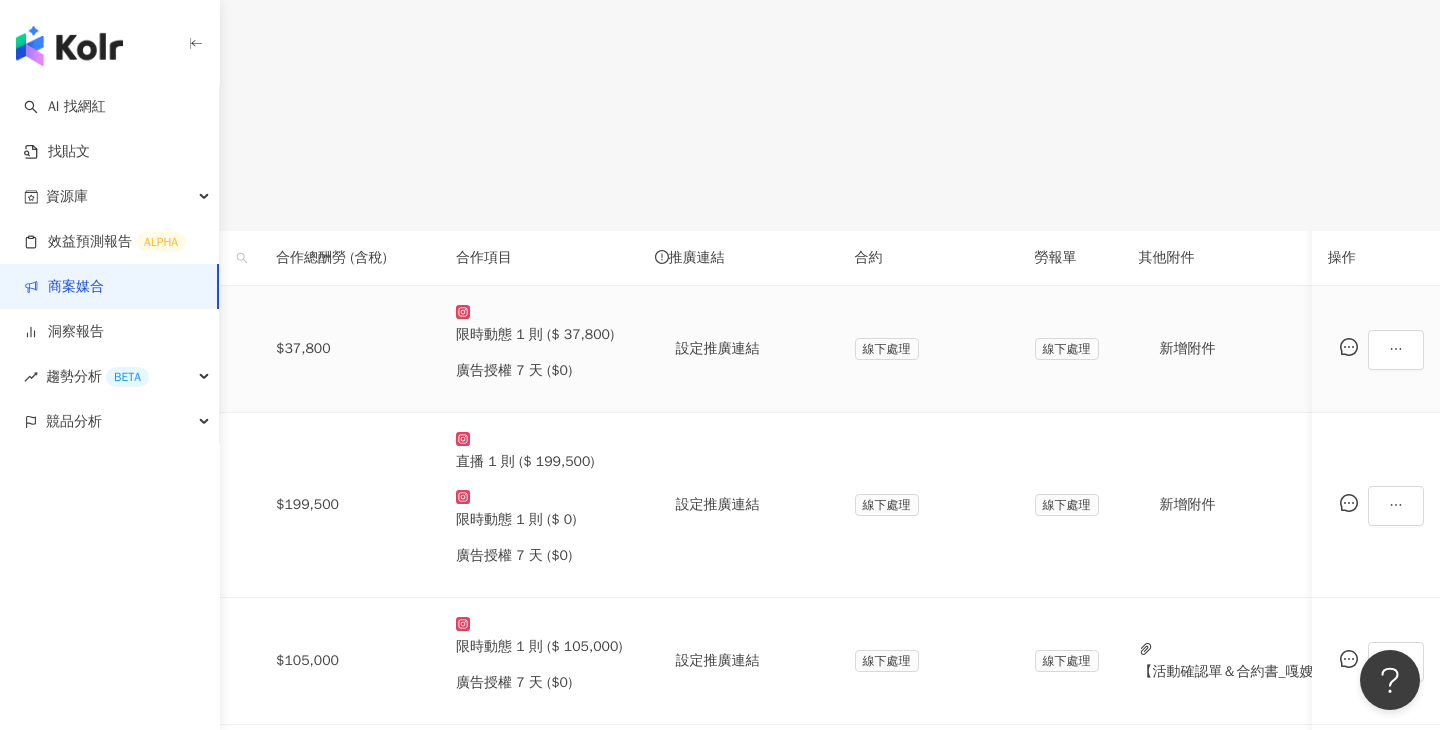 click on "陳俋安" at bounding box center [150, 358] 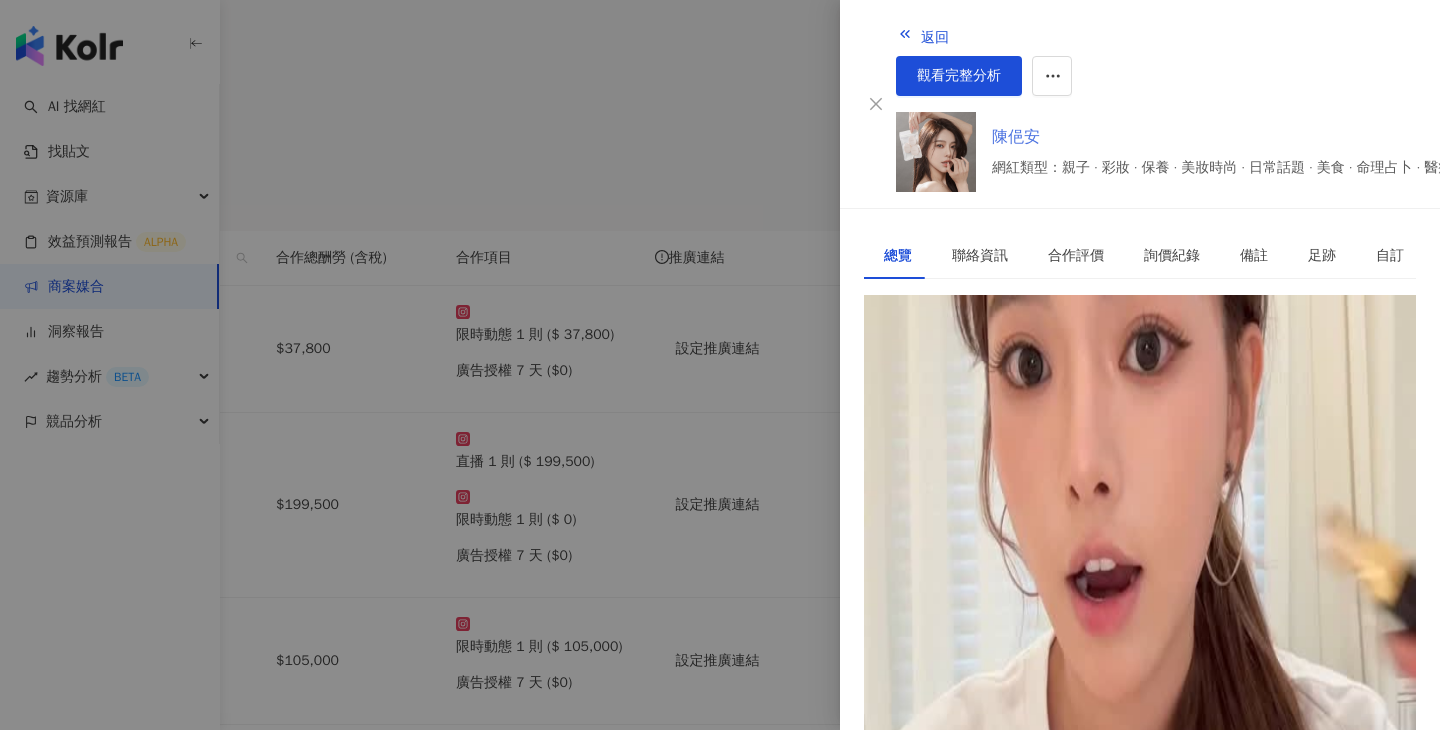 click on "陳俋安" at bounding box center (1243, 137) 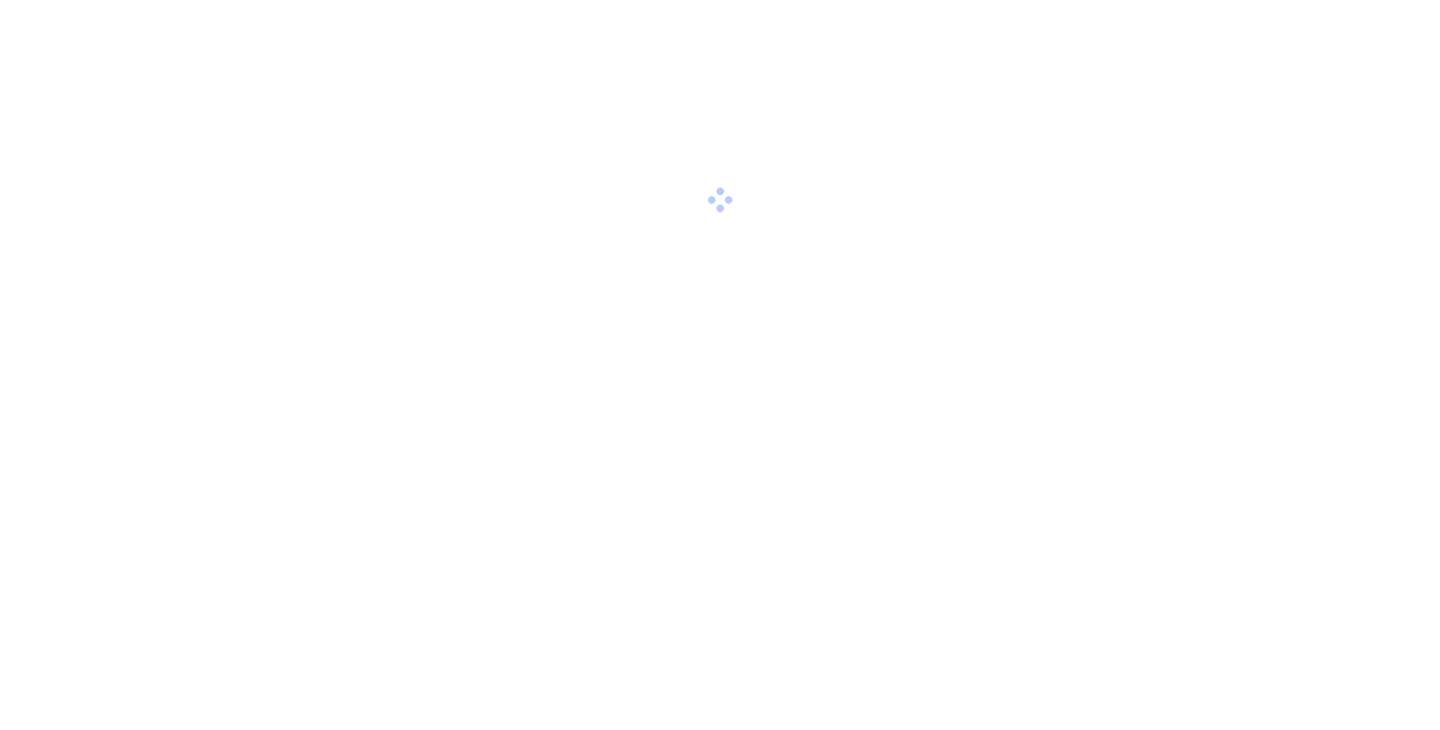 scroll, scrollTop: 0, scrollLeft: 0, axis: both 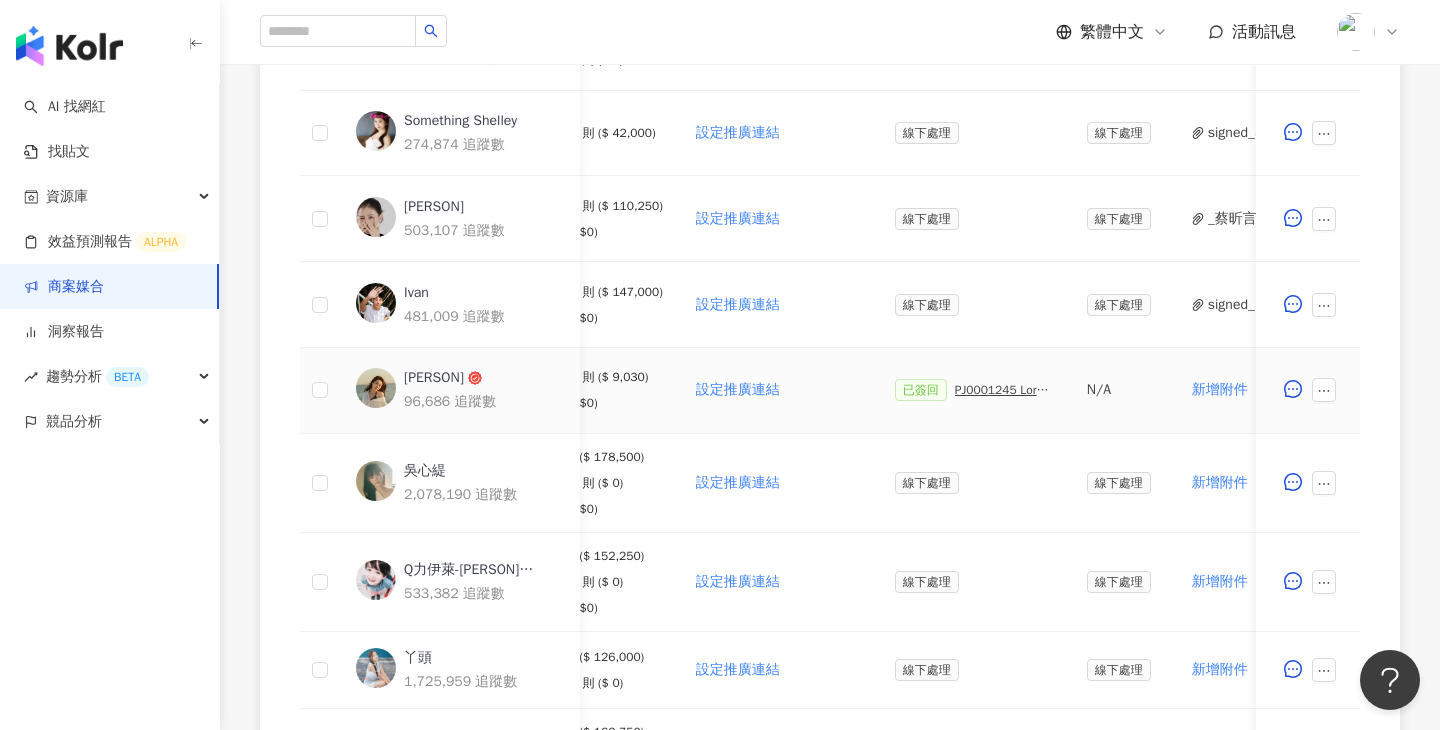 click on "PJ0001245 Loreal_ACD_SKC_Y25_KOL_萊雅合作備忘錄" at bounding box center (1005, 390) 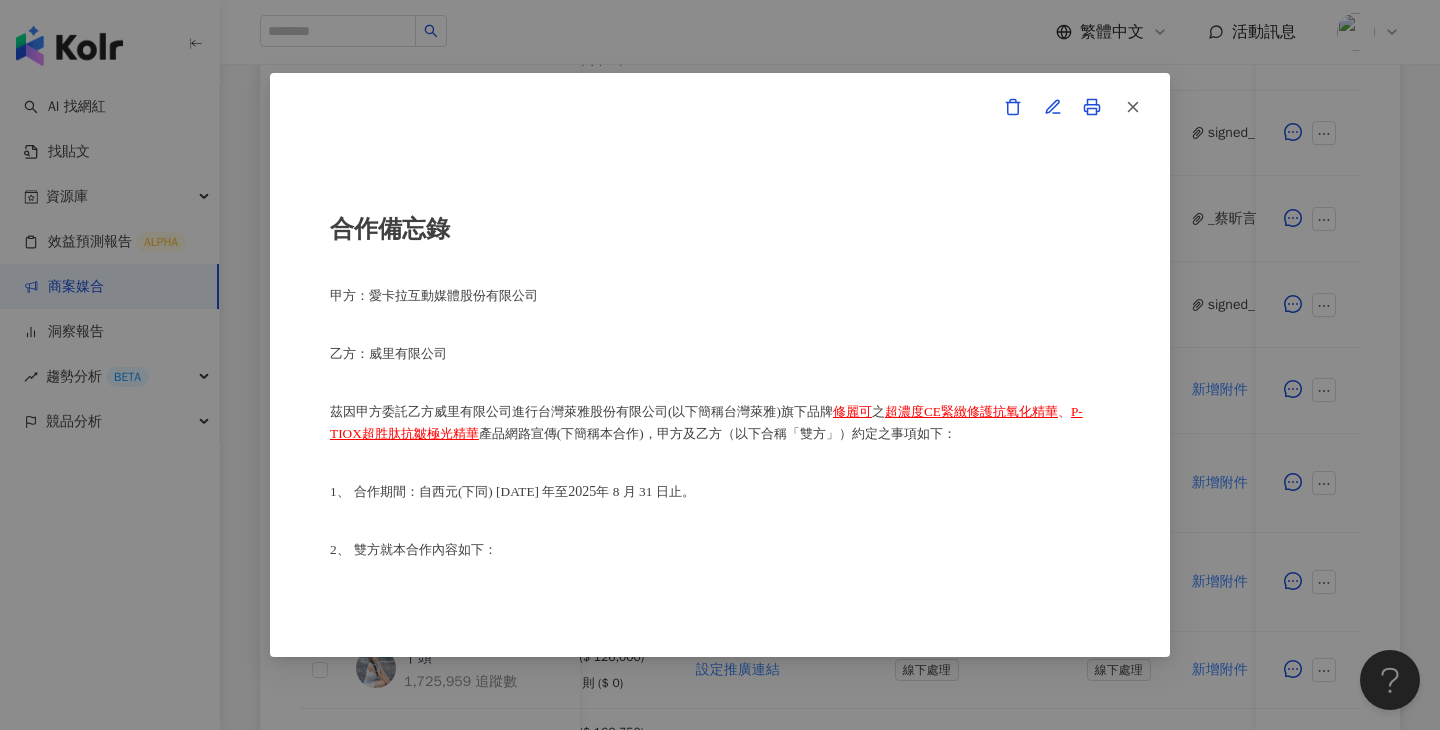 scroll, scrollTop: 1236, scrollLeft: 0, axis: vertical 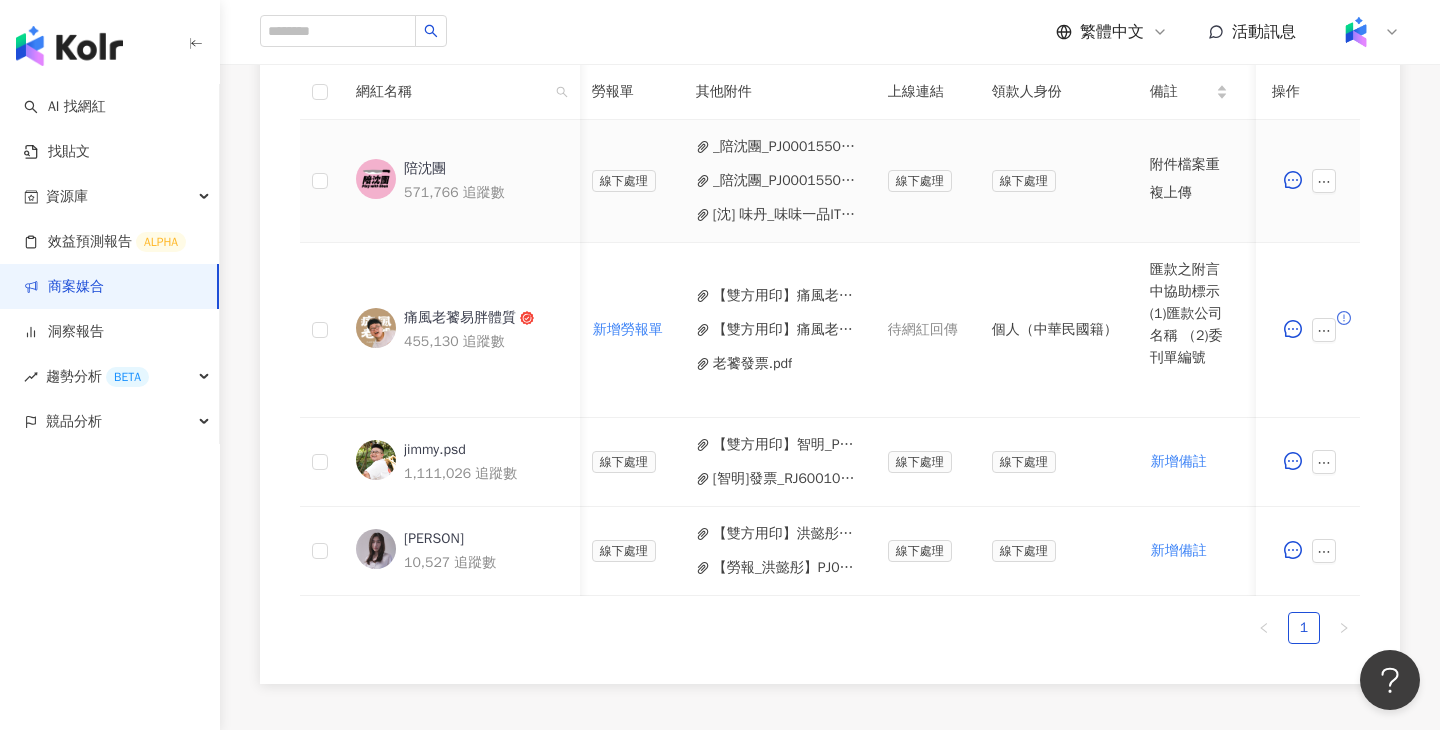 click on "[沈] 味丹_味味一品ITI風味認證_20250728 合作電子發票.pdf" at bounding box center [784, 215] 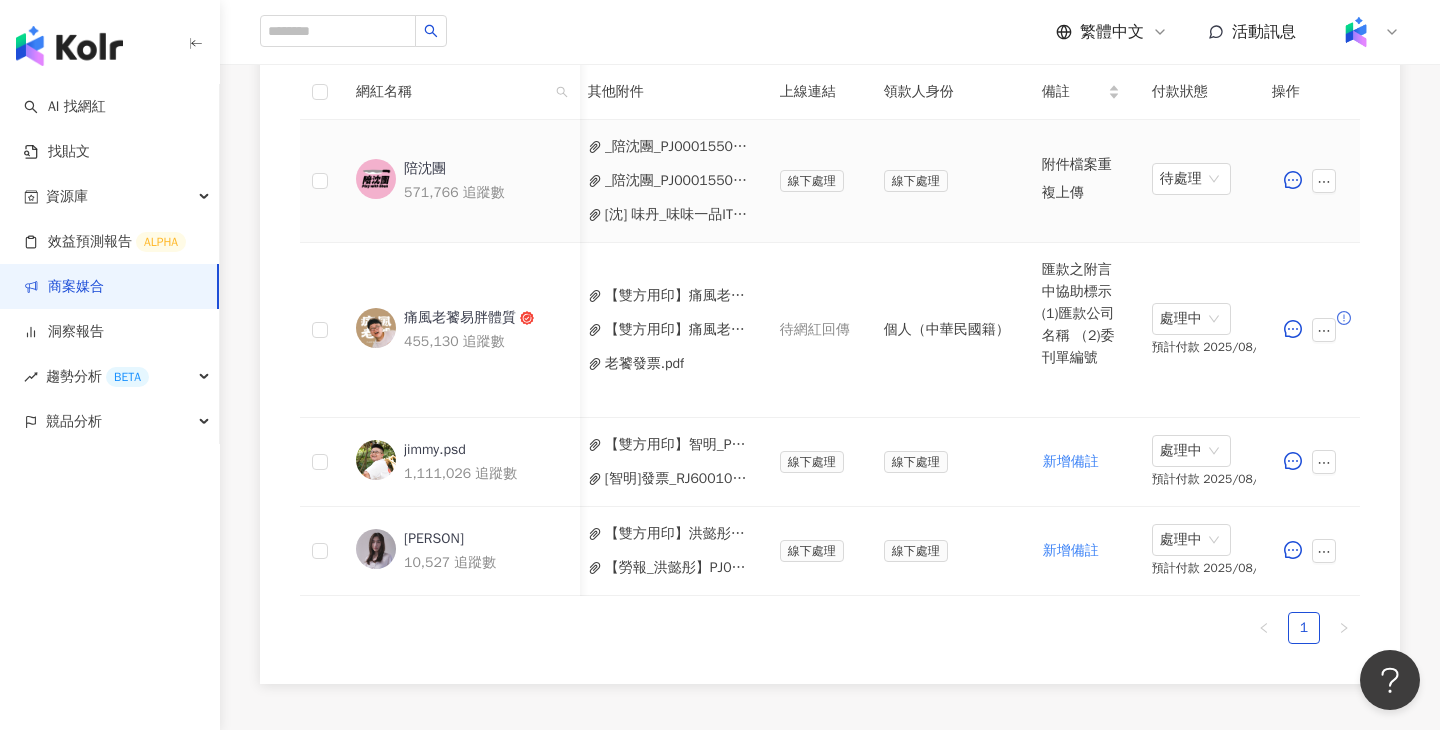 scroll, scrollTop: 0, scrollLeft: 930, axis: horizontal 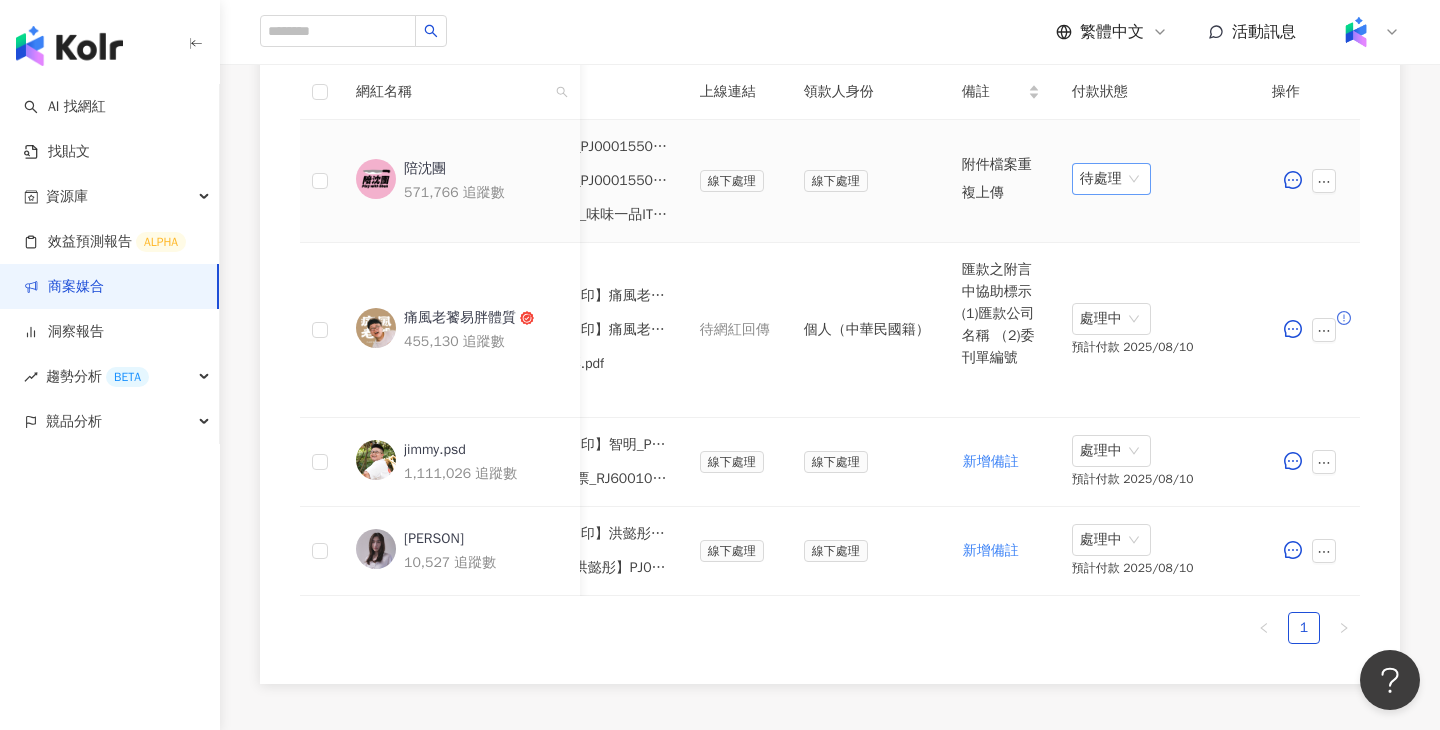 click on "待處理" at bounding box center [1111, 179] 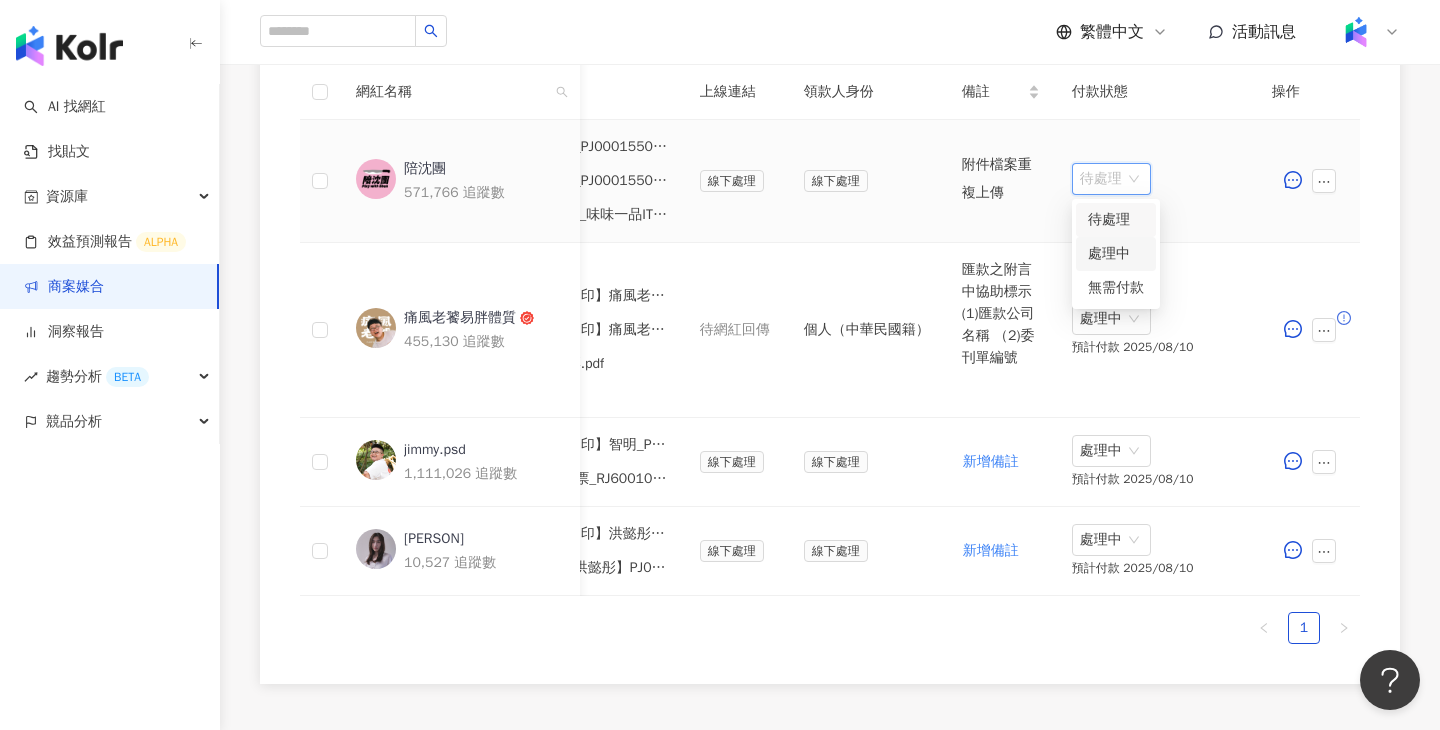 click on "處理中" at bounding box center (1116, 254) 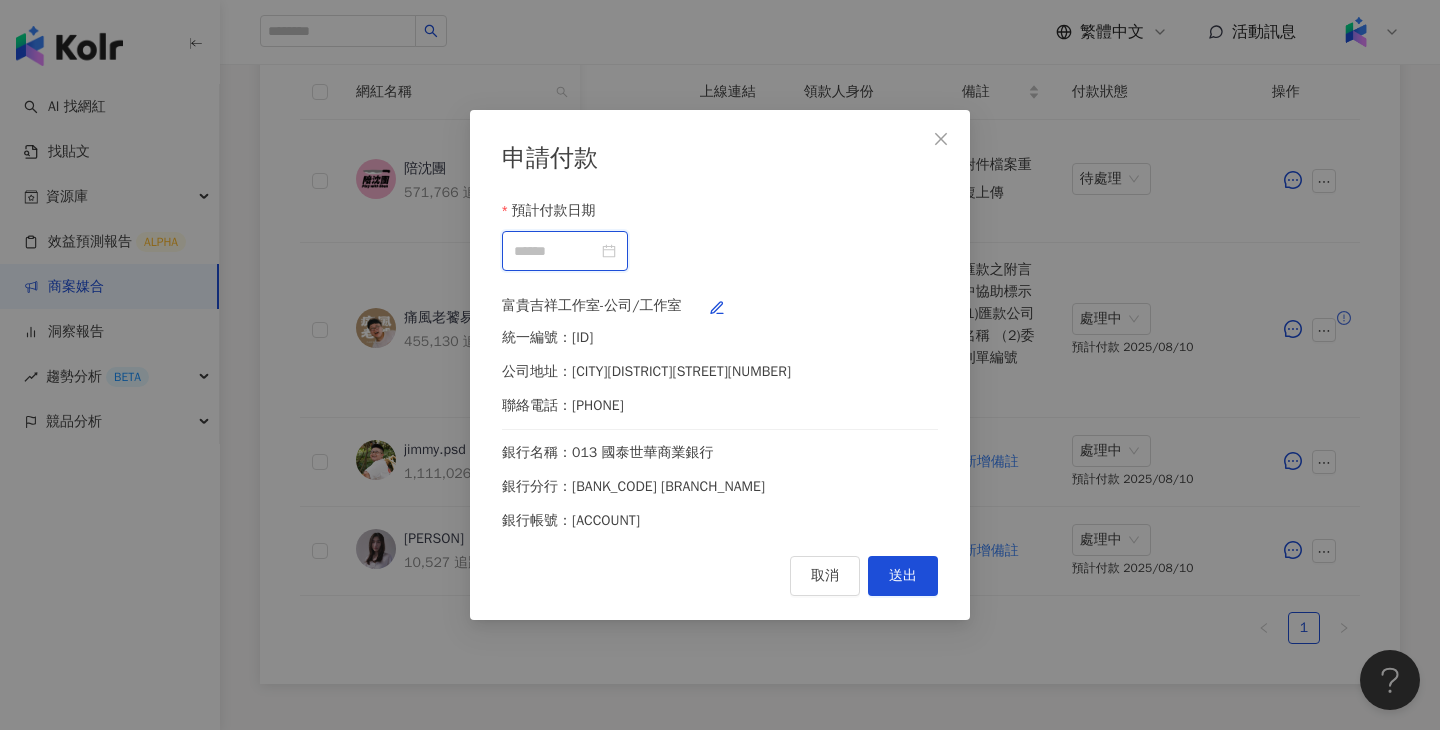 click on "預計付款日期" at bounding box center (556, 251) 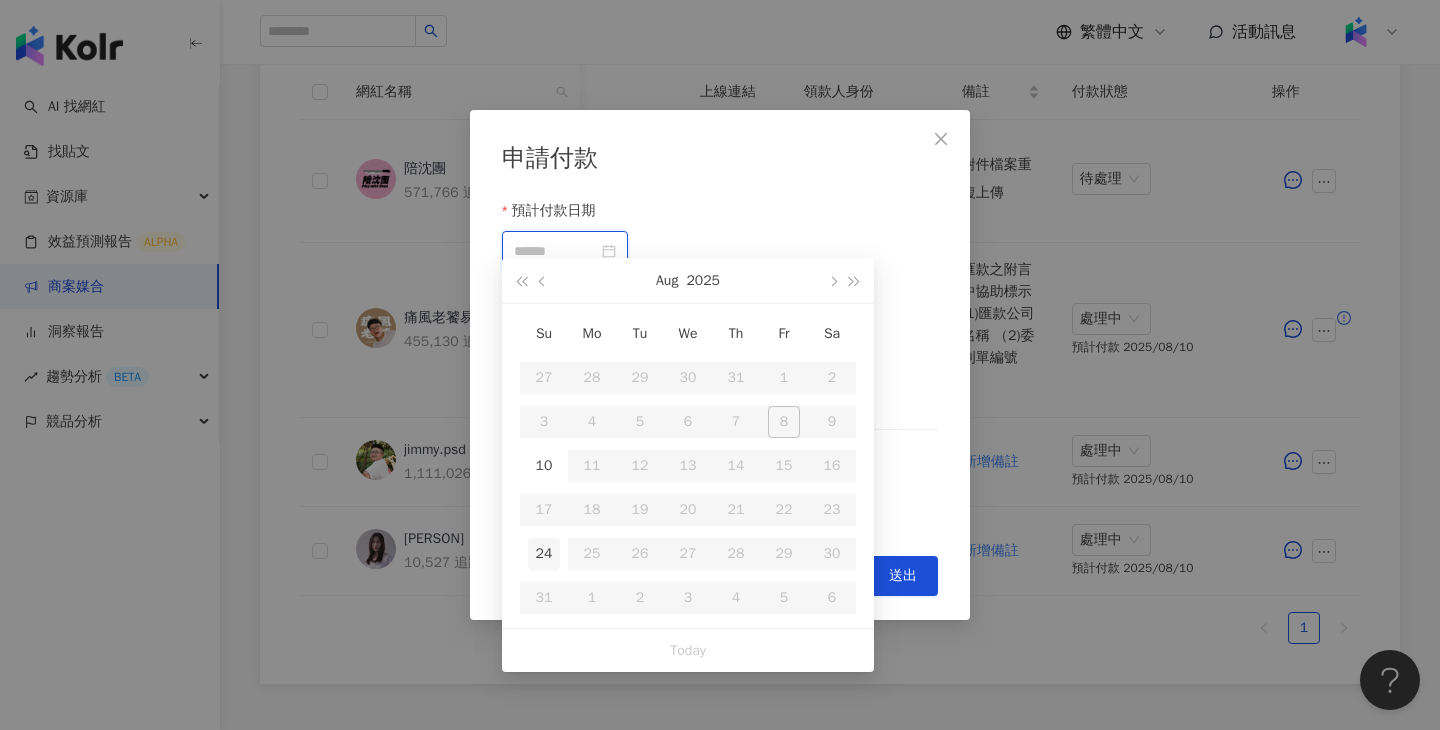 type on "**********" 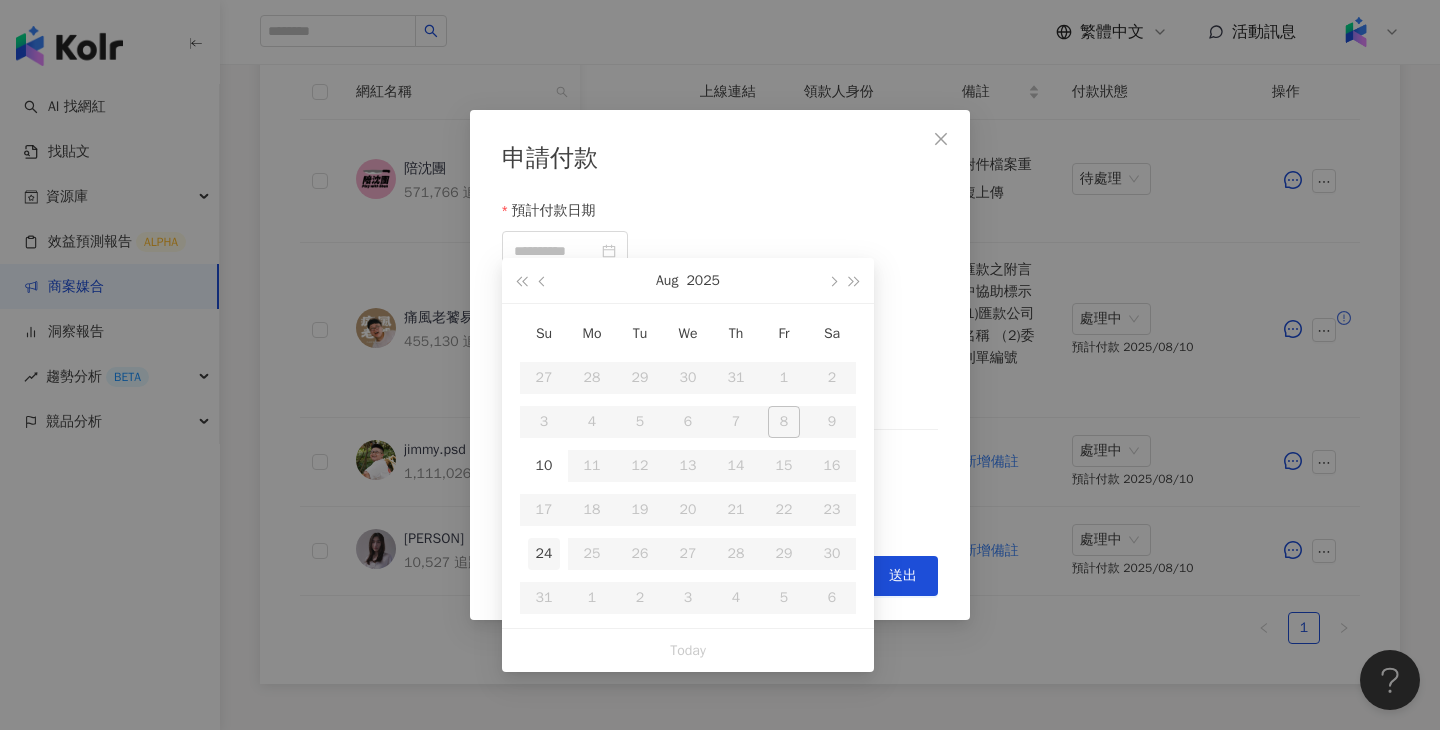 click on "24" at bounding box center (544, 554) 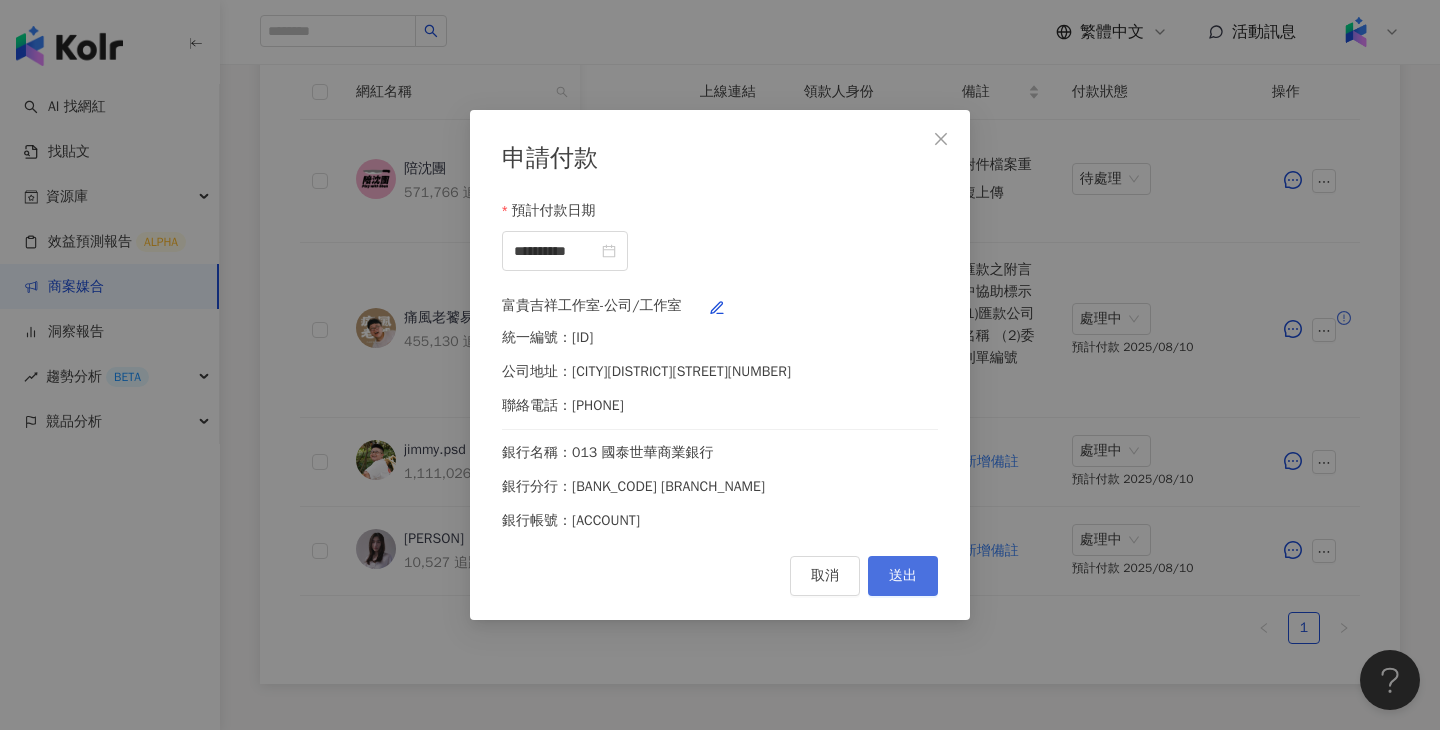 click on "送出" at bounding box center [903, 576] 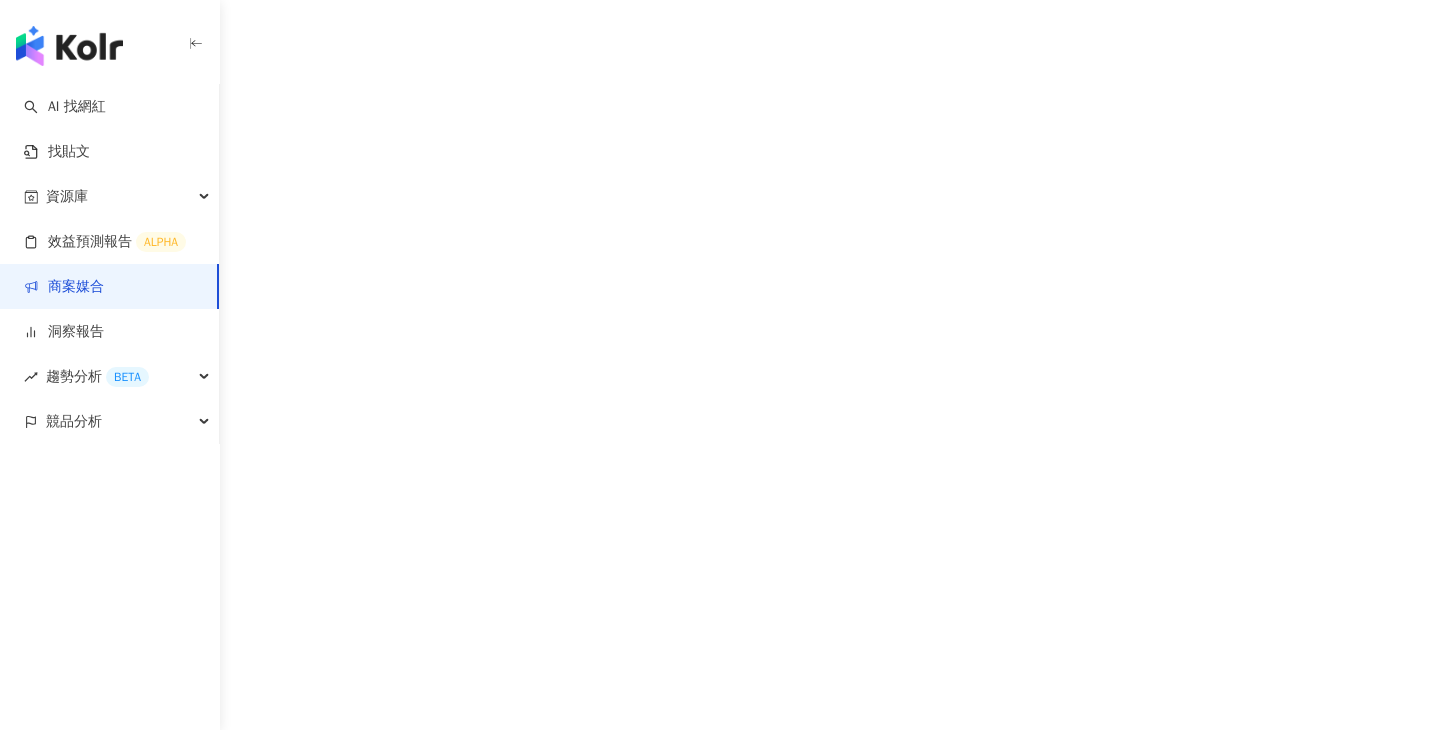 scroll, scrollTop: 0, scrollLeft: 0, axis: both 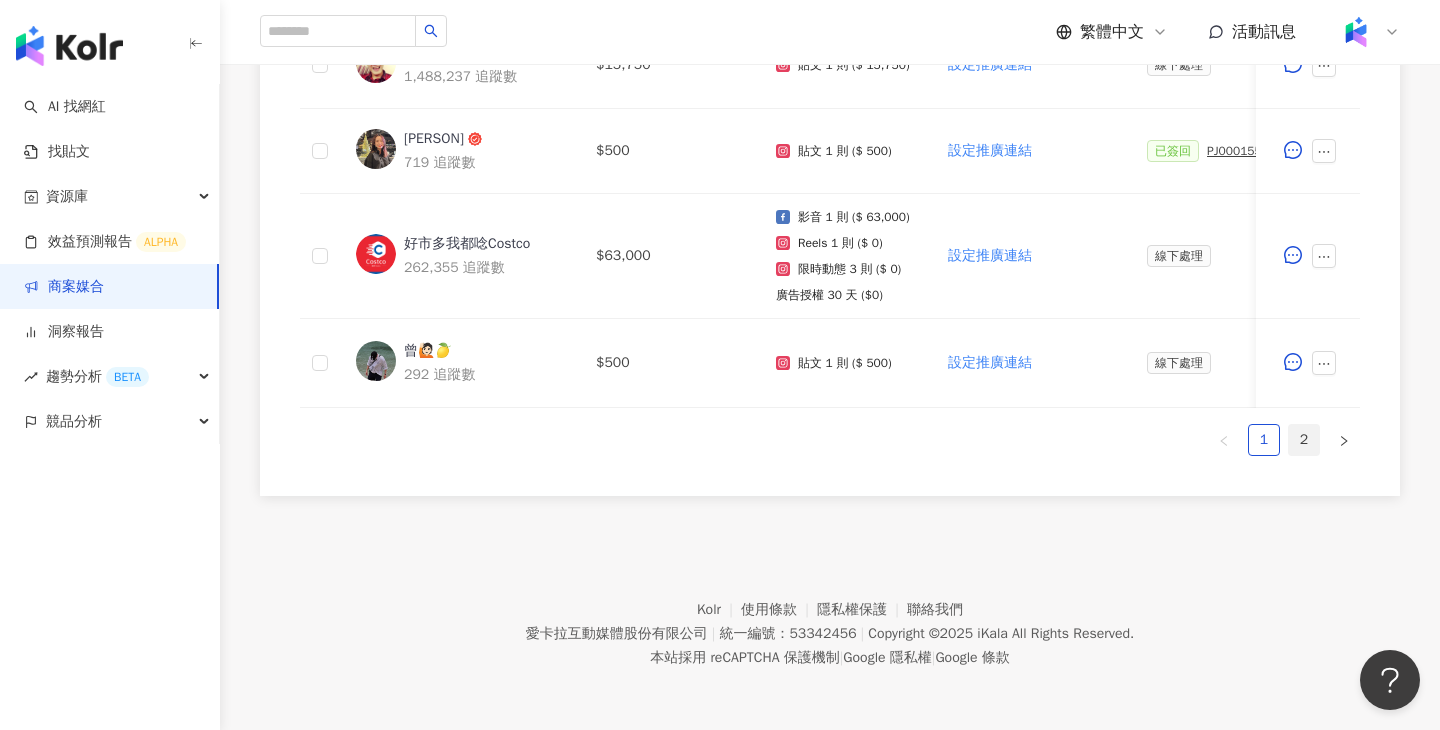 click on "2" at bounding box center [1304, 440] 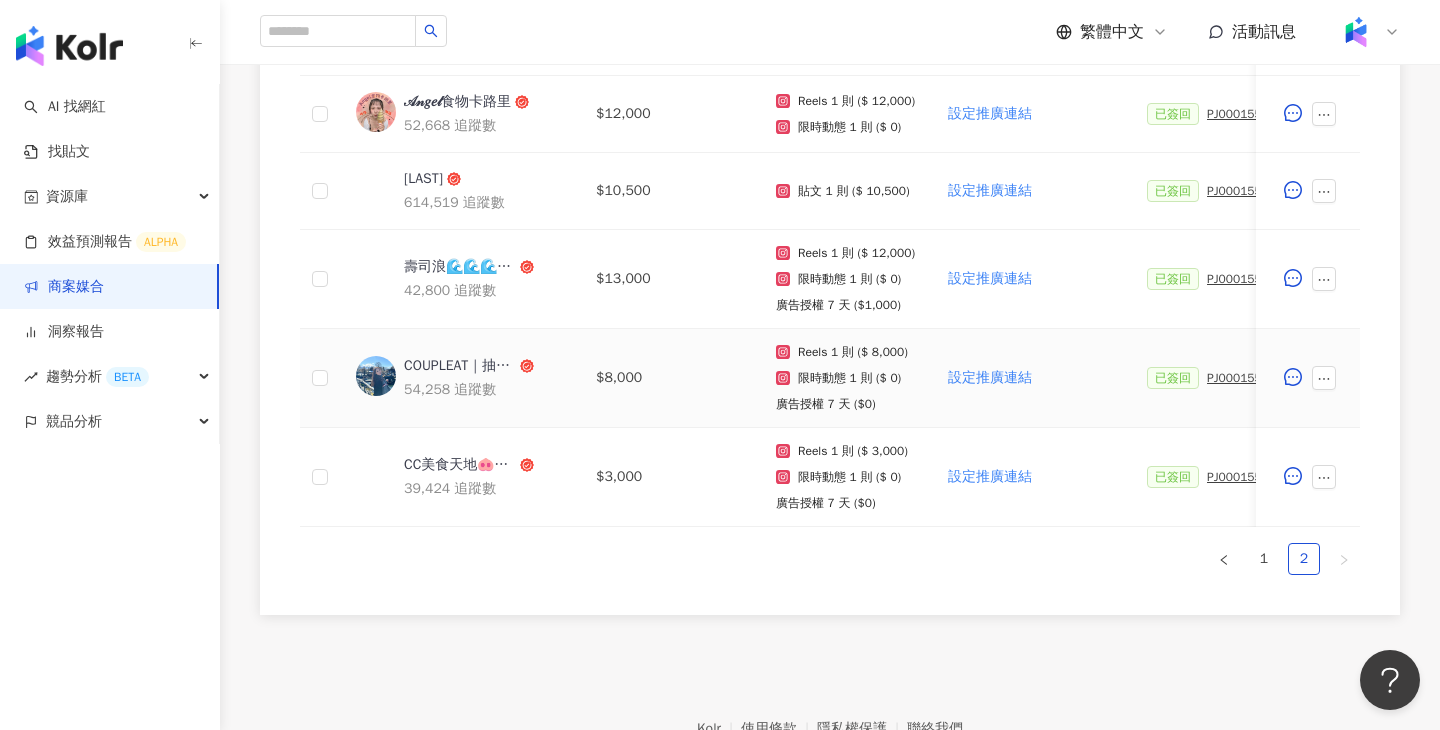 scroll, scrollTop: 950, scrollLeft: 0, axis: vertical 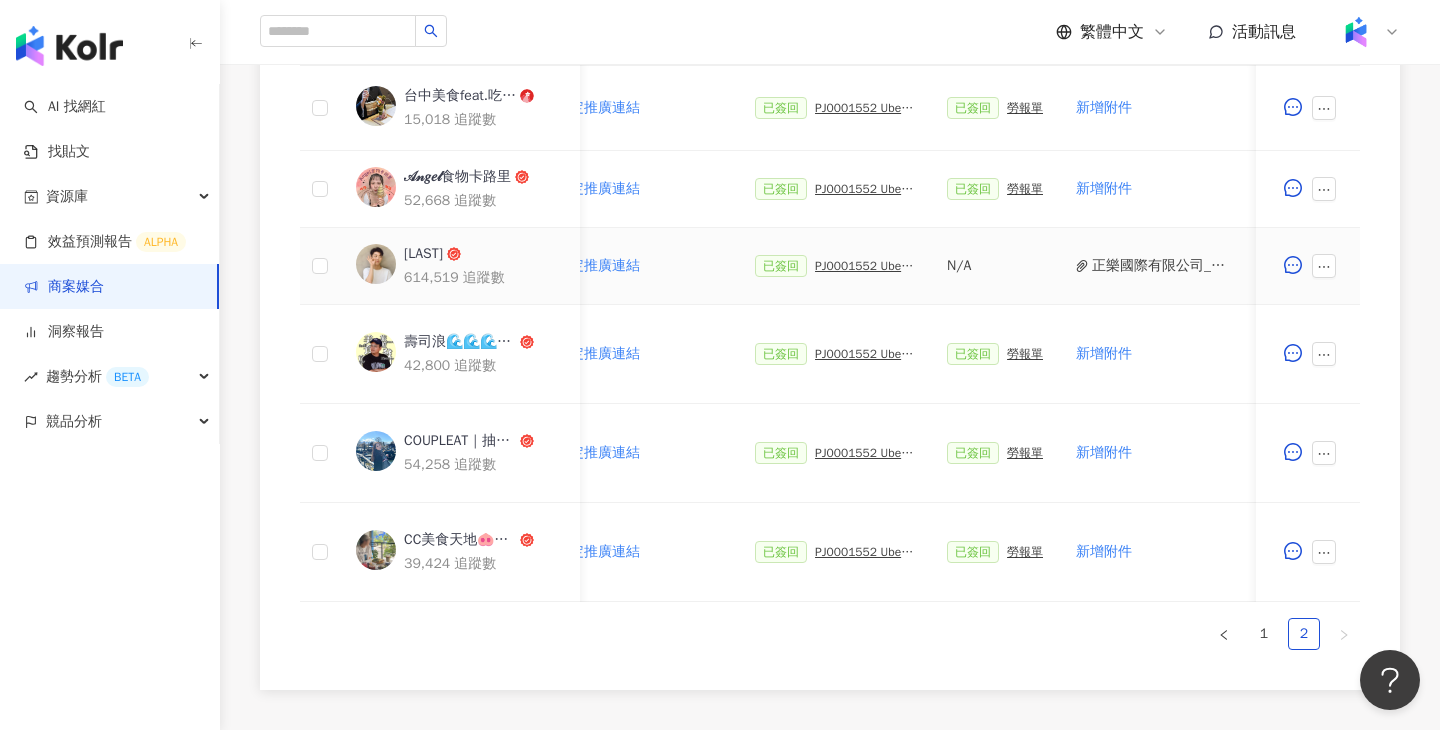 click on "PJ0001552 Uber Eats_costco_202506_活動確認單" at bounding box center [865, 266] 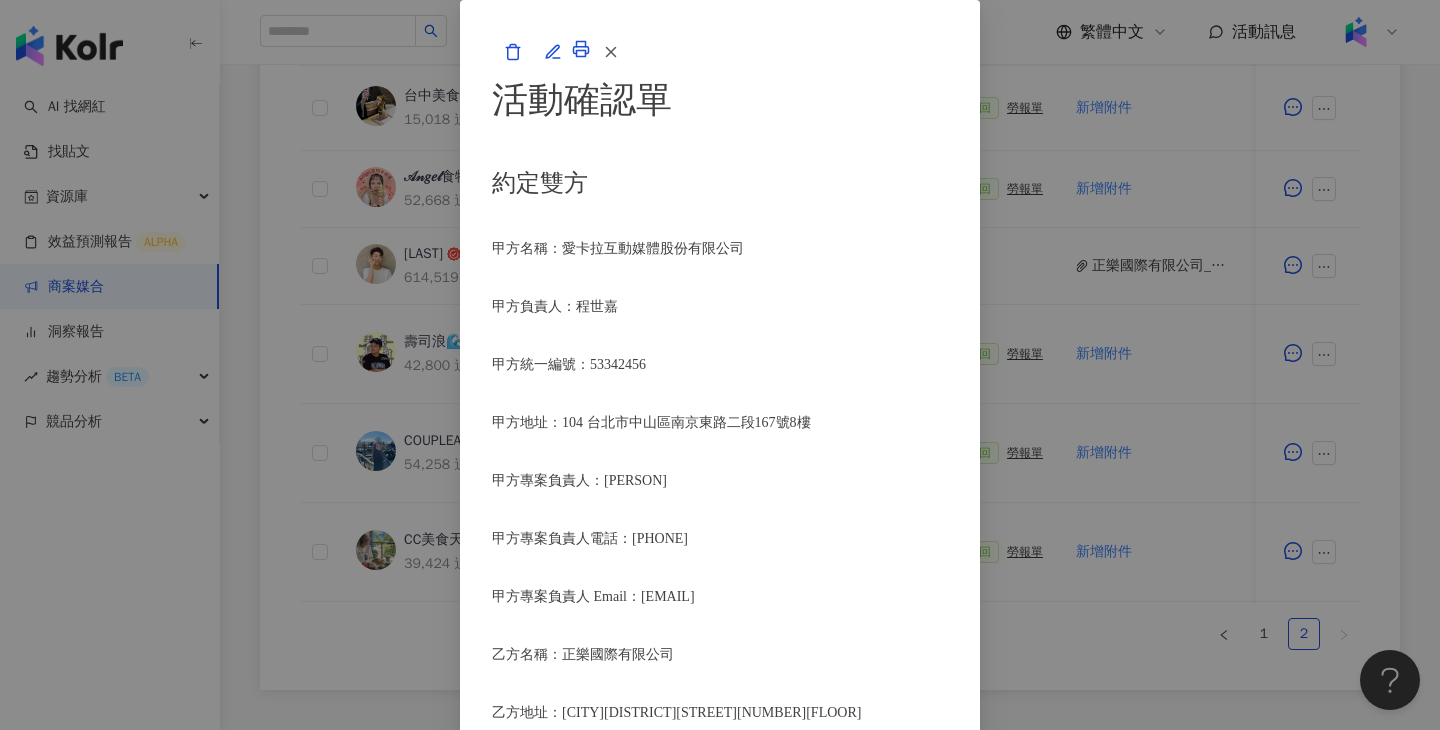 scroll, scrollTop: 2493, scrollLeft: 0, axis: vertical 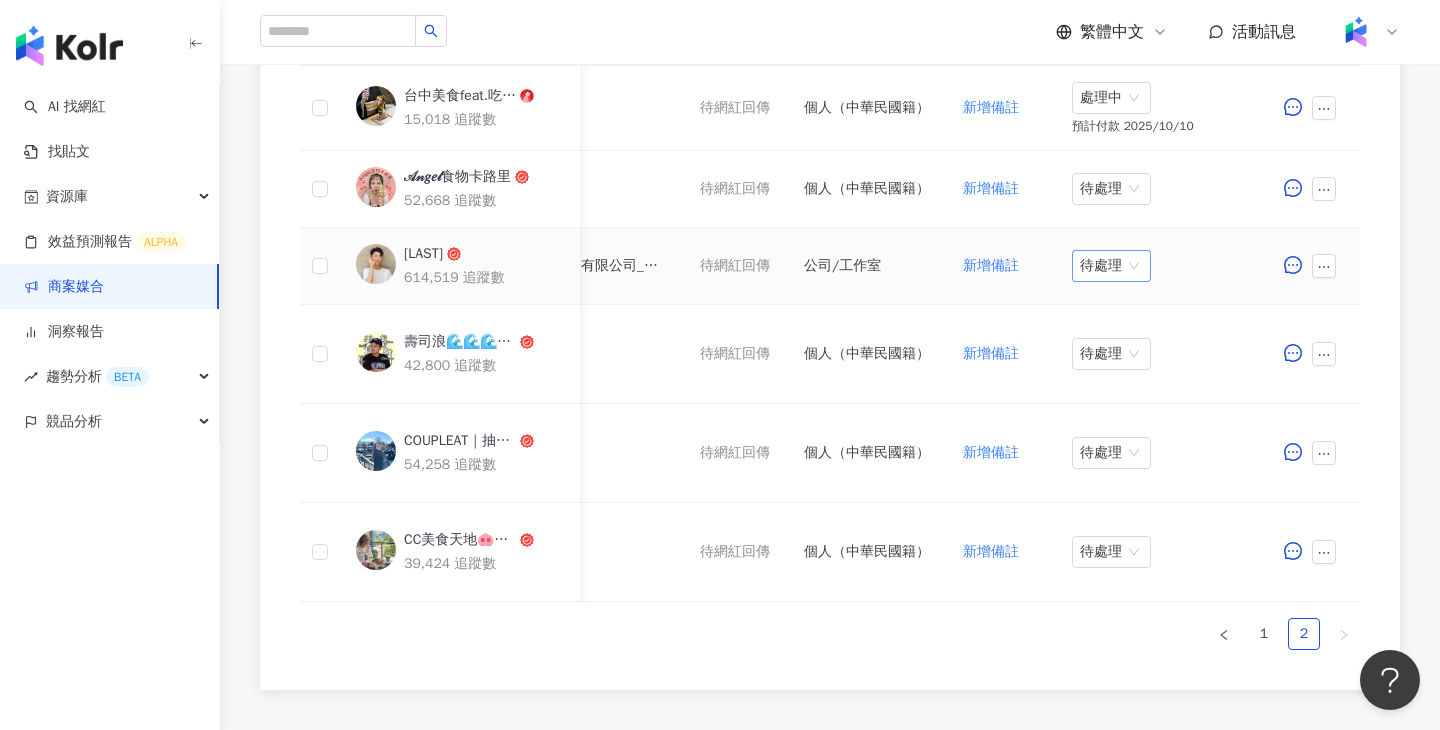 click on "待處理" at bounding box center [1111, 266] 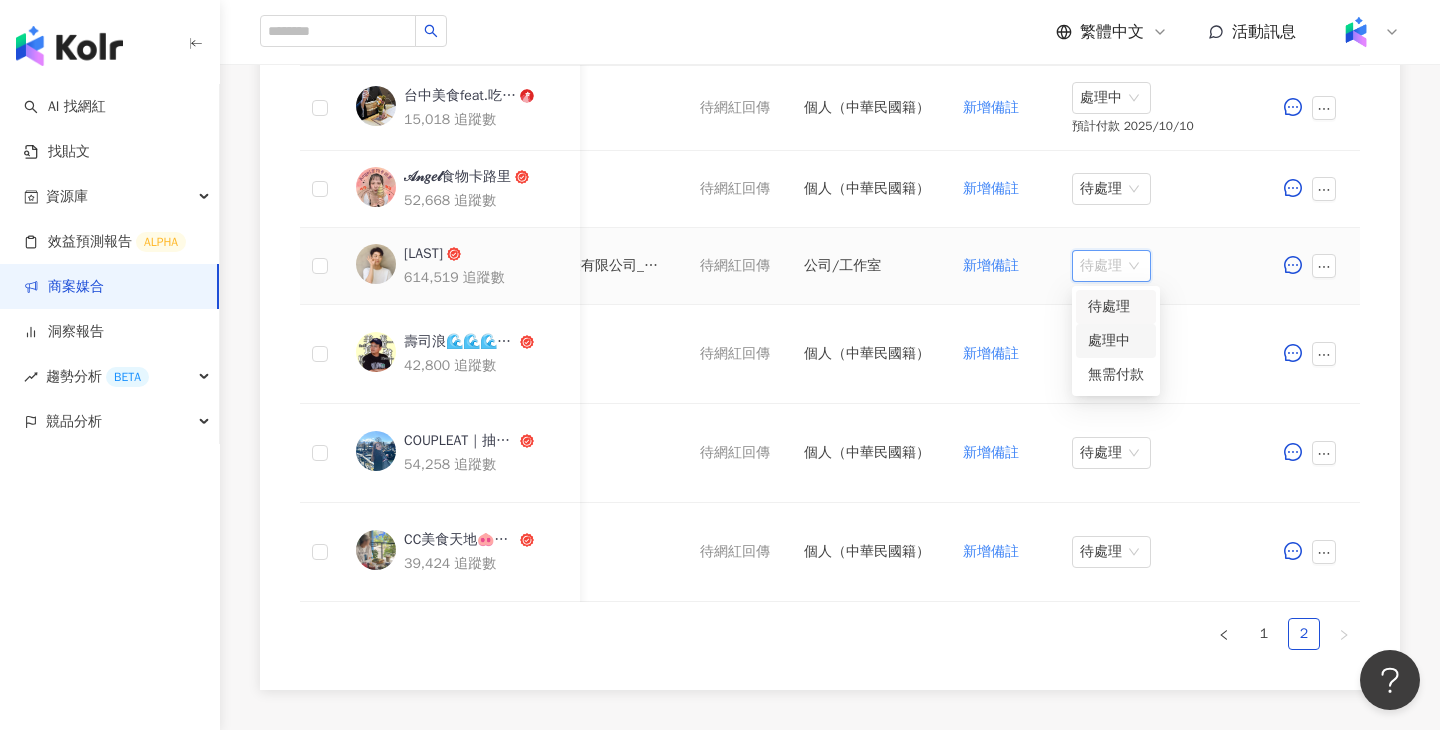 click on "處理中" at bounding box center (1116, 341) 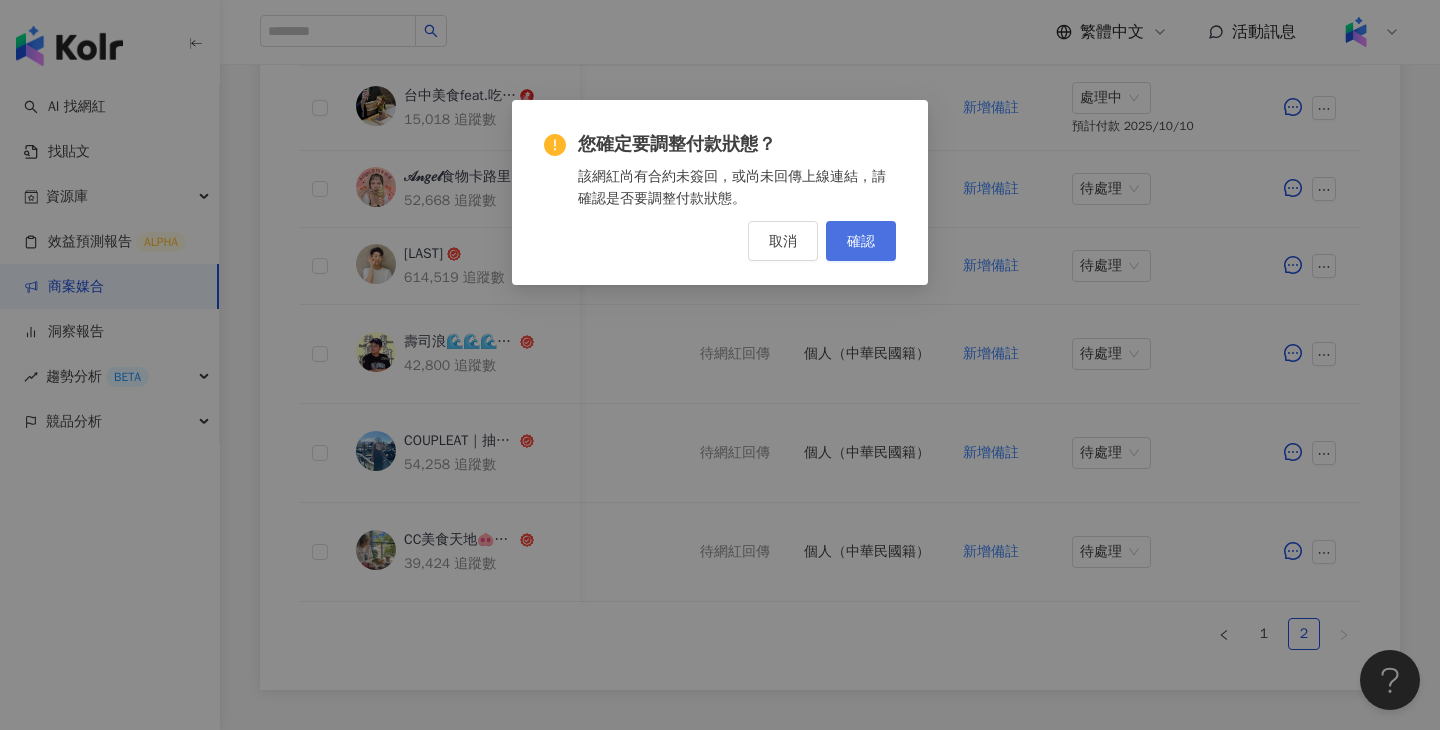 click on "確認" at bounding box center (861, 241) 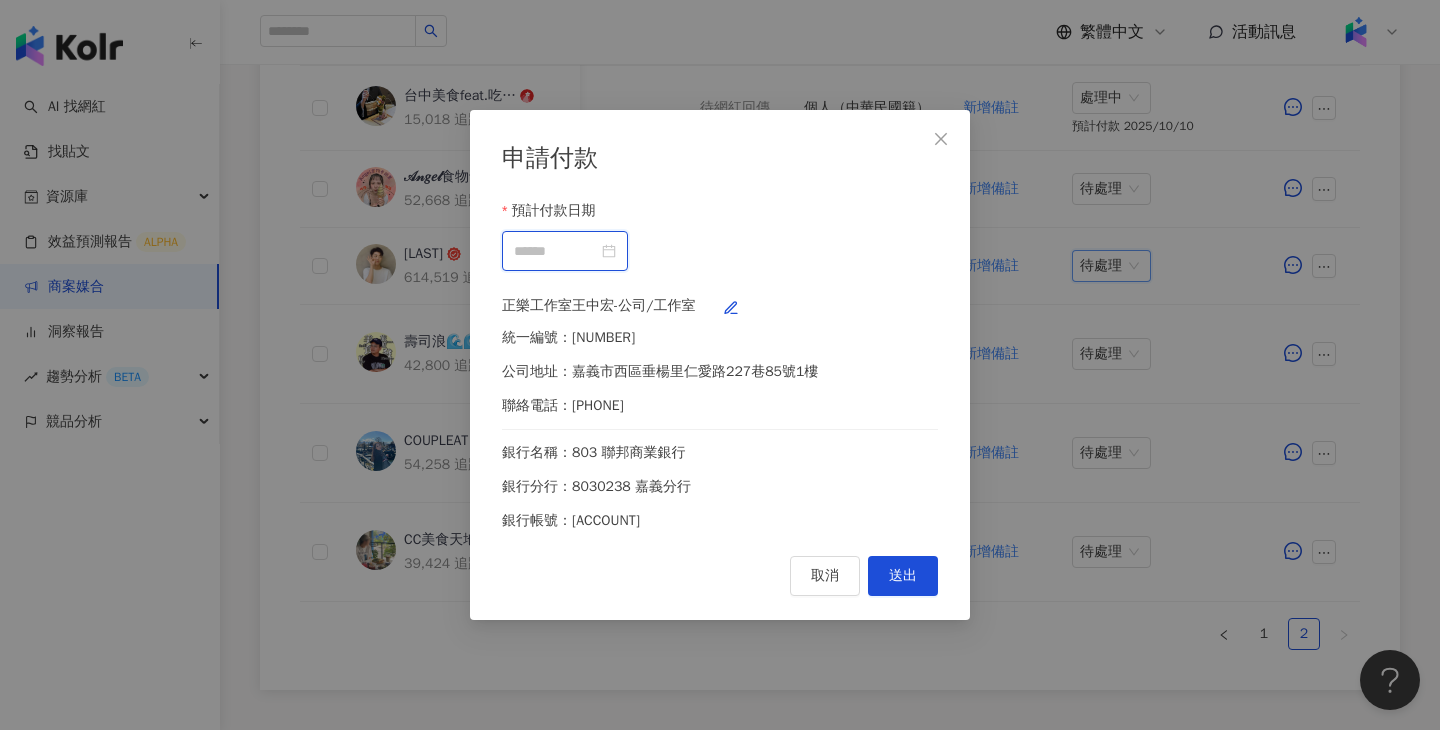 click on "預計付款日期" at bounding box center [556, 251] 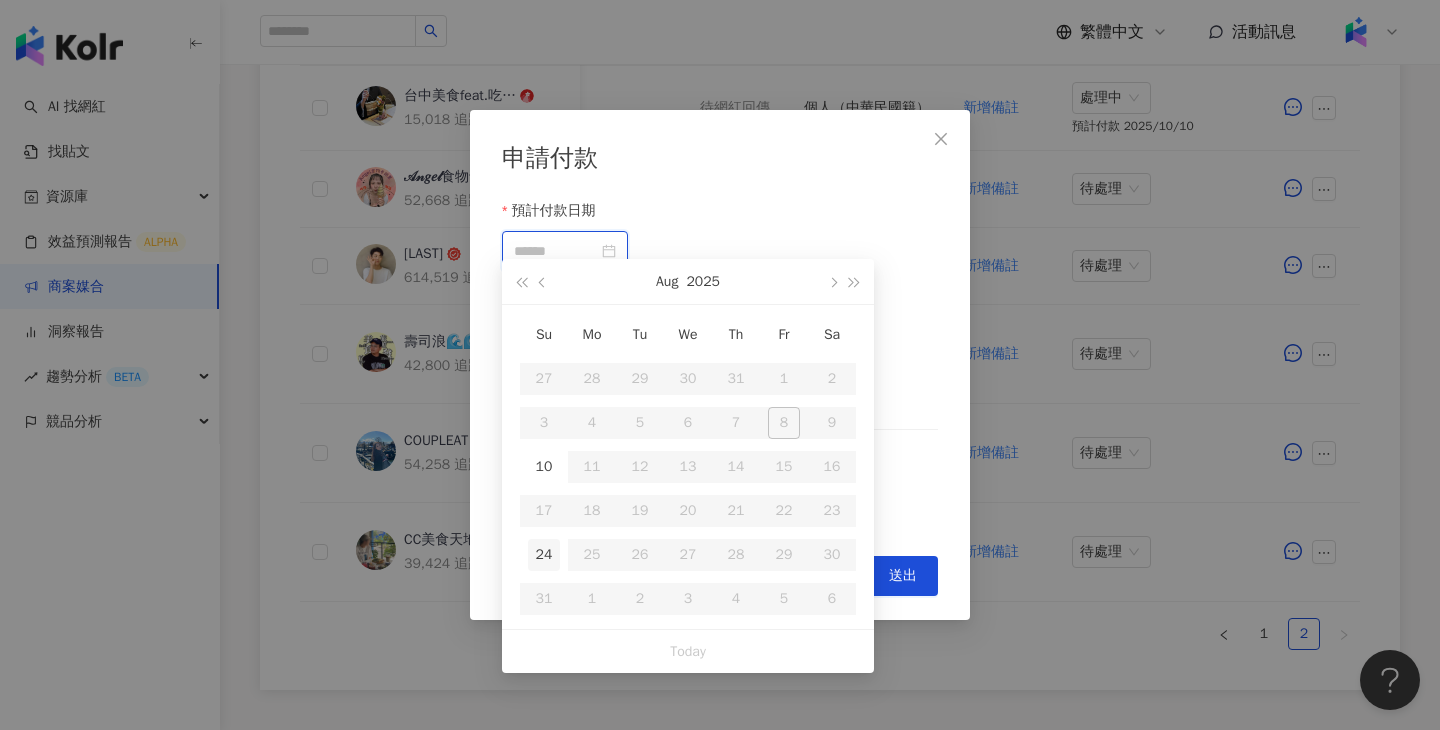 type on "**********" 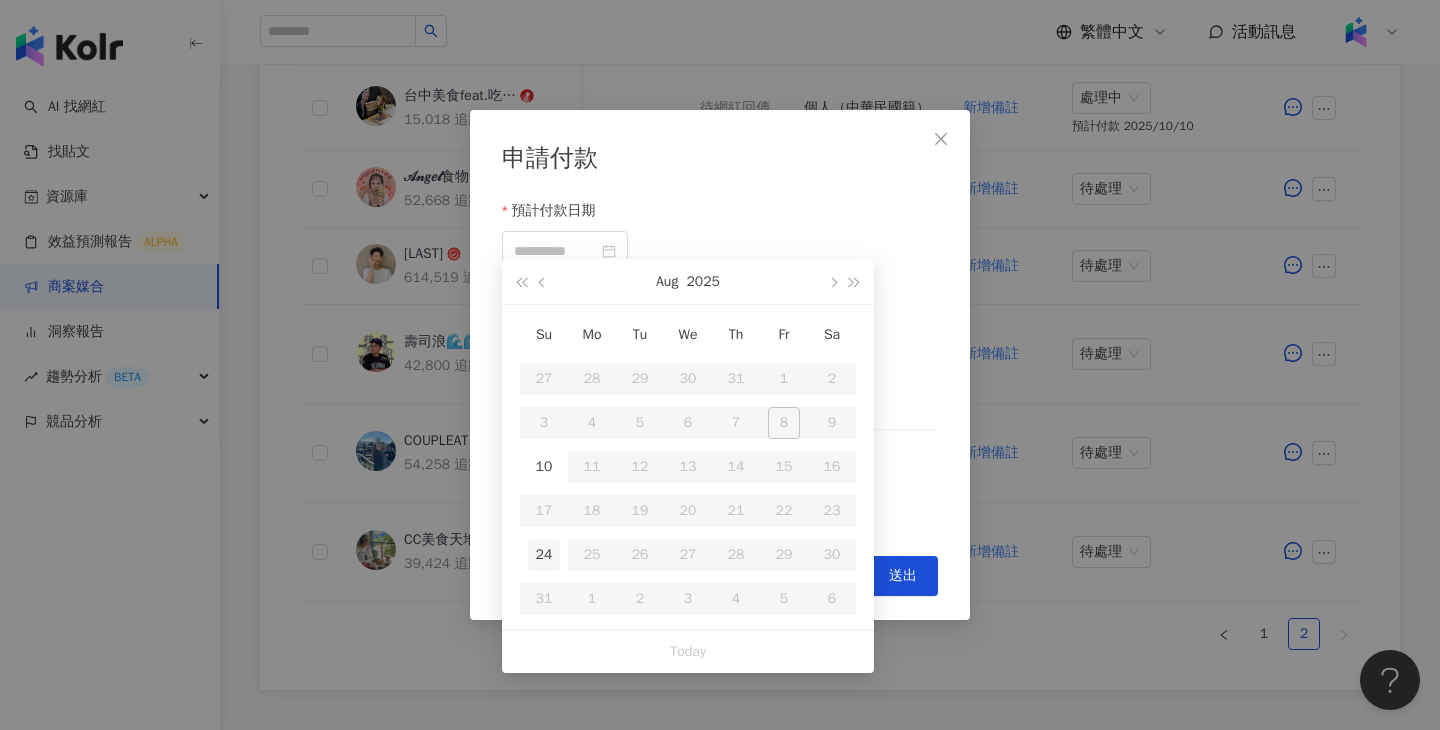 click on "24" at bounding box center (544, 555) 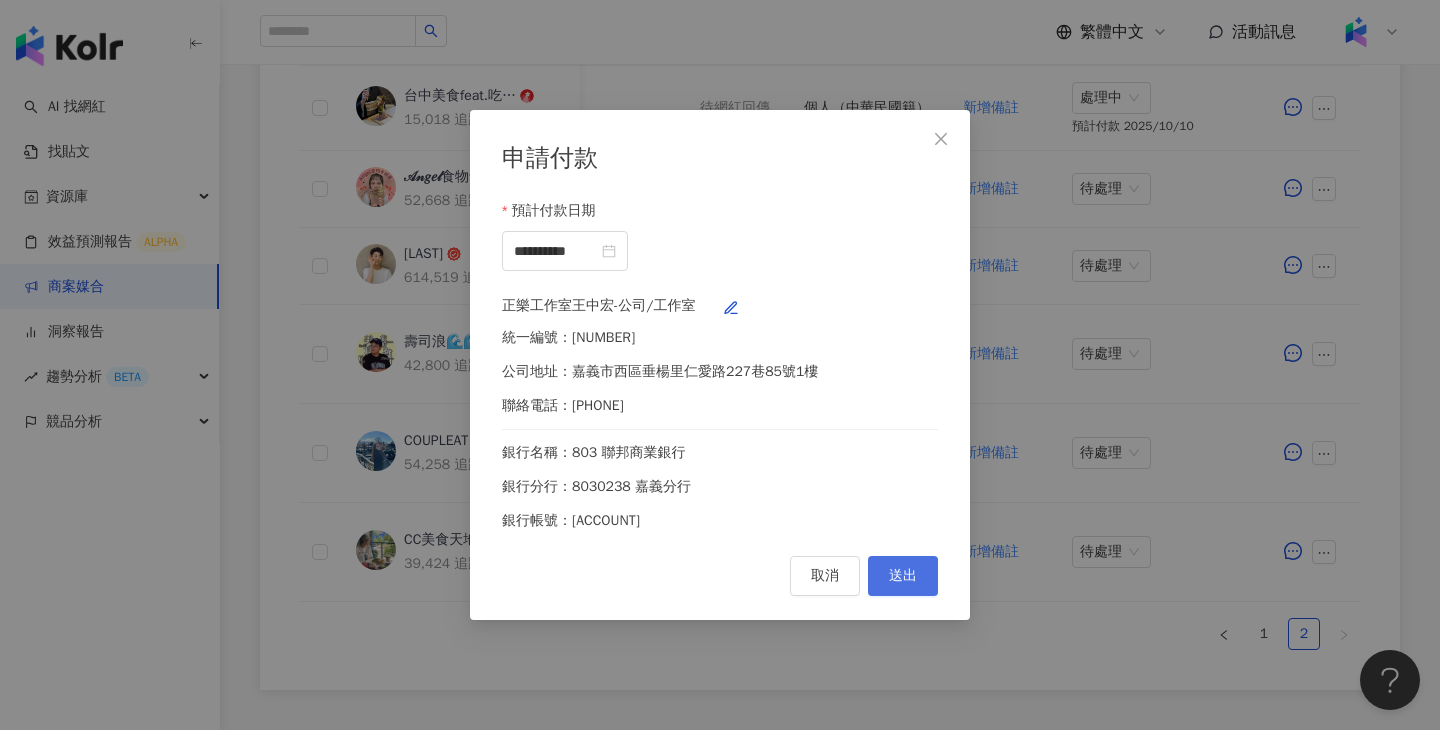 click on "送出" at bounding box center [903, 576] 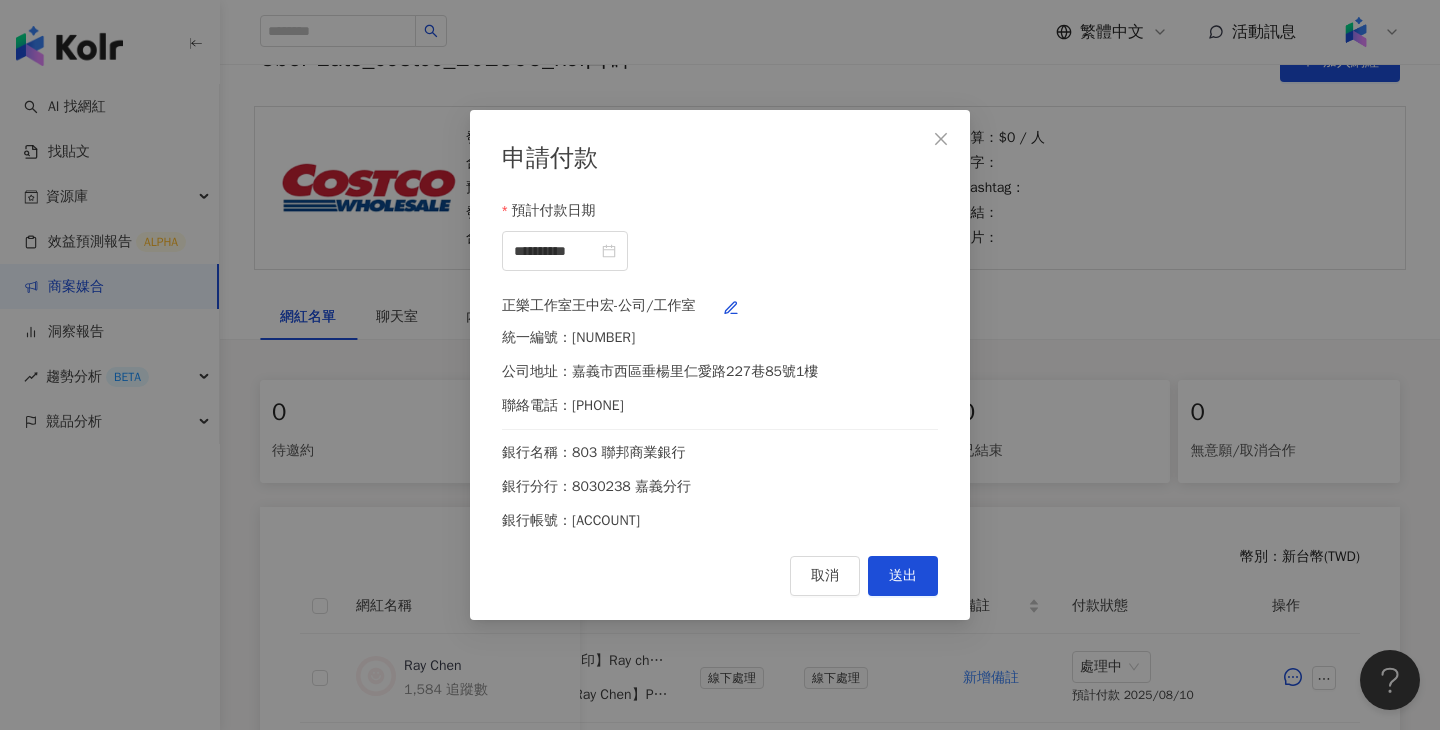 scroll, scrollTop: 0, scrollLeft: 0, axis: both 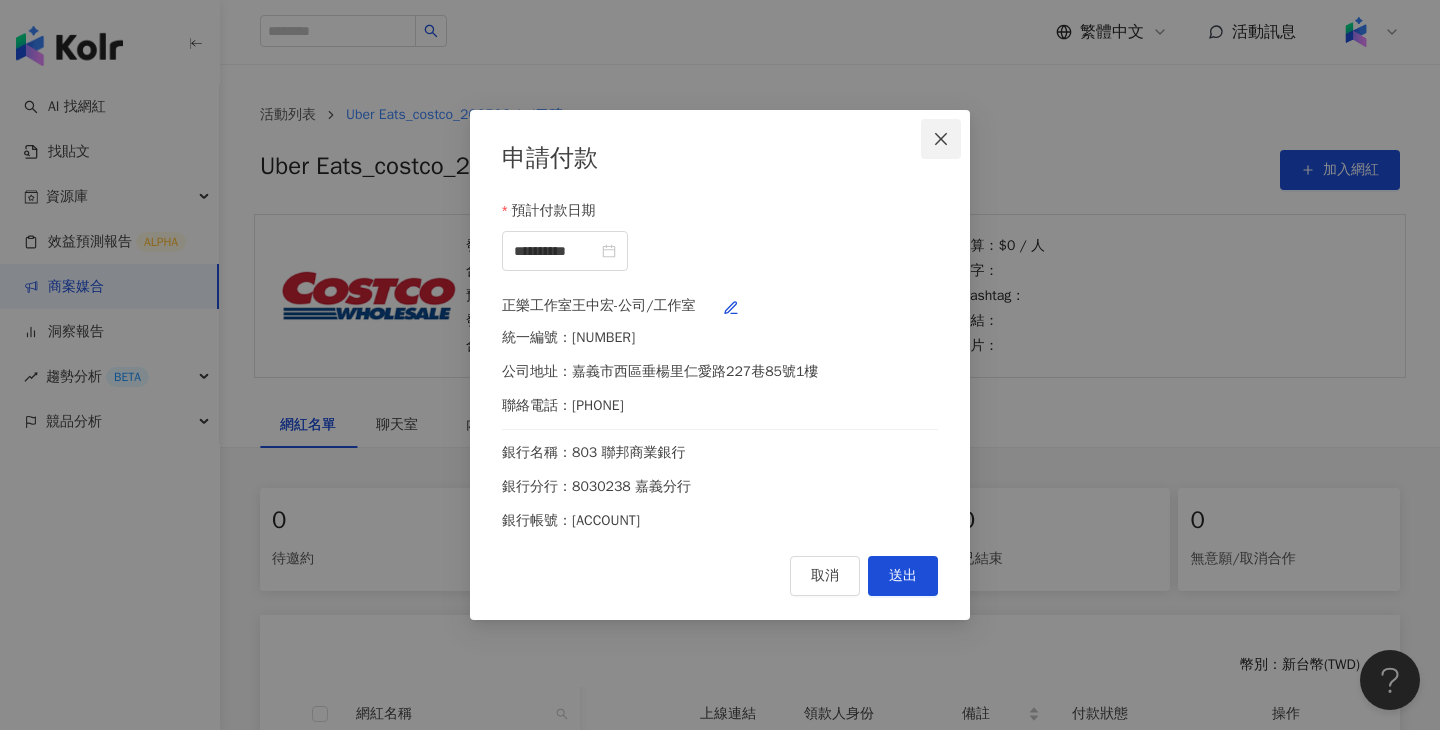 click 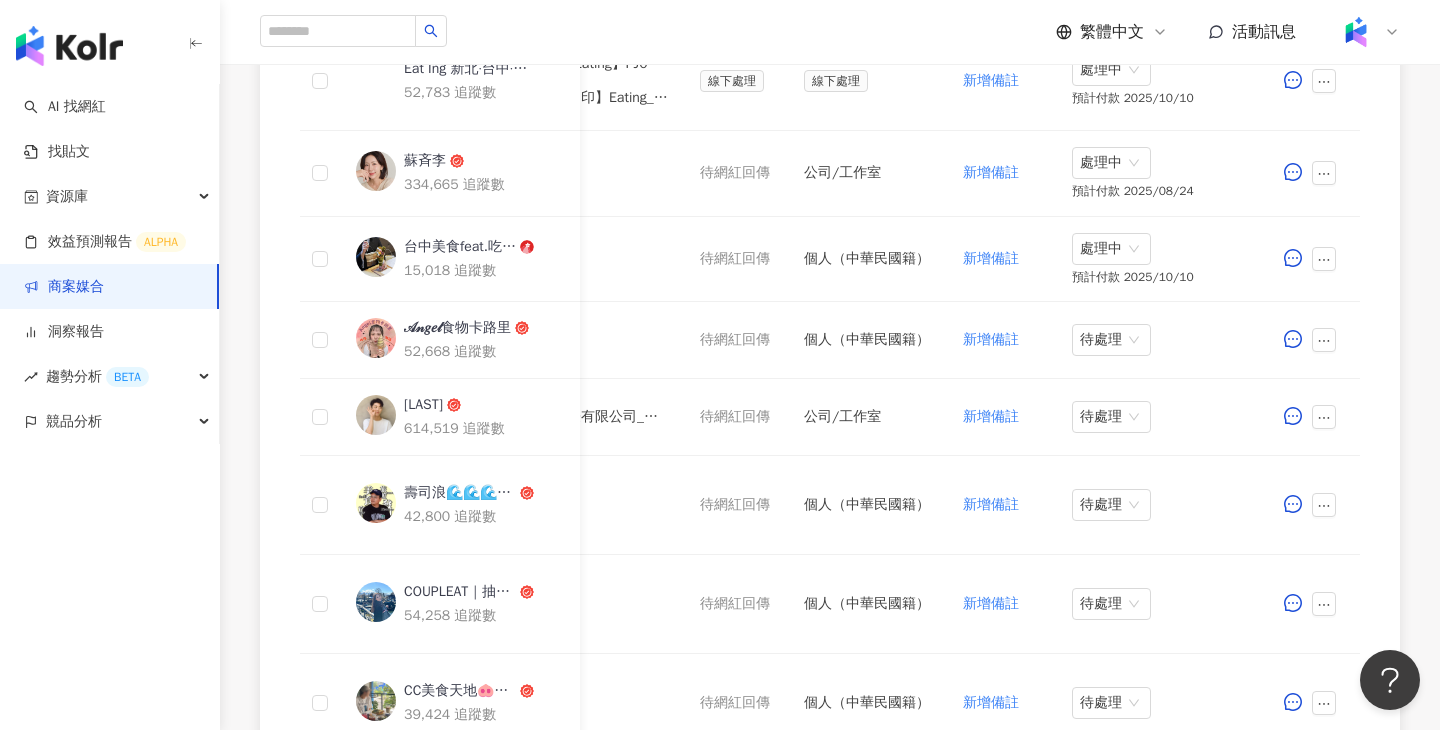 scroll, scrollTop: 950, scrollLeft: 0, axis: vertical 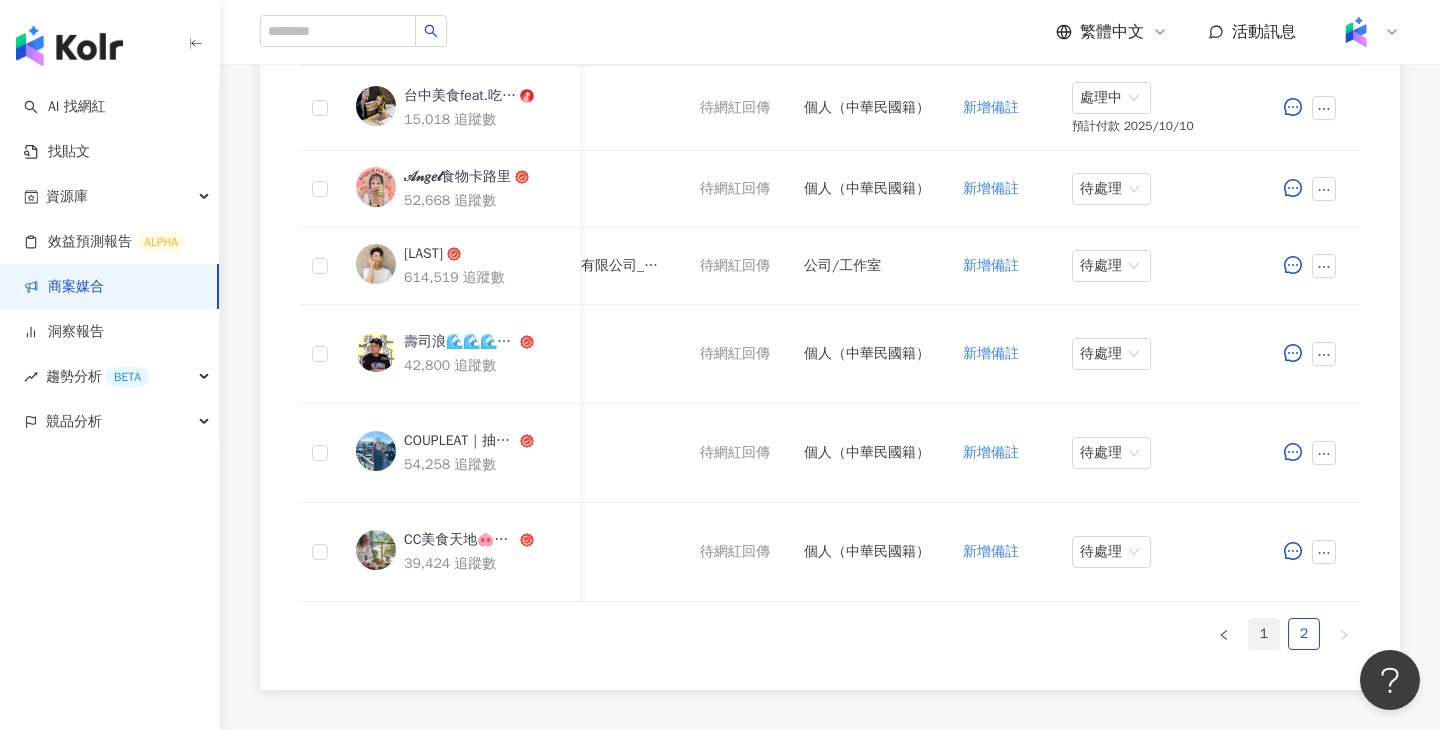 click on "1" at bounding box center [1264, 634] 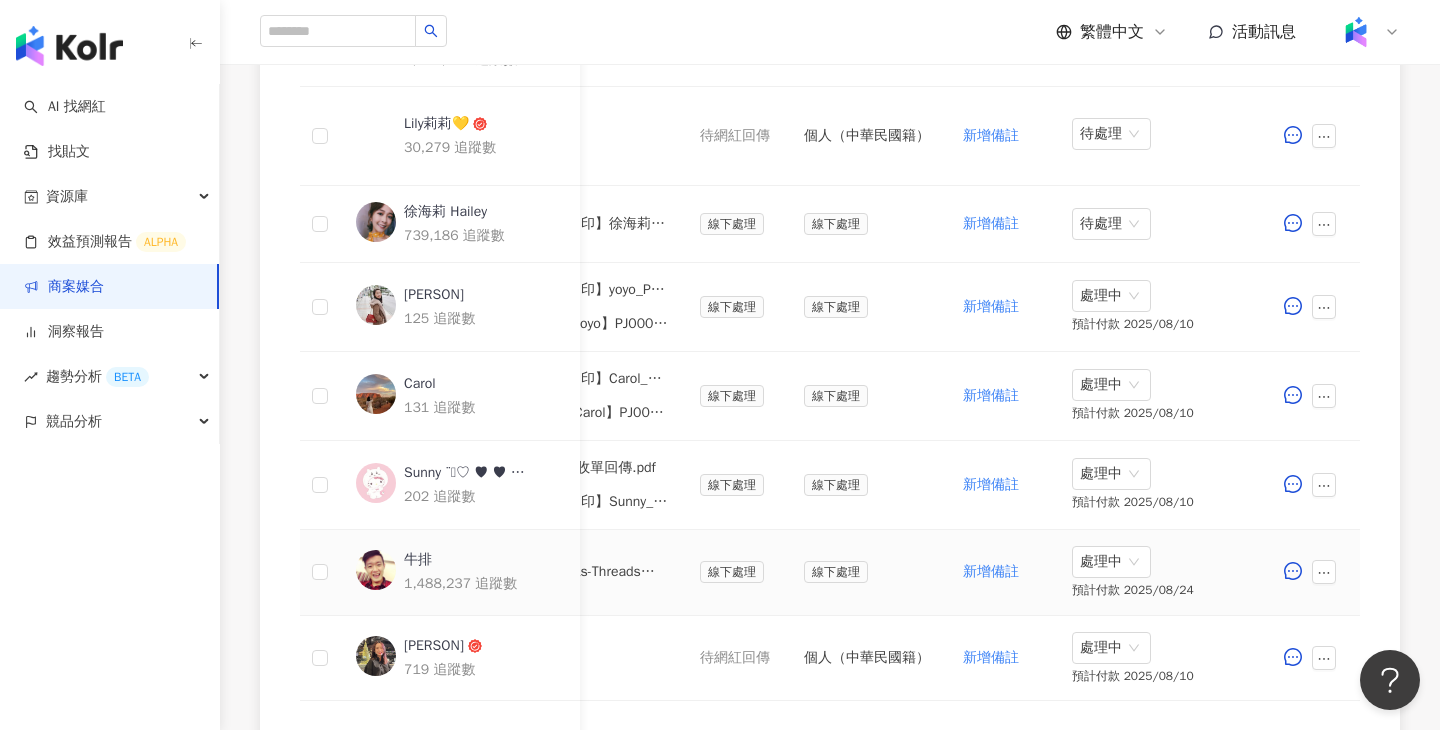 scroll, scrollTop: 1239, scrollLeft: 0, axis: vertical 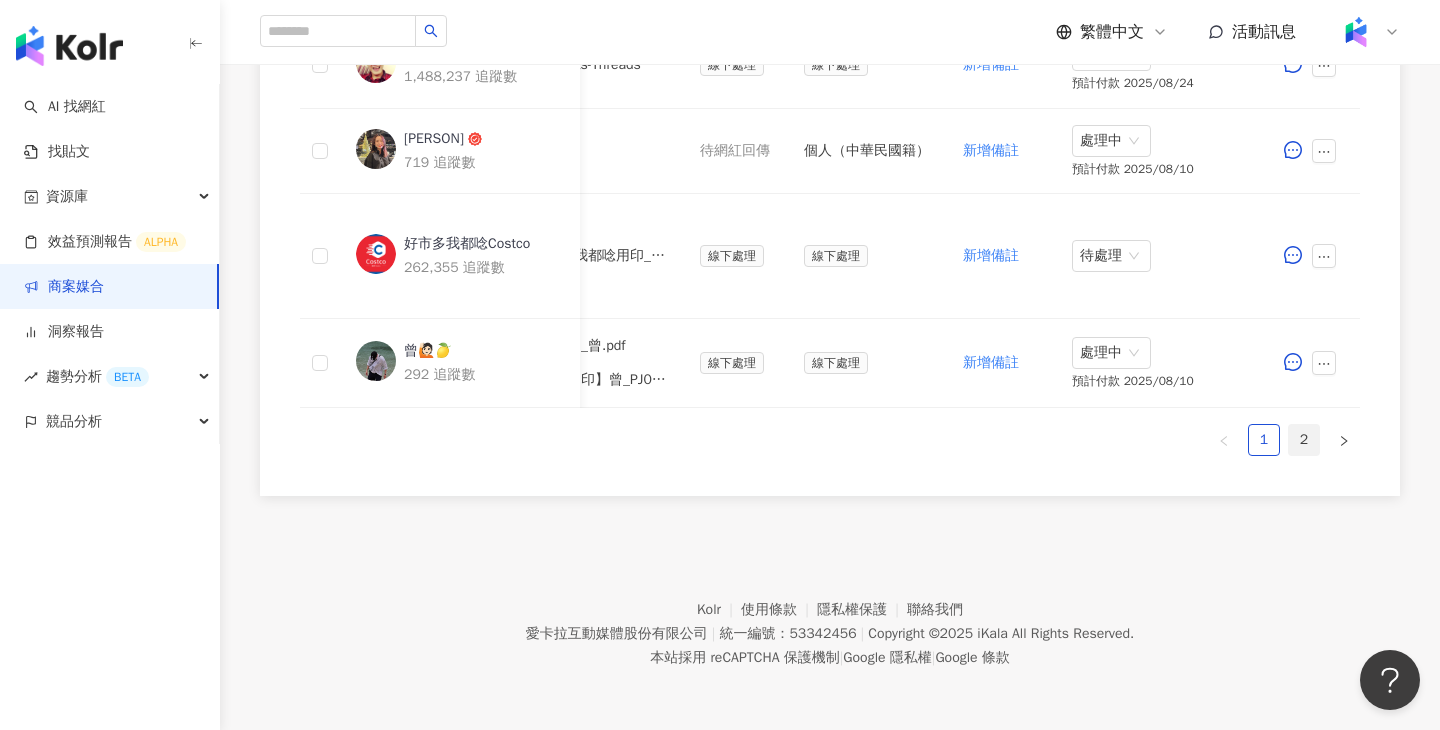 click on "2" at bounding box center (1304, 440) 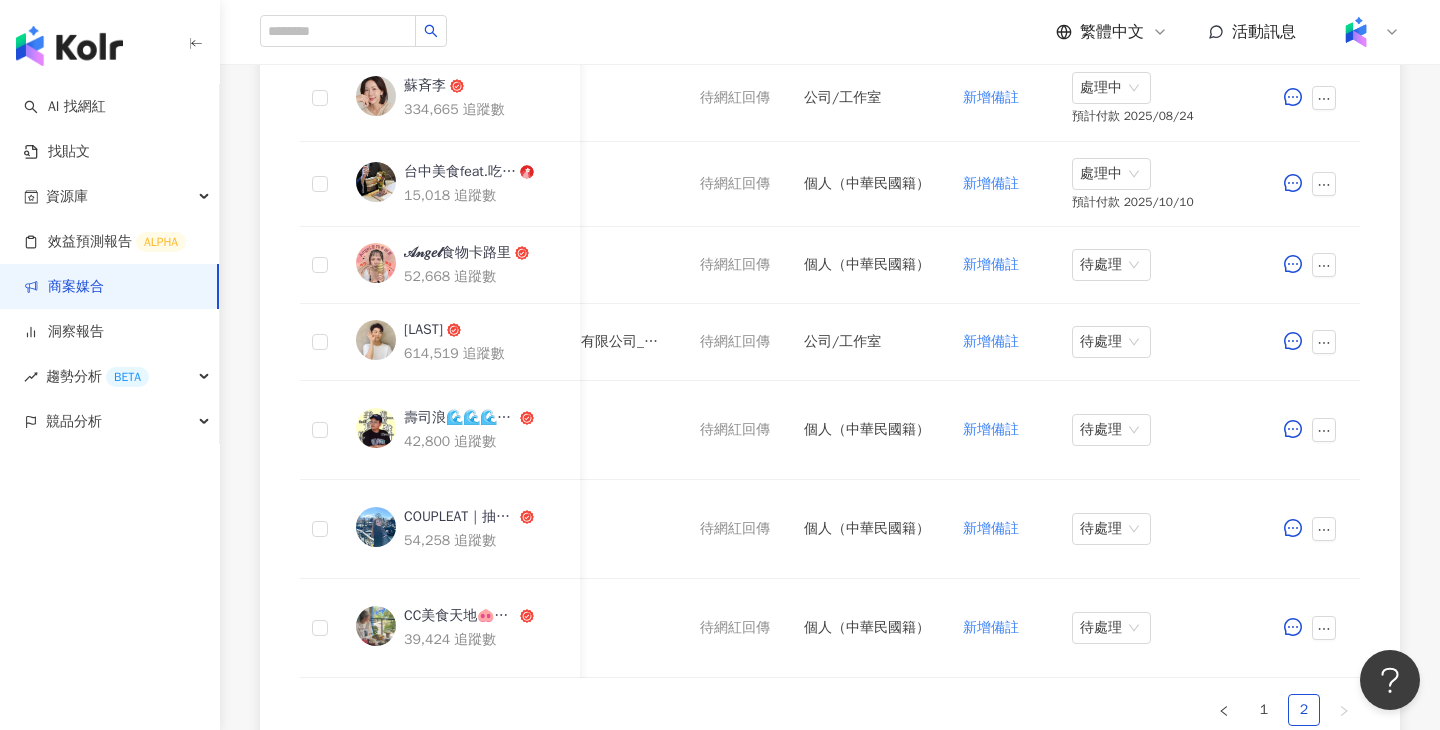 scroll, scrollTop: 852, scrollLeft: 0, axis: vertical 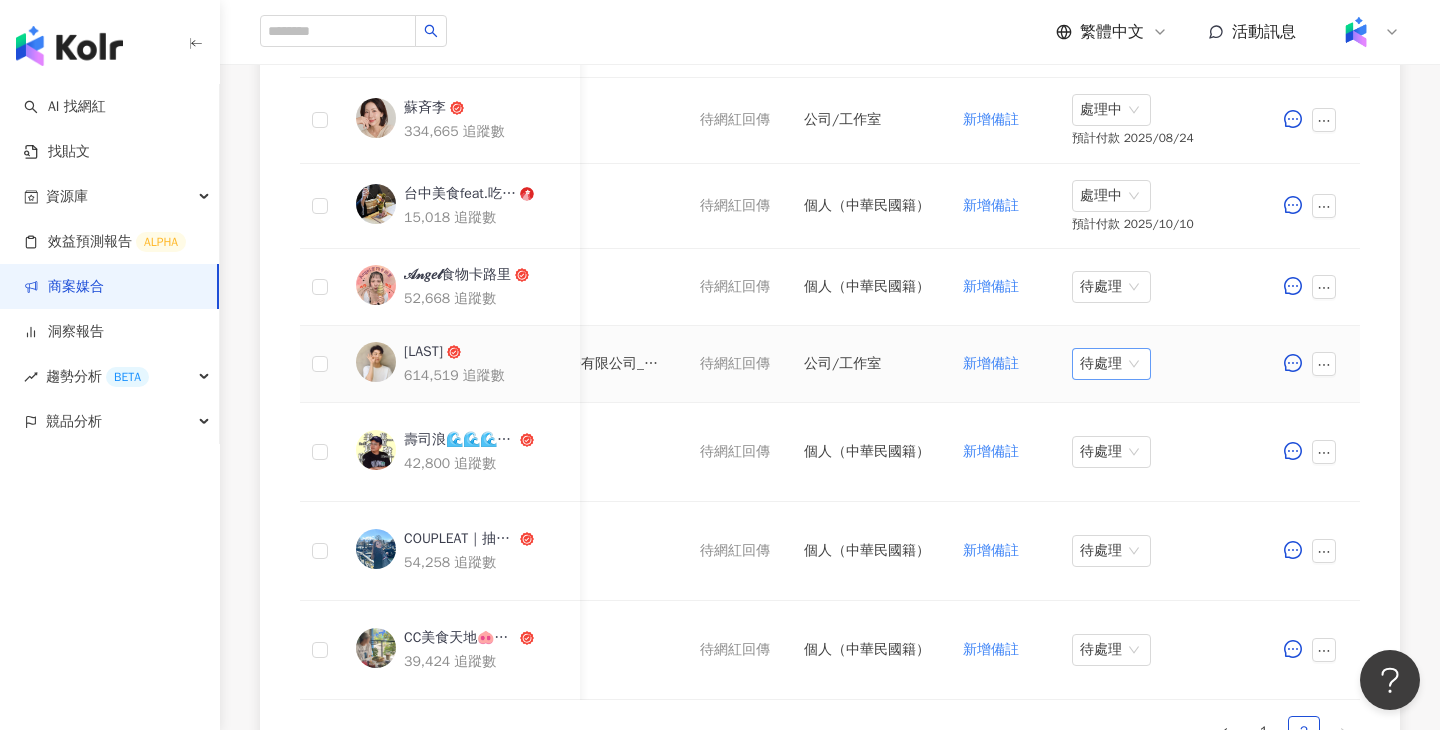 click on "待處理" at bounding box center (1111, 364) 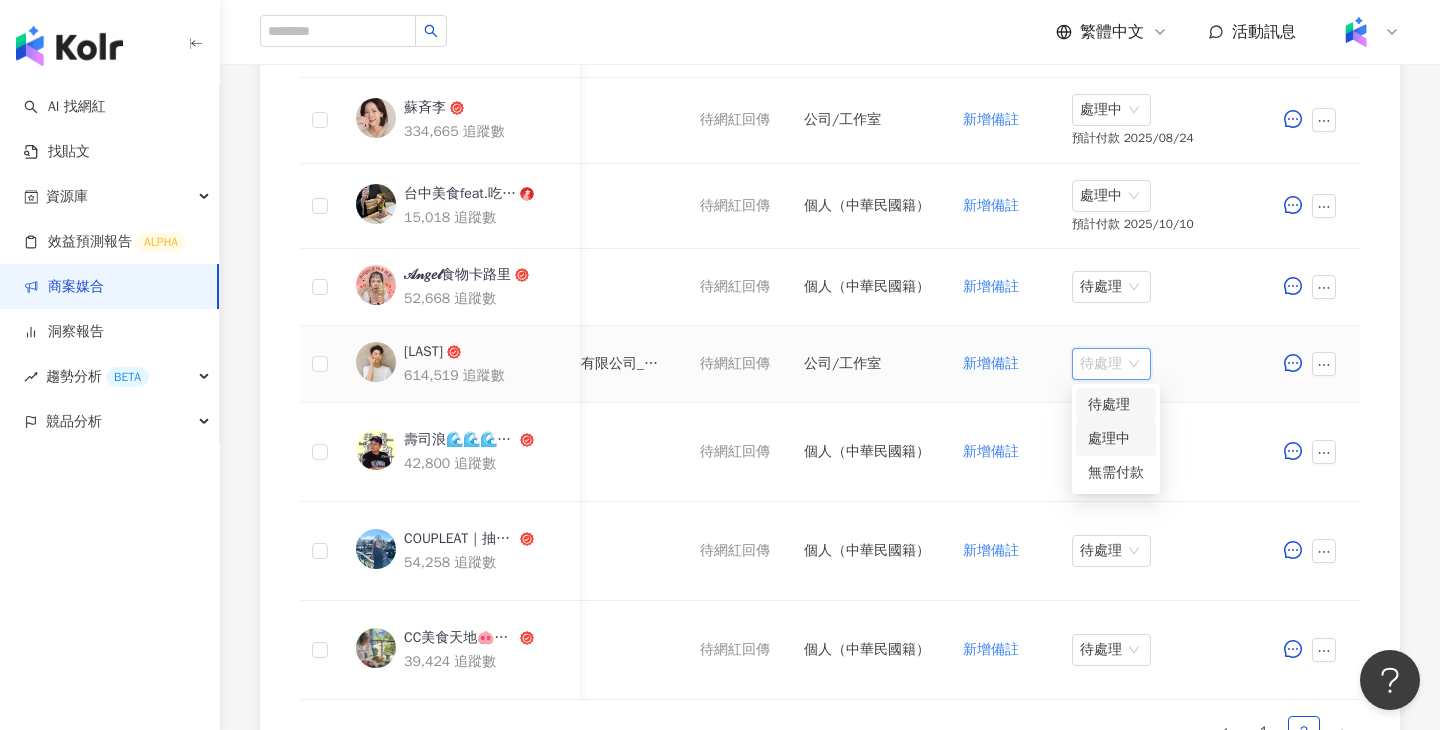 click on "處理中" at bounding box center [1116, 439] 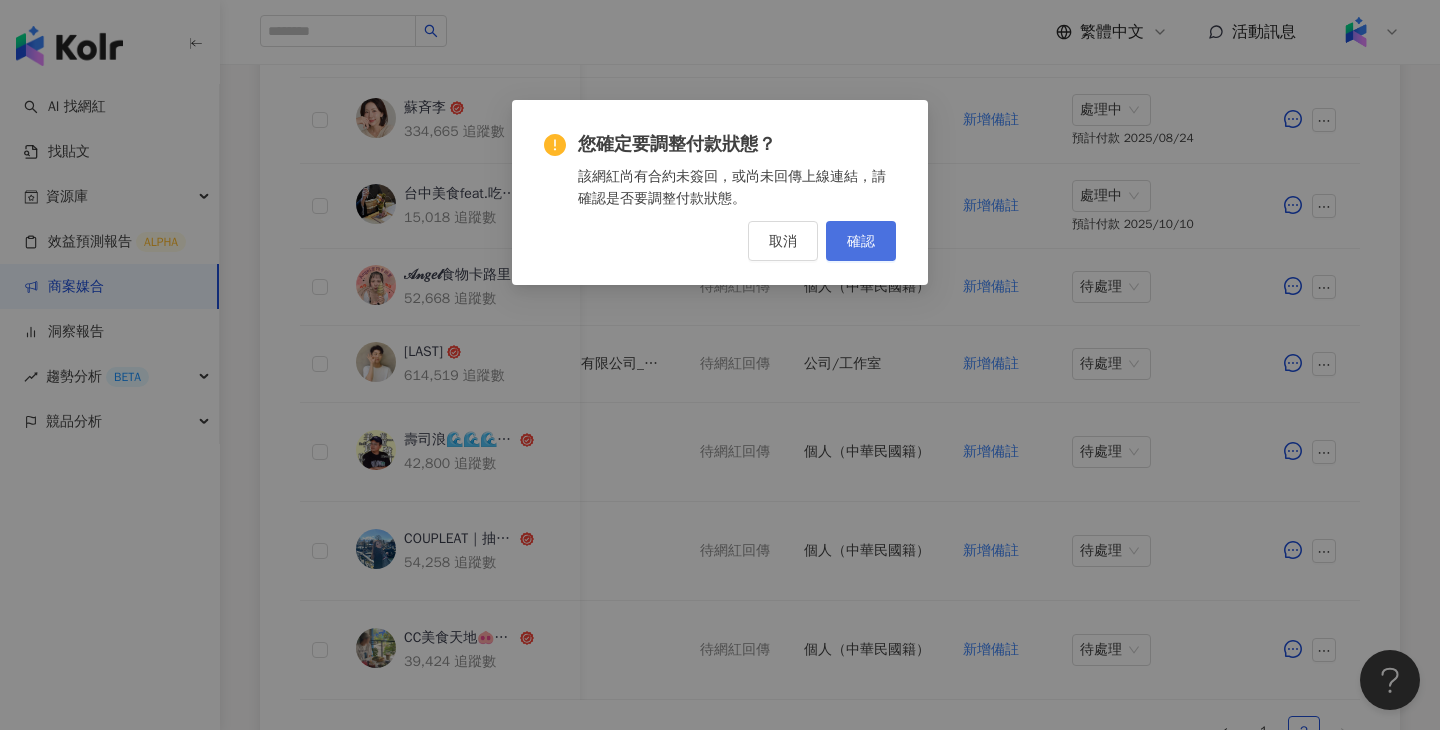 click on "確認" at bounding box center [861, 241] 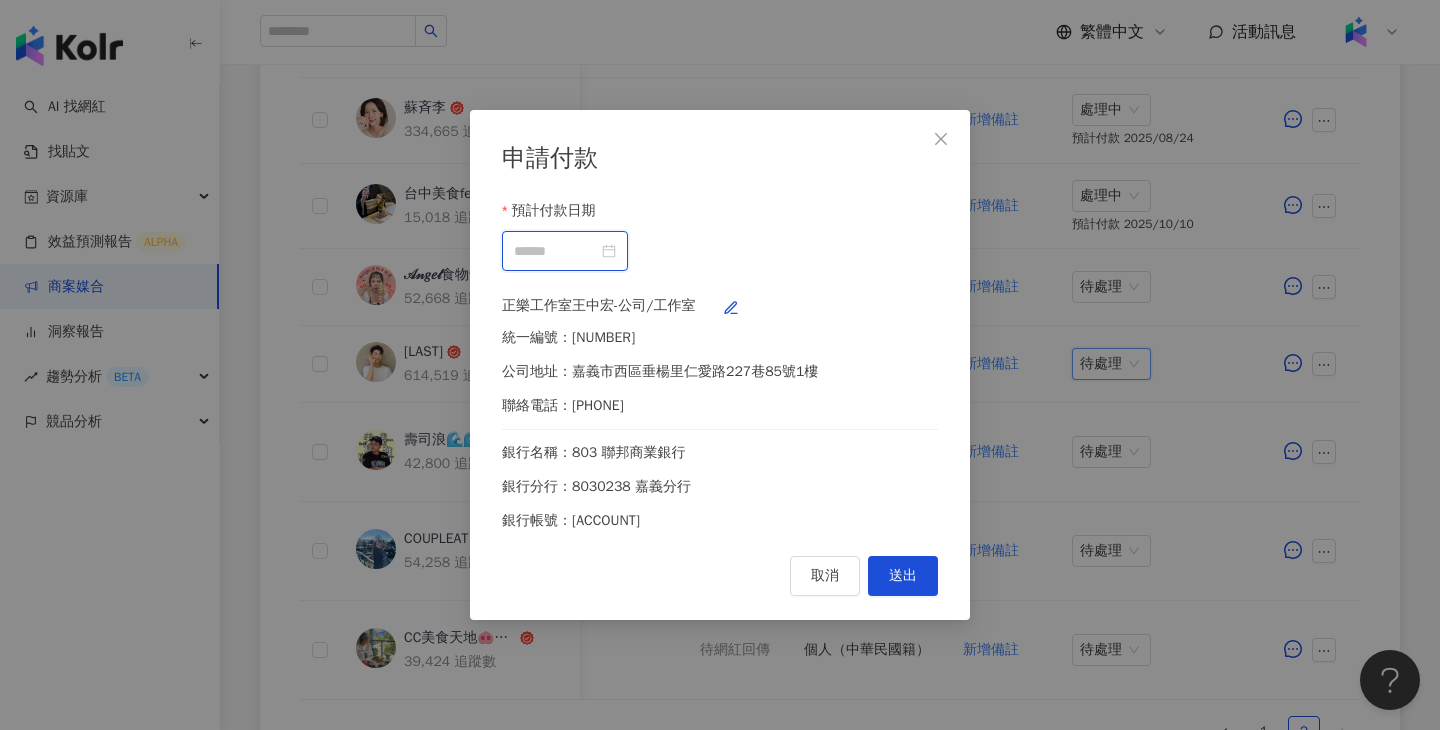 click on "預計付款日期" at bounding box center (556, 251) 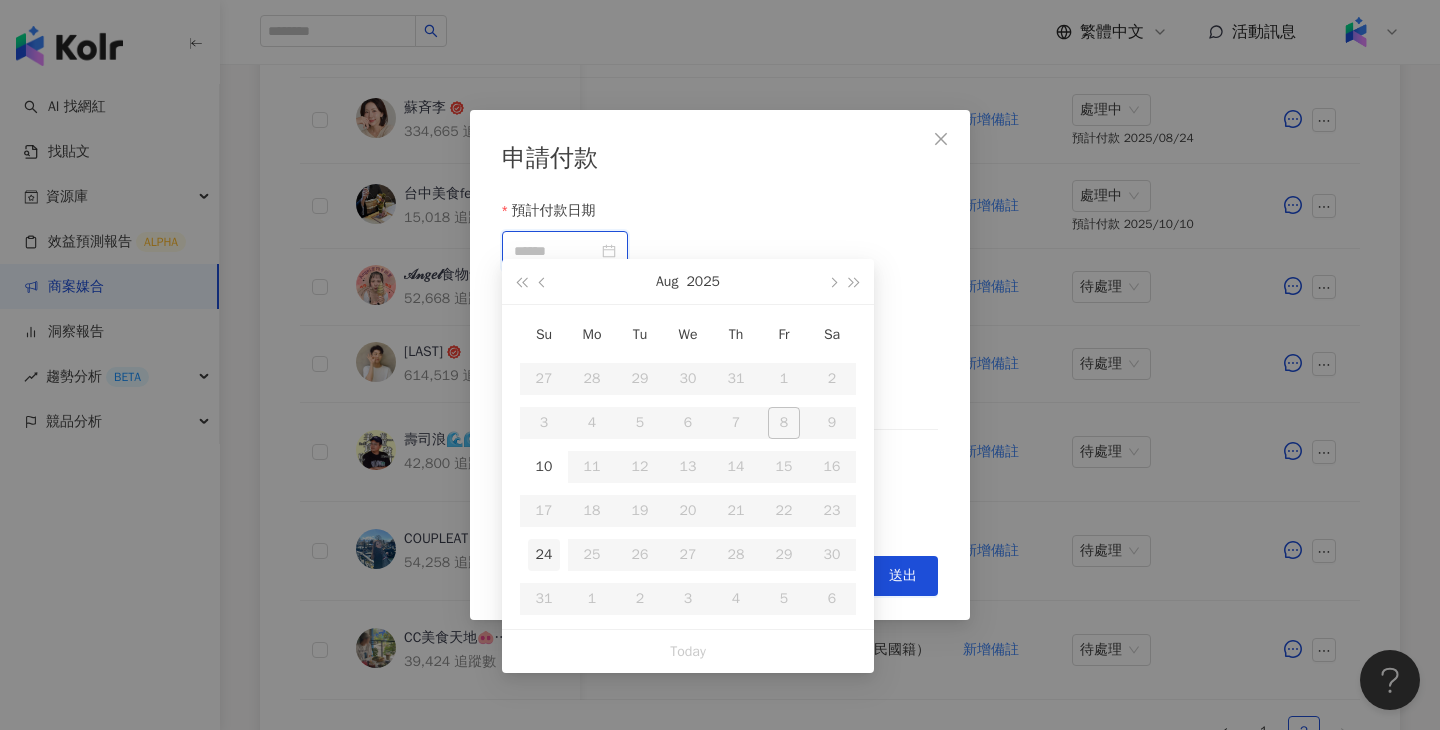 type on "**********" 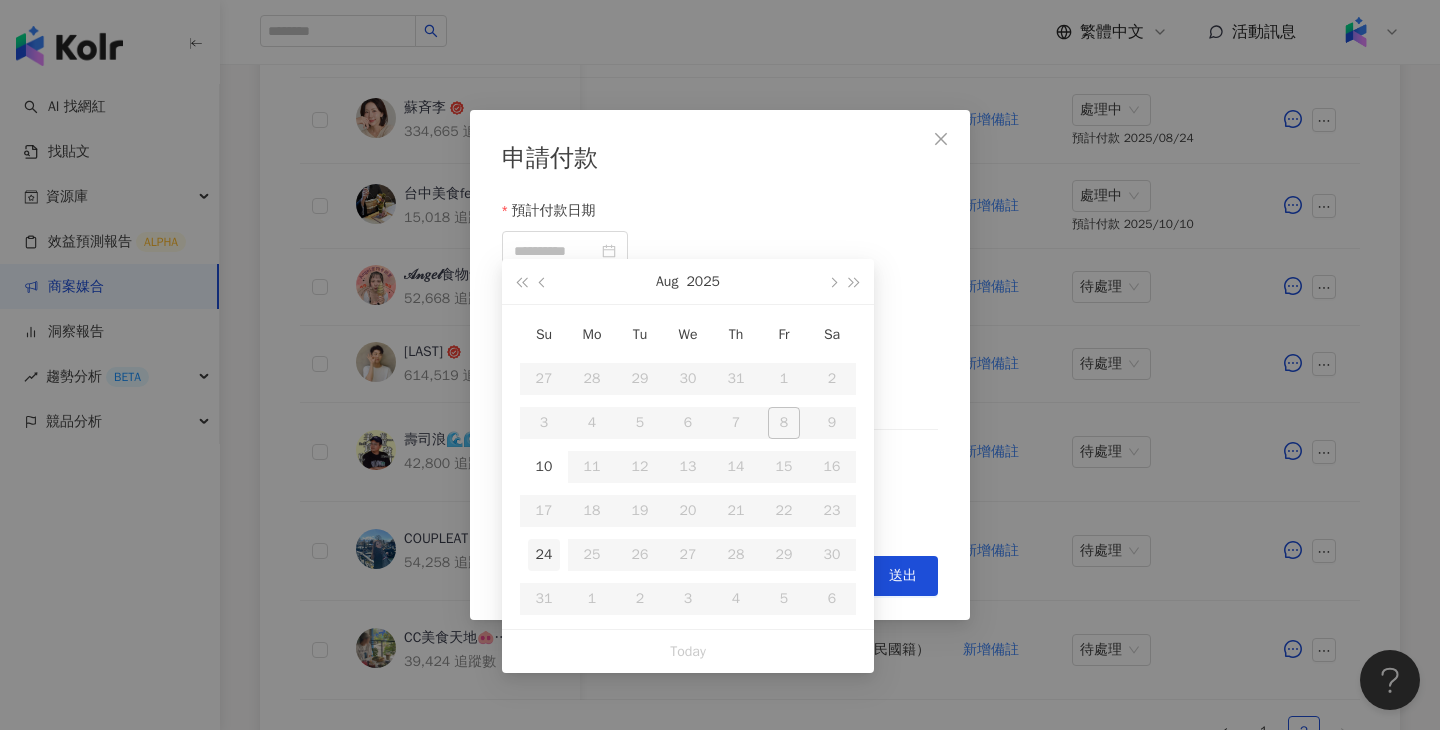 click on "24" at bounding box center (544, 555) 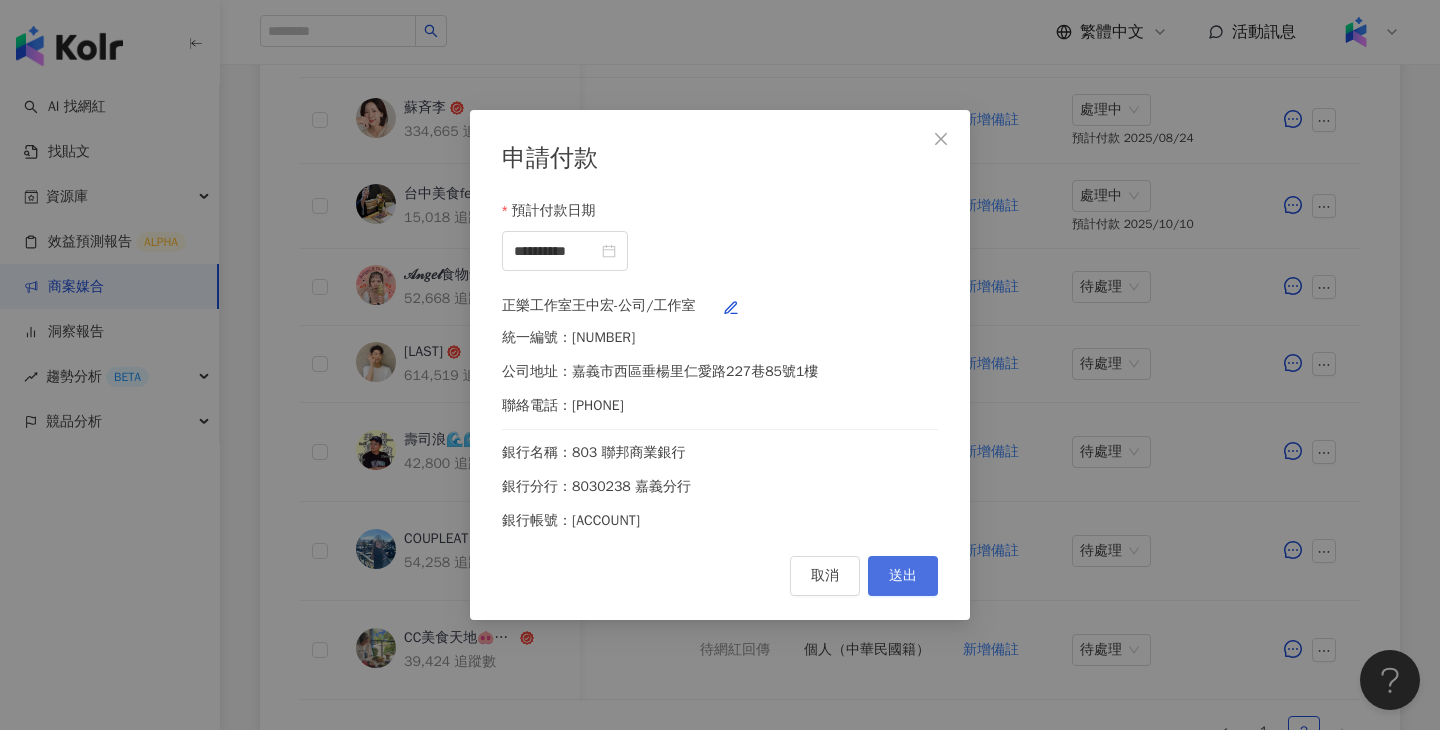 click on "送出" at bounding box center [903, 576] 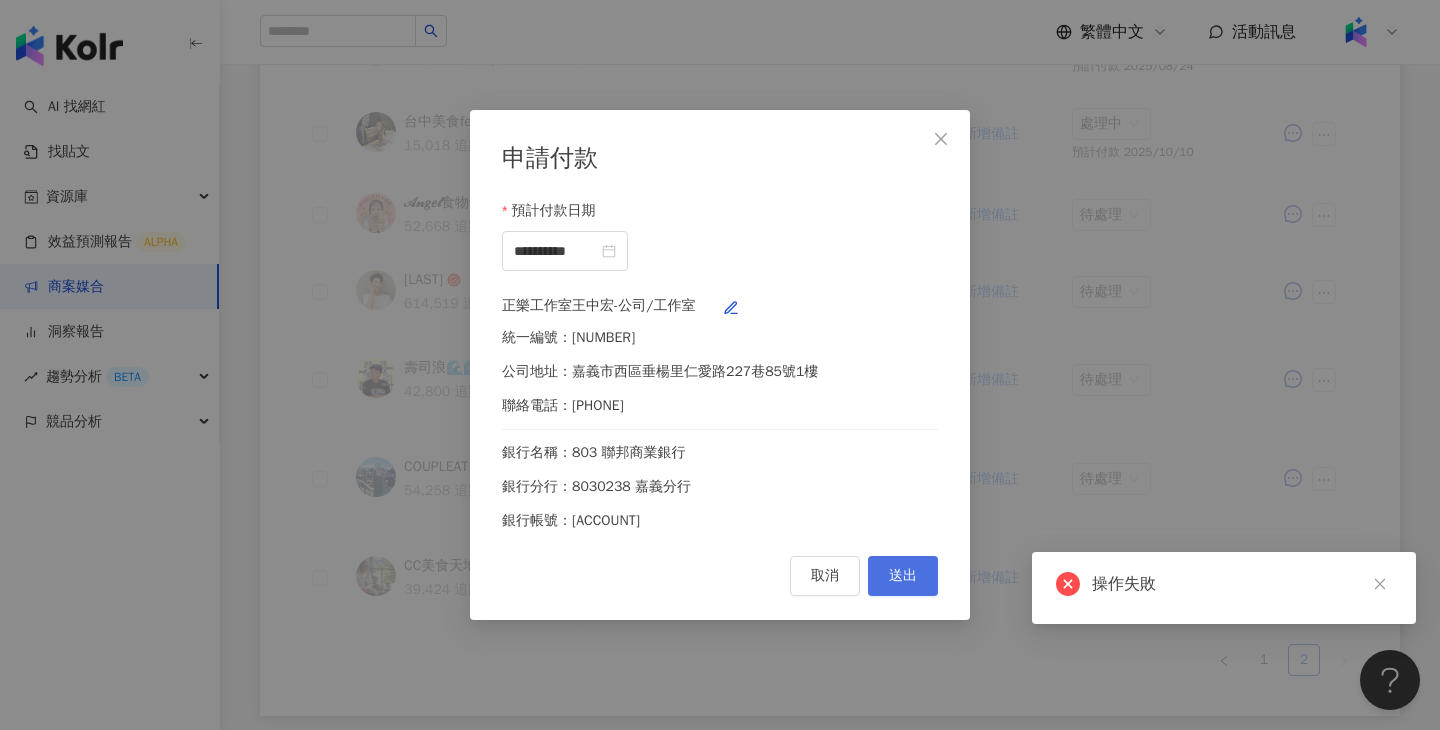 scroll, scrollTop: 852, scrollLeft: 0, axis: vertical 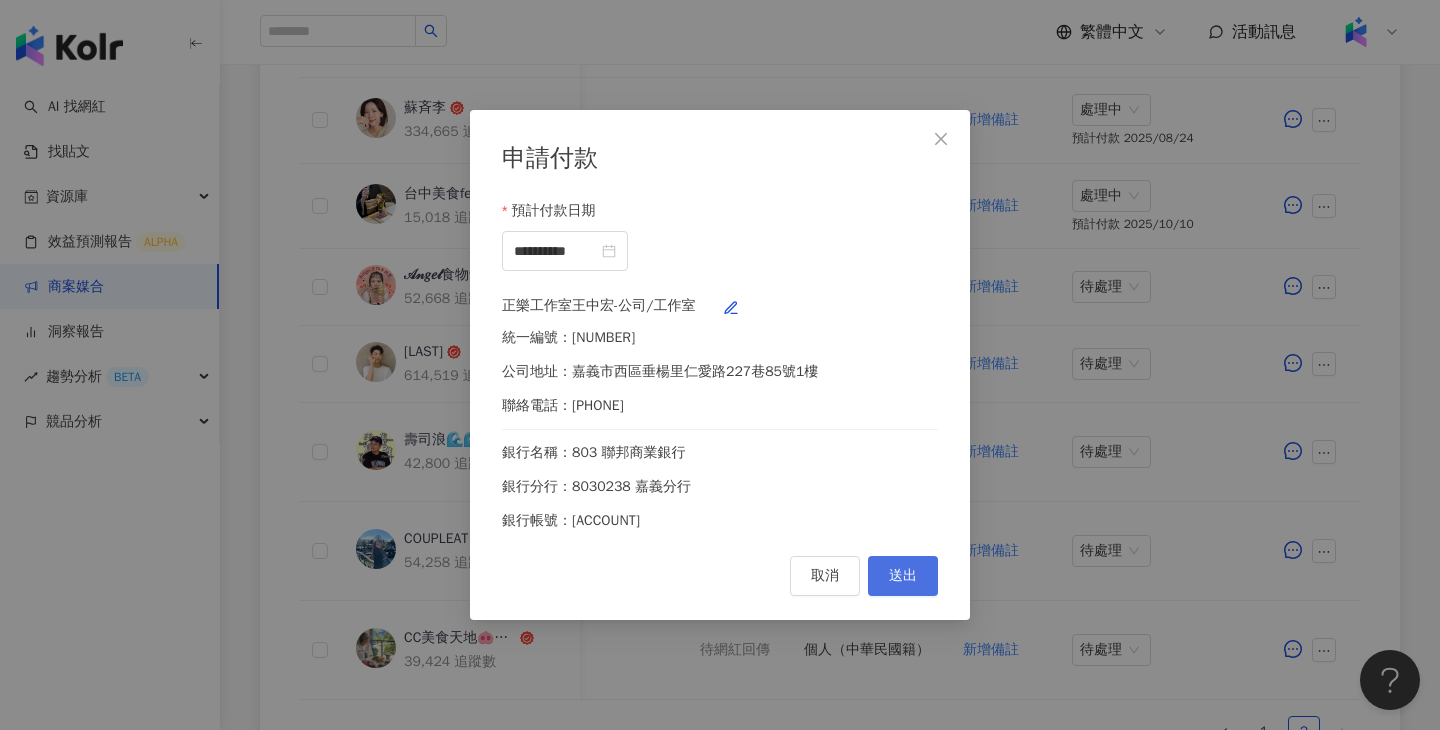 click on "送出" at bounding box center [903, 576] 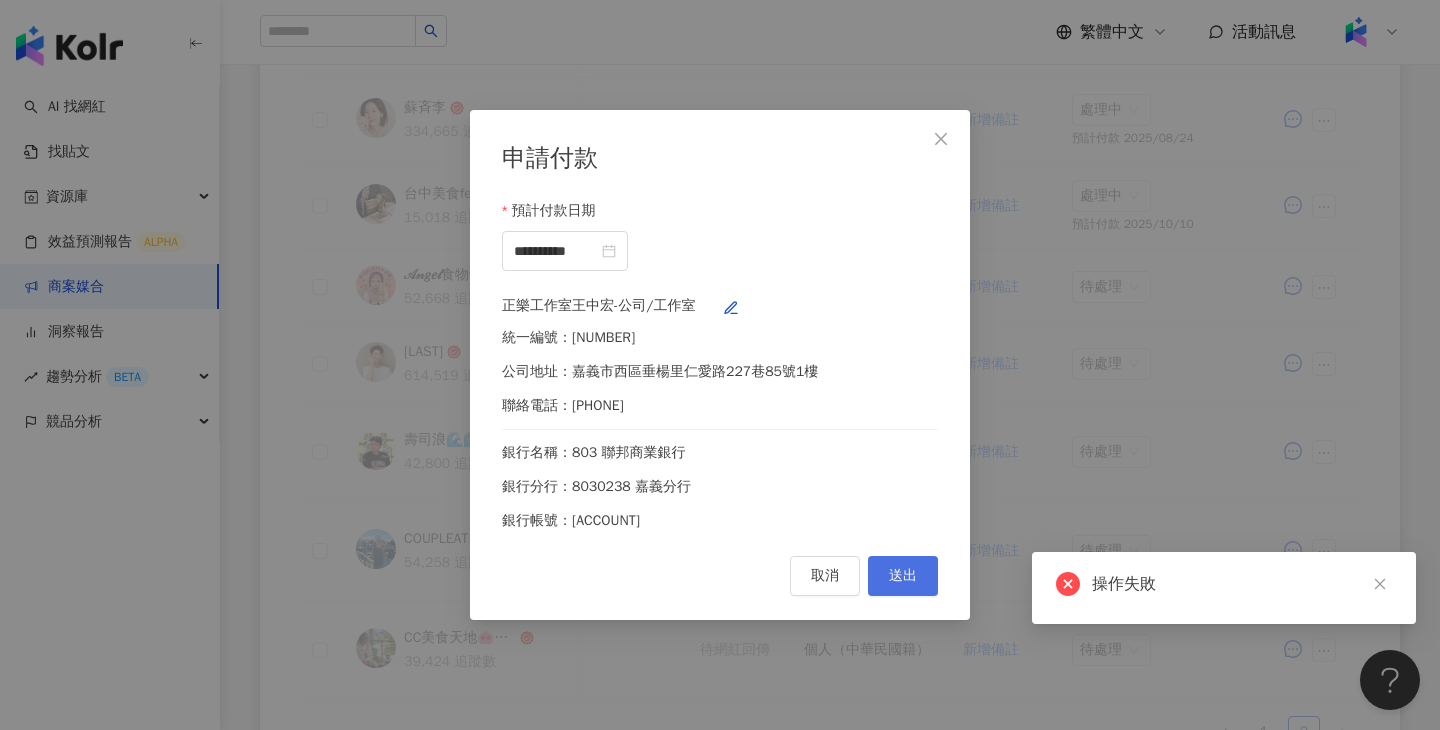 scroll, scrollTop: 852, scrollLeft: 0, axis: vertical 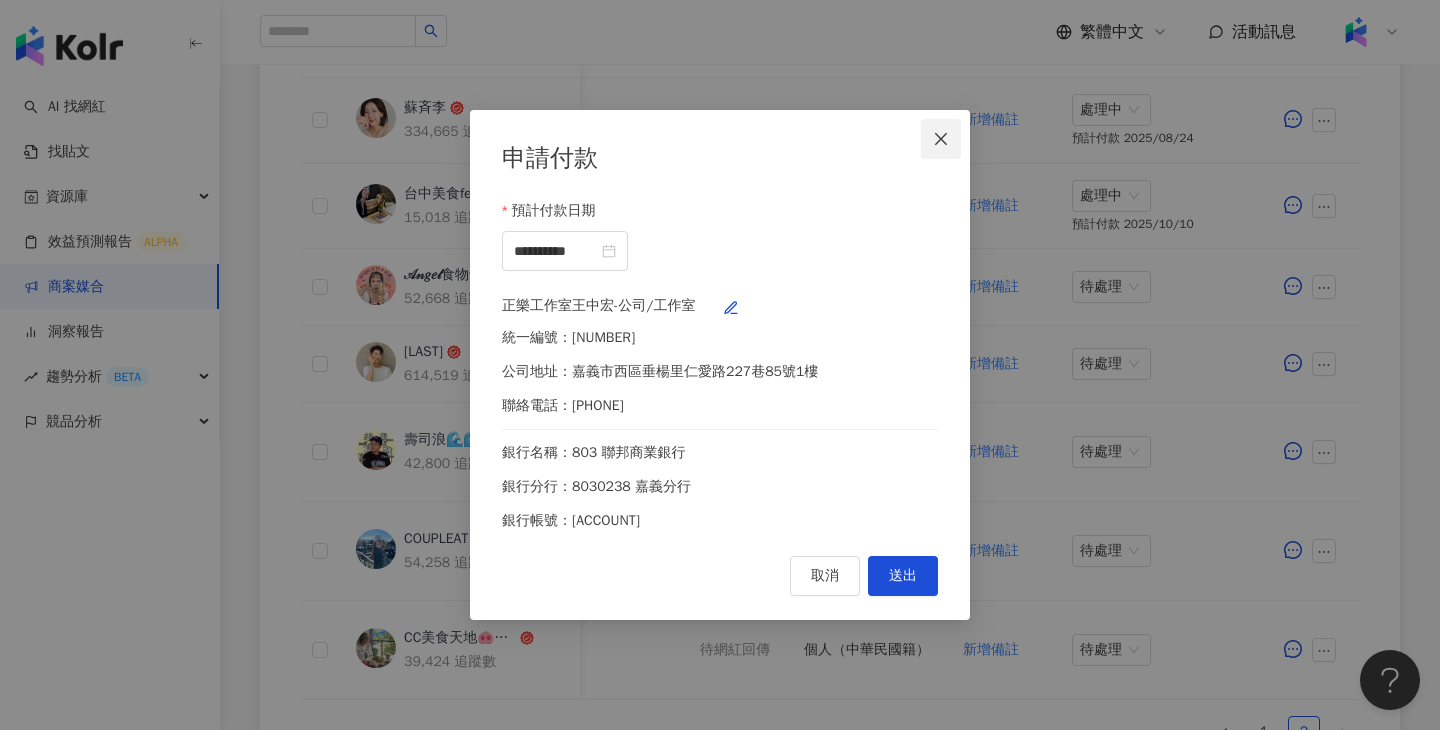 click 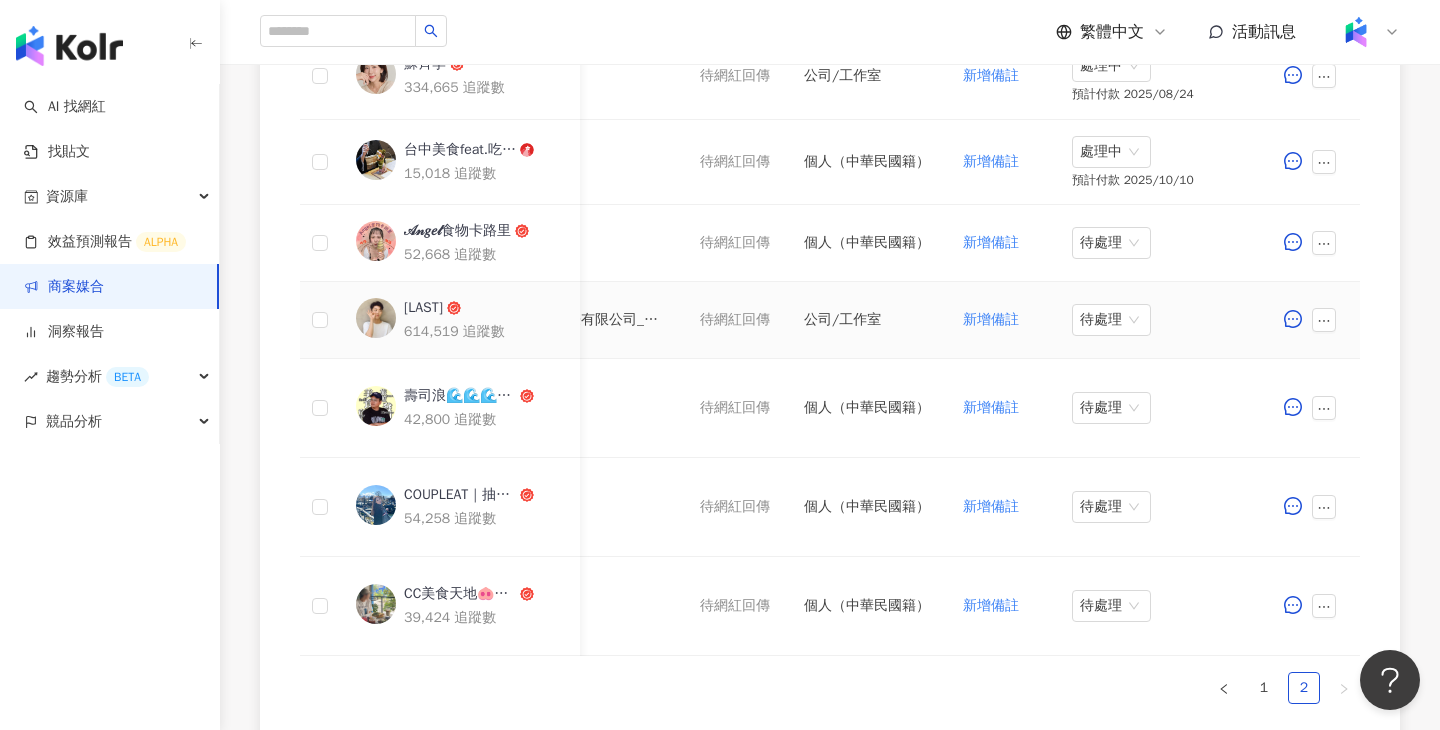 scroll, scrollTop: 889, scrollLeft: 0, axis: vertical 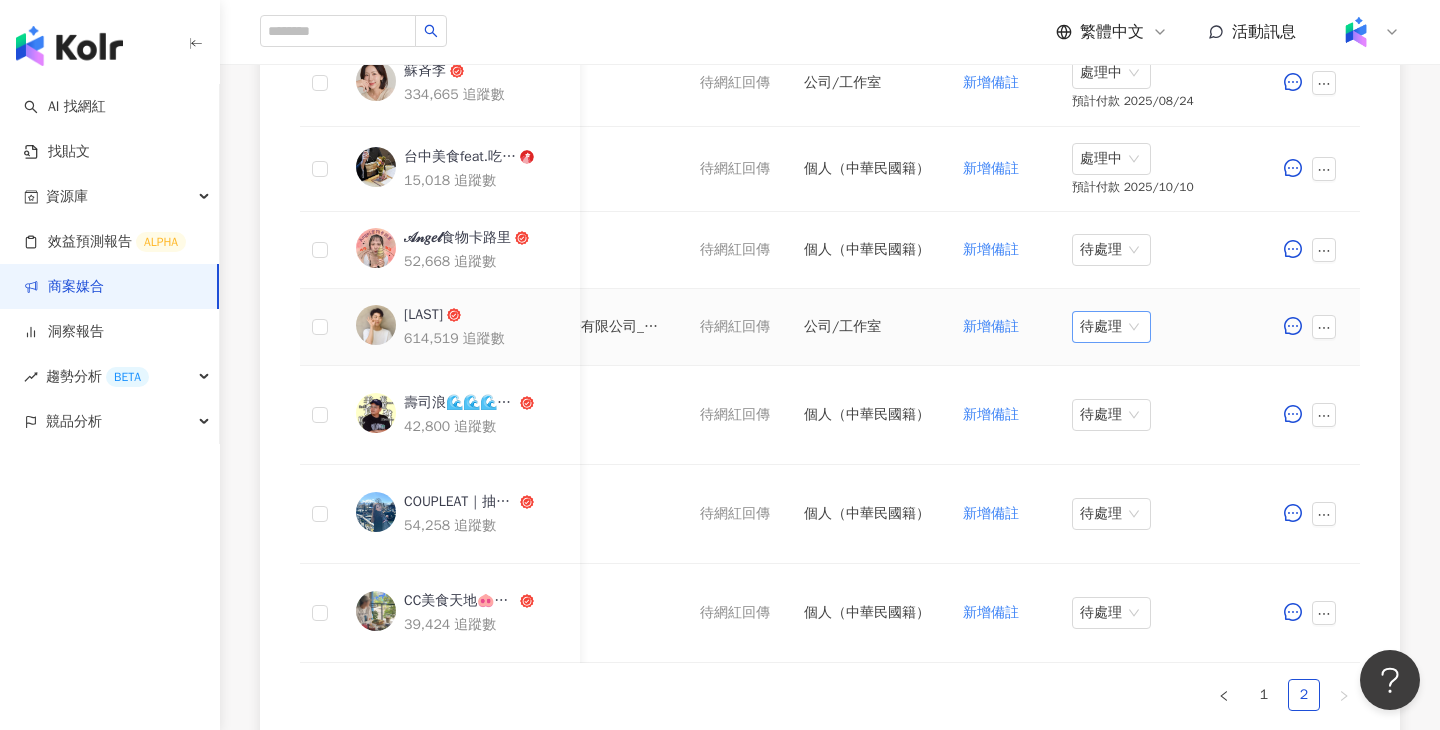 click on "待處理" at bounding box center (1111, 327) 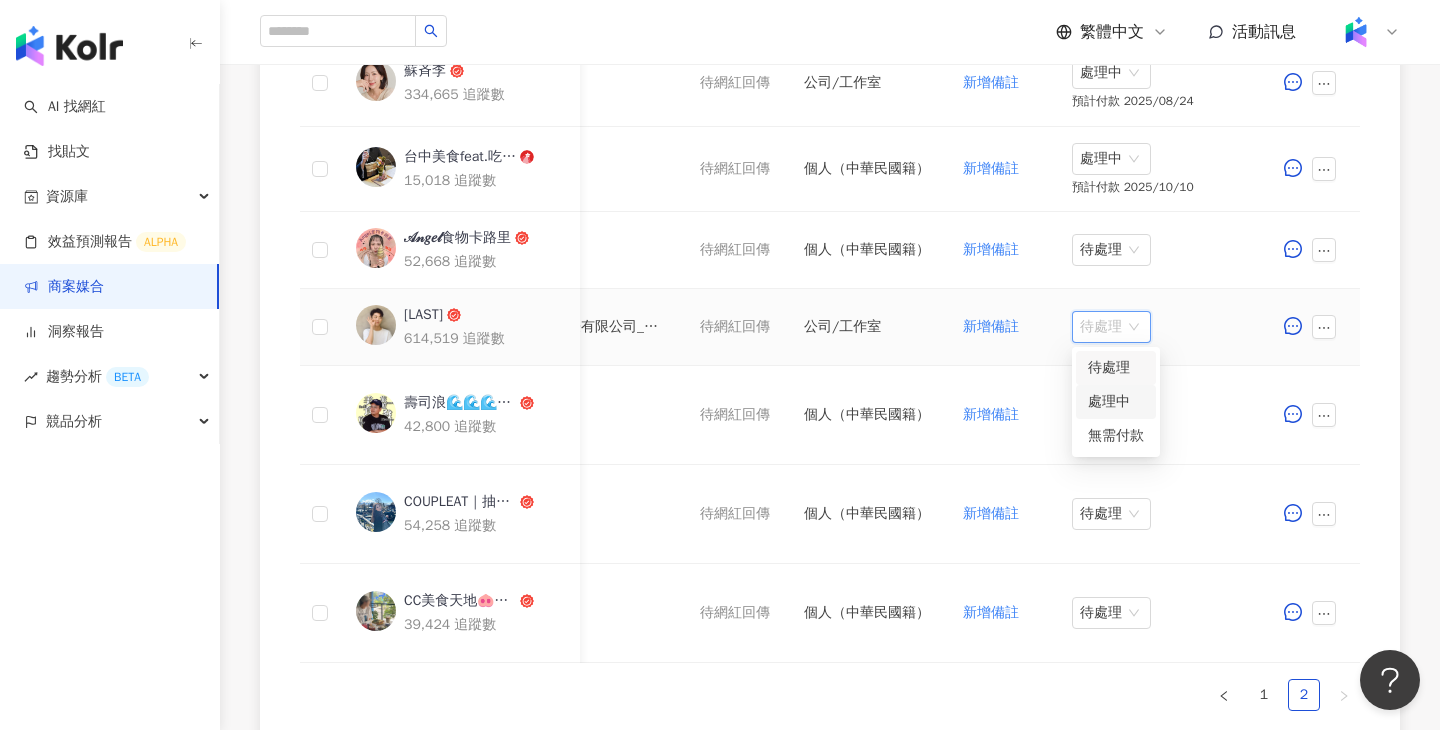 click on "處理中" at bounding box center (1116, 402) 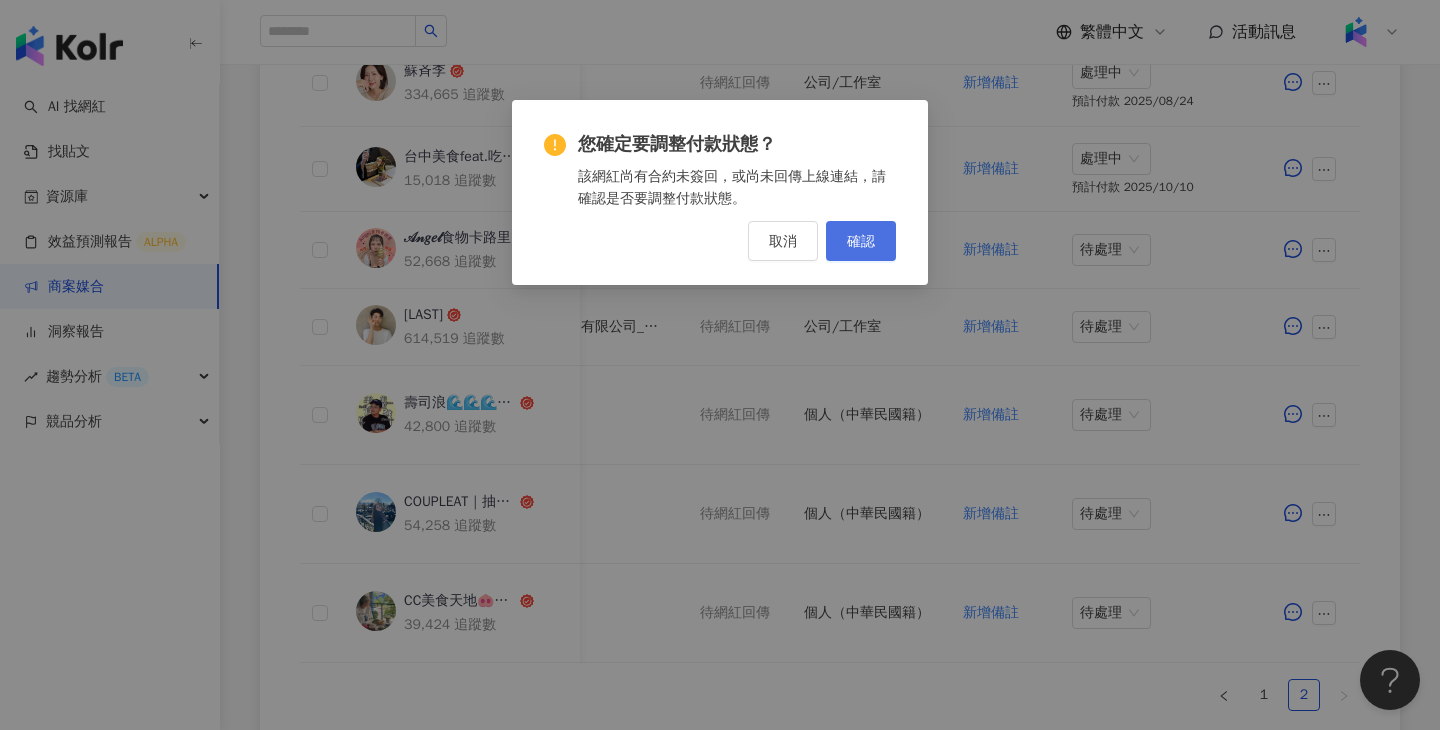 click on "確認" at bounding box center [861, 241] 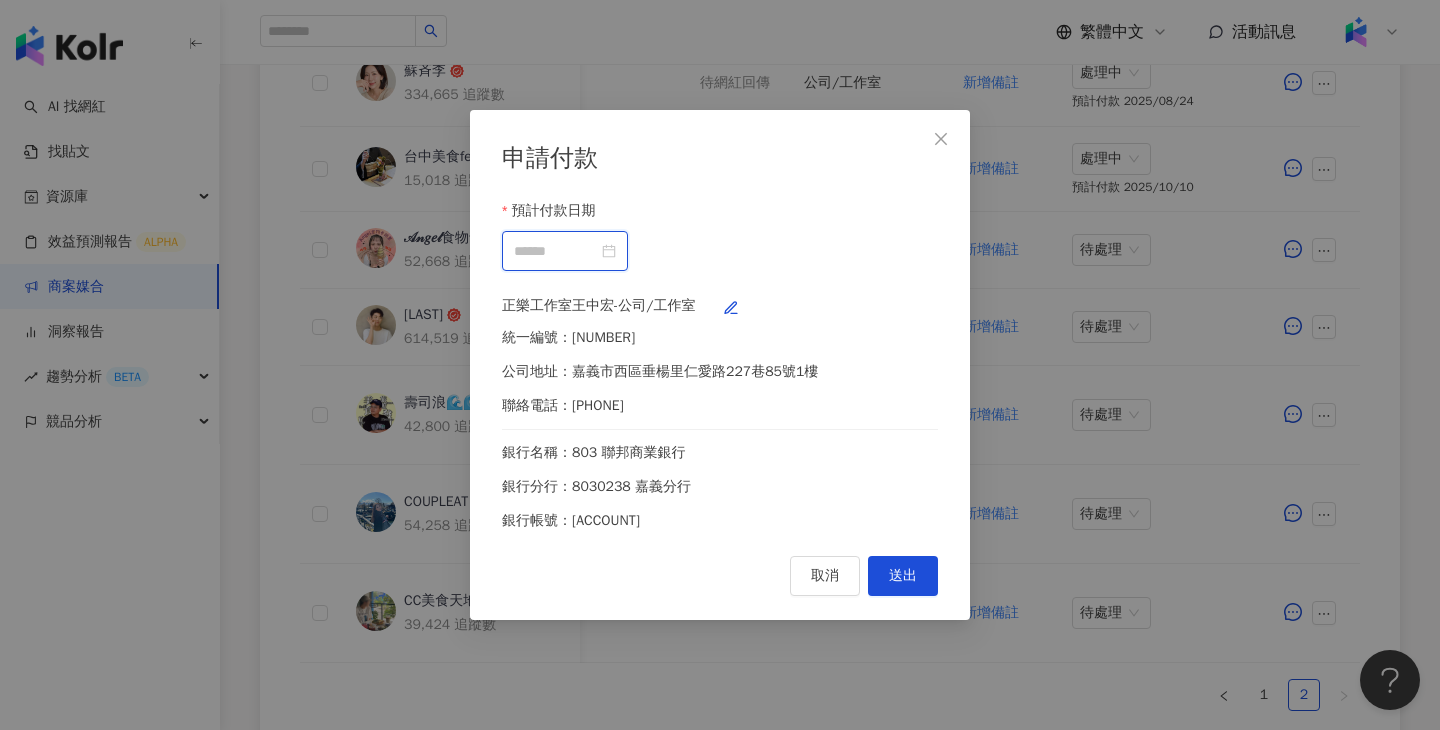 click on "預計付款日期" at bounding box center [556, 251] 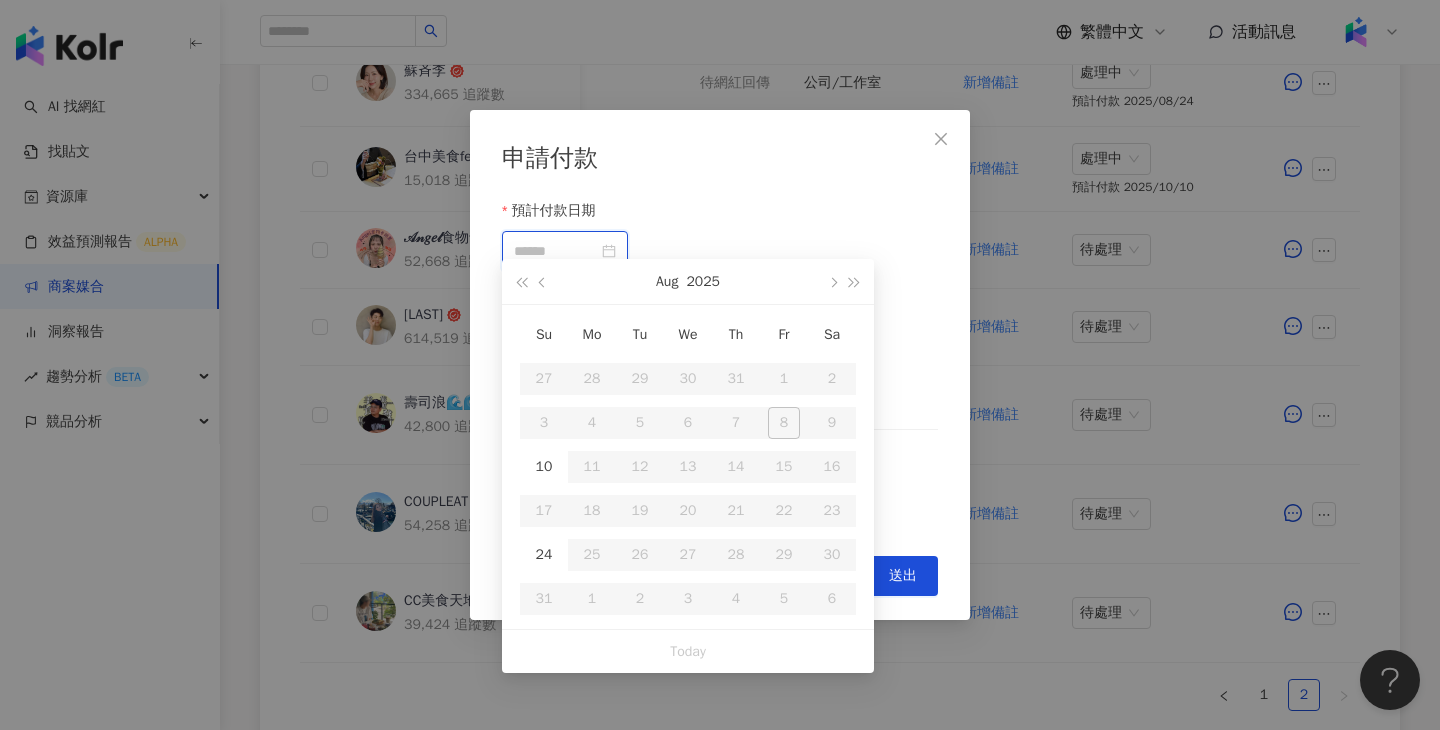type on "**********" 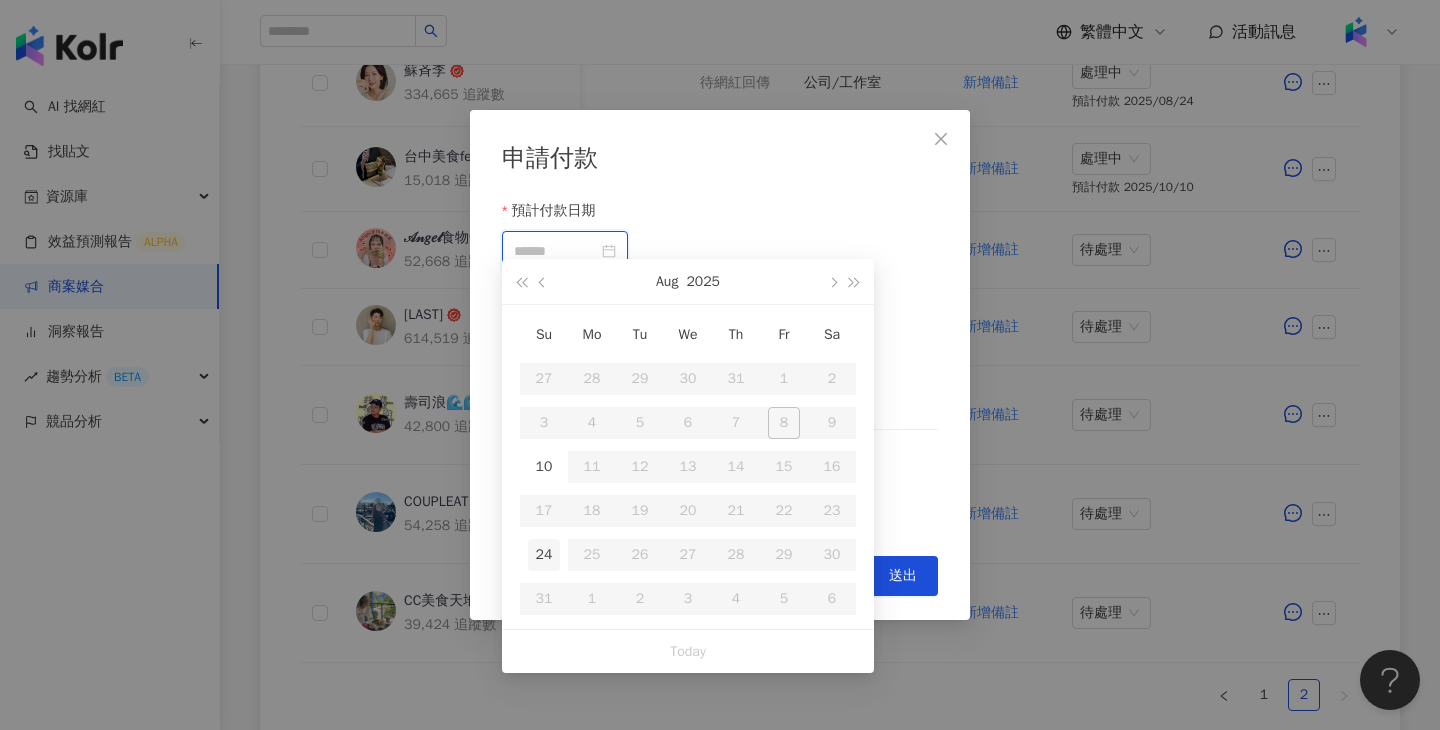 type on "**********" 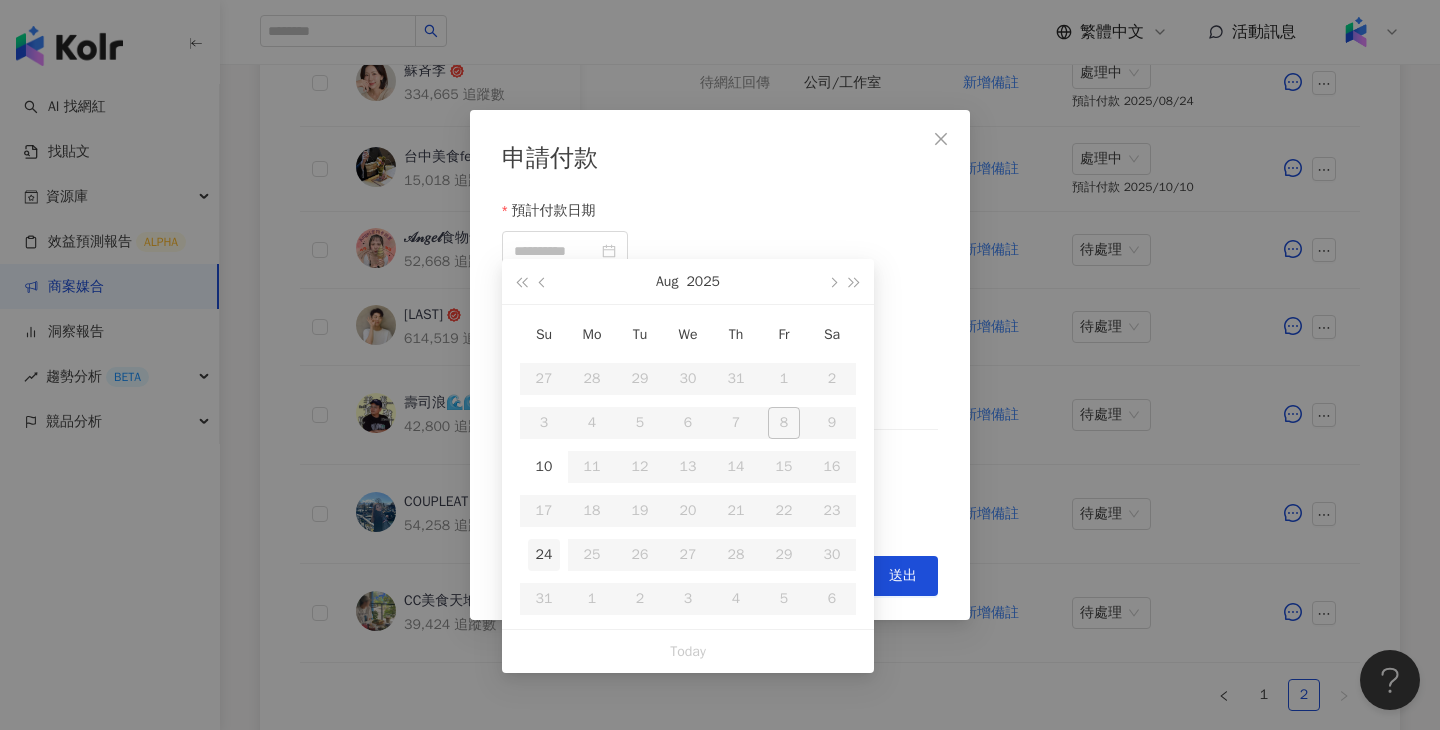 click on "24" at bounding box center [544, 555] 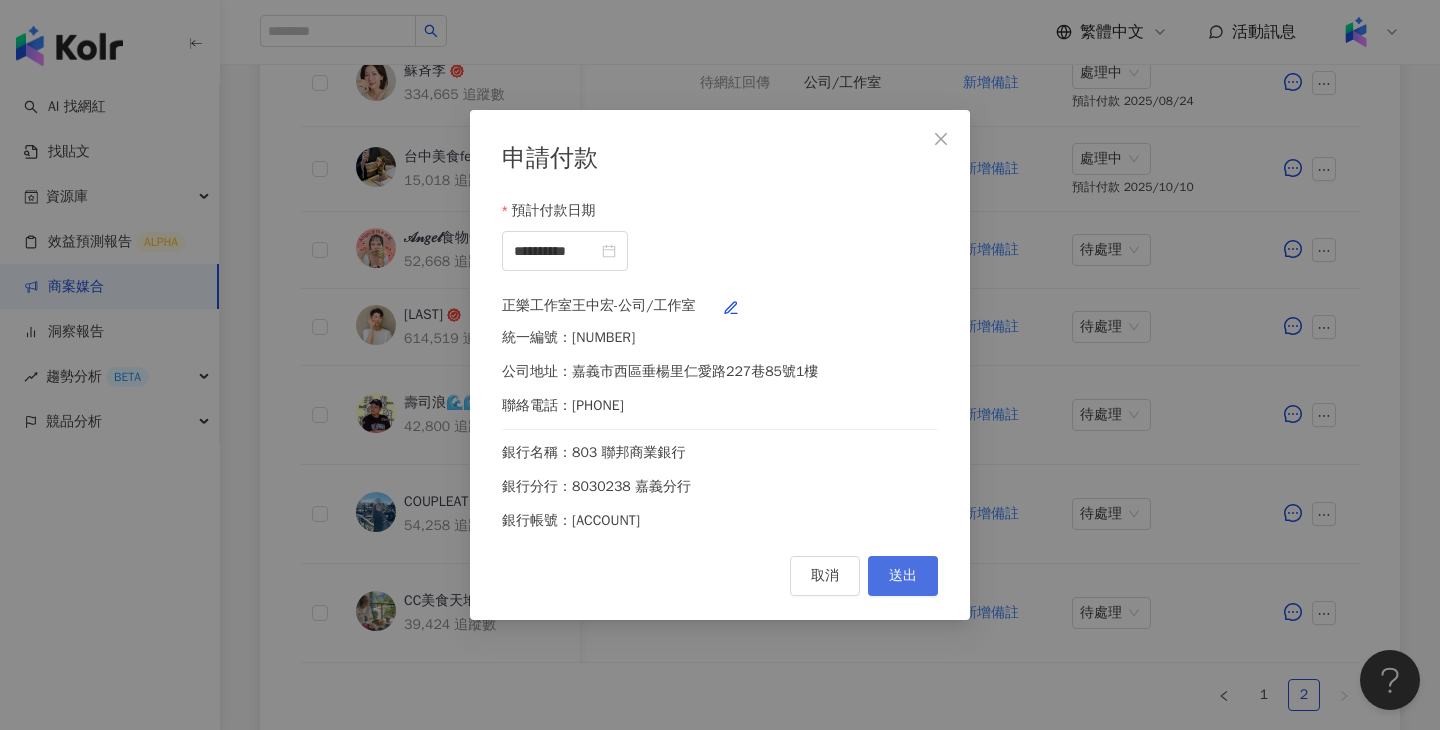 click on "送出" at bounding box center [903, 576] 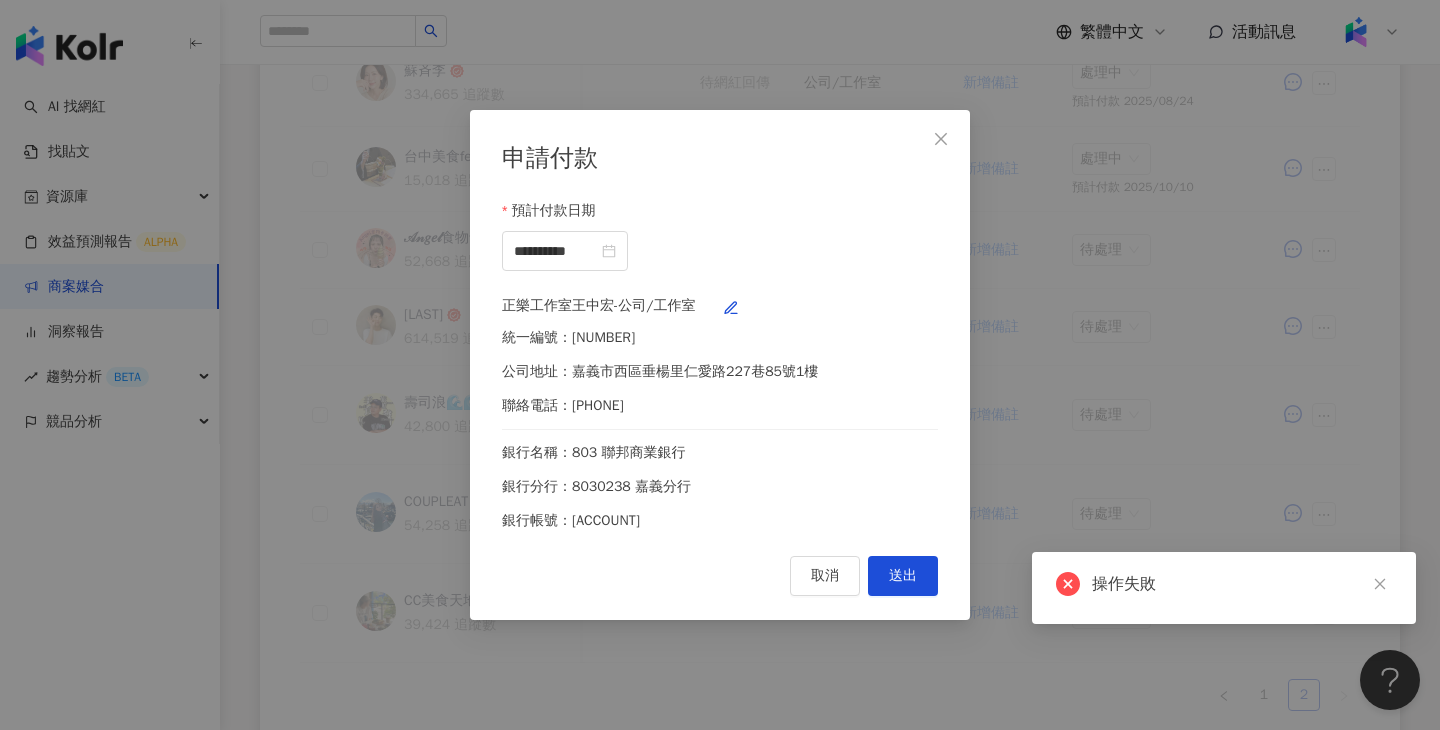 scroll, scrollTop: 889, scrollLeft: 0, axis: vertical 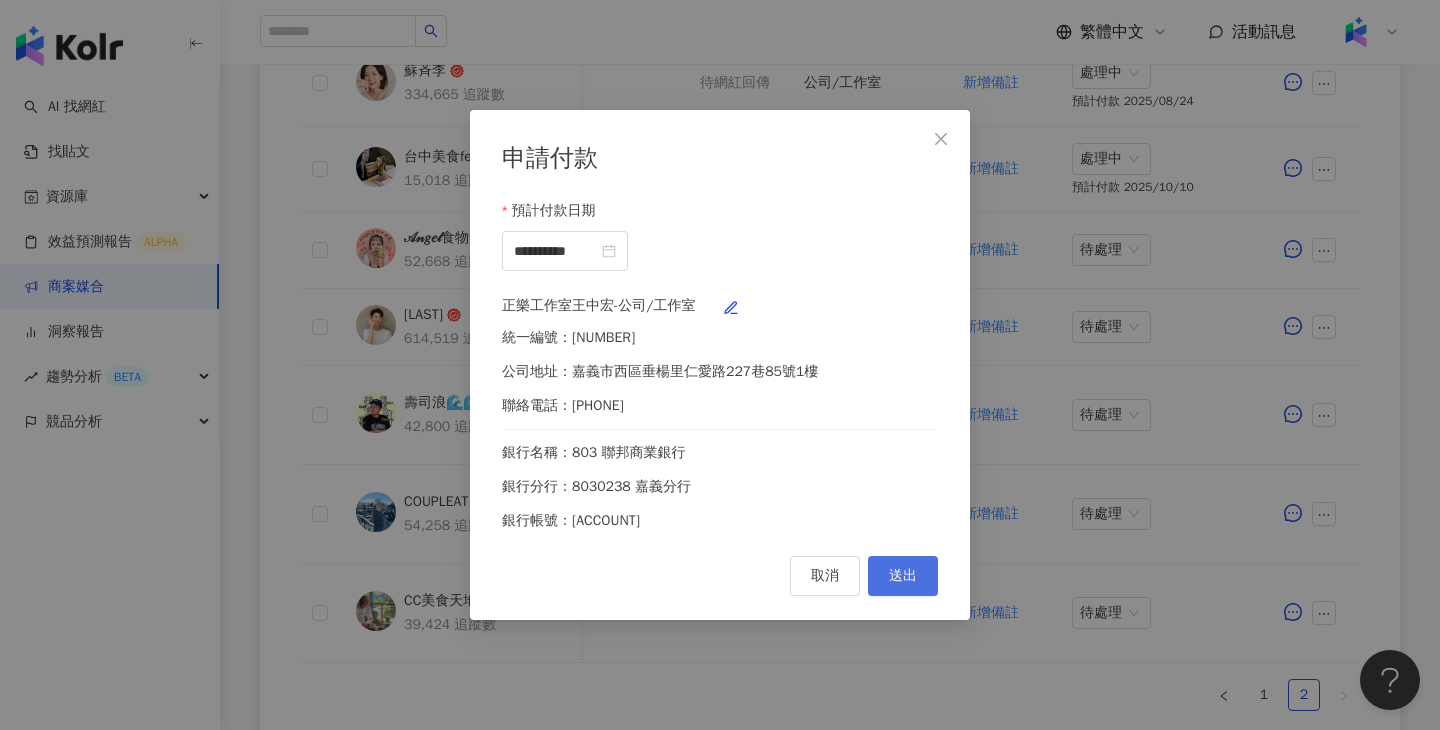 click on "送出" at bounding box center [903, 576] 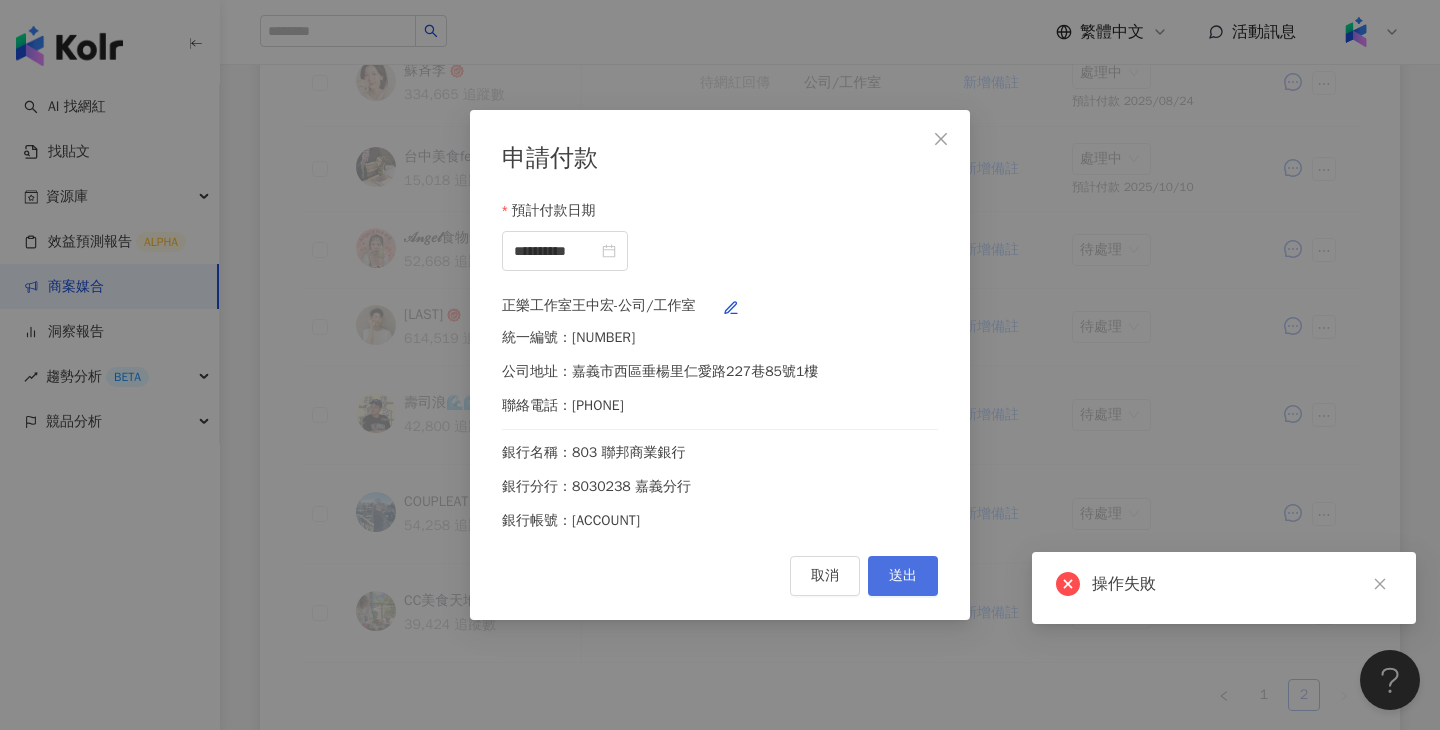 scroll, scrollTop: 889, scrollLeft: 0, axis: vertical 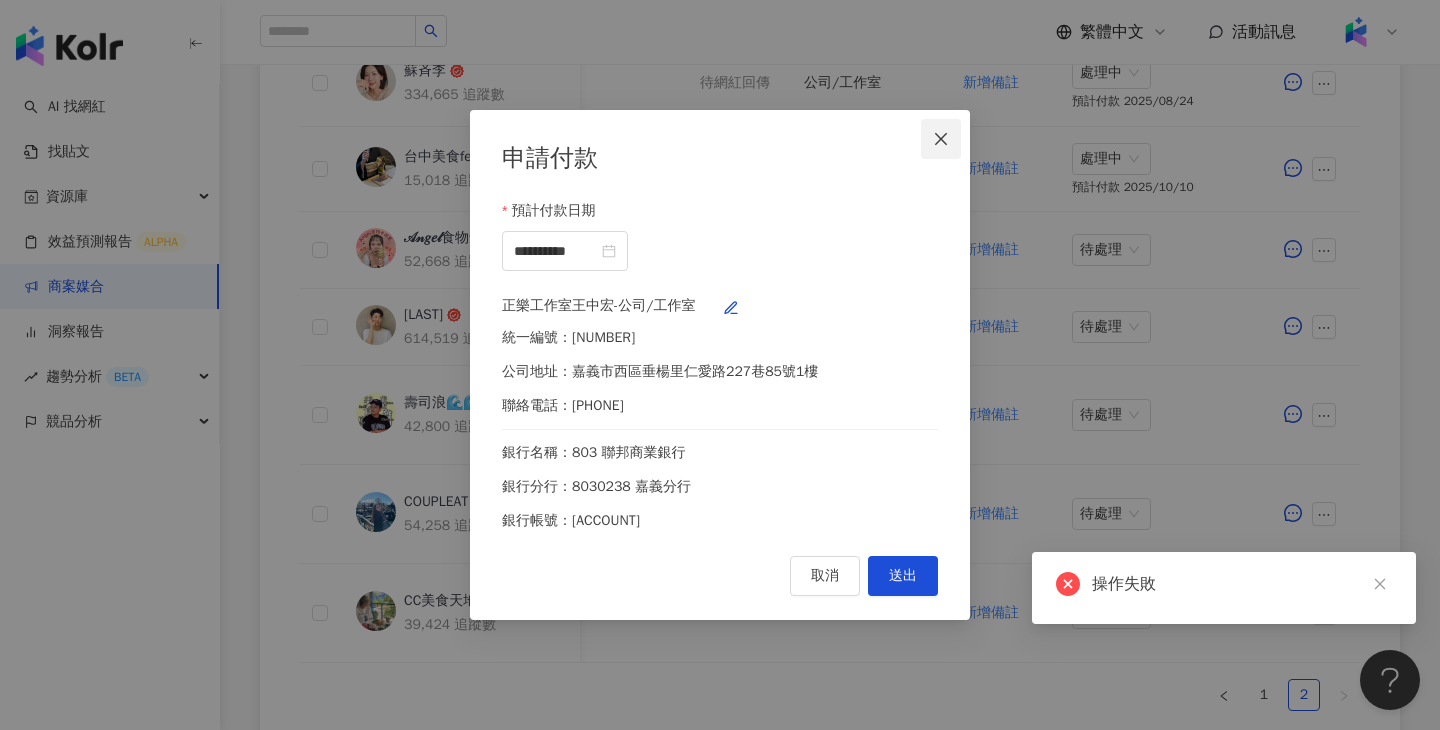 click 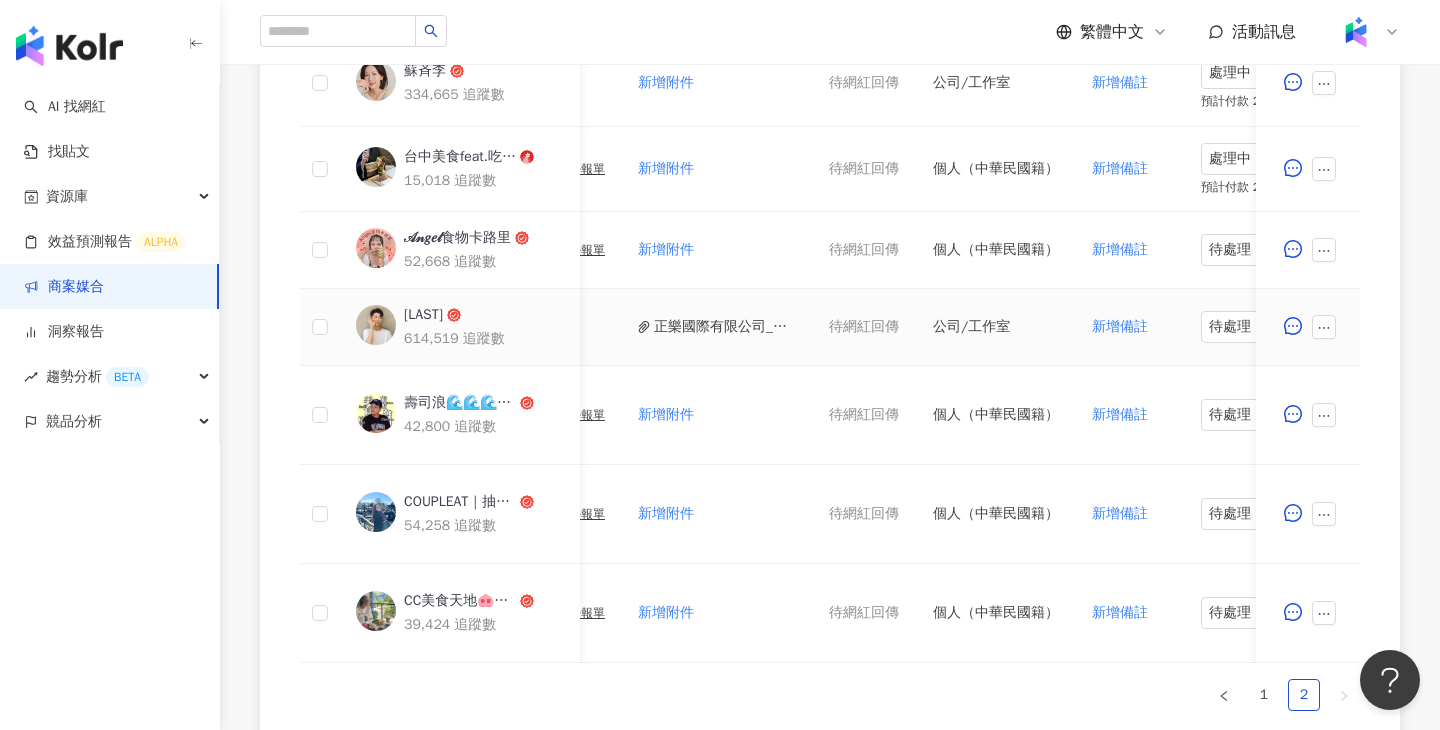 scroll, scrollTop: 0, scrollLeft: 964, axis: horizontal 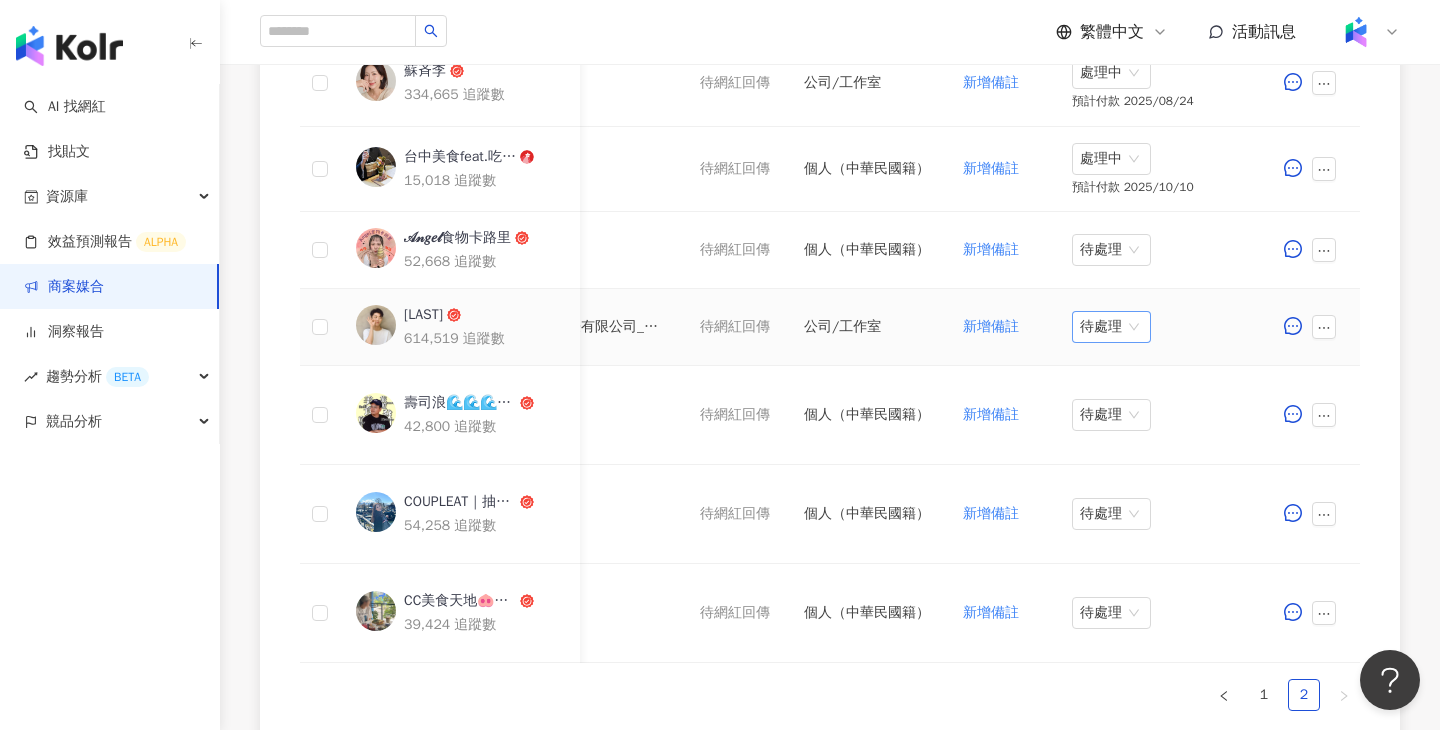 click on "待處理" at bounding box center (1111, 327) 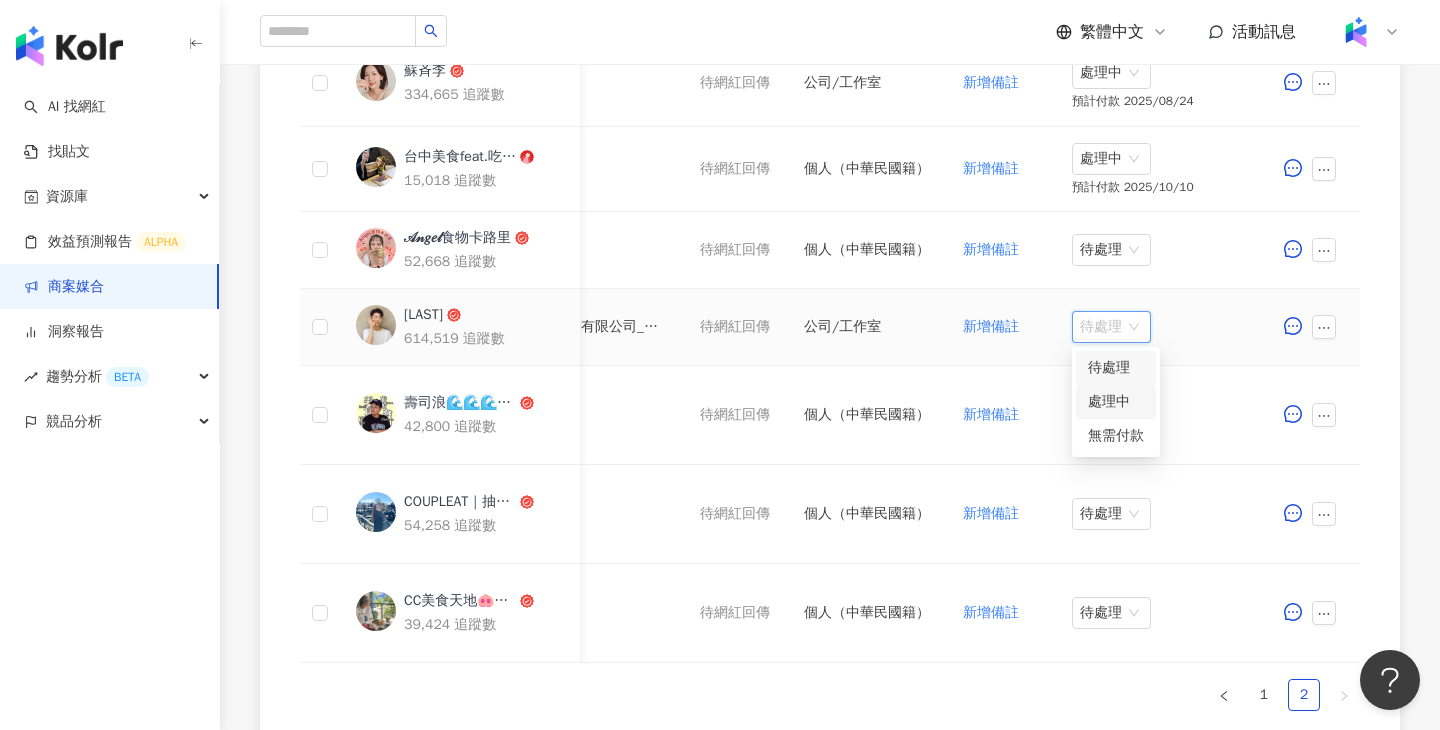 click on "處理中" at bounding box center [1116, 402] 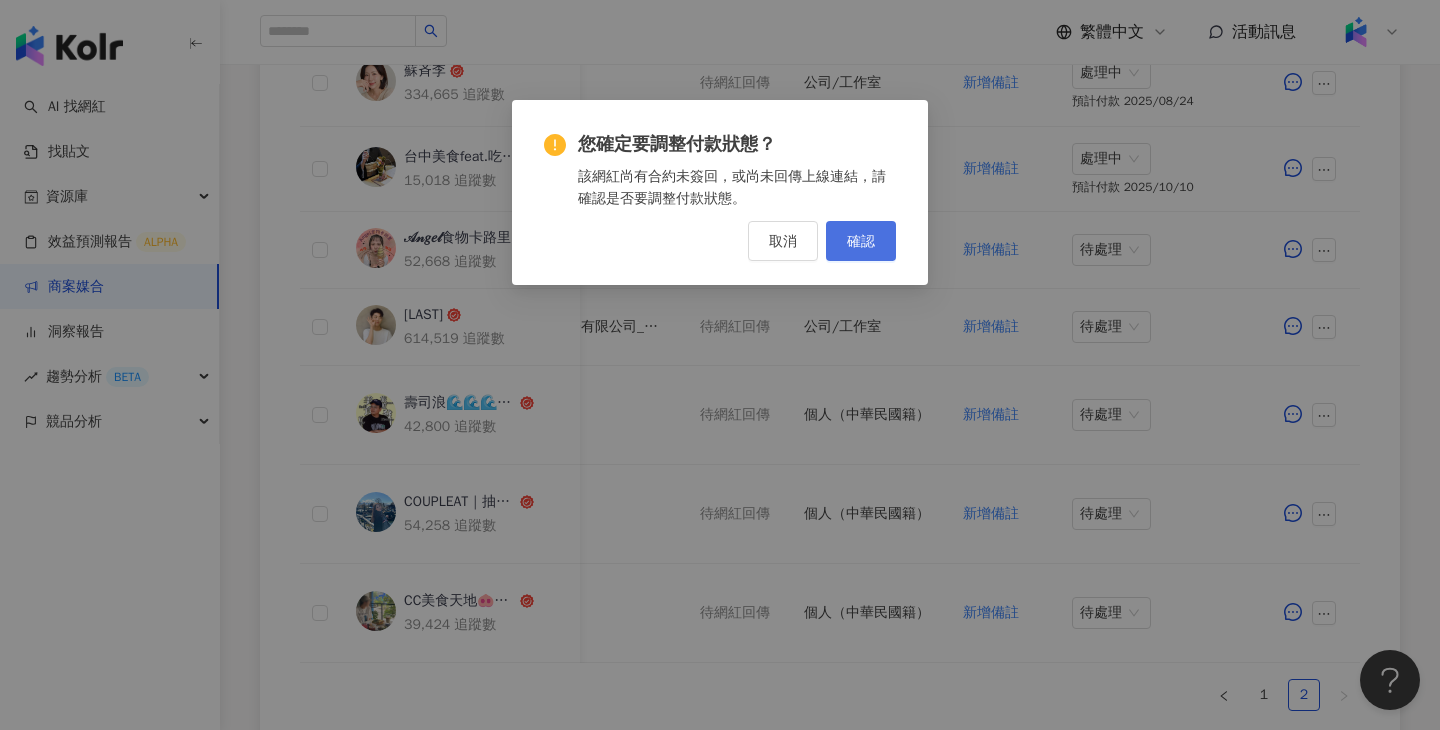 click on "確認" at bounding box center [861, 241] 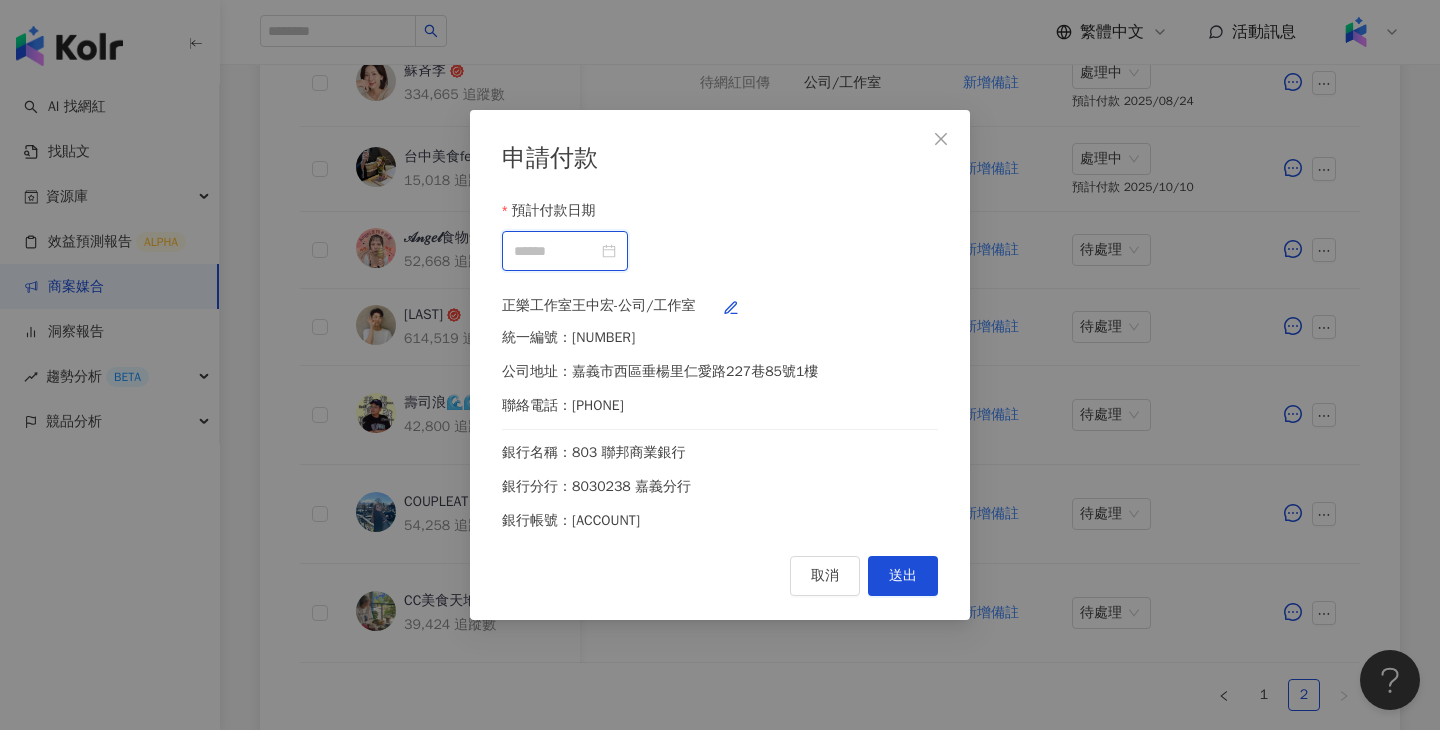 click on "預計付款日期" at bounding box center (556, 251) 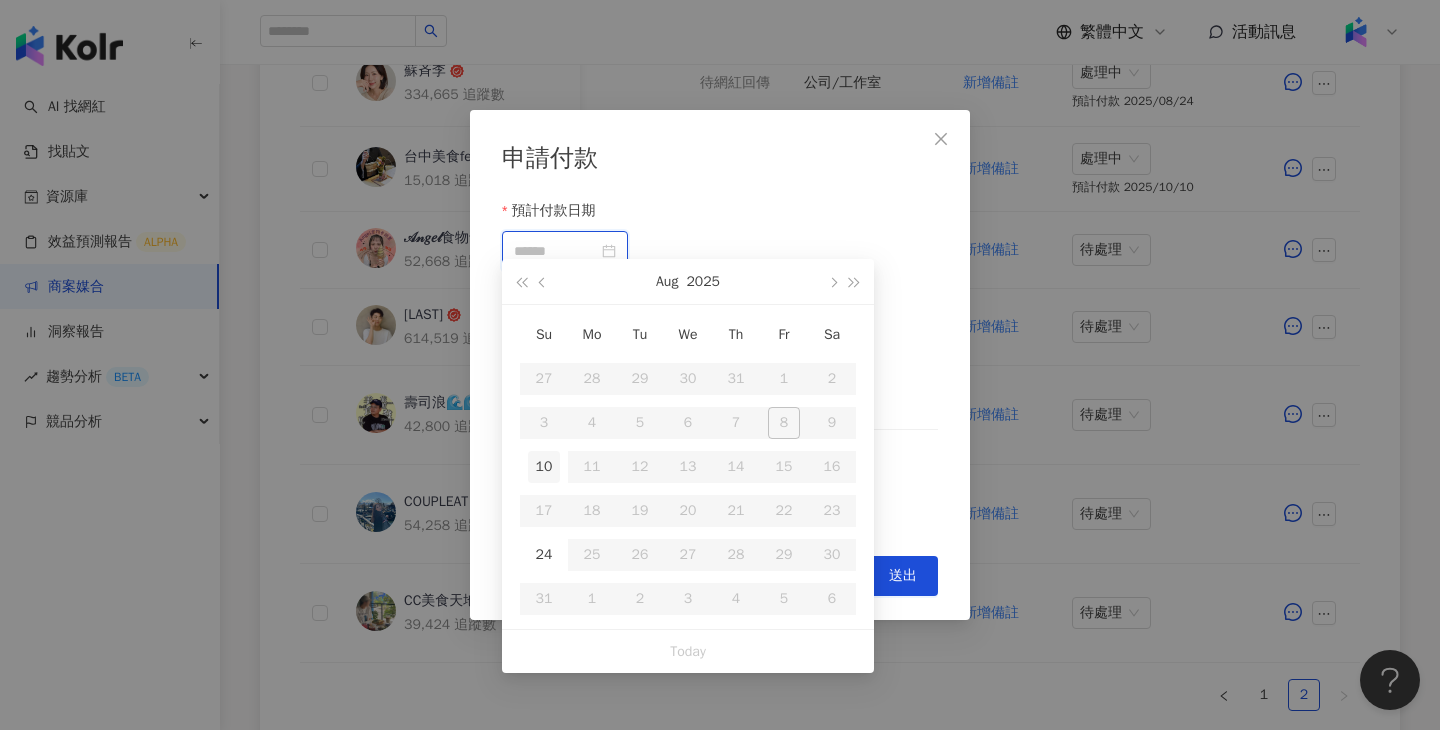 type on "**********" 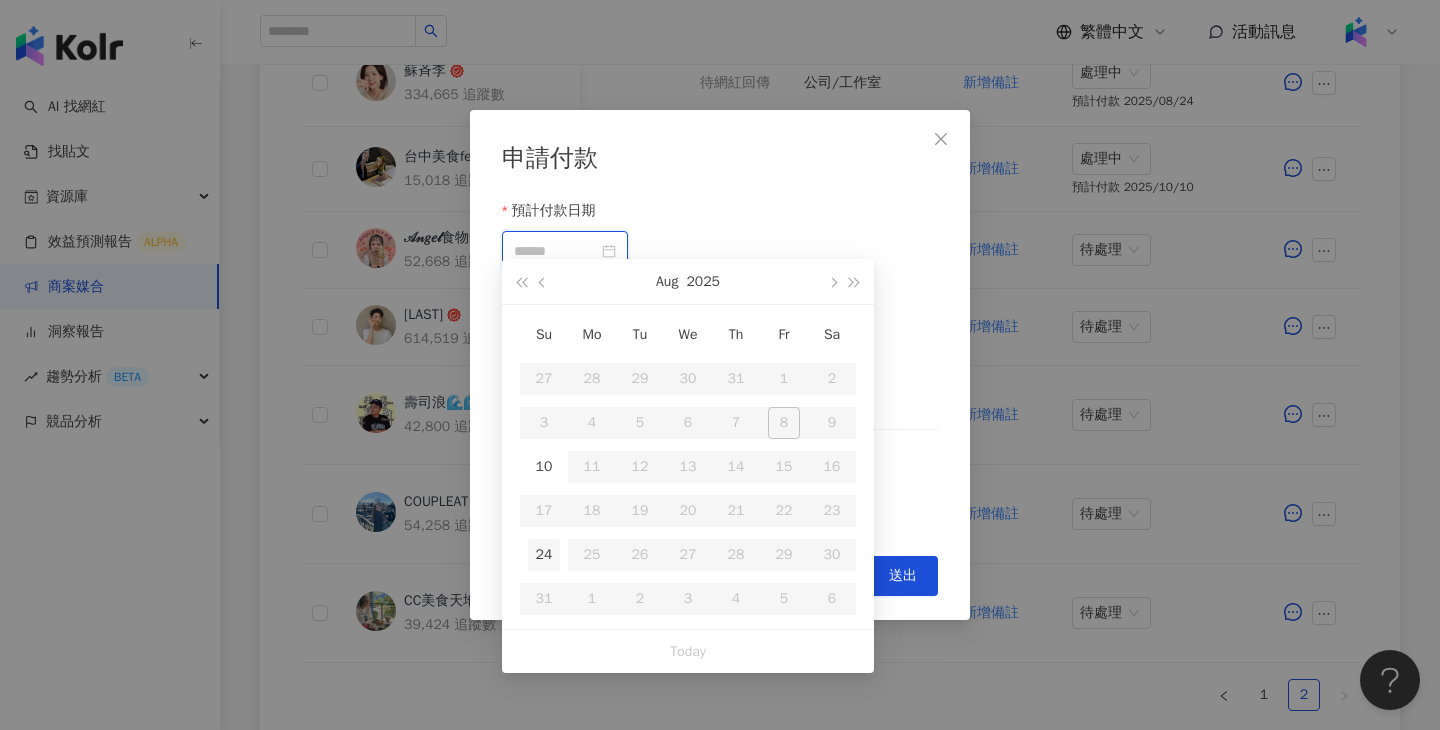 type on "**********" 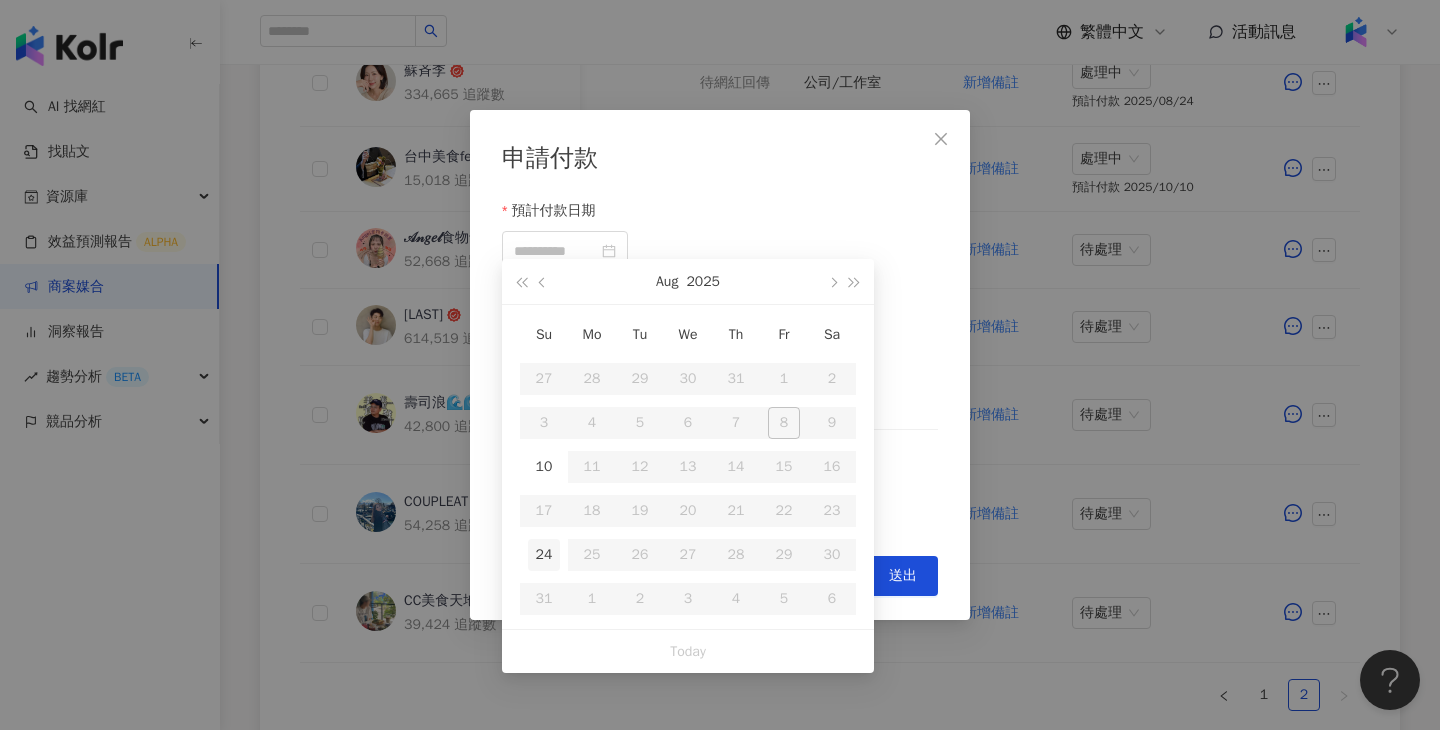 click on "24" at bounding box center [544, 555] 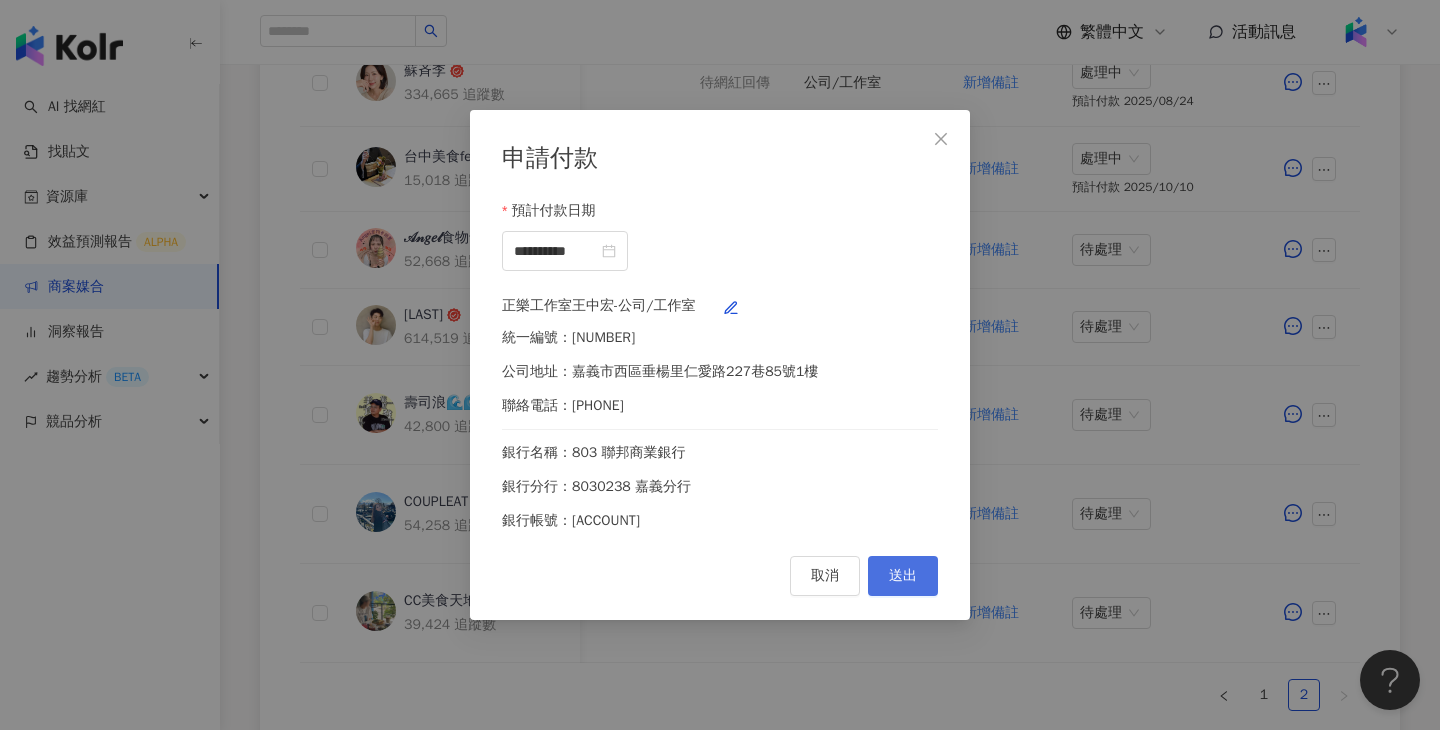 click on "送出" at bounding box center (903, 576) 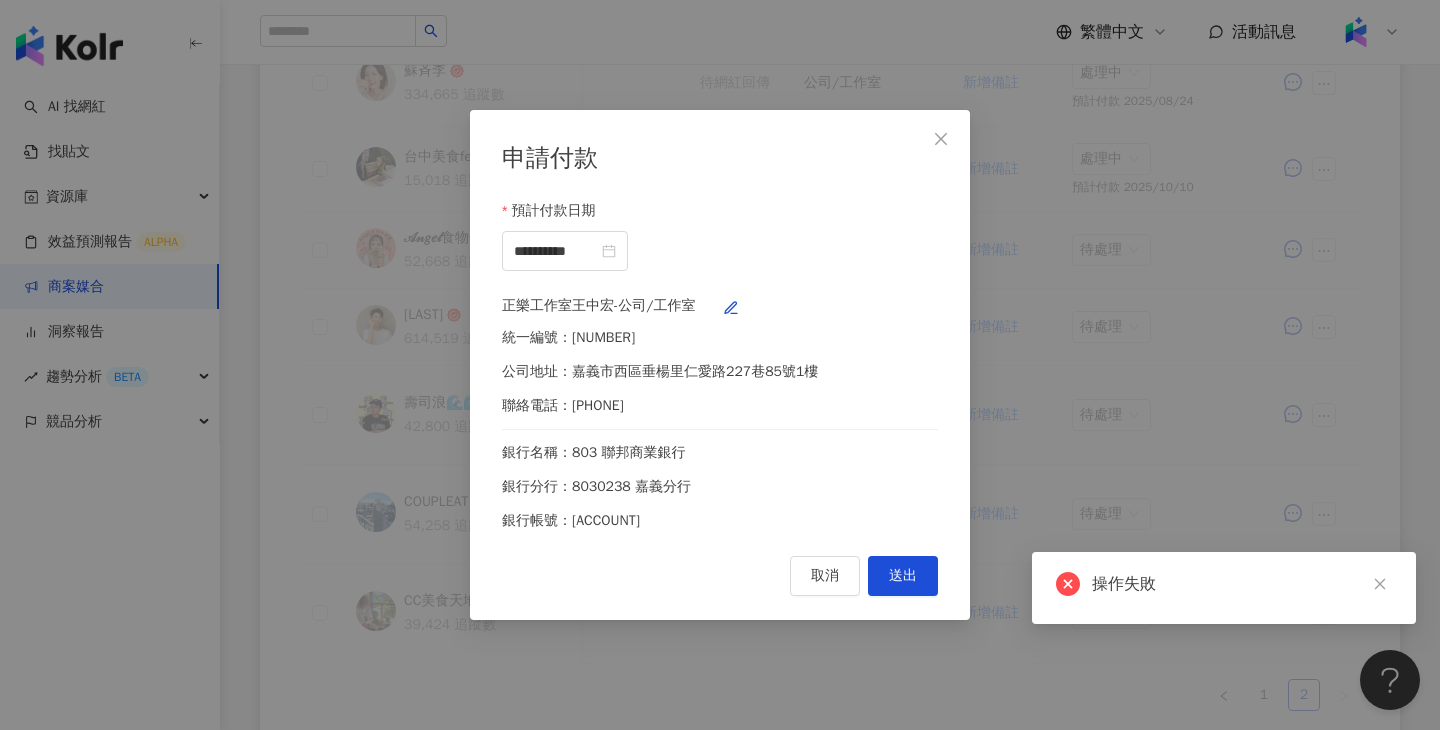 scroll, scrollTop: 889, scrollLeft: 0, axis: vertical 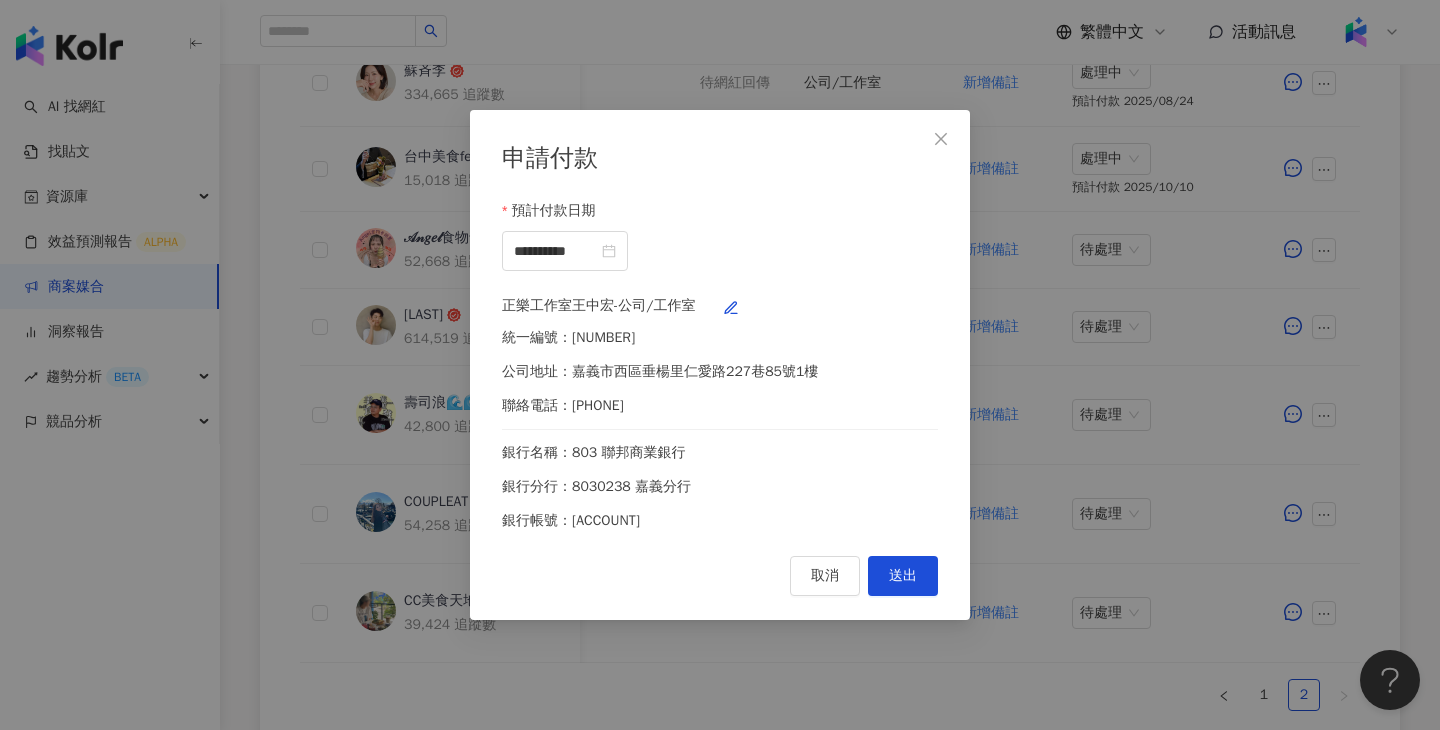 click on "**********" at bounding box center (720, 365) 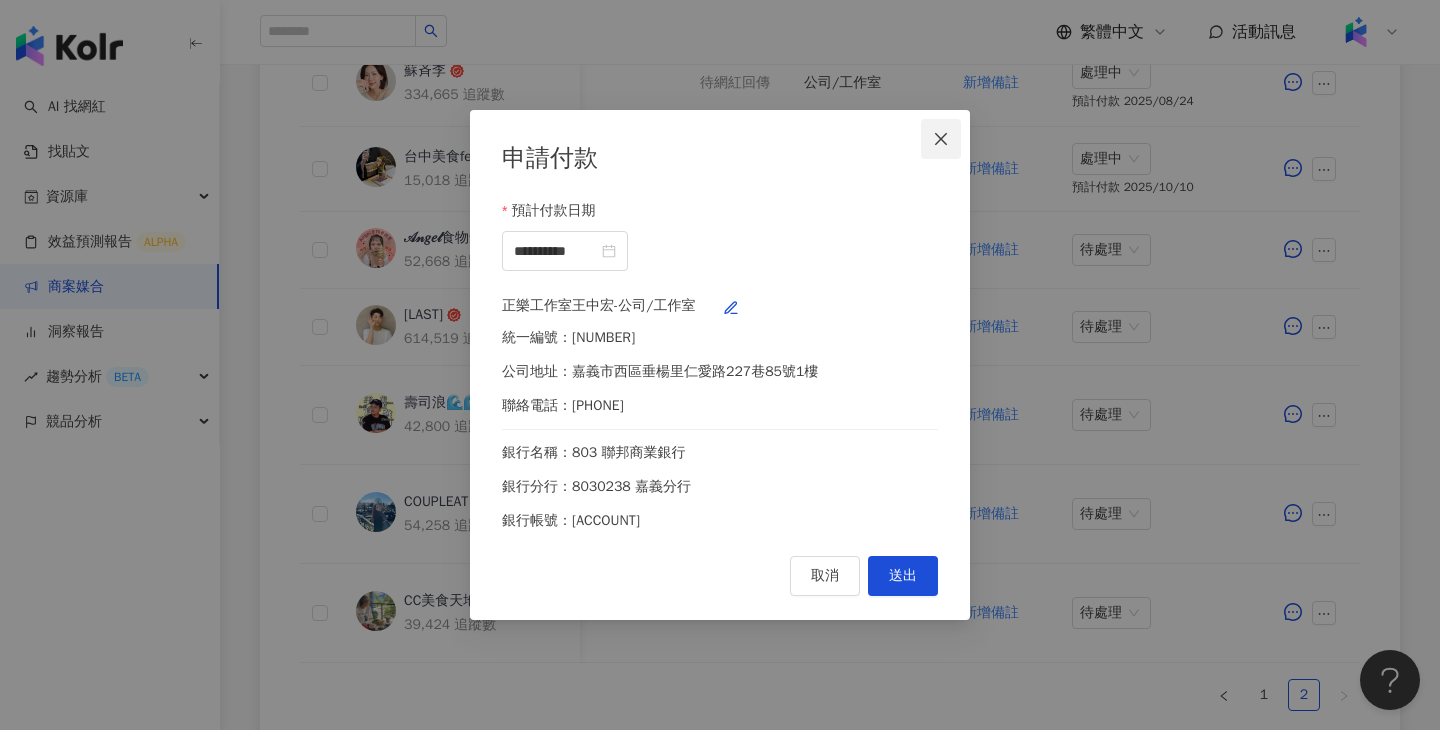 click 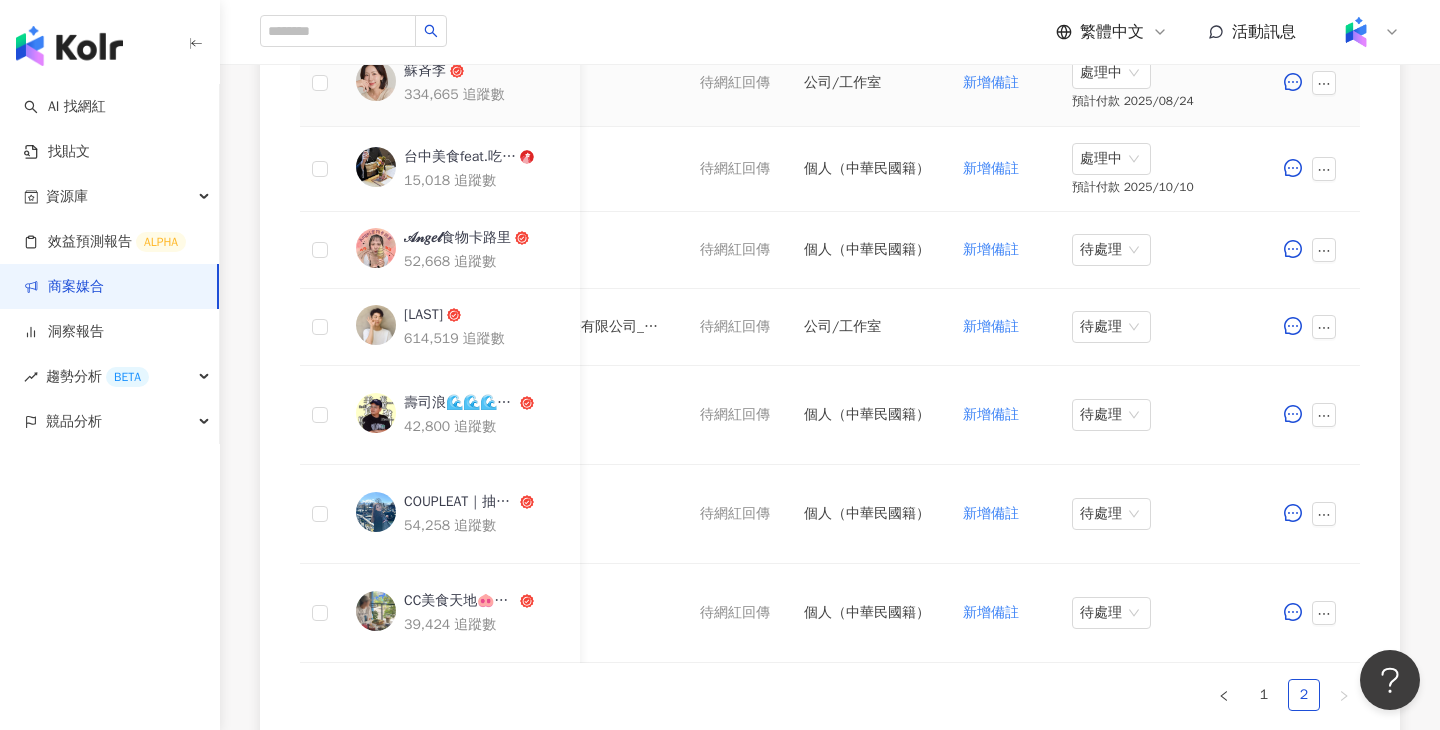 scroll, scrollTop: 0, scrollLeft: 0, axis: both 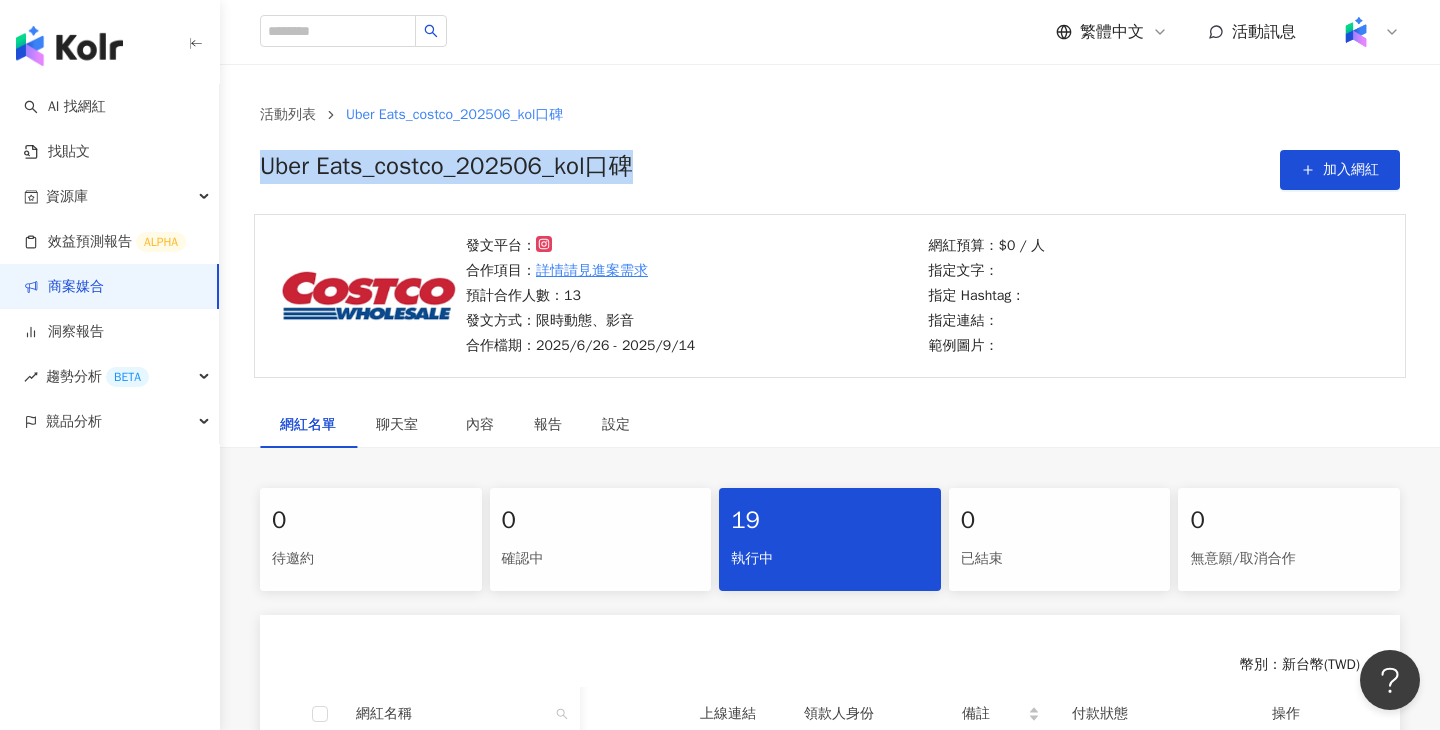 drag, startPoint x: 735, startPoint y: 155, endPoint x: 262, endPoint y: 164, distance: 473.0856 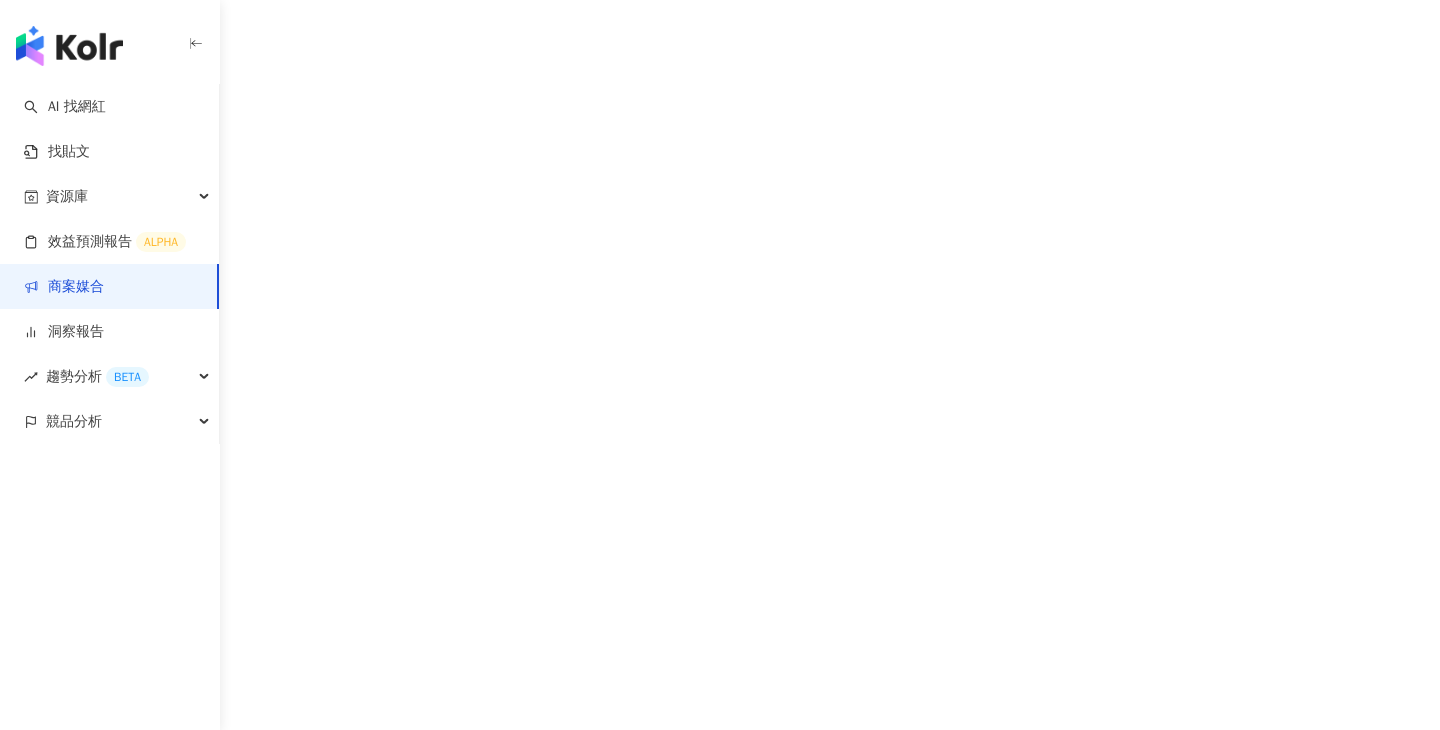 scroll, scrollTop: 0, scrollLeft: 0, axis: both 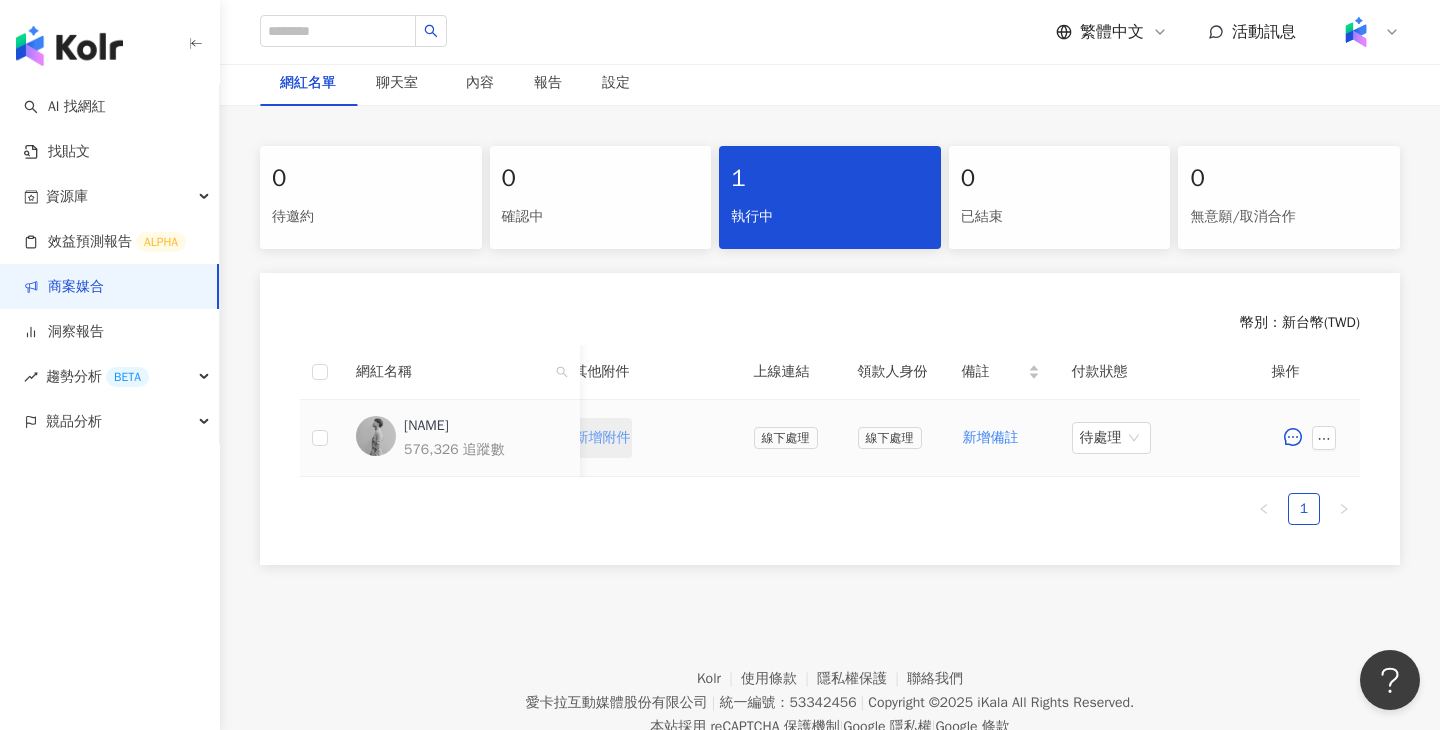 click on "新增附件" at bounding box center (603, 438) 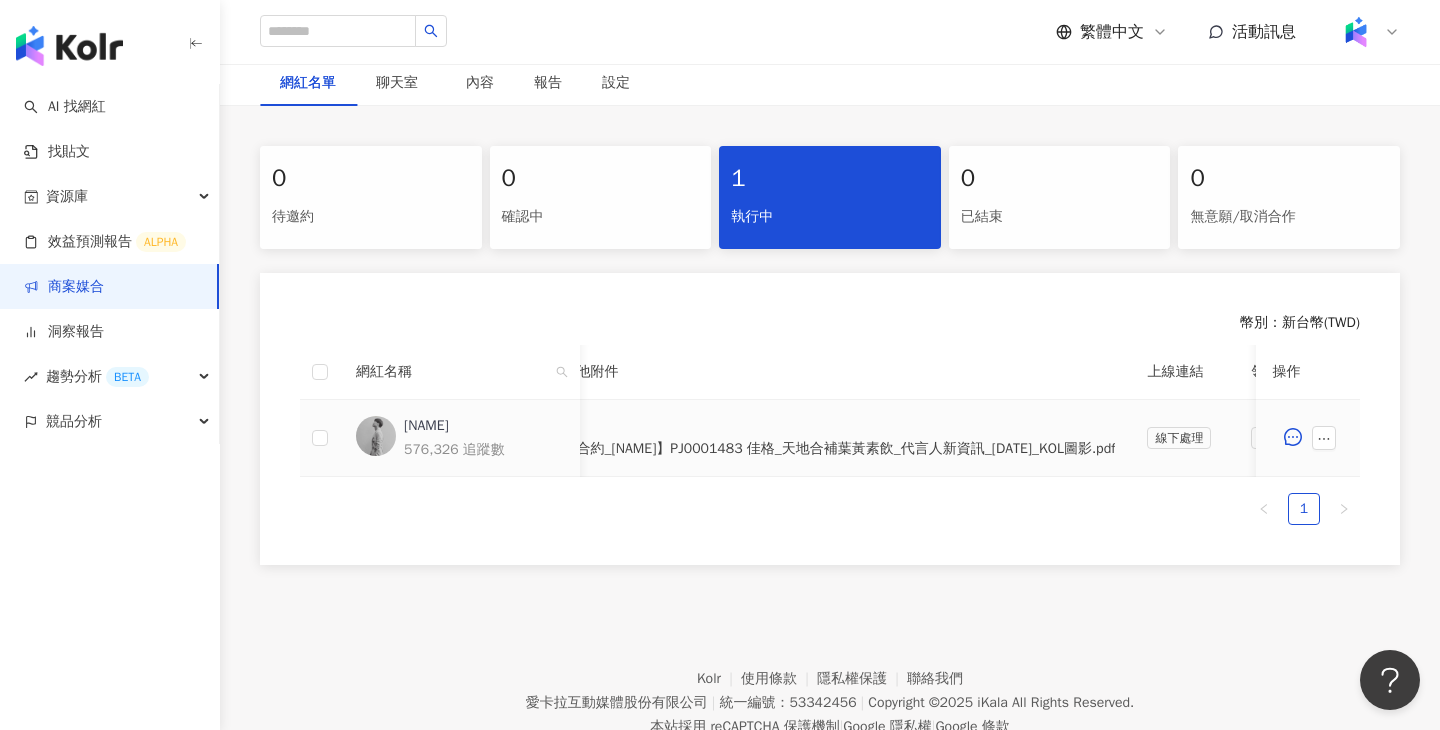 click on "待處理" at bounding box center [1504, 438] 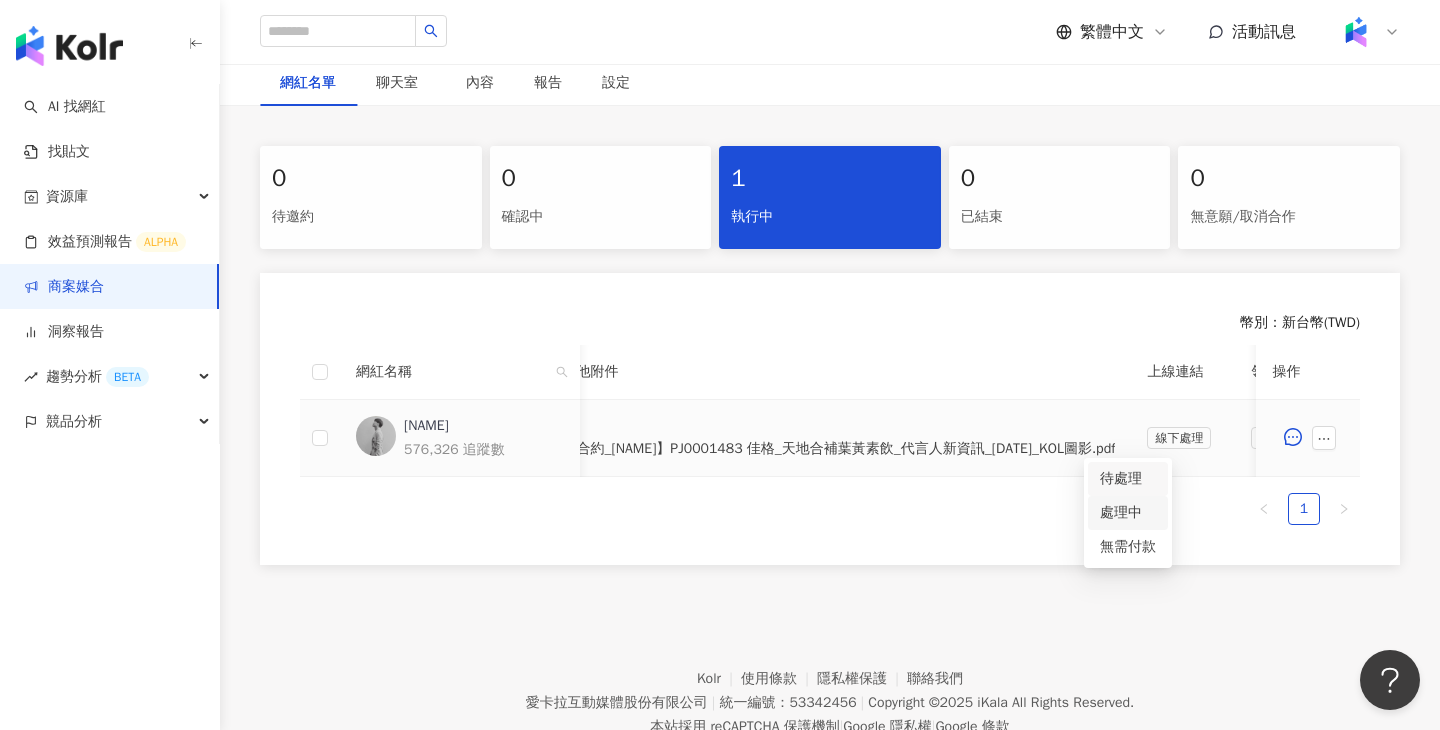 click on "處理中" at bounding box center (1128, 513) 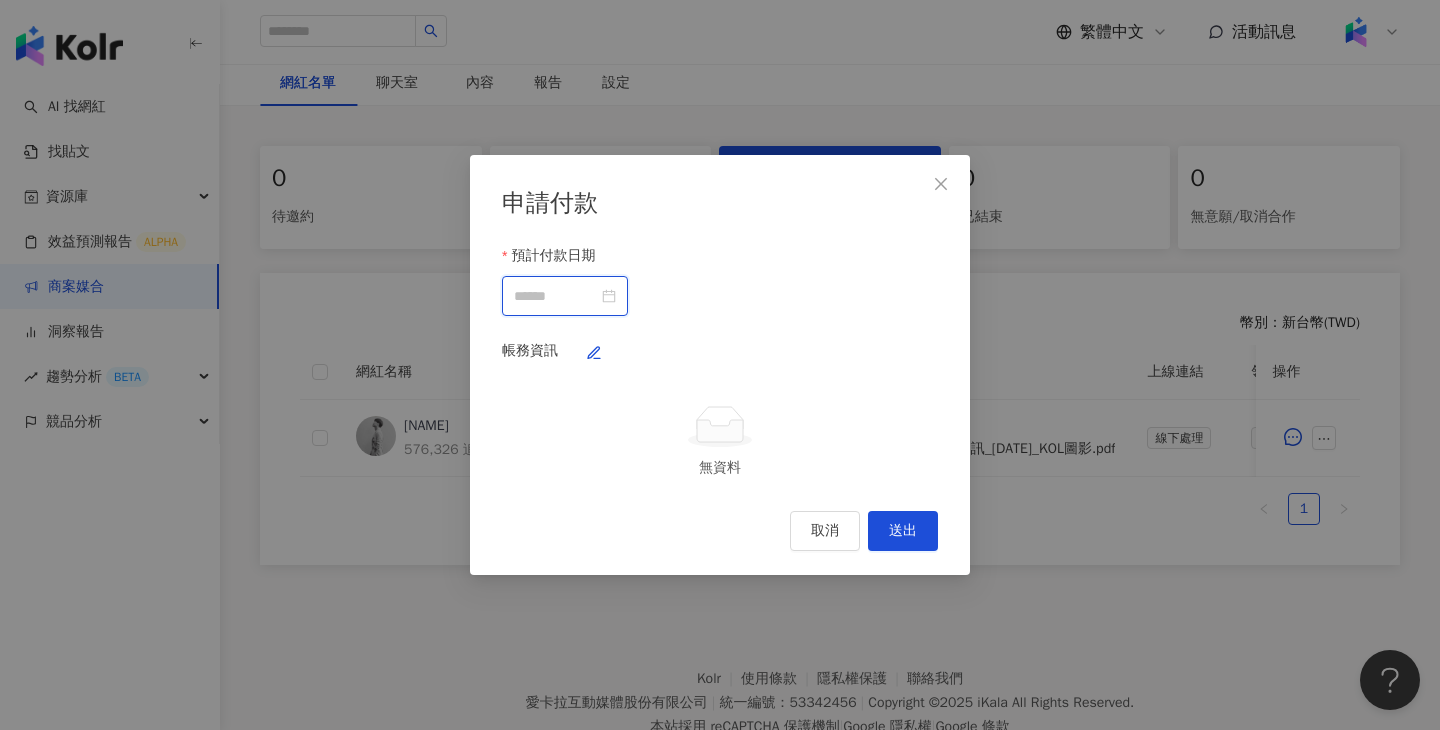 click on "預計付款日期" at bounding box center [556, 296] 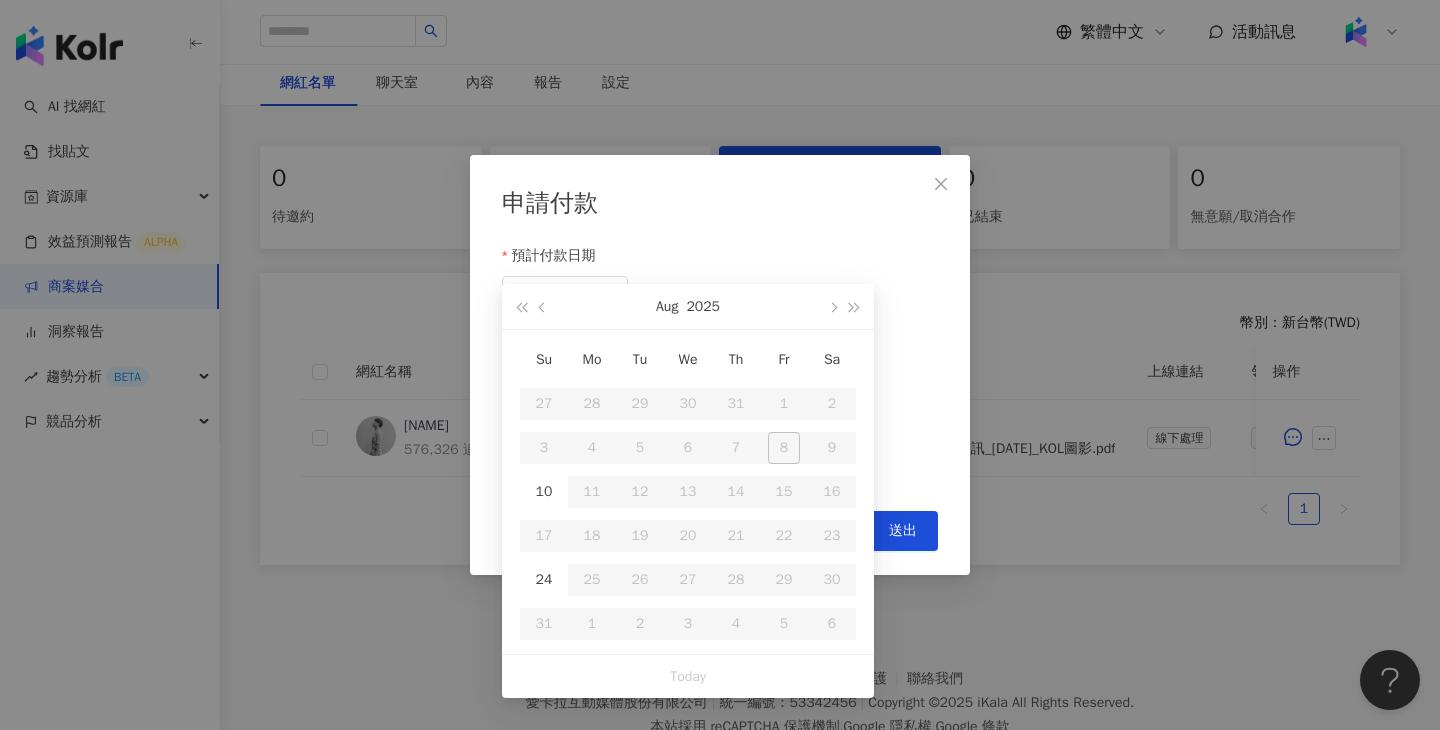 click at bounding box center [594, 356] 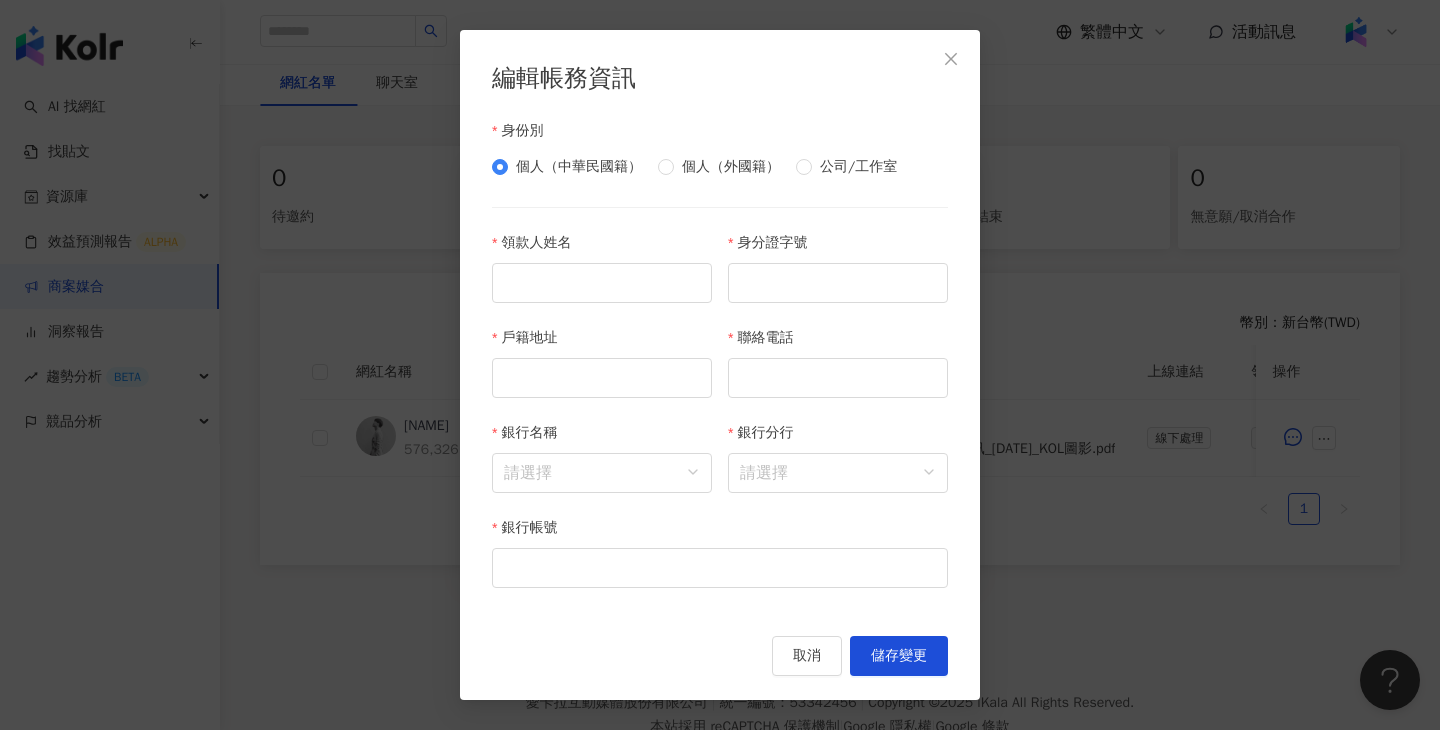 click on "個人（中華民國籍） 個人（外國籍） 公司/工作室" at bounding box center (720, 167) 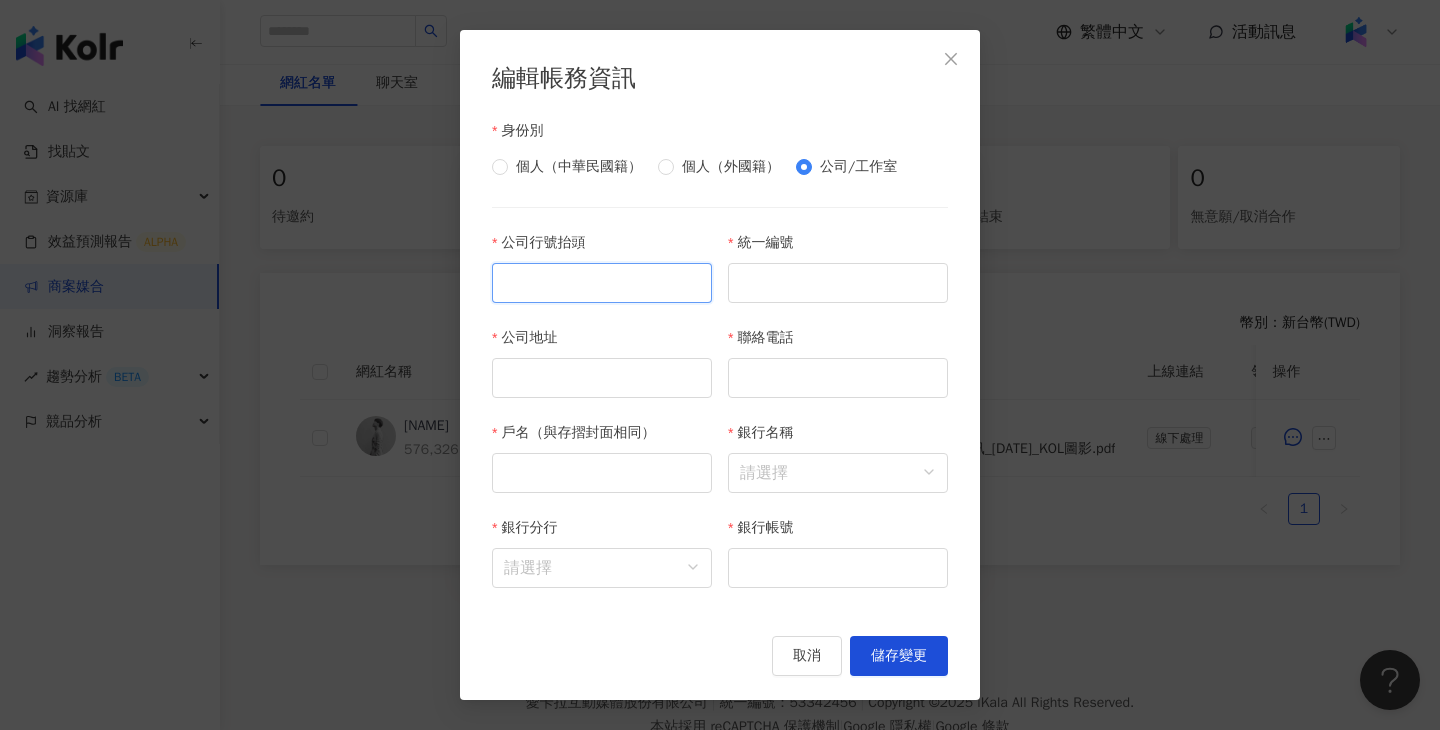 click on "公司行號抬頭" at bounding box center (602, 283) 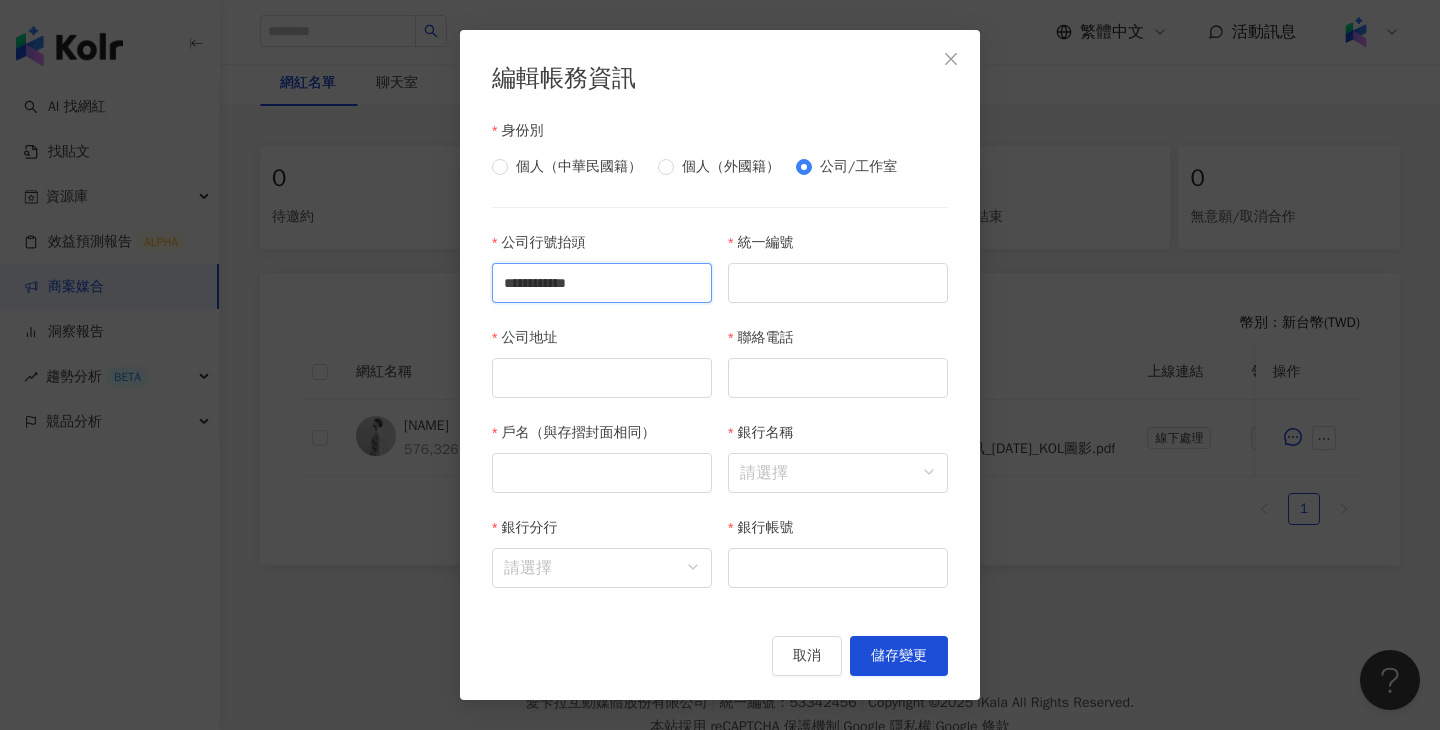 type on "**********" 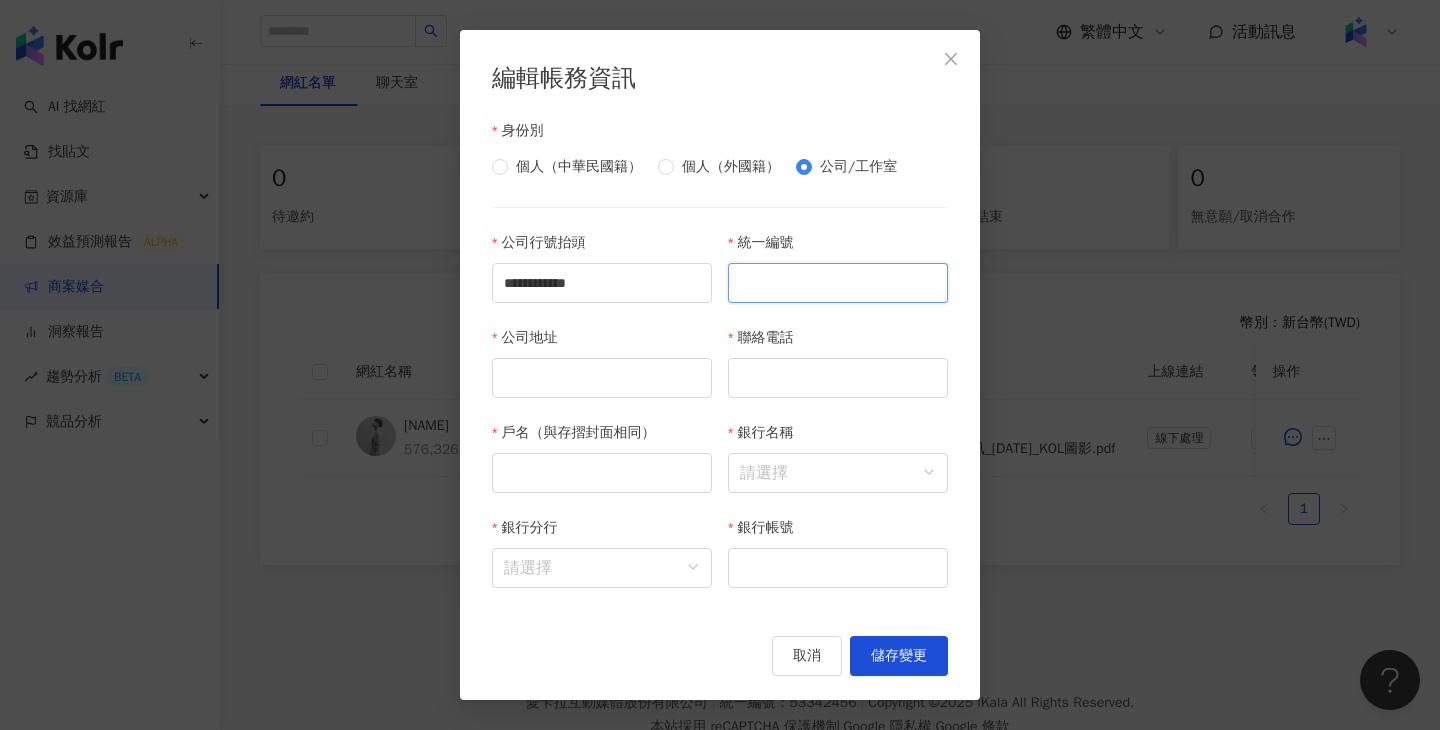click on "統一編號" at bounding box center [838, 283] 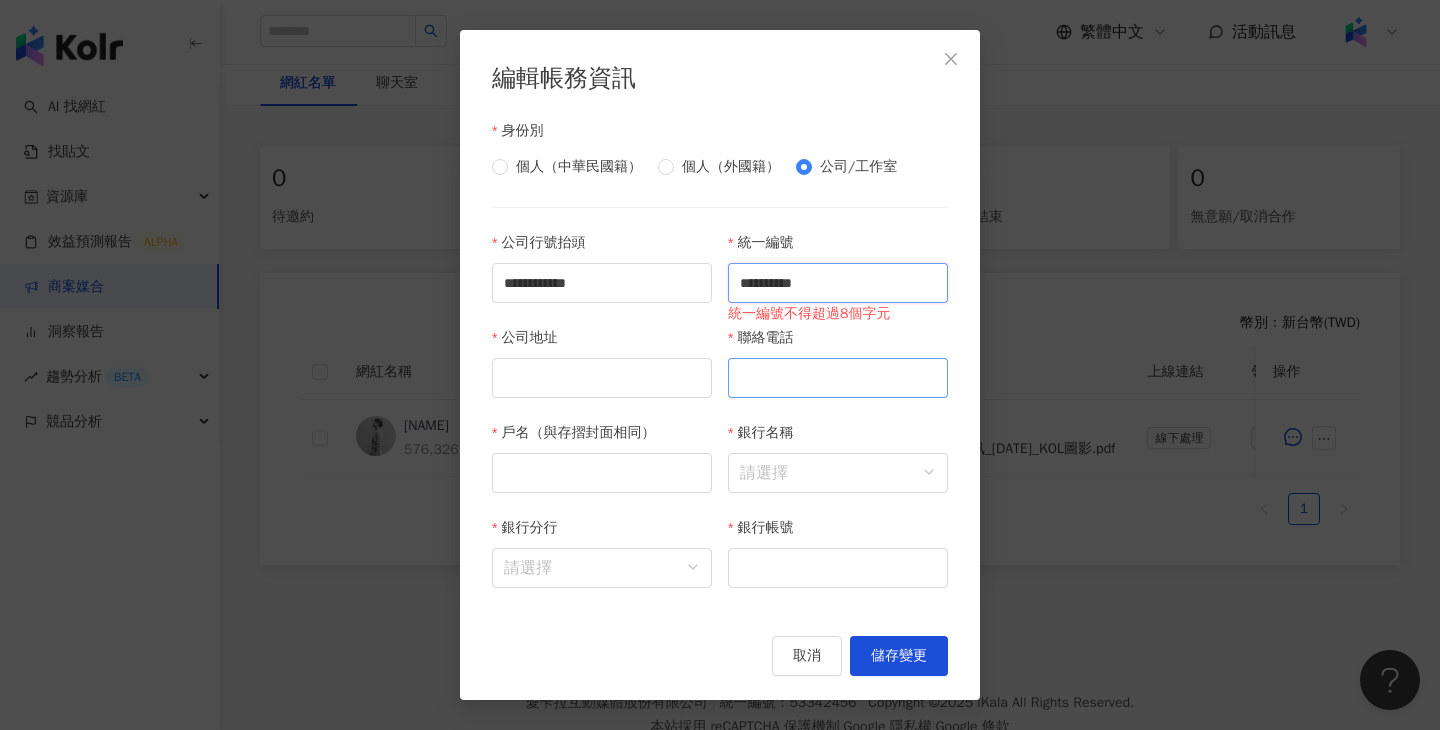 type 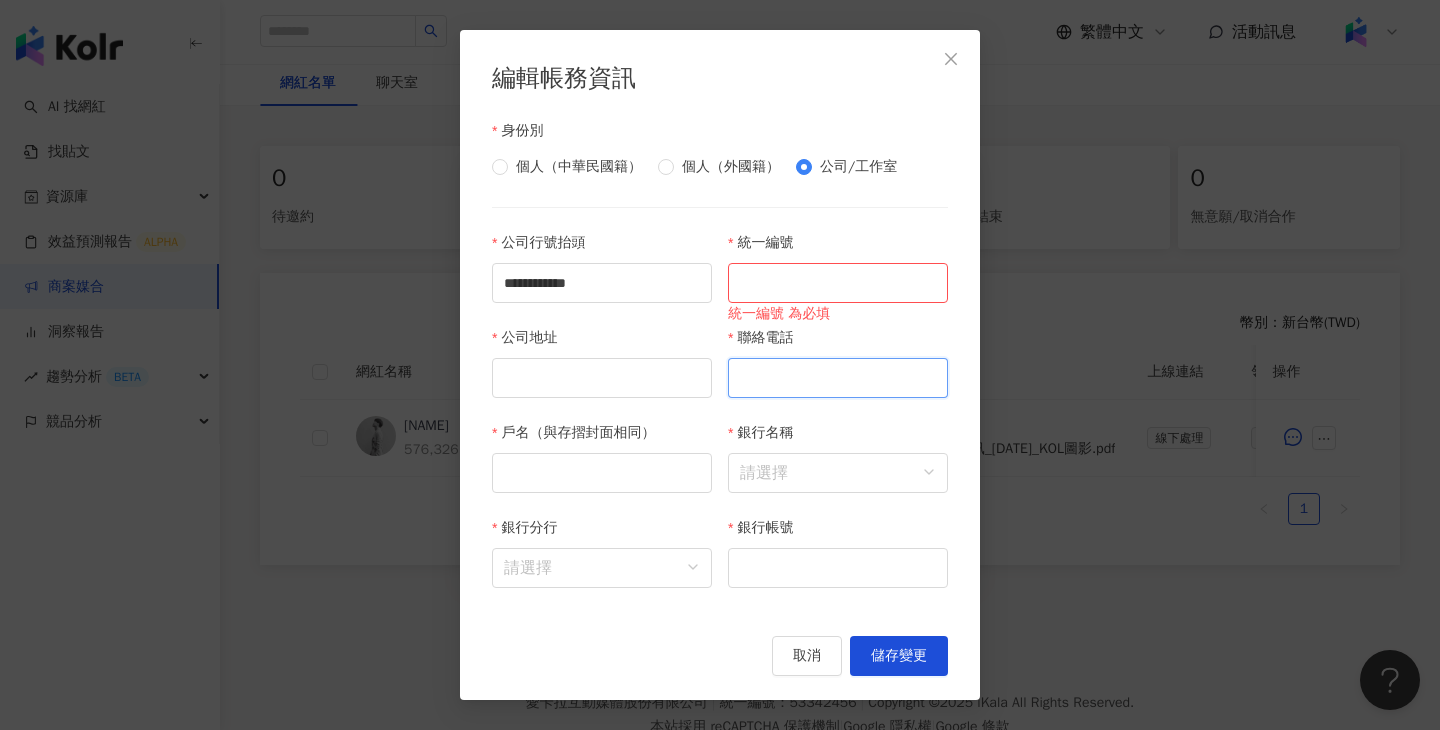 click on "聯絡電話" at bounding box center (838, 378) 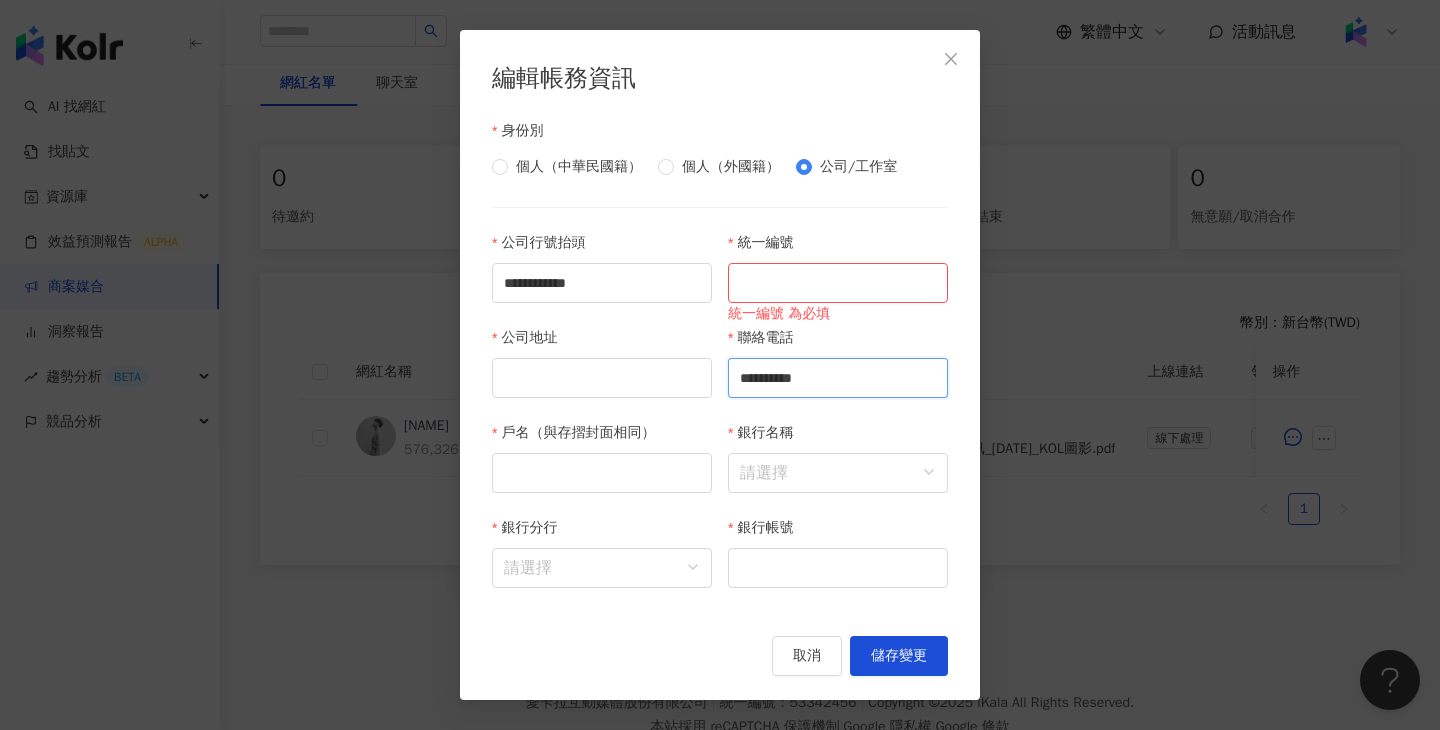 type on "**********" 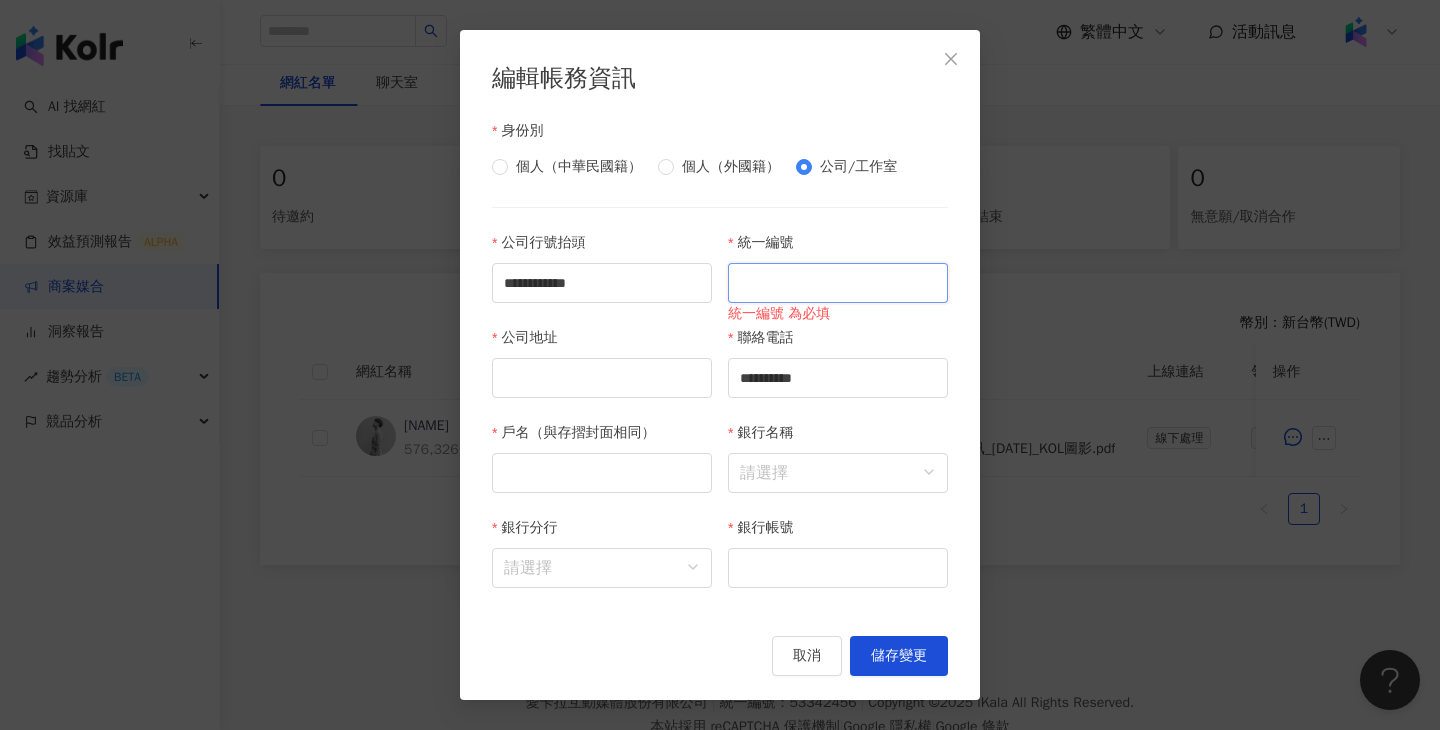 click on "統一編號" at bounding box center (838, 283) 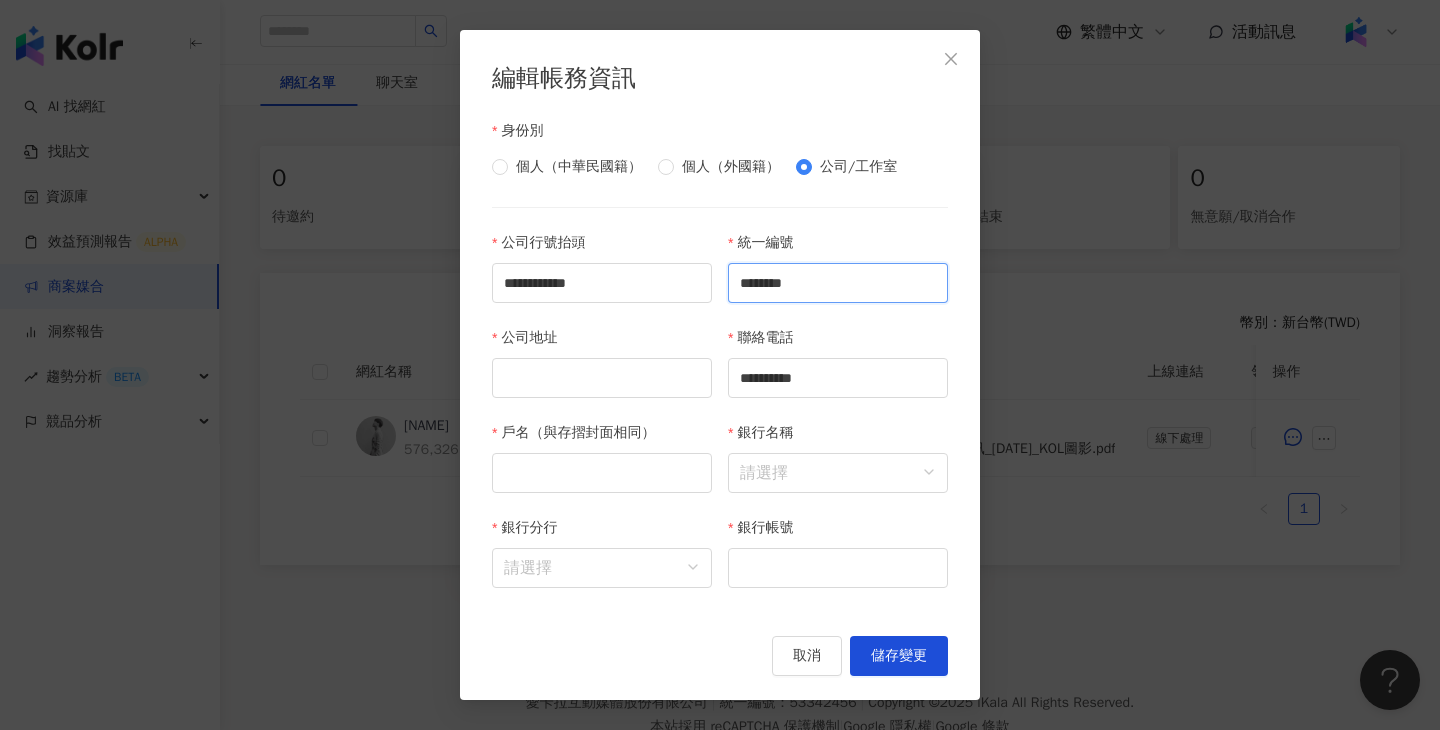 type on "********" 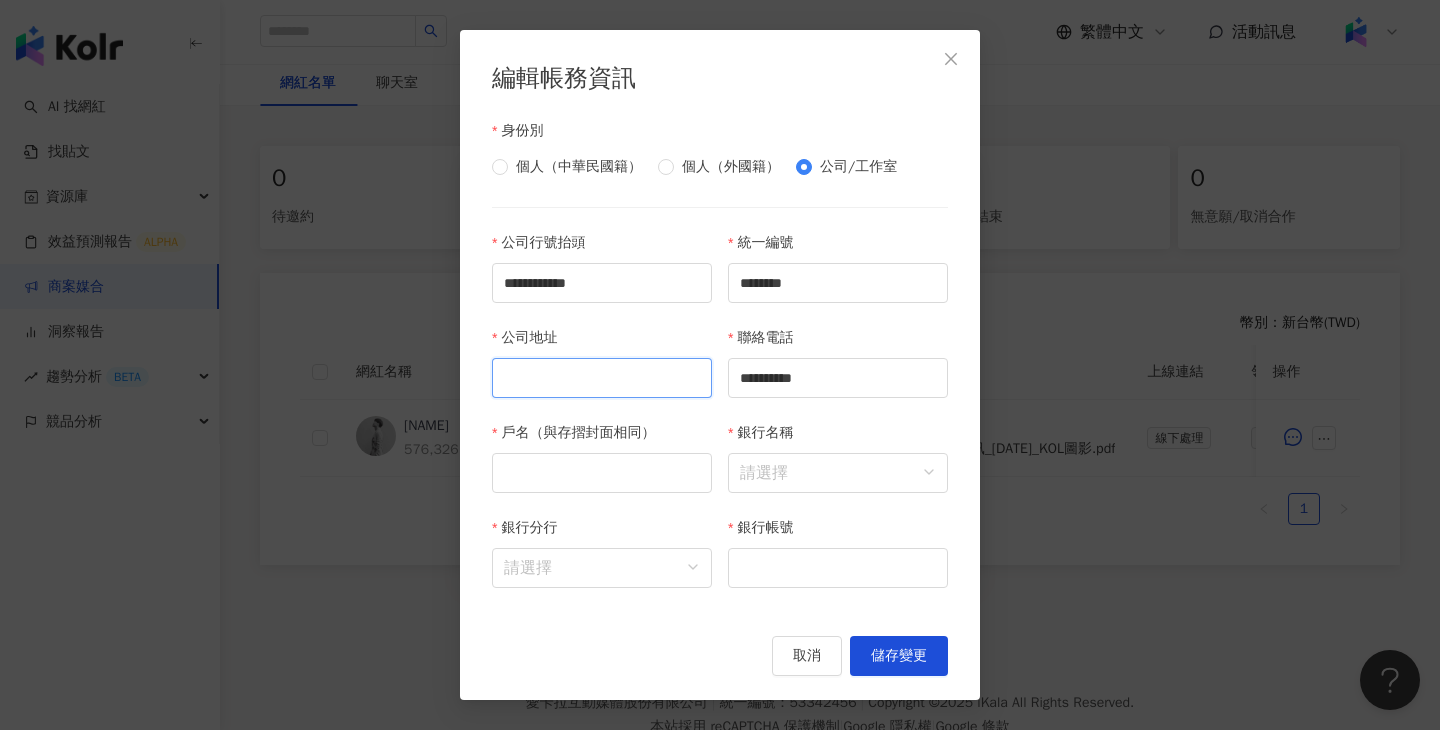 click on "公司地址" at bounding box center (602, 378) 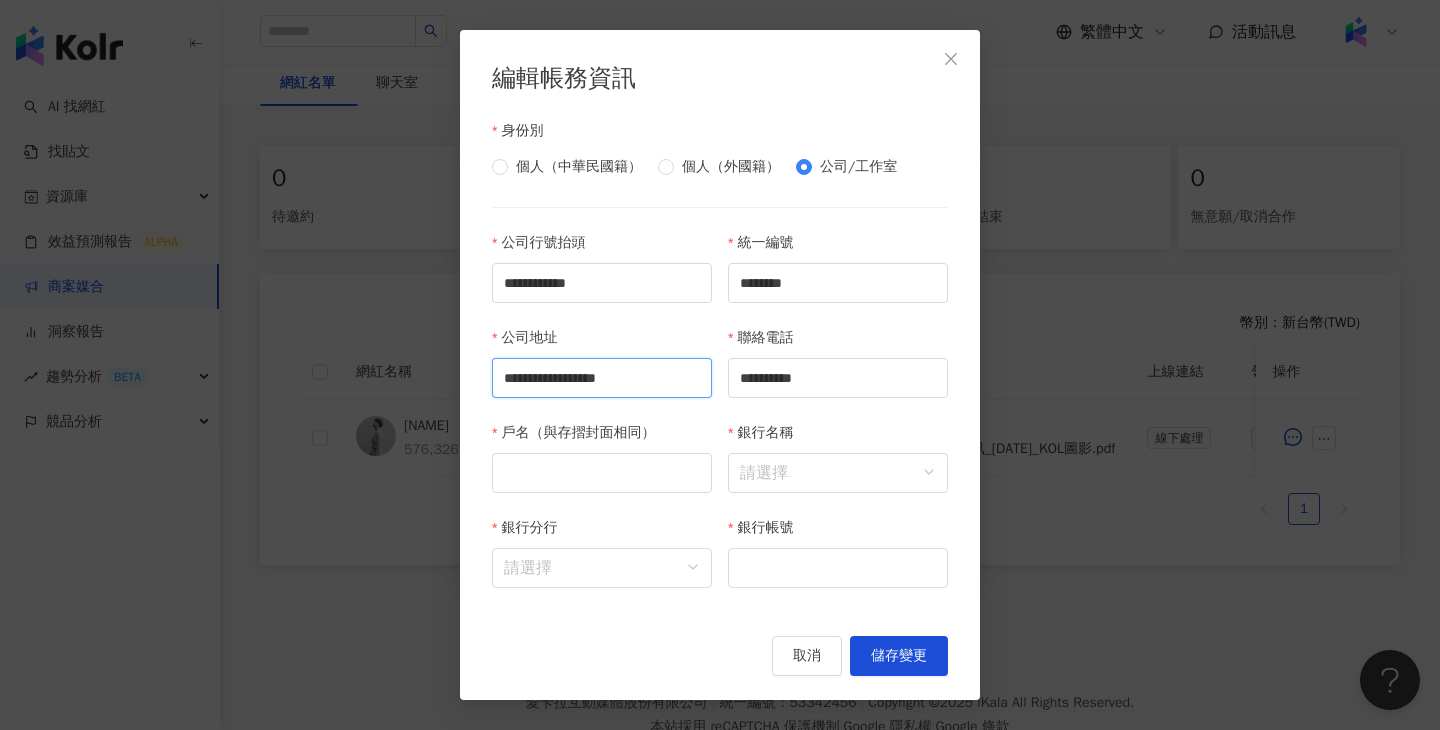 scroll, scrollTop: 0, scrollLeft: 33, axis: horizontal 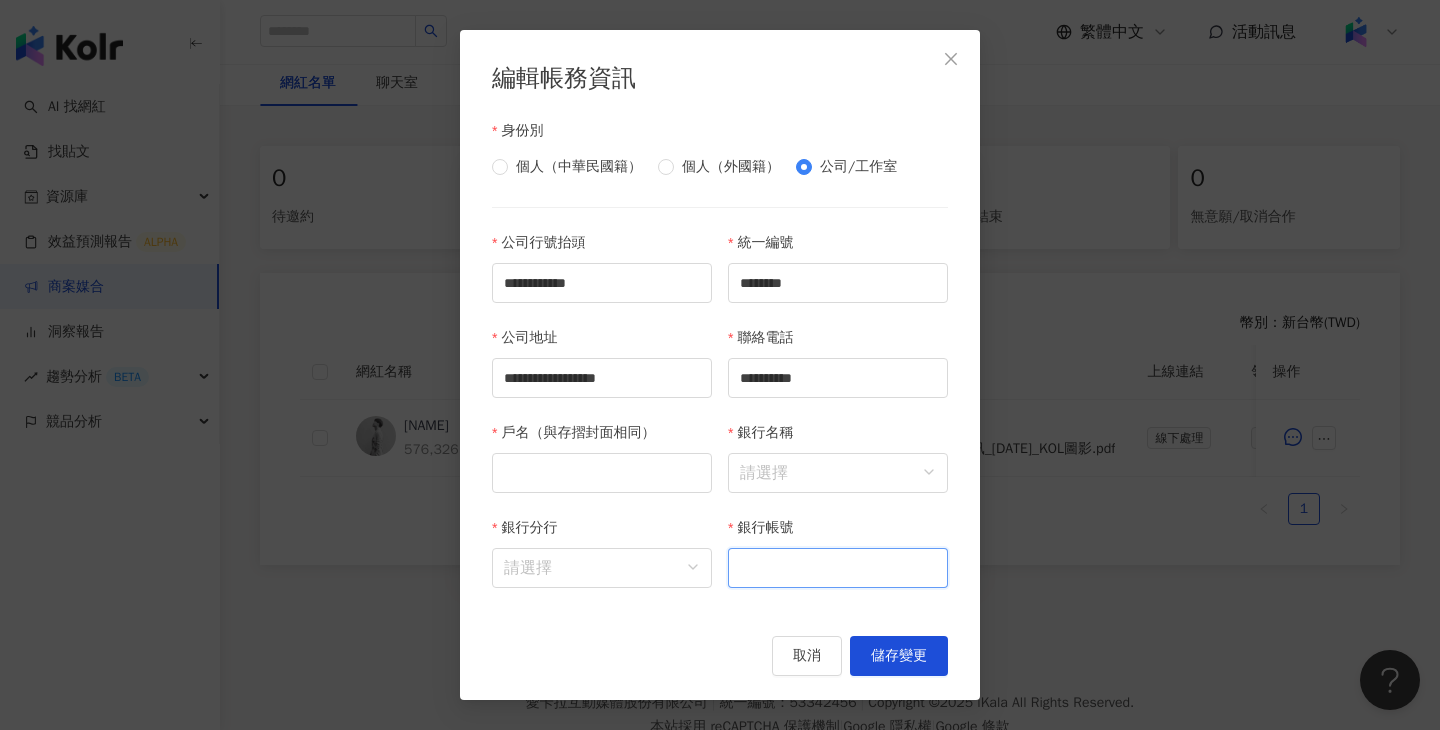 click on "銀行帳號" at bounding box center [838, 568] 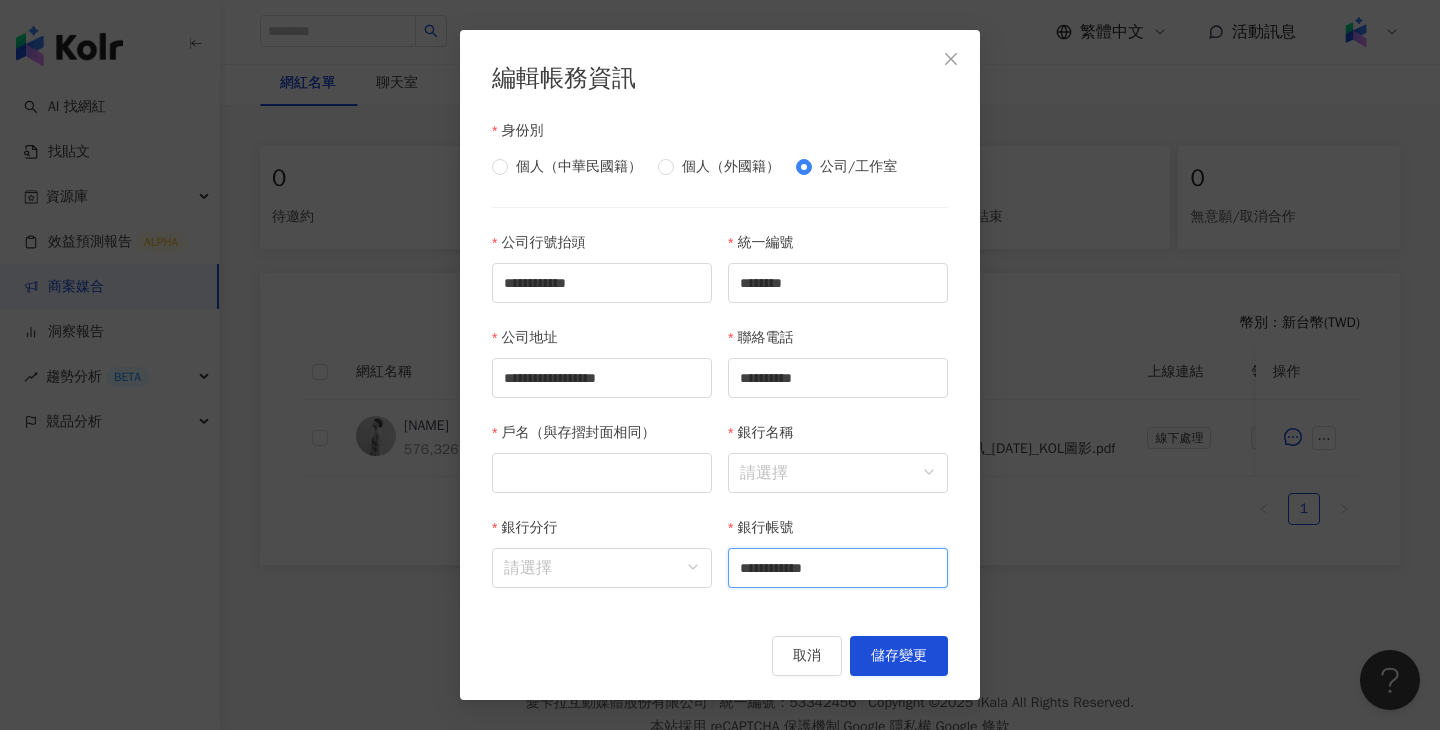 type on "**********" 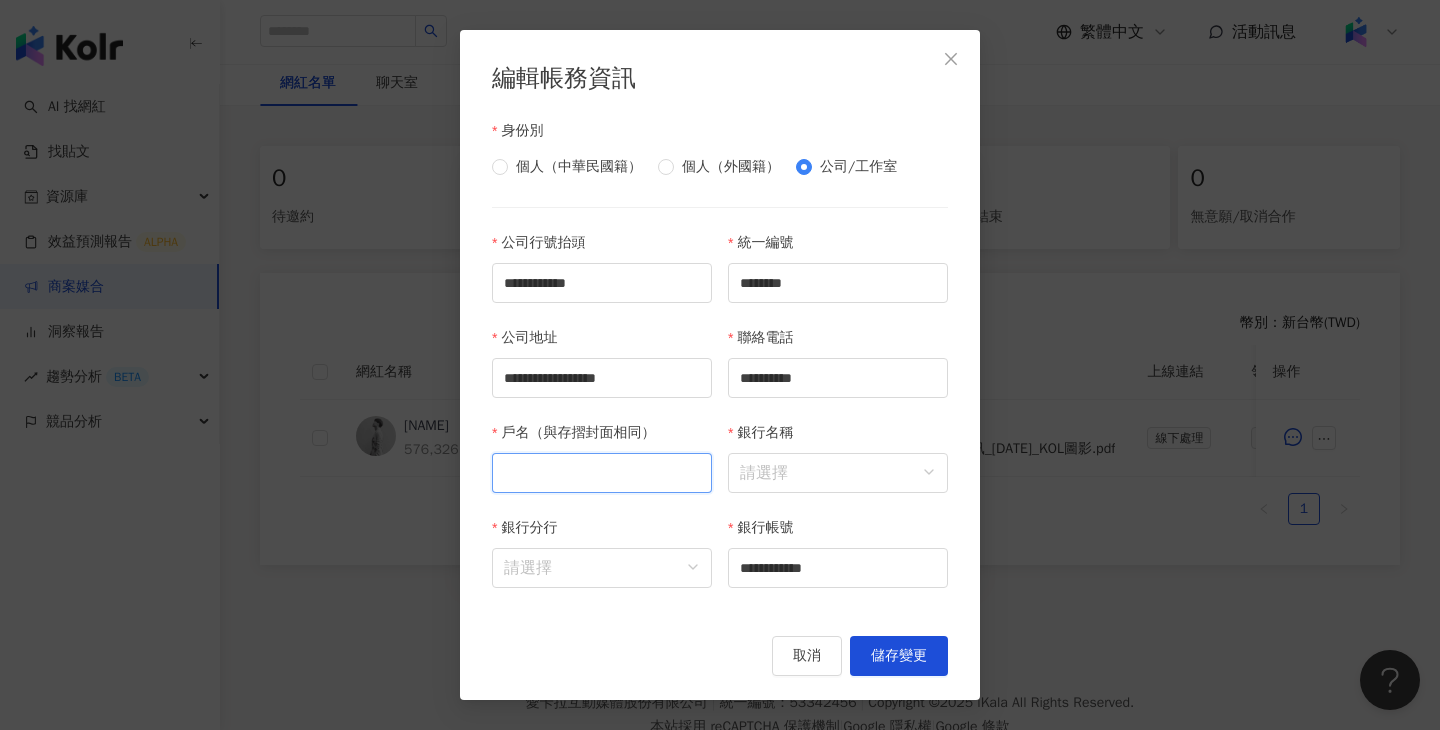 click on "戶名（與存摺封面相同）" at bounding box center [602, 473] 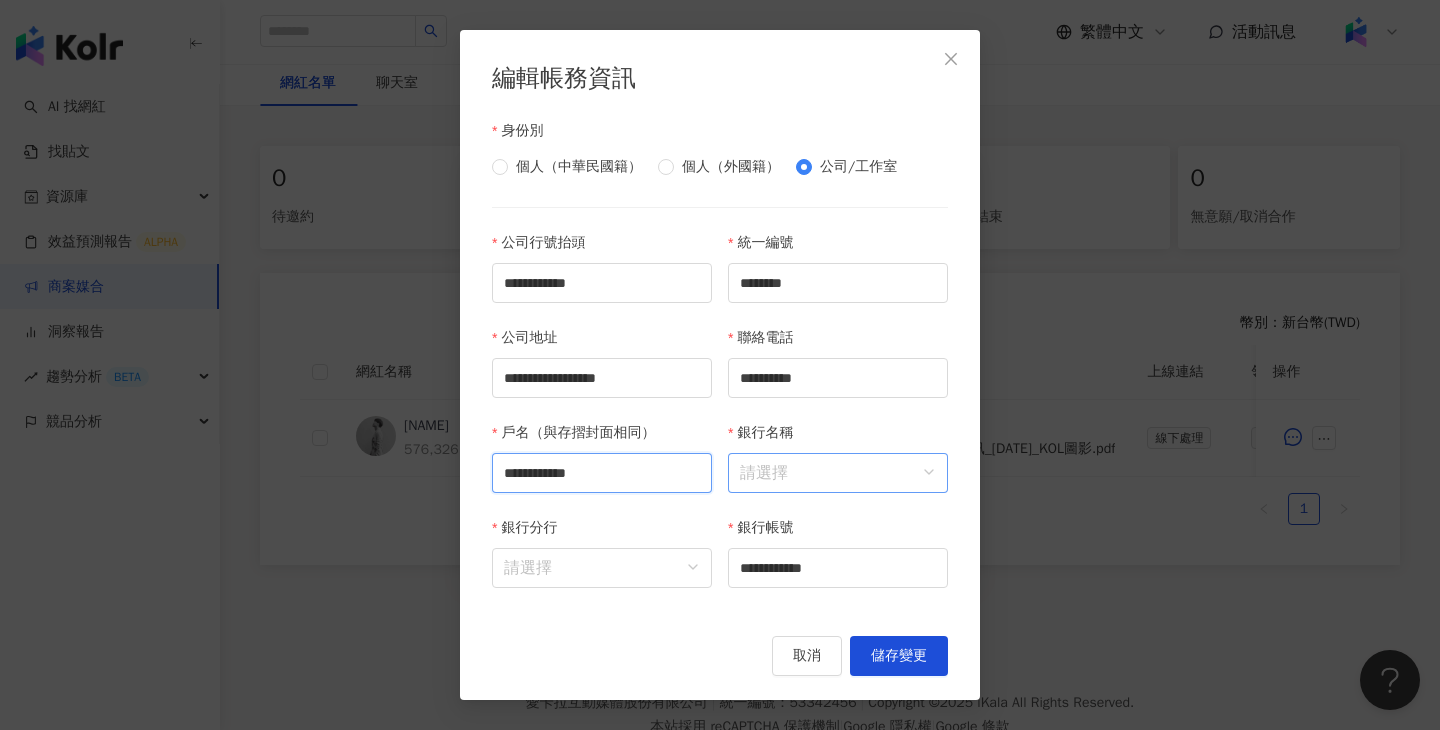 type on "**********" 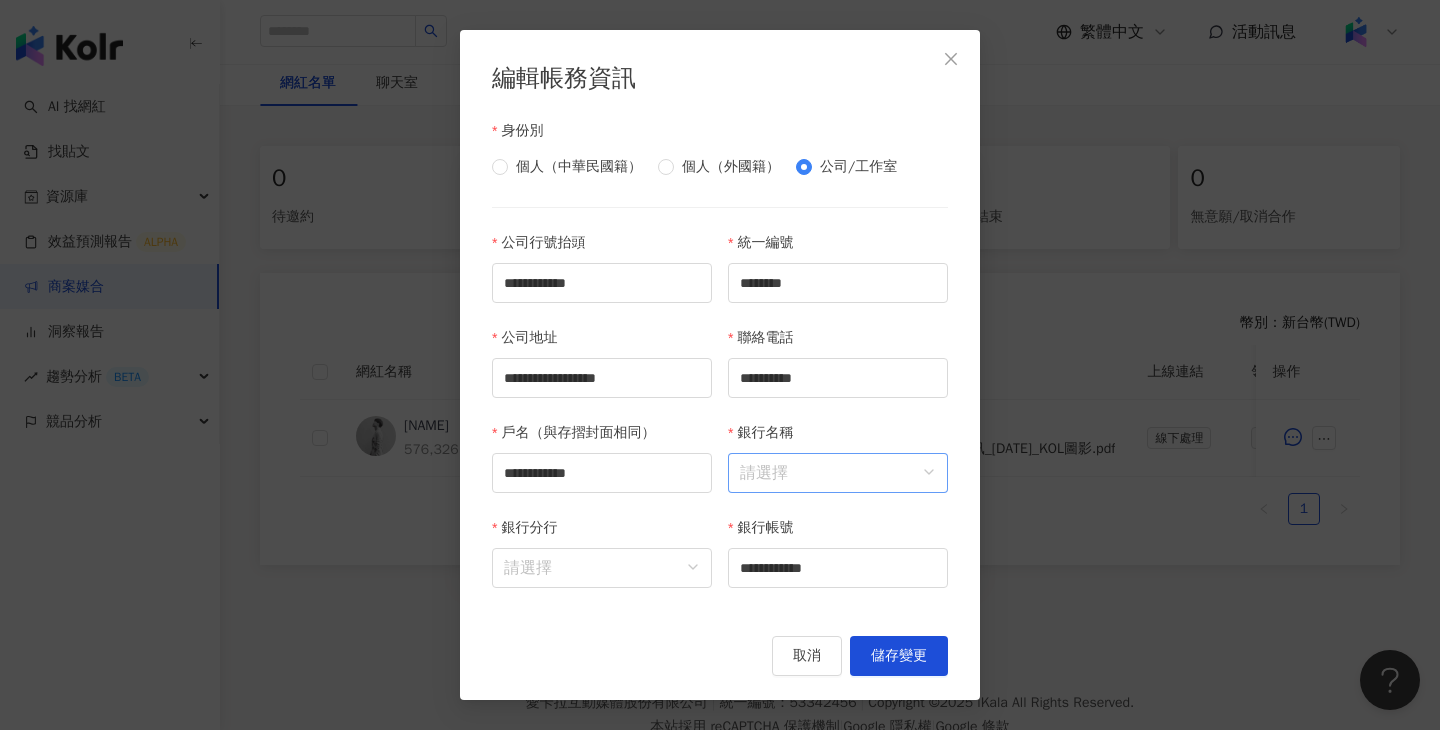 click on "銀行名稱" at bounding box center [838, 473] 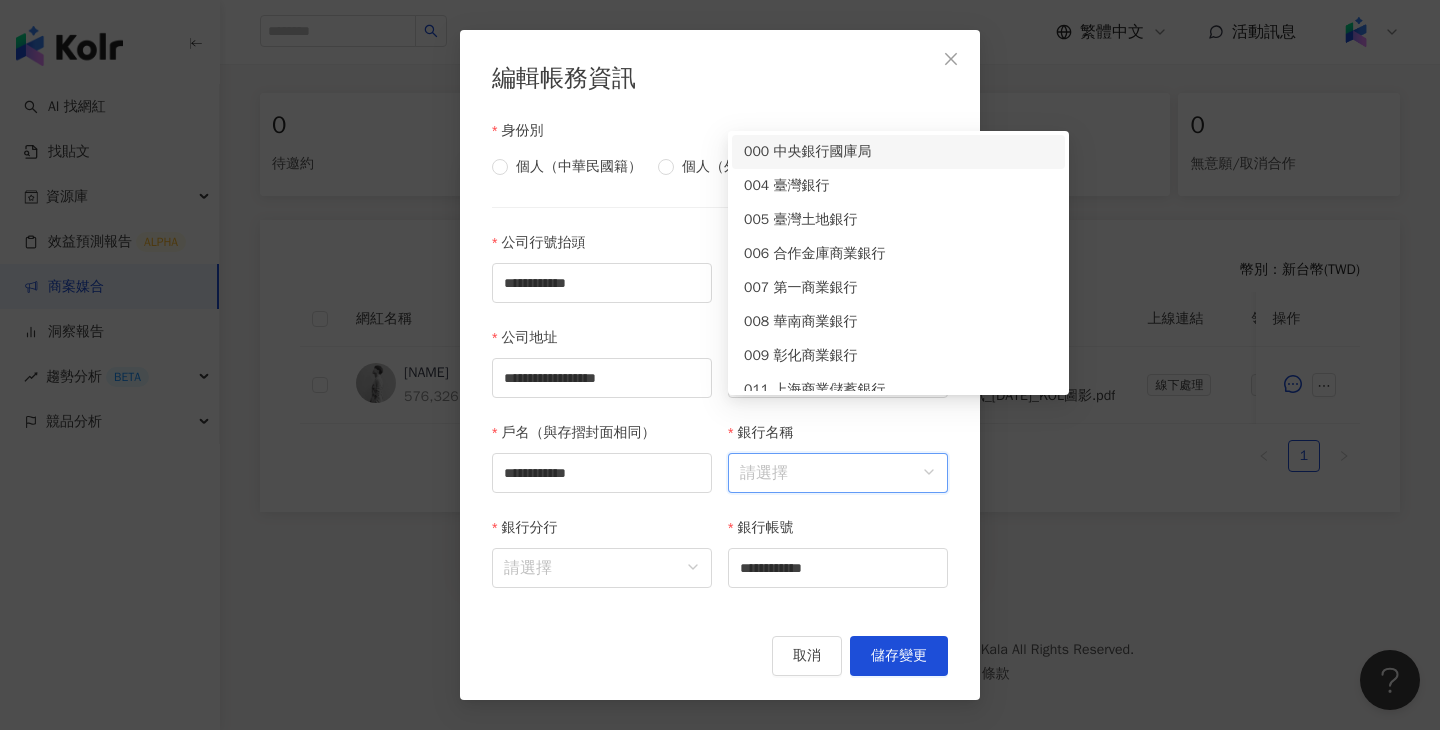 scroll, scrollTop: 411, scrollLeft: 0, axis: vertical 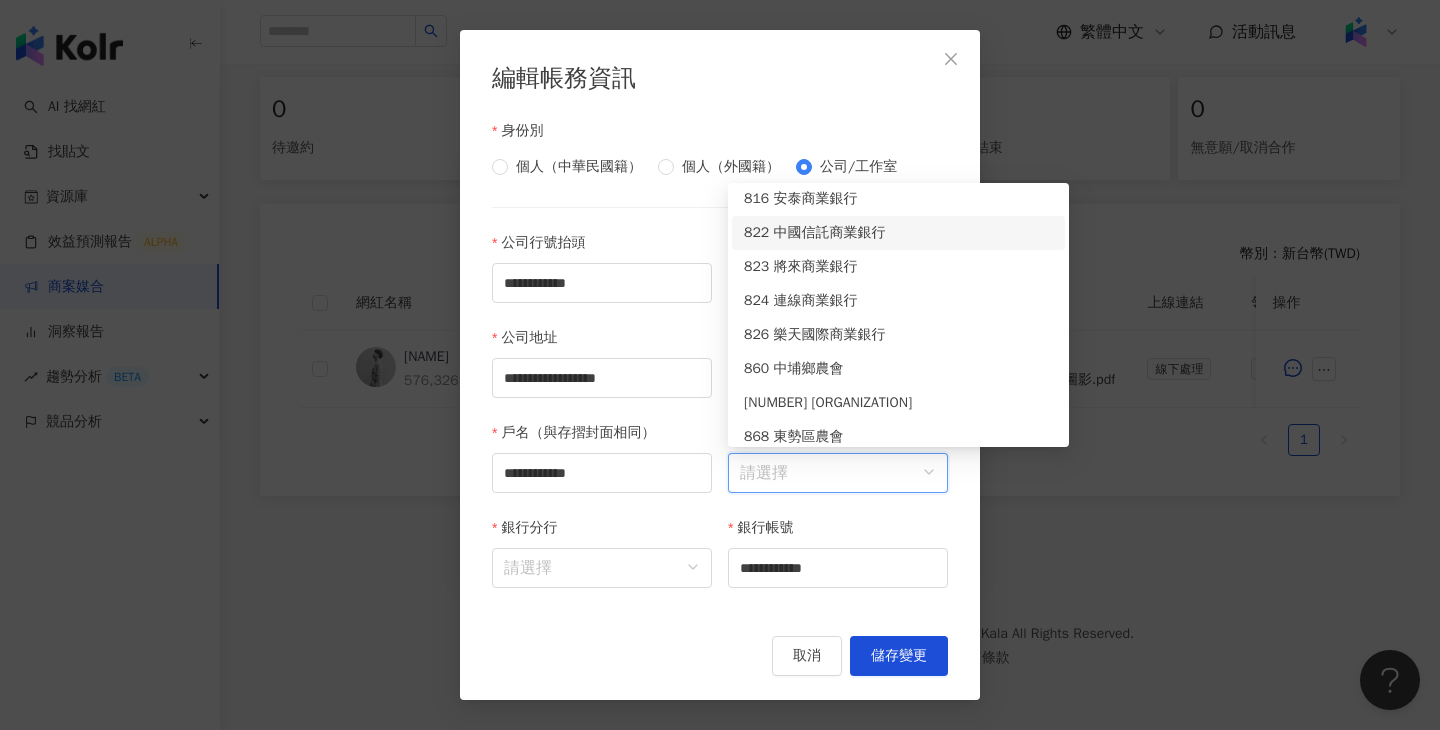 click on "822 中國信託商業銀行" at bounding box center [898, 233] 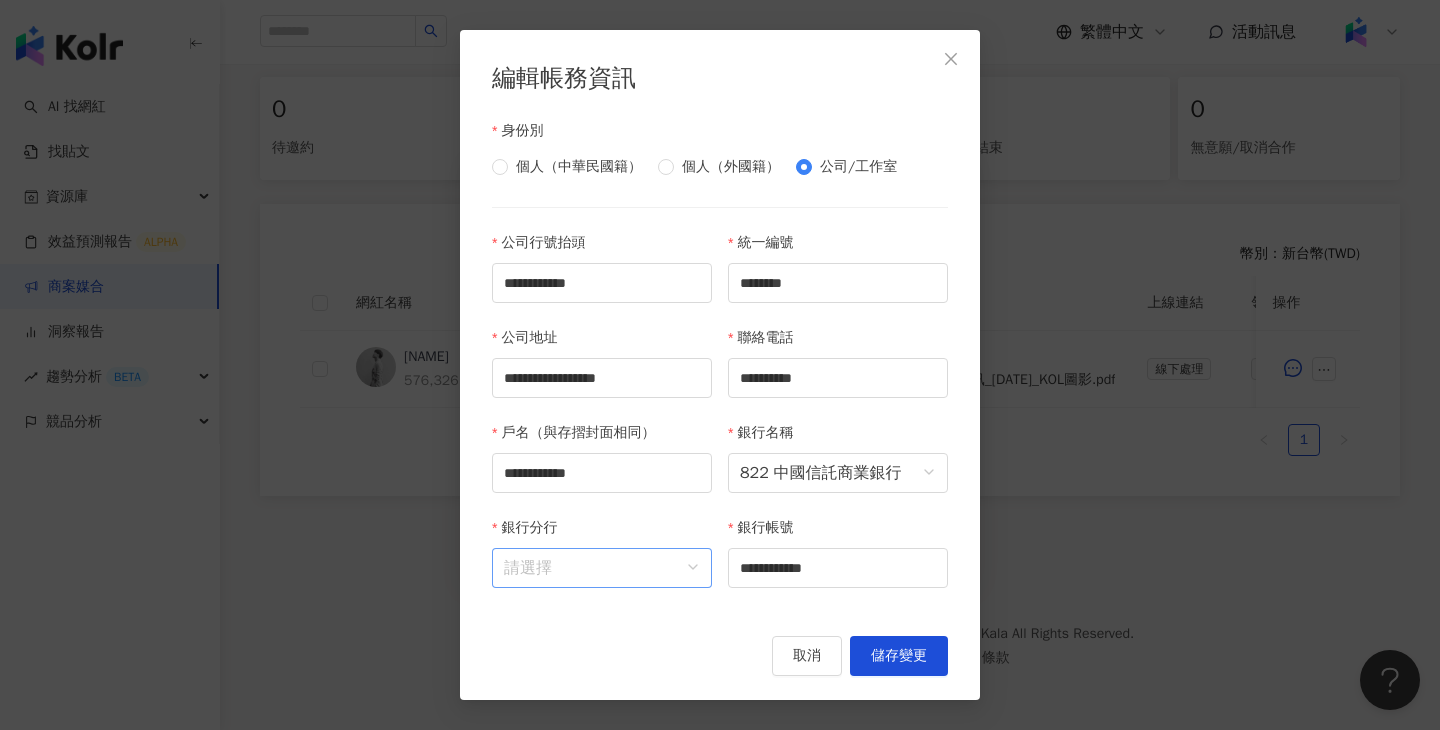 click on "銀行分行" at bounding box center (602, 568) 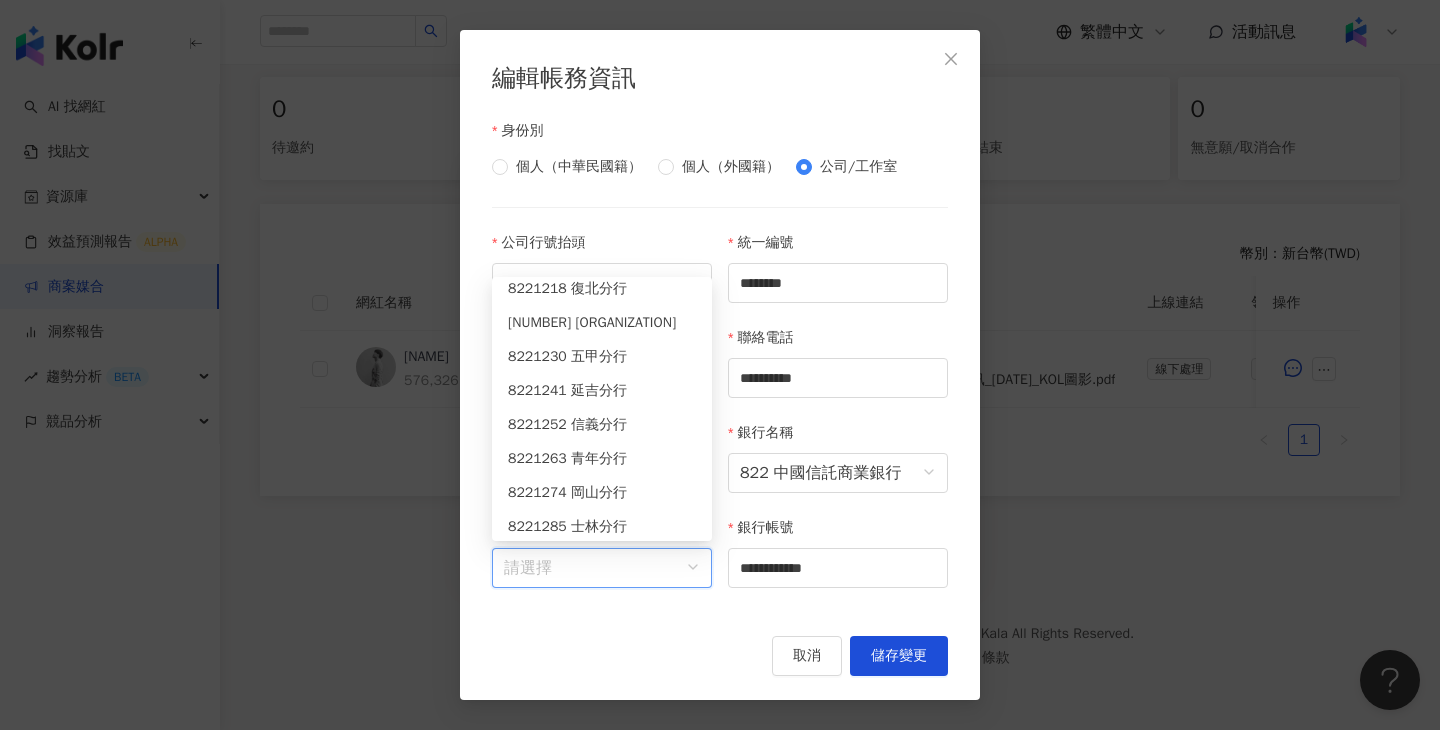 scroll, scrollTop: 3446, scrollLeft: 0, axis: vertical 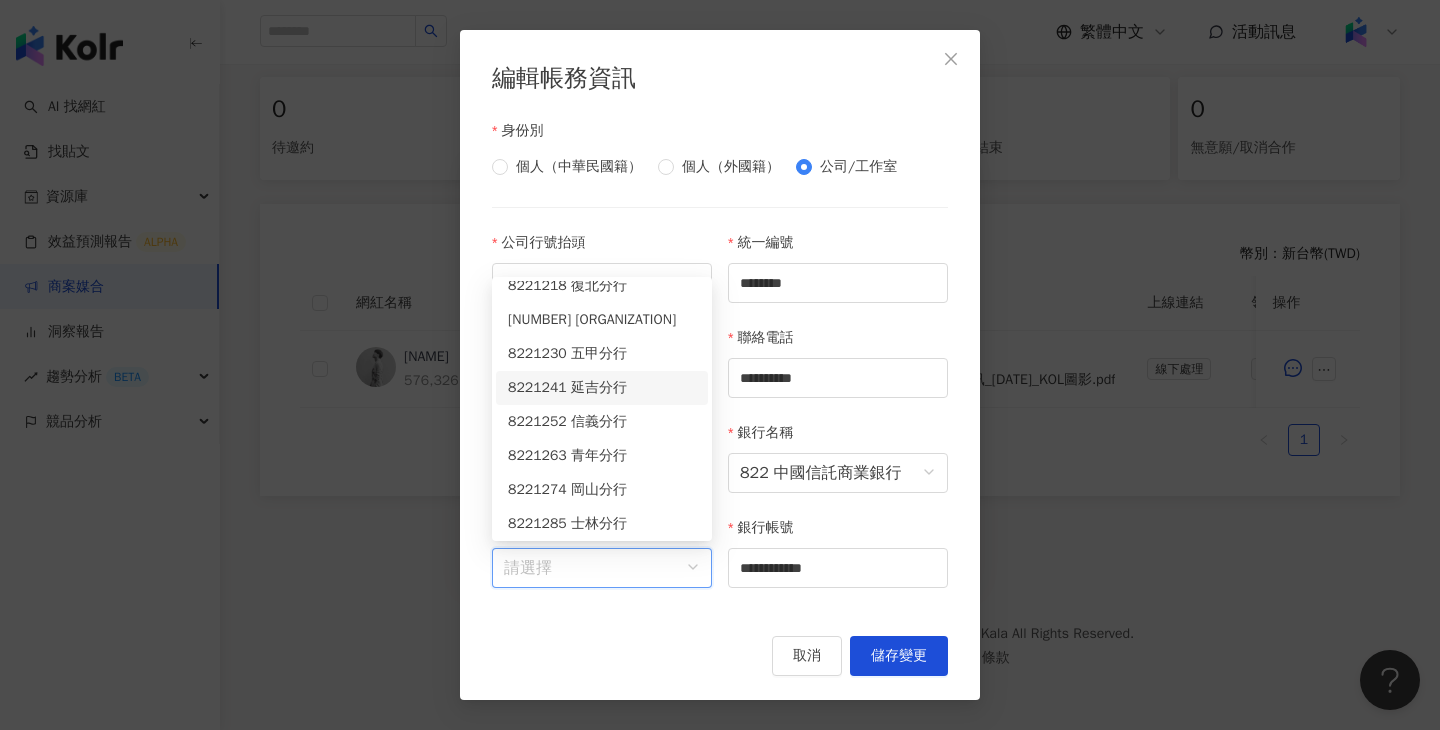 click on "8221241 延吉分行" at bounding box center [602, 388] 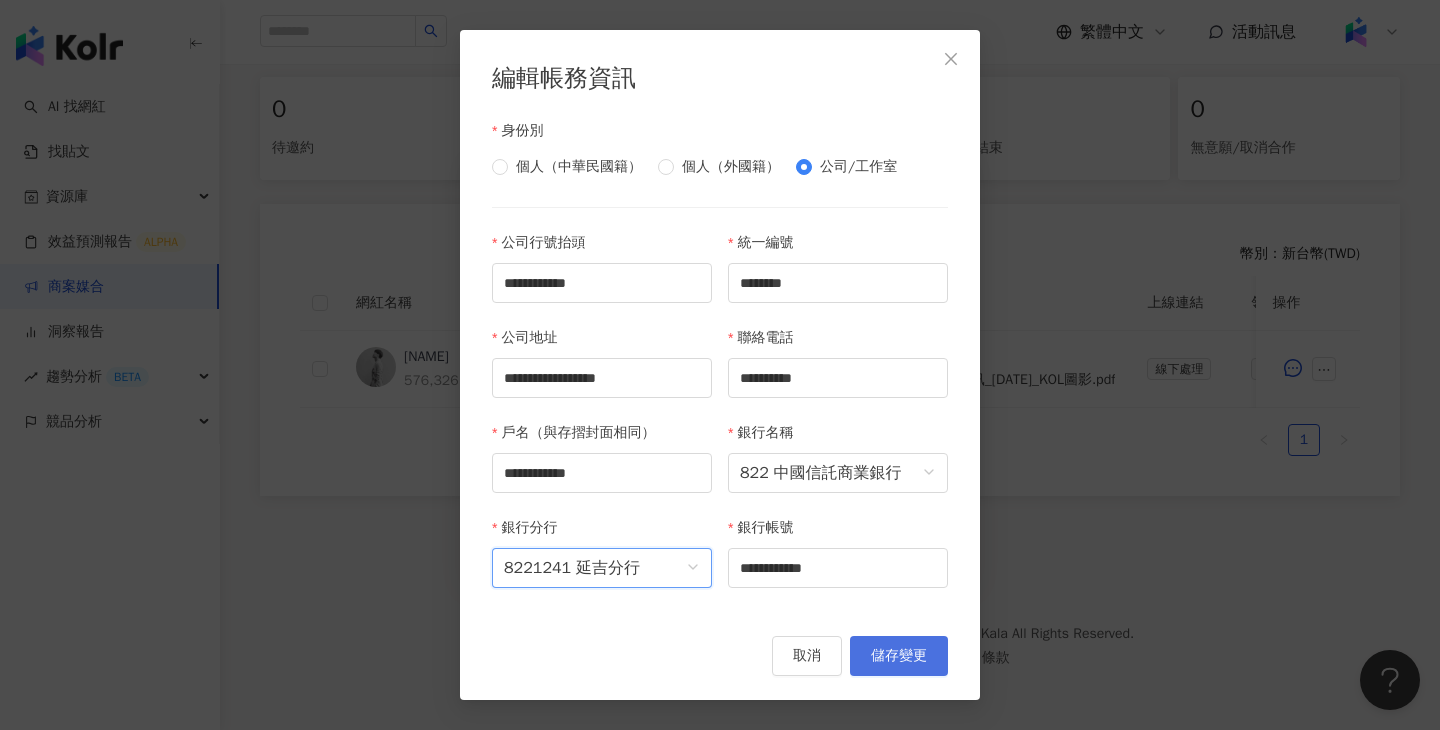click on "儲存變更" at bounding box center (899, 656) 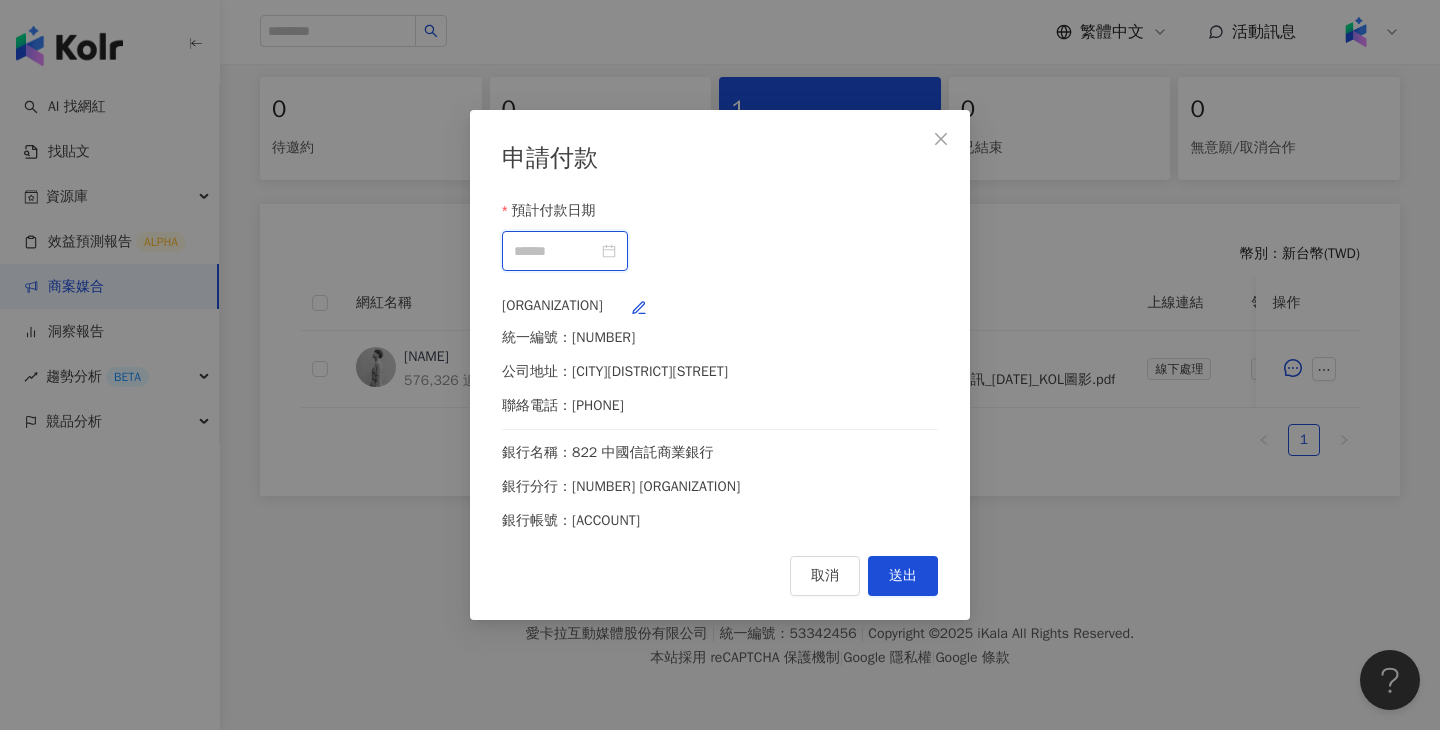 click on "預計付款日期" at bounding box center (556, 251) 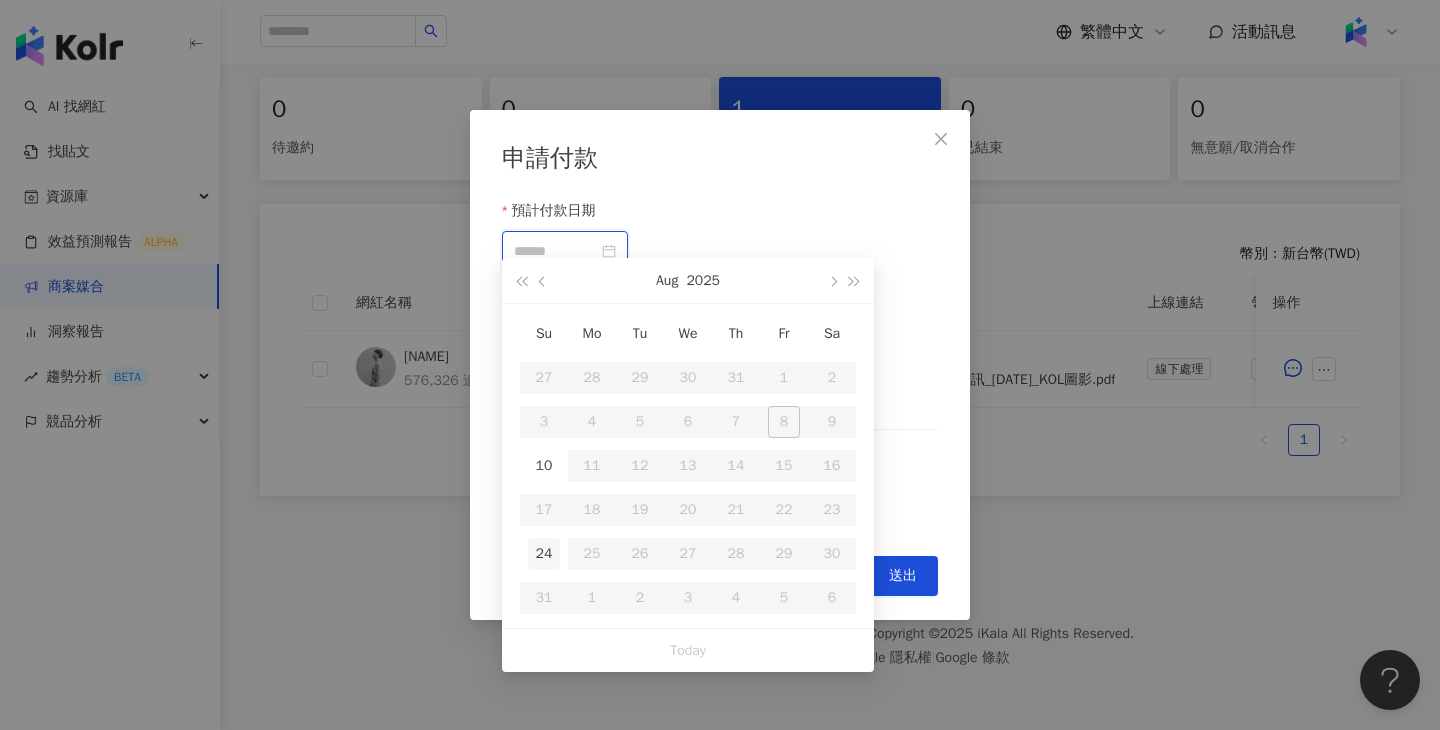 type on "**********" 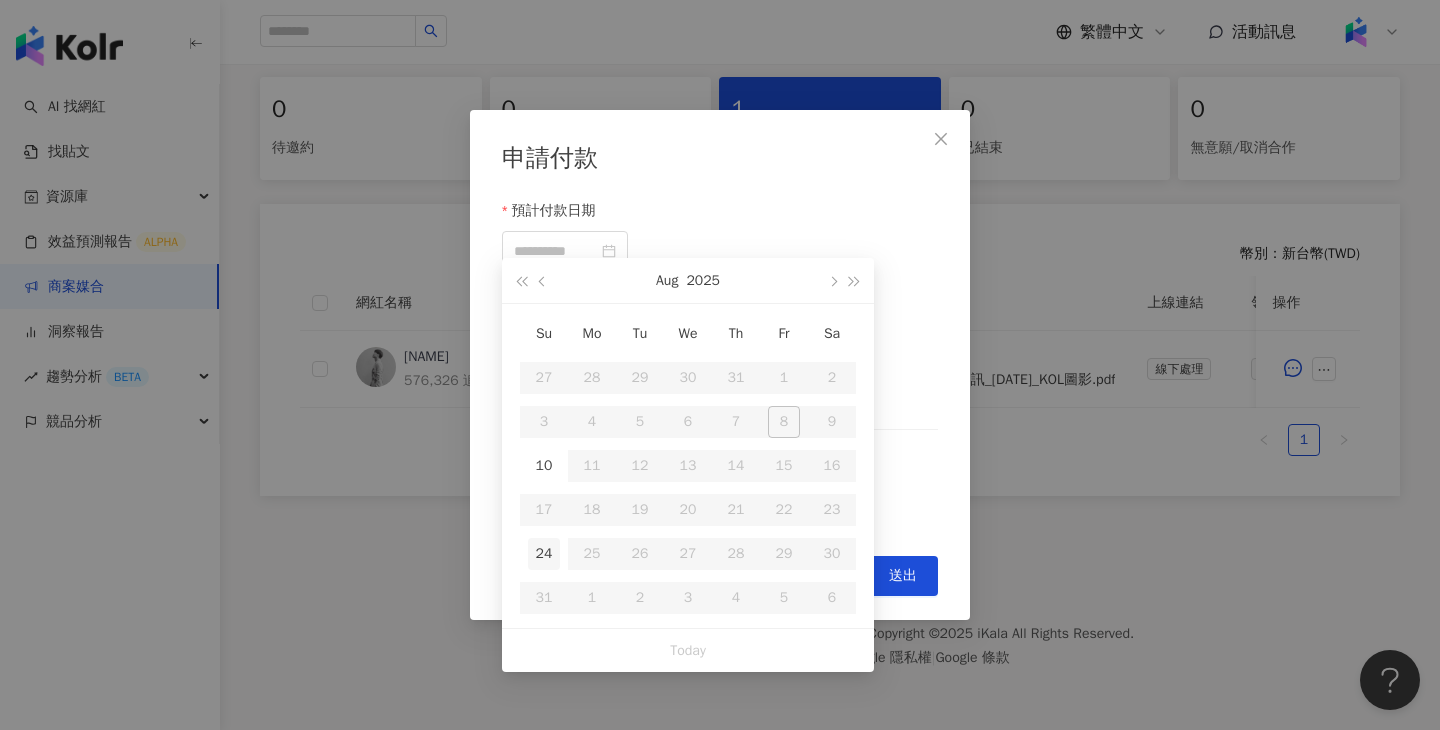 click on "24" at bounding box center [544, 554] 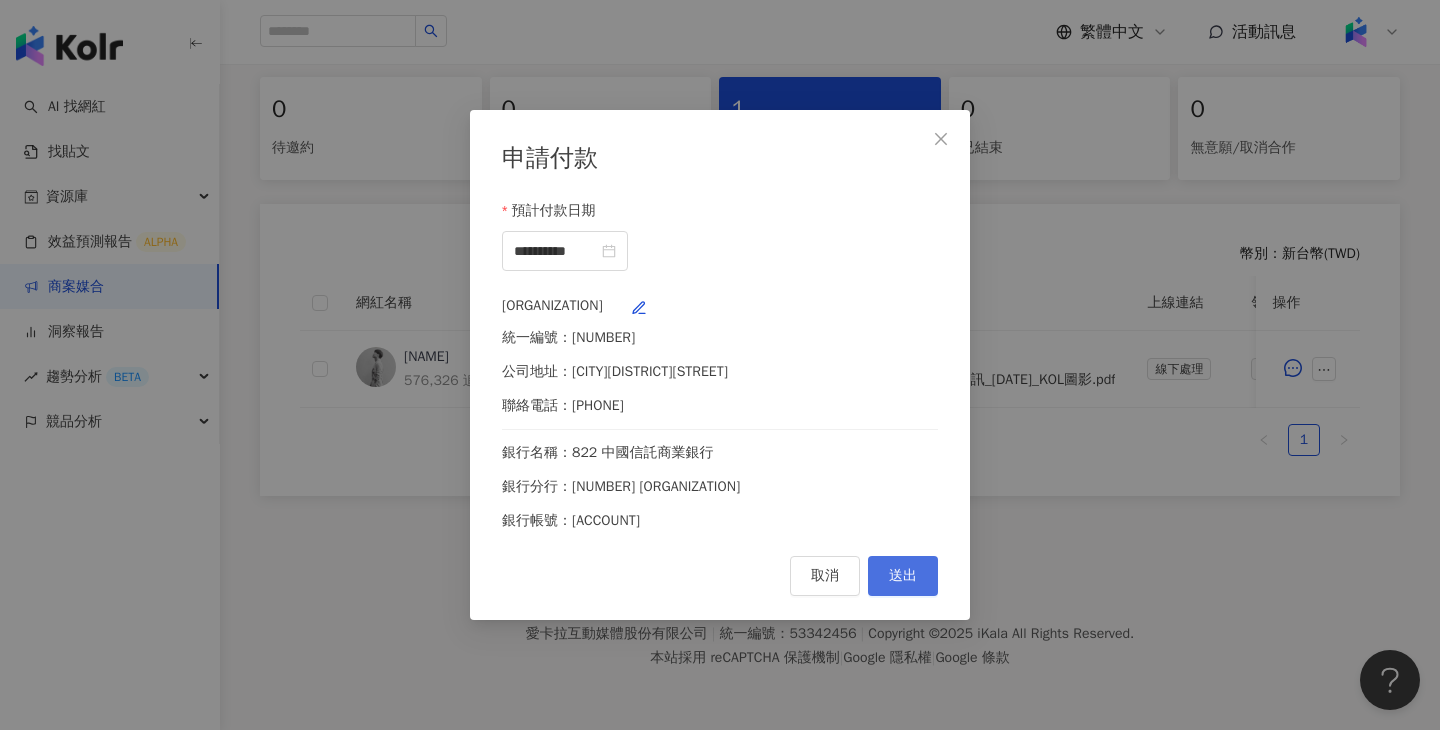 click on "送出" at bounding box center [903, 576] 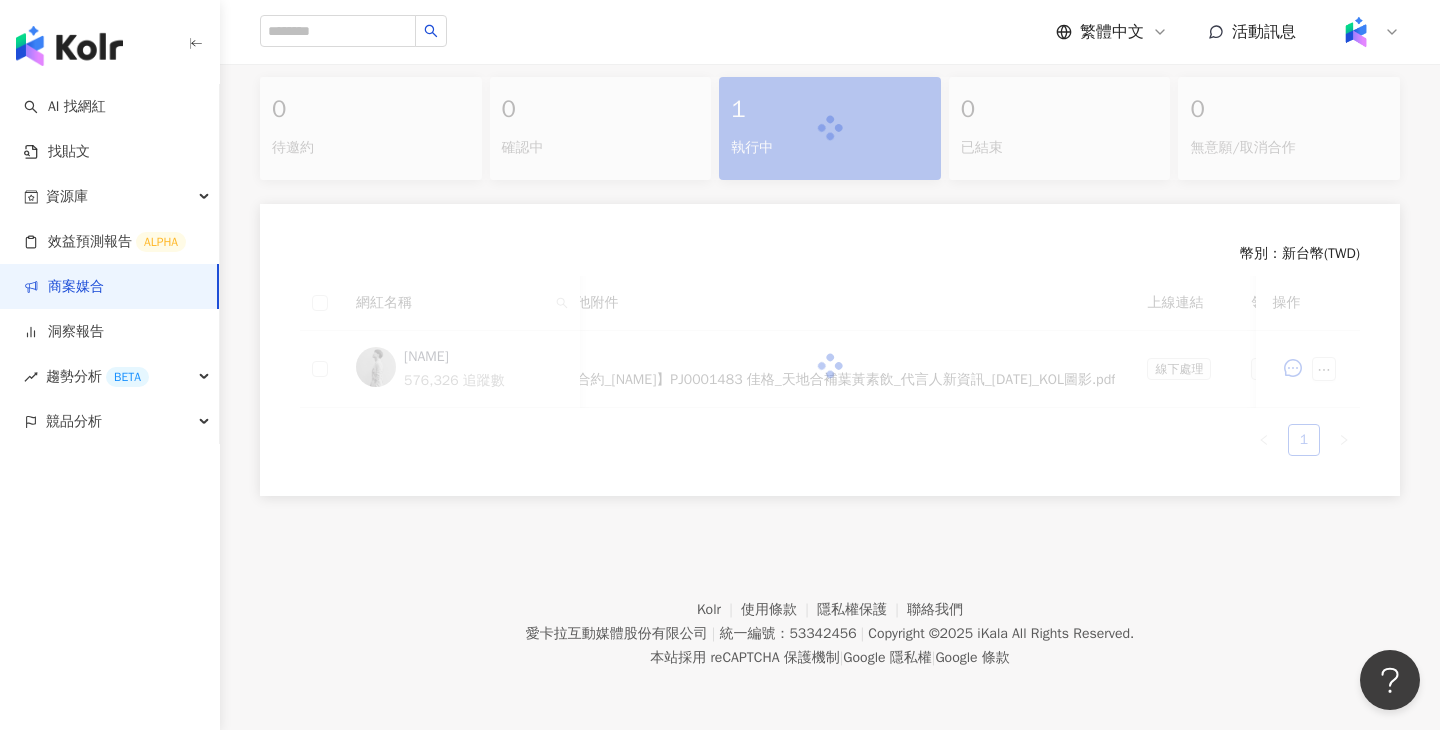 scroll, scrollTop: 411, scrollLeft: 0, axis: vertical 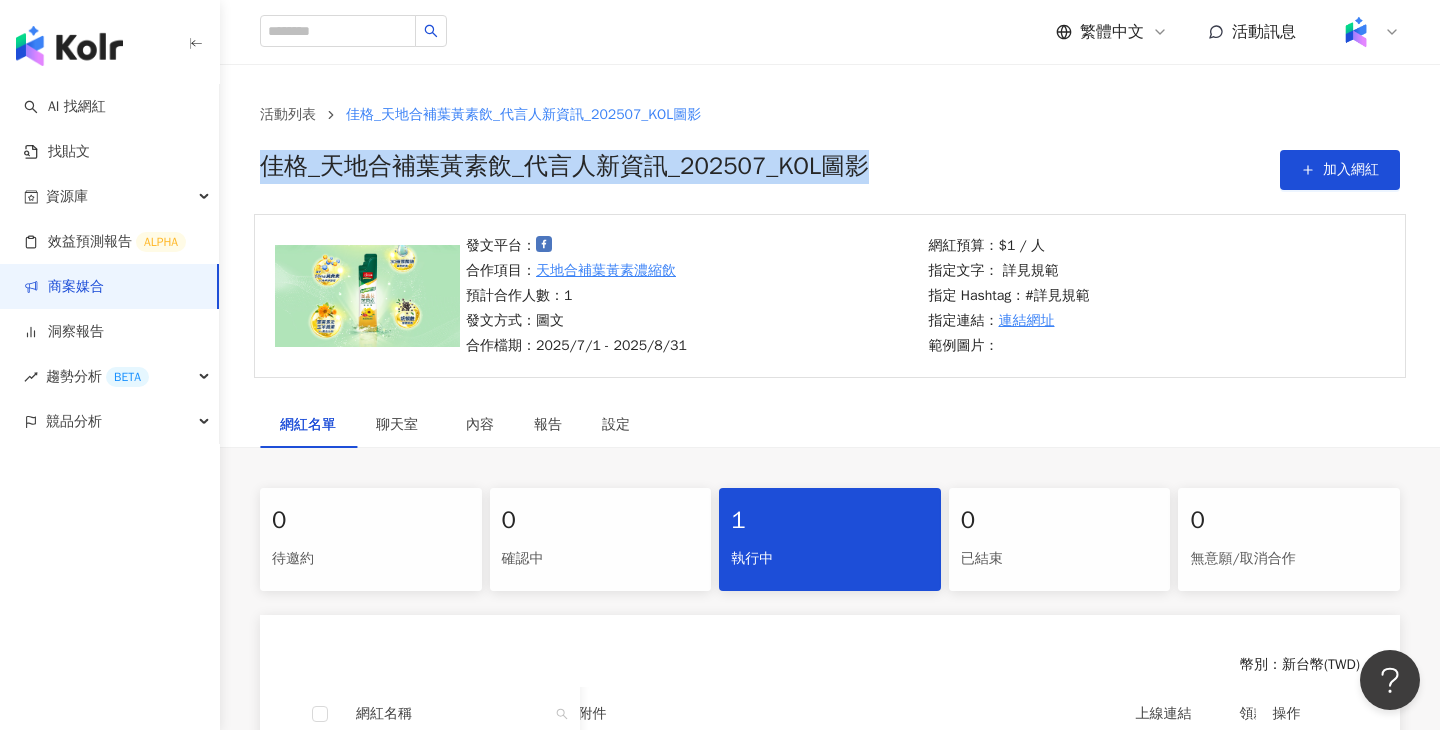 drag, startPoint x: 935, startPoint y: 165, endPoint x: 254, endPoint y: 165, distance: 681 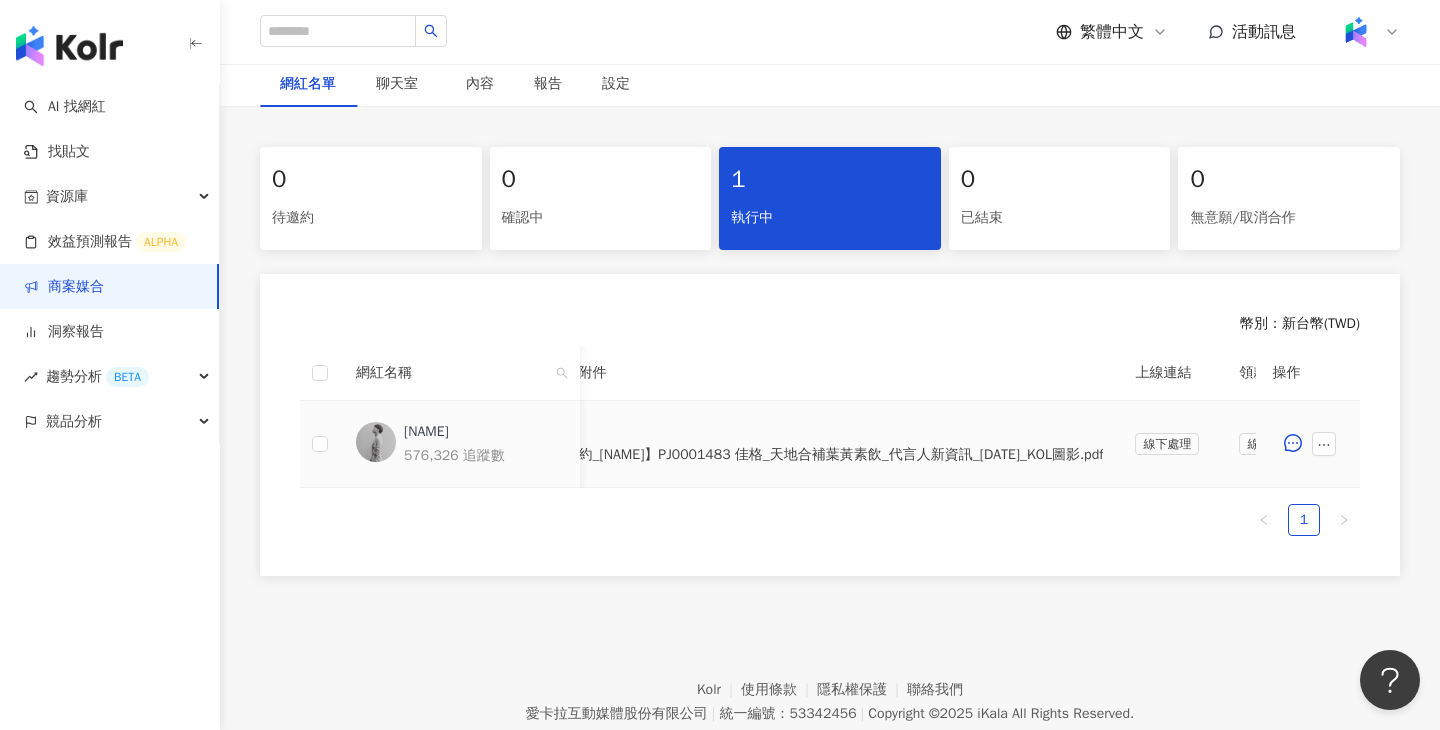 scroll, scrollTop: 419, scrollLeft: 0, axis: vertical 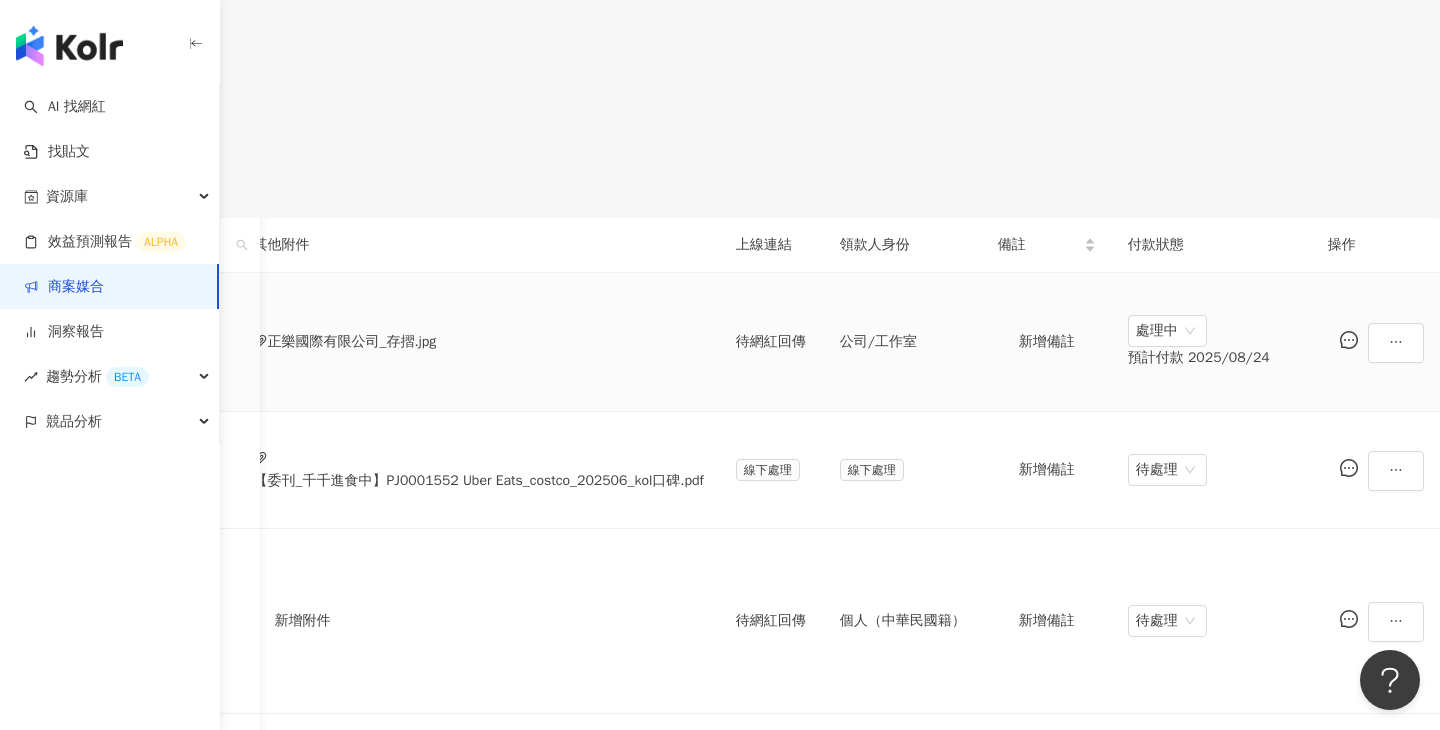 click on "處理中 預計付款 2025/08/24" at bounding box center [1212, 342] 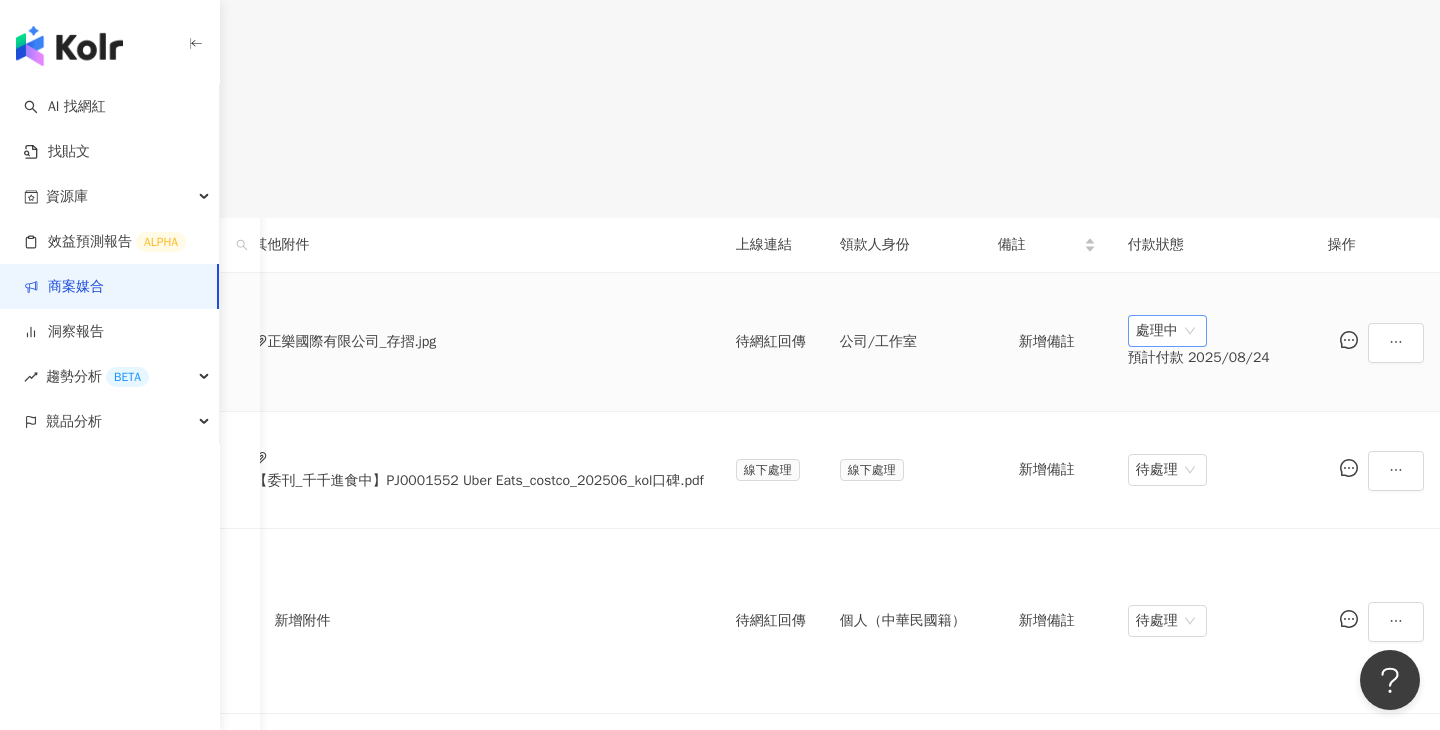 click on "處理中" at bounding box center [1167, 331] 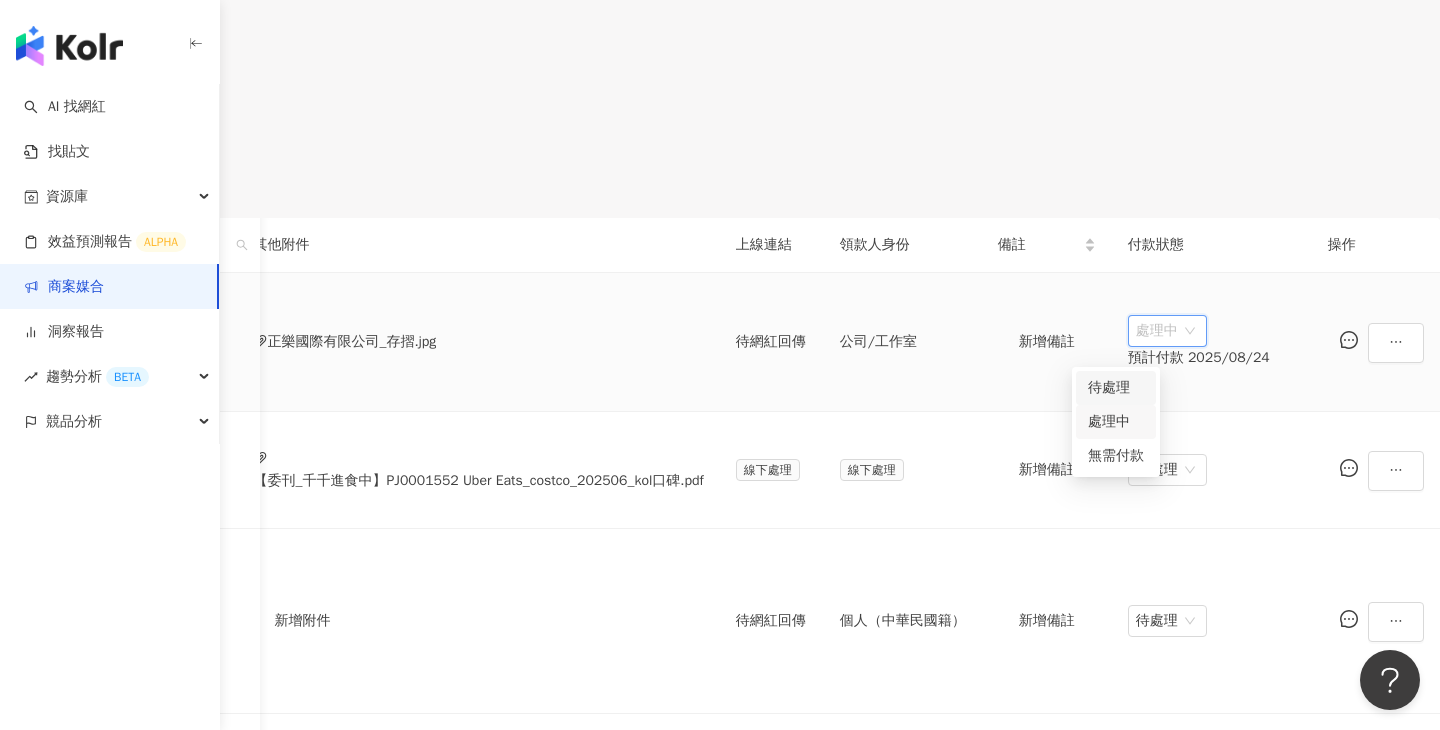 click on "待處理" at bounding box center [1116, 388] 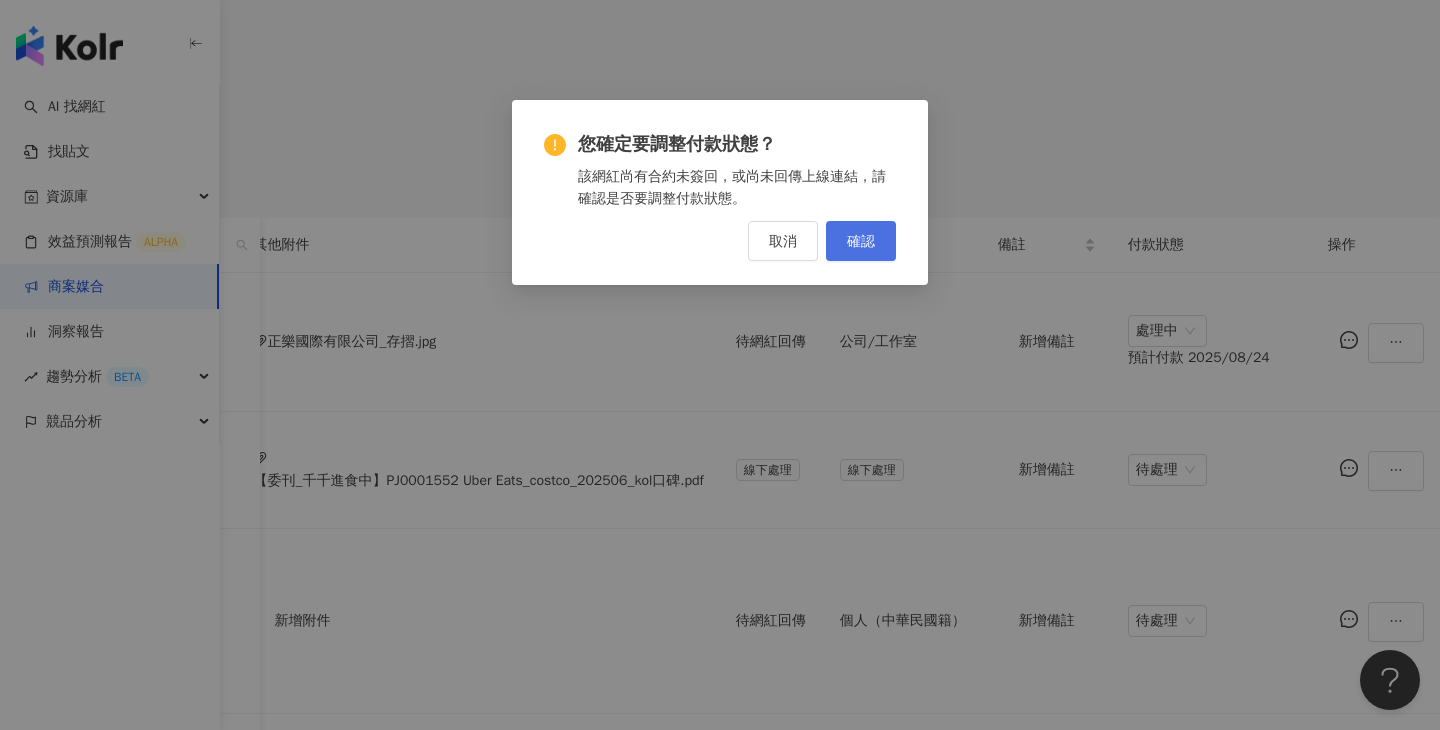 click on "確認" at bounding box center [861, 241] 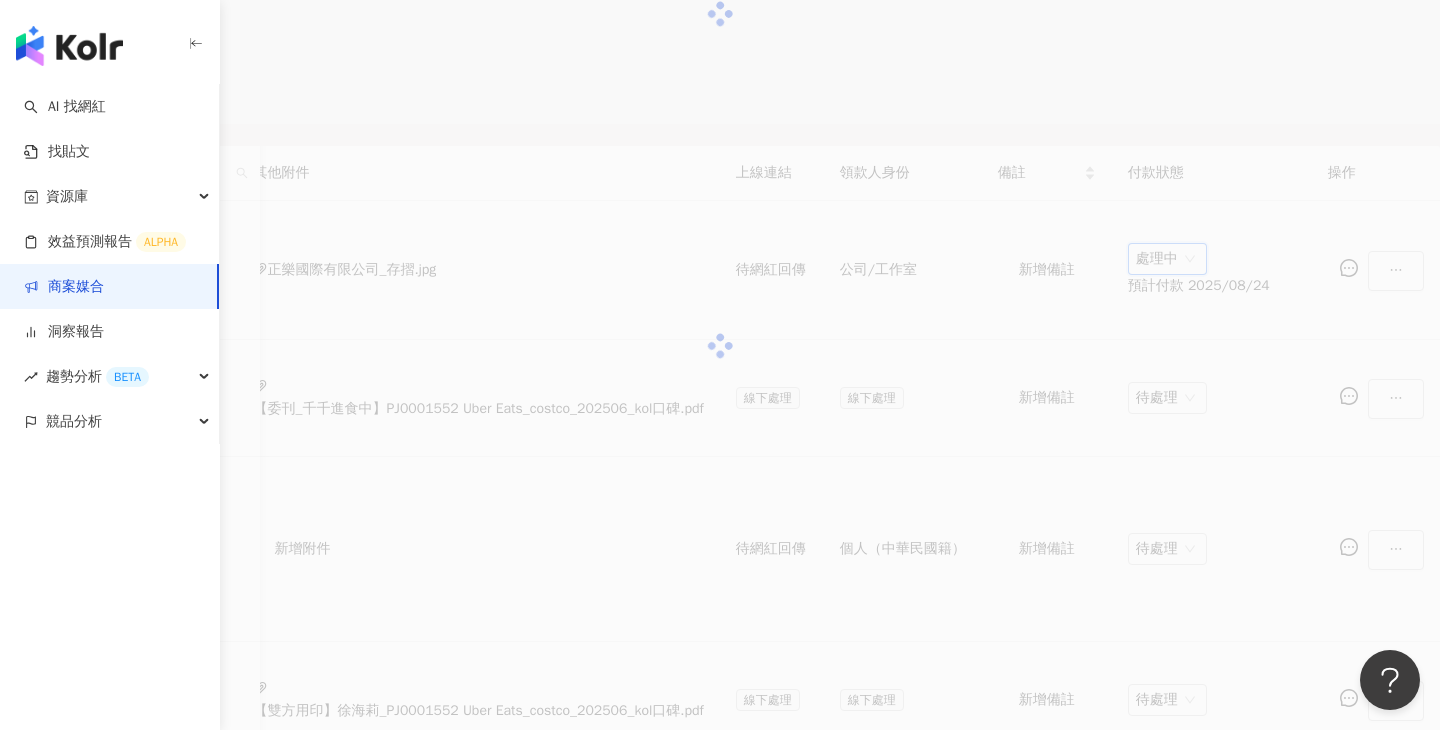 scroll, scrollTop: 427, scrollLeft: 0, axis: vertical 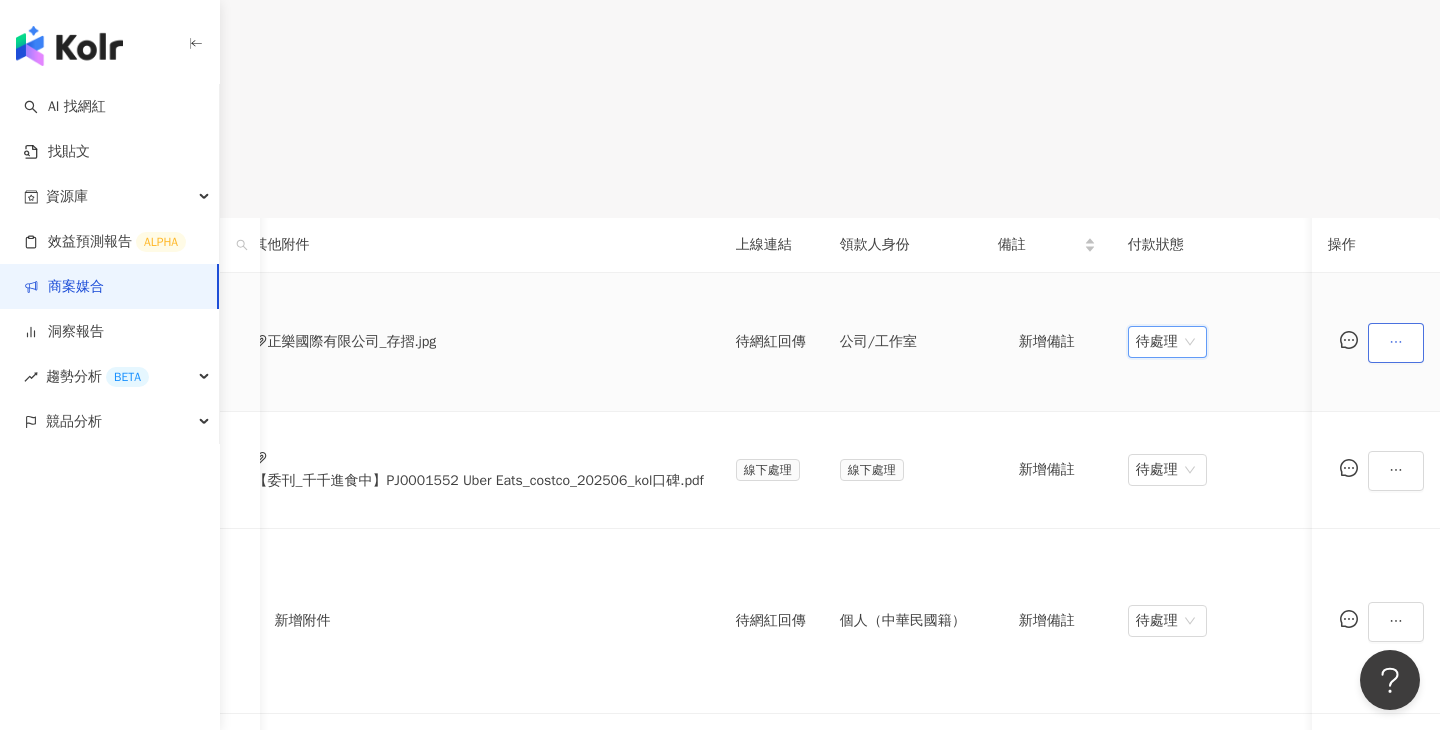 click at bounding box center (1396, 343) 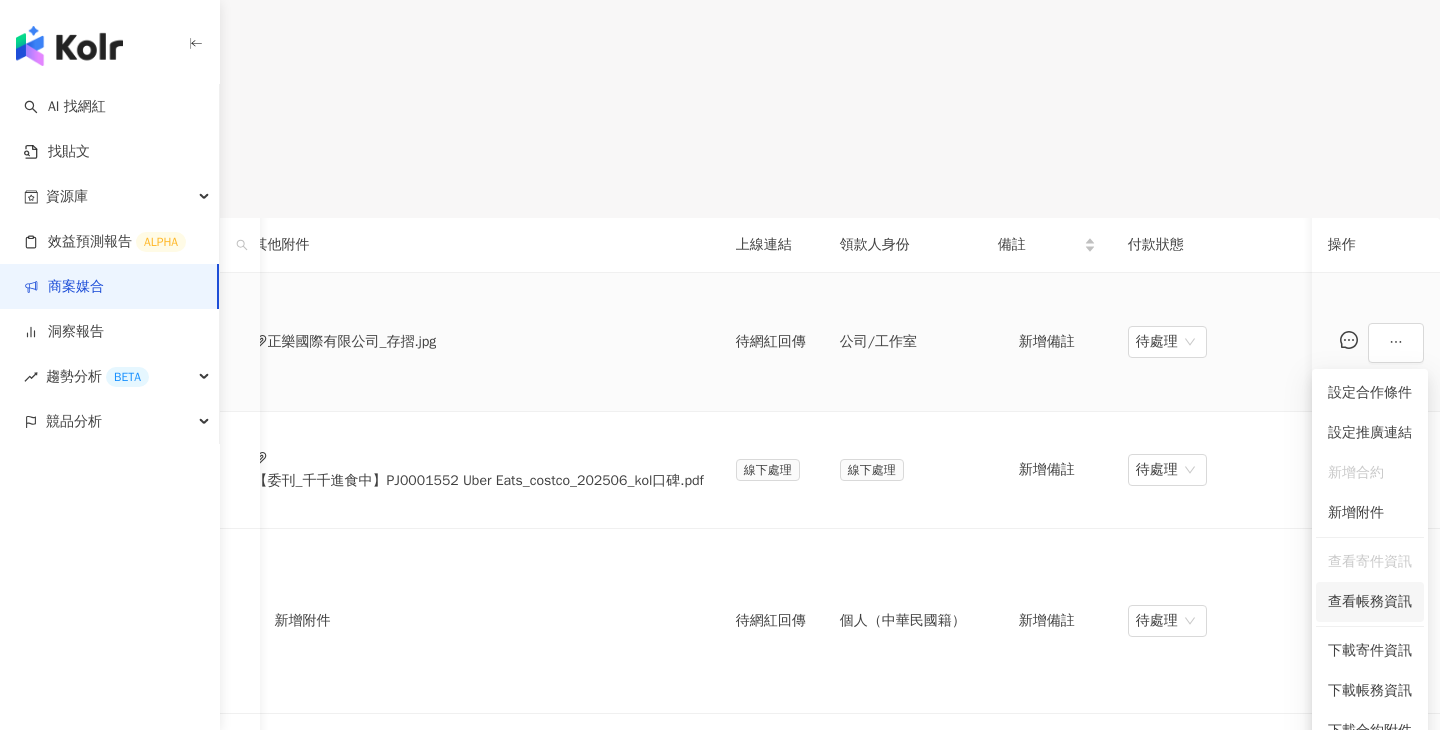 click on "查看帳務資訊" at bounding box center (1370, 602) 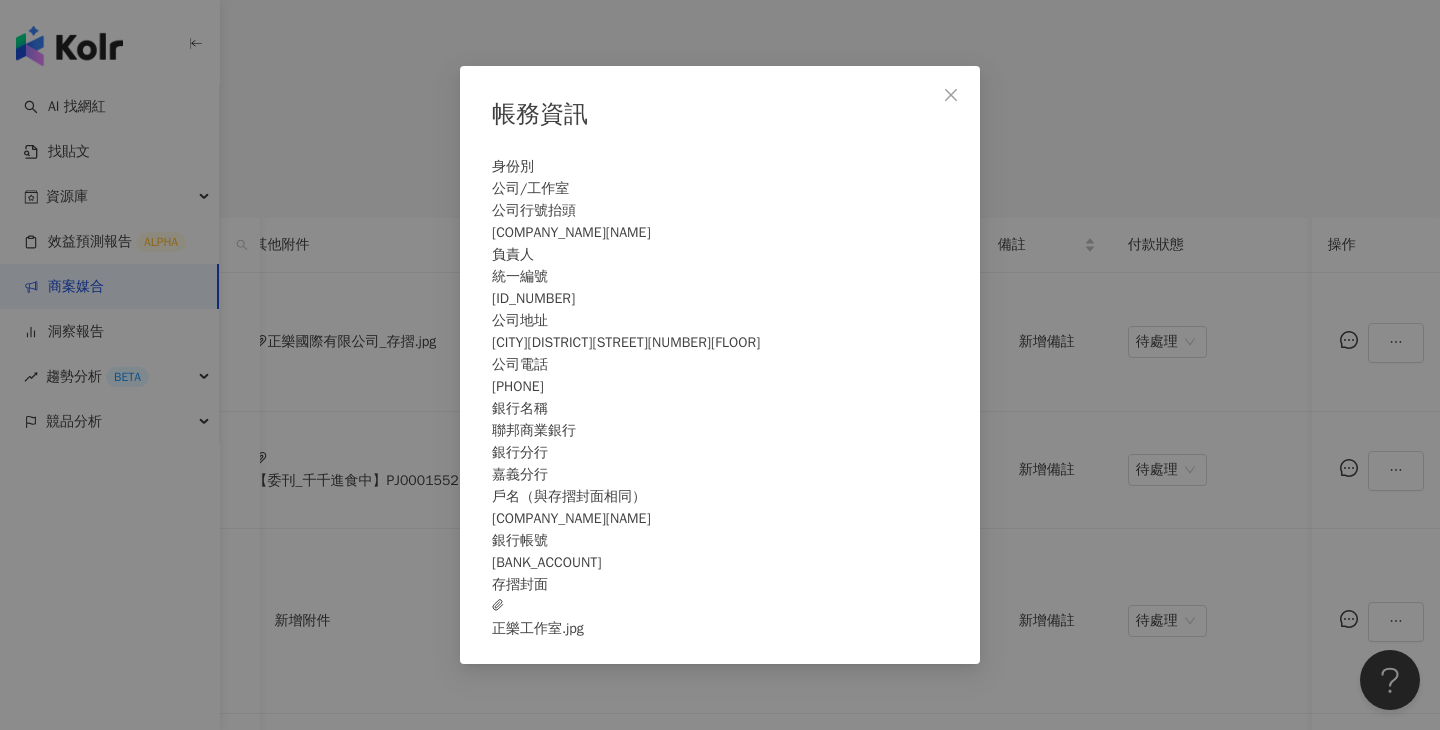 click at bounding box center [720, 266] 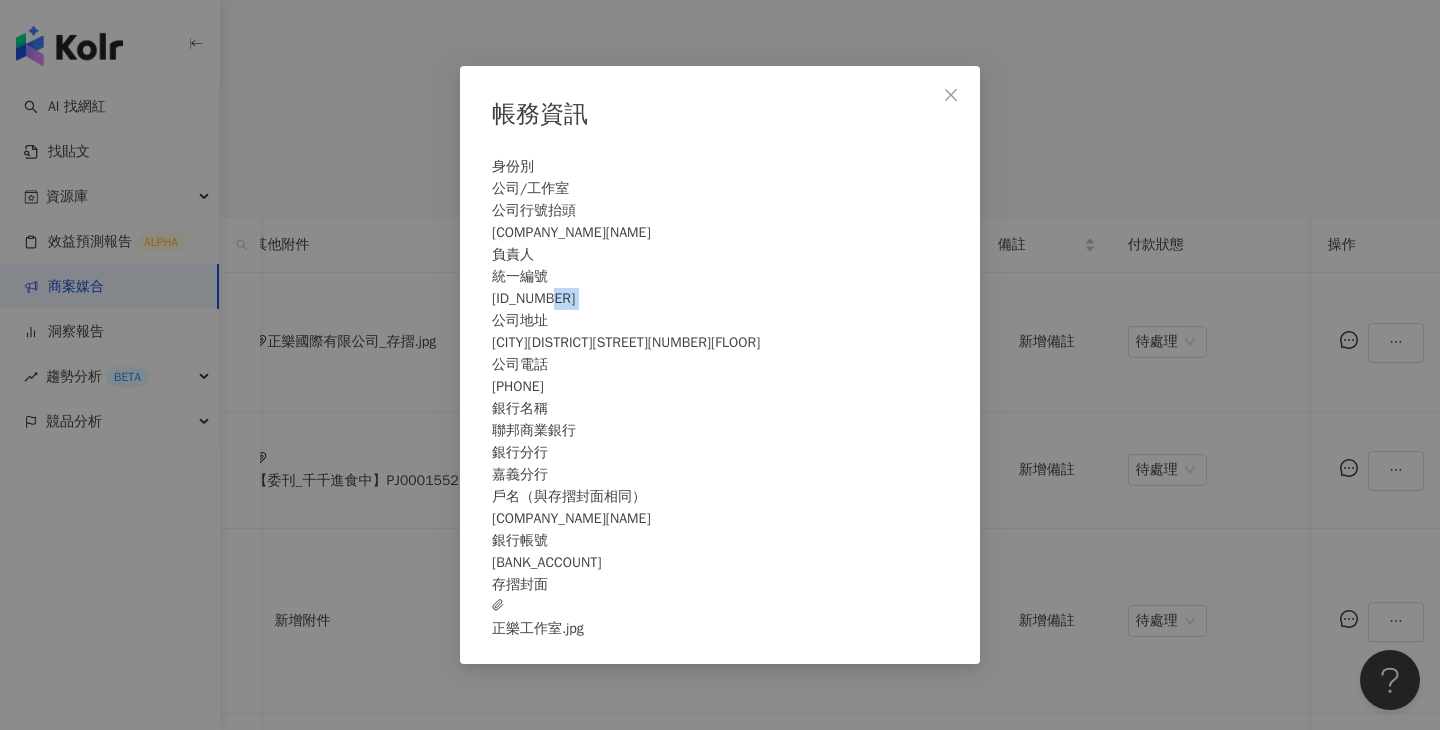 click on "[ID_NUMBER]" at bounding box center (720, 299) 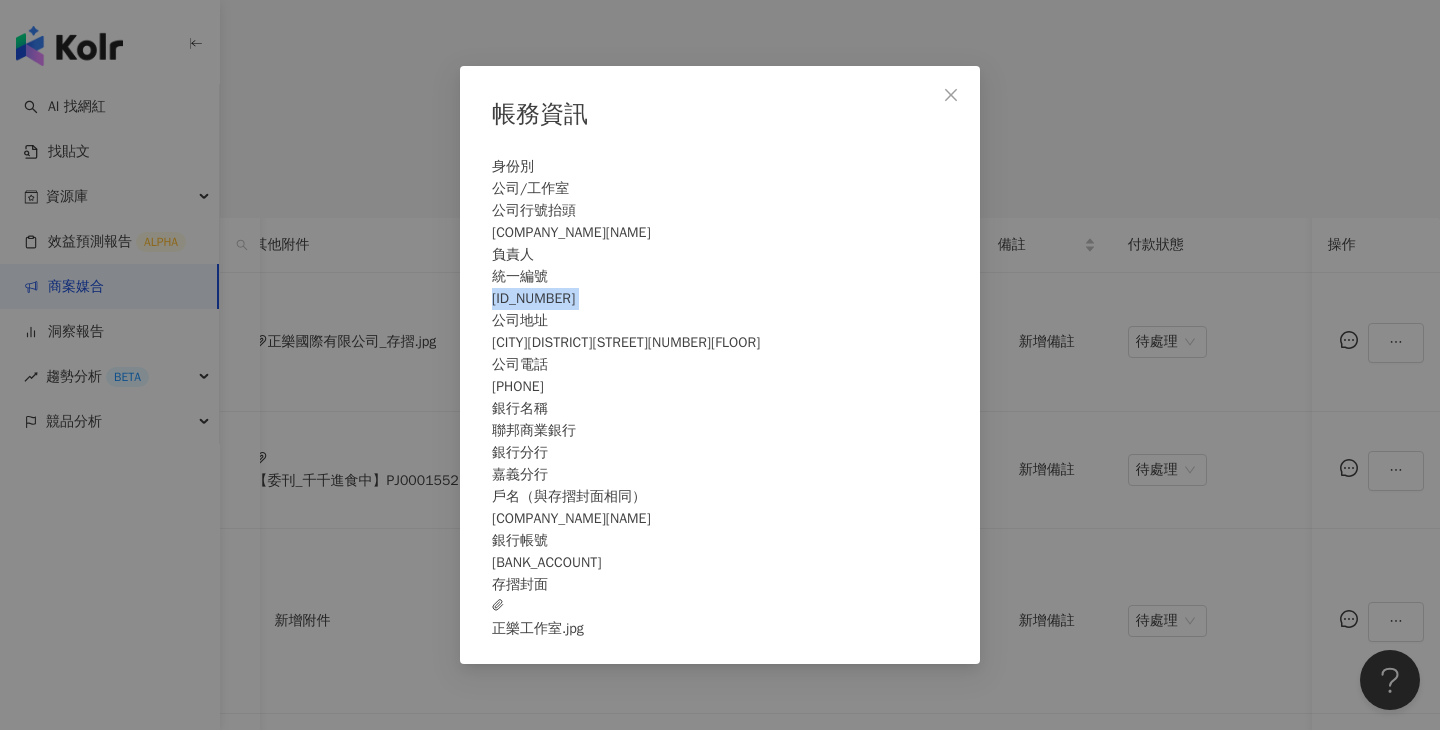 click on "[ID_NUMBER]" at bounding box center [720, 299] 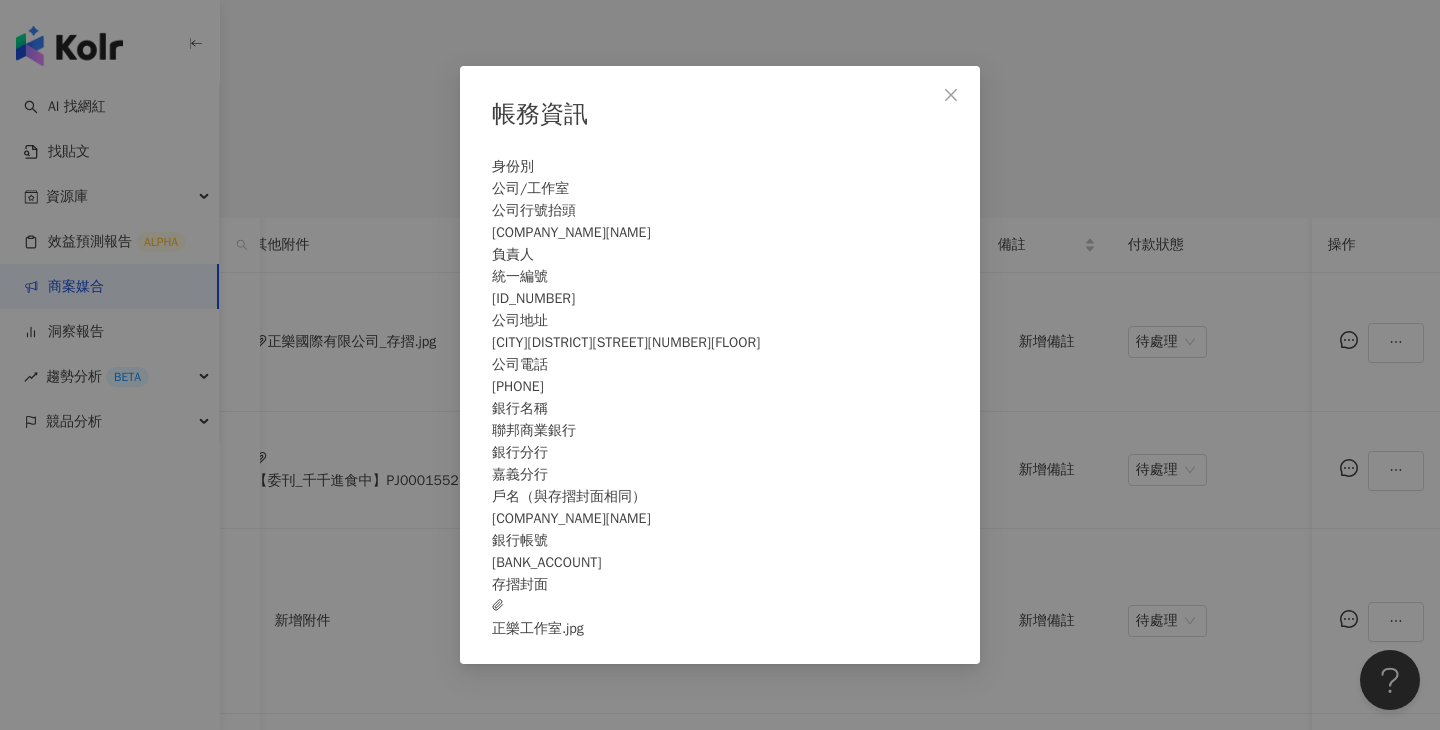 click on "帳務資訊 身份別 公司/工作室 公司行號抬頭 [COMPANY_NAME][NAME] 負責人 統一編號 [ID_NUMBER] 公司地址 [CITY][DISTRICT][STREET][NUMBER][FLOOR] 公司電話 [PHONE] 銀行名稱 [BANK_NAME] 銀行分行 [CITY]分行 戶名（與存摺封面相同） [COMPANY_NAME][NAME] 銀行帳號 [BANK_ACCOUNT] 存摺封面 [COMPANY_NAME].jpg" at bounding box center [720, 365] 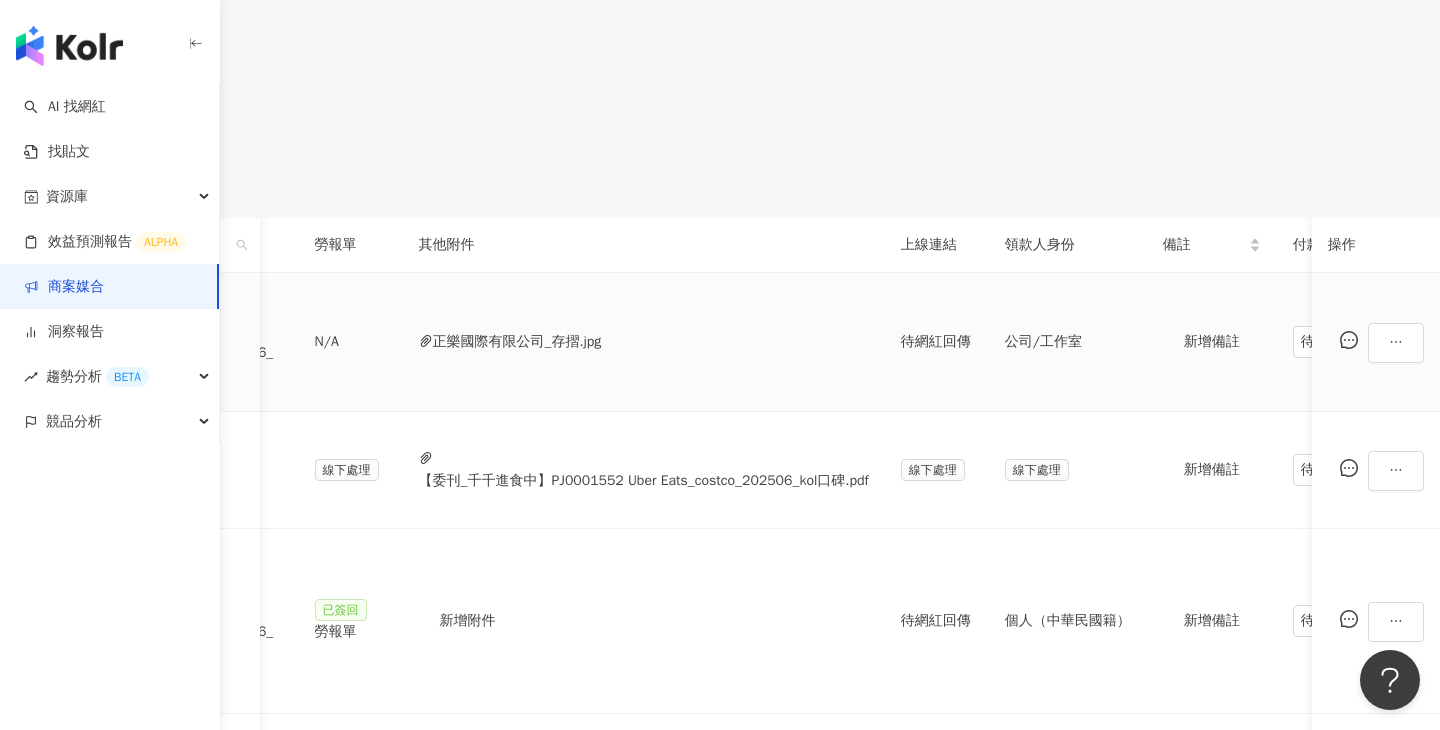 scroll, scrollTop: 0, scrollLeft: 477, axis: horizontal 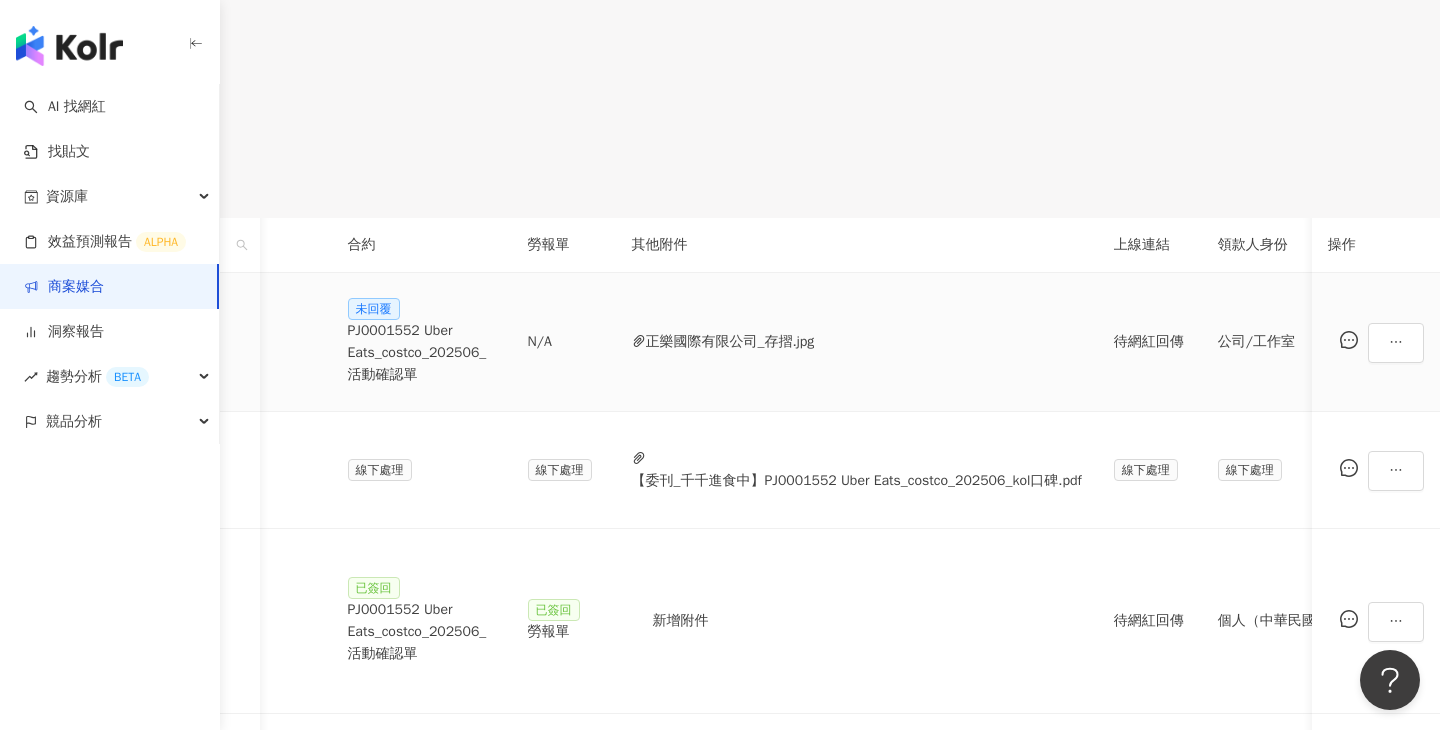click on "PJ0001552 Uber Eats_costco_202506_活動確認單" at bounding box center (422, 353) 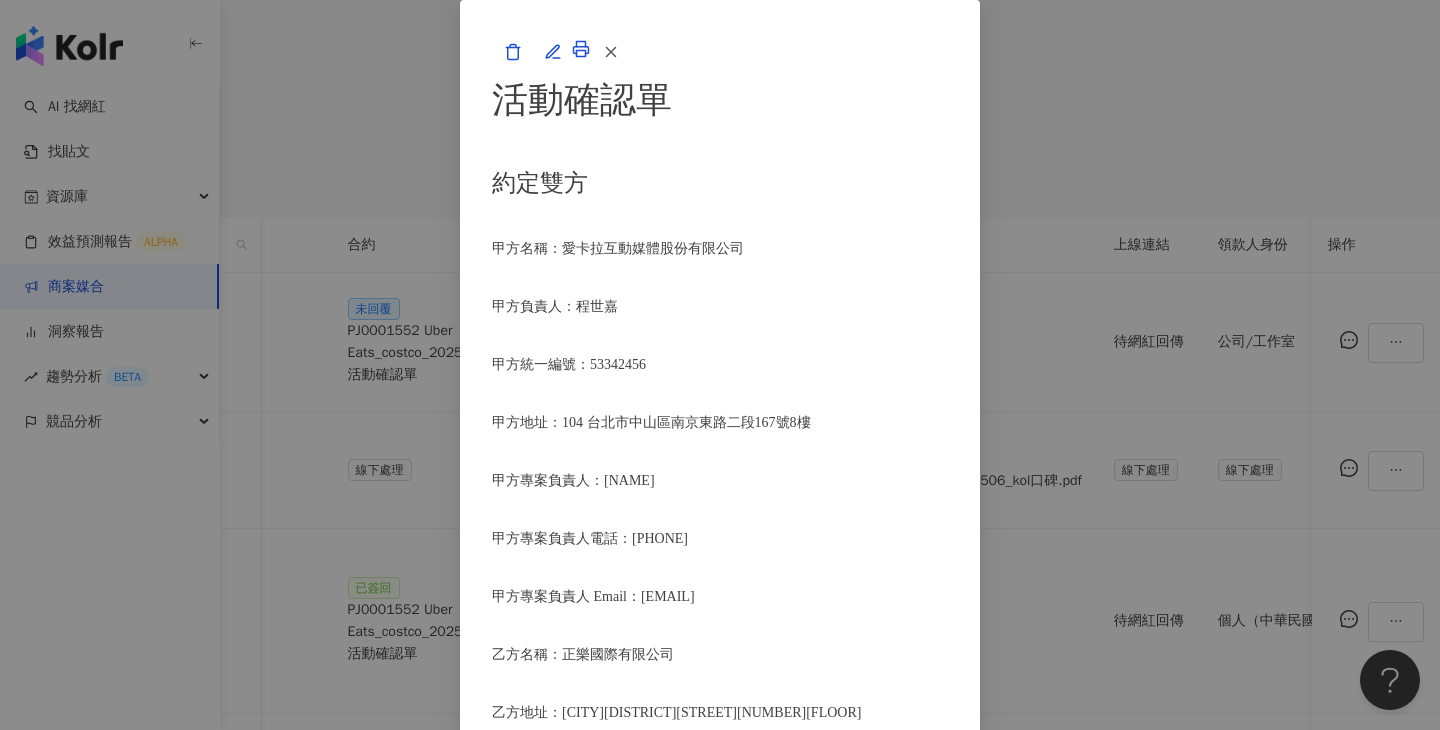 scroll, scrollTop: 423, scrollLeft: 0, axis: vertical 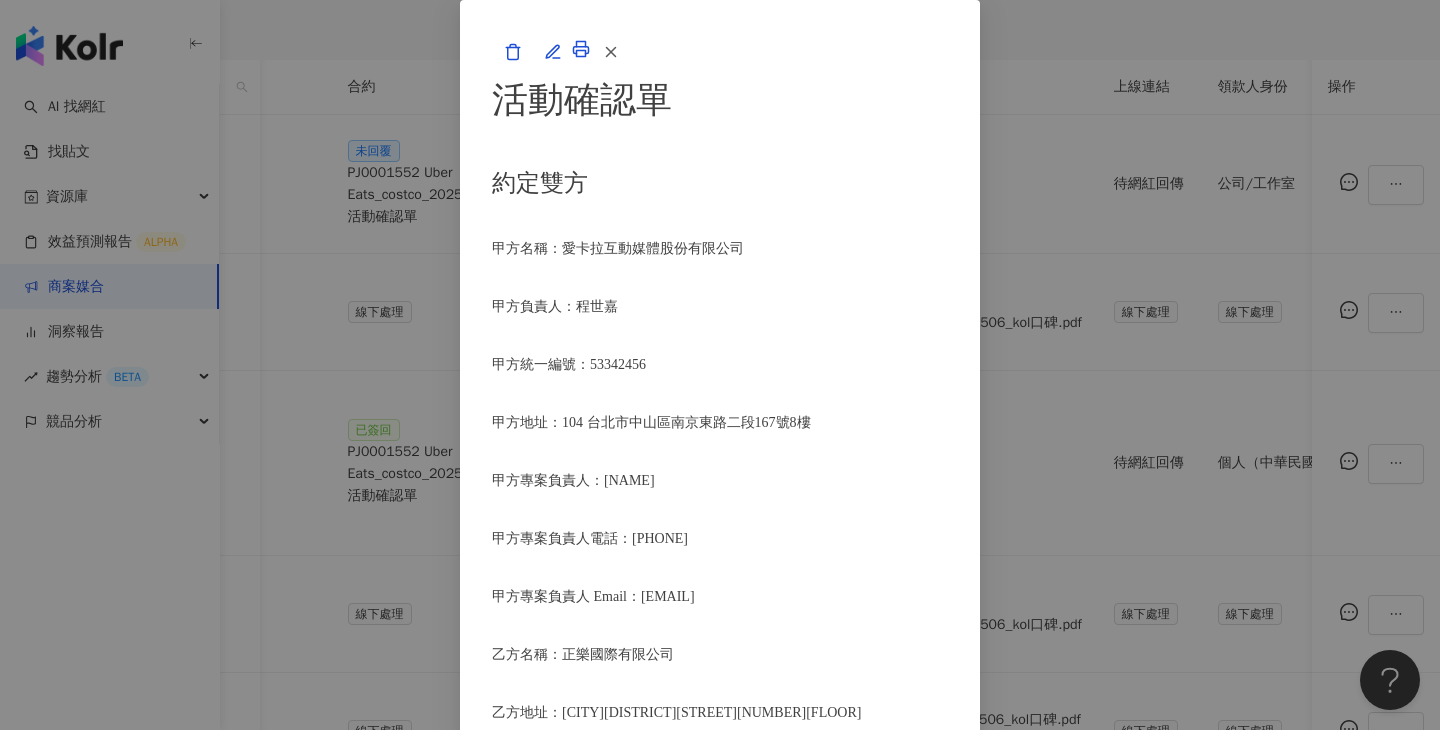 click on "乙方統一編號/身分證字號： [ID_NUMBER]" at bounding box center (720, 771) 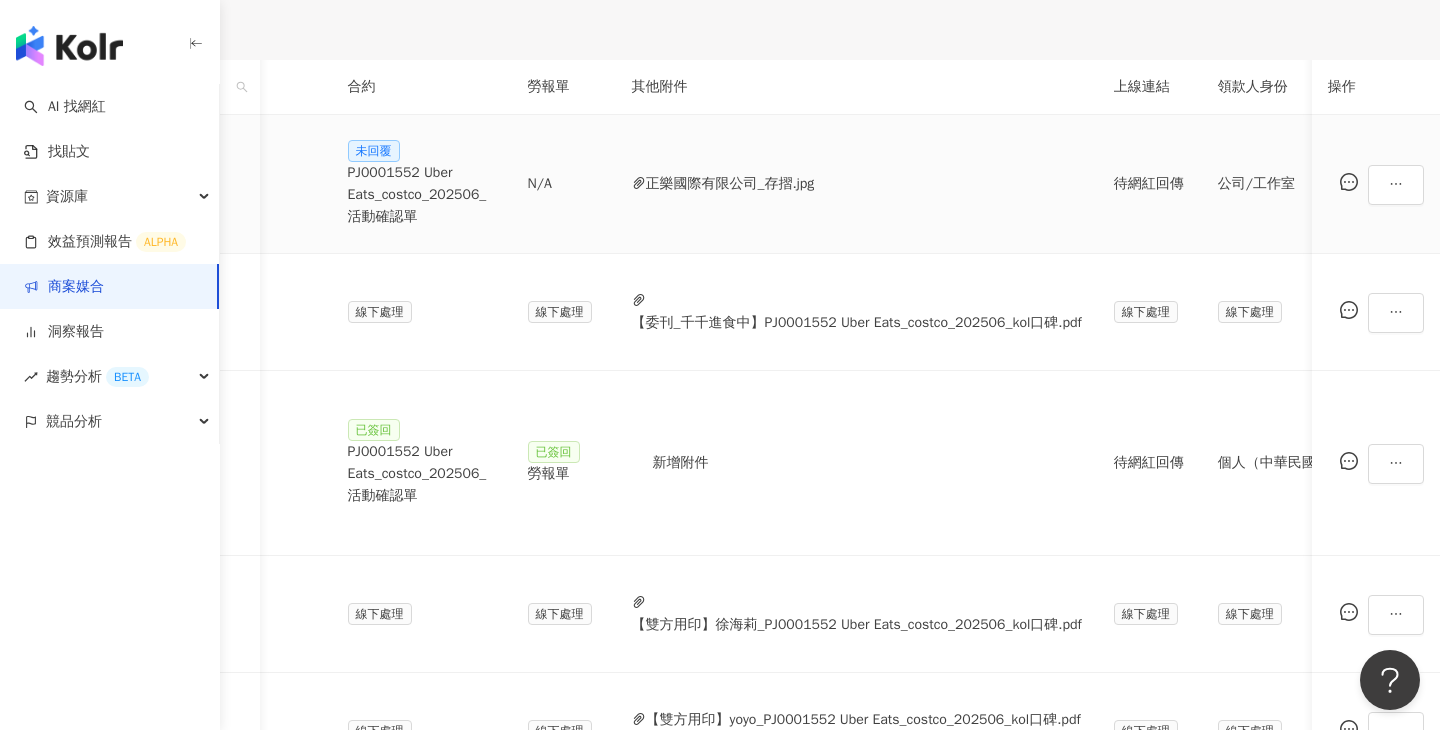 click on "PJ0001552 Uber Eats_costco_202506_活動確認單" at bounding box center [422, 195] 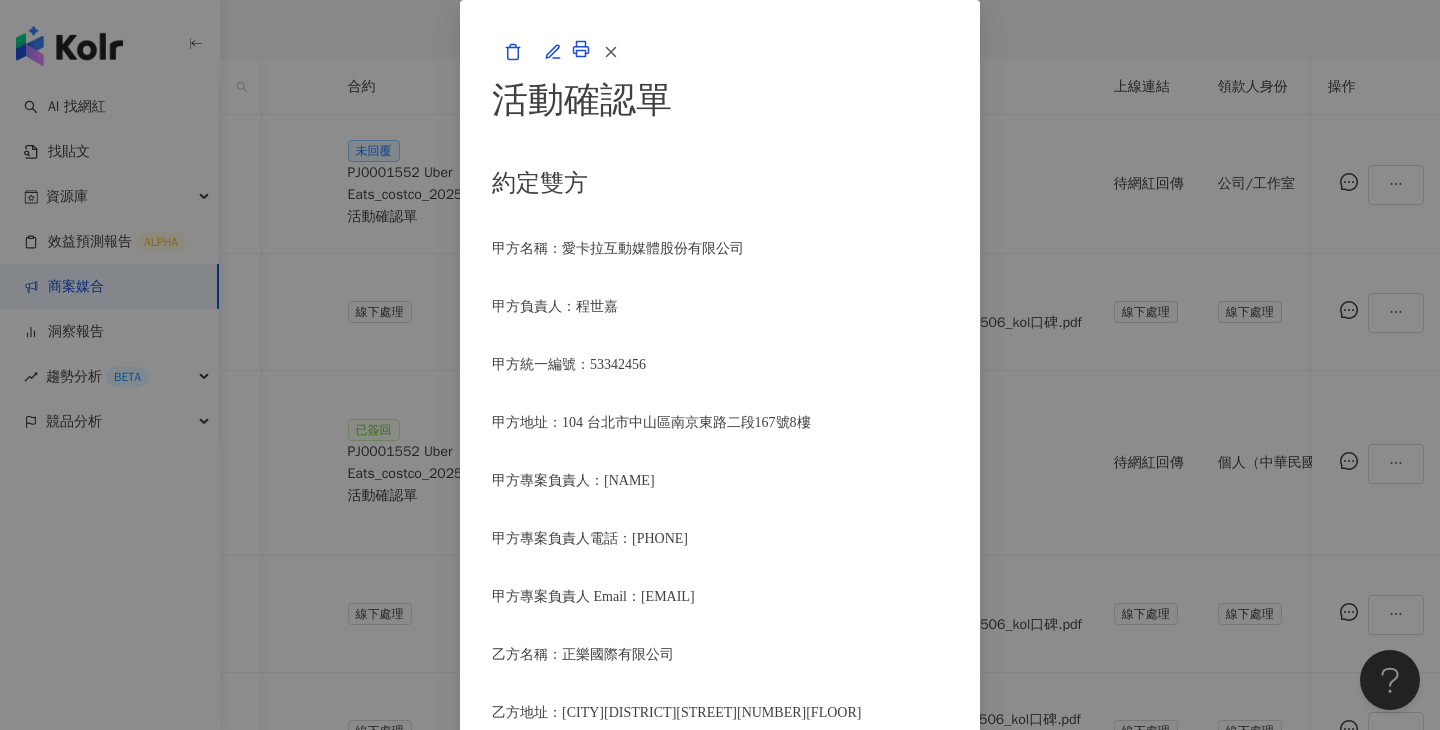 click on "活動確認單
約定雙方
甲方名稱：[COMPANY_NAME]
甲方負責人：[NAME]
甲方統一編號：[ID_NUMBER]
甲方地址：[POSTAL_CODE] [CITY][DISTRICT][STREET][NUMBER][FLOOR]
甲方專案負責人：[NAME]
甲方專案負責人電話：[PHONE]
甲方專案負責人 Email：[EMAIL]
乙方名稱： [COMPANY_NAME]
乙方地址： [CITY][DISTRICT][STREET][NUMBER][FLOOR]
乙方統一編號/身分證字號： [ID_NUMBER]
專案活動期間：[YEAR]年[MONTH]月[DAY]日至[YEAR]年[MONTH]月[DAY]日
費用（新台幣，含稅)： 10500
約定條款
[COMPANY_NAME] (以下簡稱乙方)保證有權簽署本確認單，簽署後即表示上列專案合作人員接受與[COMPANY_NAME](以下簡稱甲方)簽署之活動確認單，並同意執行雙方所約定之合作項目。
簽署本確認單後，雙方需遵從 Uber Eats_costco_202506_kol口碑
合作項目： Threads回文一則
執行時間：" at bounding box center [720, 1895] 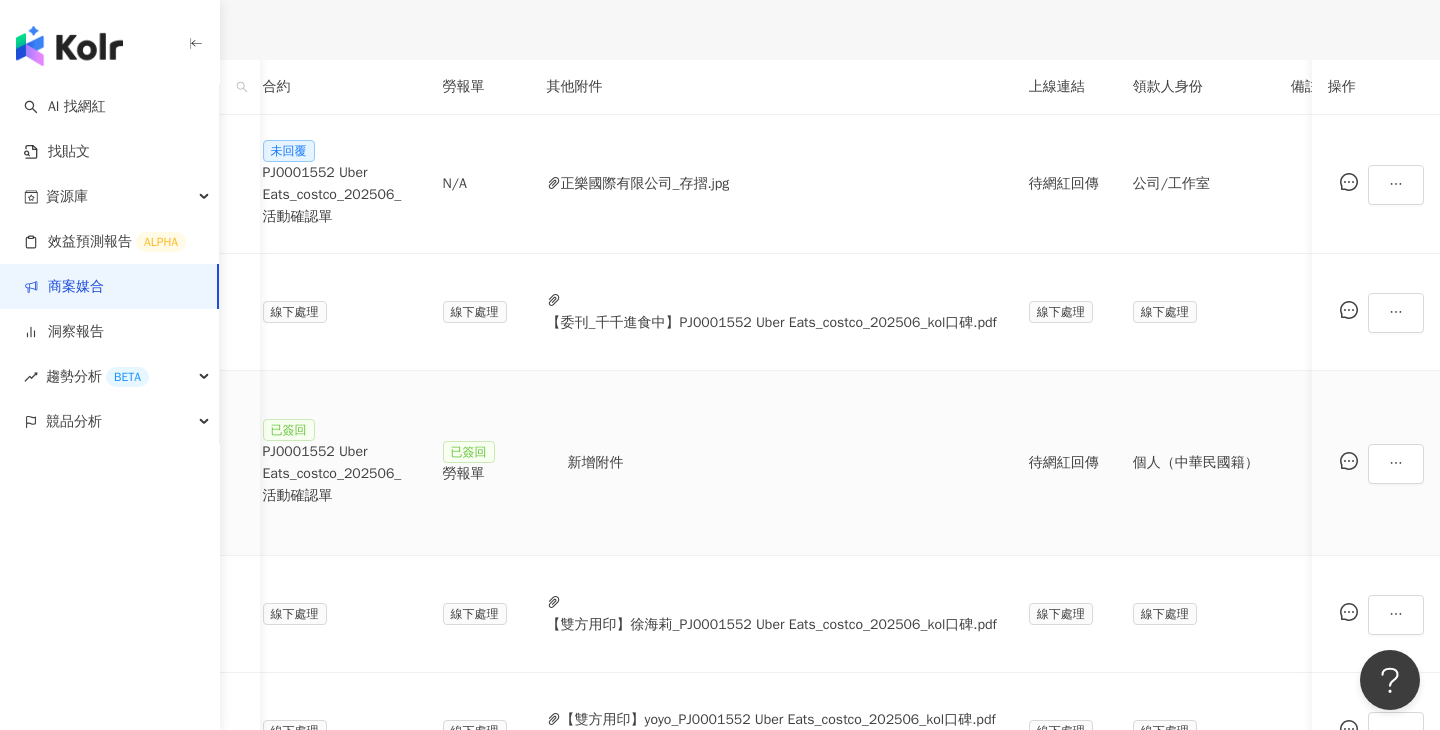 scroll, scrollTop: 0, scrollLeft: 561, axis: horizontal 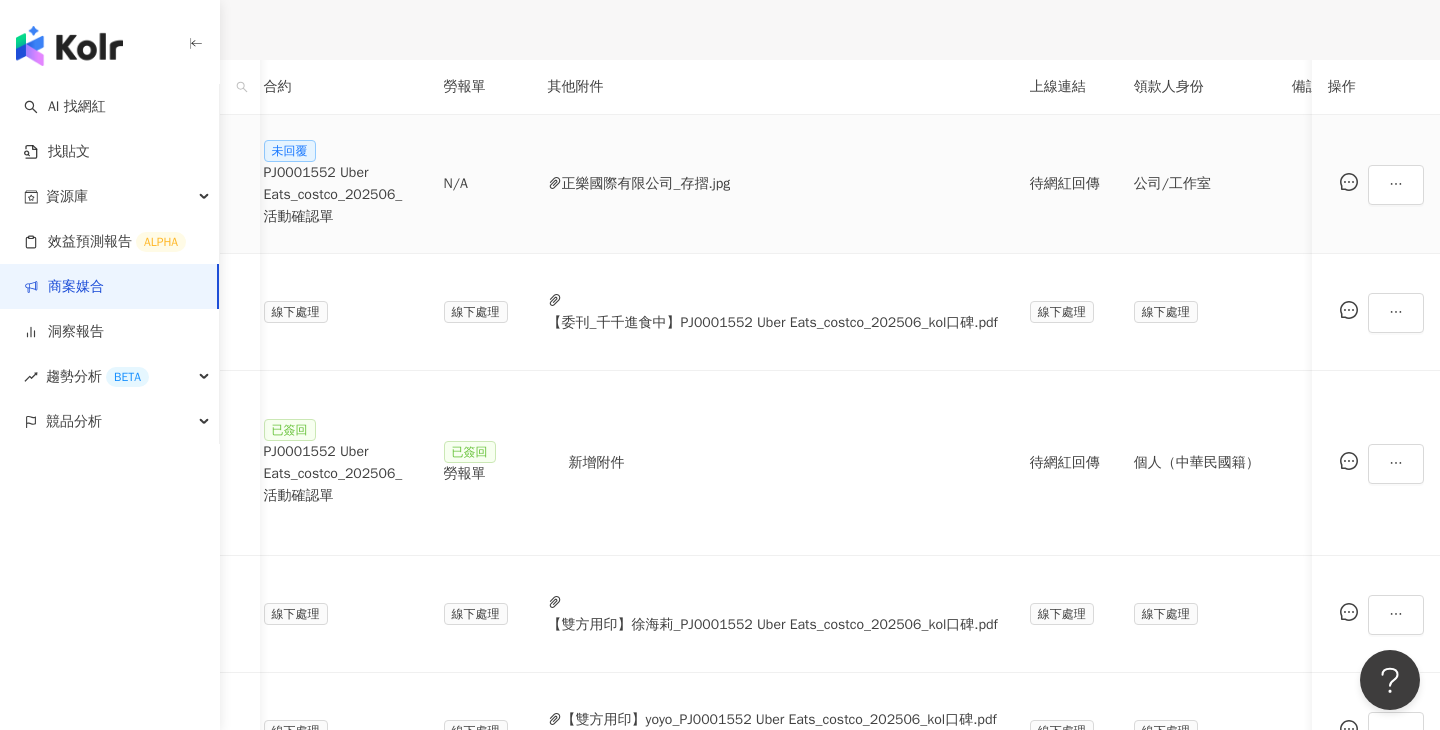 click on "PJ0001552 Uber Eats_costco_202506_活動確認單" at bounding box center (338, 195) 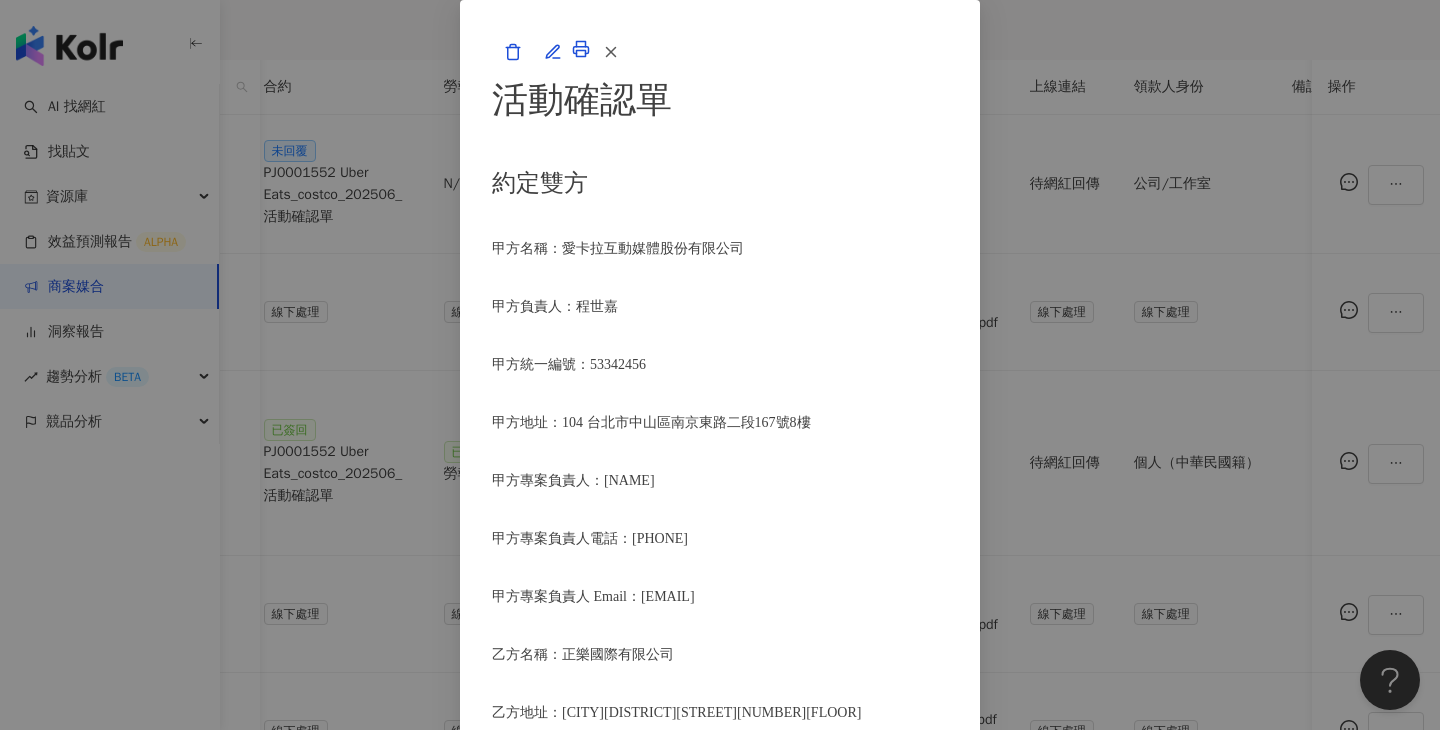scroll, scrollTop: 197, scrollLeft: 0, axis: vertical 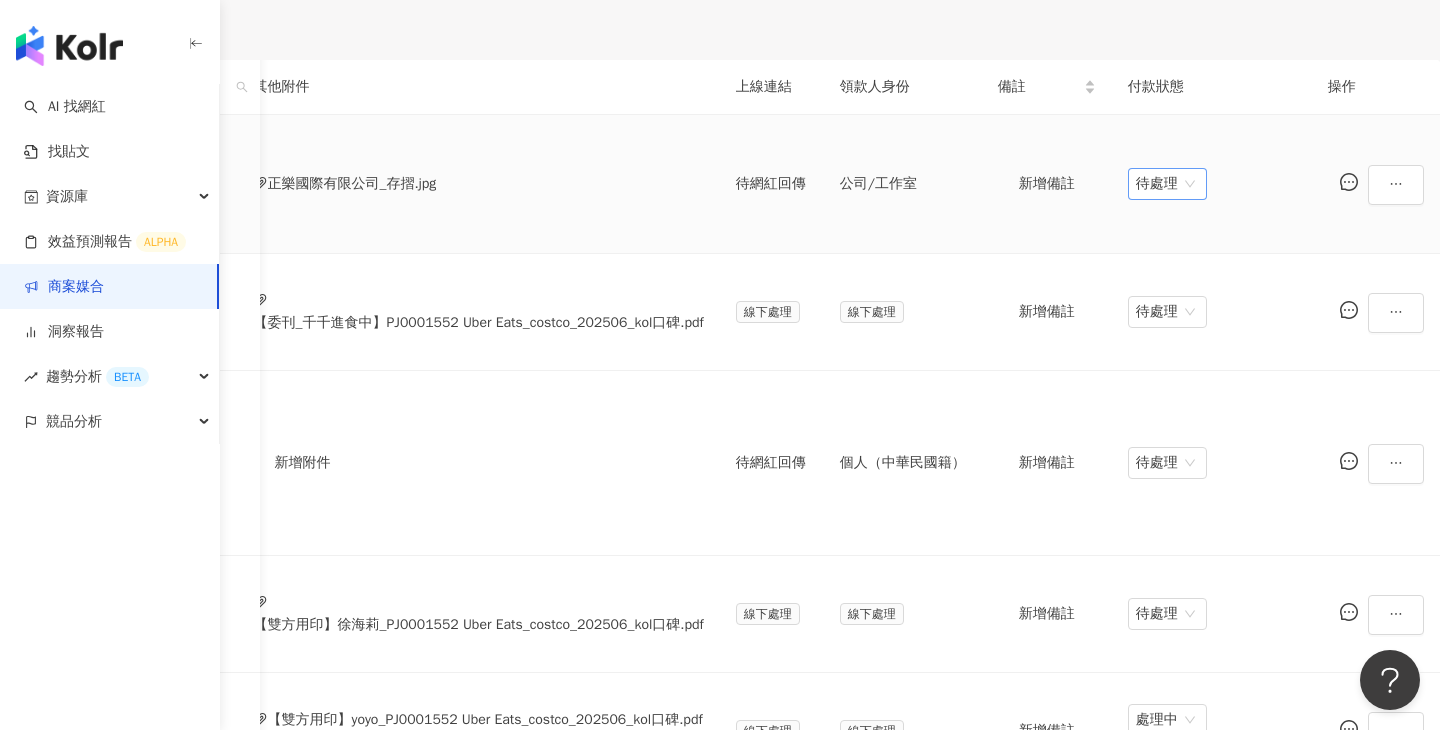 click on "待處理" at bounding box center [1167, 184] 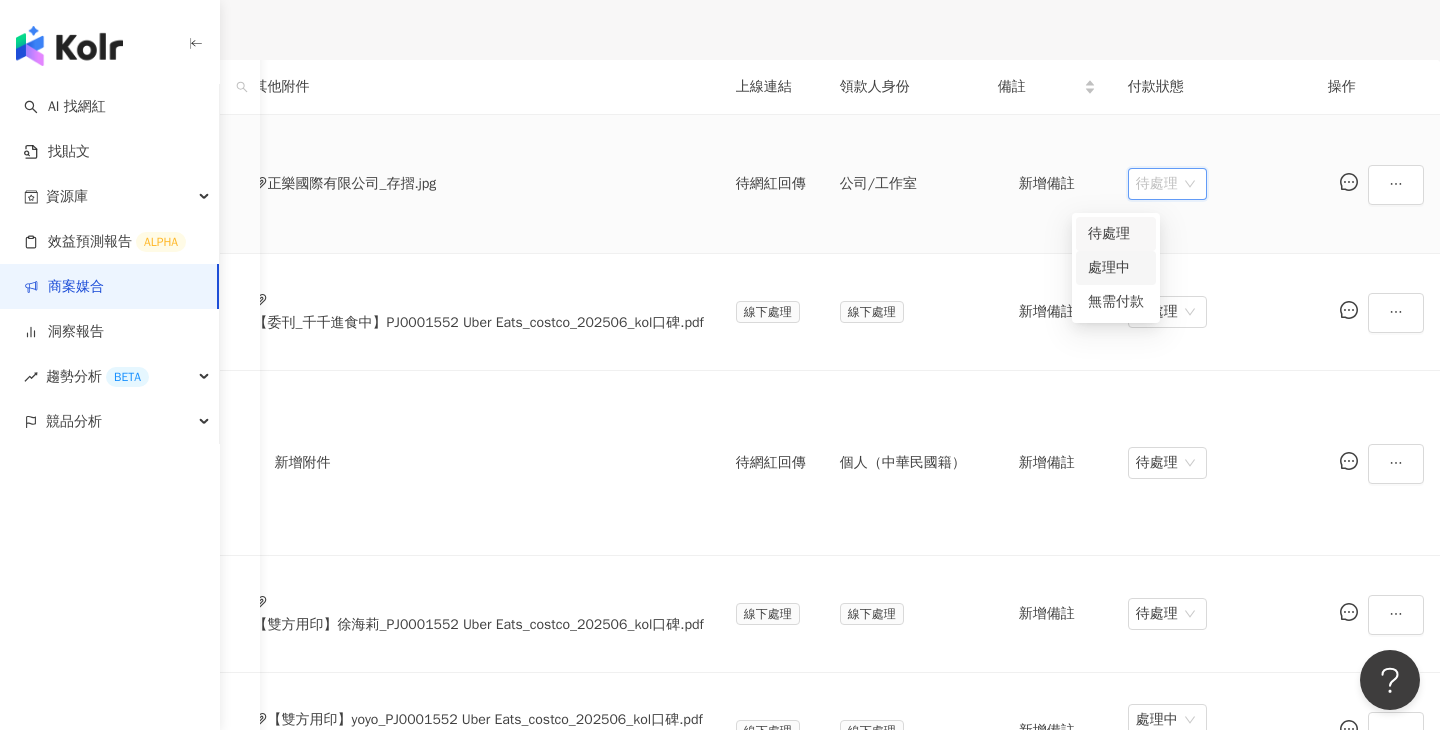 click on "處理中" at bounding box center [1116, 268] 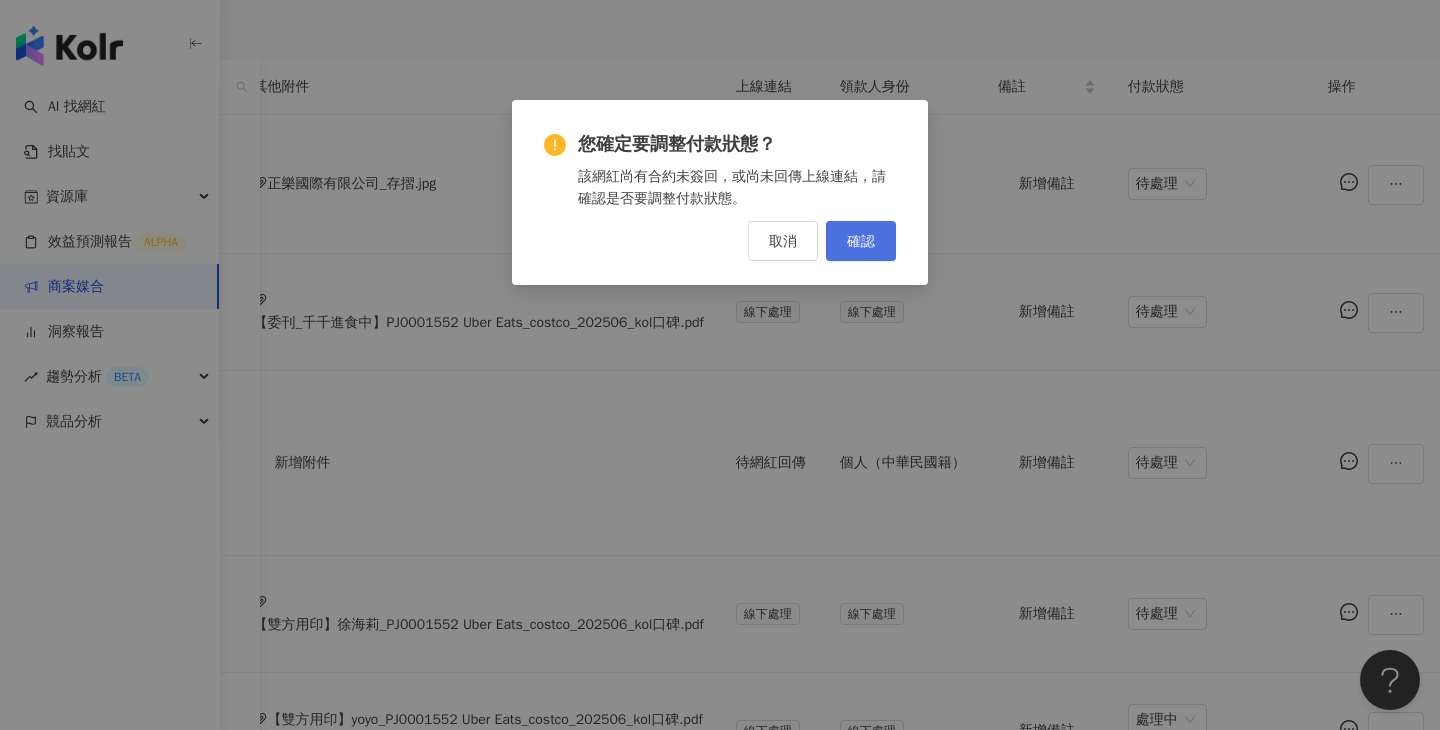 click on "確認" at bounding box center [861, 241] 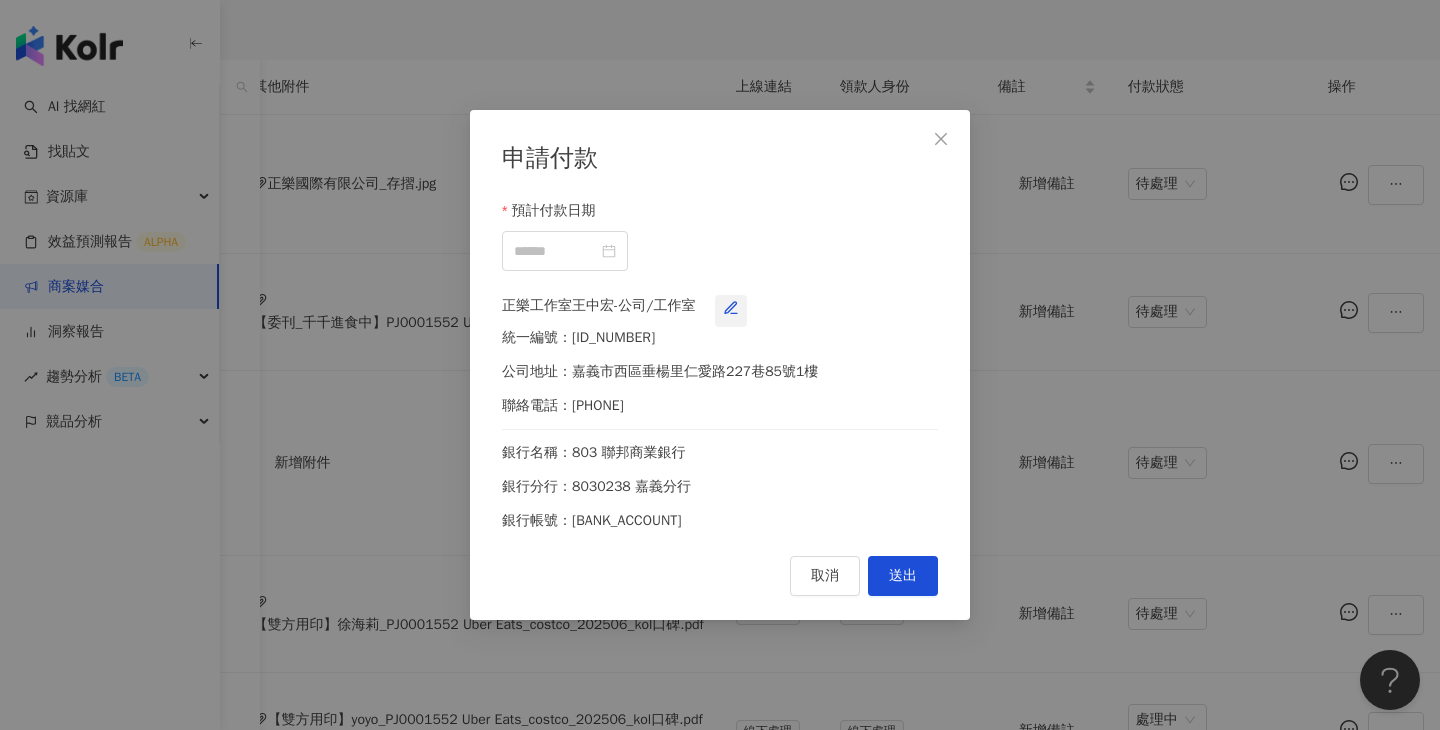 click 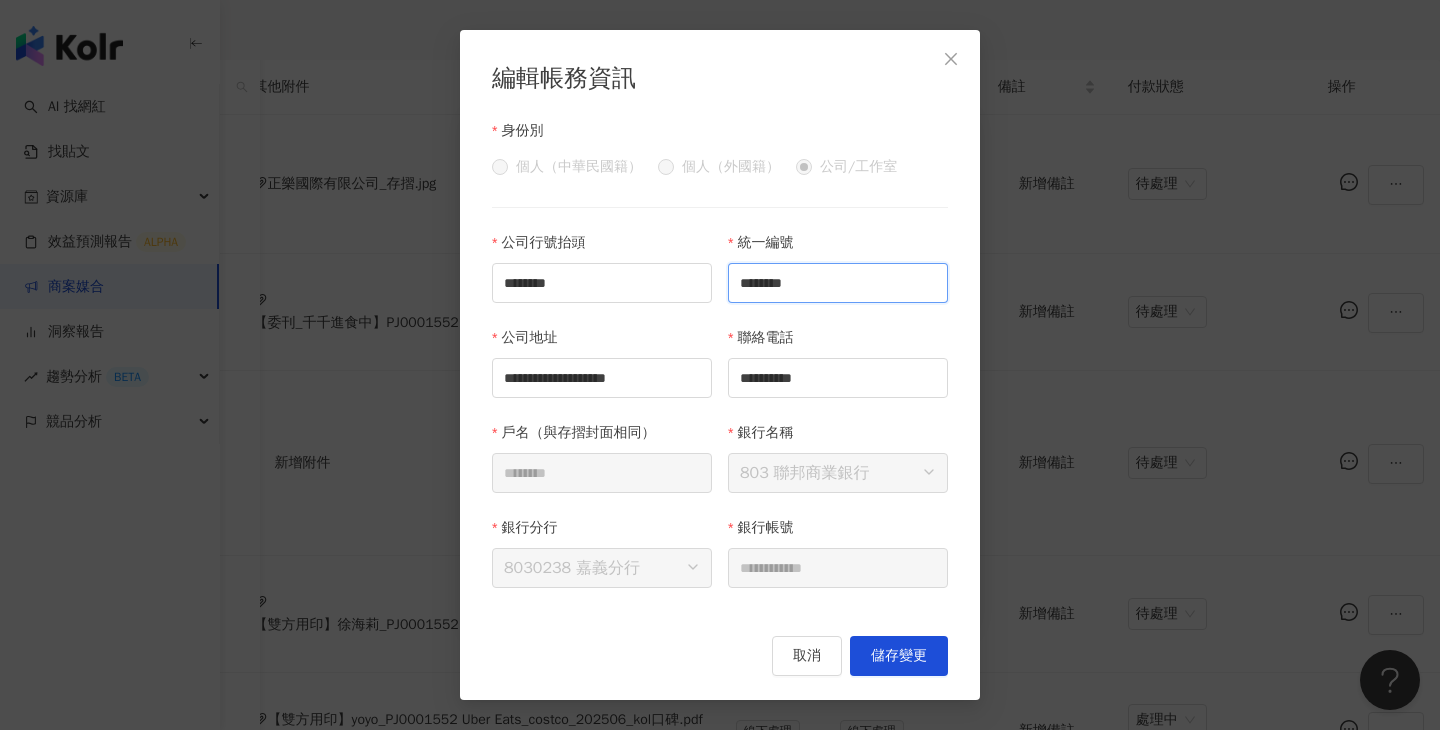 click on "********" at bounding box center [838, 283] 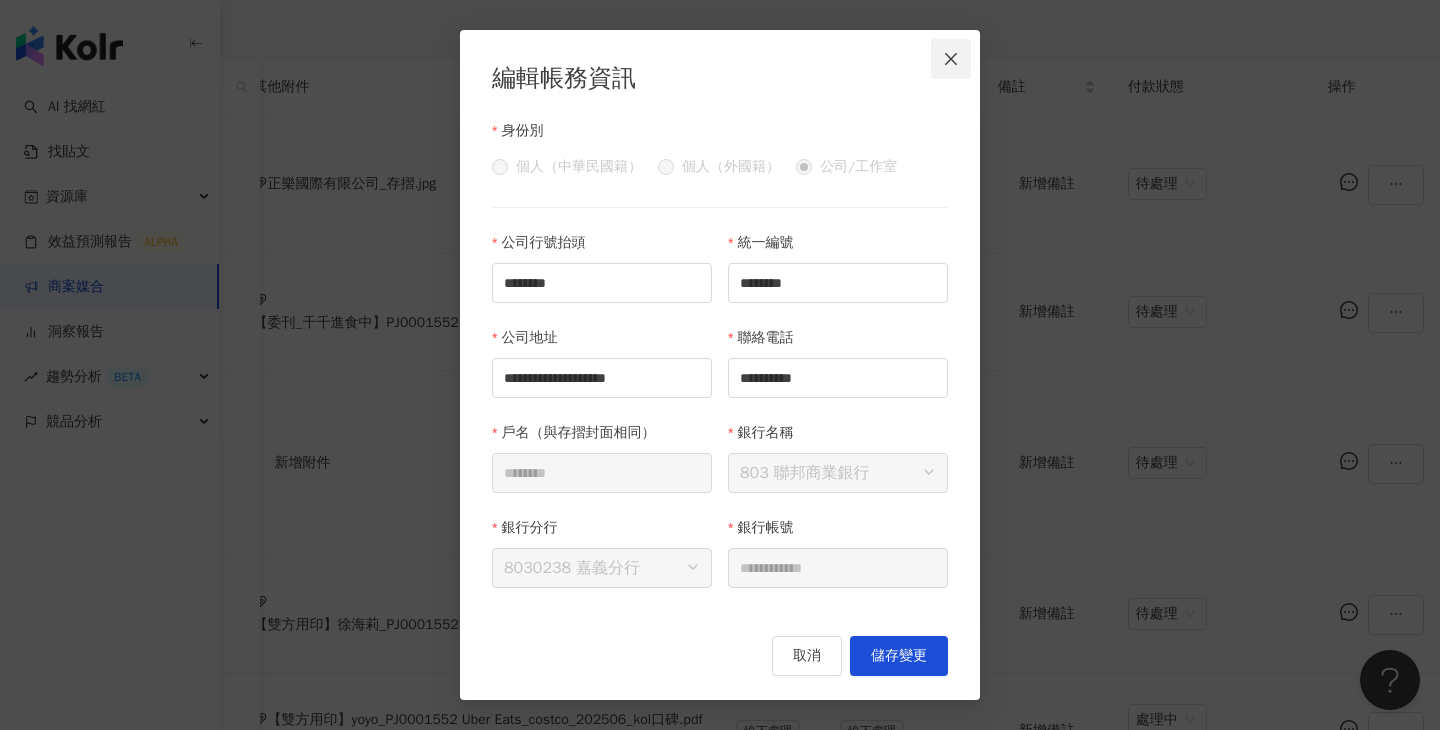 click 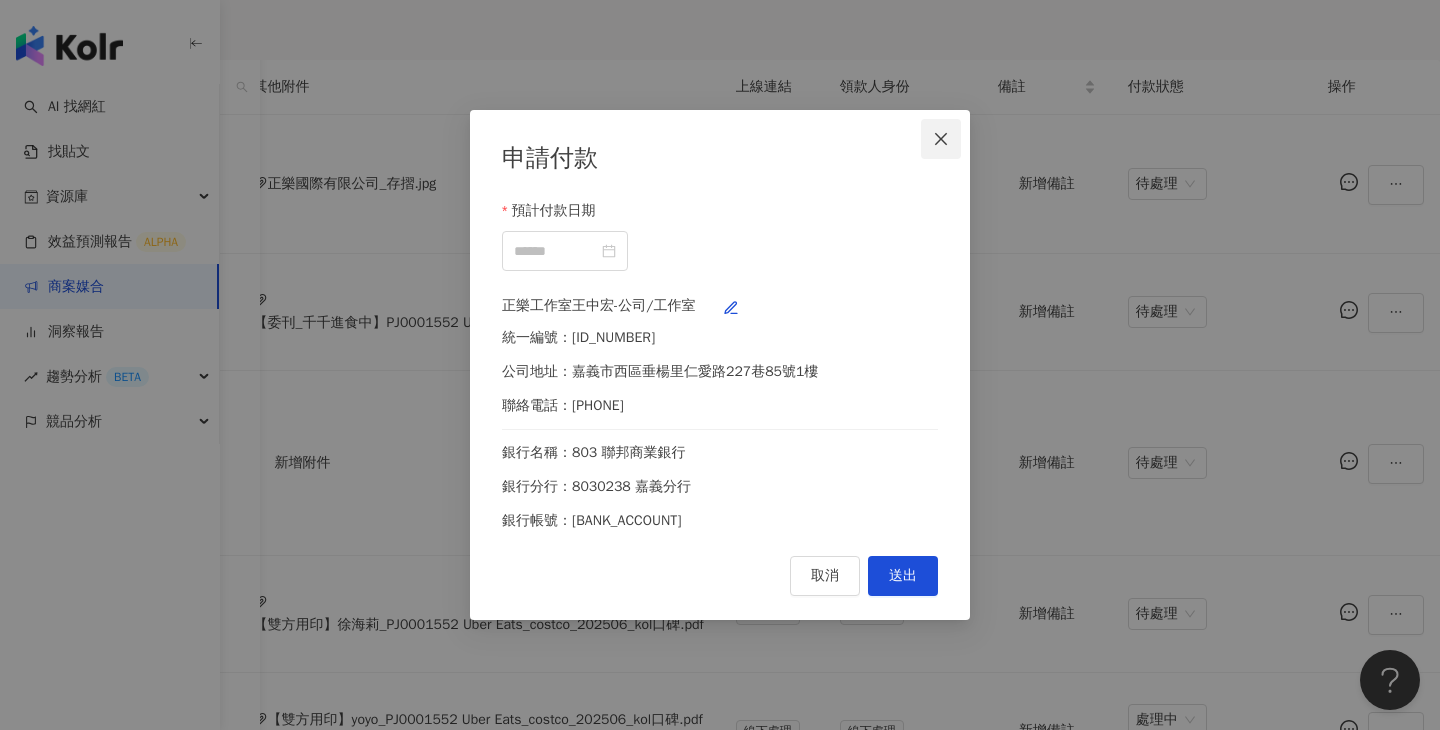 click 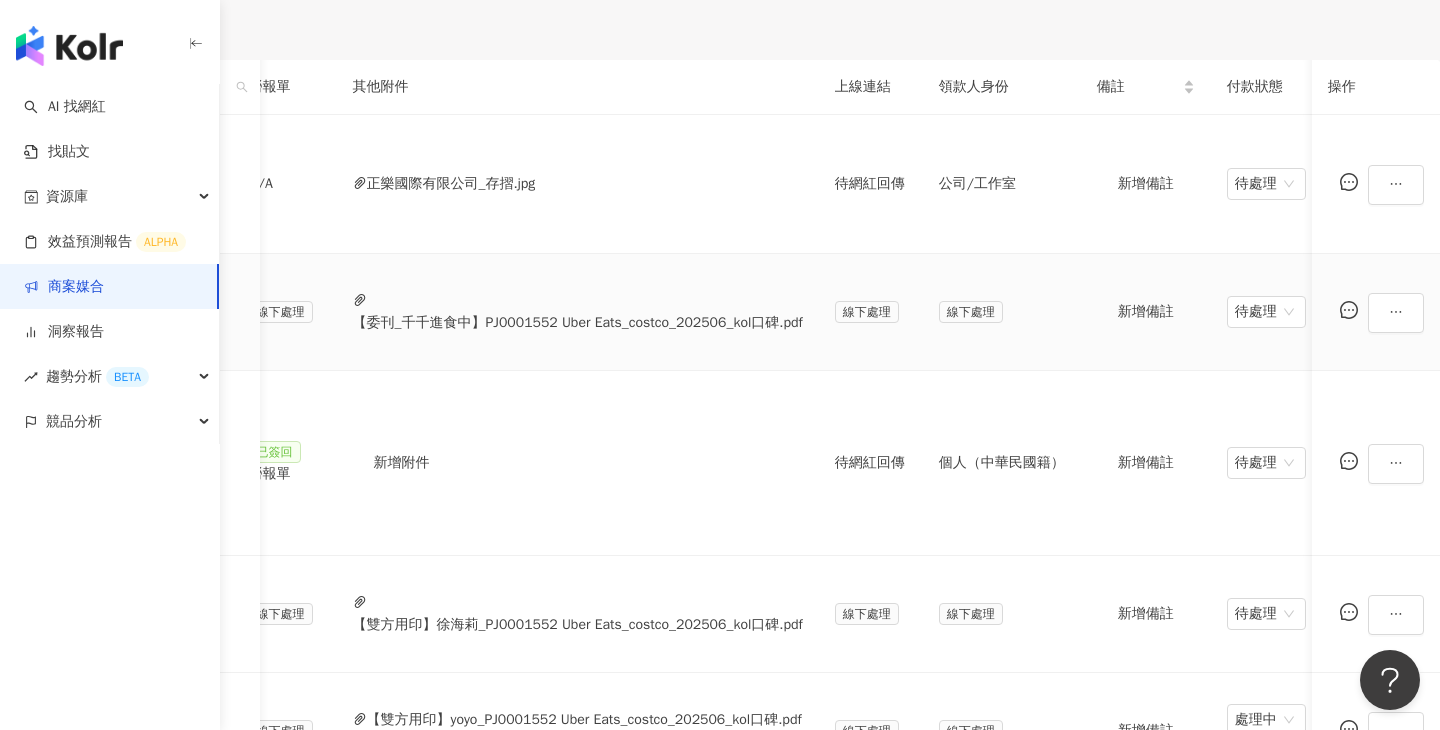 scroll, scrollTop: 0, scrollLeft: 964, axis: horizontal 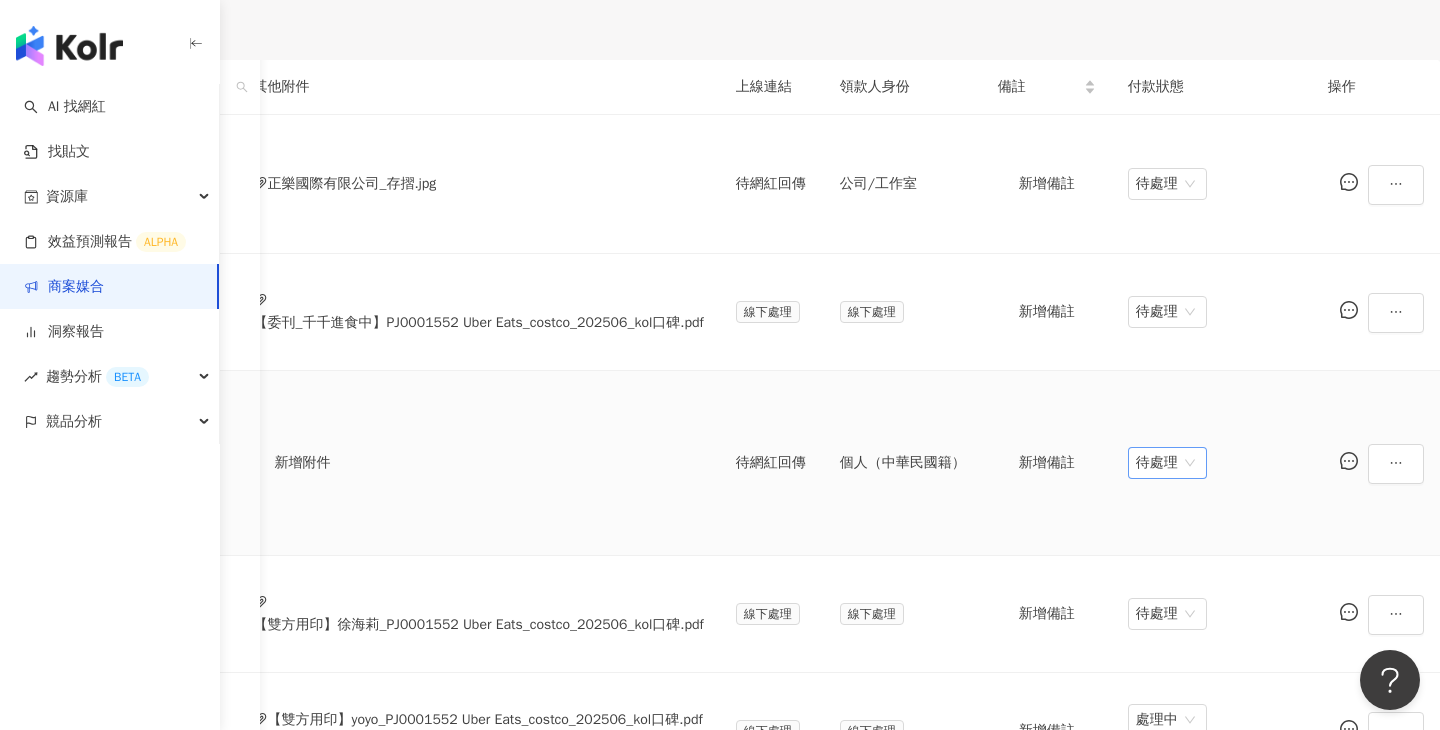 click on "待處理" at bounding box center (1167, 463) 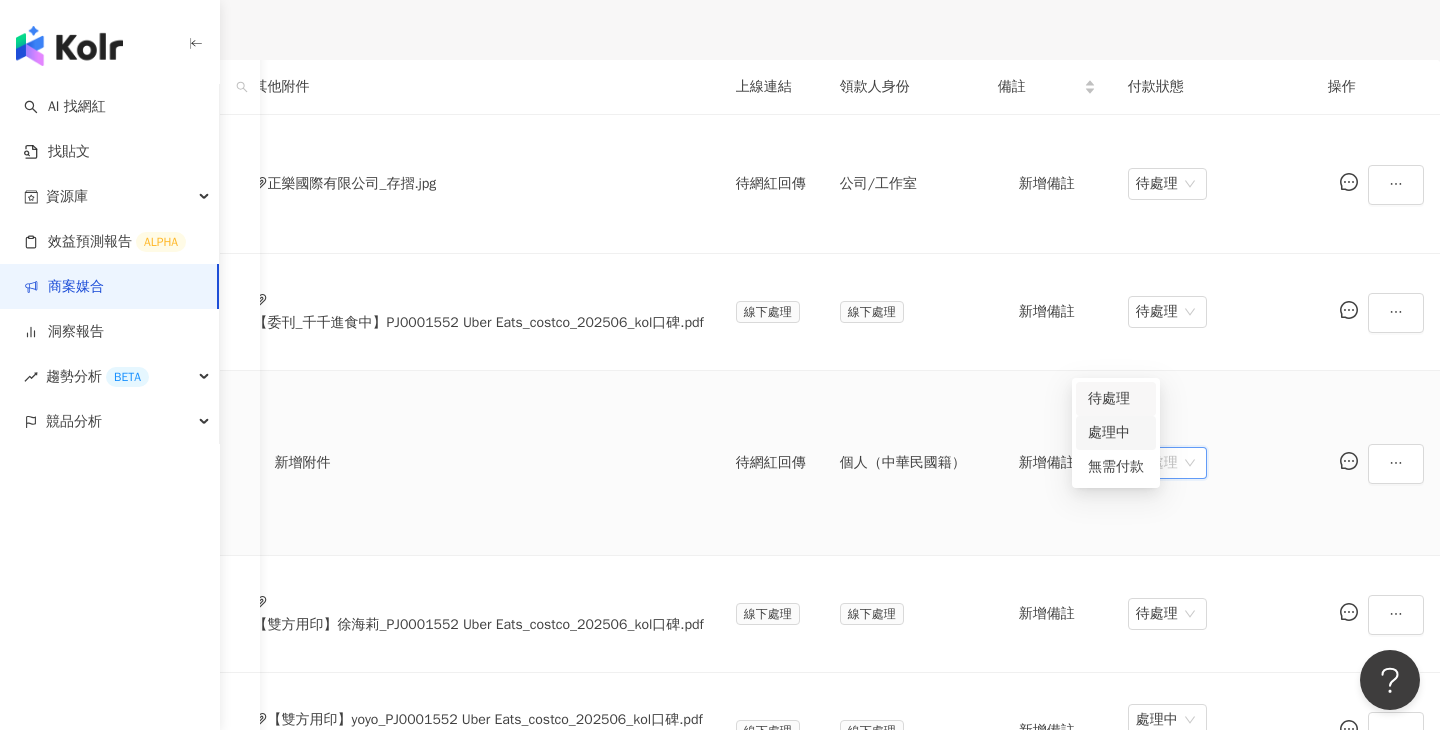 click on "處理中" at bounding box center (1116, 433) 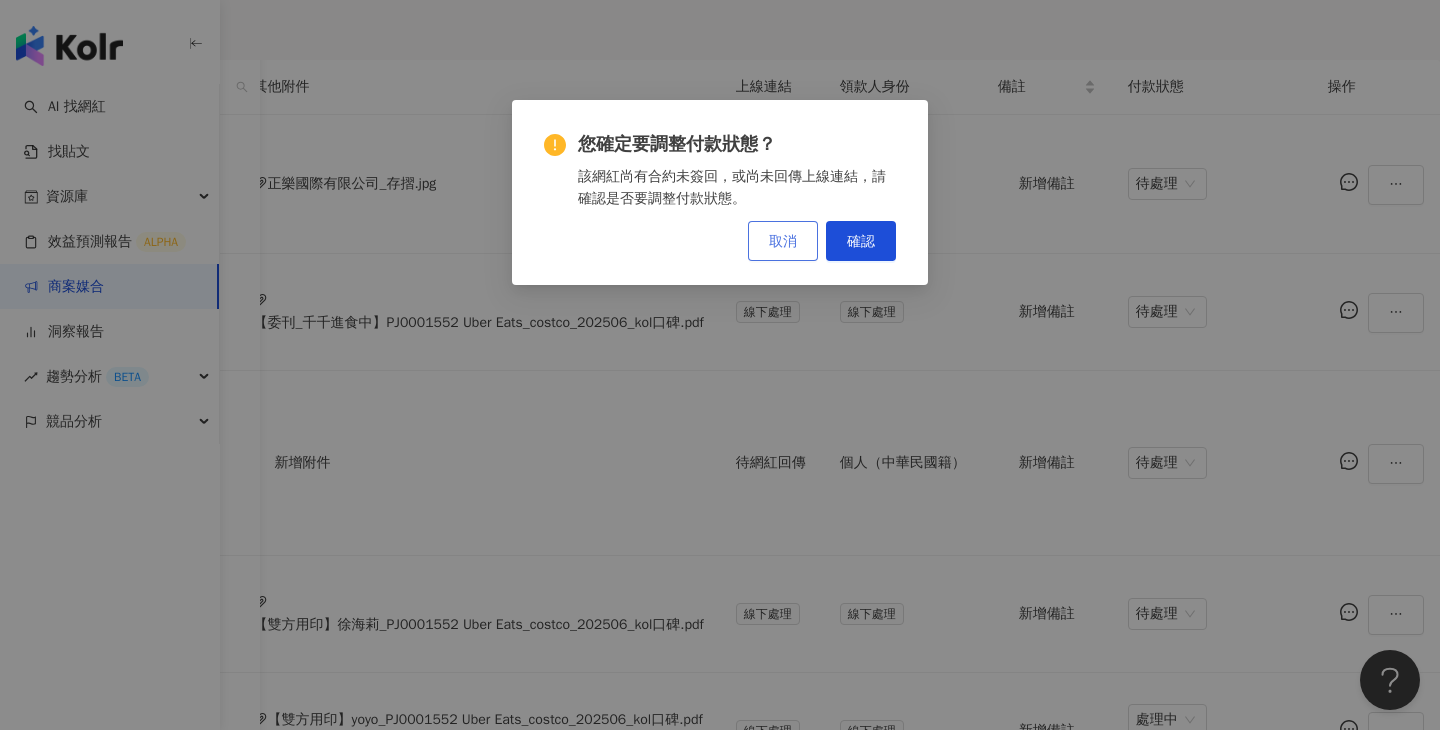 click on "取消" at bounding box center (783, 241) 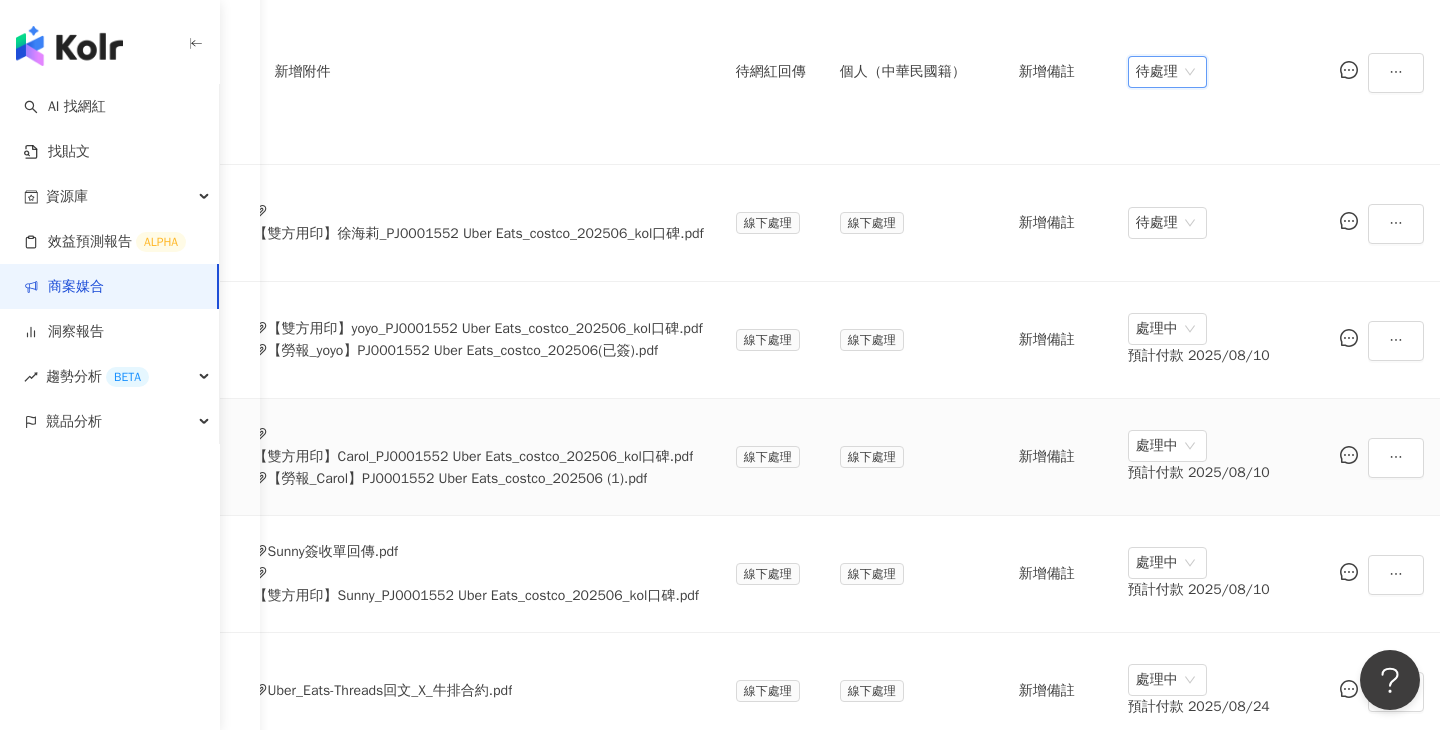 scroll, scrollTop: 1057, scrollLeft: 0, axis: vertical 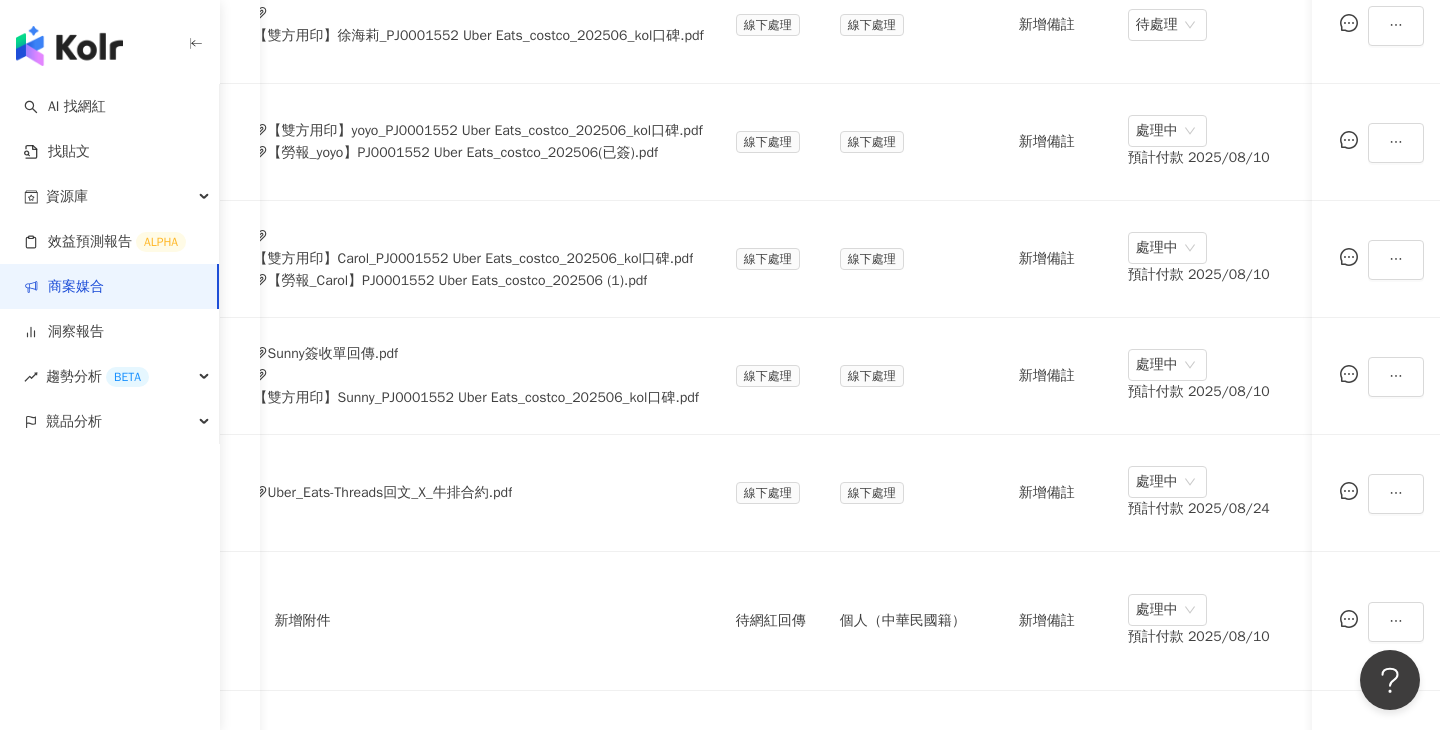 click on "1 2" at bounding box center [720, 966] 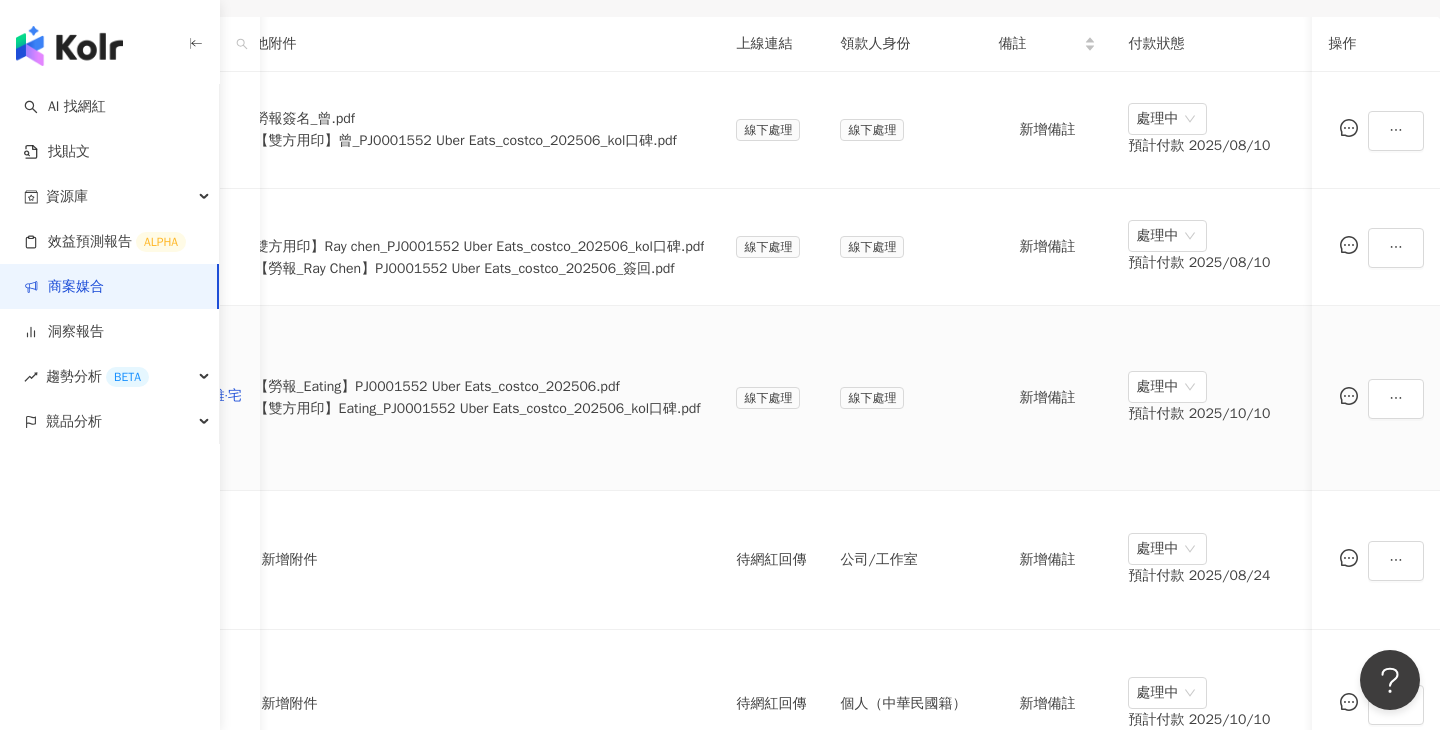 scroll, scrollTop: 563, scrollLeft: 0, axis: vertical 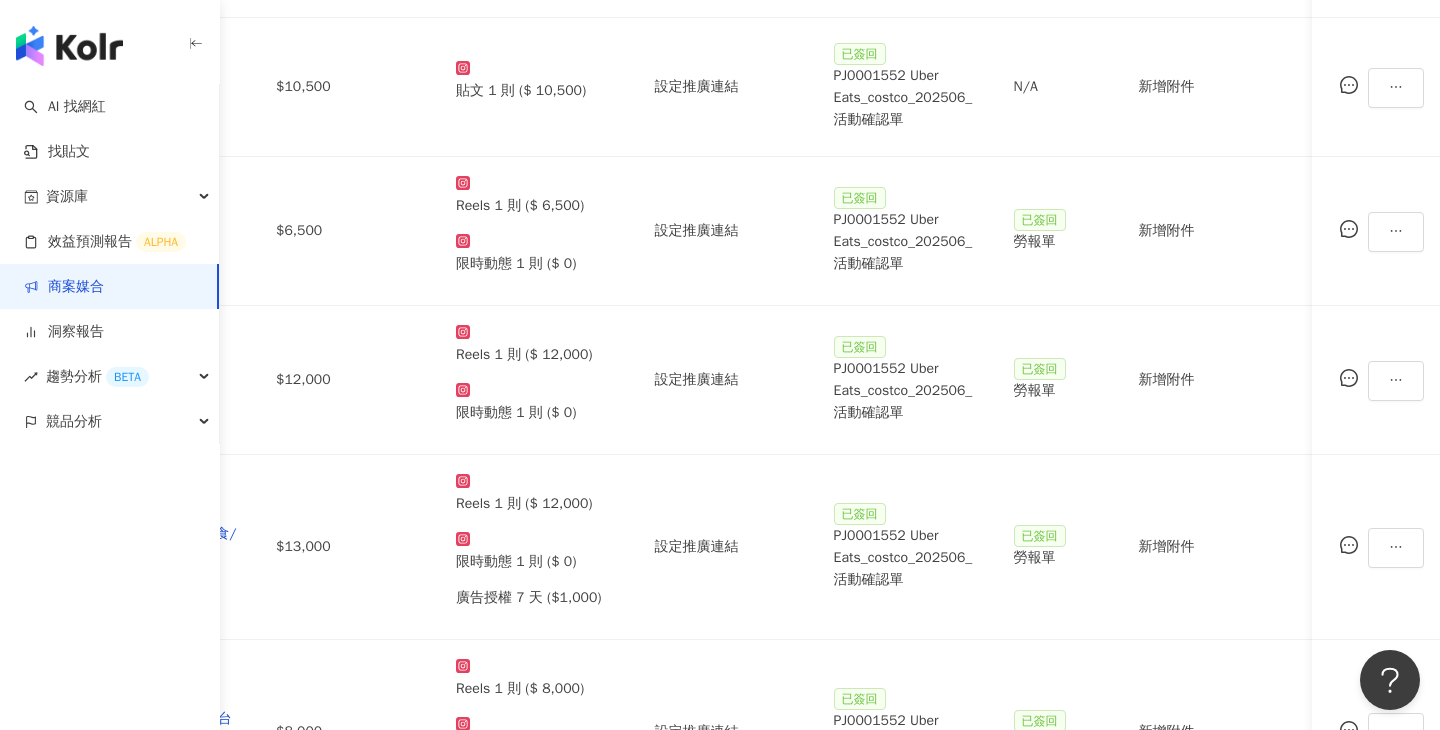 click on "1" at bounding box center [1344, 1042] 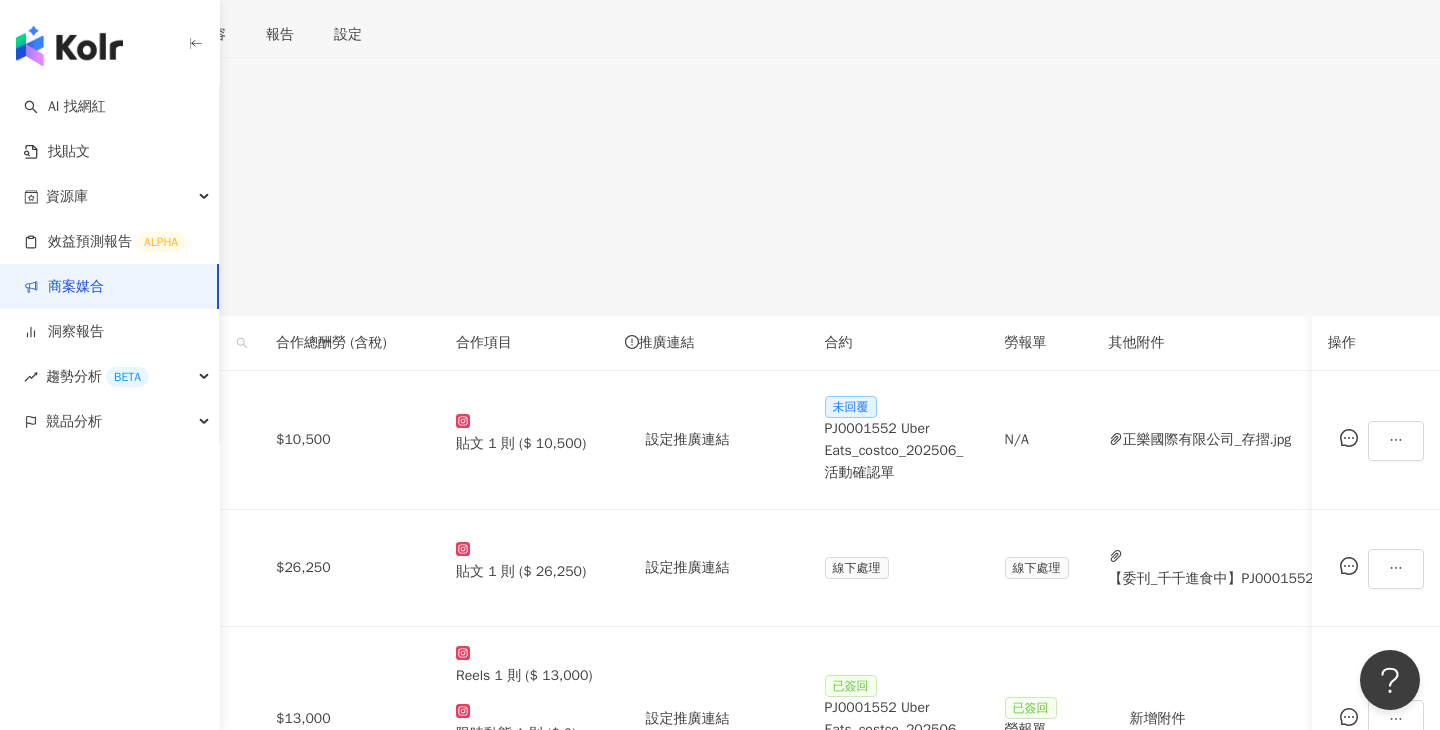 scroll, scrollTop: 511, scrollLeft: 0, axis: vertical 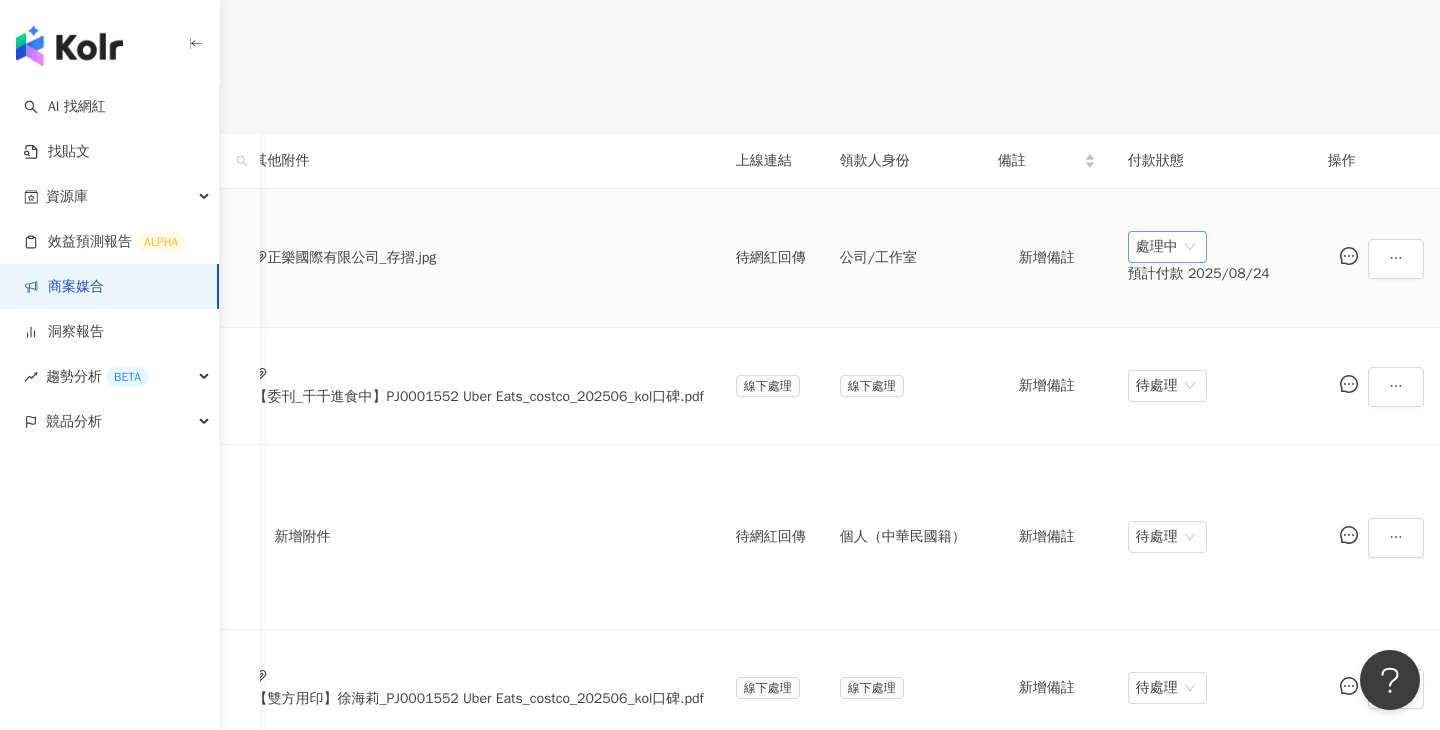 click on "處理中" at bounding box center (1167, 247) 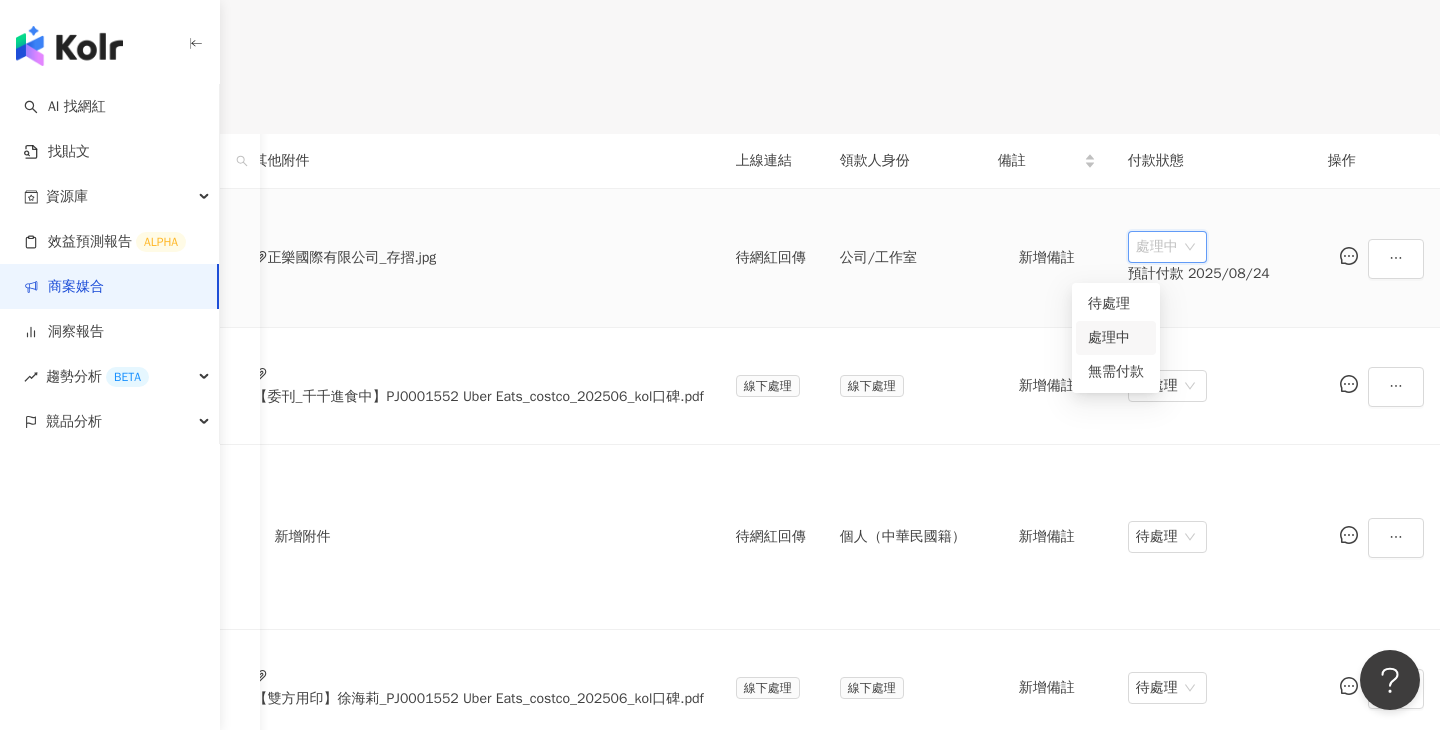 click on "公司/工作室" at bounding box center [903, 258] 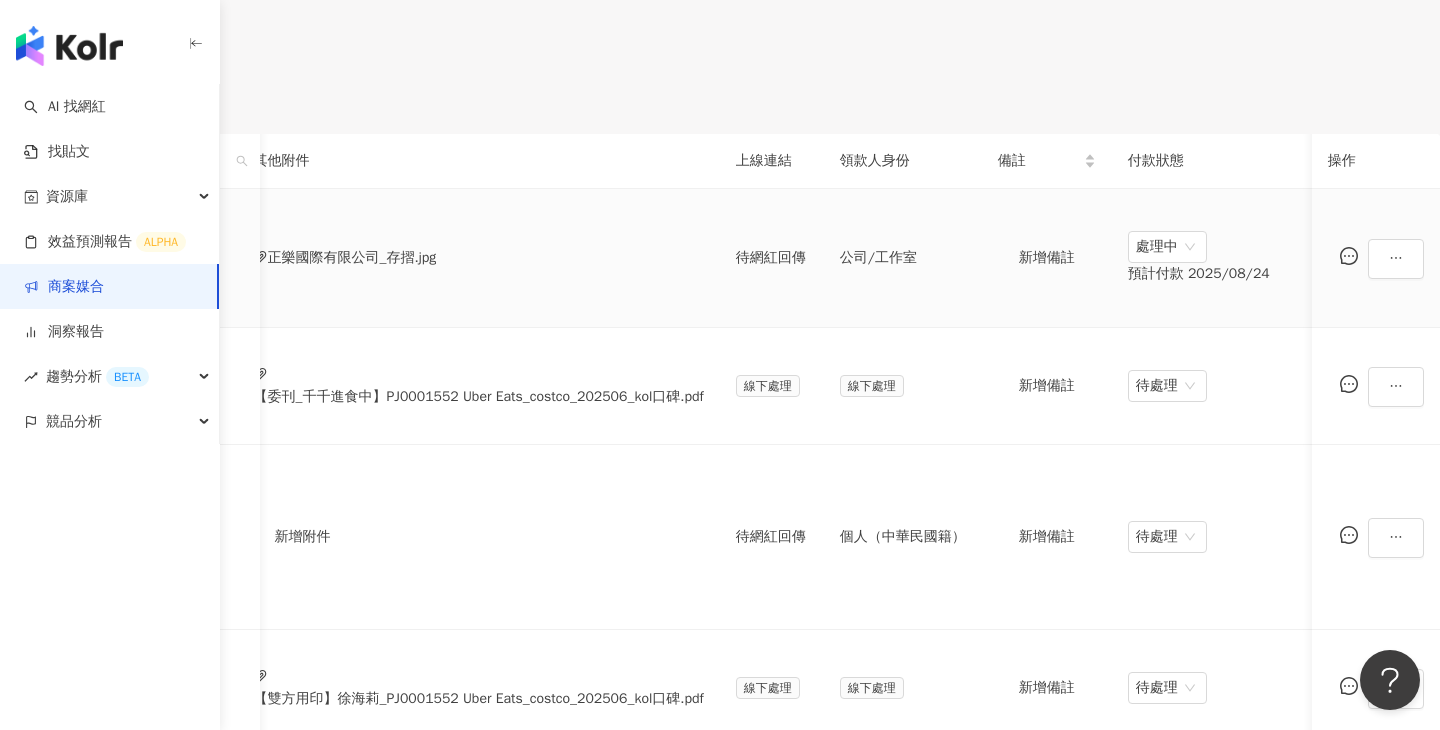 scroll, scrollTop: 0, scrollLeft: 950, axis: horizontal 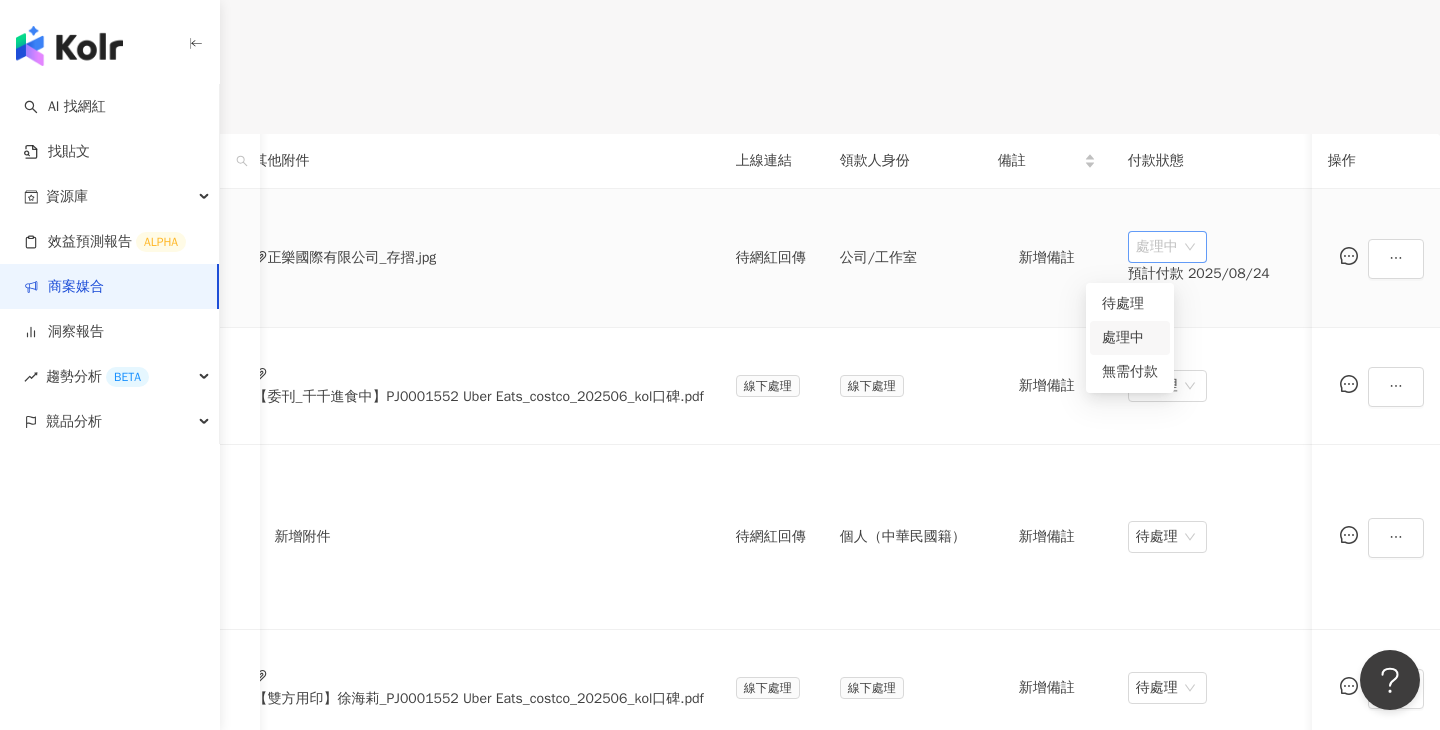 click on "處理中" at bounding box center (1167, 247) 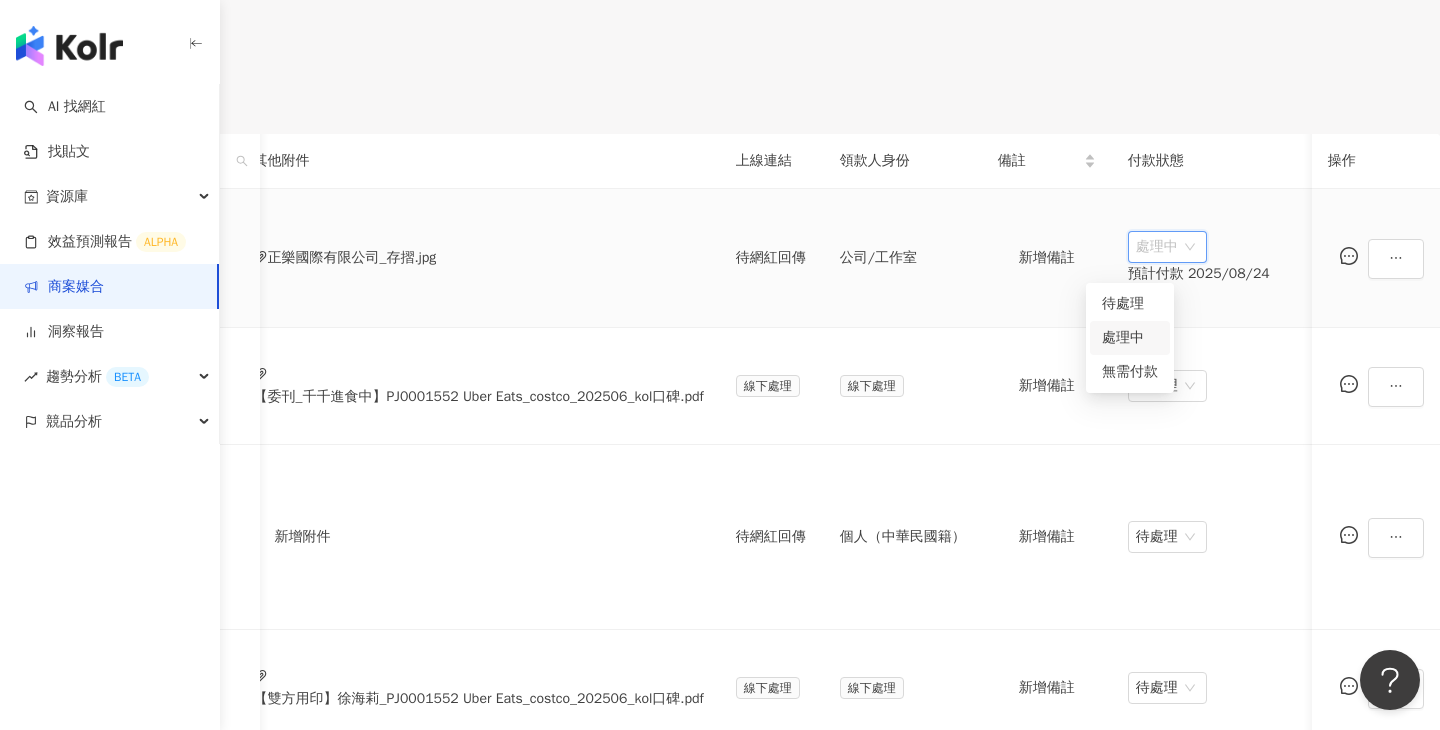 click on "處理中" at bounding box center [1130, 338] 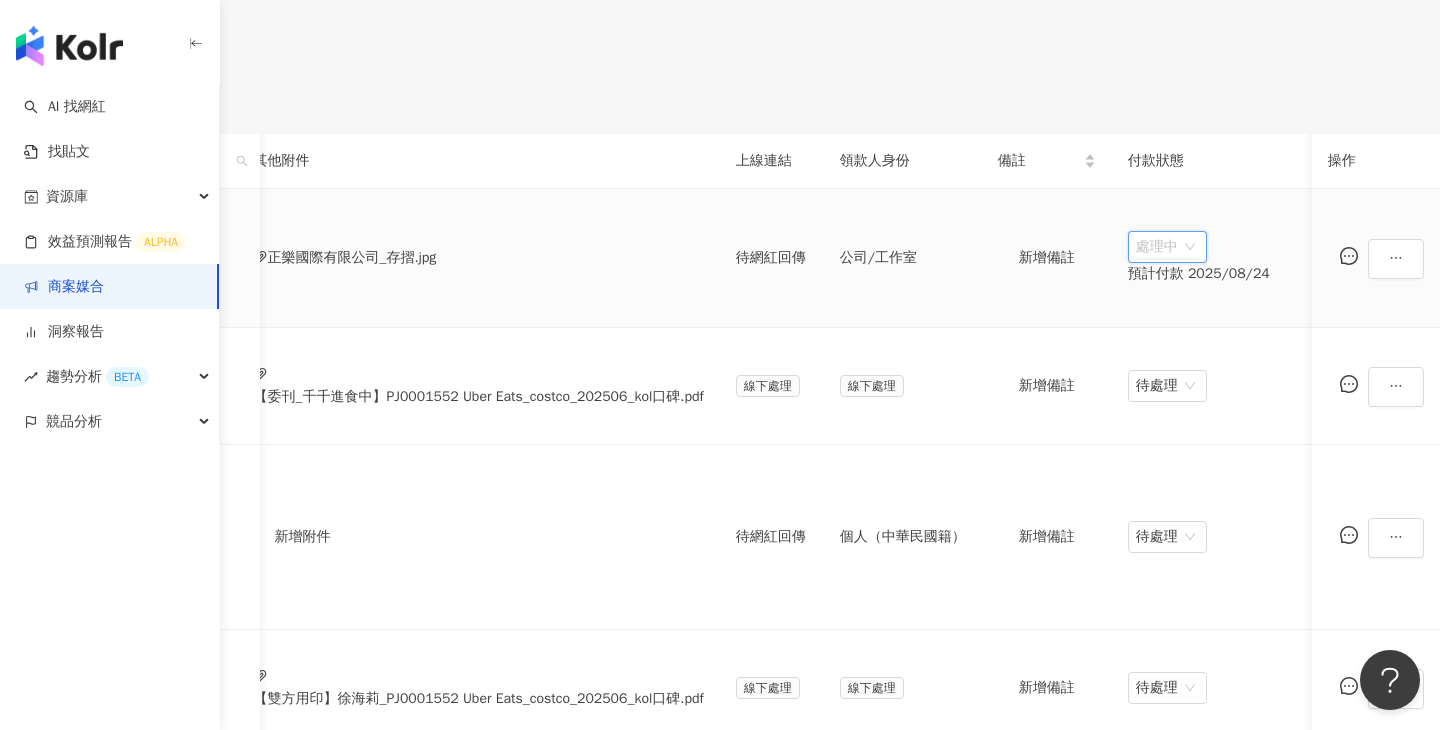 click on "處理中" at bounding box center [1167, 247] 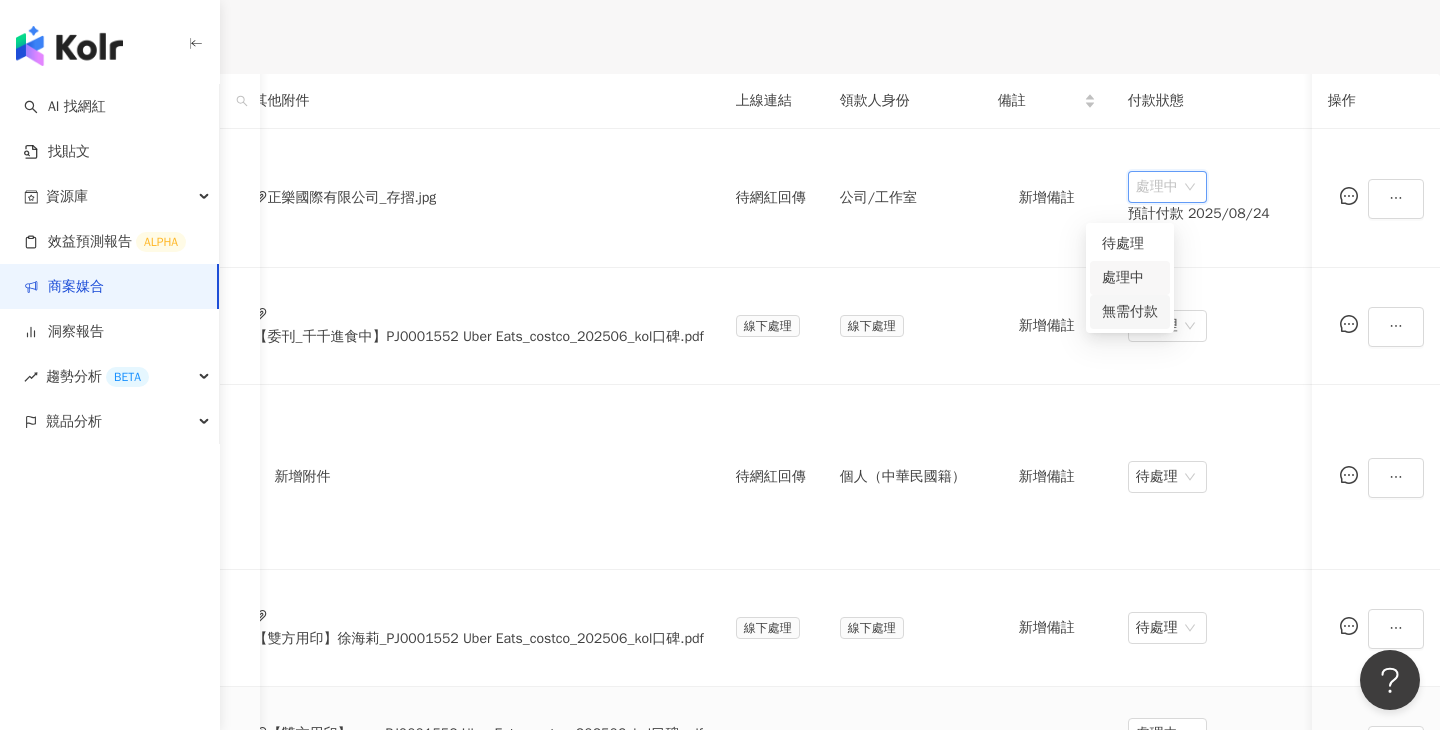 scroll, scrollTop: 624, scrollLeft: 0, axis: vertical 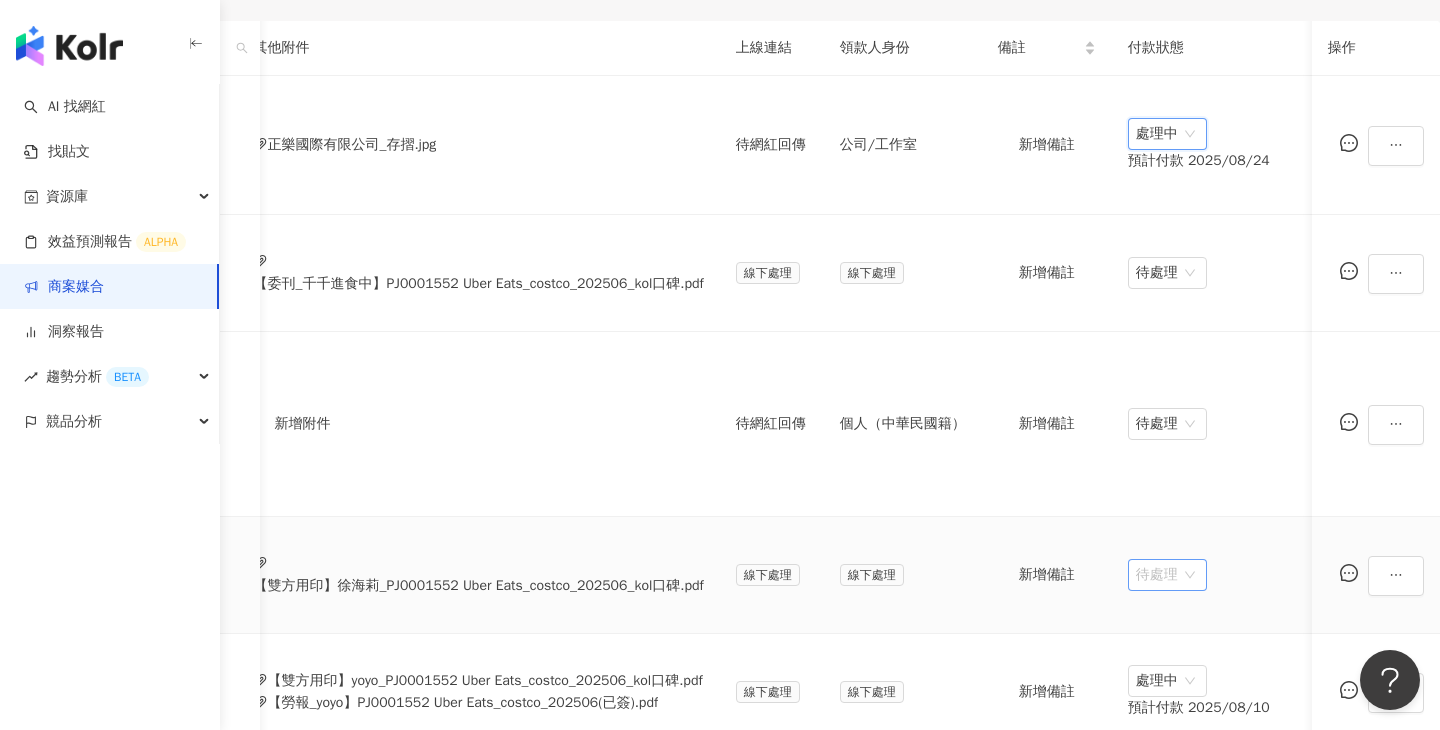 click on "待處理" at bounding box center (1167, 575) 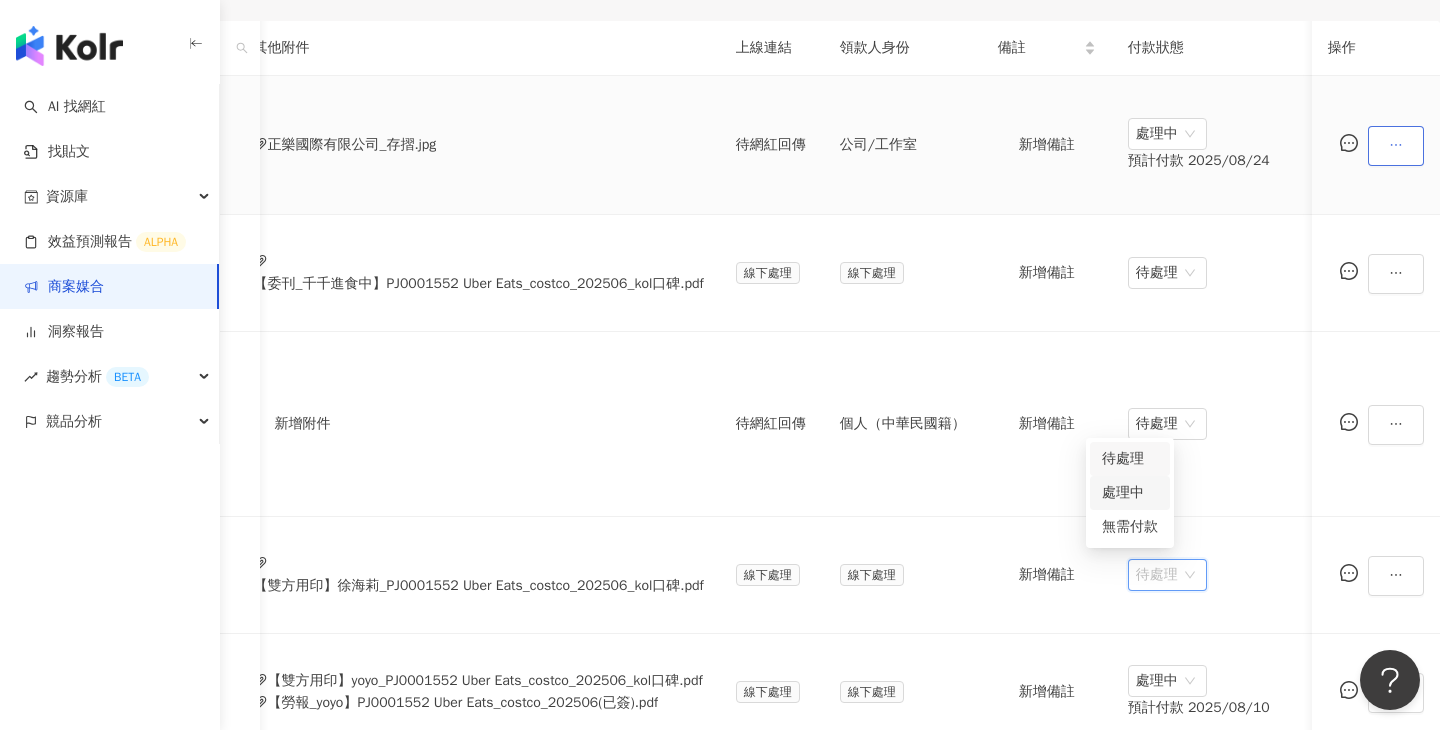 click at bounding box center (1396, 146) 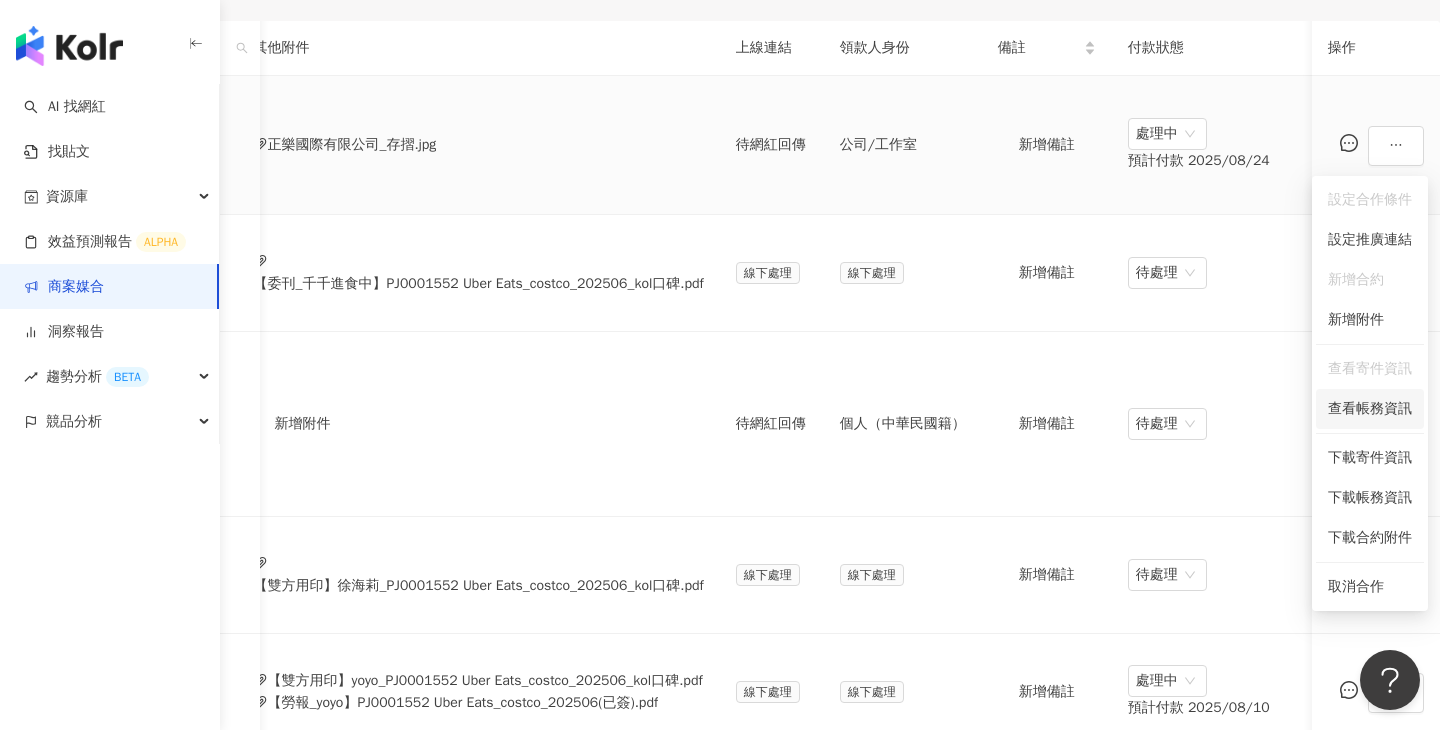 click on "查看帳務資訊" at bounding box center [1370, 409] 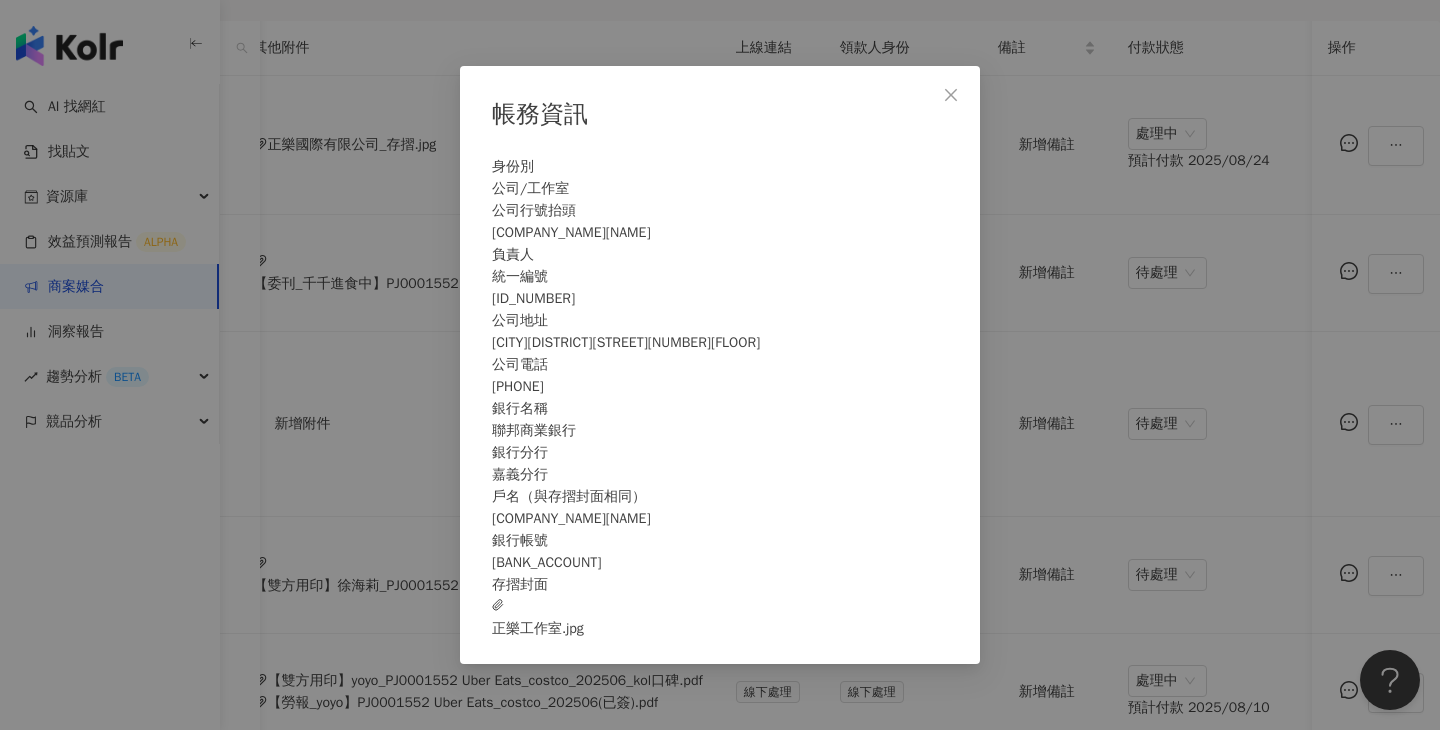 click on "正樂工作室王中宏" at bounding box center (720, 233) 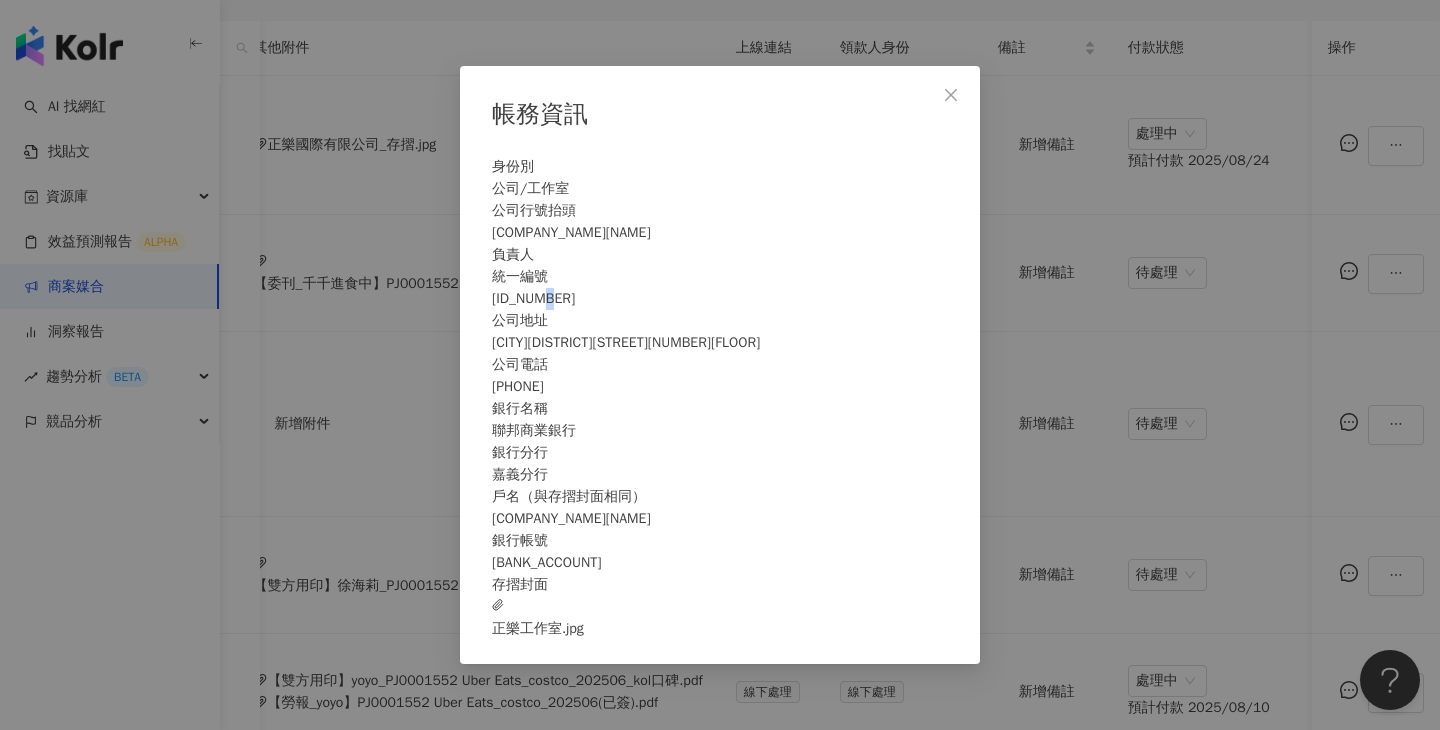 drag, startPoint x: 795, startPoint y: 286, endPoint x: 777, endPoint y: 273, distance: 22.203604 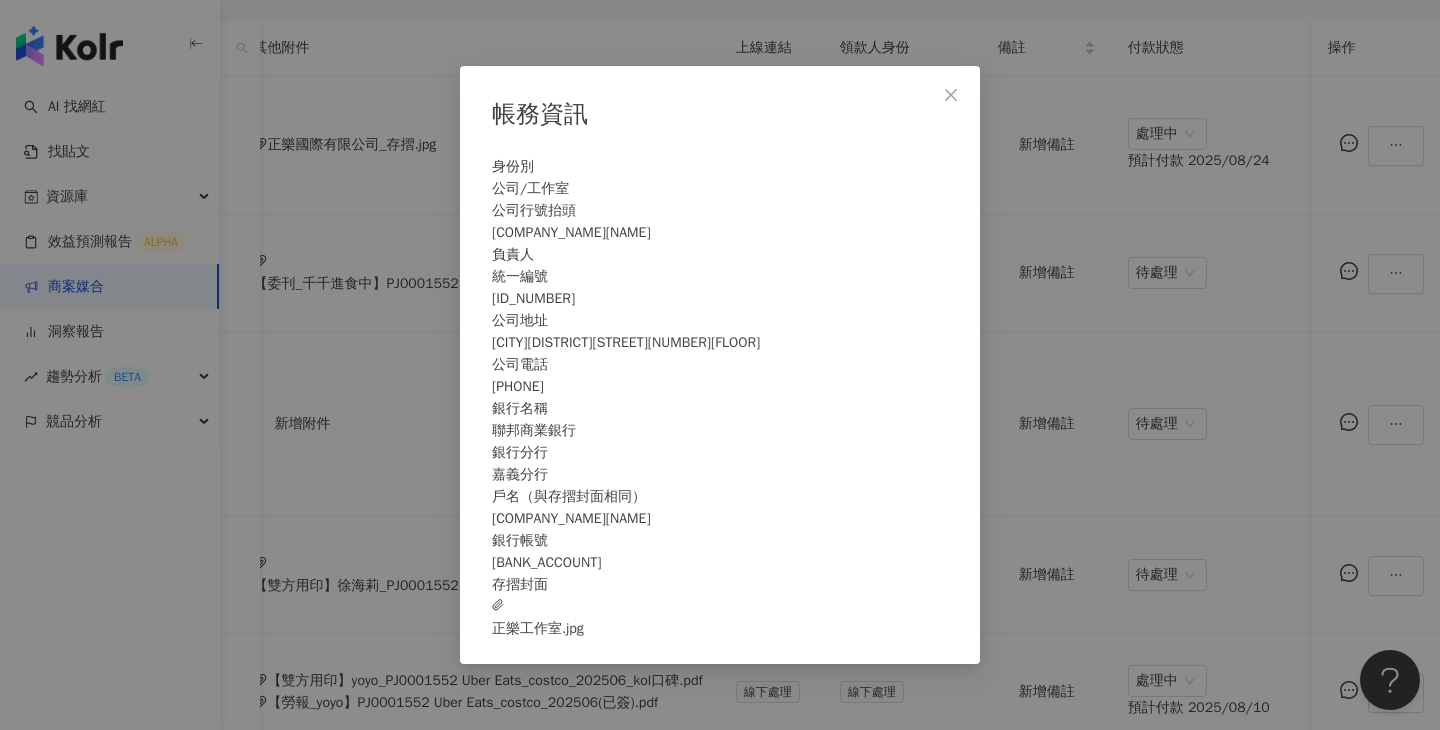 click on "85836706" at bounding box center [720, 299] 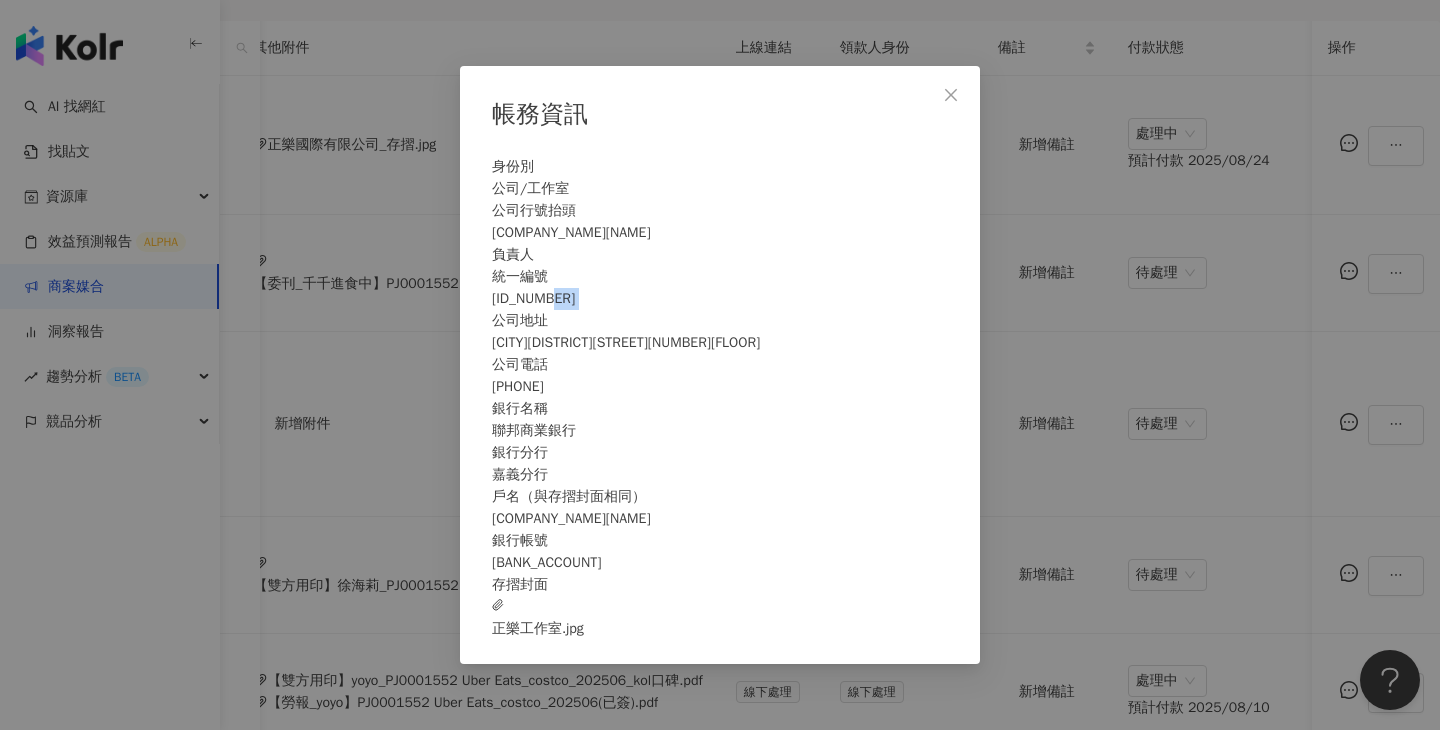 click on "85836706" at bounding box center (720, 299) 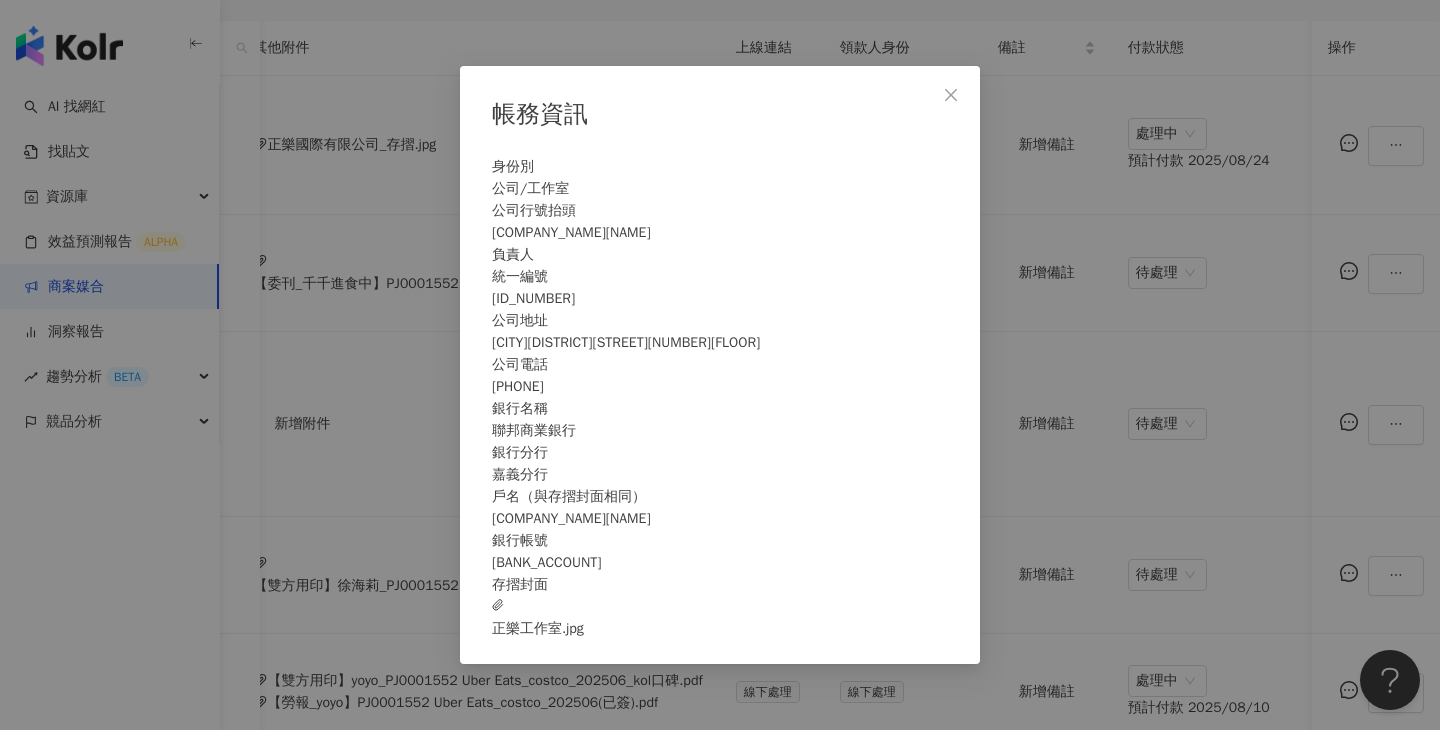 click on "85836706" at bounding box center [720, 299] 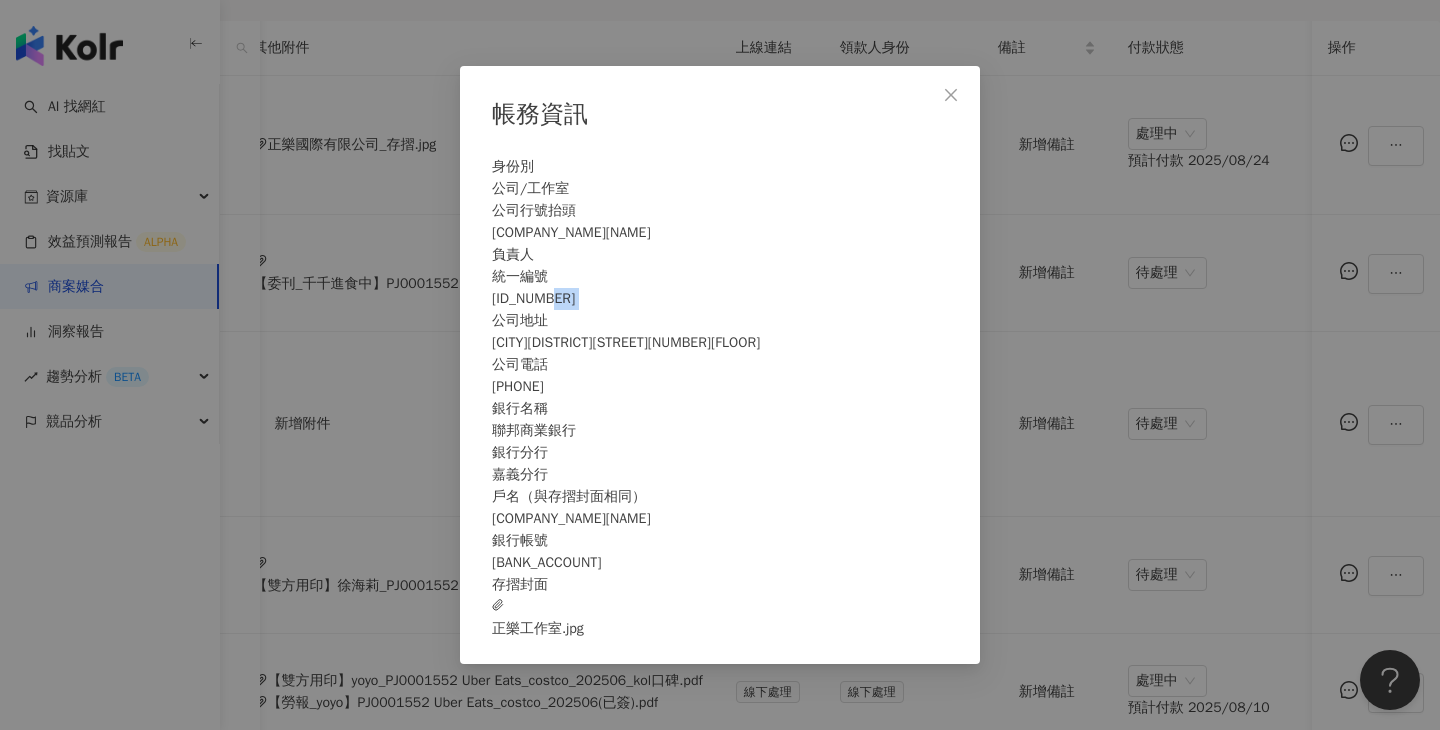 click on "85836706" at bounding box center [720, 299] 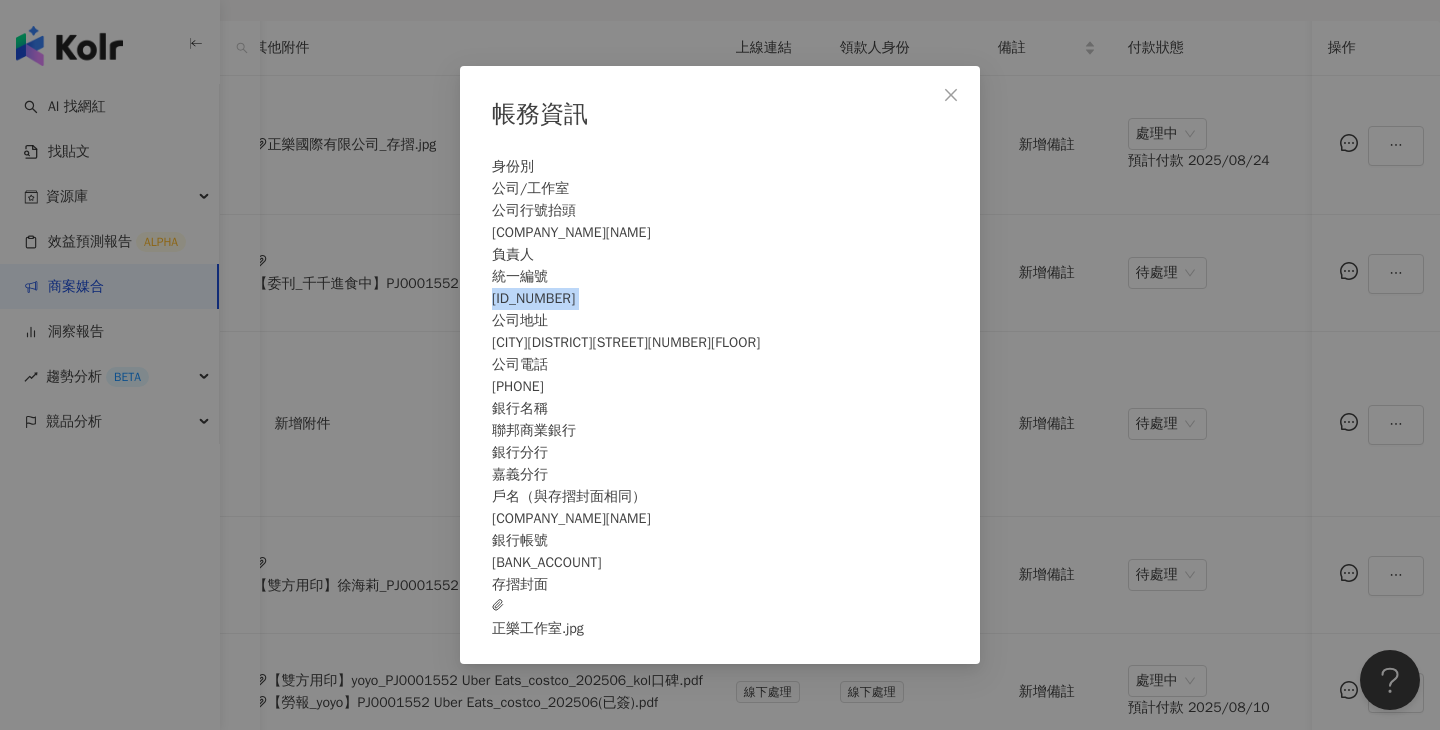 click on "85836706" at bounding box center (720, 299) 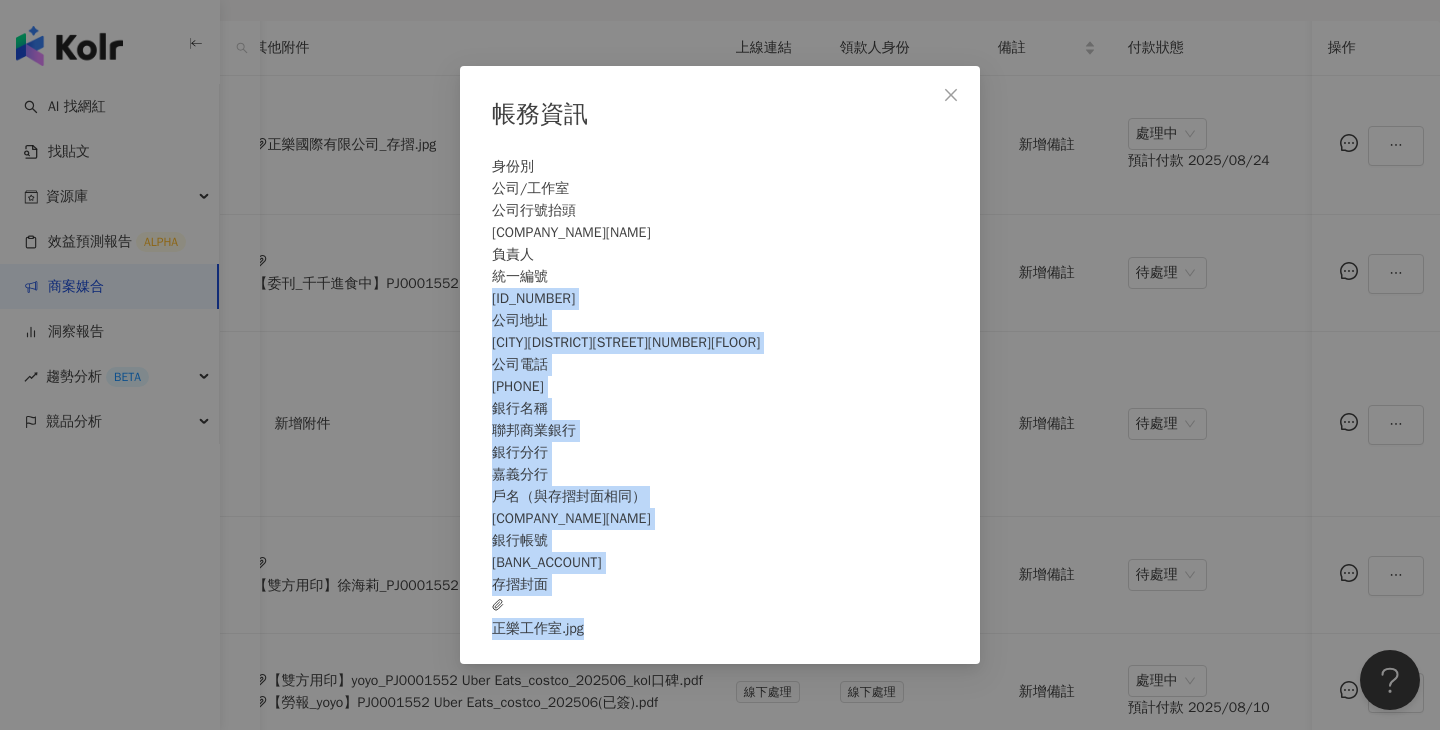 drag, startPoint x: 790, startPoint y: 277, endPoint x: 1024, endPoint y: 207, distance: 244.24577 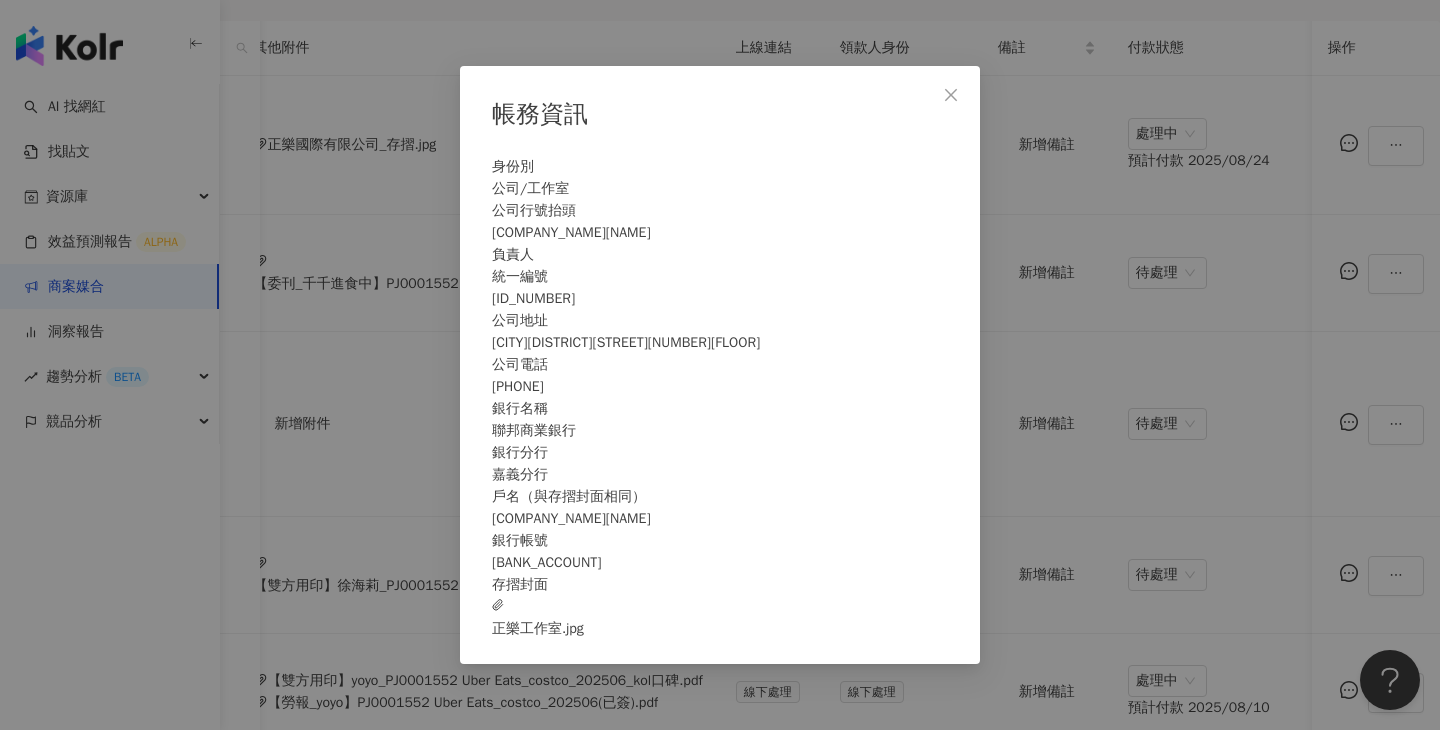 click on "帳務資訊 身份別 公司/工作室 公司行號抬頭 正樂工作室王中宏 負責人 統一編號 85836706 公司地址 嘉義市西區垂楊里仁愛路227巷85號1樓 公司電話 0952299456 銀行名稱 聯邦商業銀行 銀行分行 嘉義分行 戶名（與存摺封面相同） 正樂工作室王中宏 銀行帳號 023100023623 存摺封面 正樂工作室.jpg" at bounding box center (720, 365) 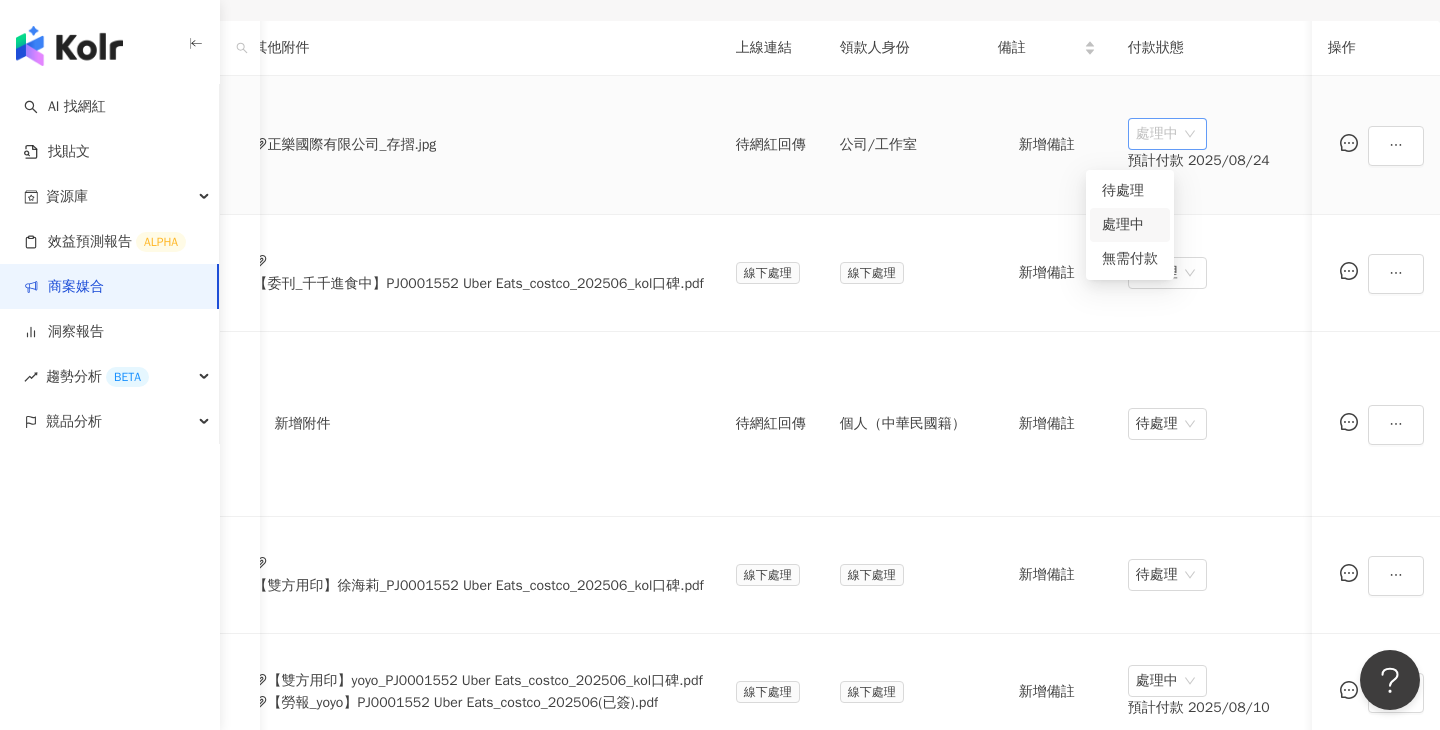 click on "處理中" at bounding box center [1167, 134] 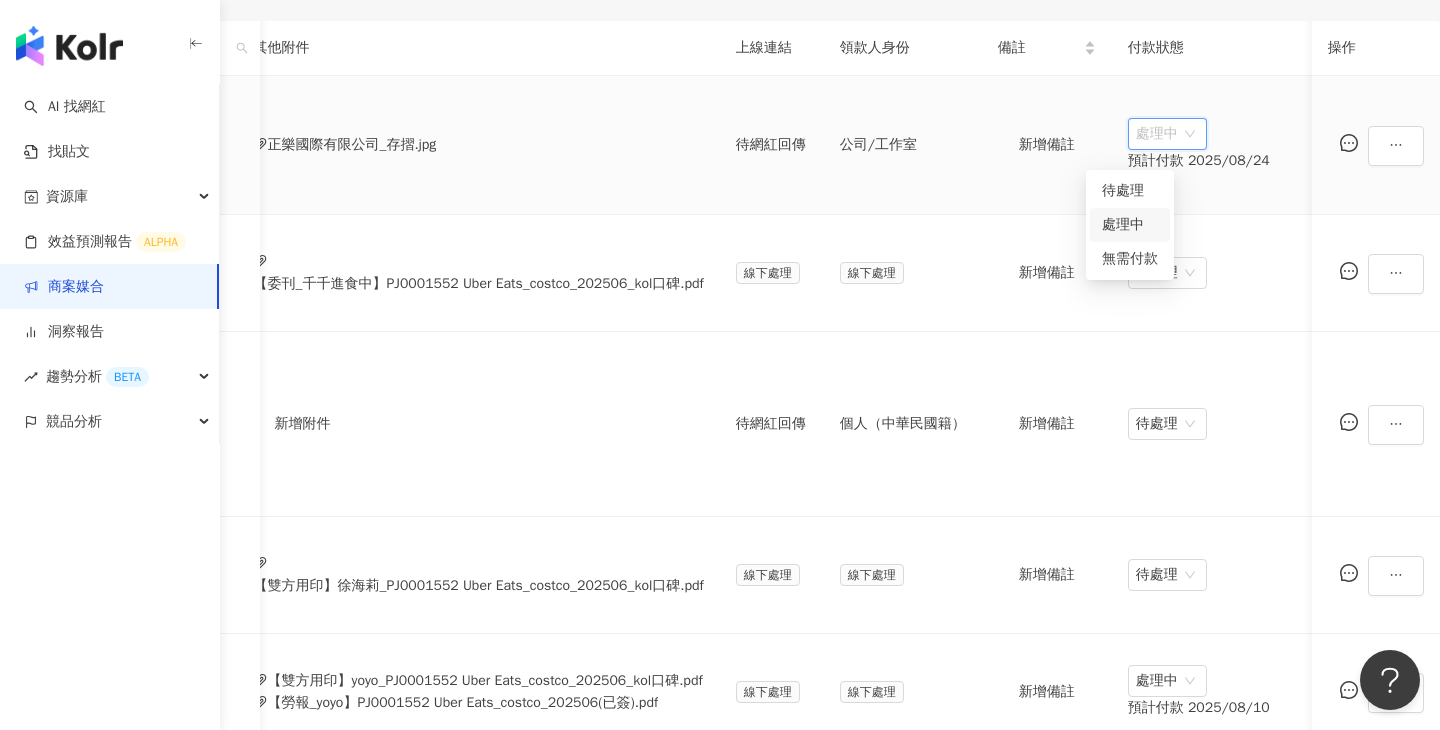click on "處理中" at bounding box center (1130, 225) 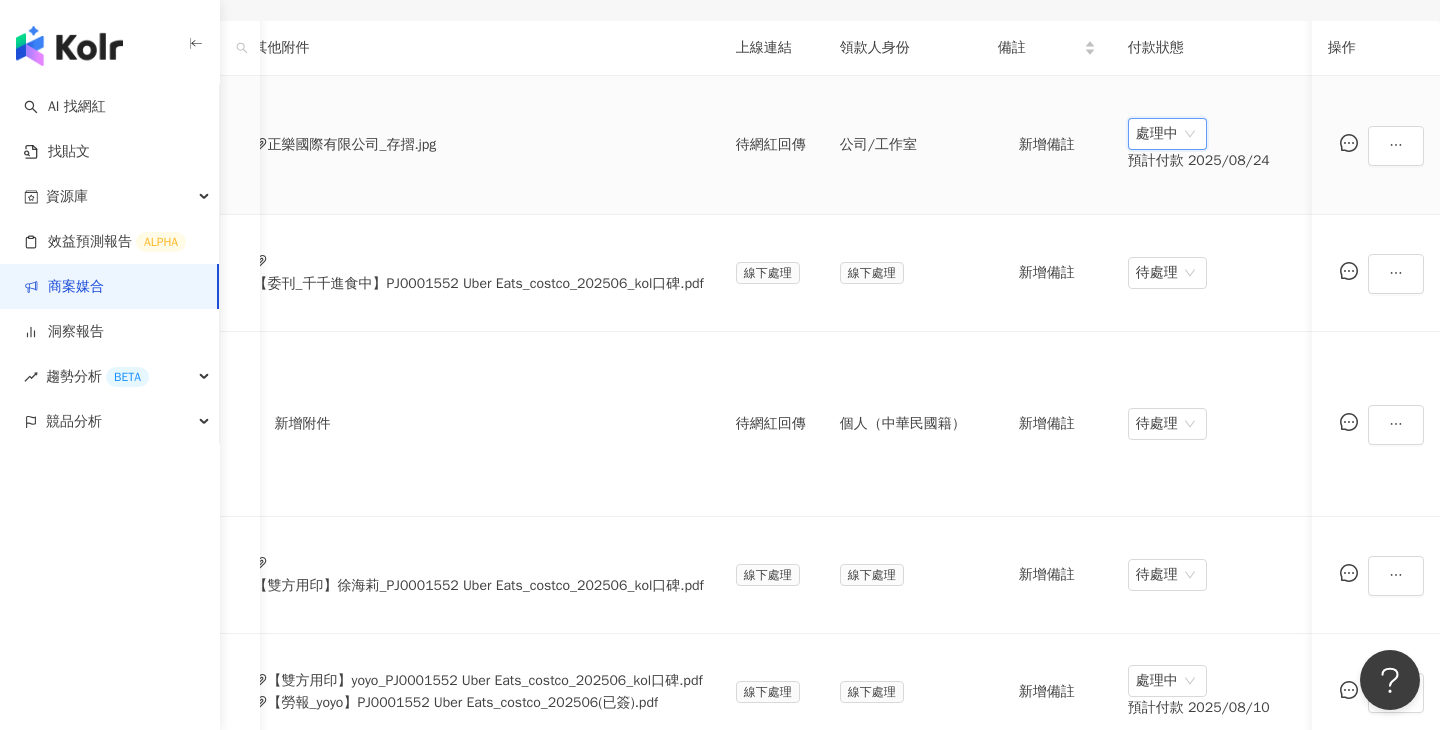click on "處理中" at bounding box center (1167, 134) 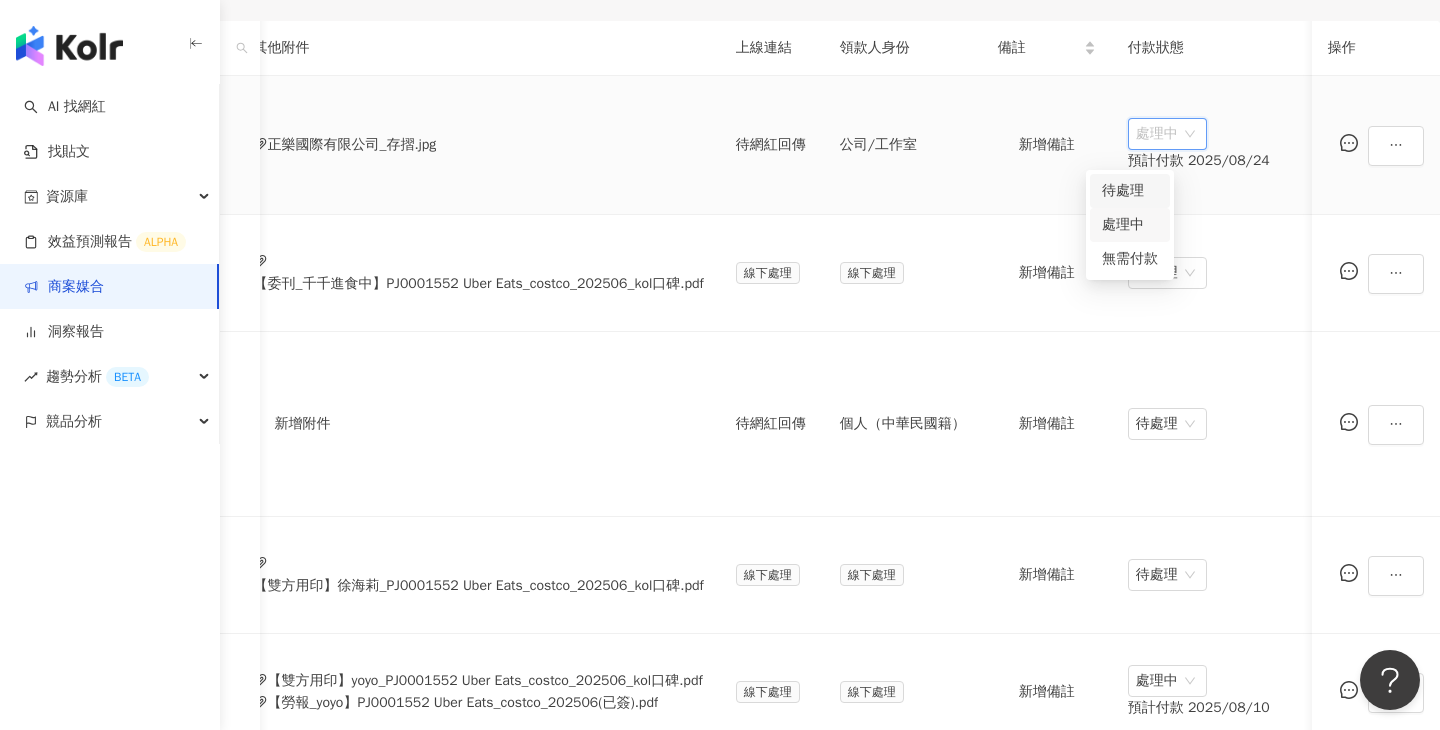 click on "待處理" at bounding box center [1130, 191] 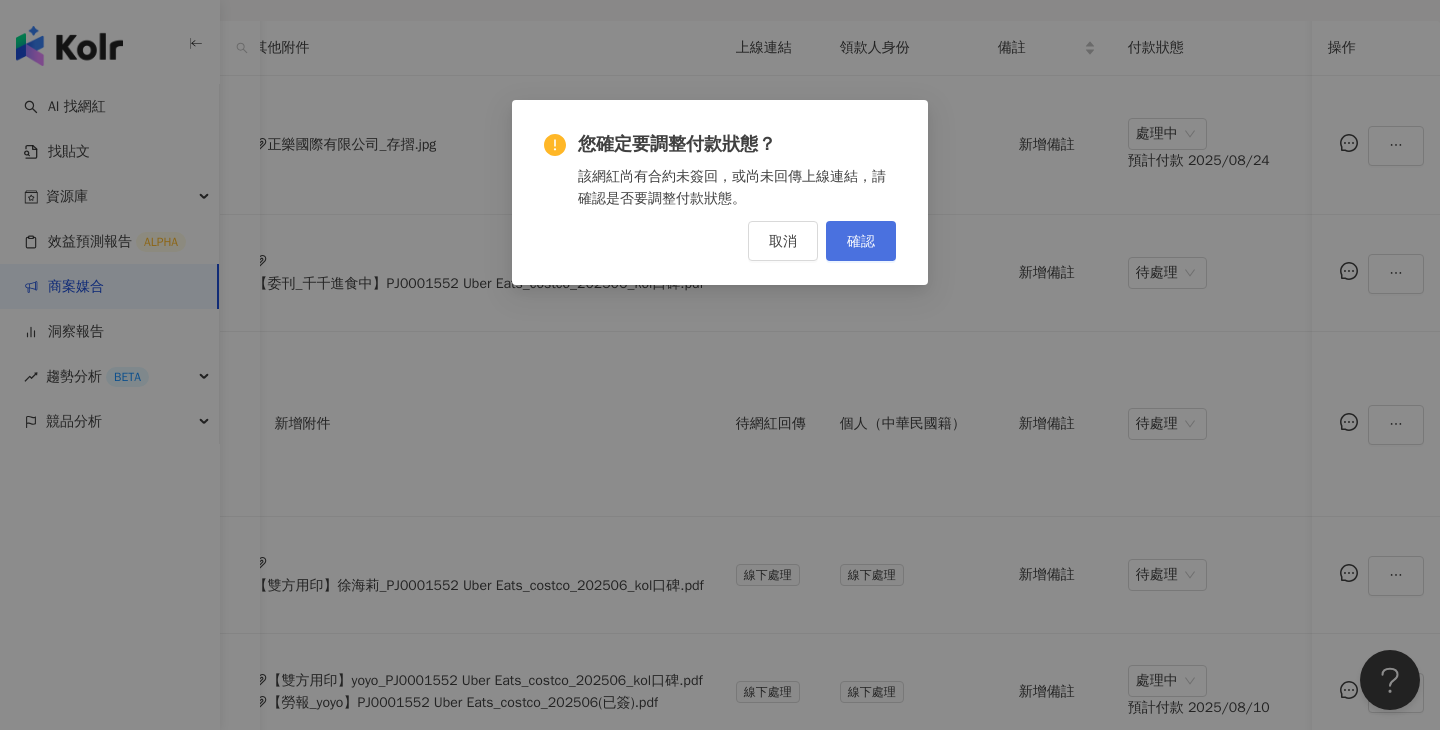 click on "確認" at bounding box center [861, 241] 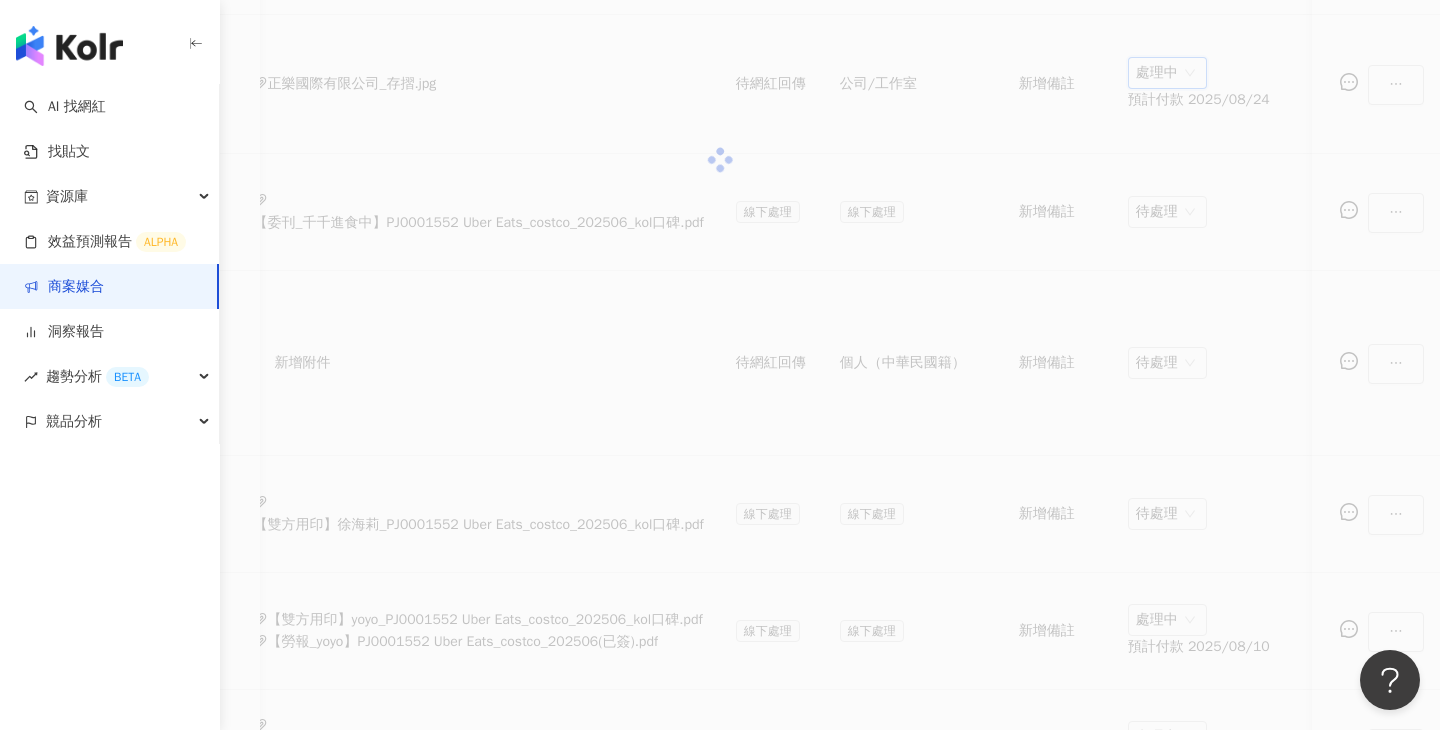 scroll, scrollTop: 624, scrollLeft: 0, axis: vertical 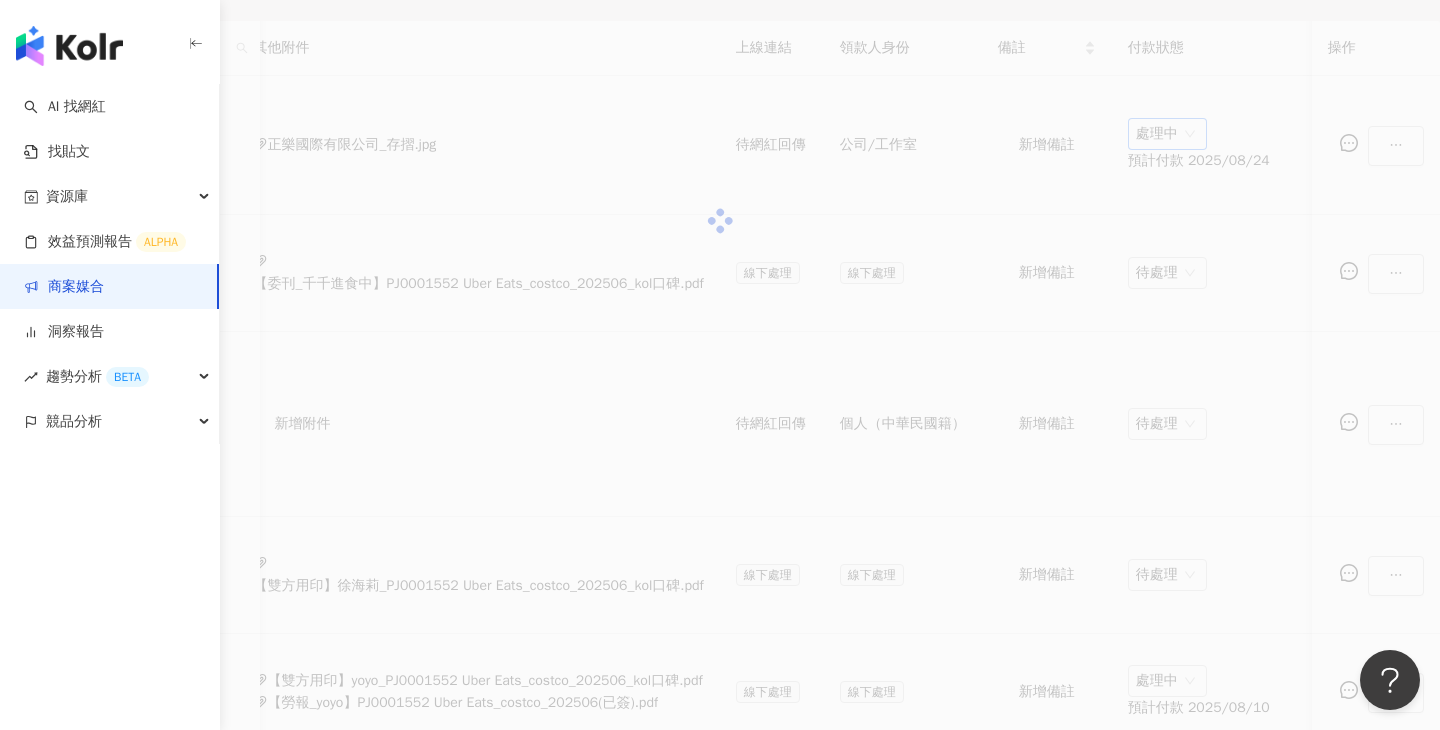 click at bounding box center (720, 221) 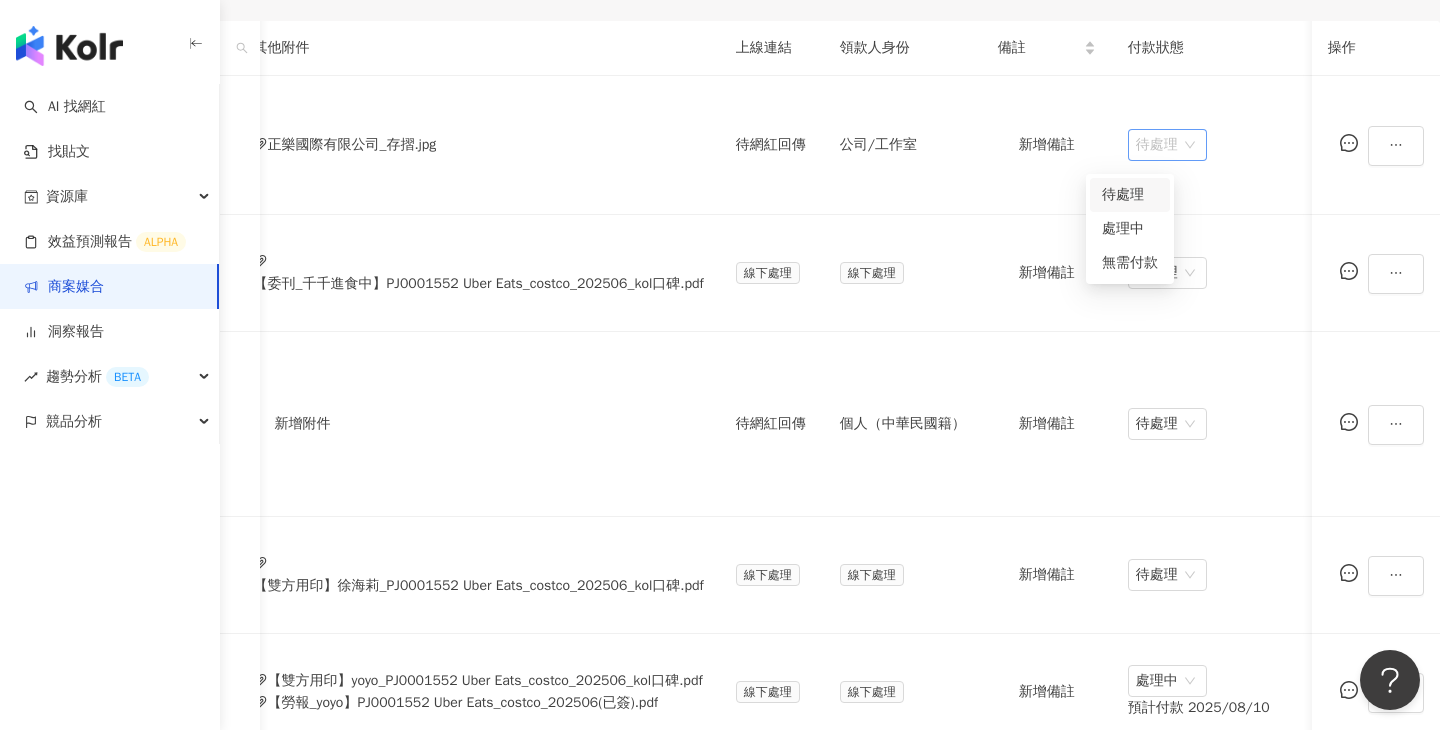 drag, startPoint x: 1139, startPoint y: 148, endPoint x: 1127, endPoint y: 148, distance: 12 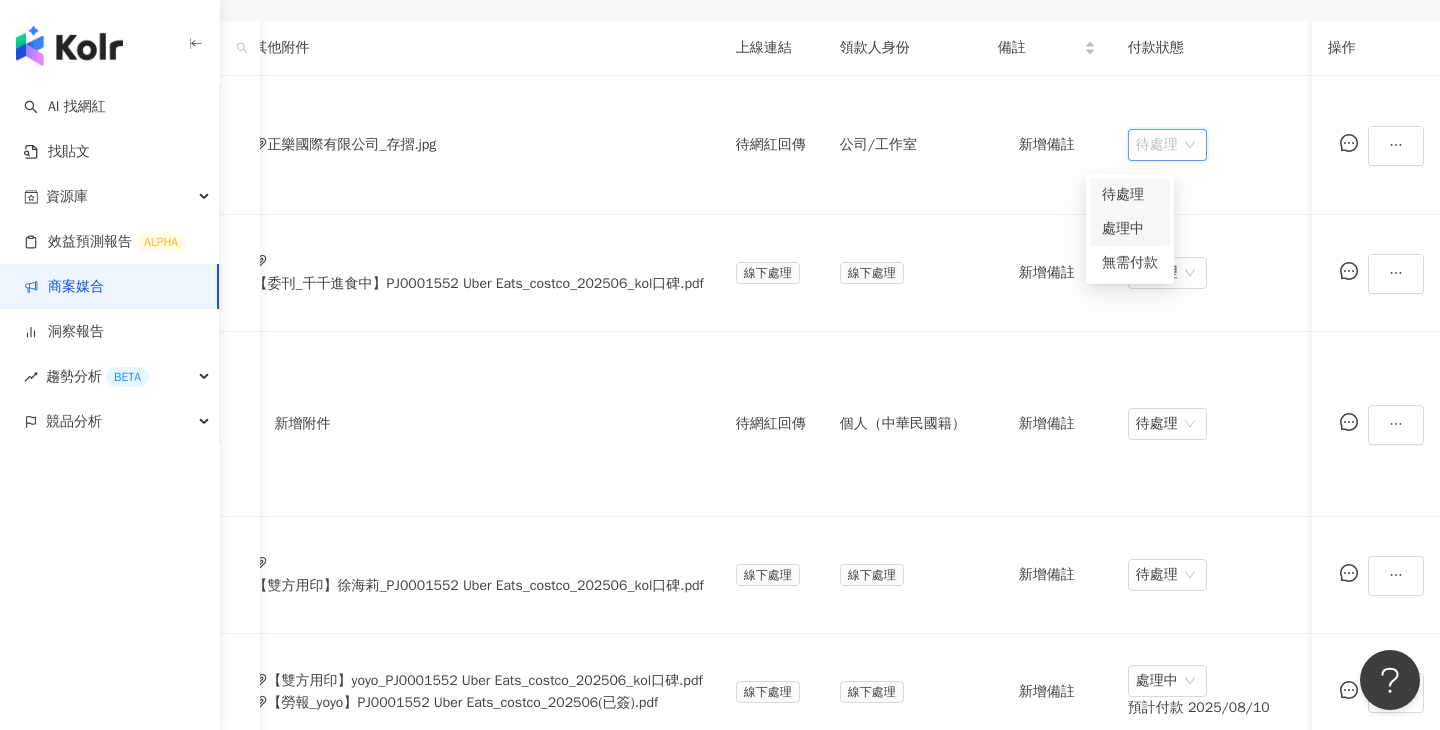 click on "處理中" at bounding box center (1130, 229) 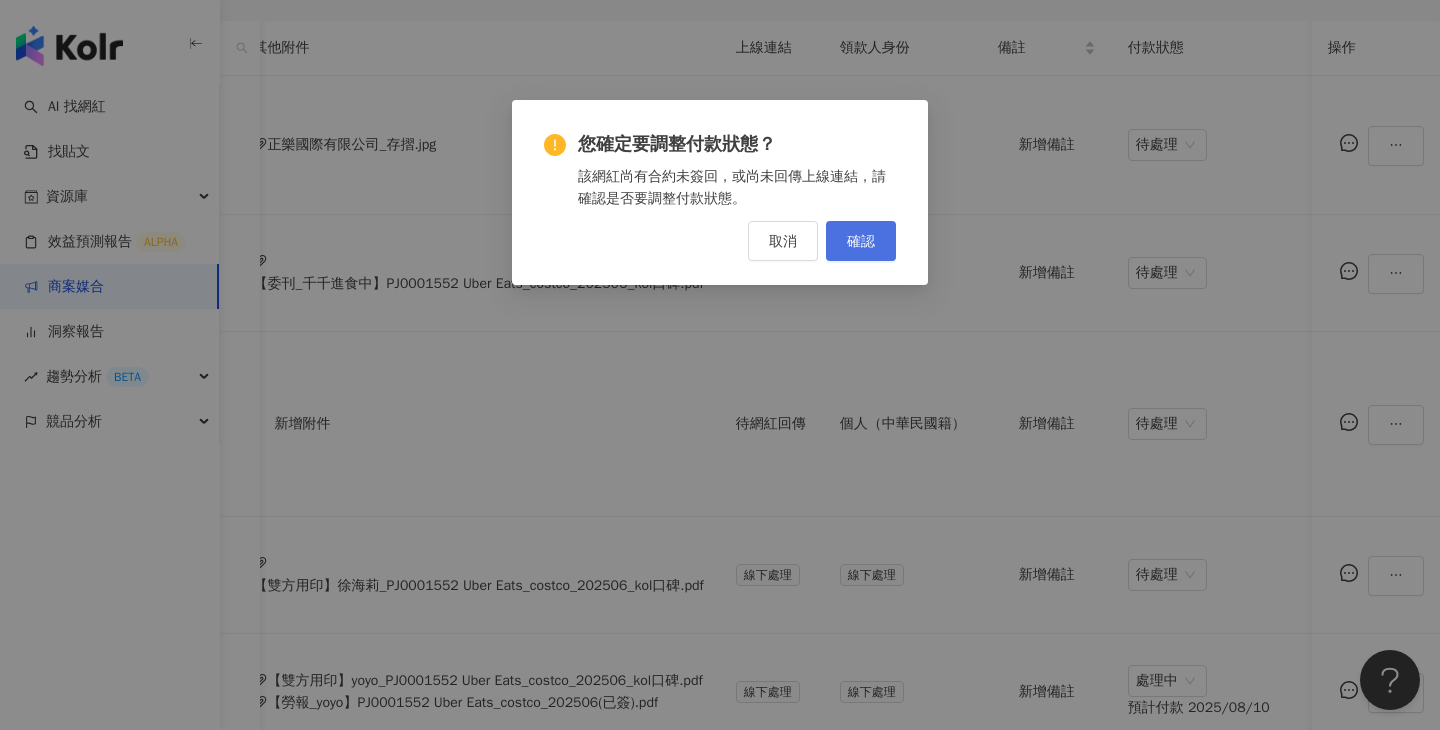 click on "確認" at bounding box center [861, 241] 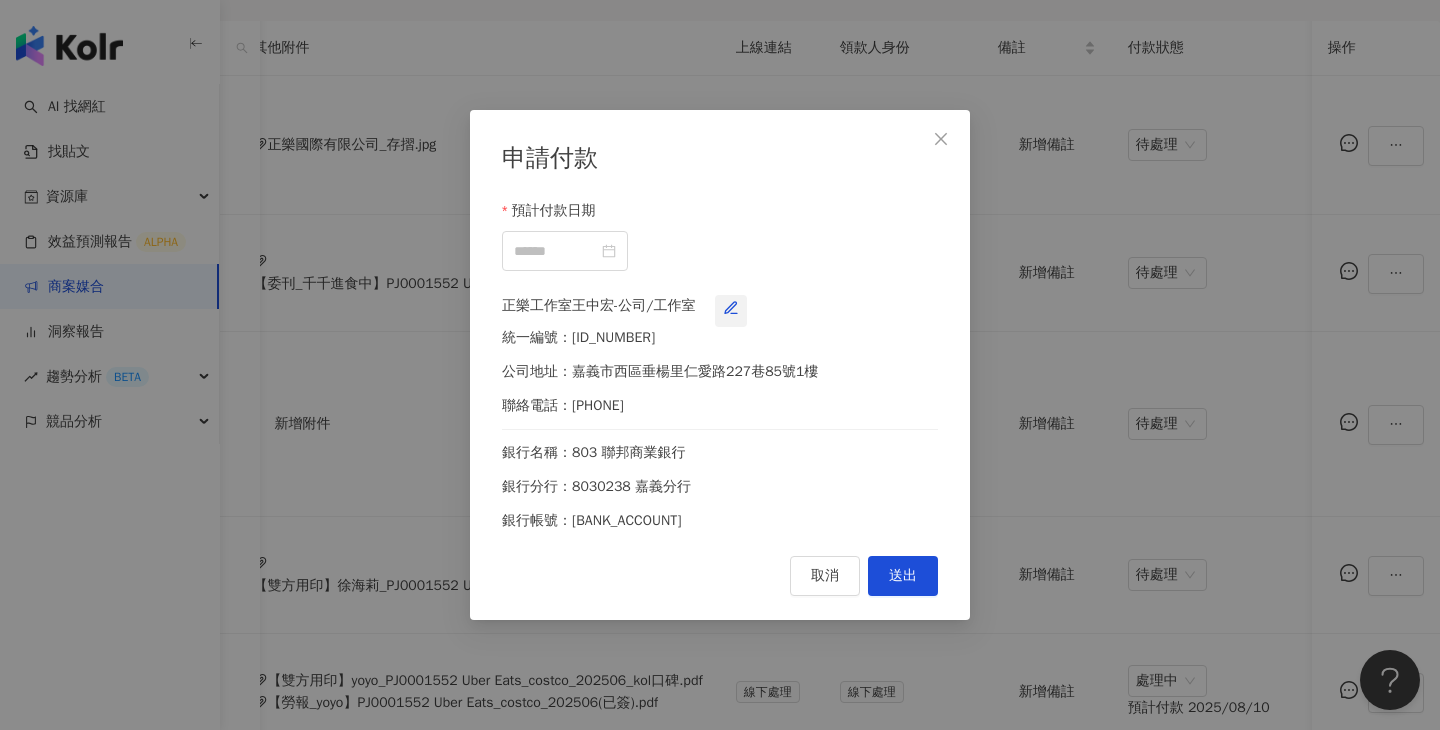click 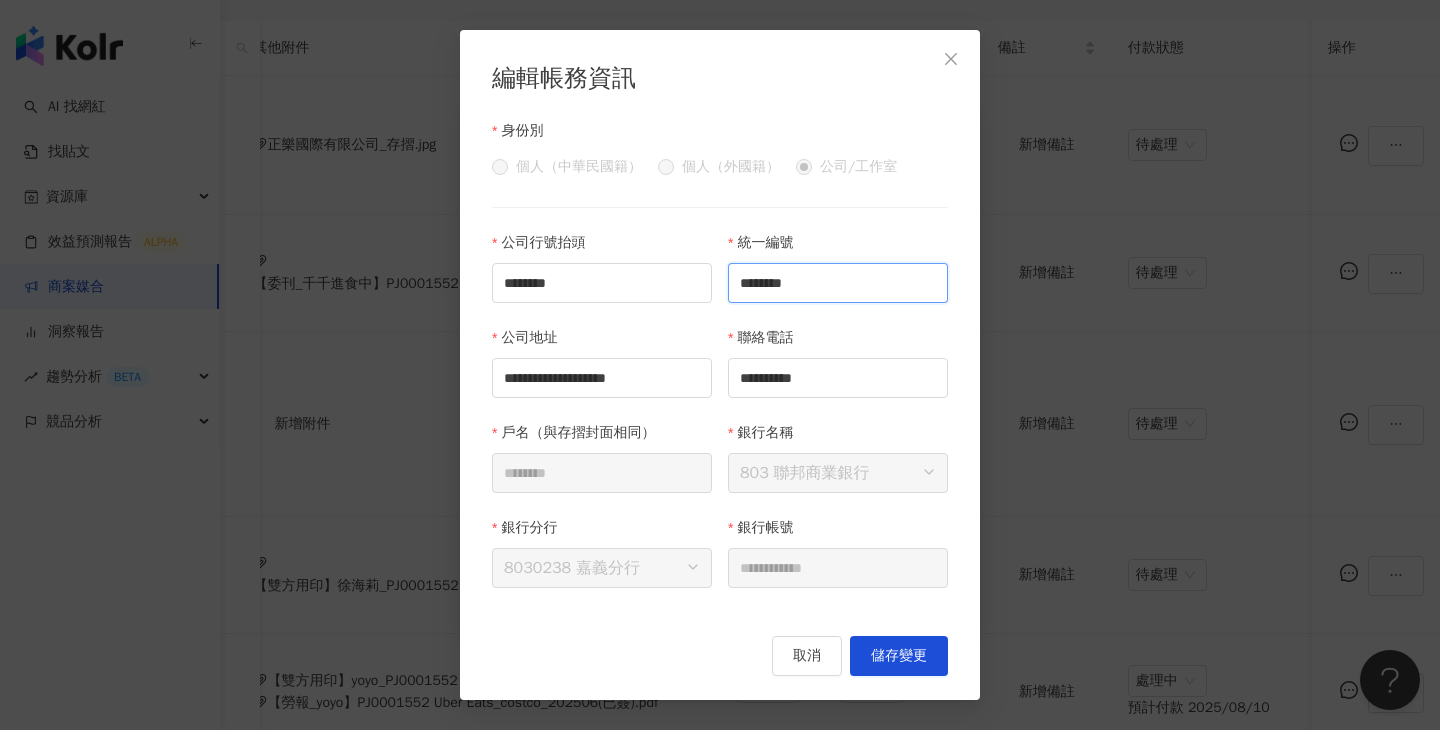 click on "********" at bounding box center [838, 283] 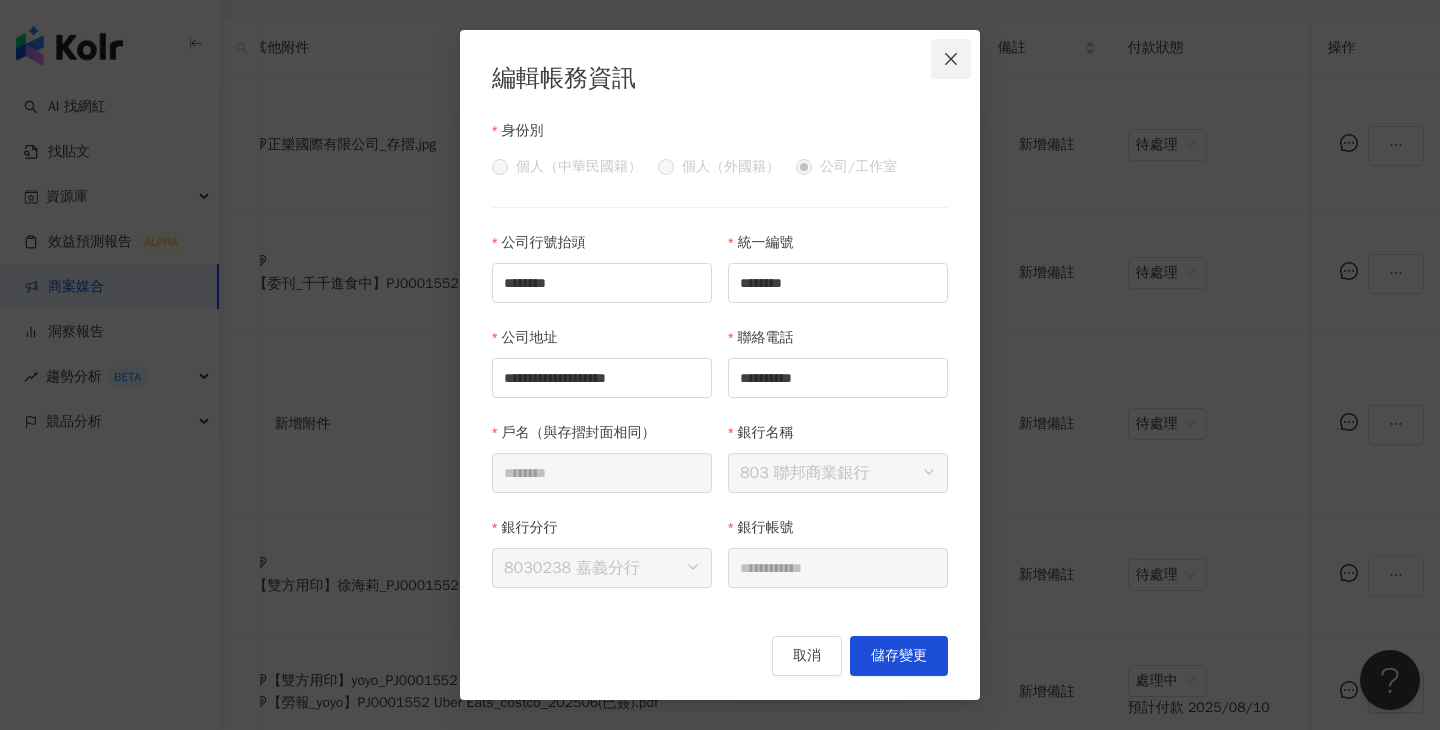 click at bounding box center [951, 59] 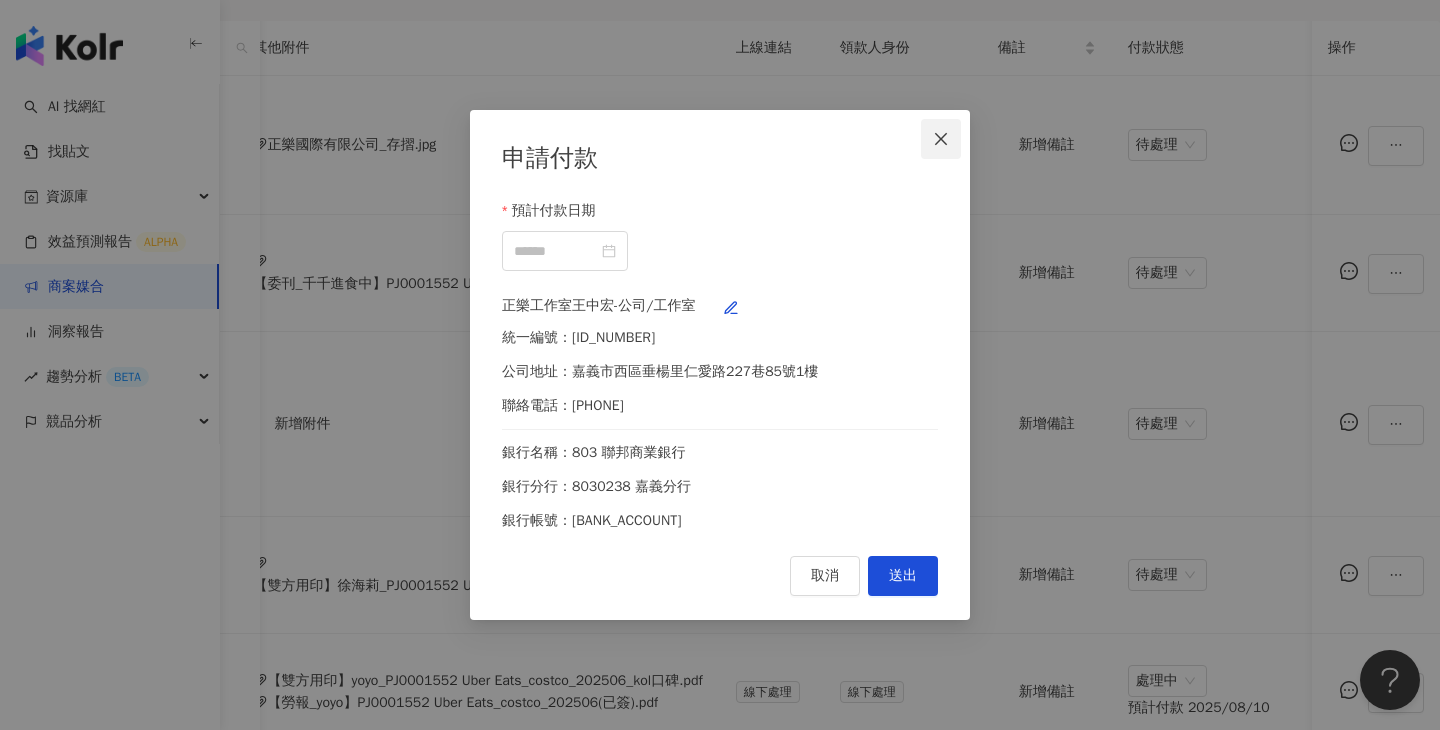 click 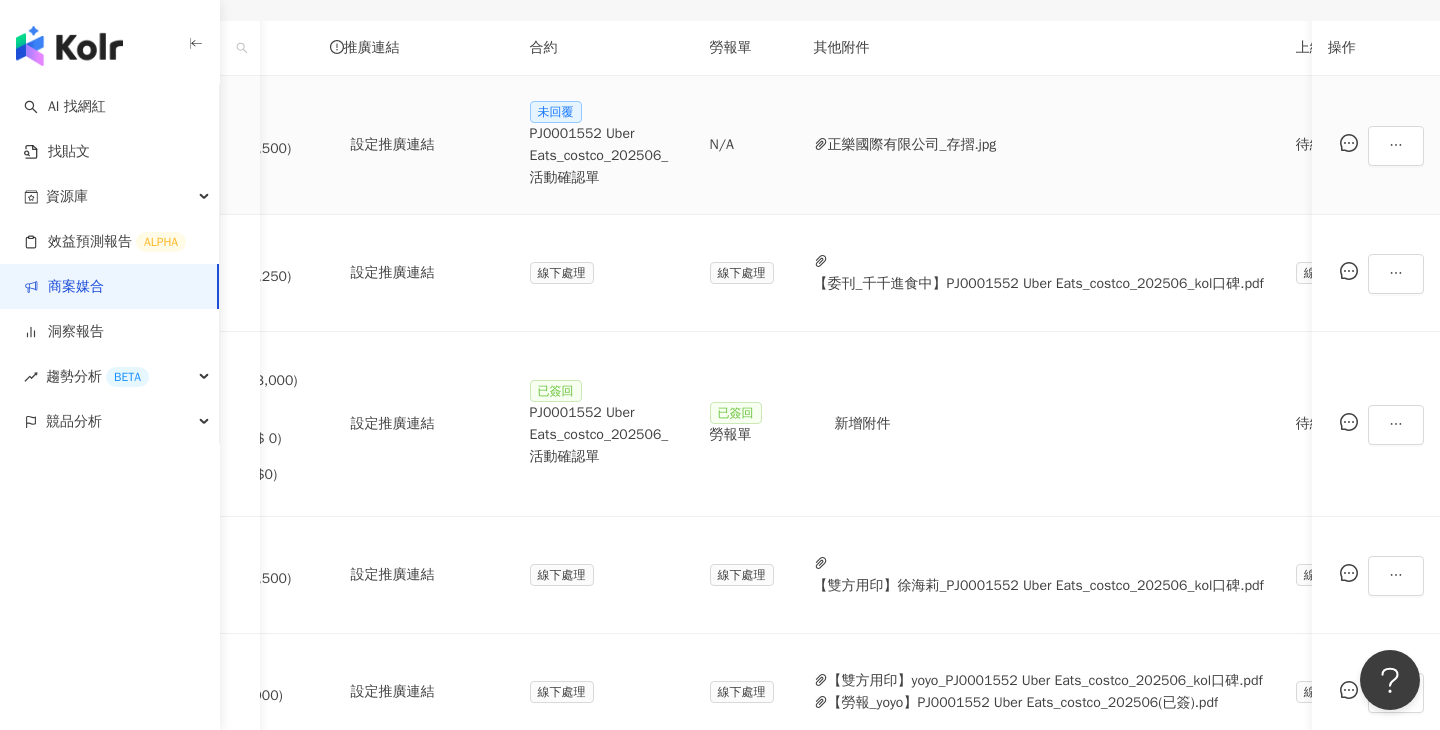 scroll, scrollTop: 0, scrollLeft: 398, axis: horizontal 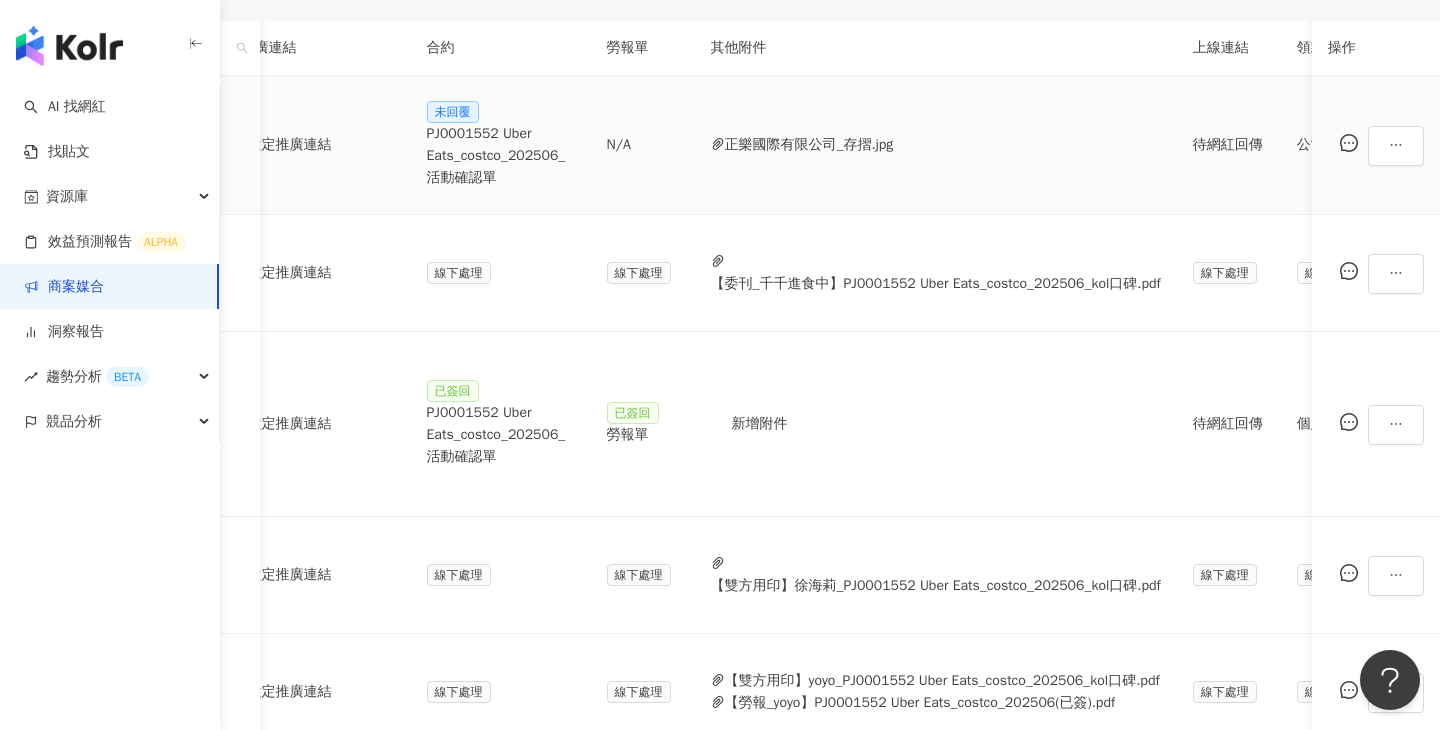 click on "PJ0001552 Uber Eats_costco_202506_活動確認單" at bounding box center [501, 156] 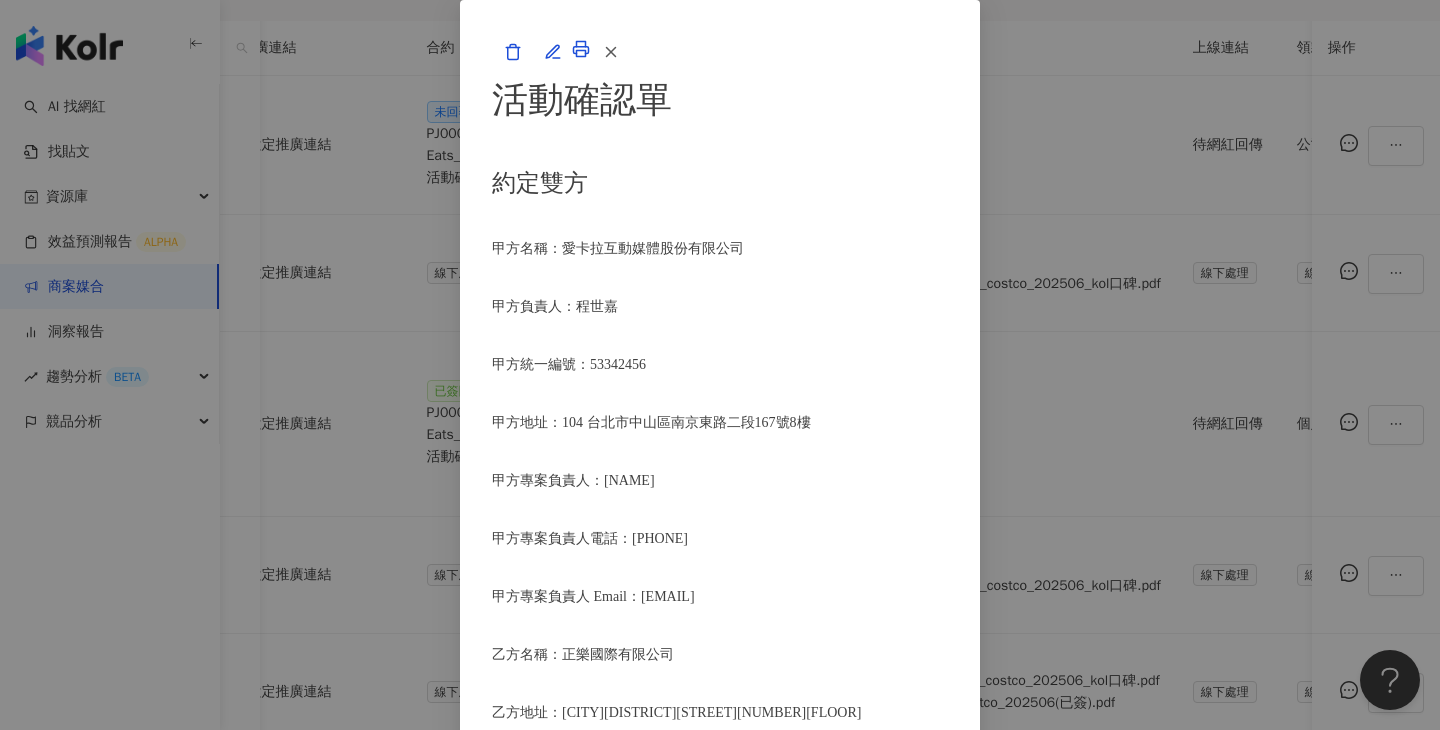 scroll, scrollTop: 380, scrollLeft: 0, axis: vertical 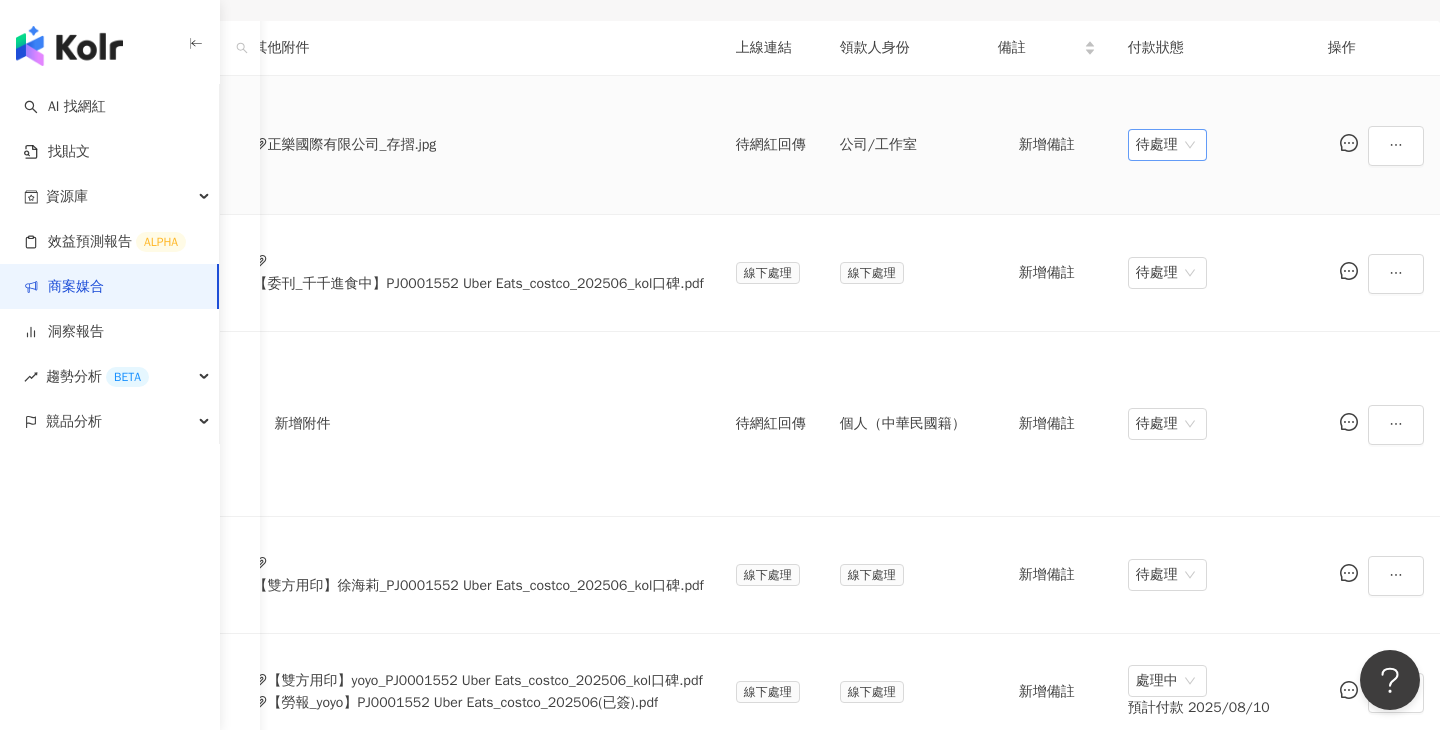 click on "待處理" at bounding box center (1167, 145) 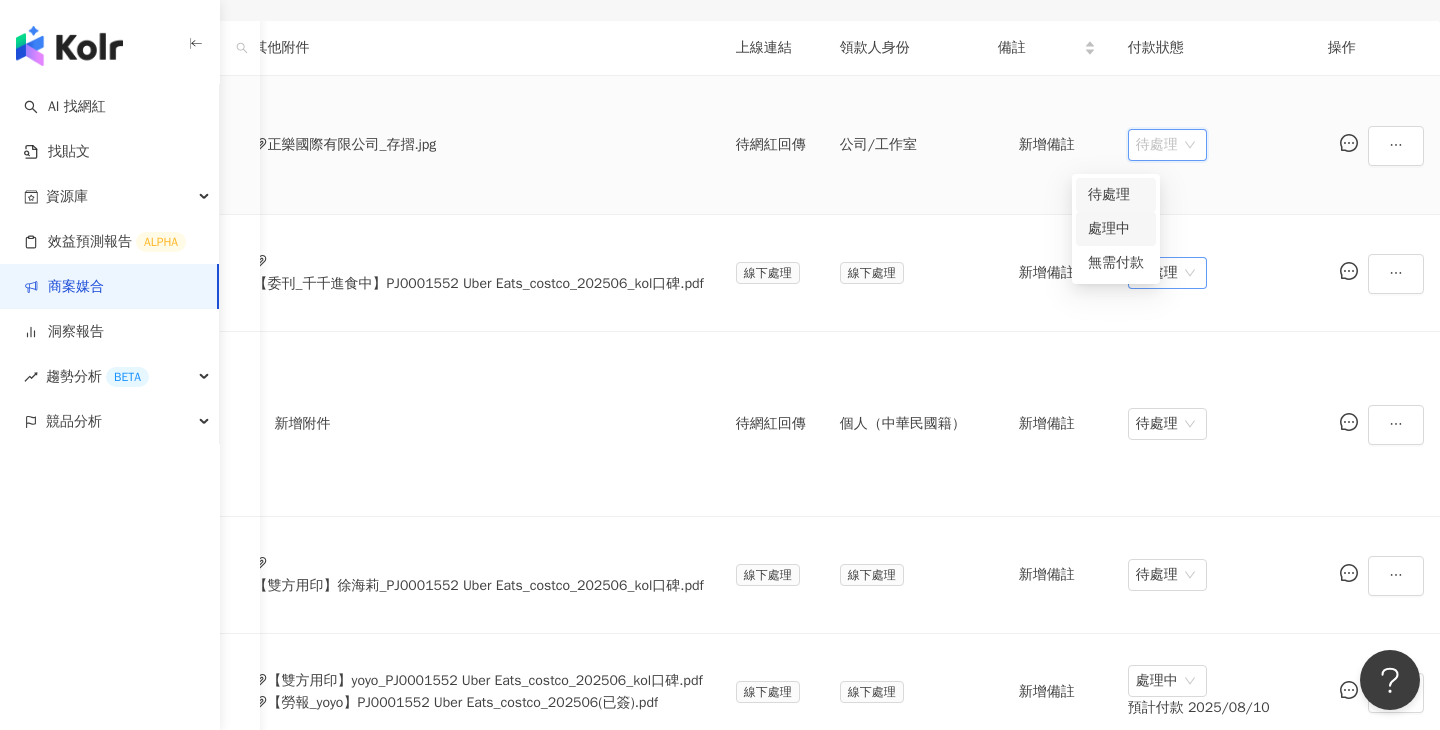 click on "處理中" at bounding box center (1116, 229) 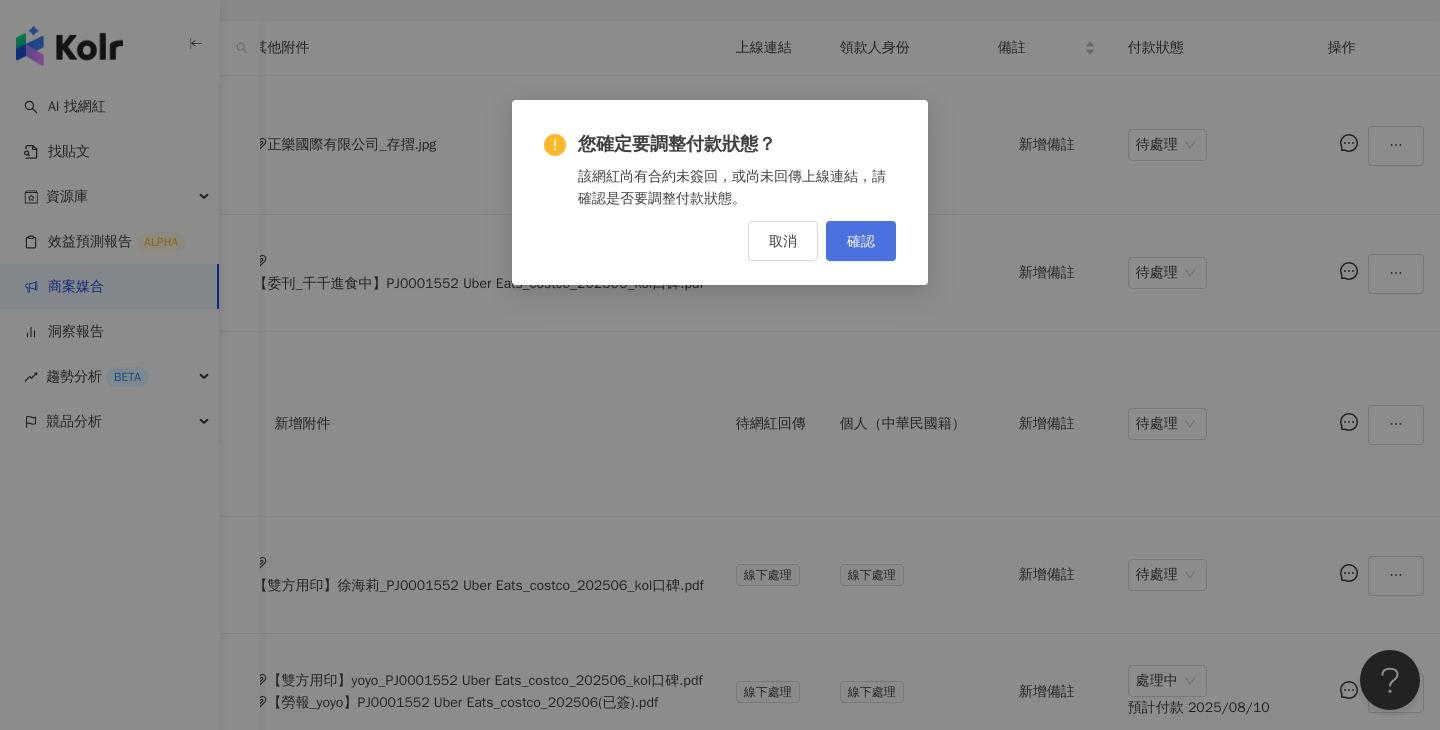 click on "確認" at bounding box center (861, 241) 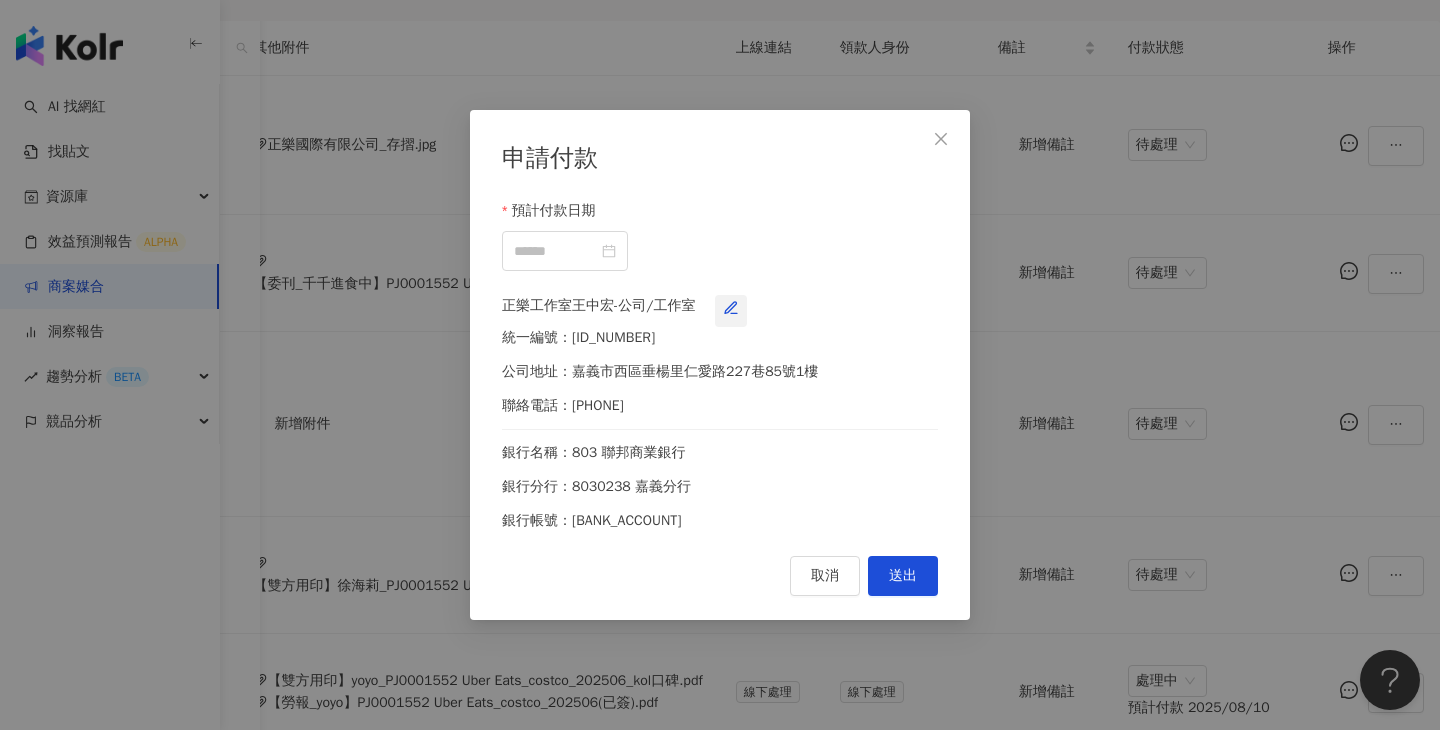 click 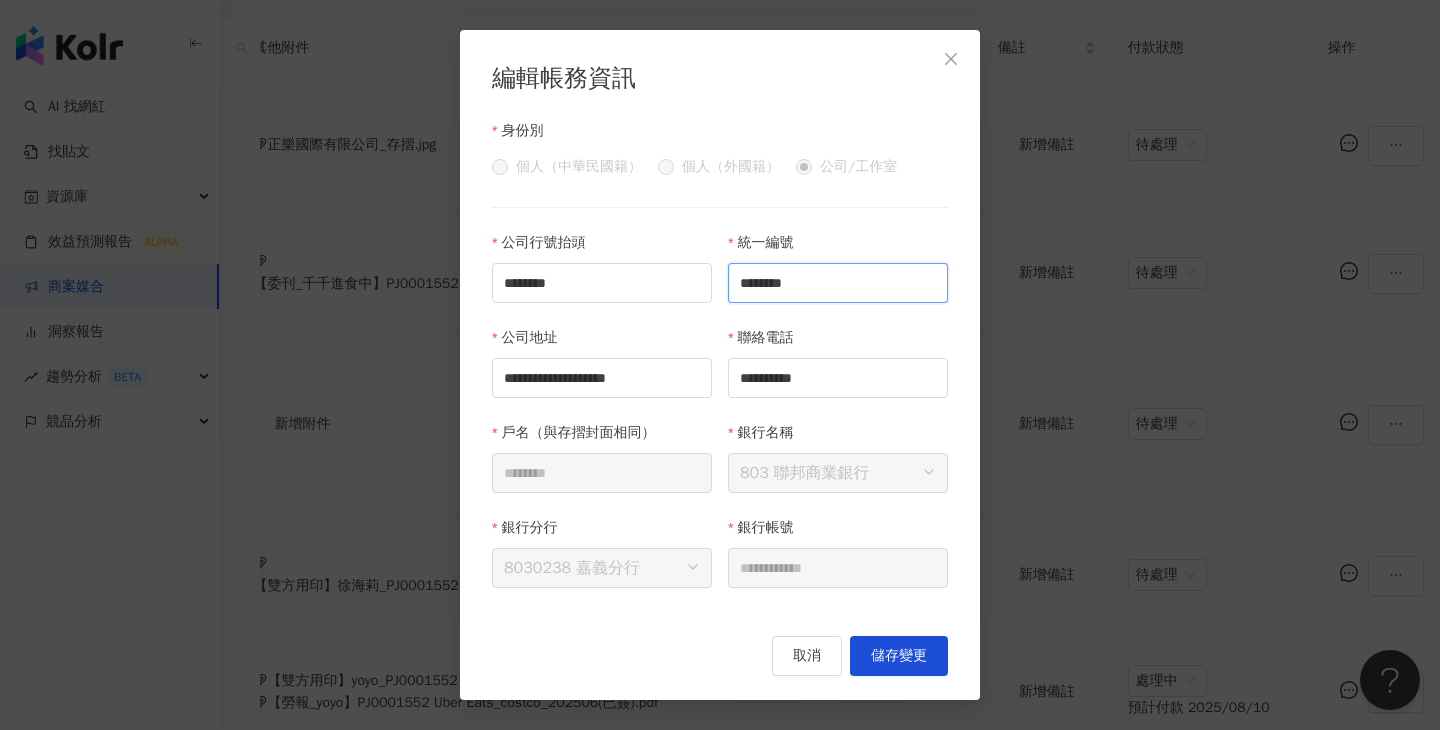 click on "********" at bounding box center [838, 283] 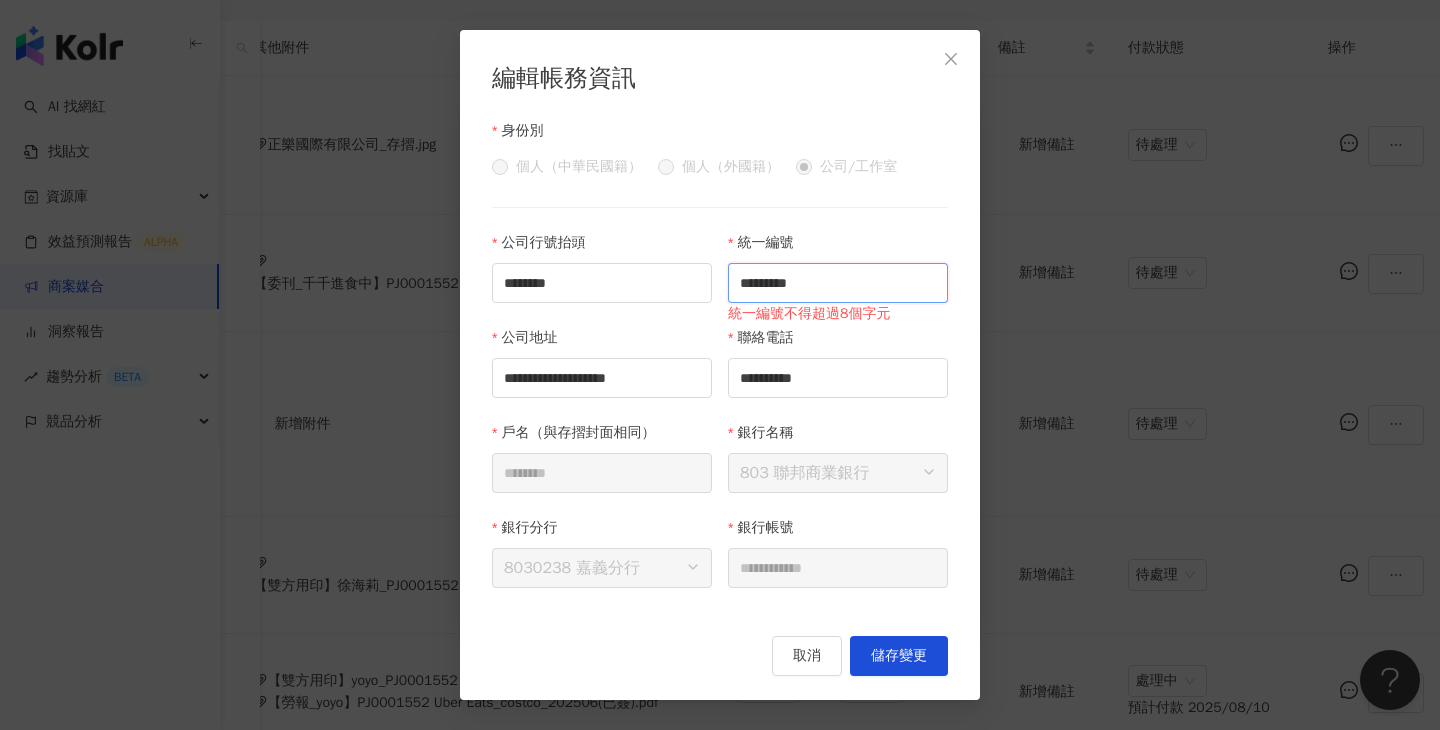 type on "********" 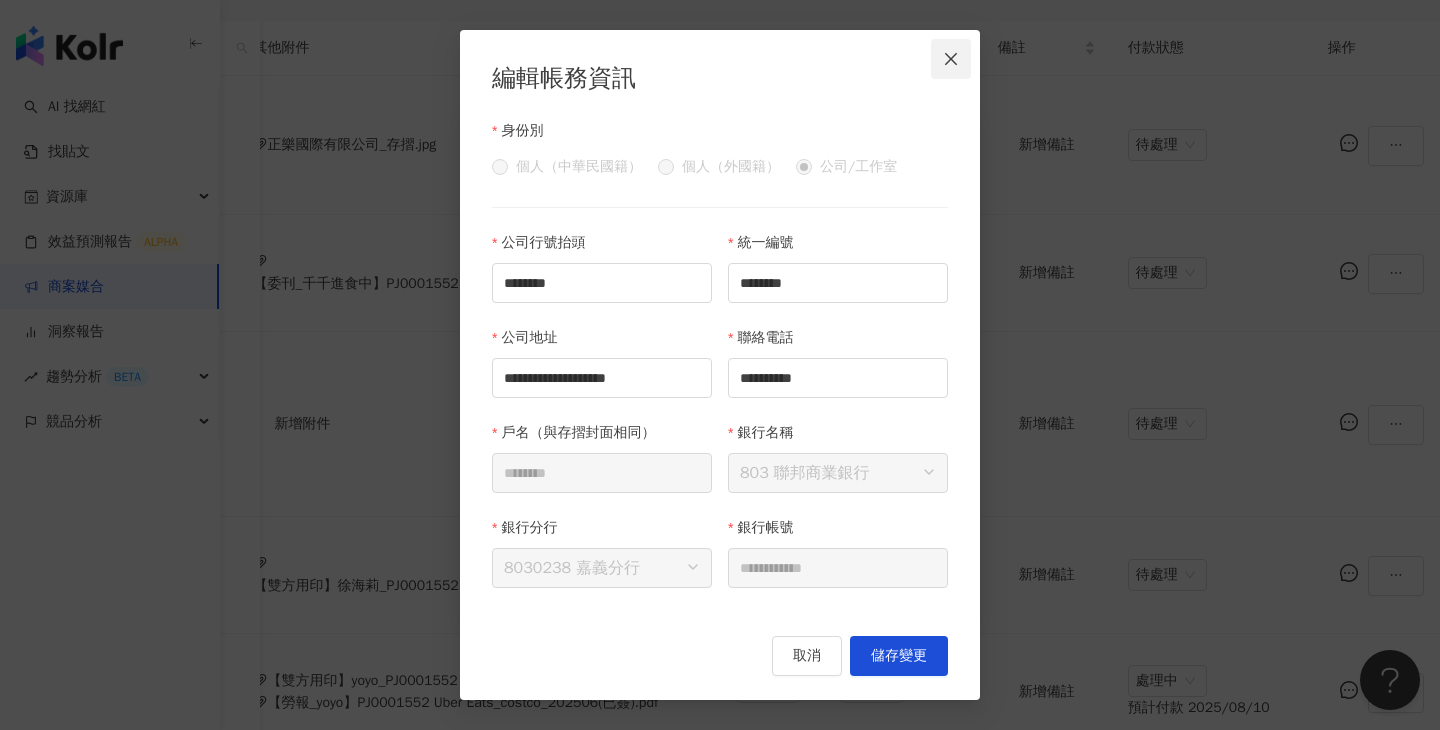 click 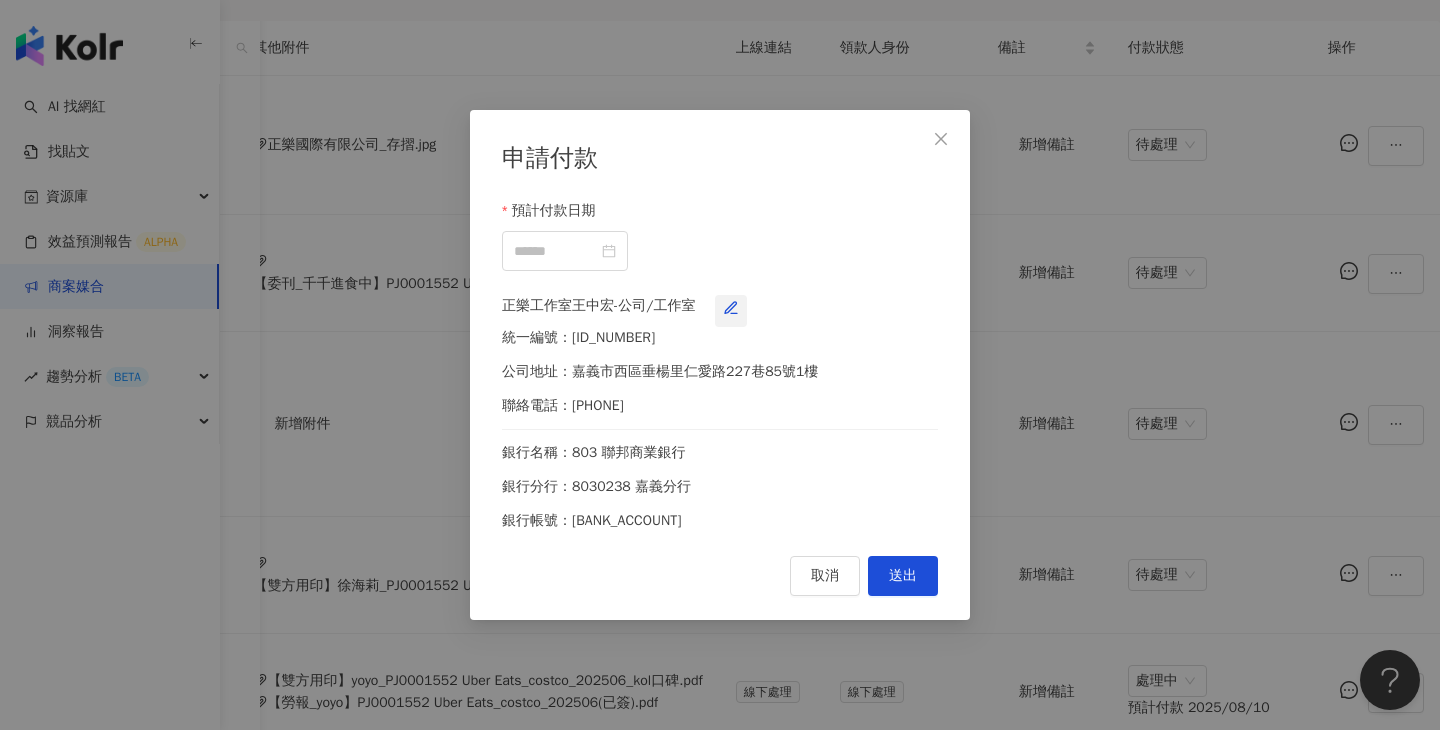 click 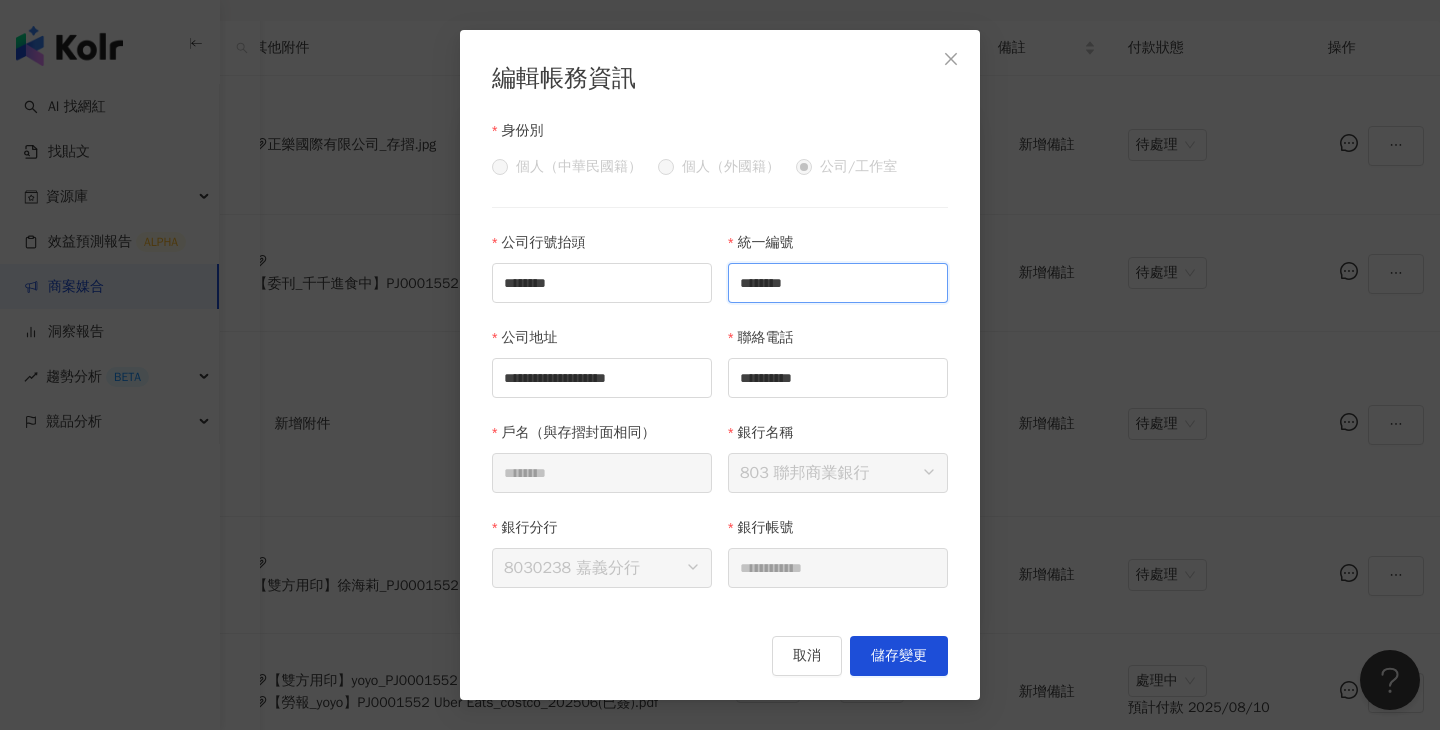 click on "********" at bounding box center [838, 283] 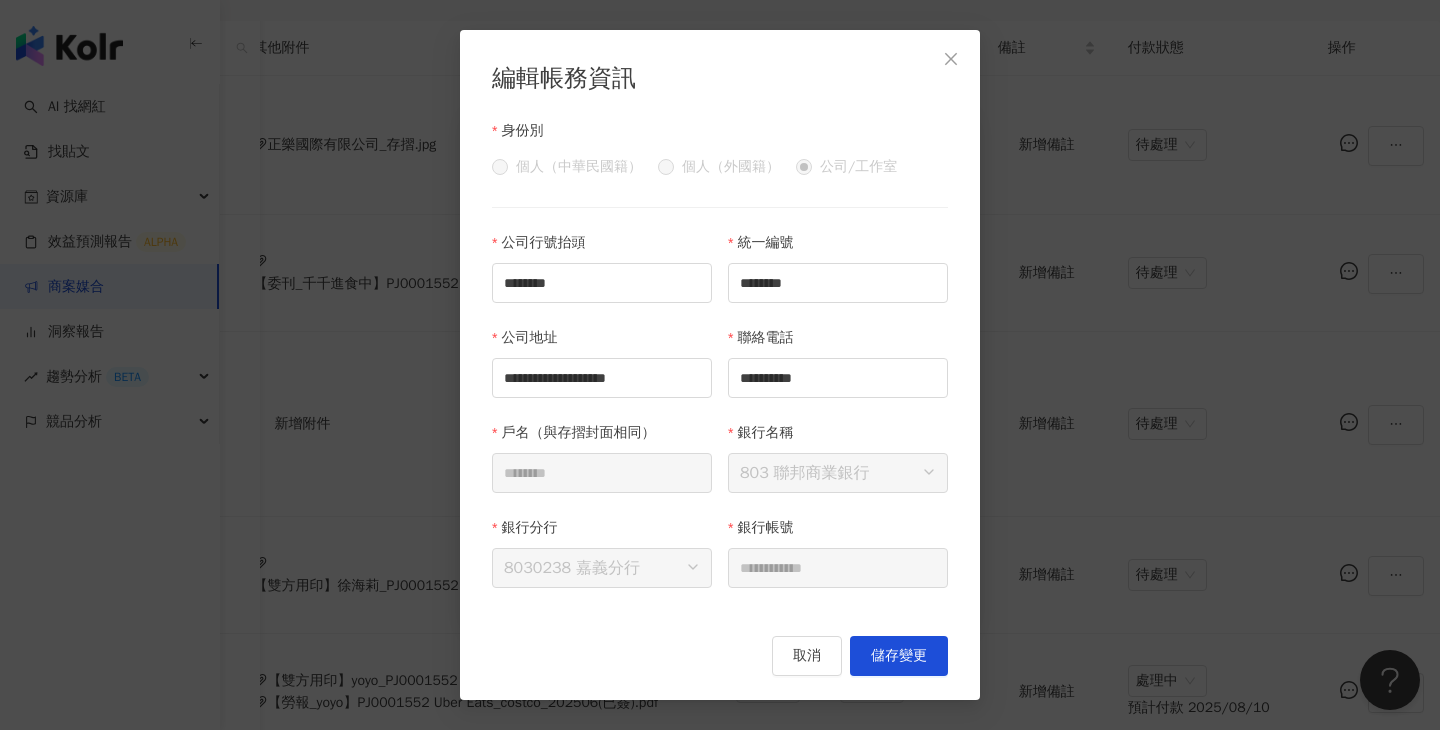 click on "**********" at bounding box center (720, 365) 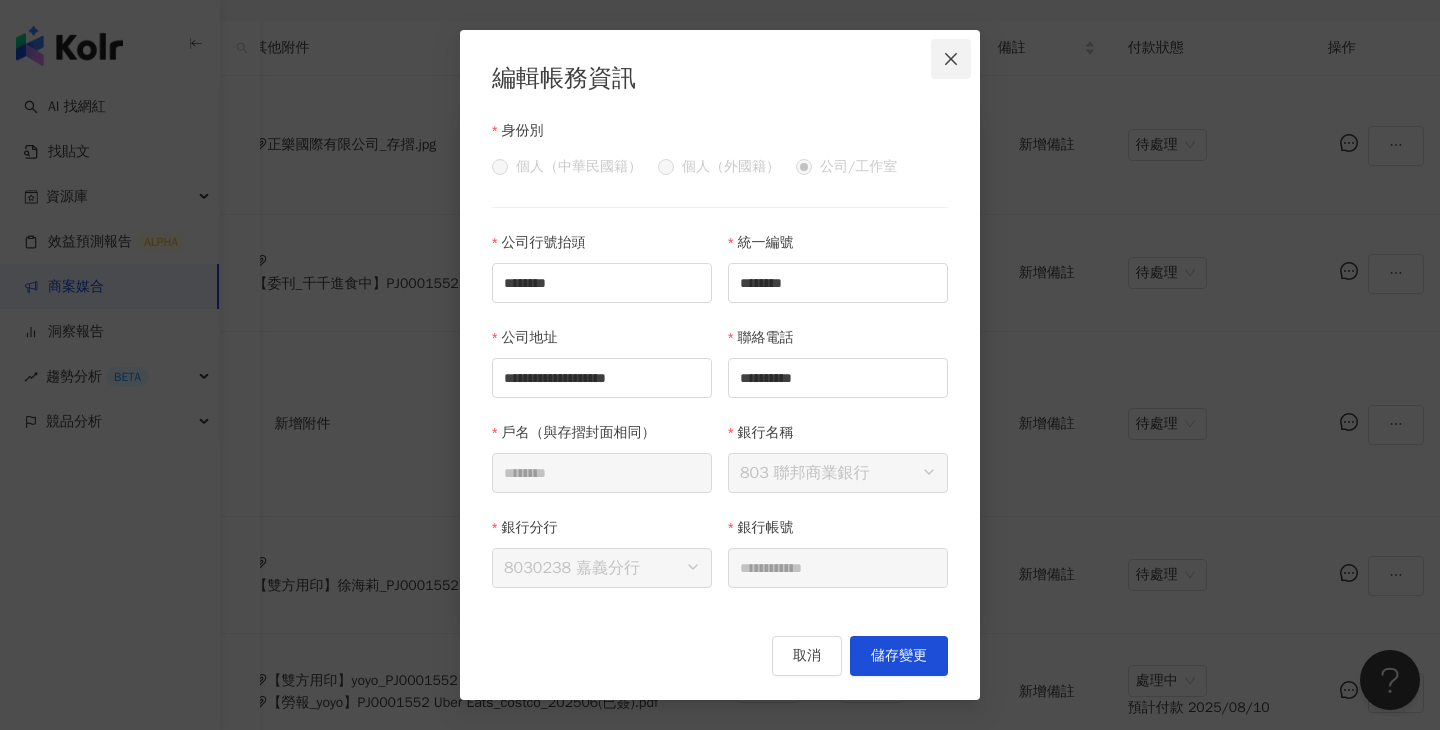 click at bounding box center (951, 59) 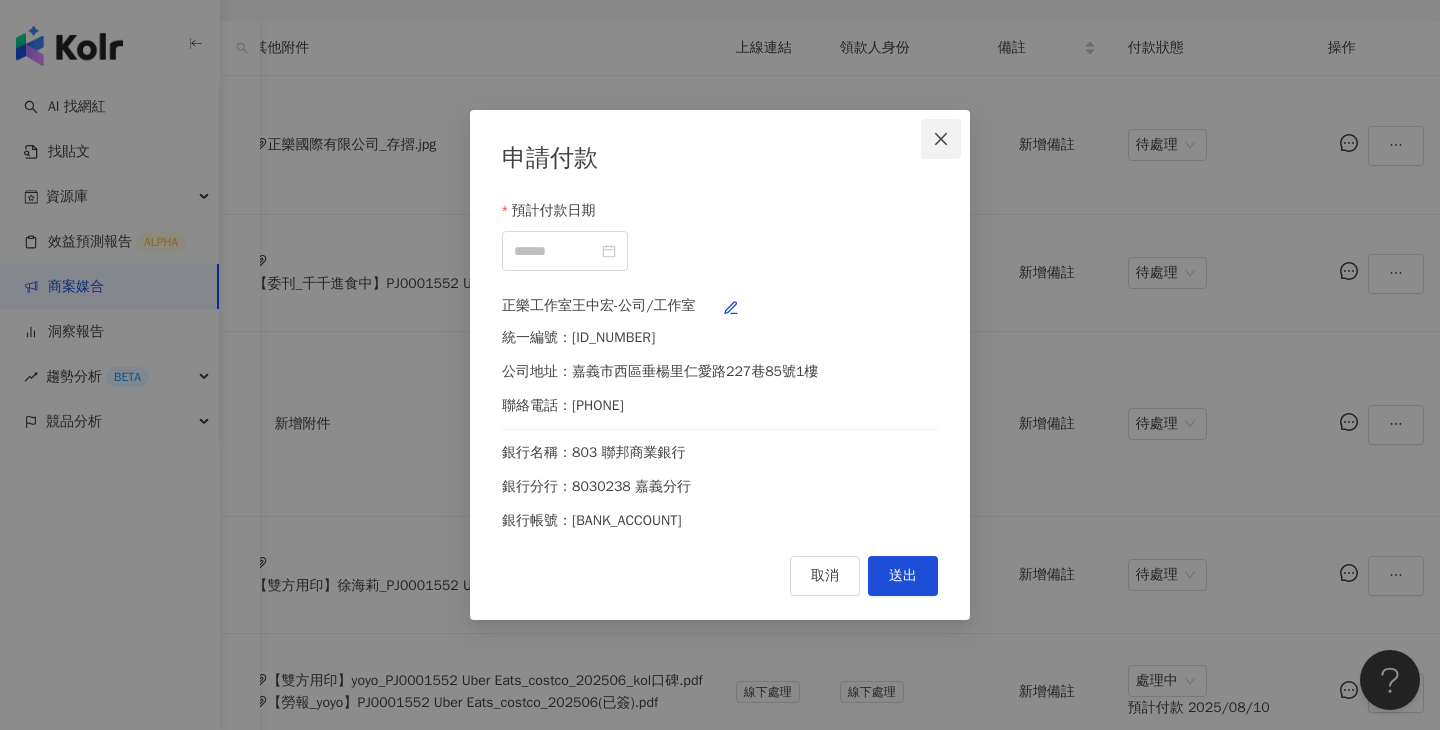 click at bounding box center (941, 139) 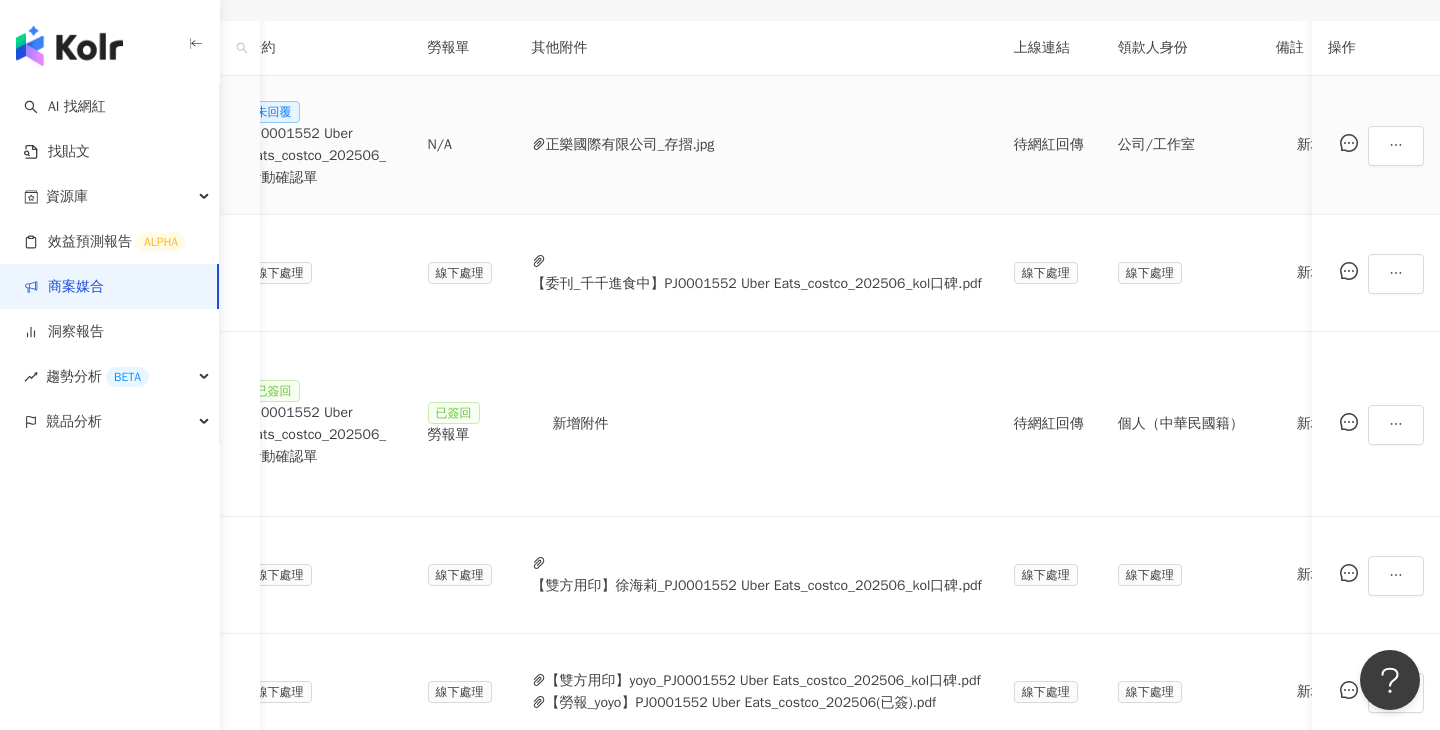 scroll, scrollTop: 0, scrollLeft: 575, axis: horizontal 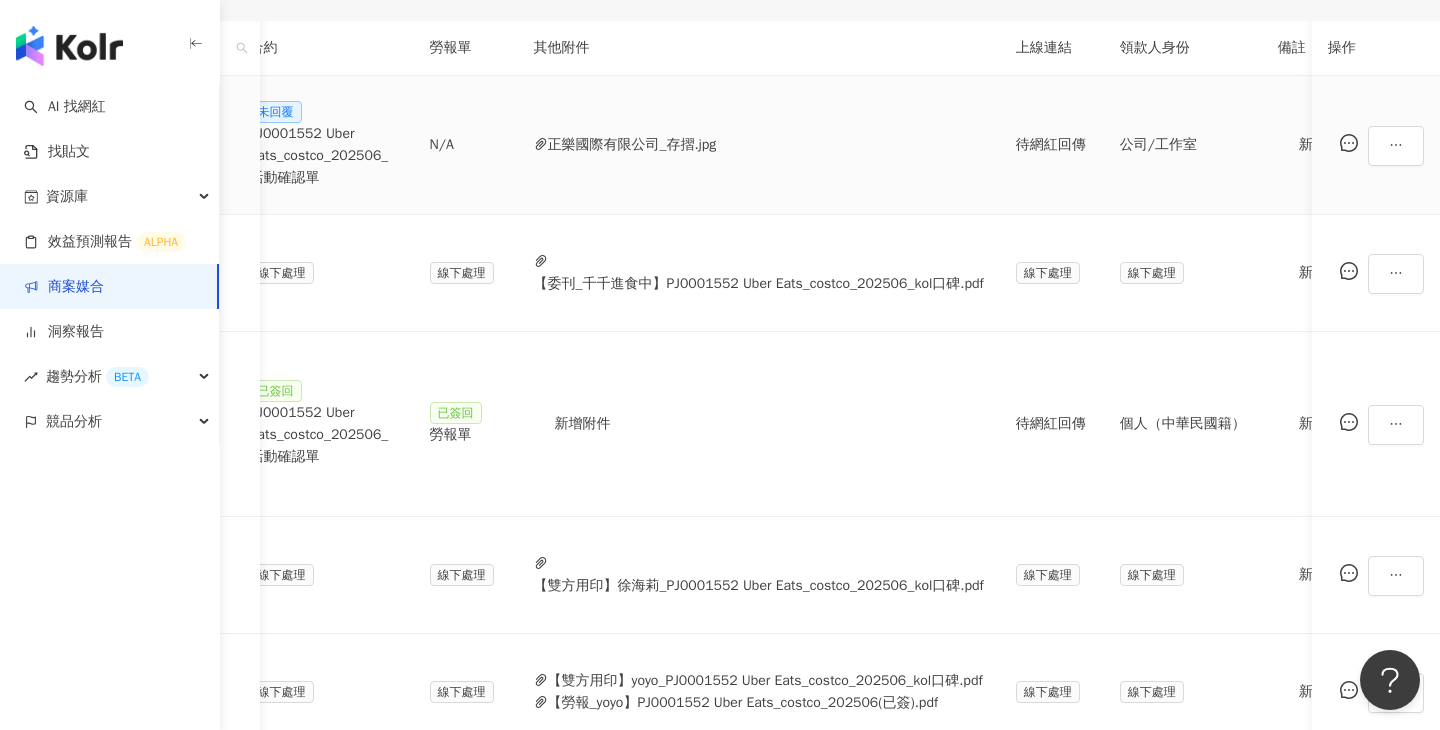 click on "PJ0001552 Uber Eats_costco_202506_活動確認單" at bounding box center (324, 156) 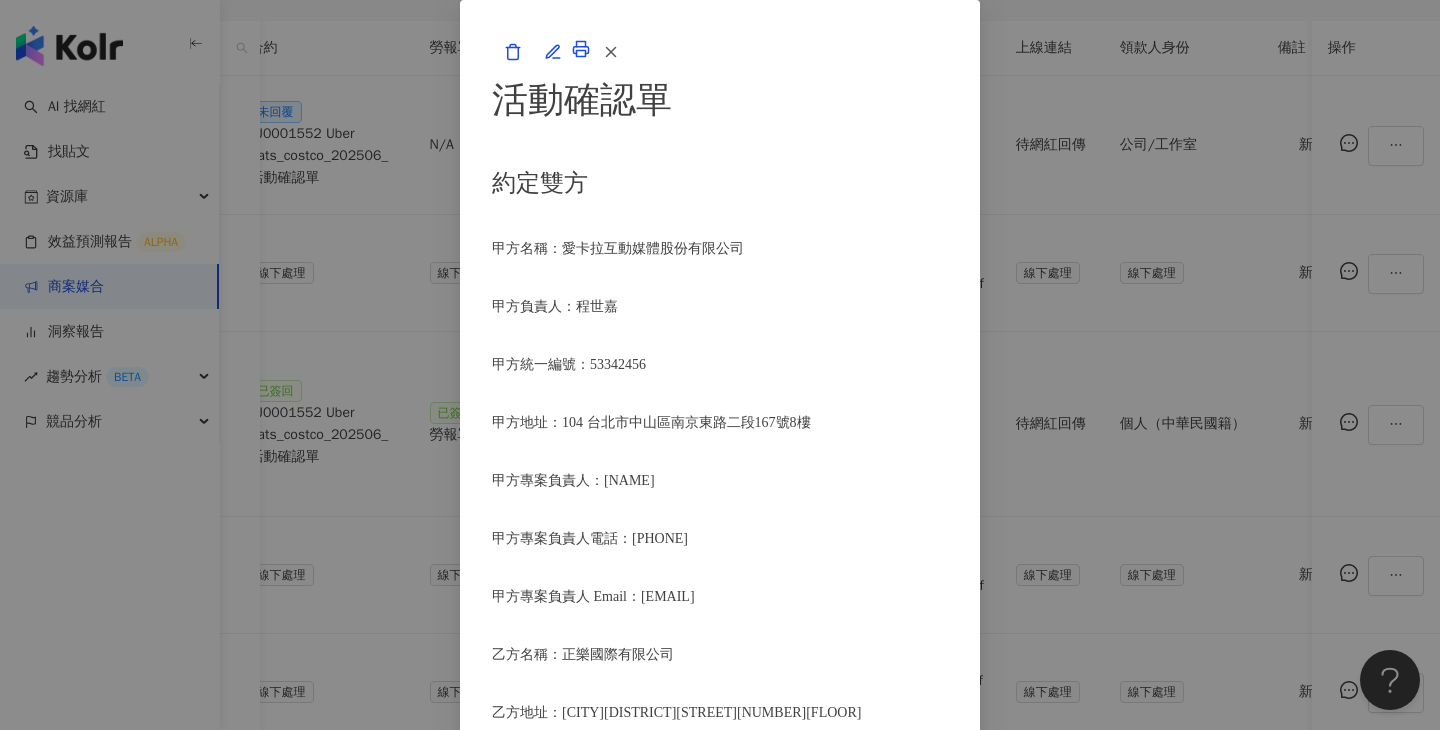 scroll, scrollTop: 533, scrollLeft: 0, axis: vertical 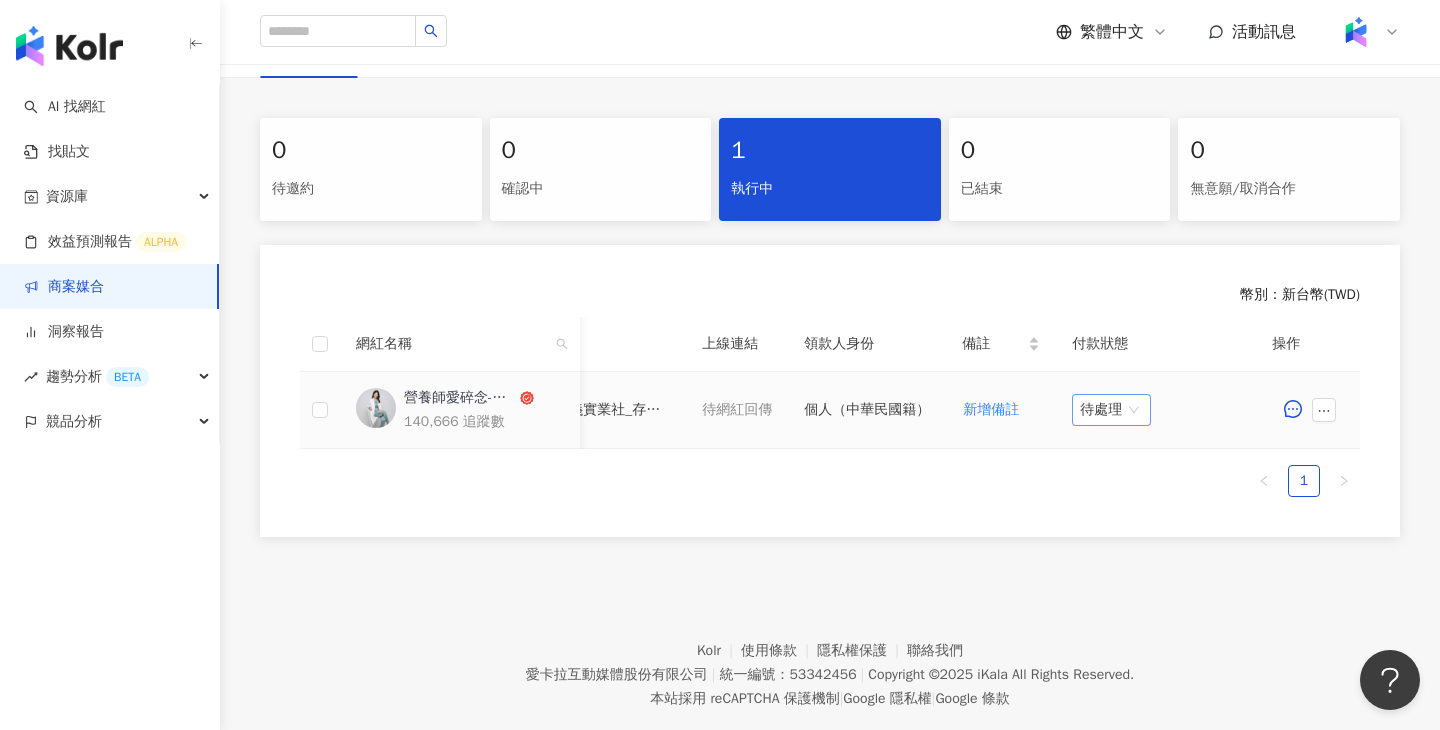 click on "待處理" at bounding box center [1111, 410] 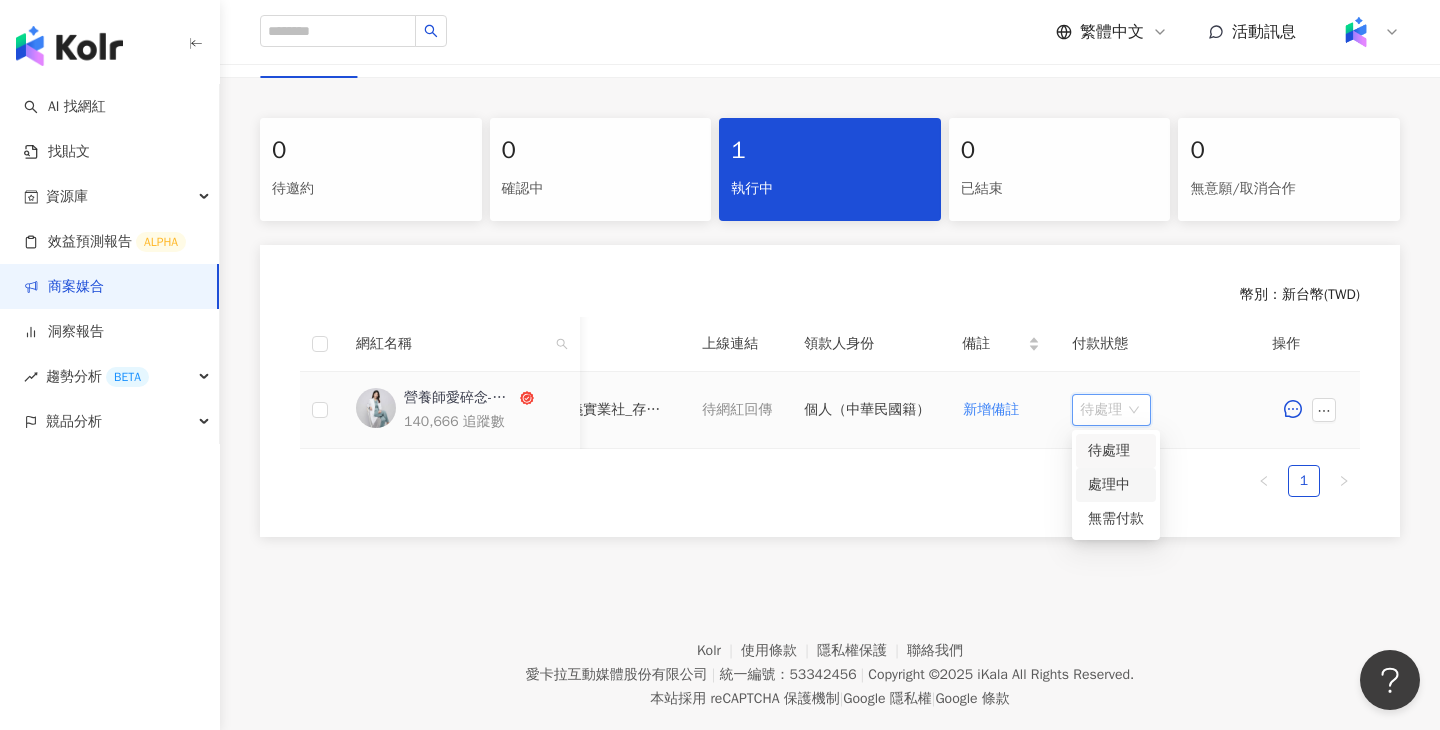 click on "處理中" at bounding box center [1116, 485] 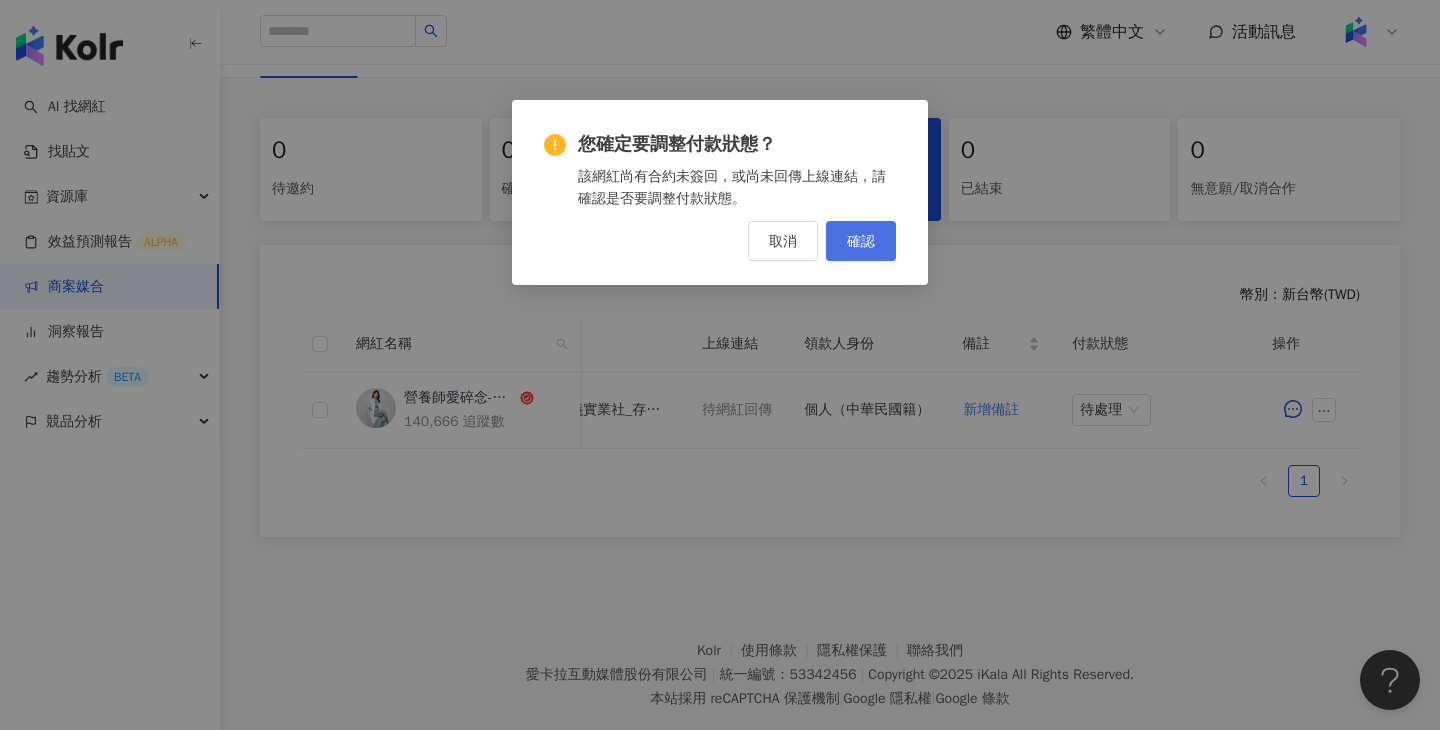 click on "確認" at bounding box center [861, 241] 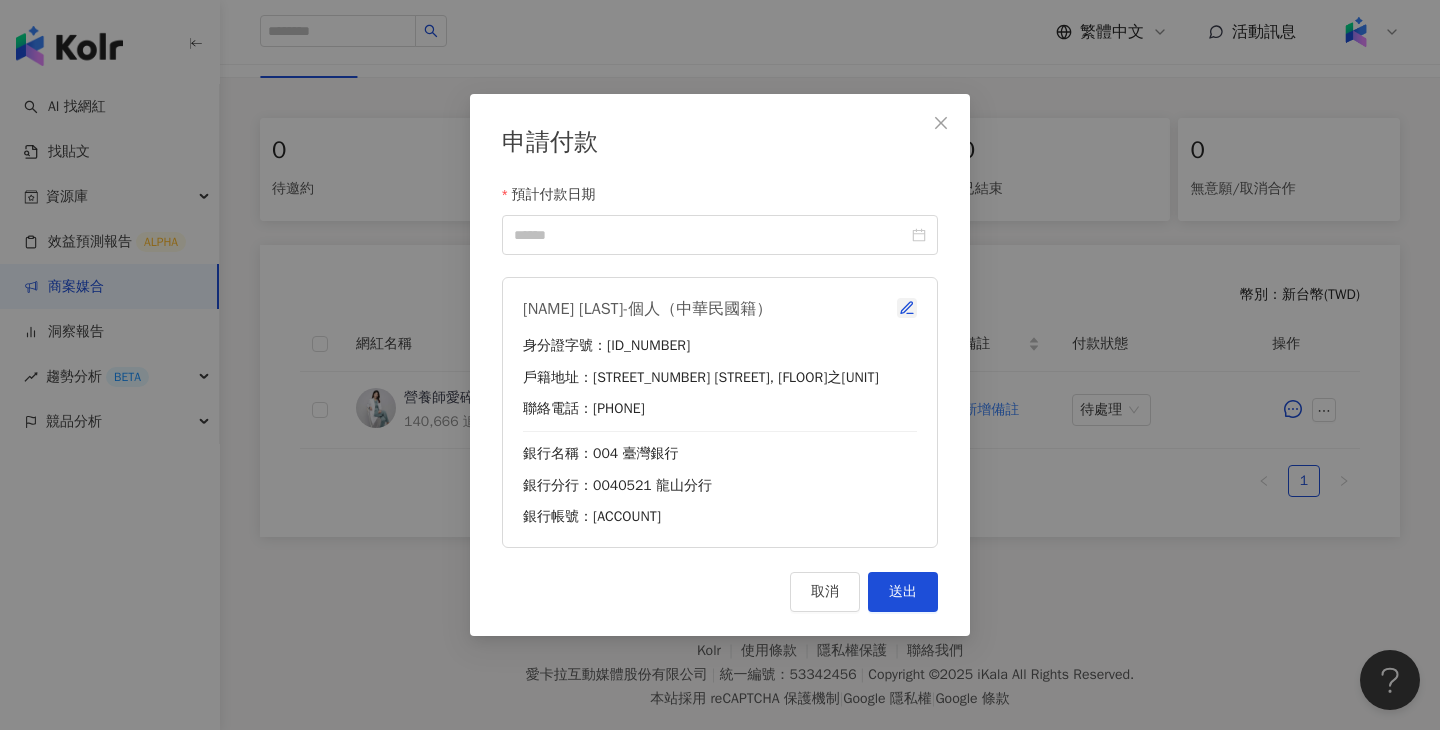 click 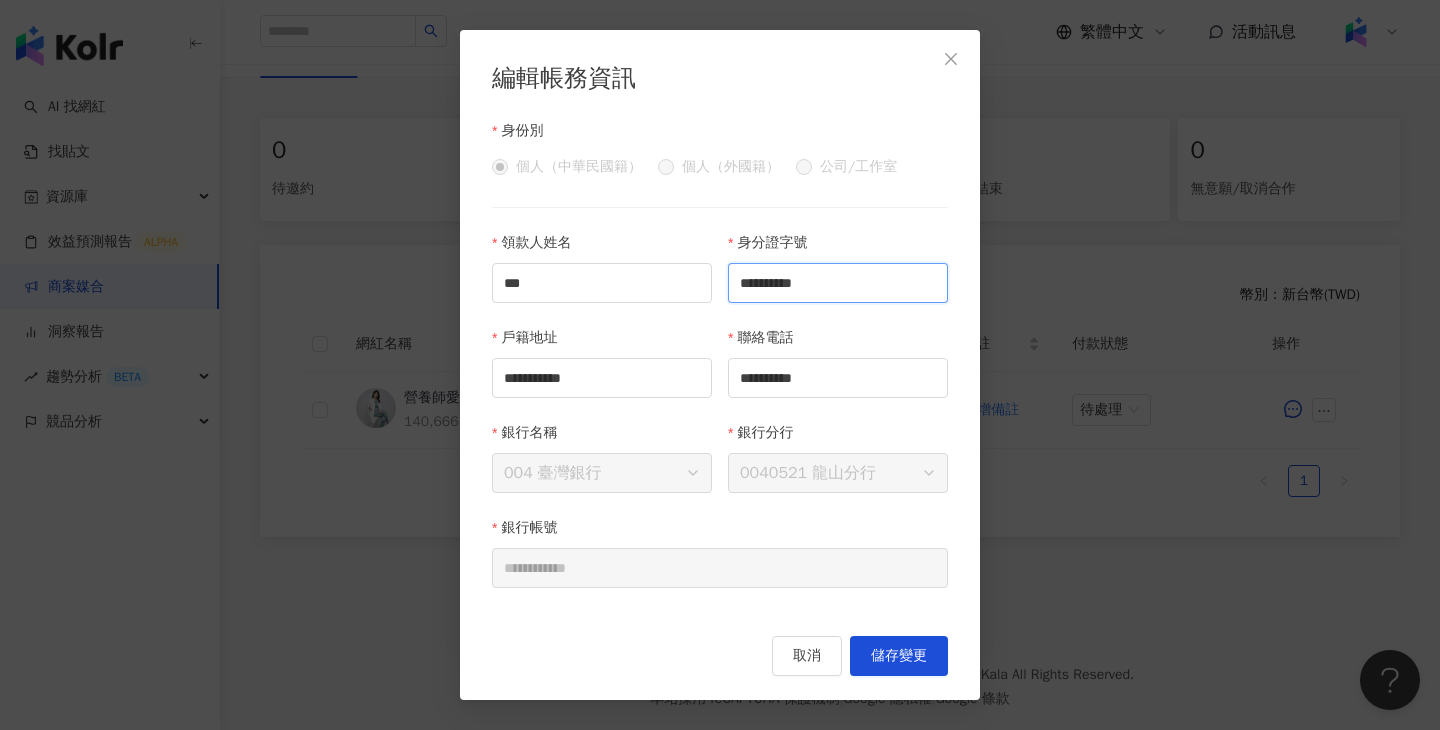 click on "**********" at bounding box center (838, 283) 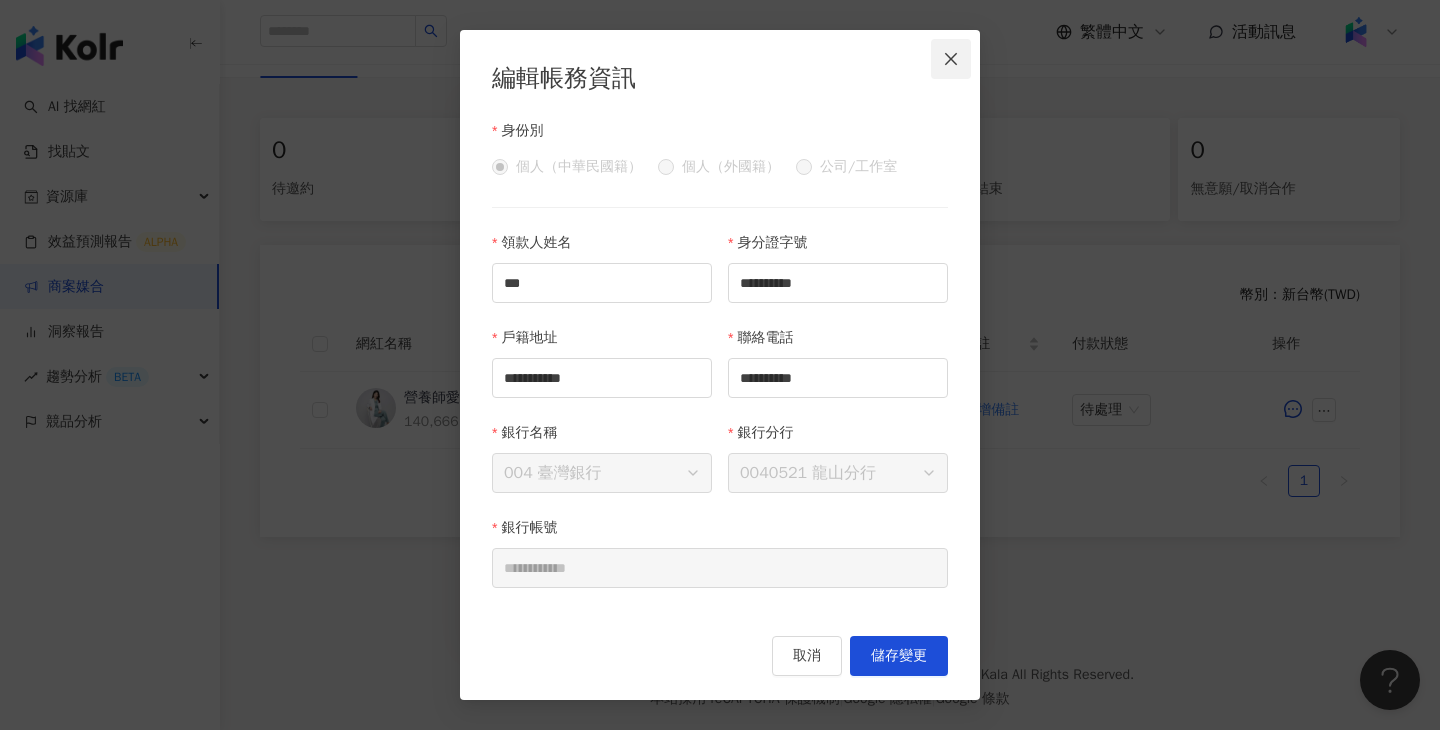 click 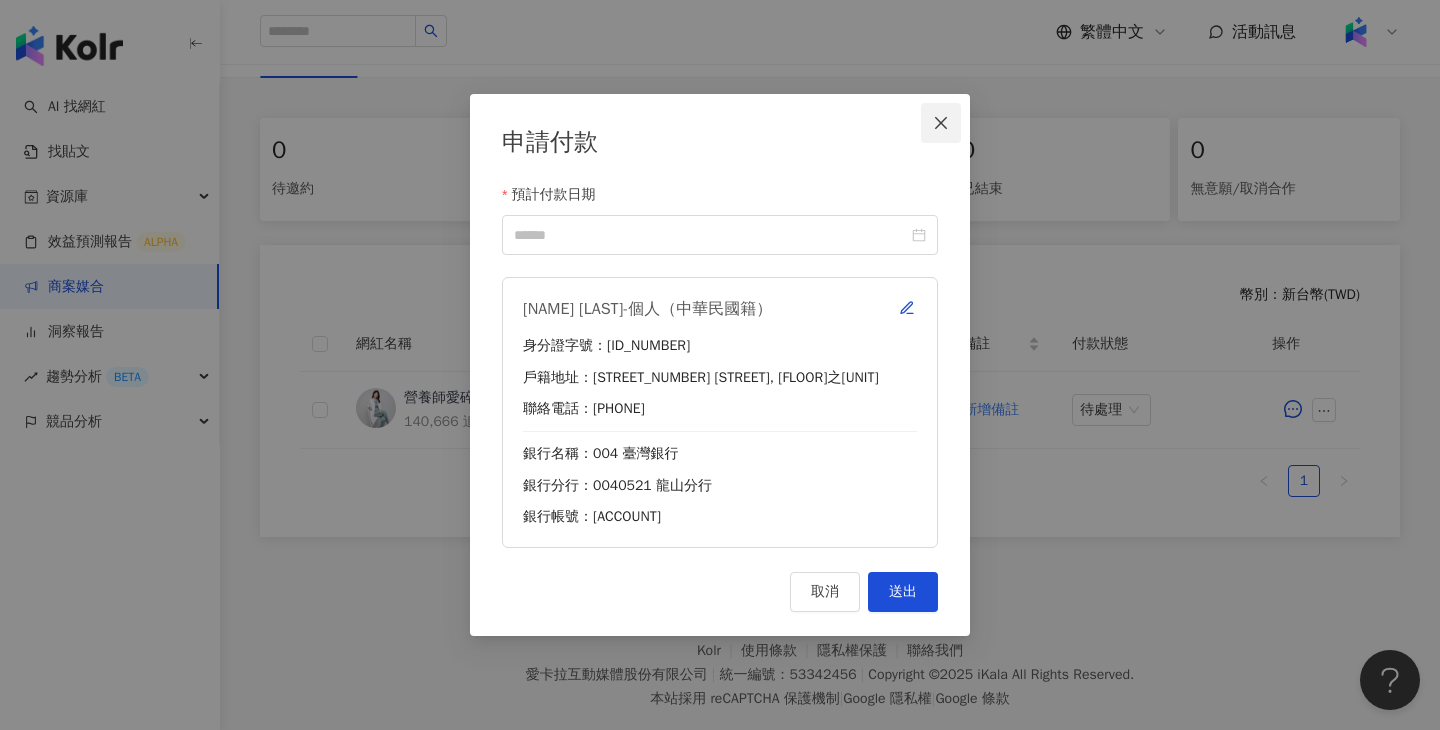 click 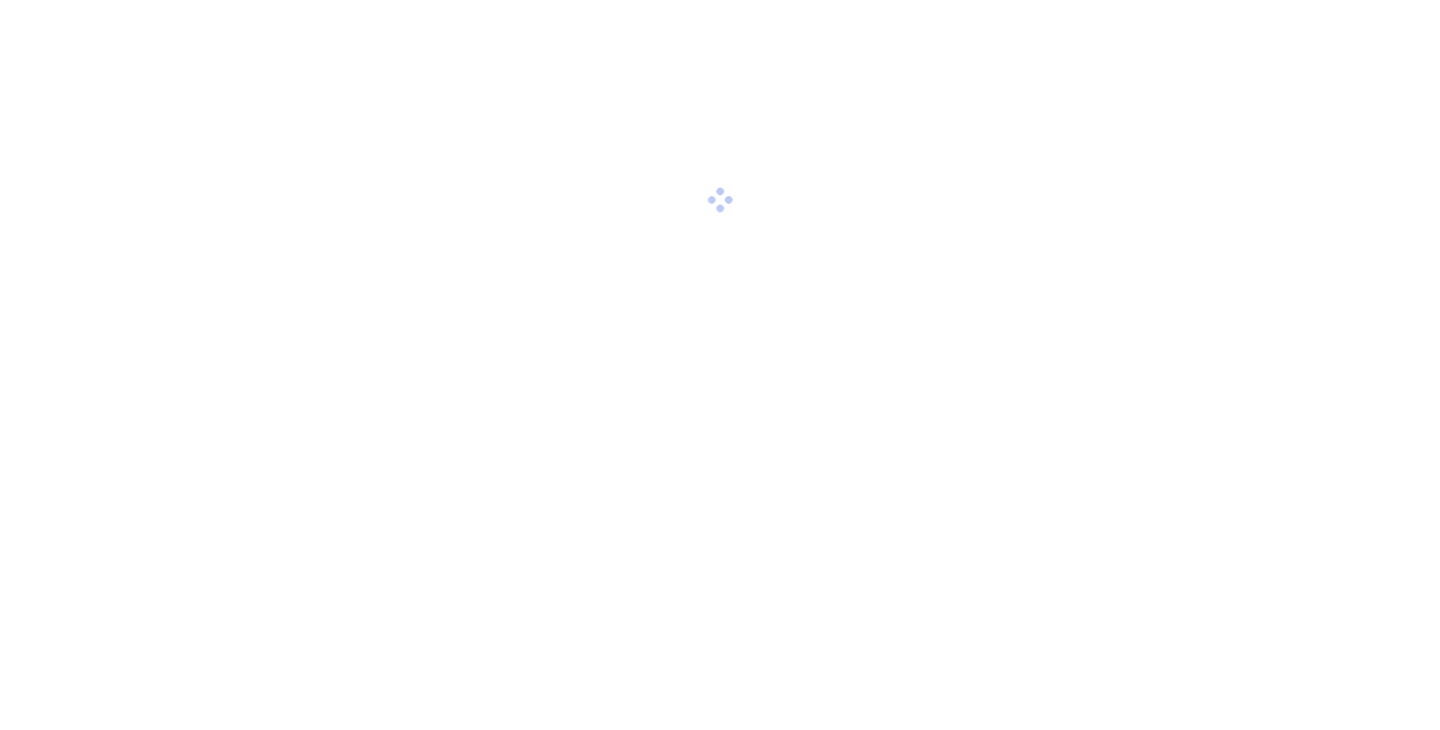 scroll, scrollTop: 0, scrollLeft: 0, axis: both 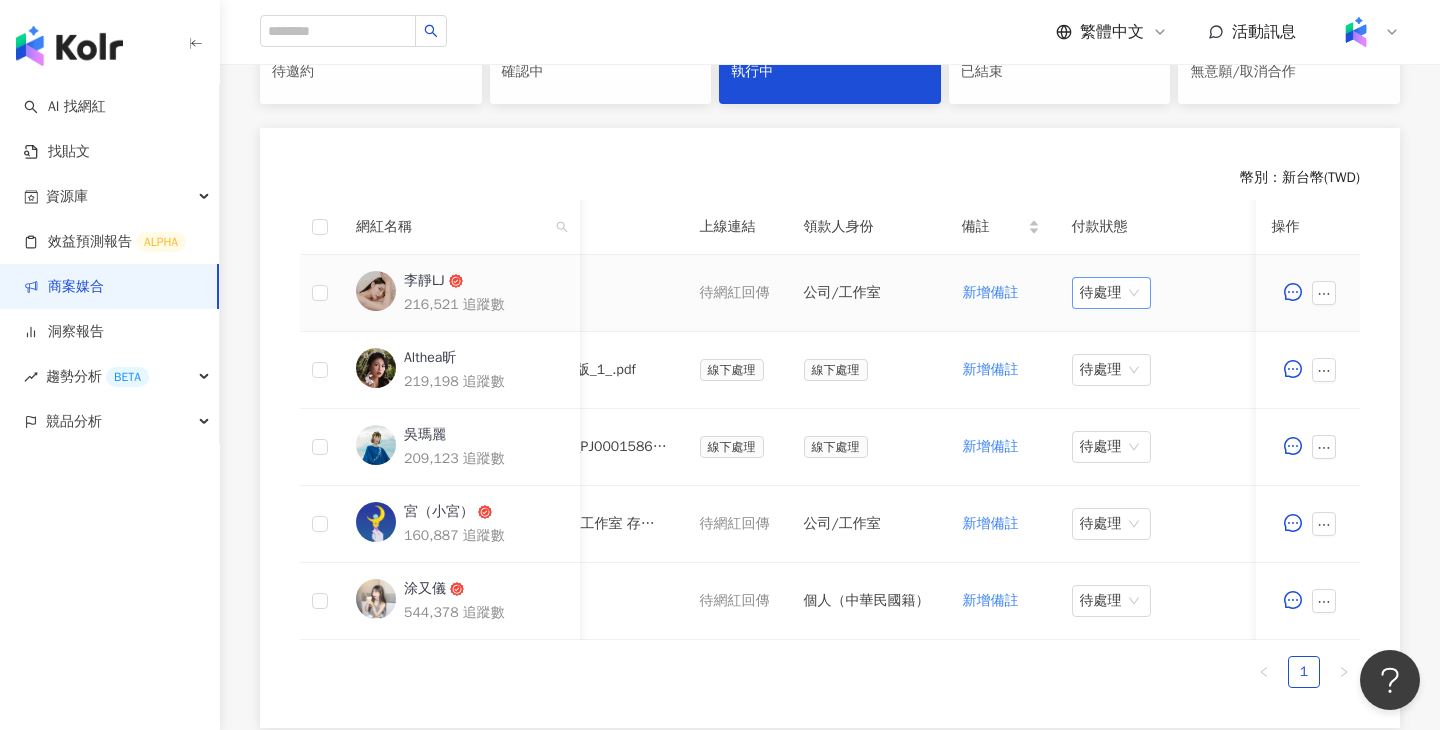 click on "待處理" at bounding box center [1111, 293] 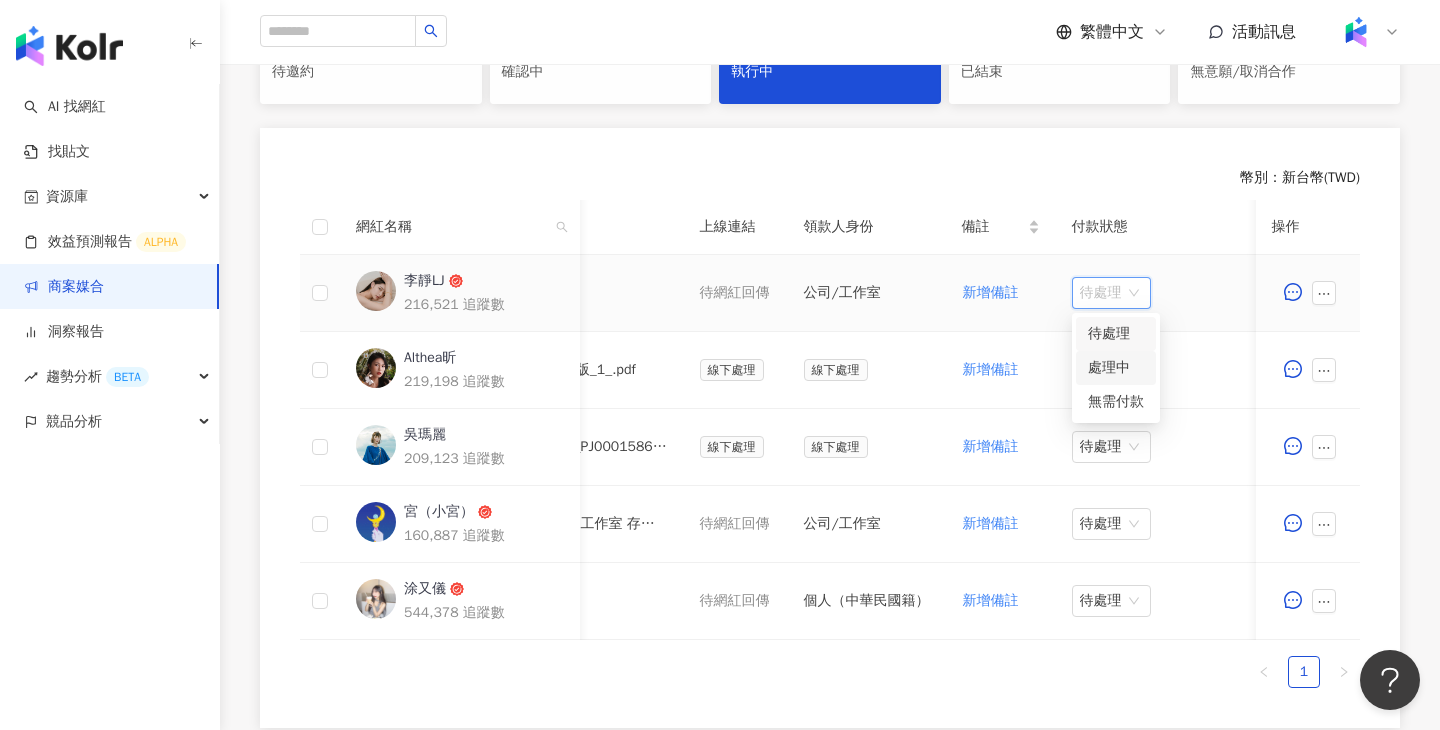 click on "處理中" at bounding box center [1116, 368] 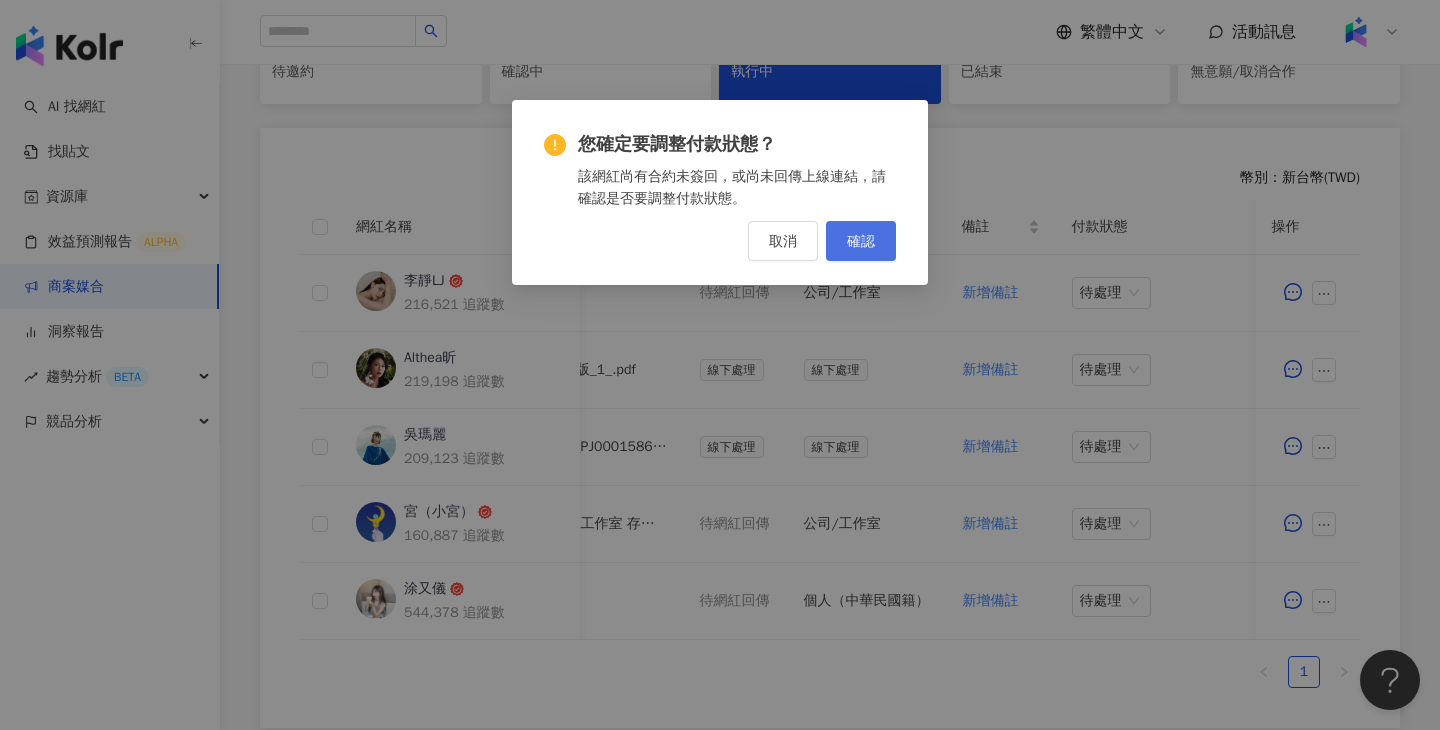 click on "確認" at bounding box center [861, 241] 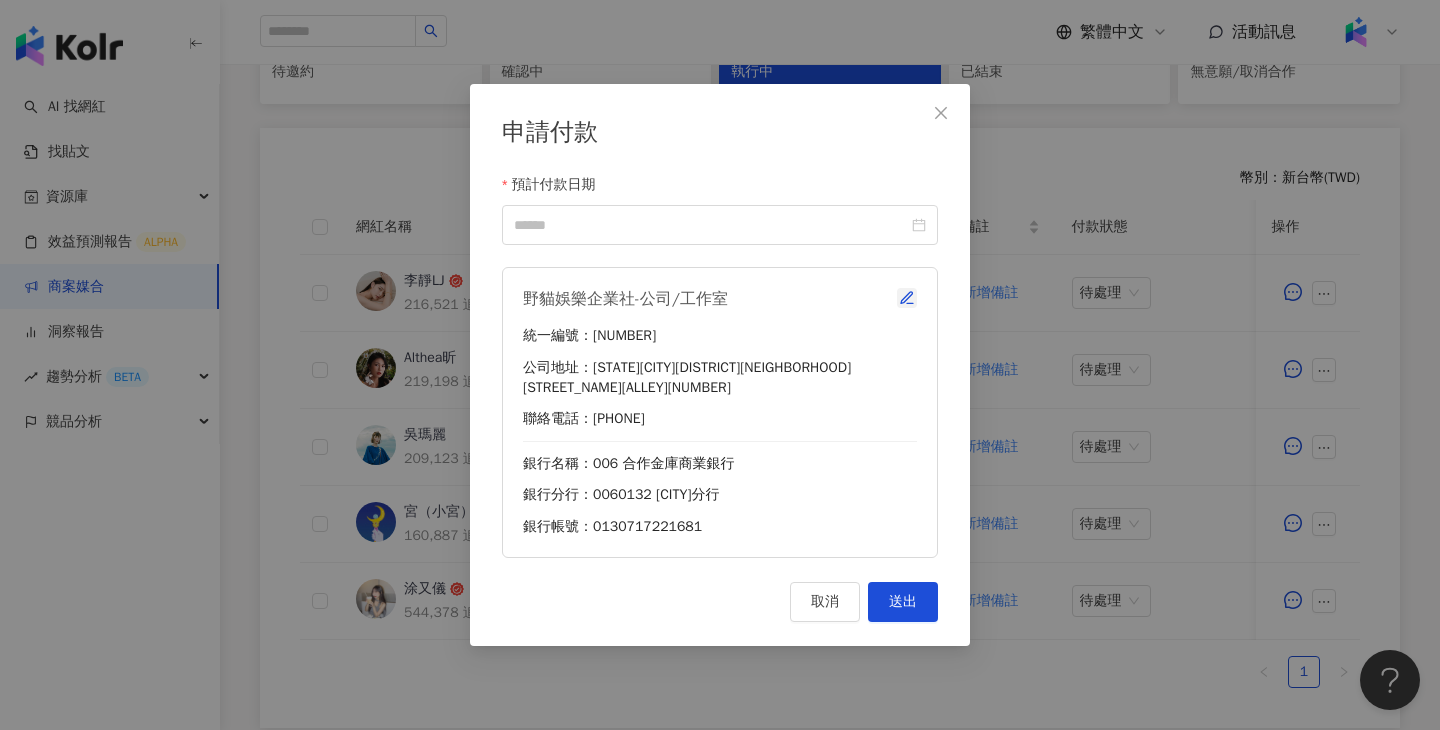click 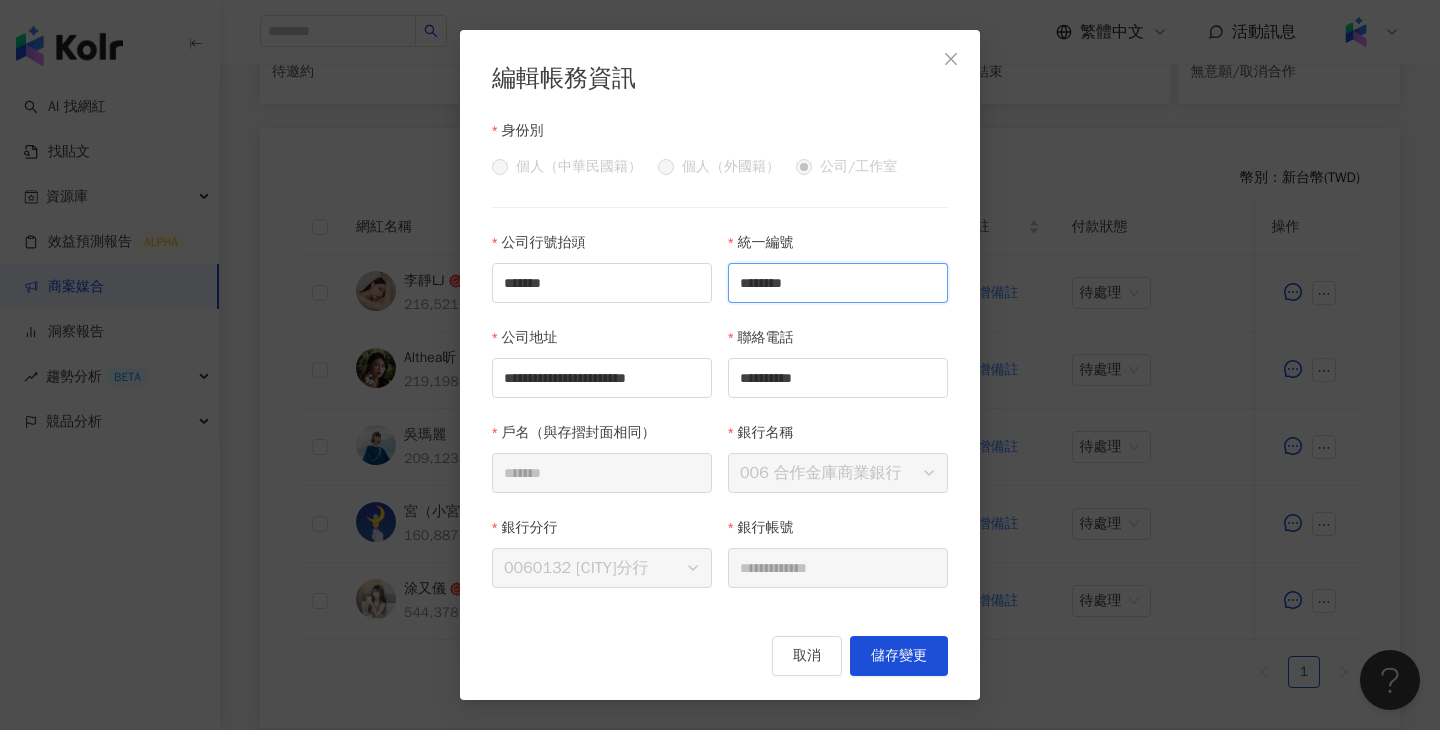 click on "********" at bounding box center (838, 283) 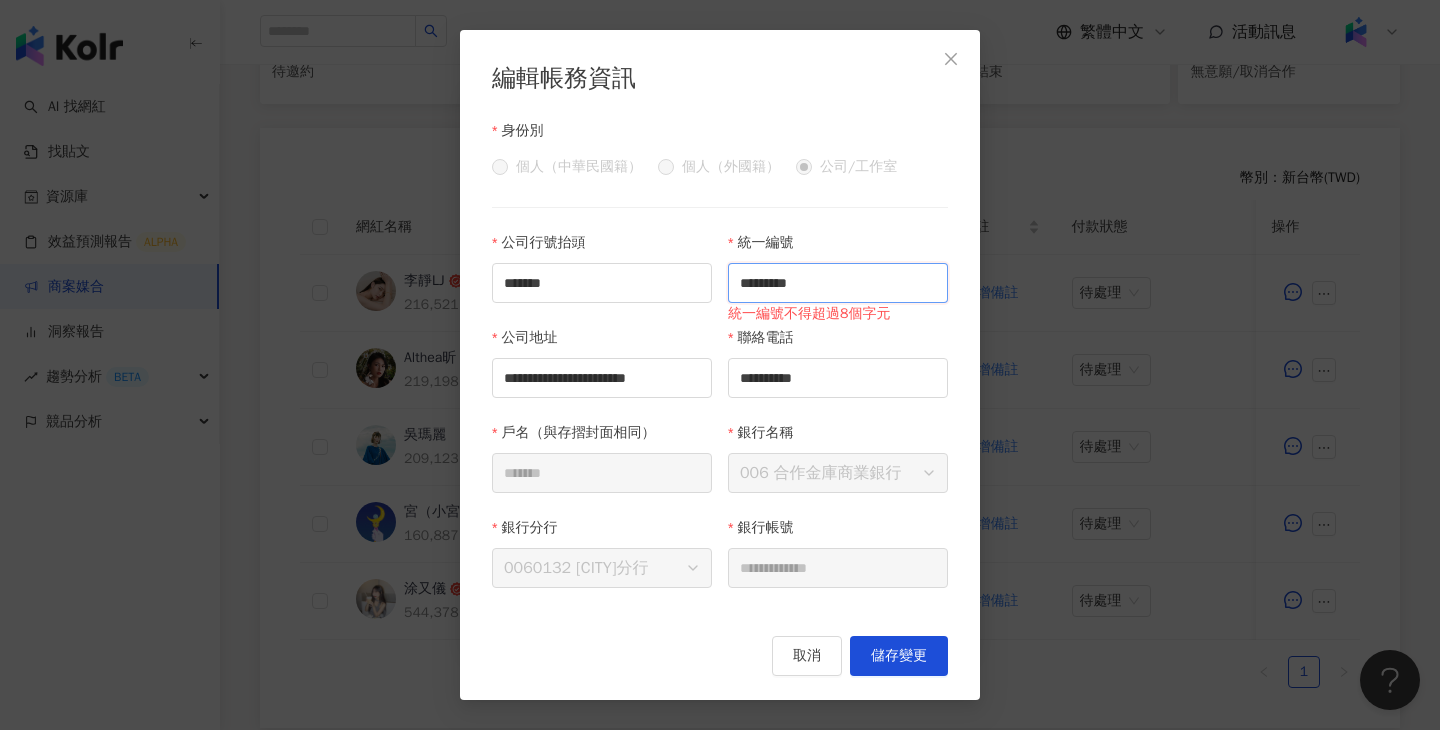 type on "********" 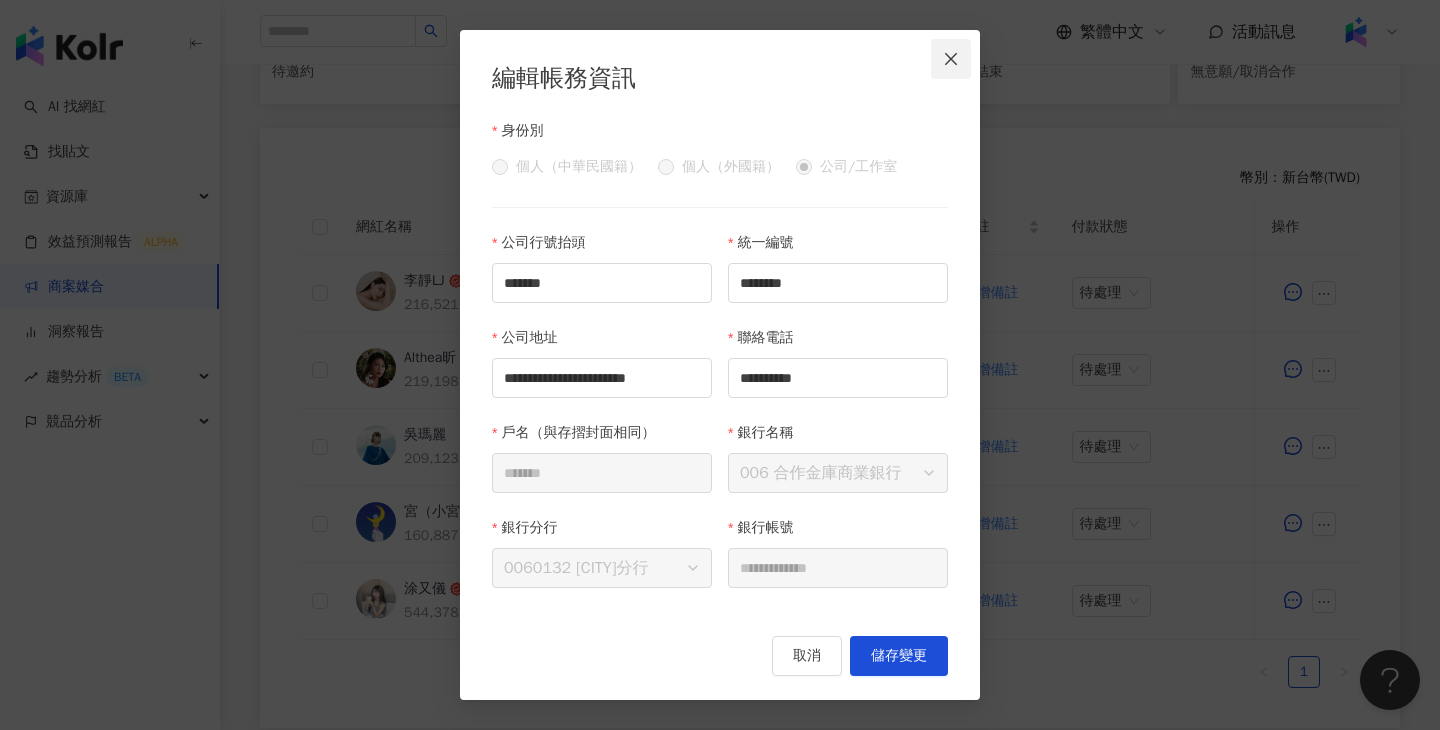 click 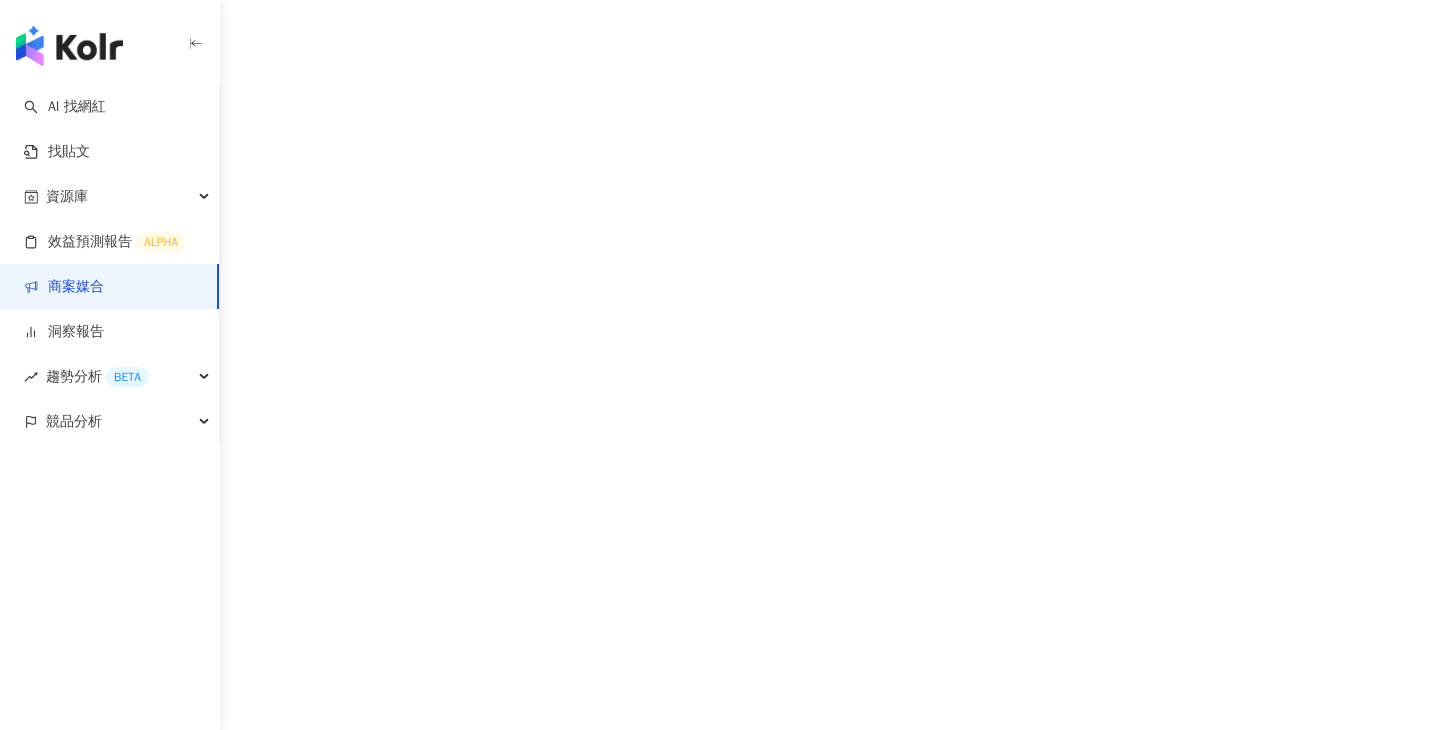 scroll, scrollTop: 0, scrollLeft: 0, axis: both 